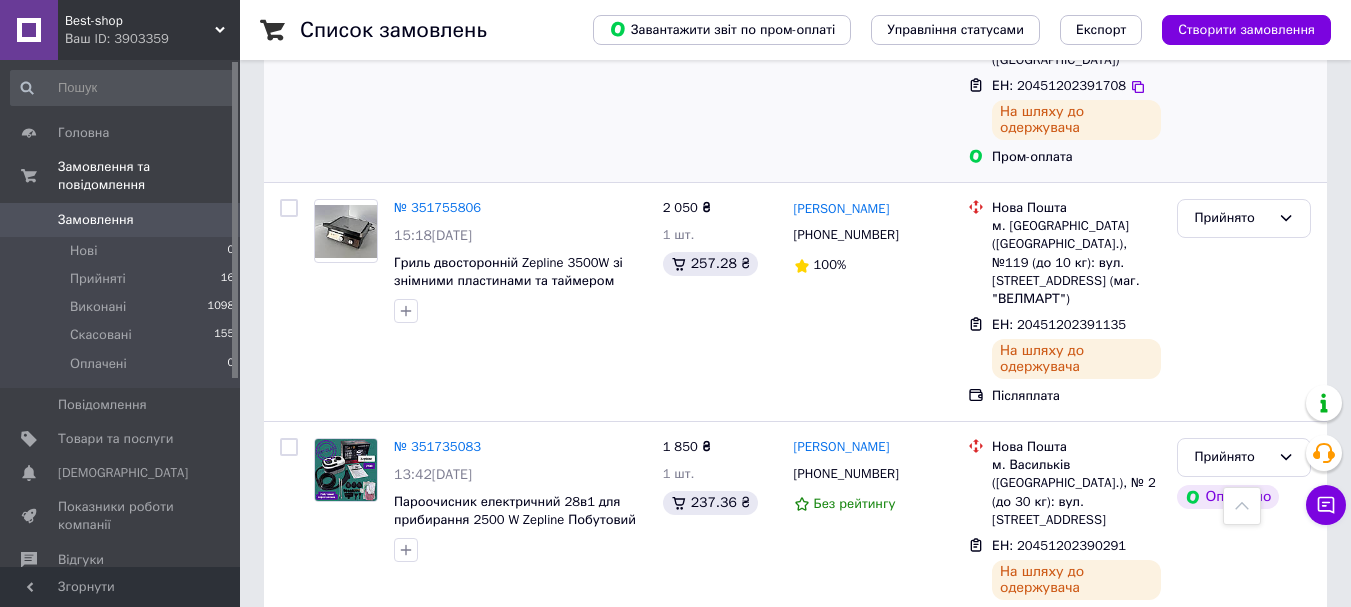 scroll, scrollTop: 400, scrollLeft: 0, axis: vertical 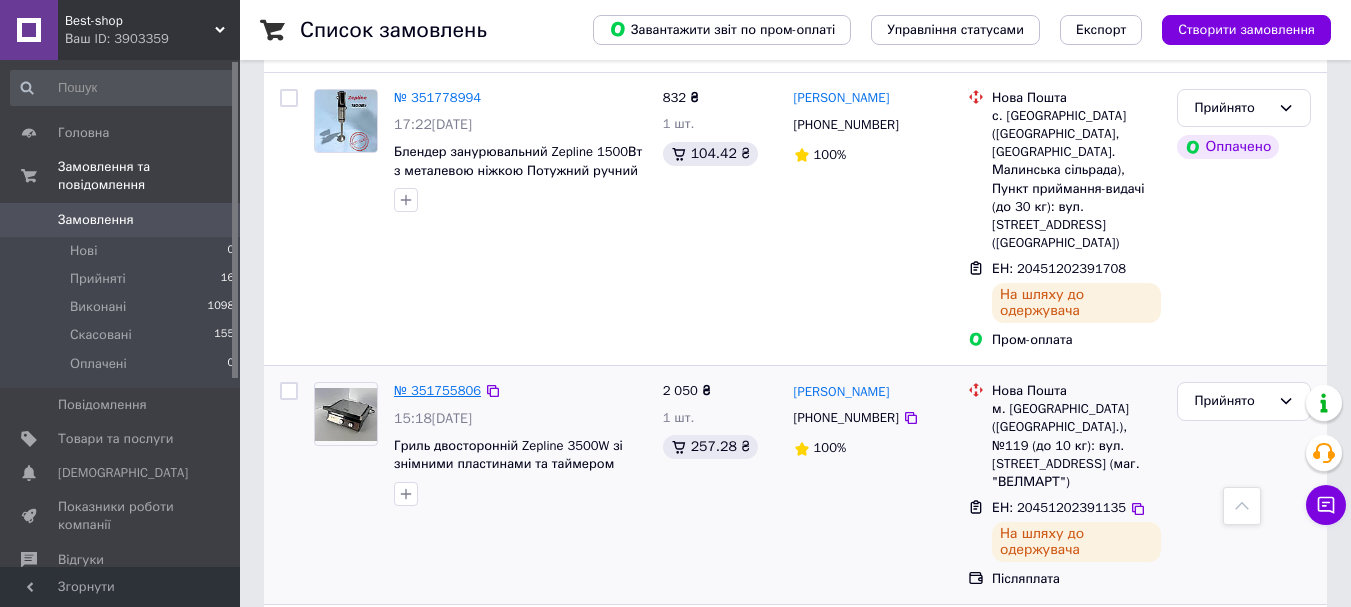 click on "№ 351755806" at bounding box center [437, 390] 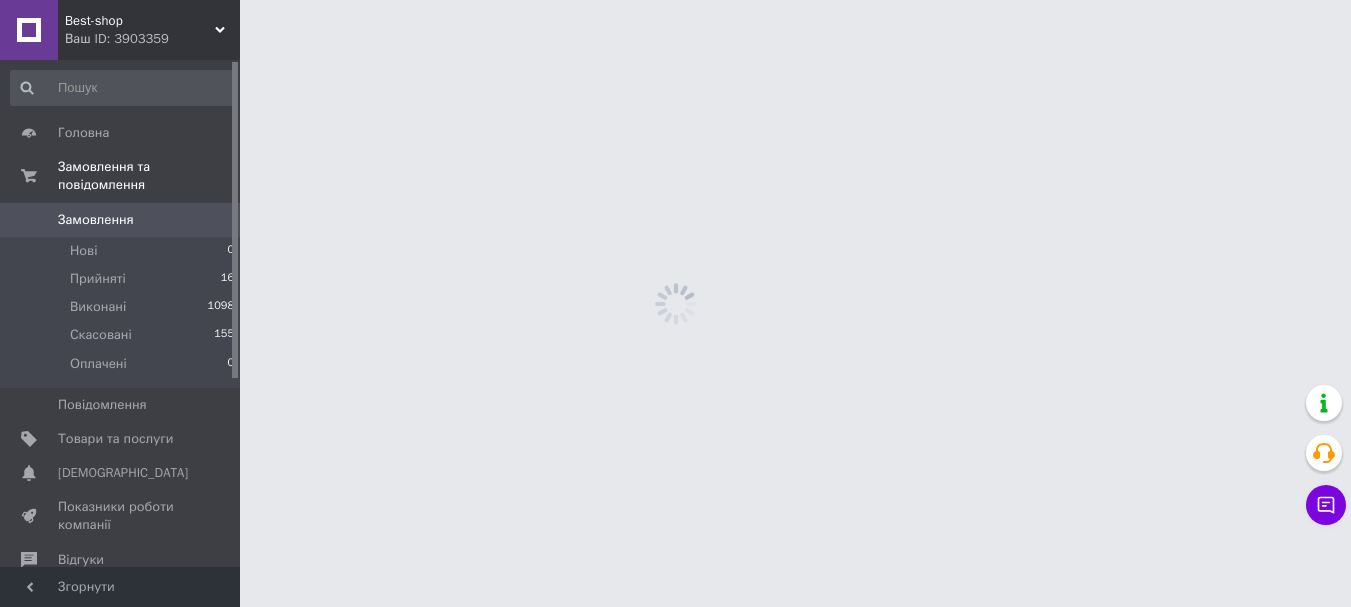 scroll, scrollTop: 0, scrollLeft: 0, axis: both 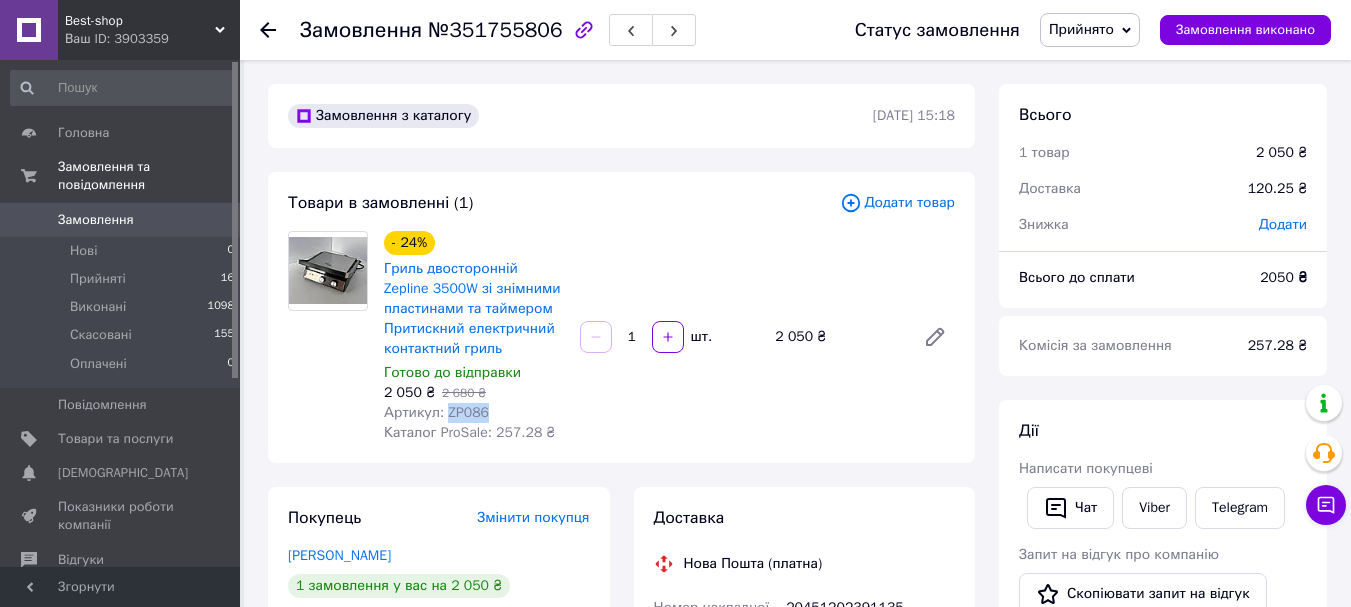 drag, startPoint x: 443, startPoint y: 409, endPoint x: 481, endPoint y: 410, distance: 38.013157 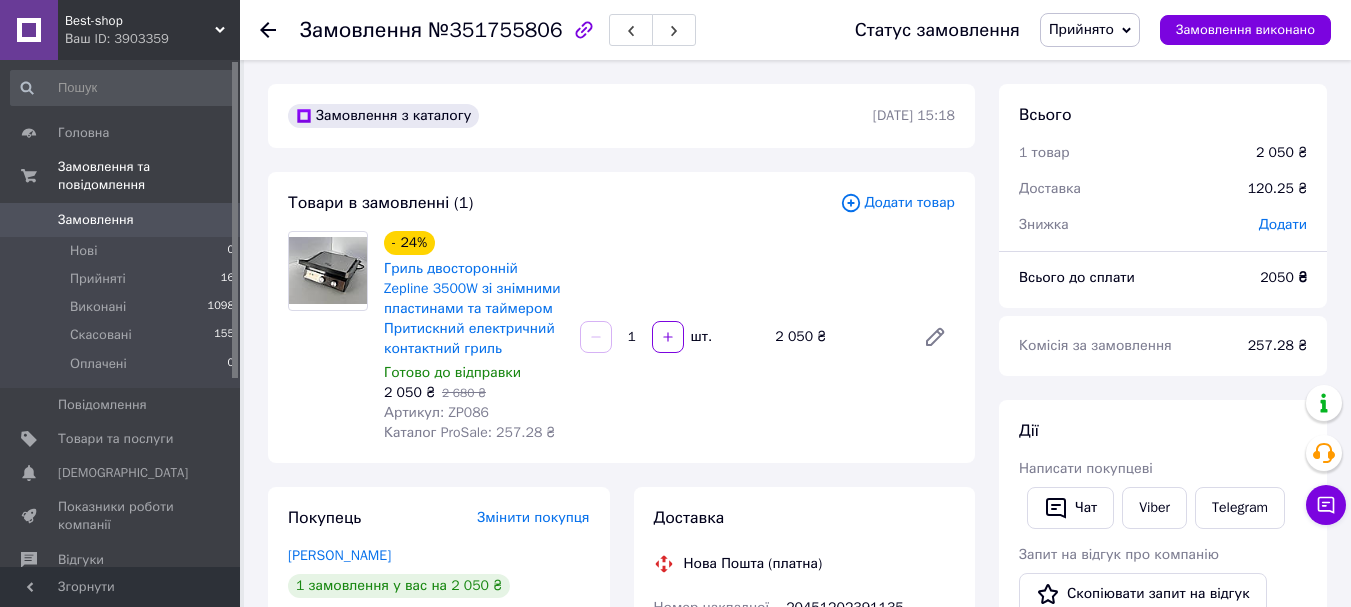 click 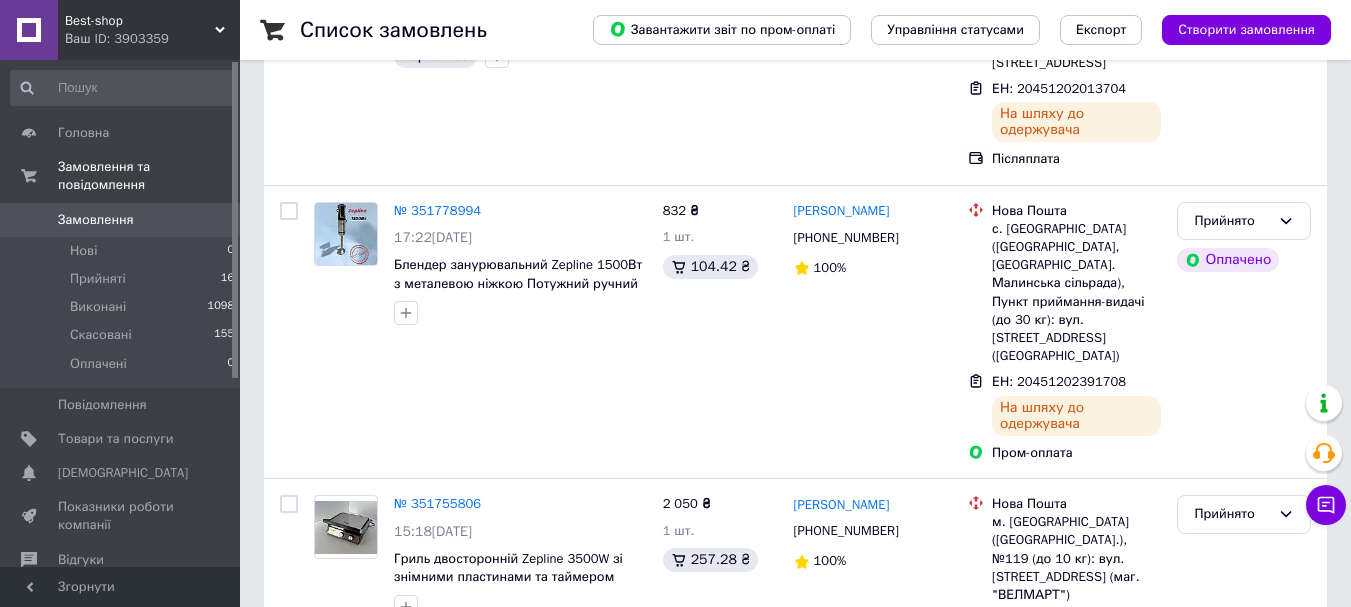 scroll, scrollTop: 400, scrollLeft: 0, axis: vertical 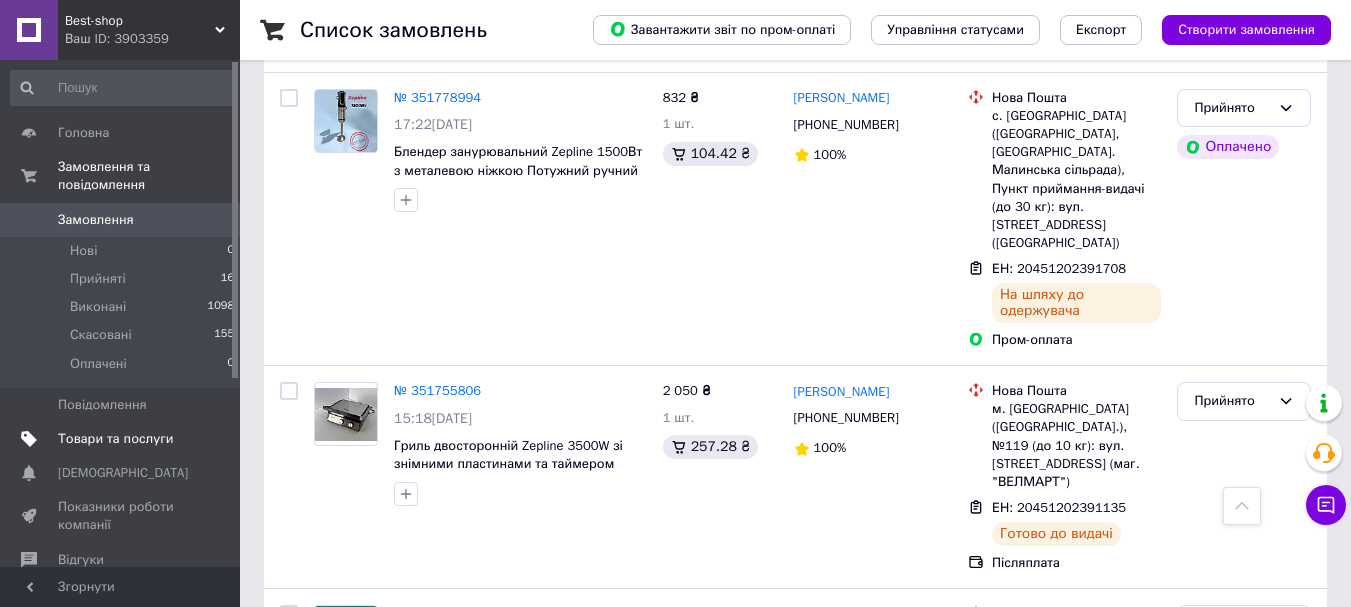 click on "Товари та послуги" at bounding box center (115, 439) 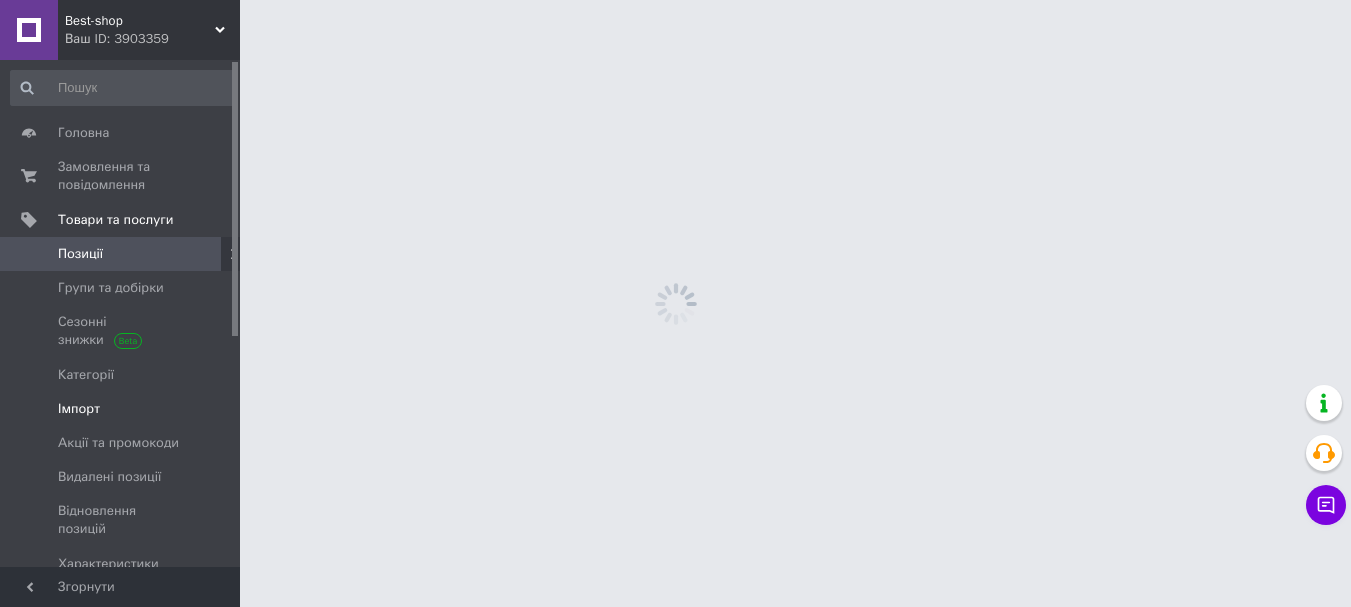 scroll, scrollTop: 0, scrollLeft: 0, axis: both 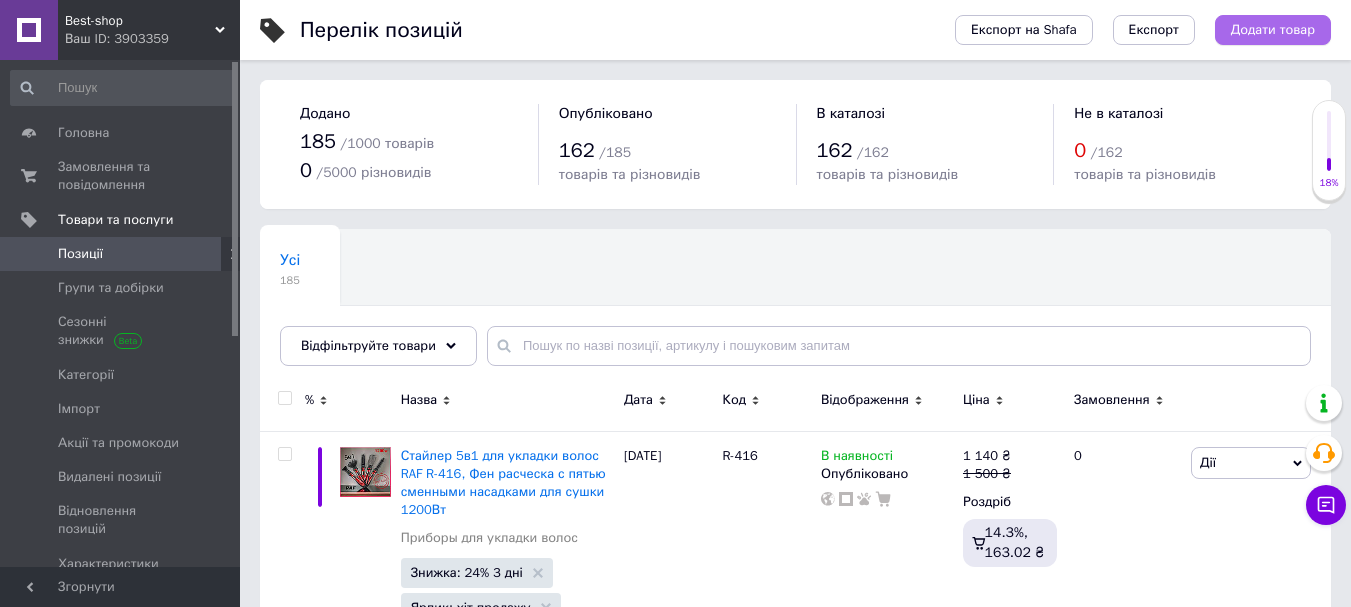 click on "Додати товар" at bounding box center (1273, 30) 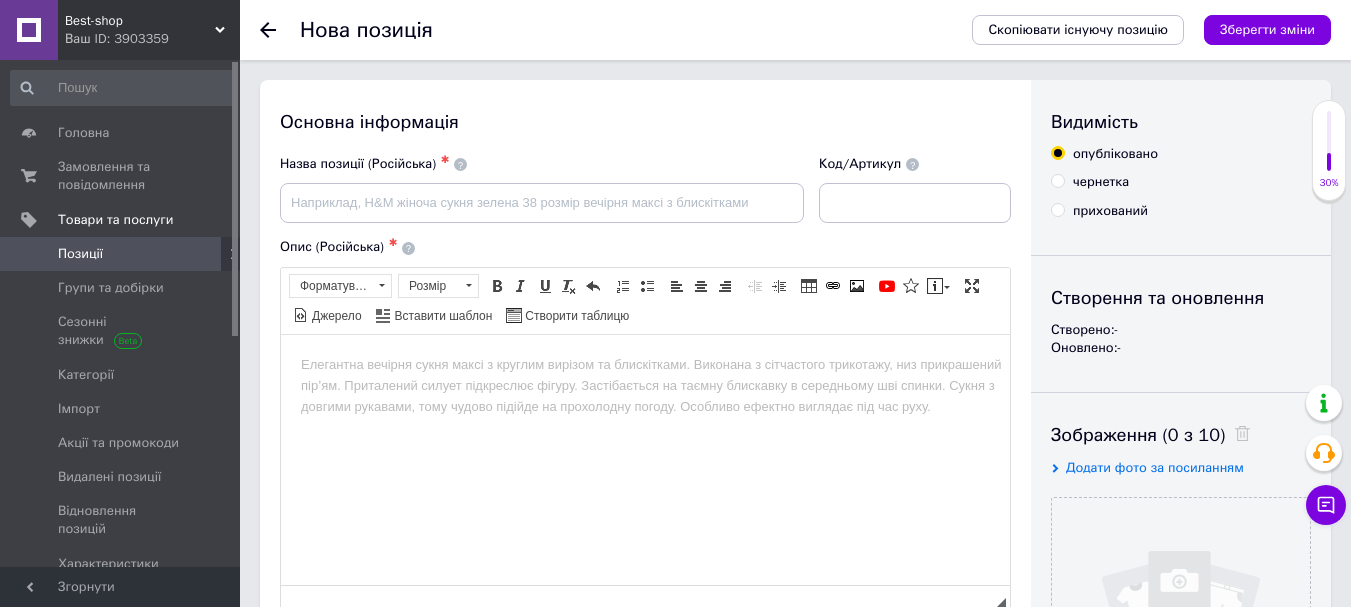 scroll, scrollTop: 0, scrollLeft: 0, axis: both 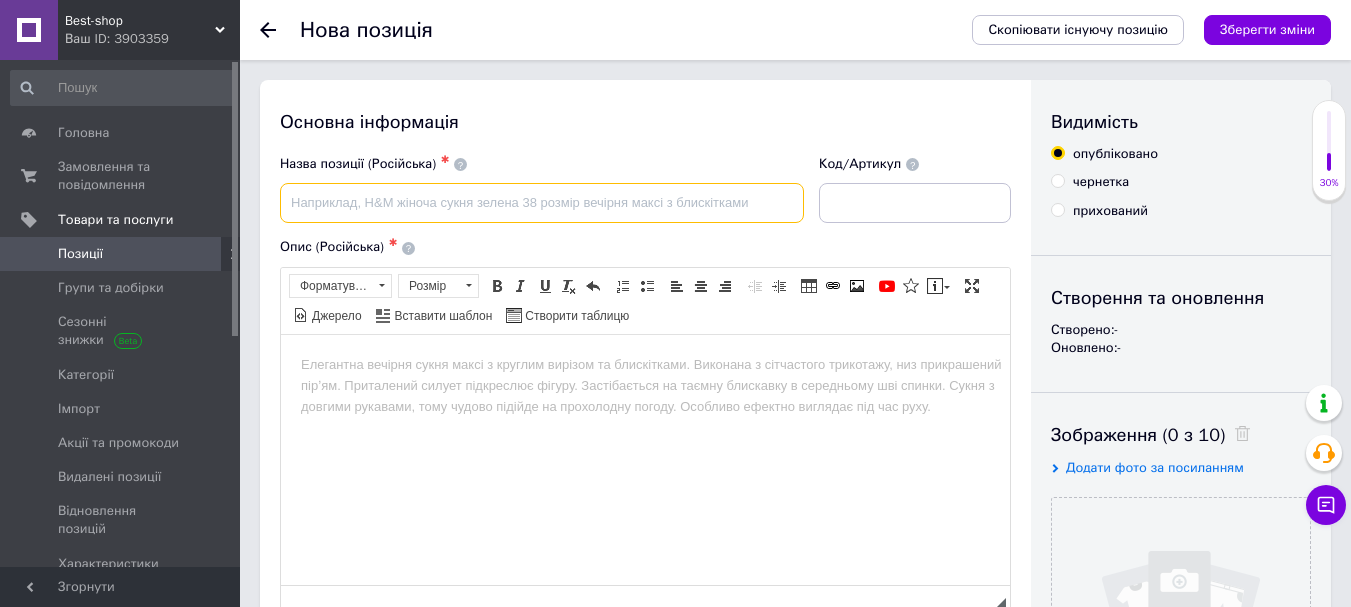 click at bounding box center (542, 203) 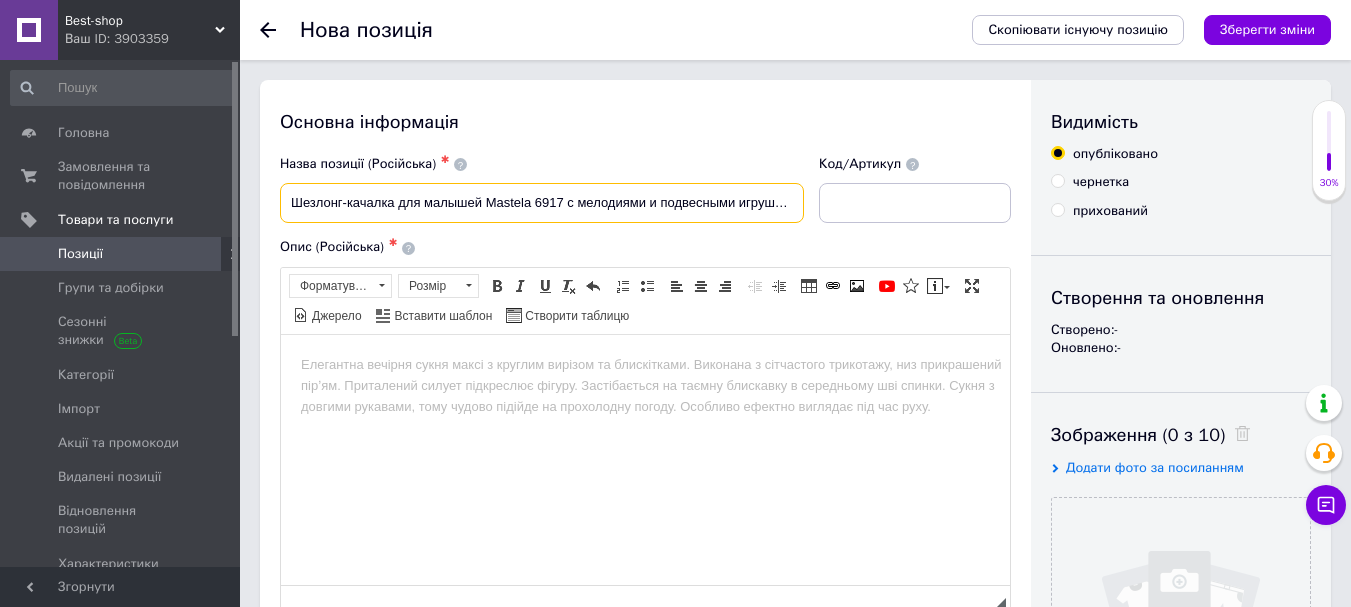 scroll, scrollTop: 0, scrollLeft: 247, axis: horizontal 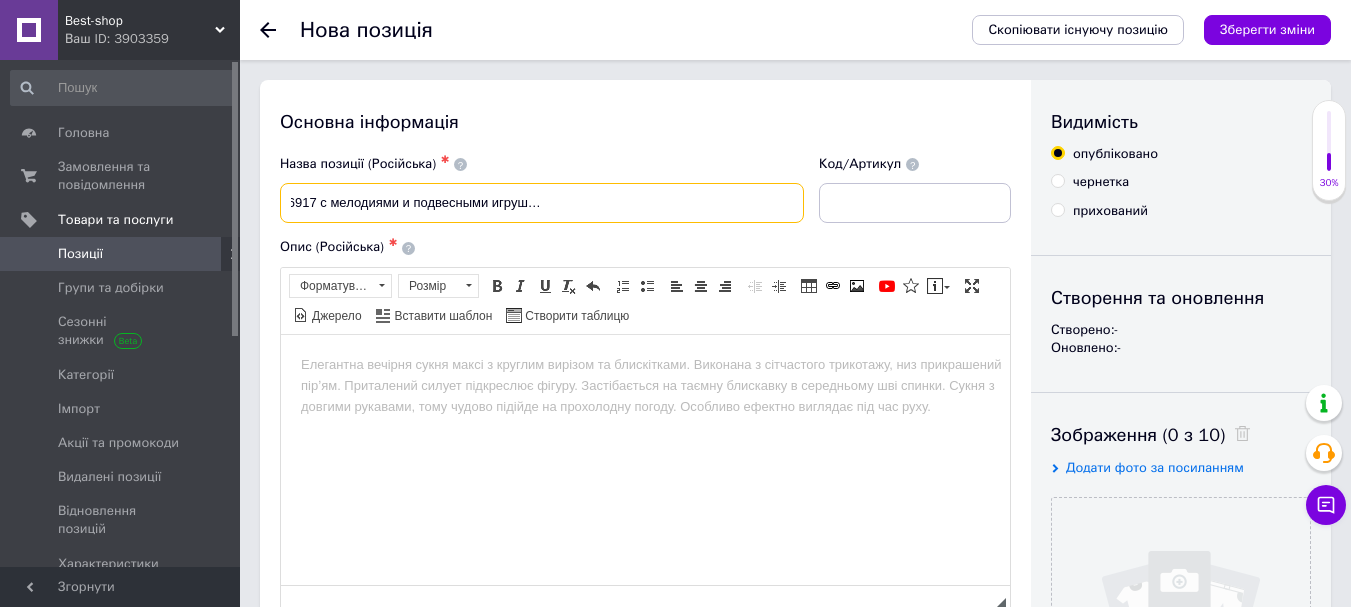drag, startPoint x: 792, startPoint y: 203, endPoint x: 753, endPoint y: 206, distance: 39.115215 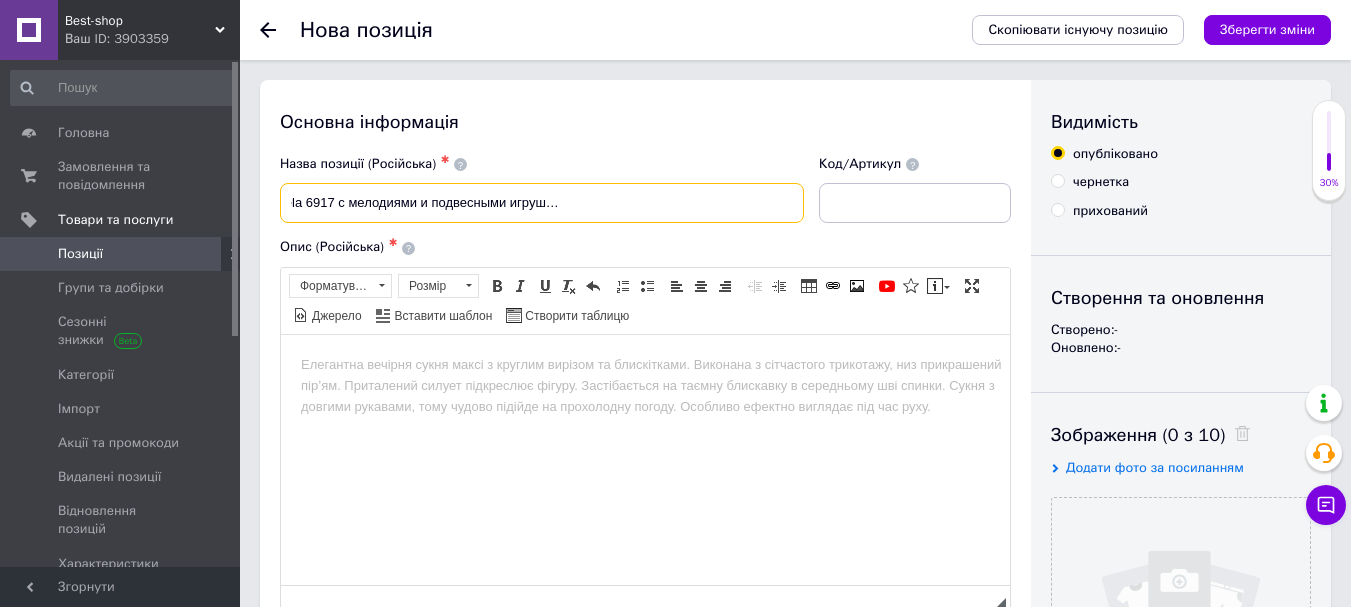 scroll, scrollTop: 0, scrollLeft: 242, axis: horizontal 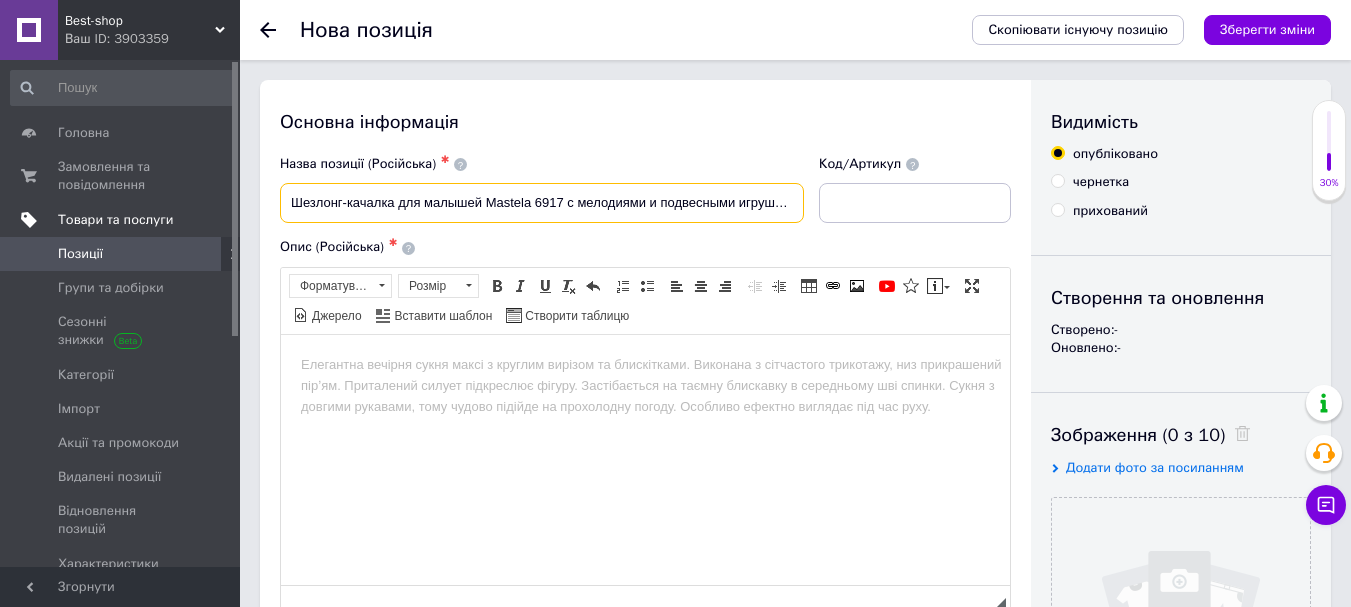 drag, startPoint x: 792, startPoint y: 198, endPoint x: 228, endPoint y: 232, distance: 565.02386 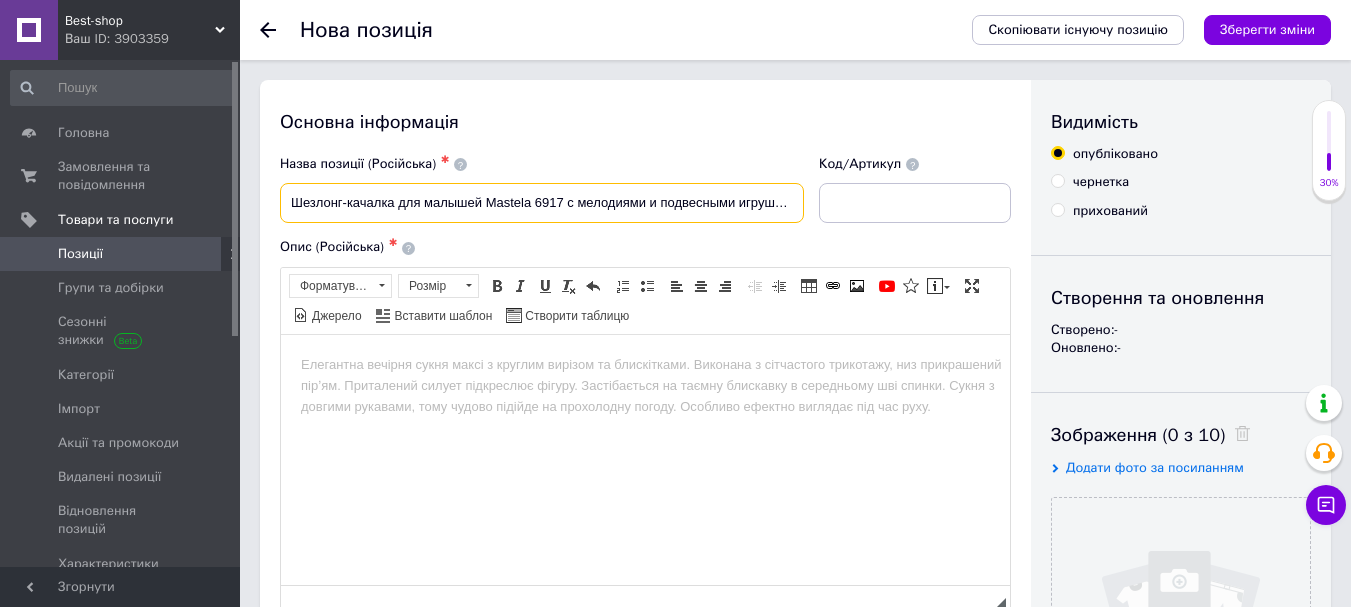 type on "Шезлонг-качалка для малышей Mastela 6917 с мелодиями и подвесными игрушками Розовый Удобная кроватка для деток" 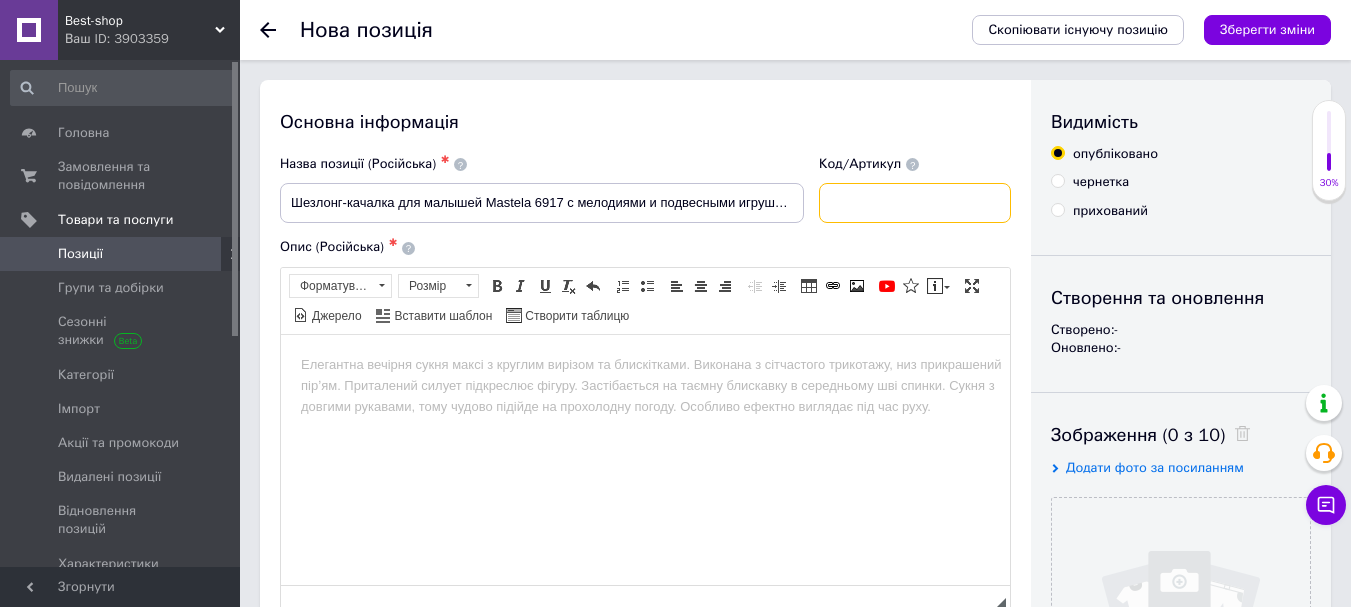 click at bounding box center [915, 203] 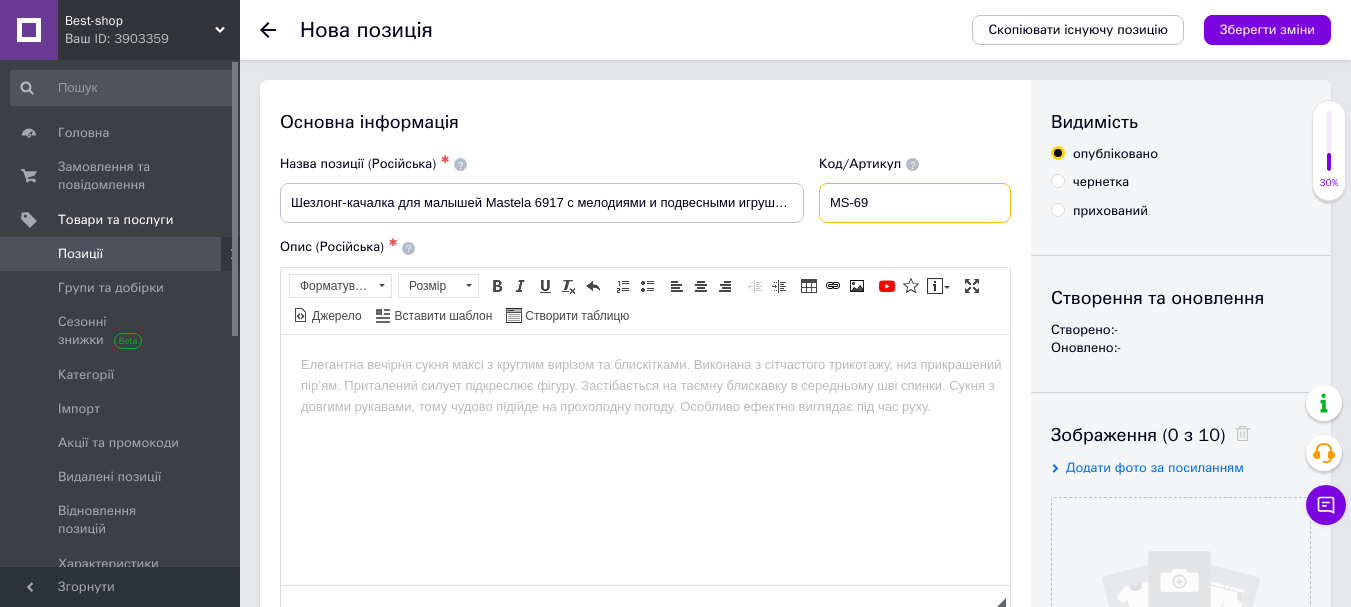 type on "MS-69" 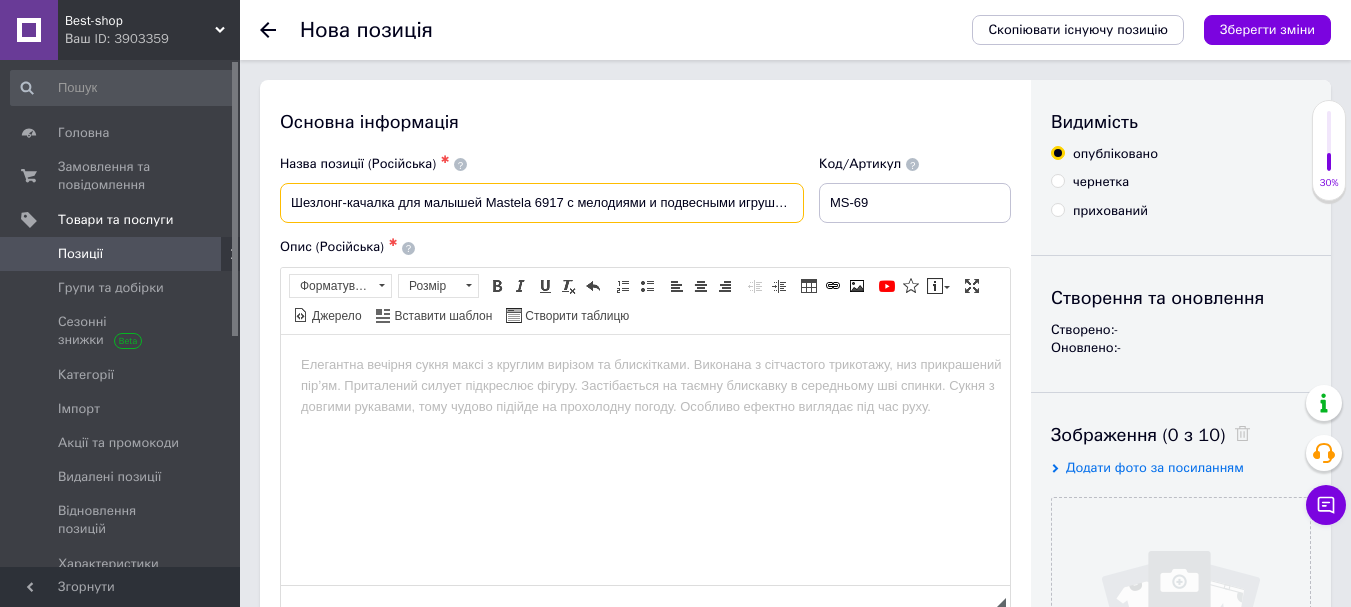 drag, startPoint x: 341, startPoint y: 204, endPoint x: 291, endPoint y: 198, distance: 50.358715 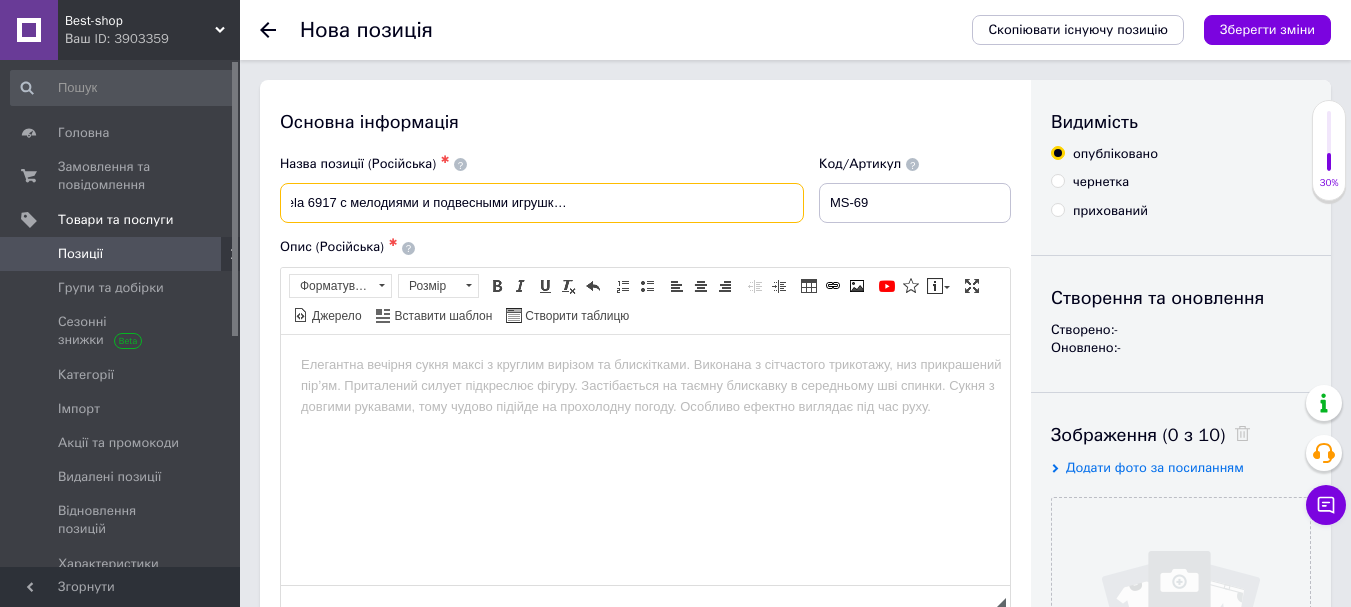 scroll, scrollTop: 0, scrollLeft: 234, axis: horizontal 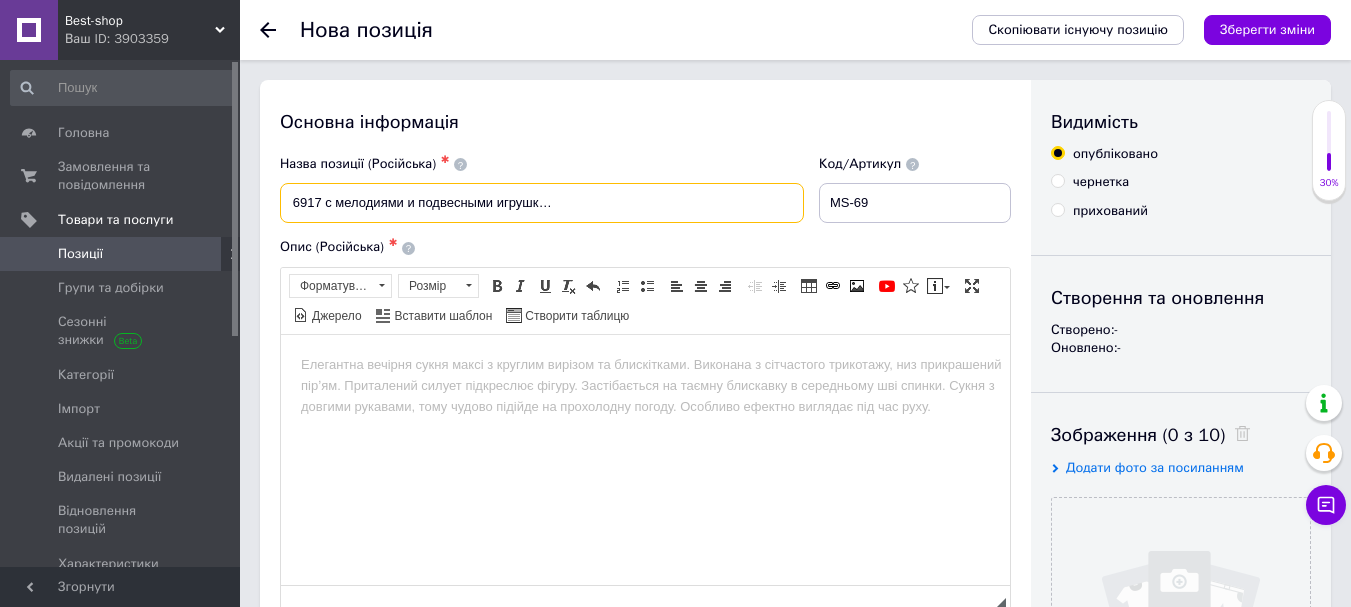 drag, startPoint x: 641, startPoint y: 204, endPoint x: 781, endPoint y: 206, distance: 140.01428 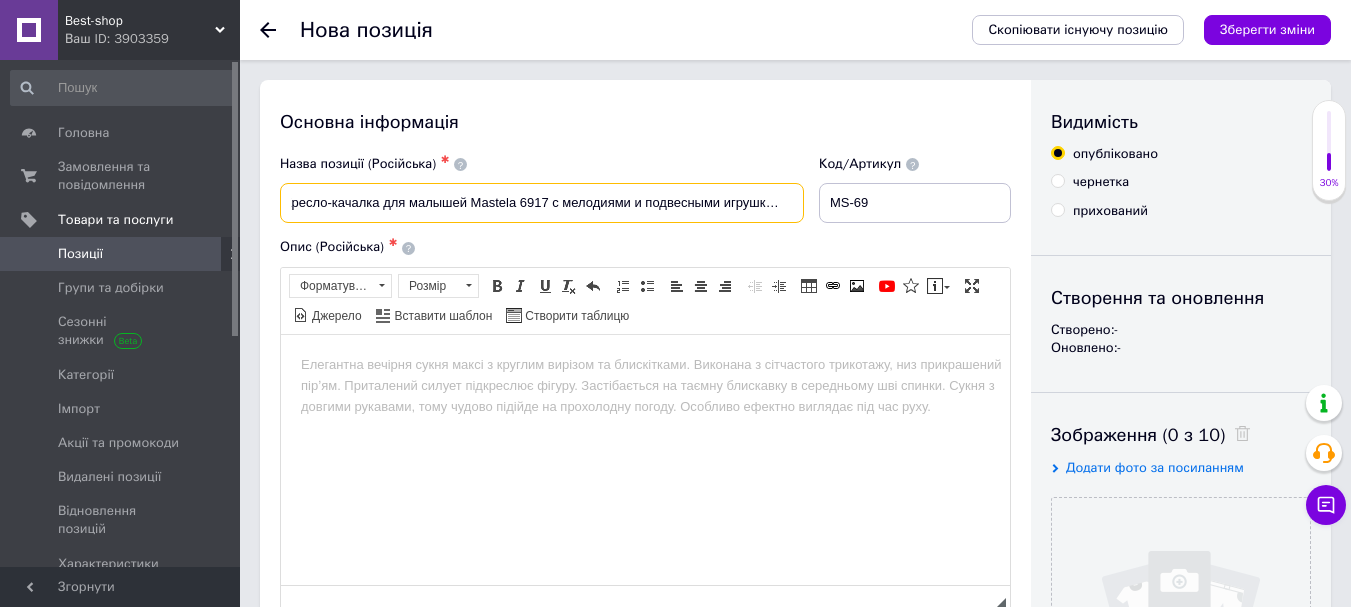 scroll, scrollTop: 0, scrollLeft: 0, axis: both 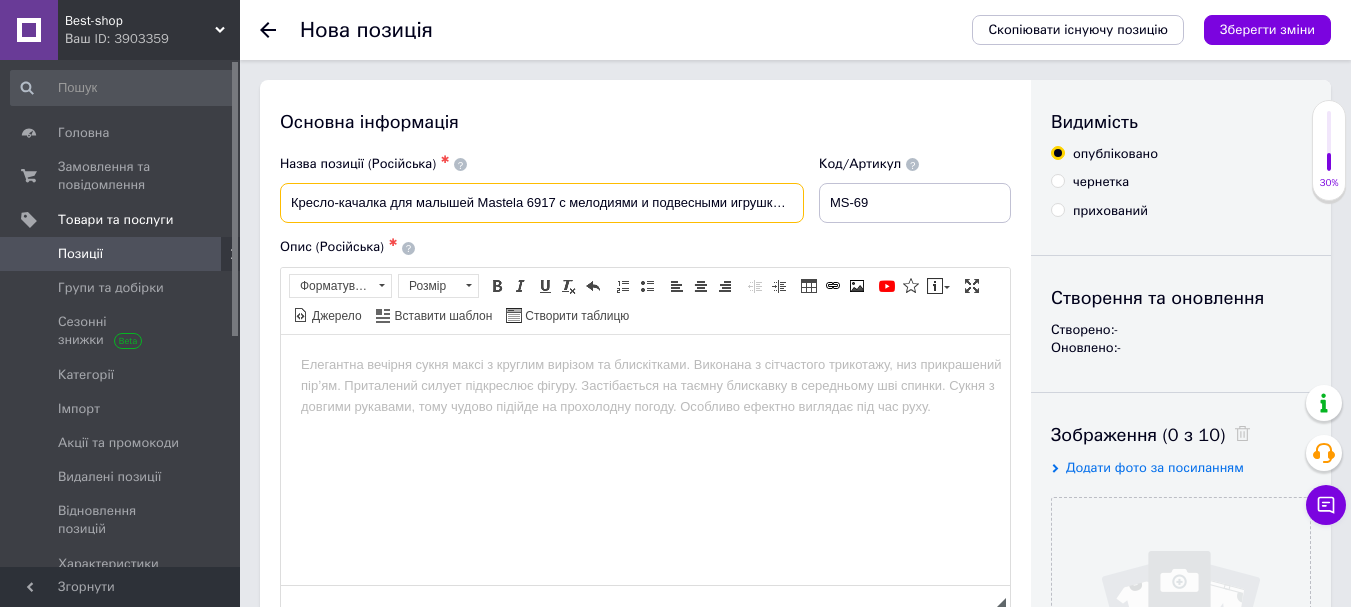 drag, startPoint x: 449, startPoint y: 214, endPoint x: 240, endPoint y: 226, distance: 209.34421 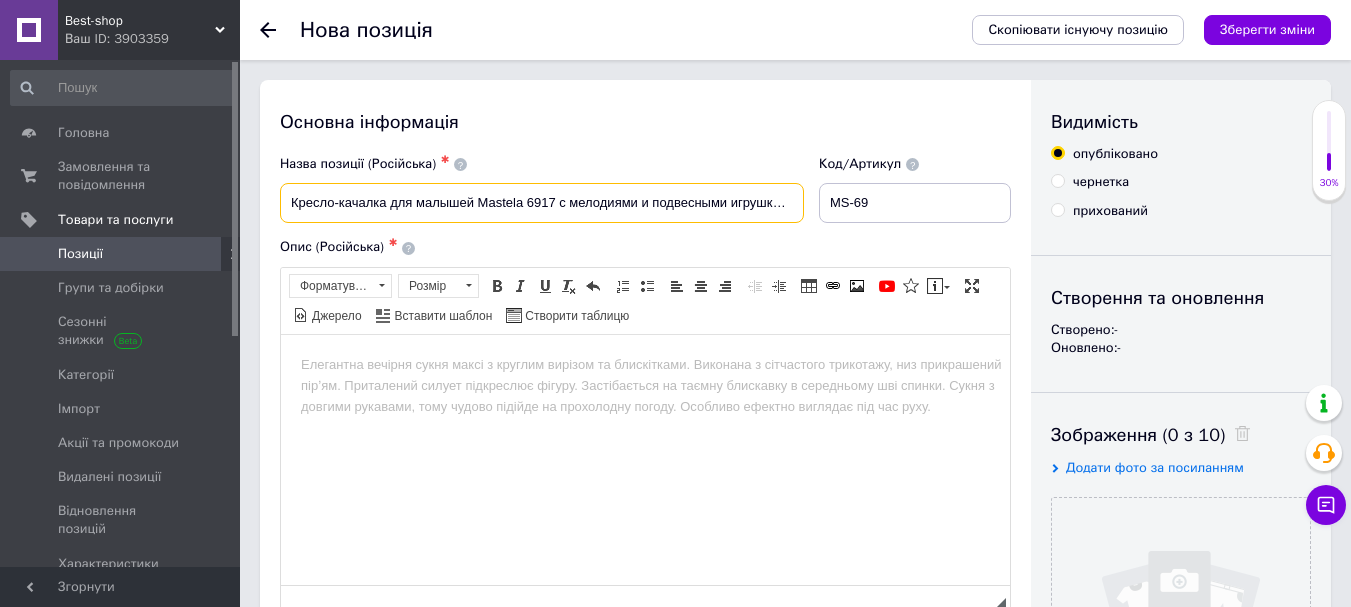 click on "Кресло-качалка для малышей Mastela 6917 с мелодиями и подвесными игрушками Розовый Удобная кроватка для деток" at bounding box center (542, 203) 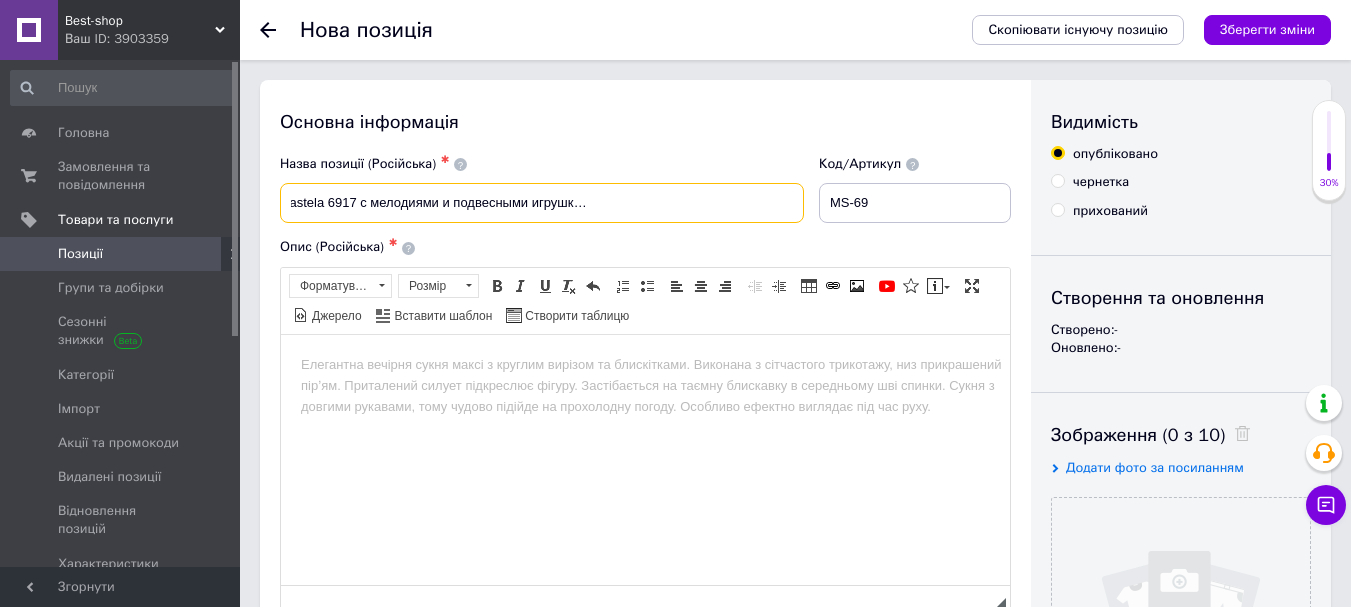 scroll, scrollTop: 0, scrollLeft: 234, axis: horizontal 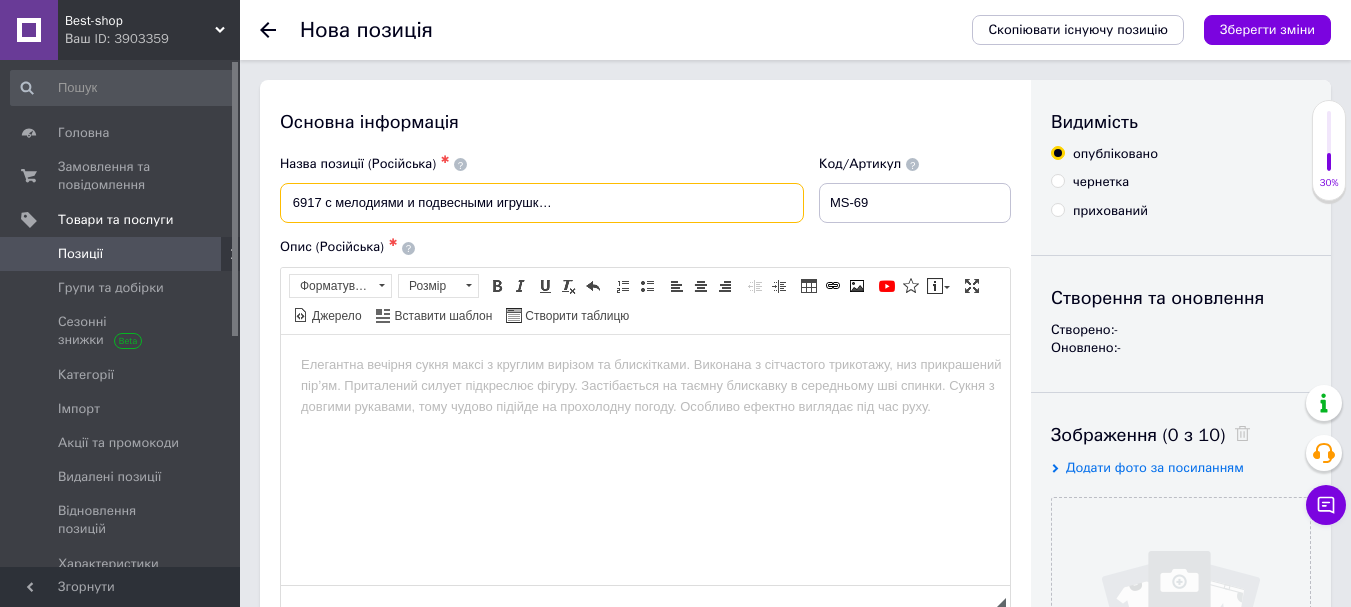 drag, startPoint x: 781, startPoint y: 197, endPoint x: 813, endPoint y: 209, distance: 34.176014 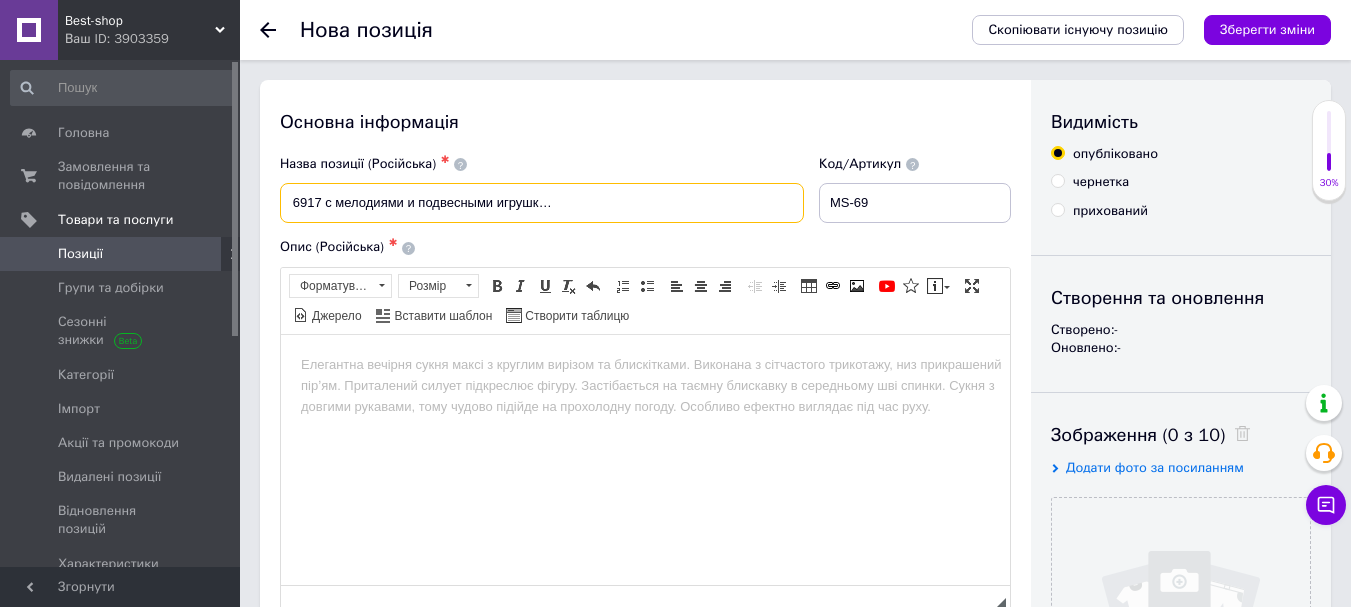 click on "Кресло-качалка для малышей Mastela 6917 с мелодиями и подвесными игрушками Розовый Удобная кроватка для деток" at bounding box center (542, 203) 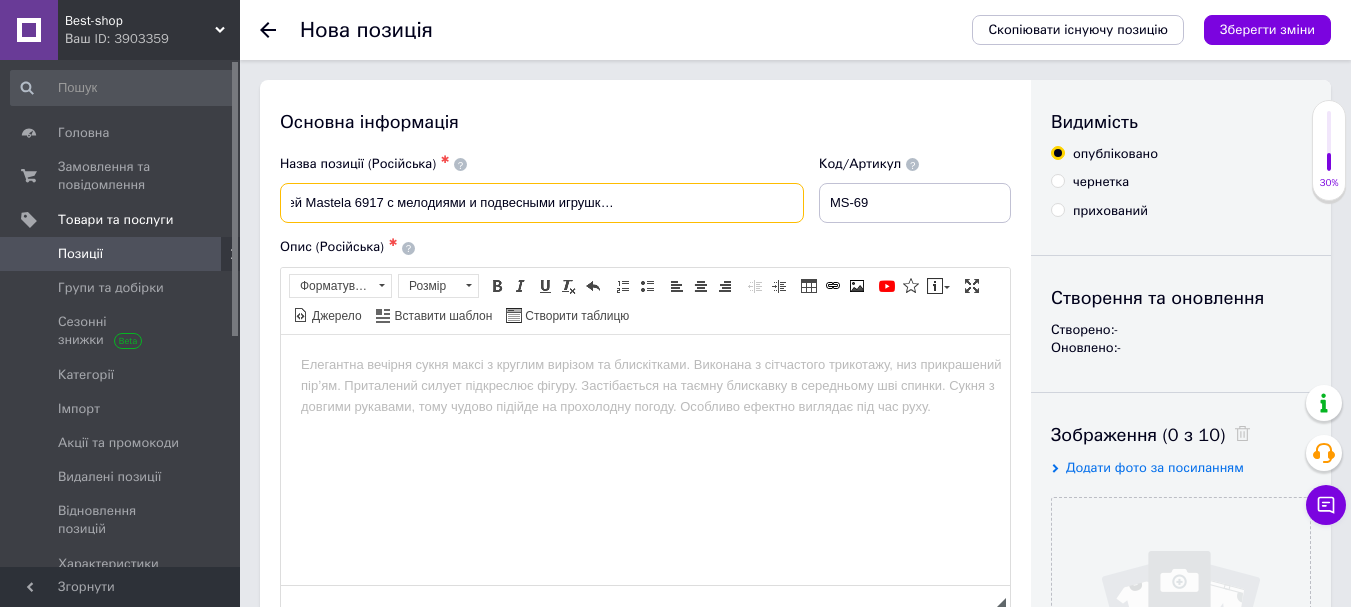 scroll, scrollTop: 0, scrollLeft: 172, axis: horizontal 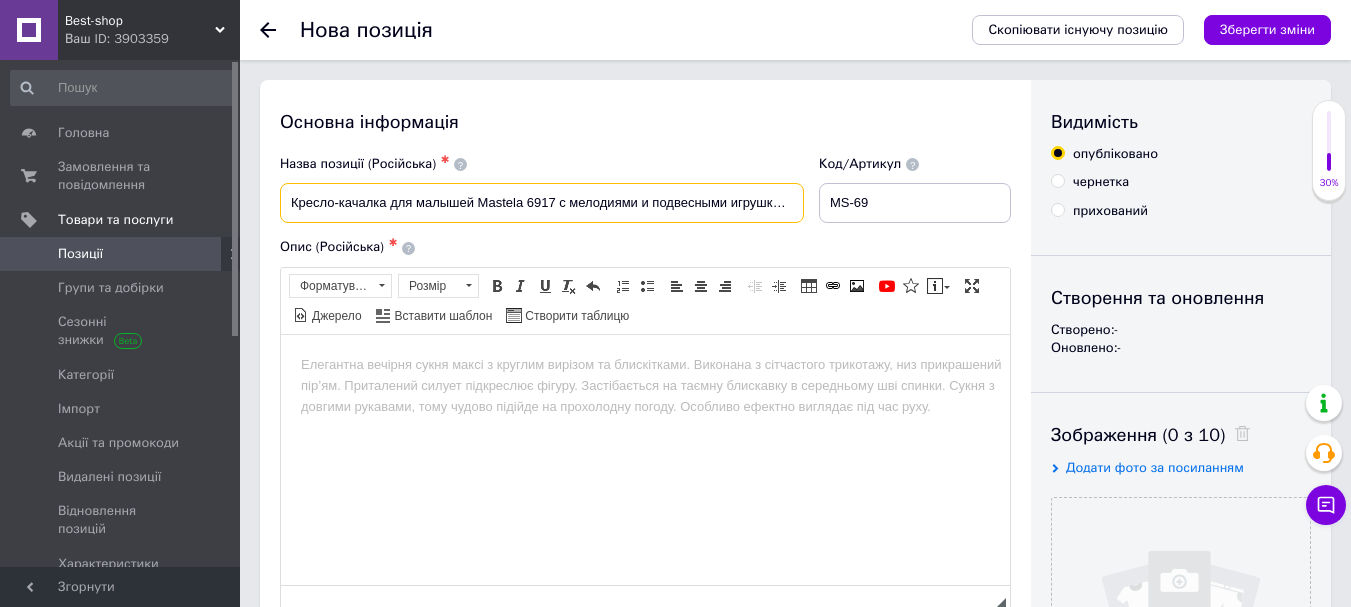 drag, startPoint x: 775, startPoint y: 206, endPoint x: 182, endPoint y: 241, distance: 594.032 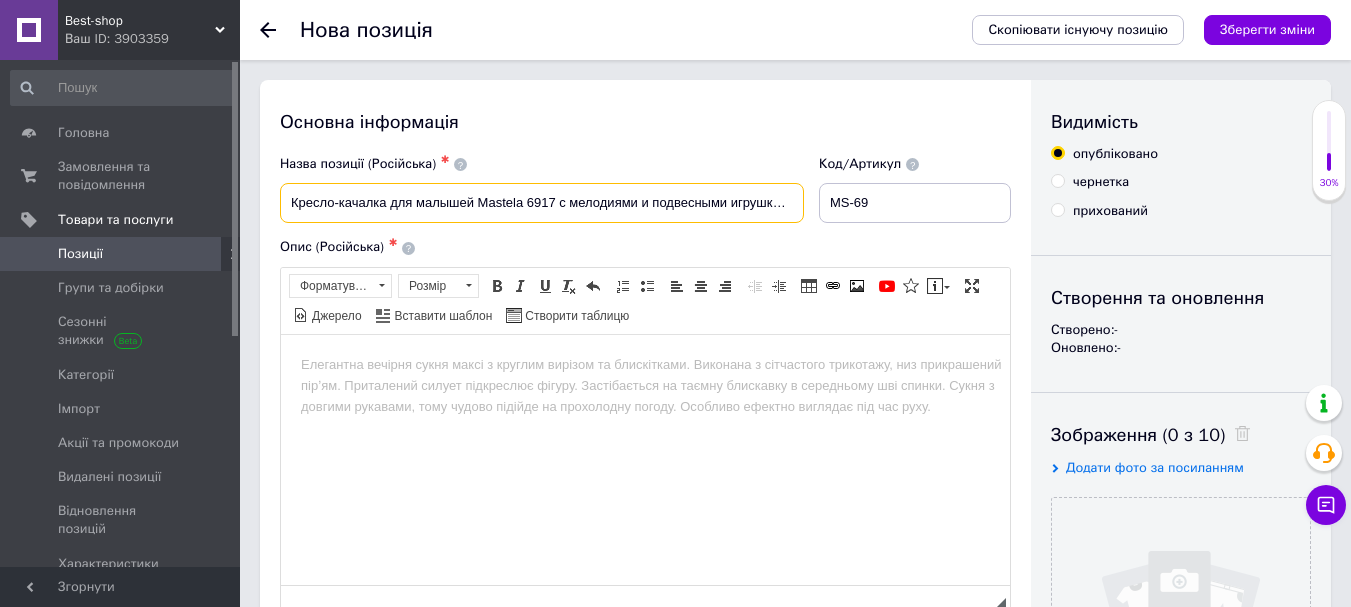 click on "Кресло-качалка для малышей Mastela 6917 с мелодиями и подвесными игрушками Розовый Удобная кроватка" at bounding box center [542, 203] 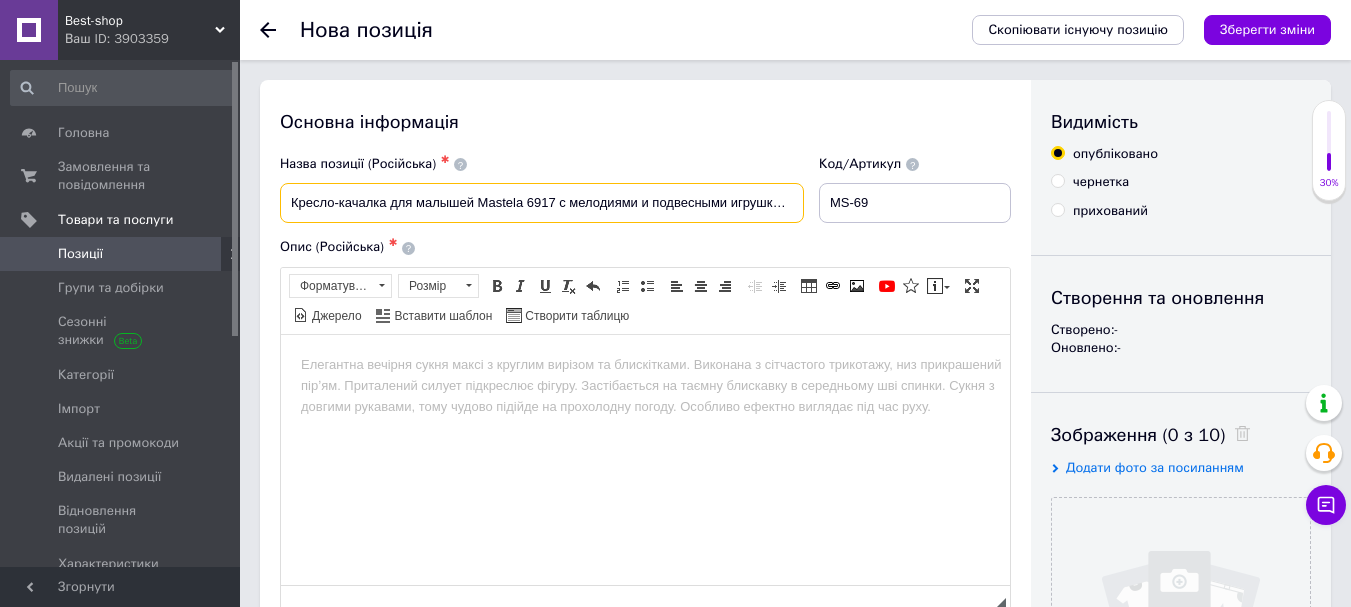 drag, startPoint x: 469, startPoint y: 201, endPoint x: 442, endPoint y: 202, distance: 27.018513 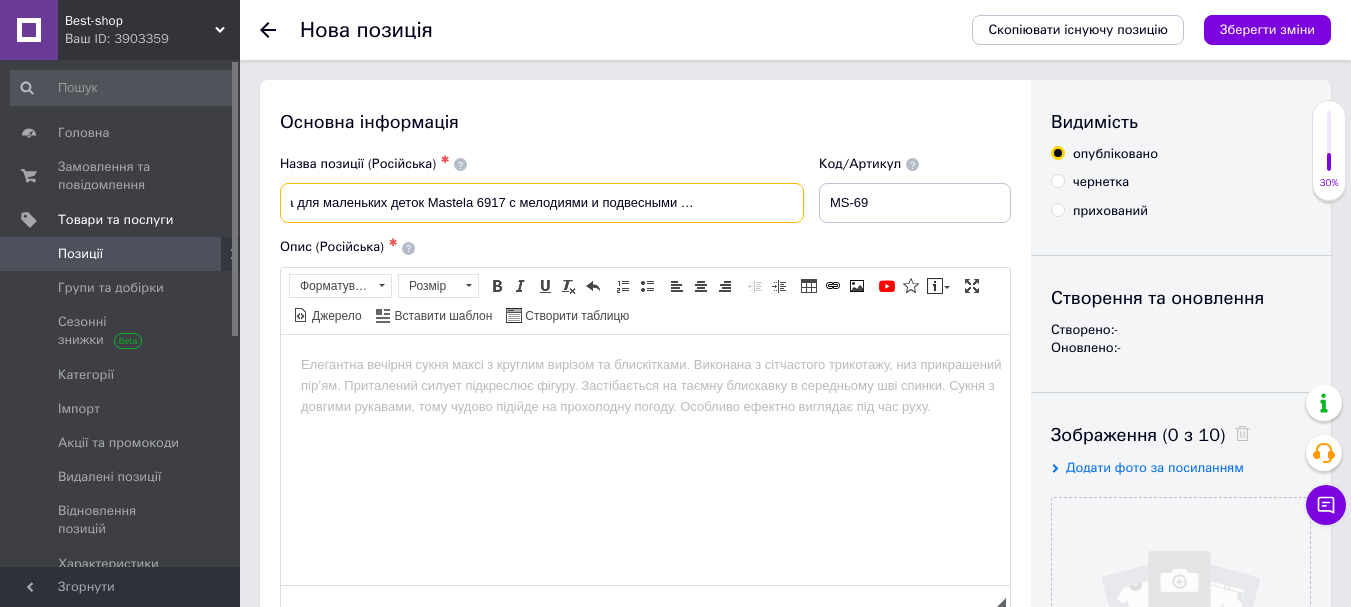scroll, scrollTop: 0, scrollLeft: 215, axis: horizontal 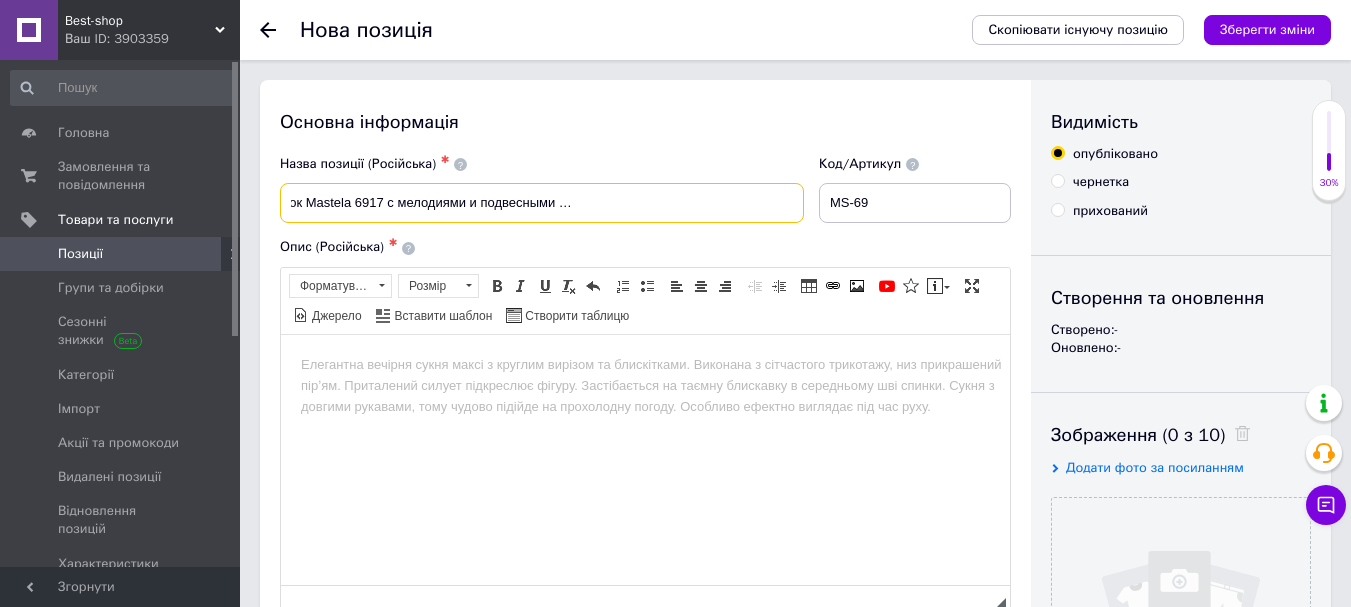 drag, startPoint x: 457, startPoint y: 201, endPoint x: 808, endPoint y: 207, distance: 351.05127 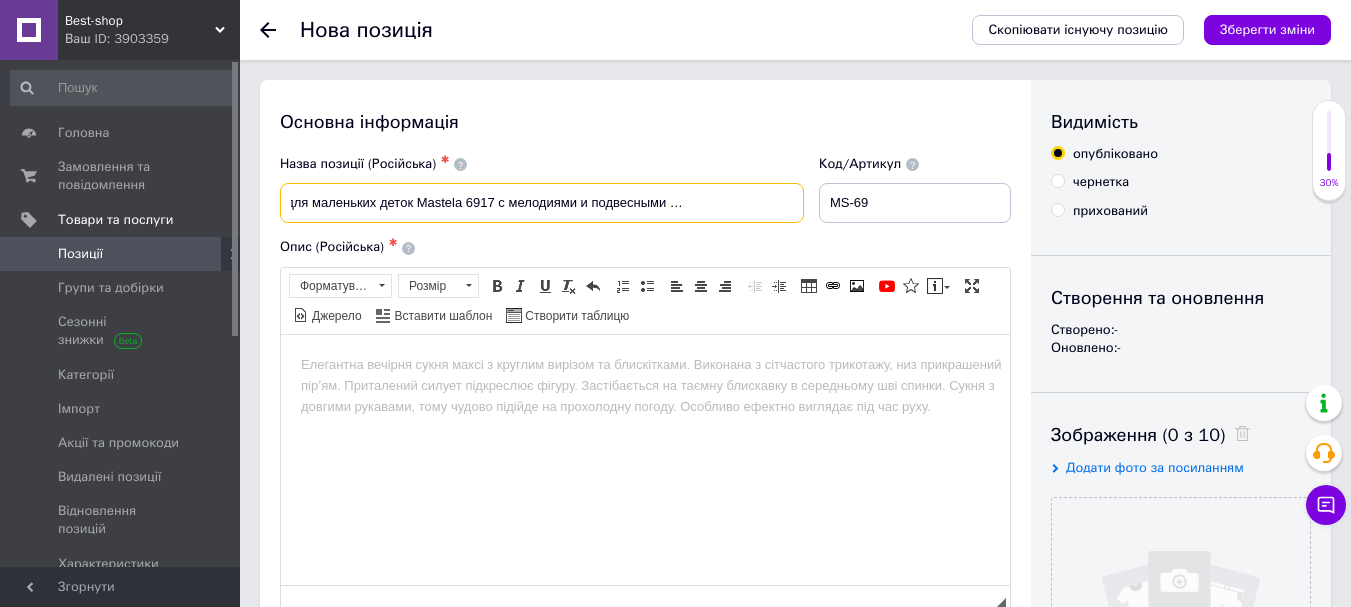 scroll, scrollTop: 0, scrollLeft: 104, axis: horizontal 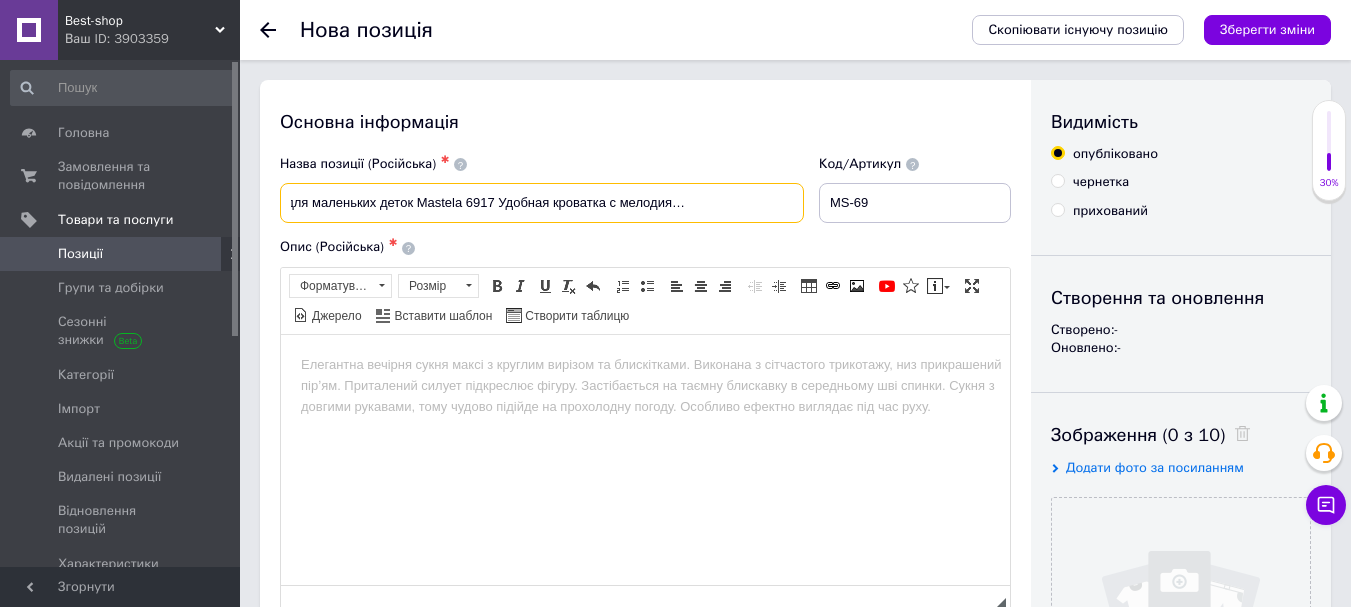 type on "Кресло-качалка для маленьких деток Mastela 6917 Удобная кроватка с мелодиями и подвесными игрушками Розовый" 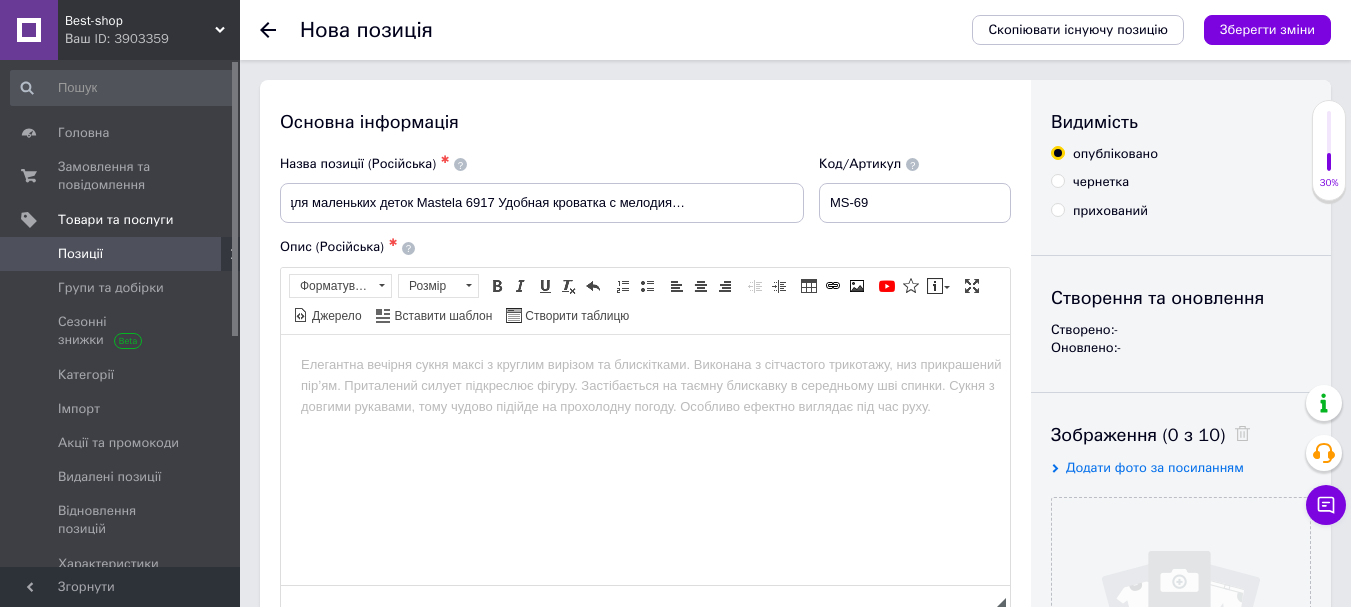 scroll, scrollTop: 0, scrollLeft: 0, axis: both 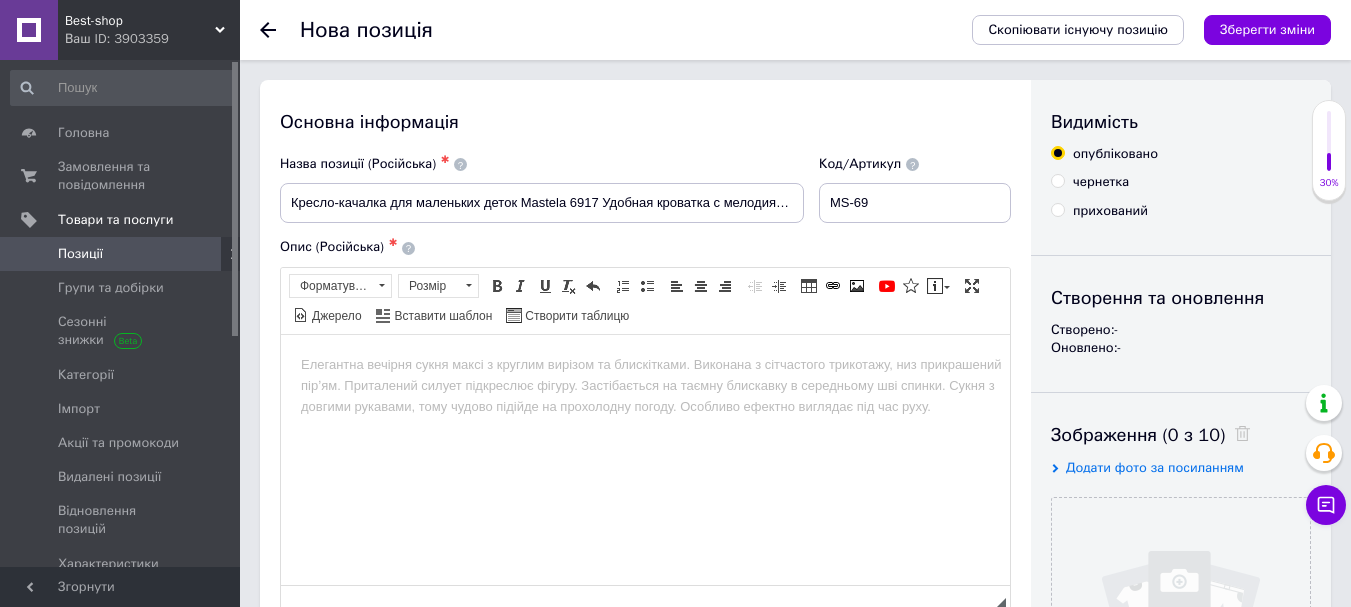 click at bounding box center (645, 364) 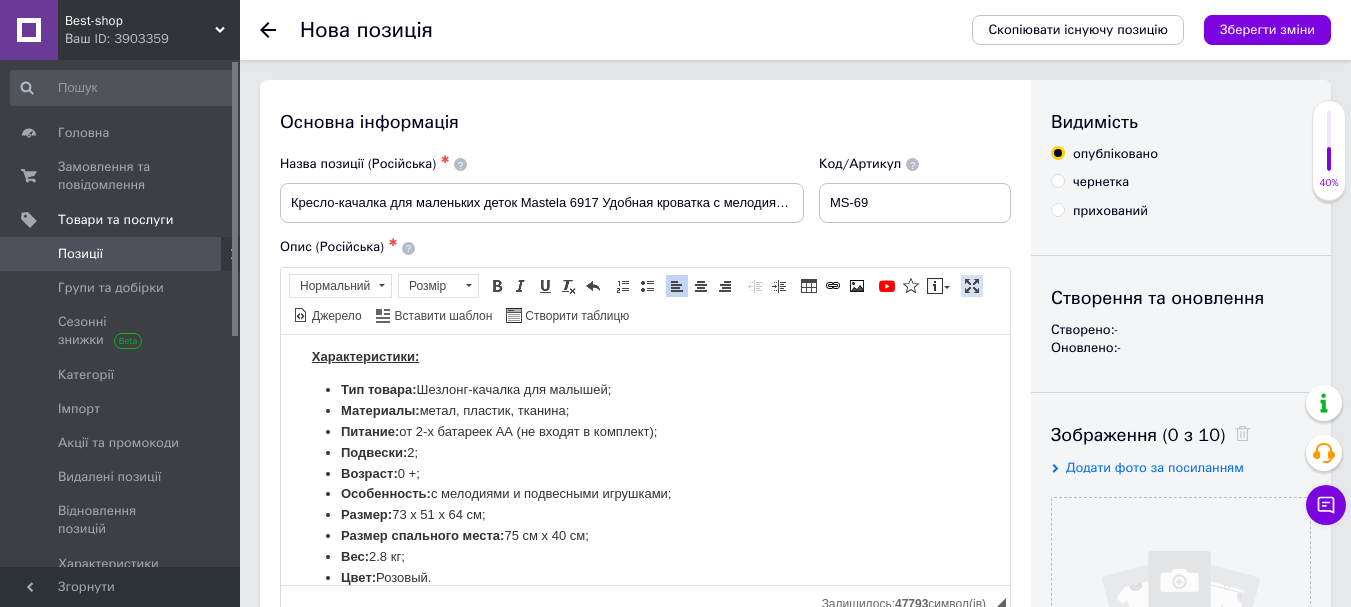 click at bounding box center (972, 286) 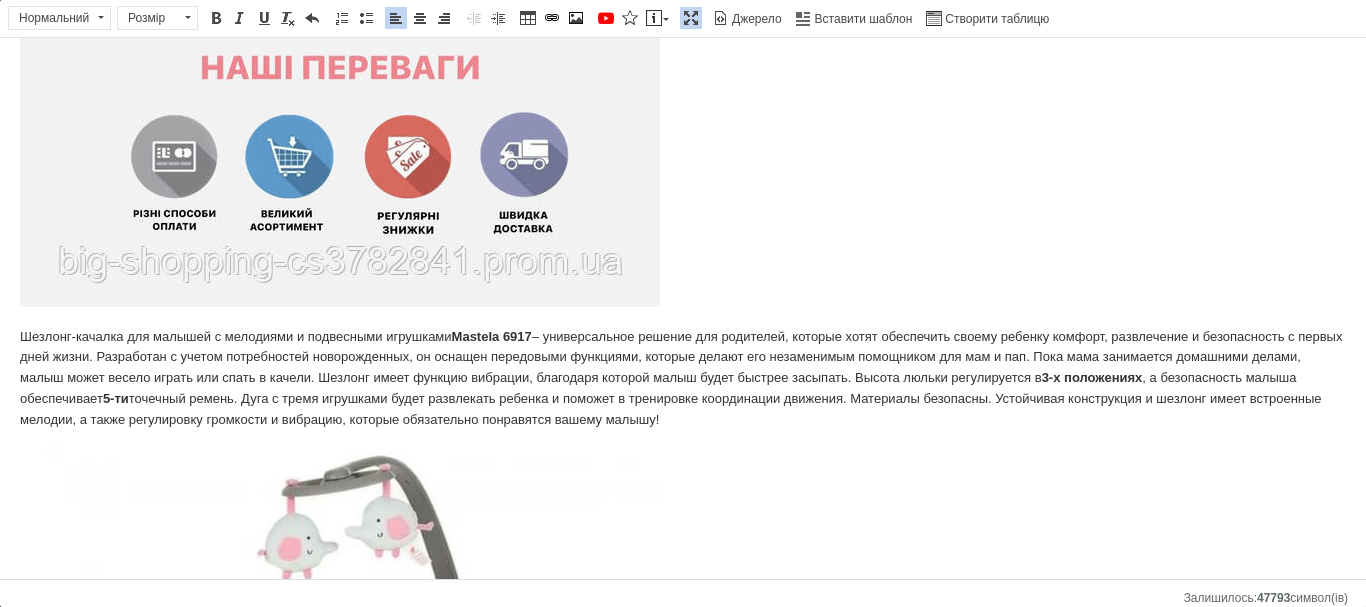 scroll, scrollTop: 0, scrollLeft: 0, axis: both 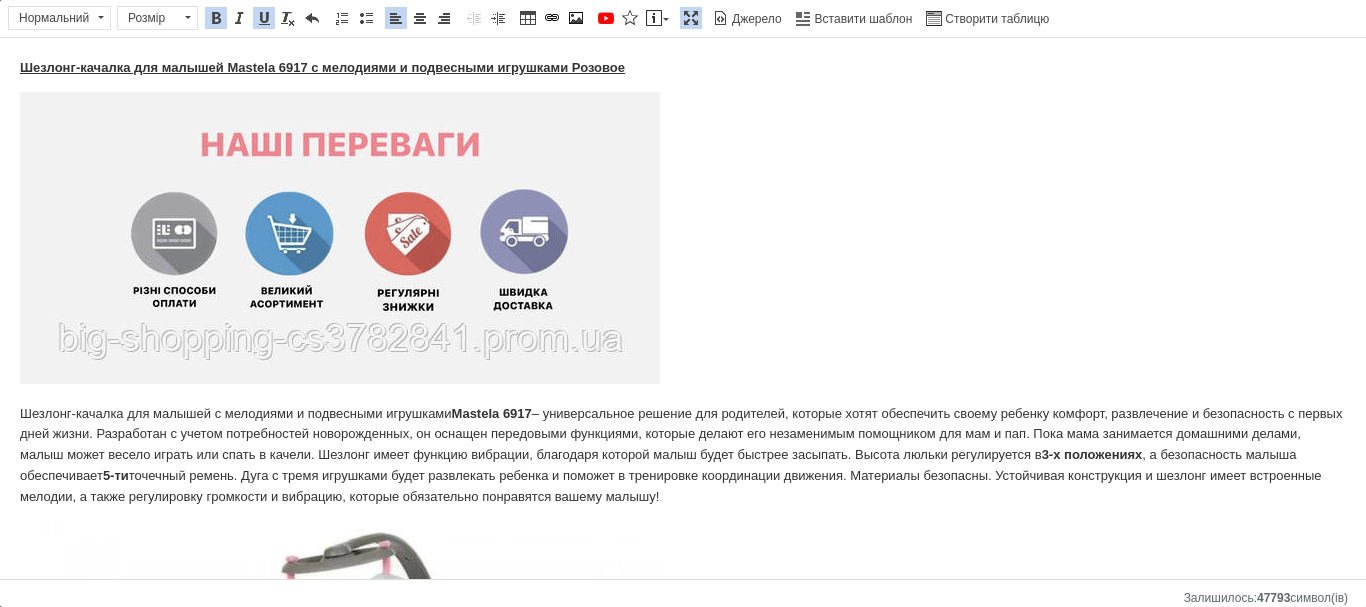 drag, startPoint x: 15, startPoint y: 63, endPoint x: 702, endPoint y: 399, distance: 764.76465 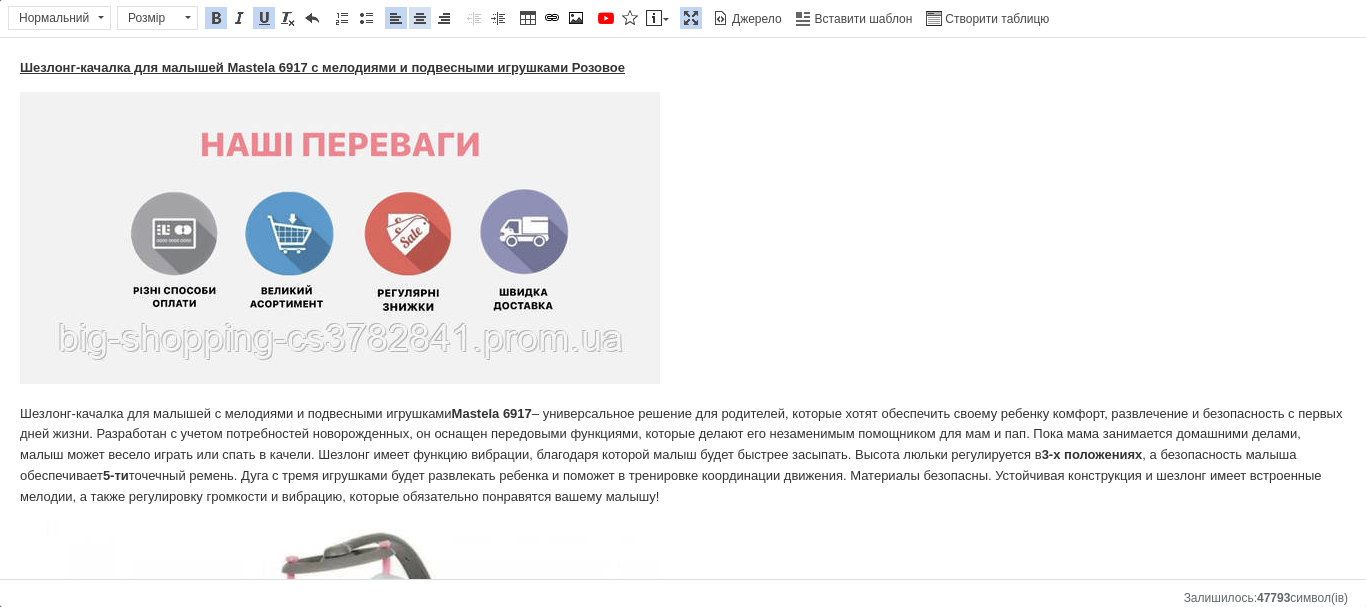 click at bounding box center (420, 18) 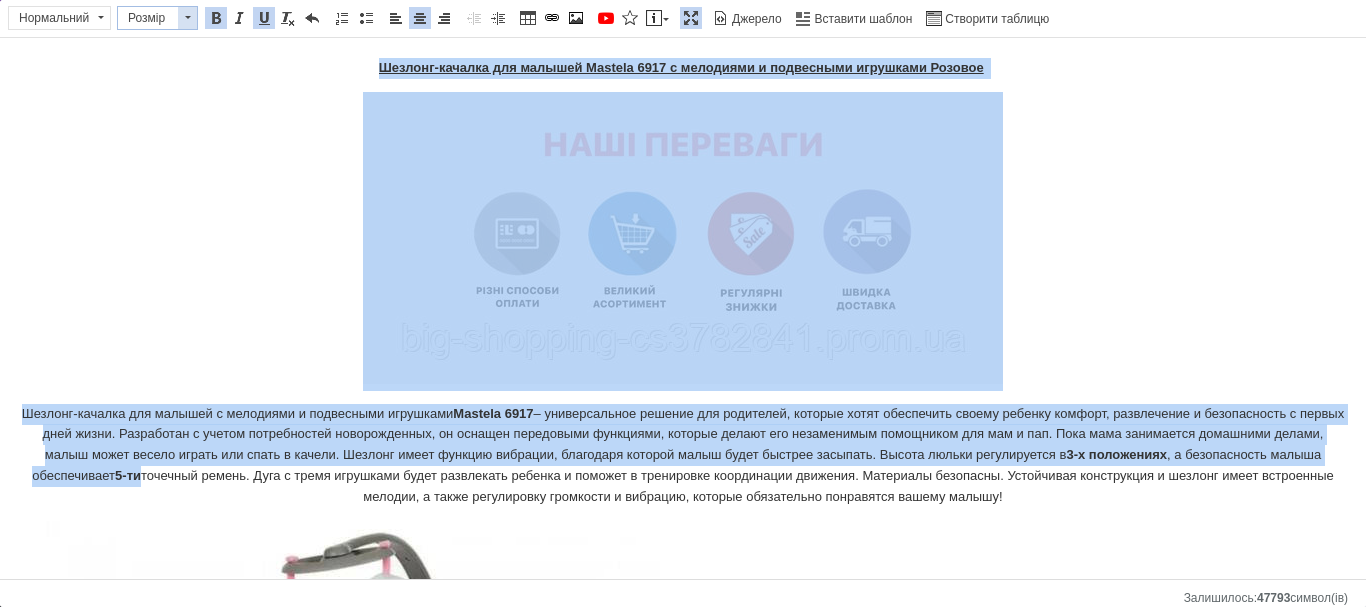 click on "Розмір" at bounding box center [148, 18] 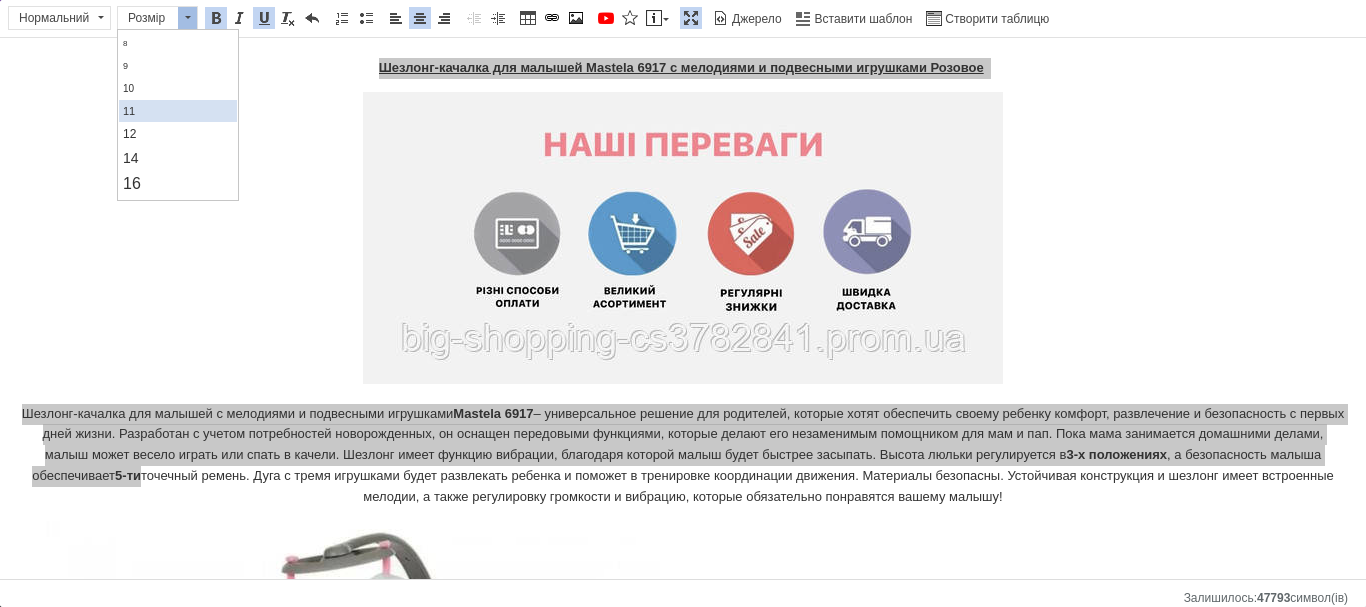 scroll, scrollTop: 100, scrollLeft: 0, axis: vertical 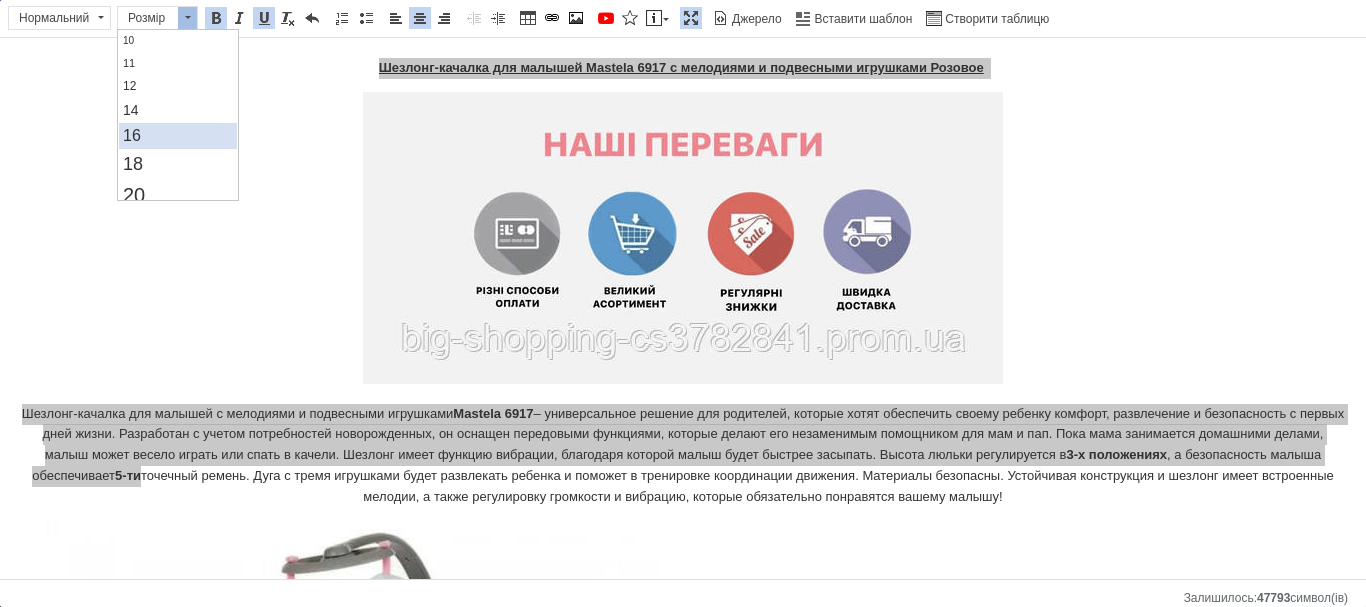 drag, startPoint x: 175, startPoint y: 138, endPoint x: 371, endPoint y: 121, distance: 196.73587 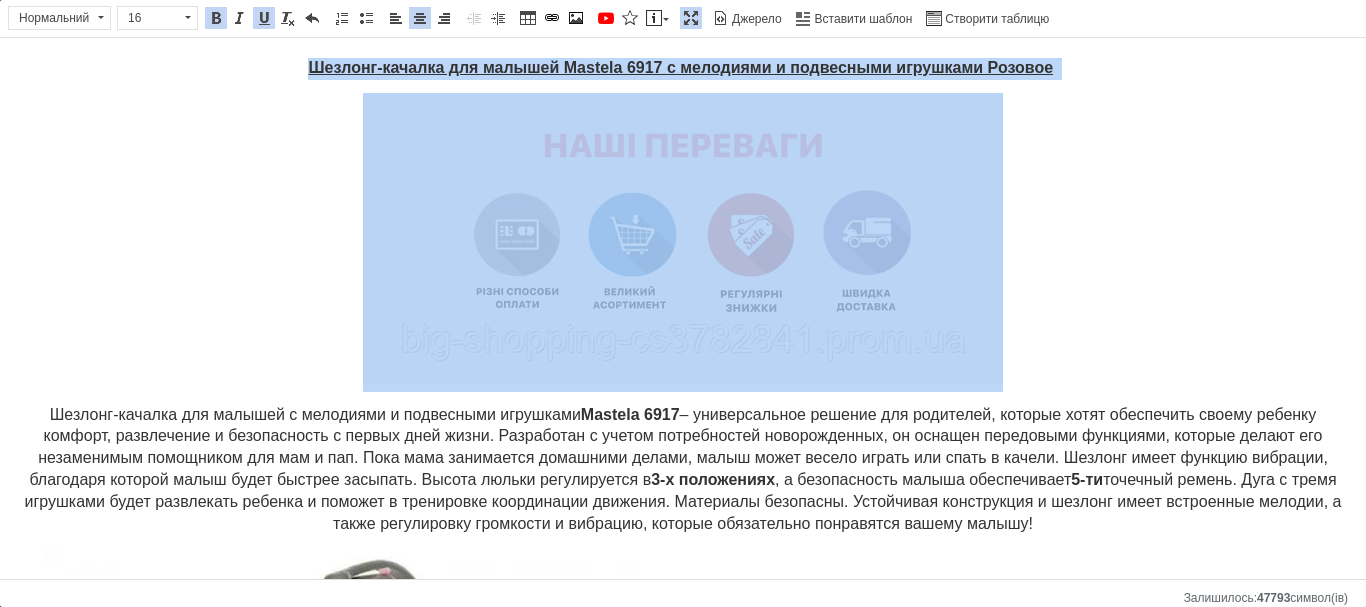 scroll, scrollTop: 0, scrollLeft: 0, axis: both 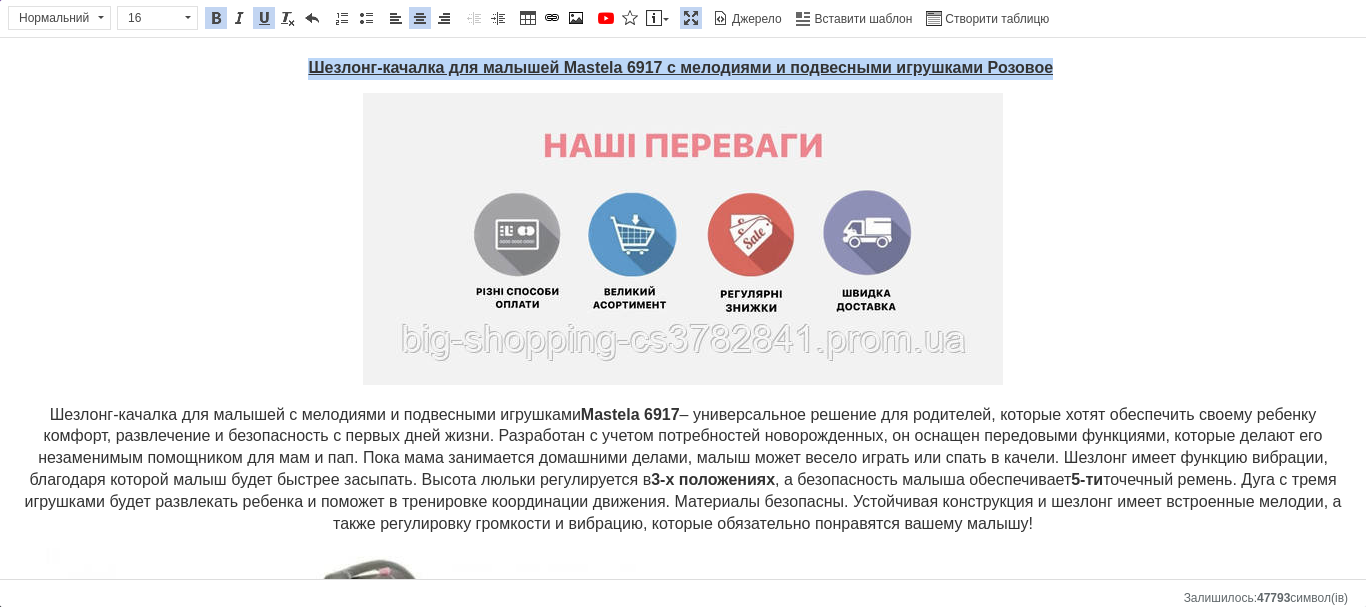 drag, startPoint x: 307, startPoint y: 66, endPoint x: 1045, endPoint y: 77, distance: 738.082 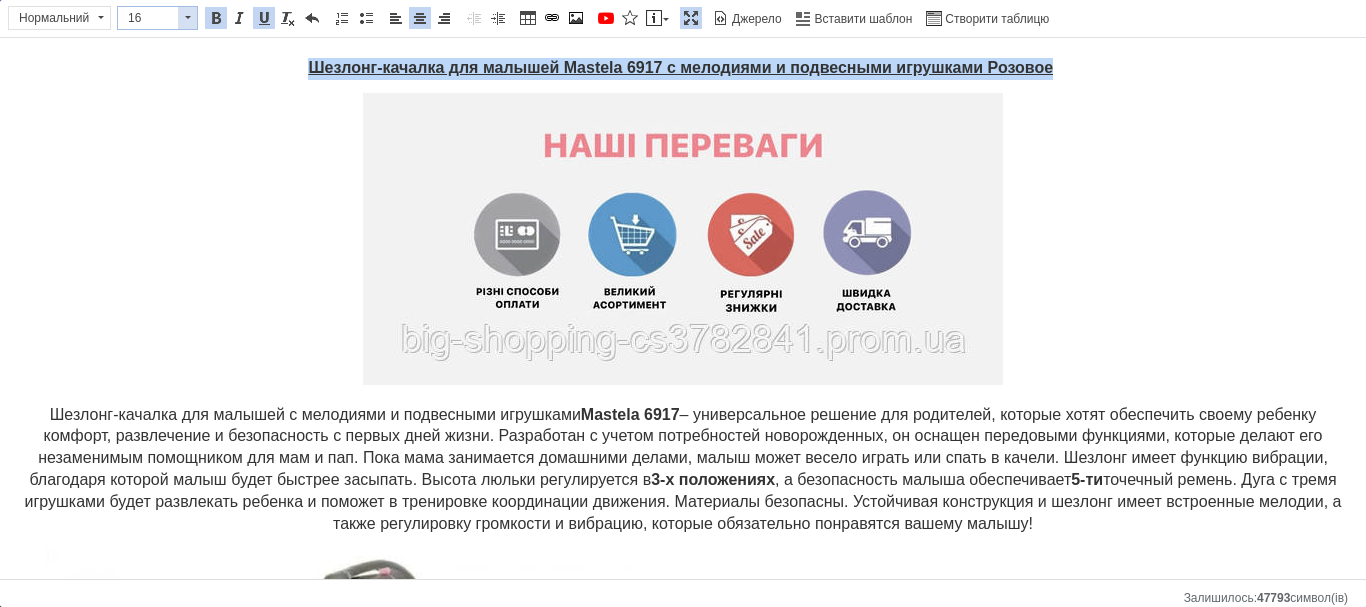 click at bounding box center (187, 18) 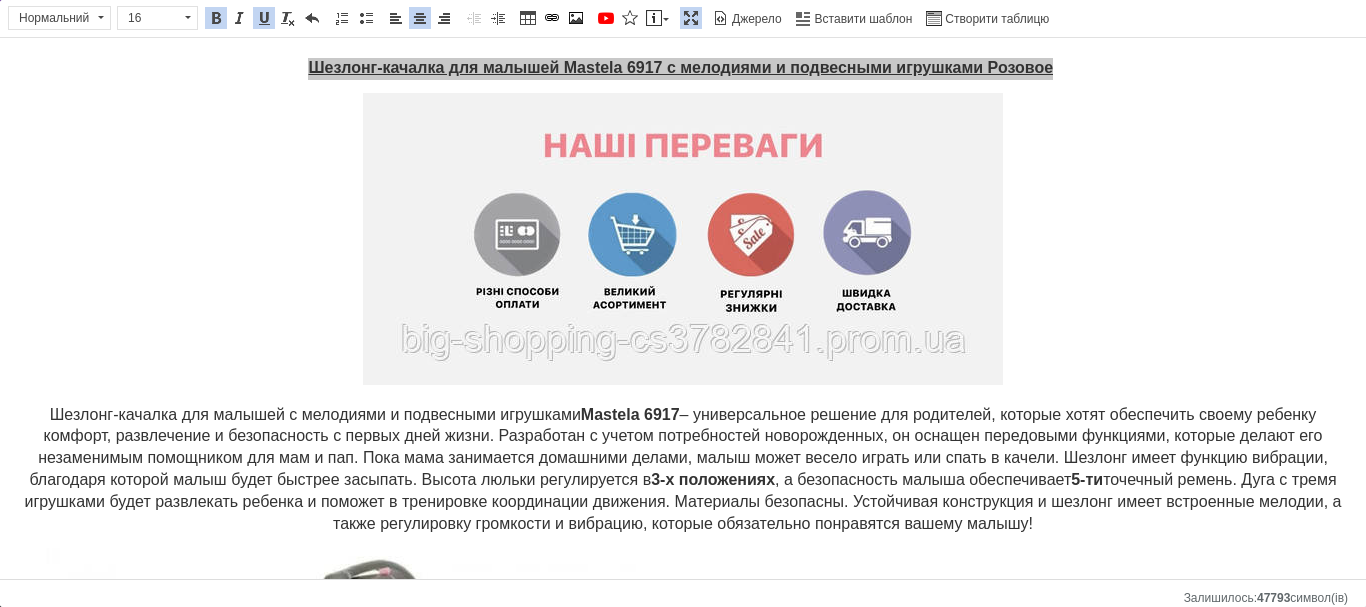 scroll, scrollTop: 121, scrollLeft: 0, axis: vertical 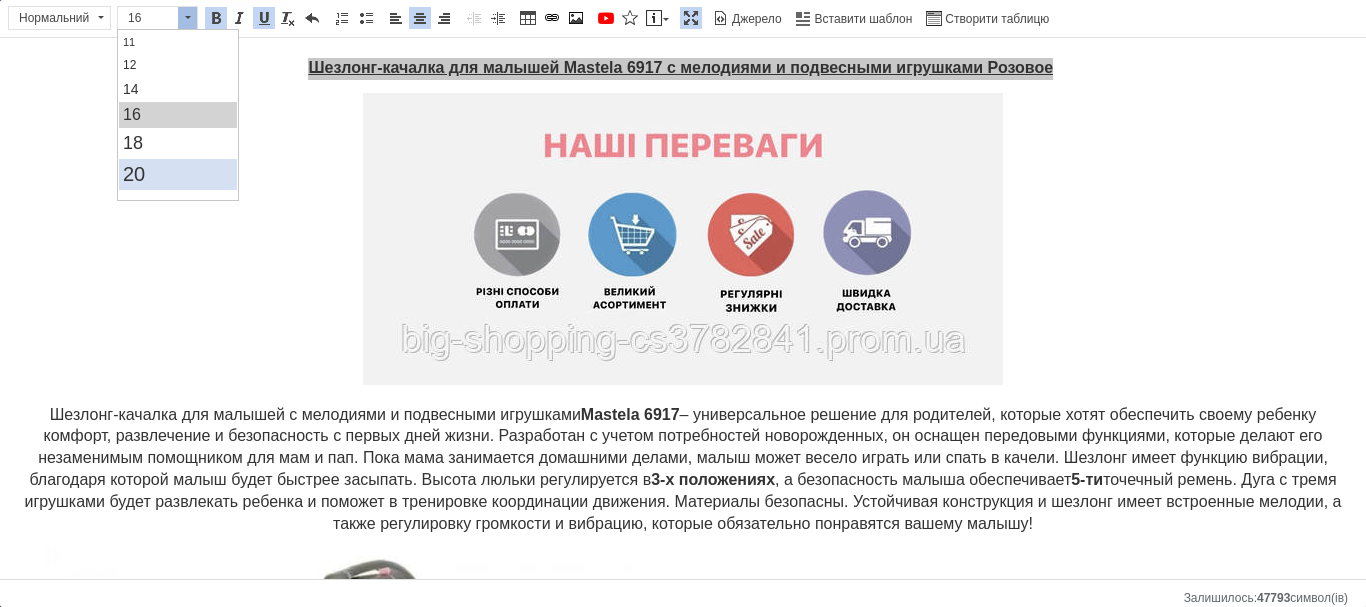 drag, startPoint x: 172, startPoint y: 161, endPoint x: 289, endPoint y: 153, distance: 117.273186 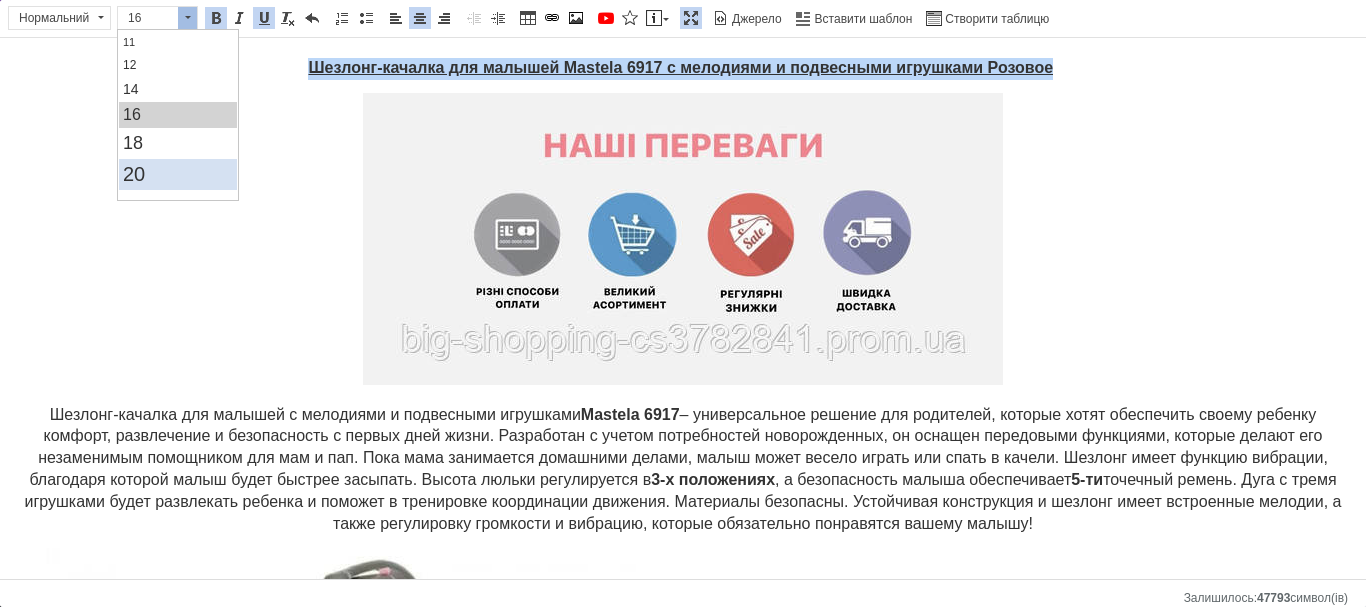 scroll, scrollTop: 0, scrollLeft: 0, axis: both 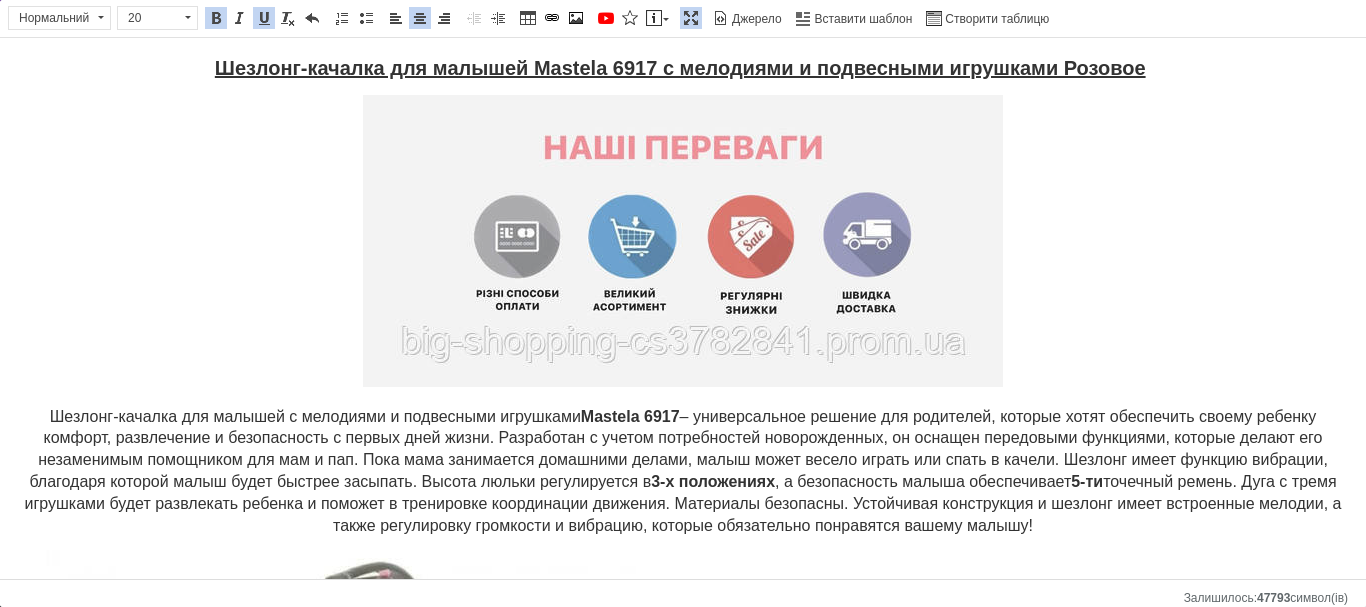 drag, startPoint x: 416, startPoint y: 203, endPoint x: 566, endPoint y: 233, distance: 152.97058 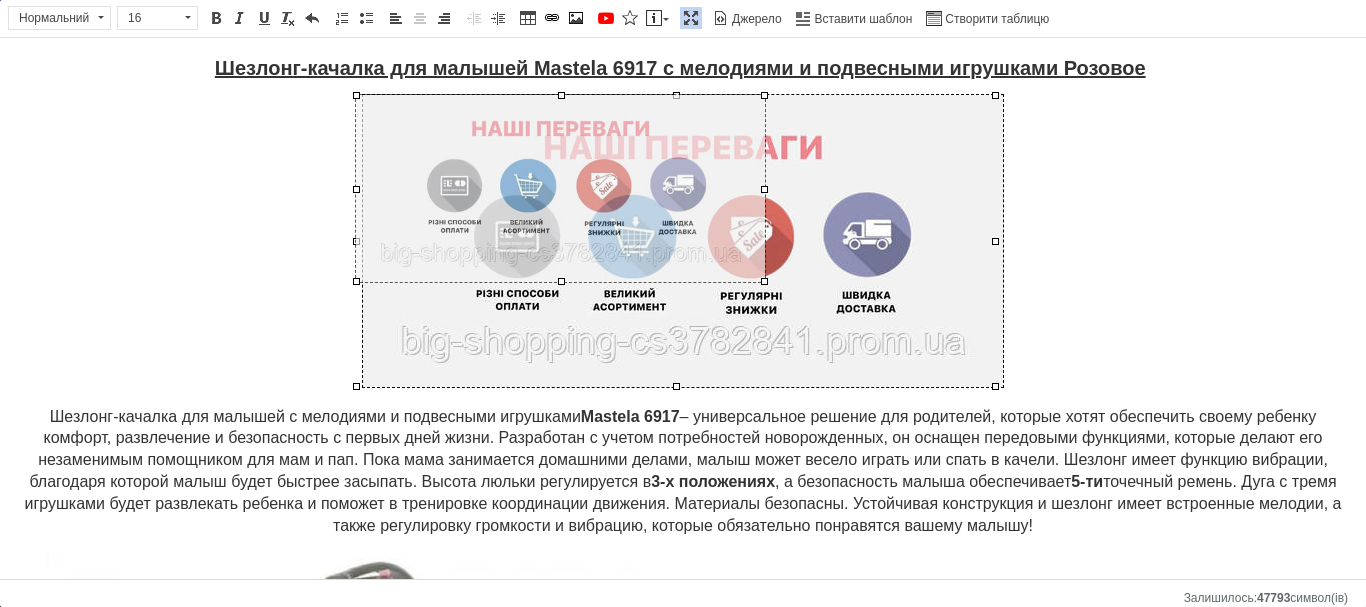 drag, startPoint x: 996, startPoint y: 384, endPoint x: 765, endPoint y: 262, distance: 261.23743 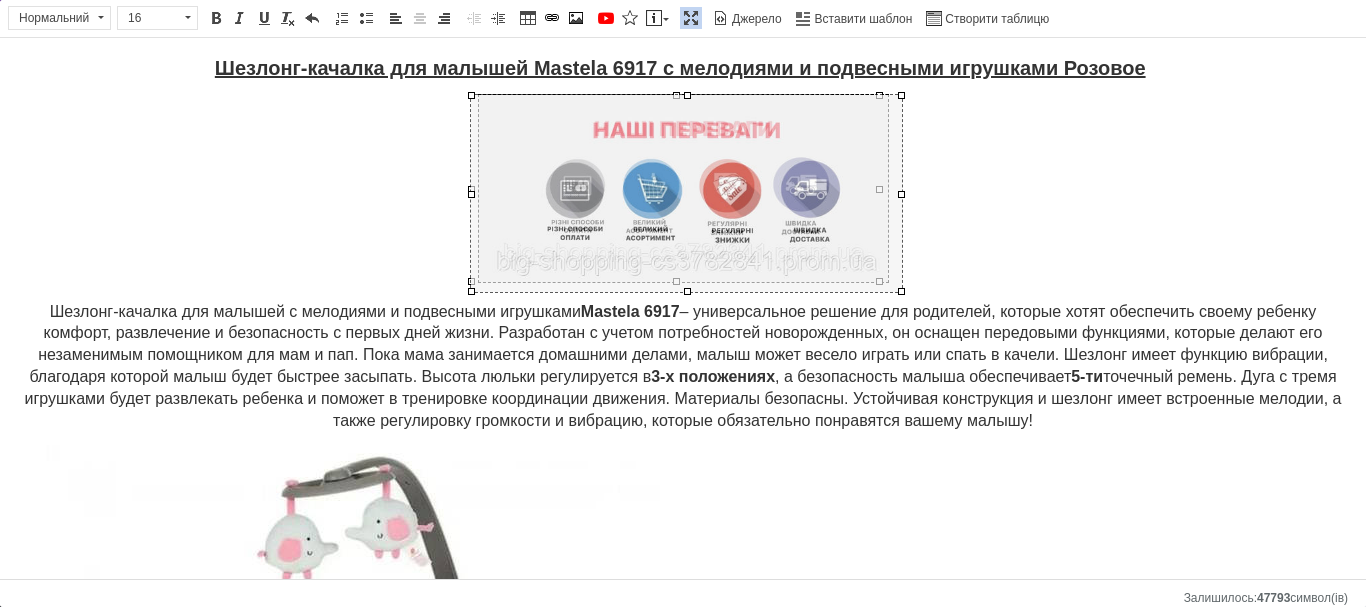 drag, startPoint x: 878, startPoint y: 280, endPoint x: 890, endPoint y: 290, distance: 15.6205 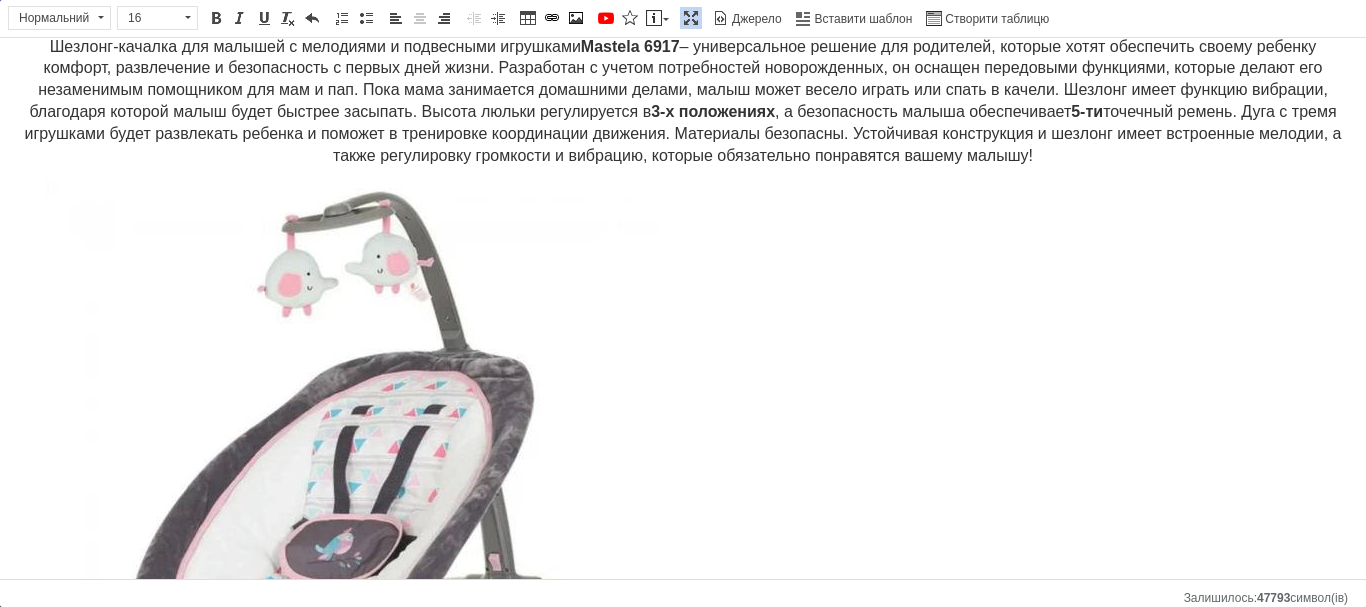 scroll, scrollTop: 300, scrollLeft: 0, axis: vertical 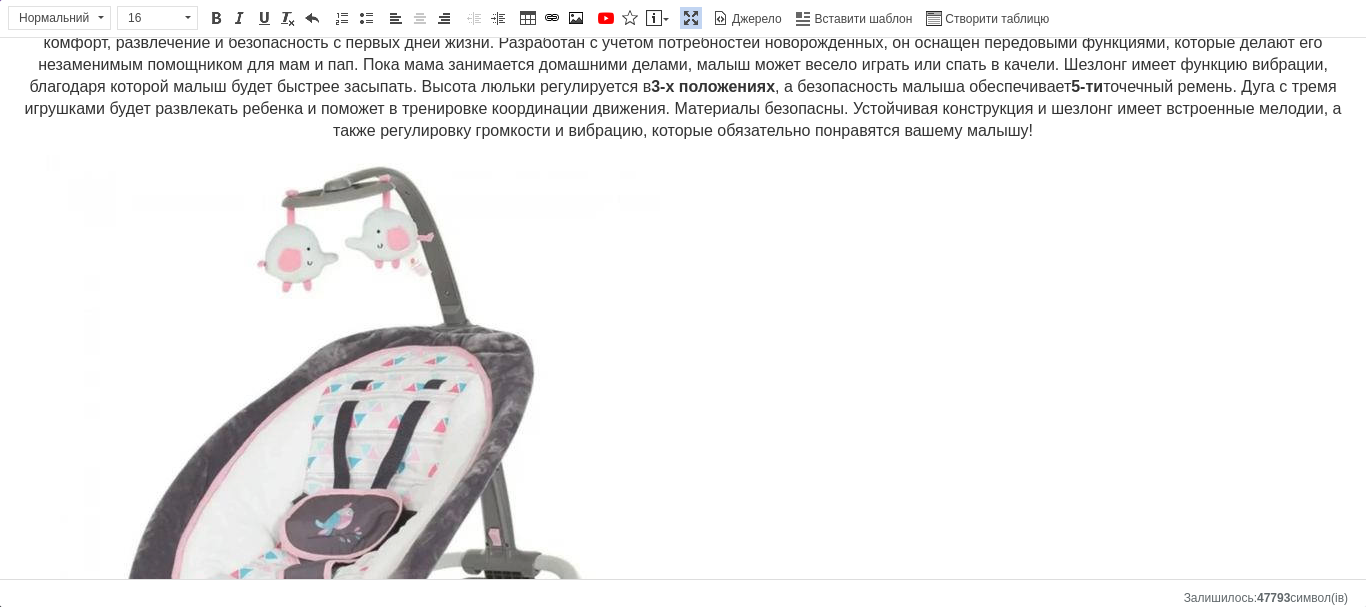 click at bounding box center [340, 468] 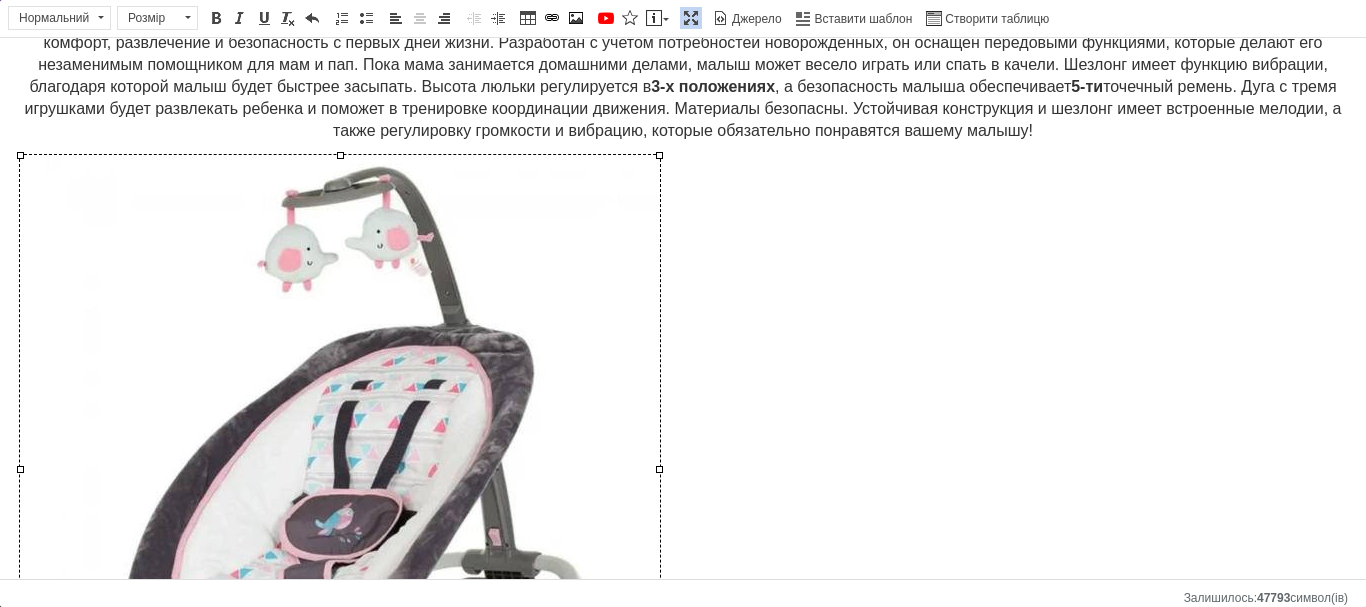 type 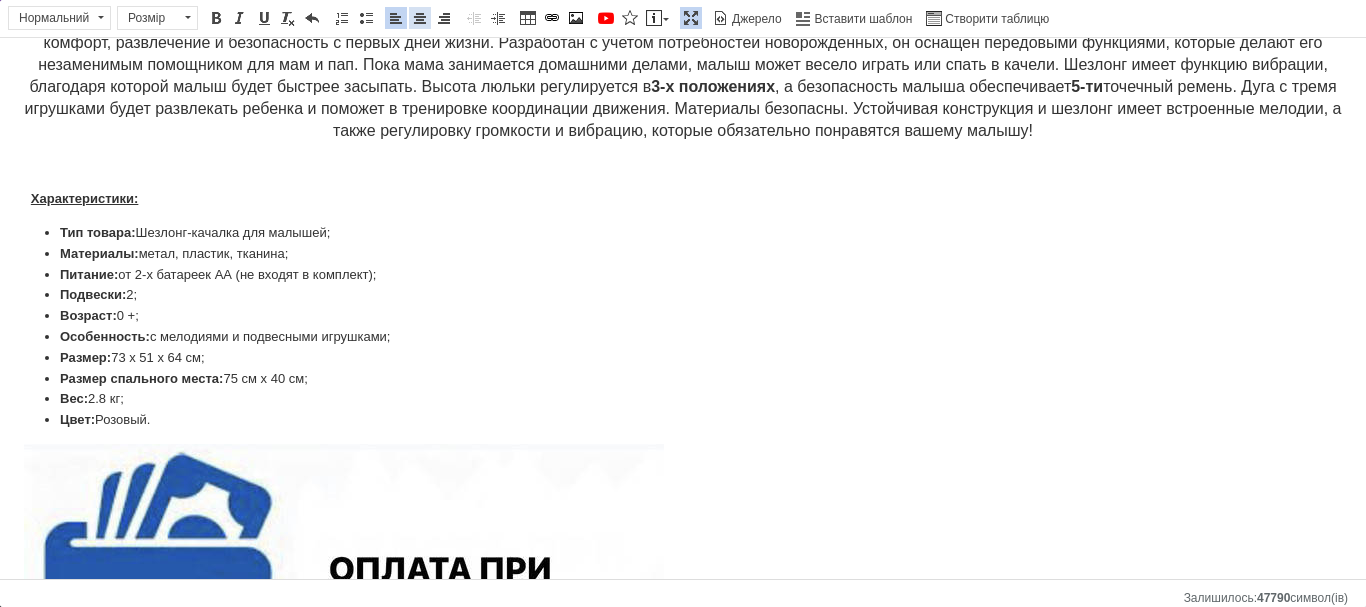 click at bounding box center [420, 18] 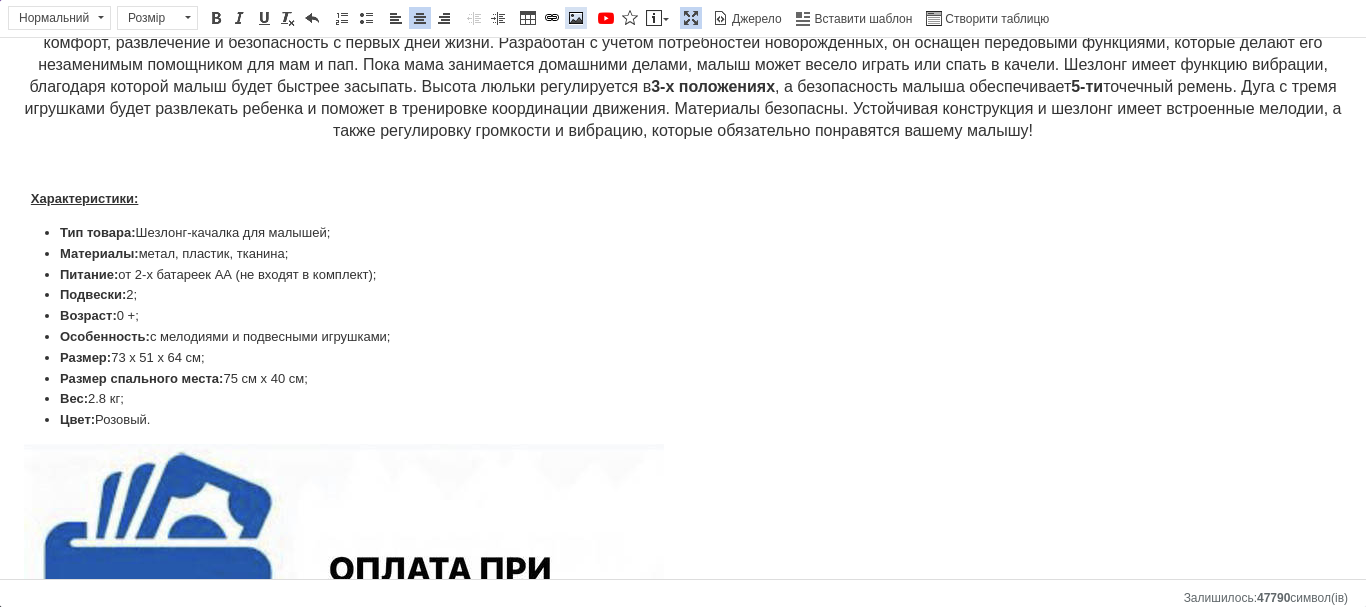 click at bounding box center [576, 18] 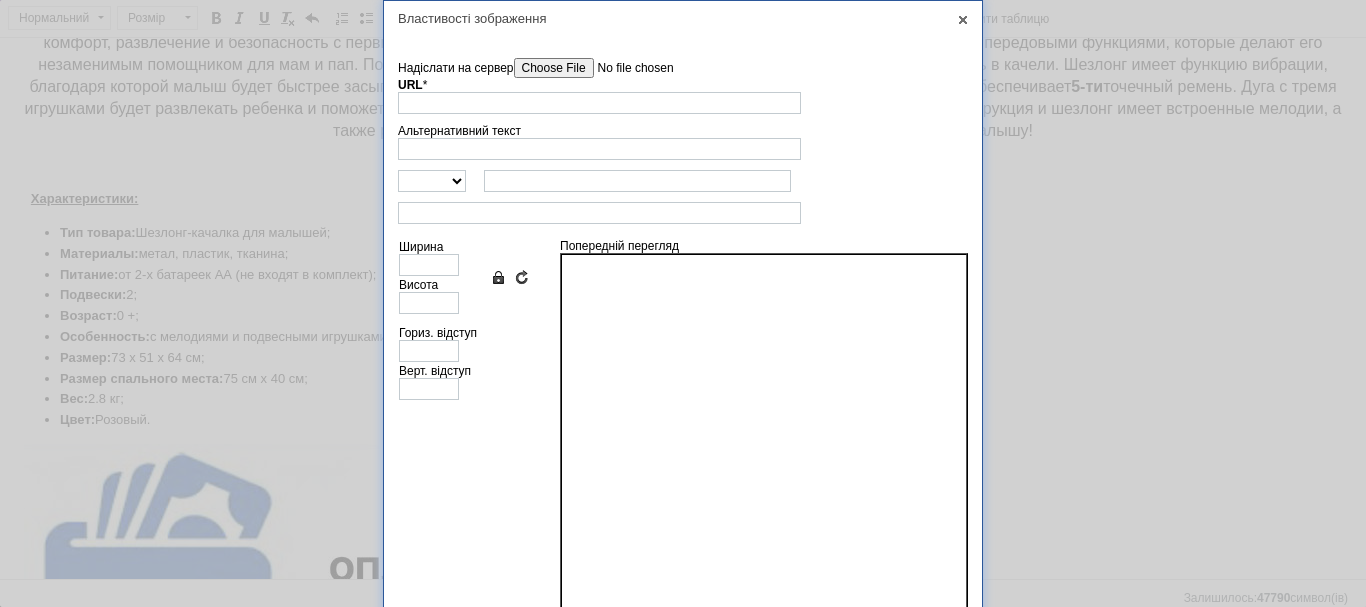 click on "Надіслати на сервер" at bounding box center (627, 68) 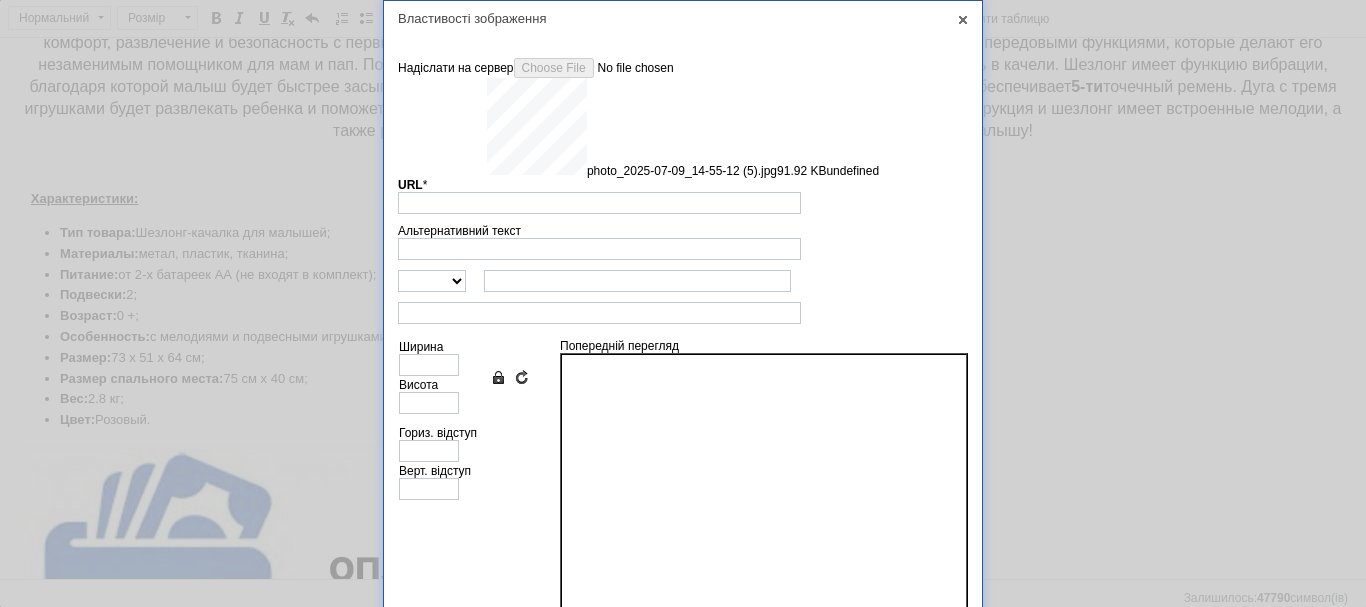 type on "[URL][DOMAIN_NAME]" 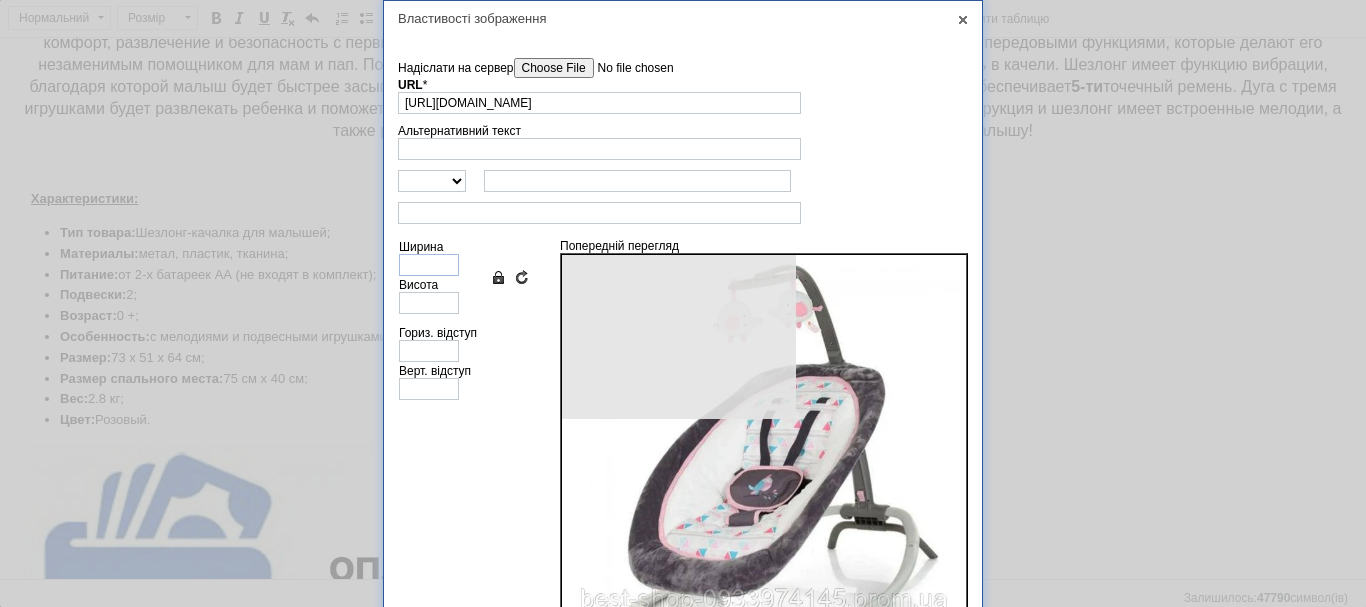 type on "640" 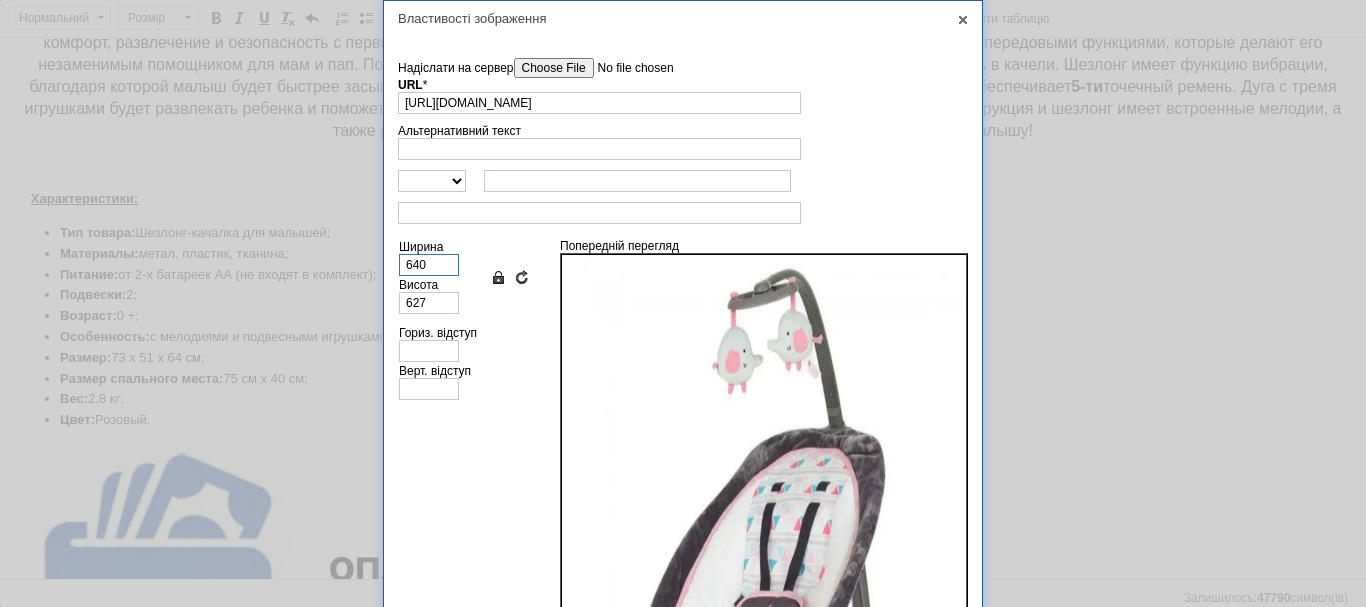 click on "640" at bounding box center (429, 265) 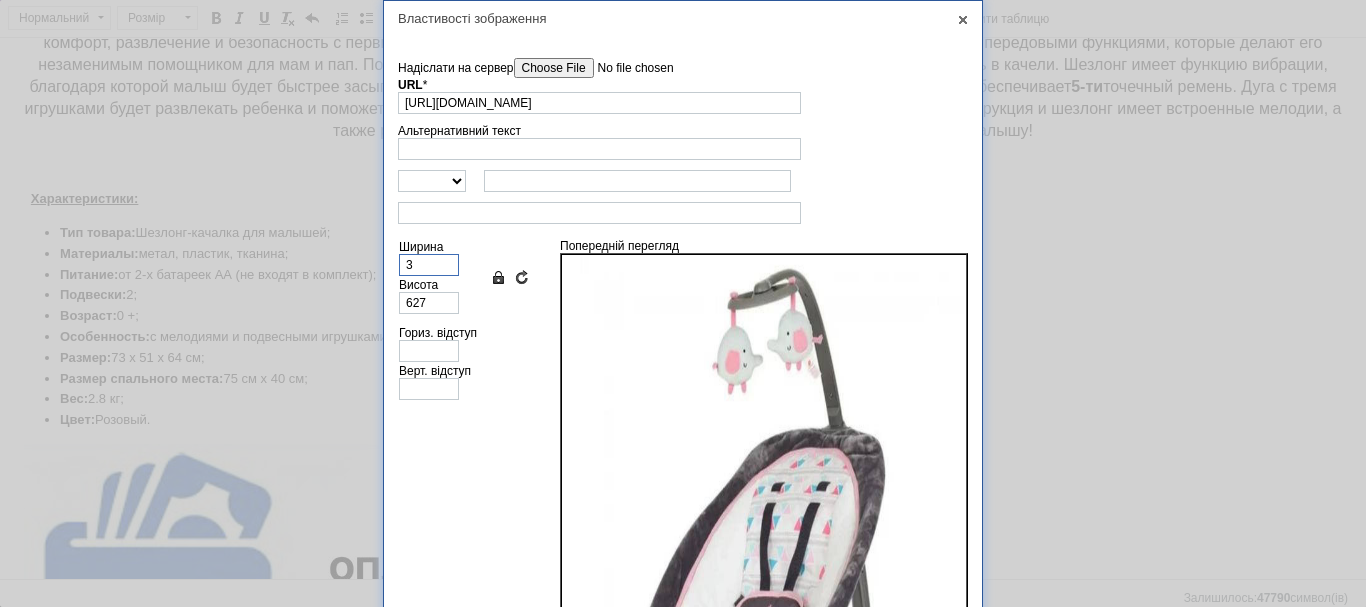 type on "35" 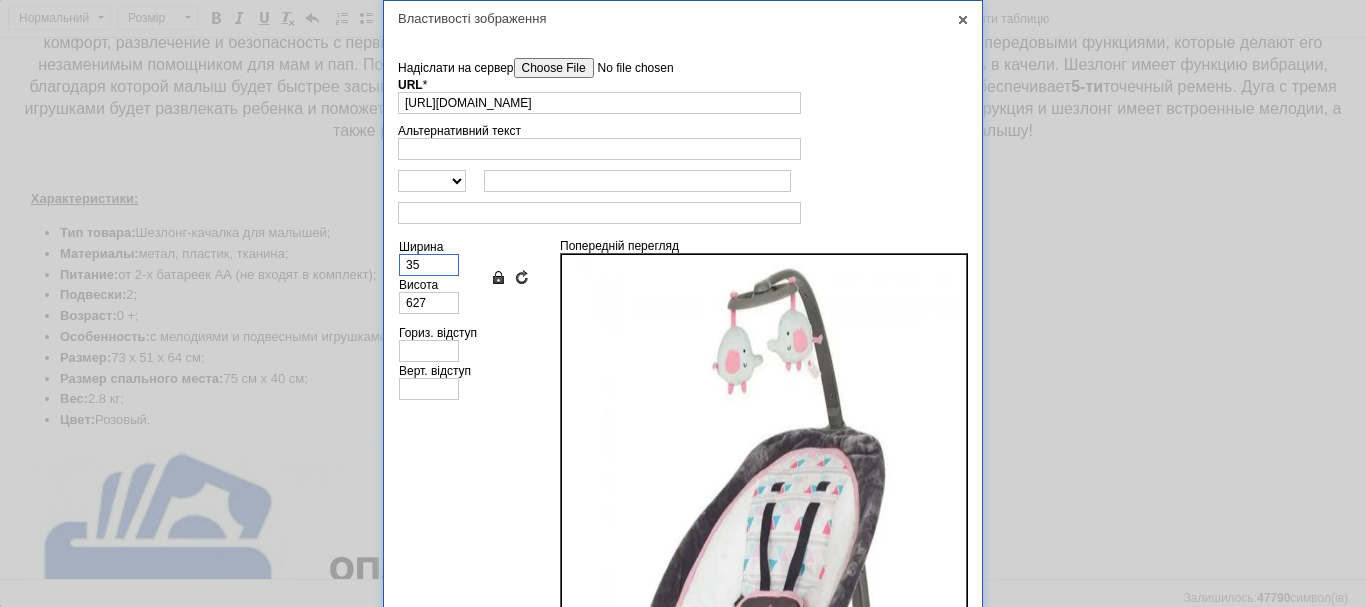 type on "34" 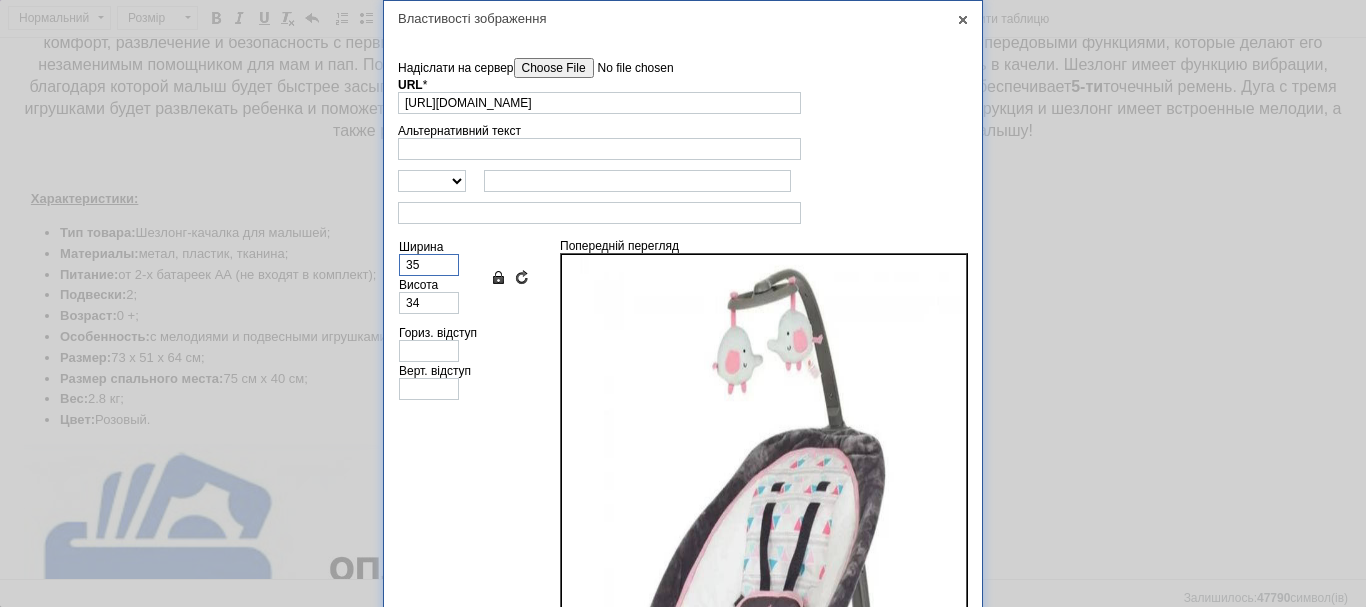 type on "350" 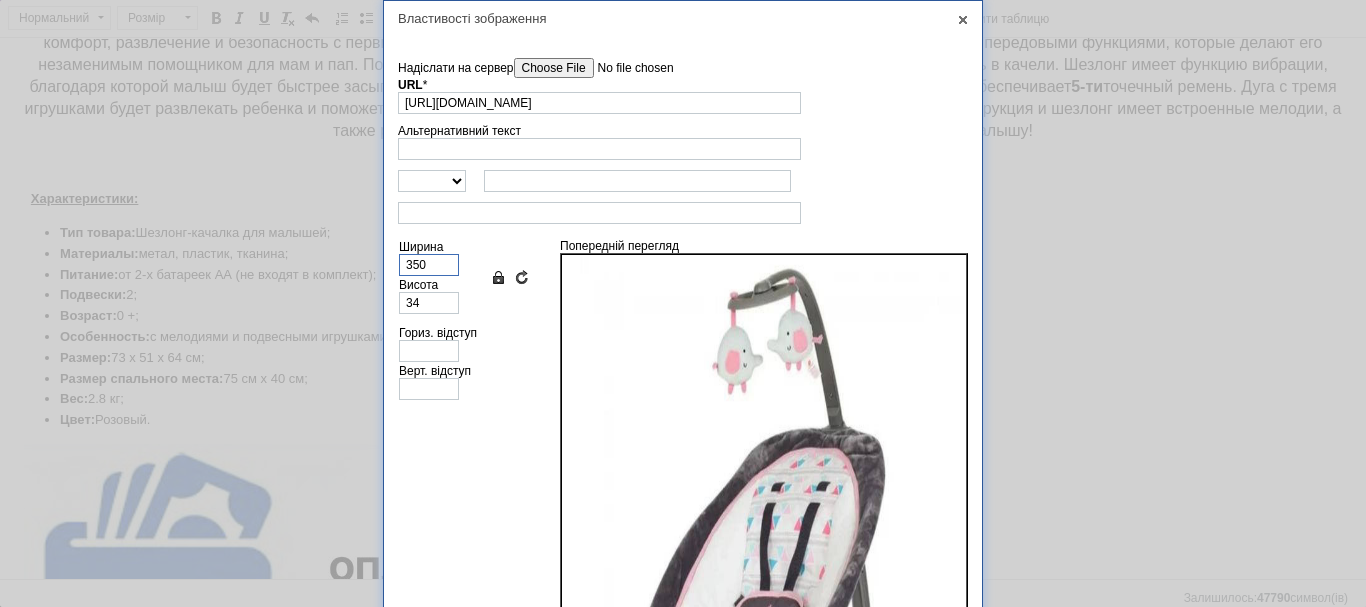 type on "343" 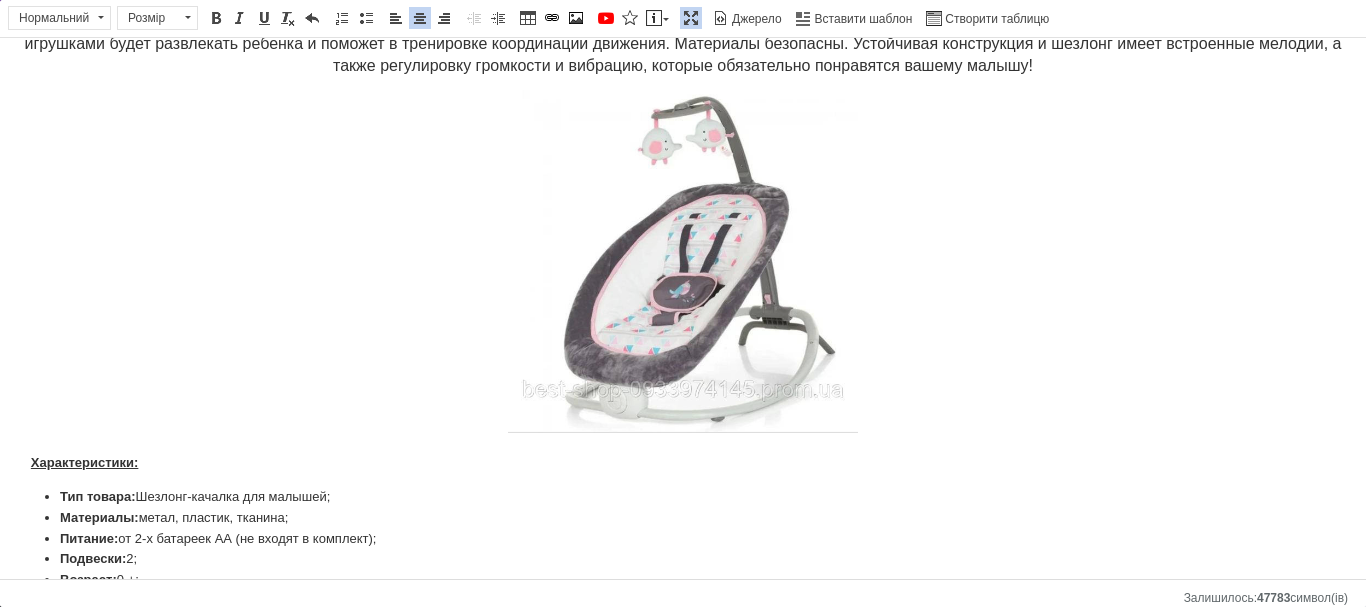 scroll, scrollTop: 400, scrollLeft: 0, axis: vertical 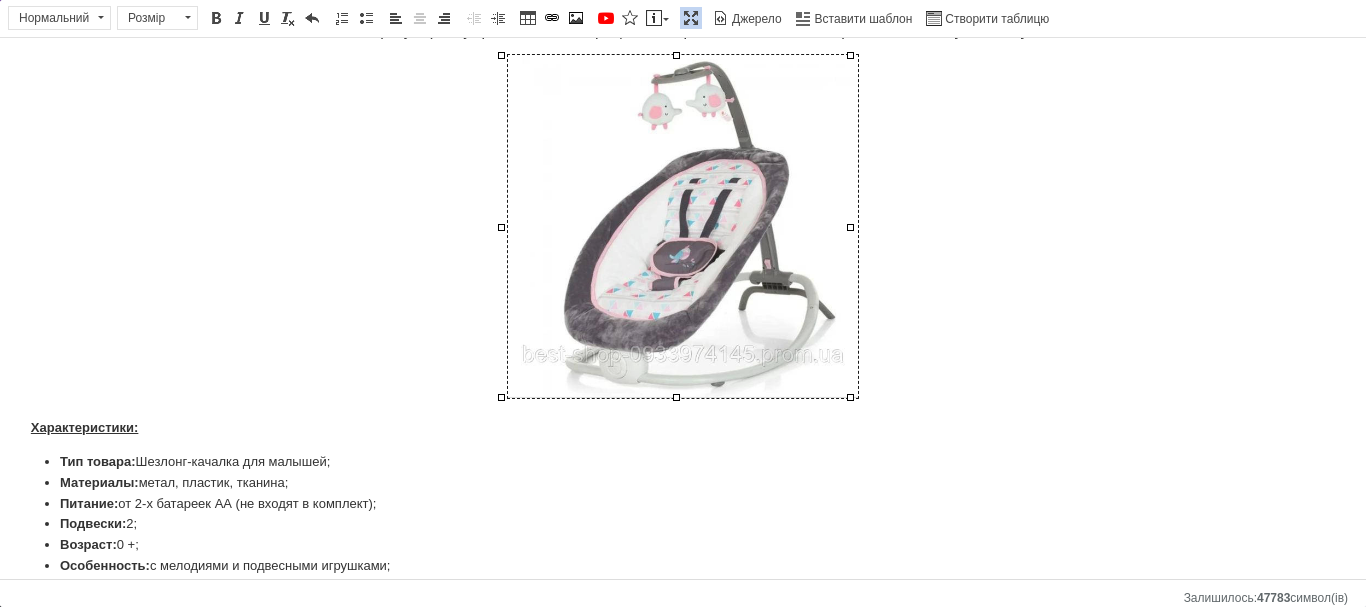 click at bounding box center (683, 226) 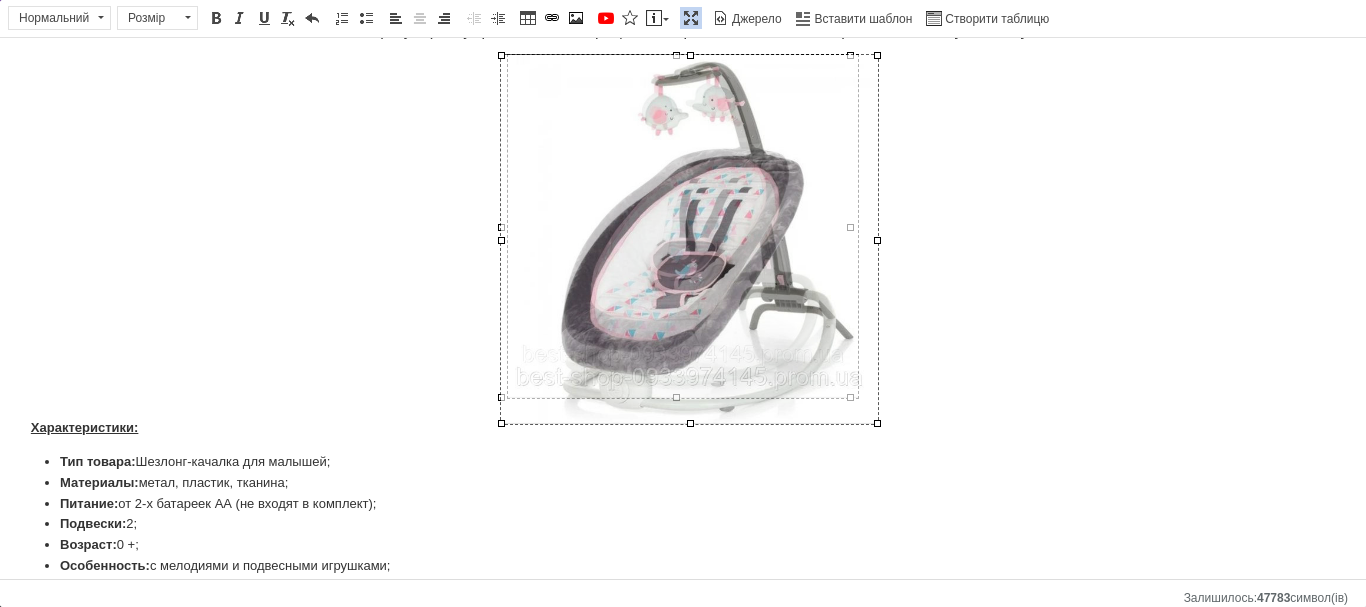 drag, startPoint x: 856, startPoint y: 404, endPoint x: 846, endPoint y: 418, distance: 17.20465 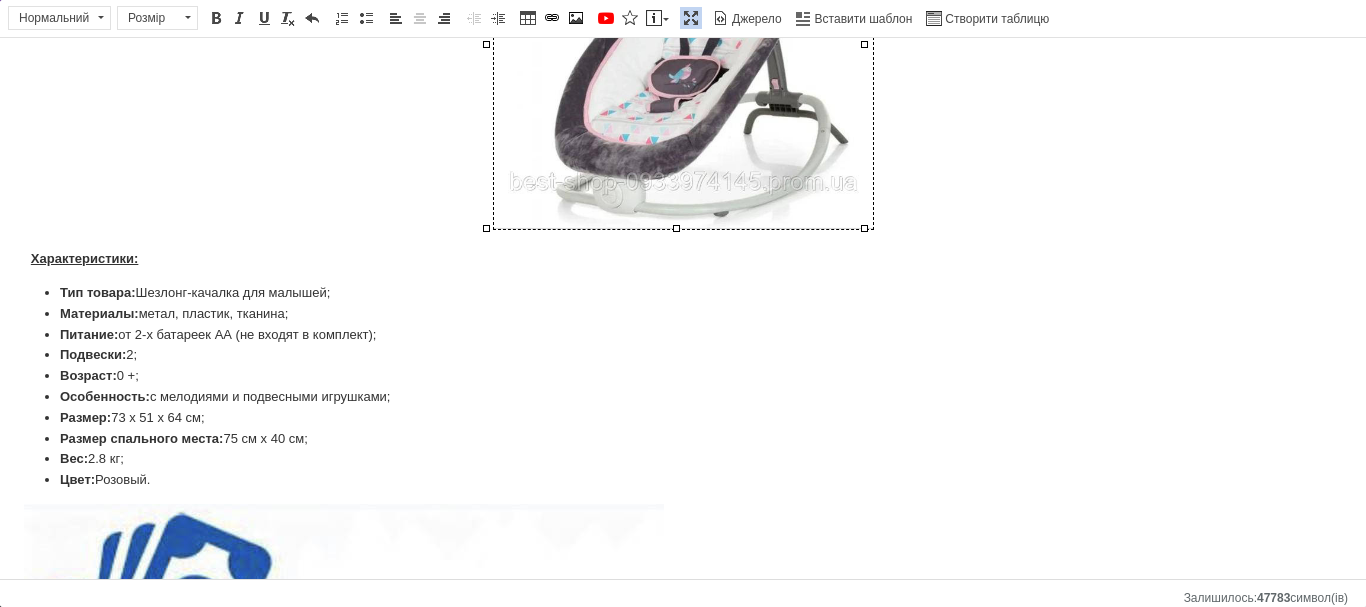 scroll, scrollTop: 600, scrollLeft: 0, axis: vertical 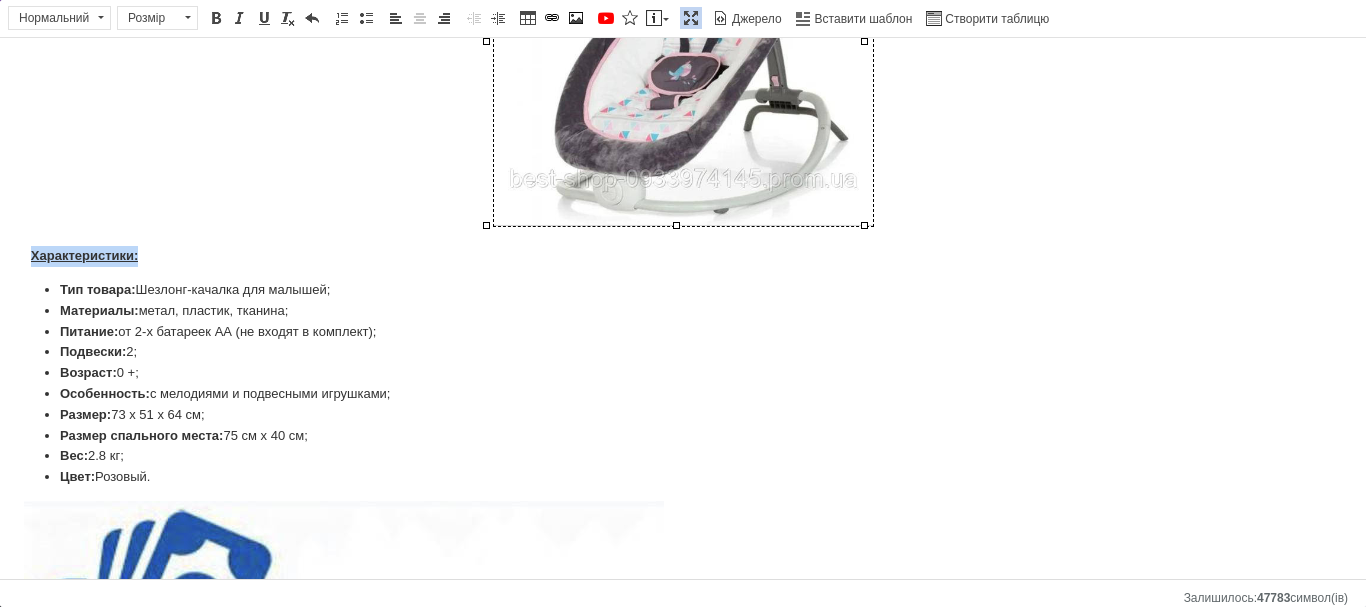 drag, startPoint x: 32, startPoint y: 256, endPoint x: 156, endPoint y: 229, distance: 126.90548 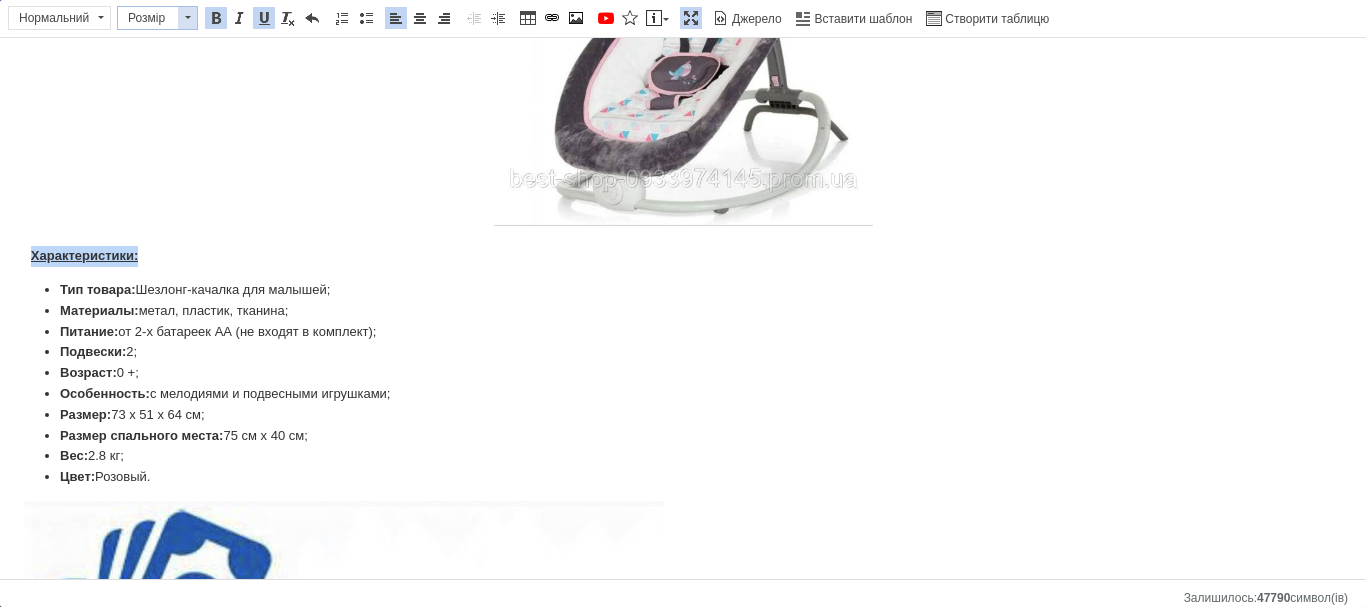 click on "Розмір" at bounding box center [148, 18] 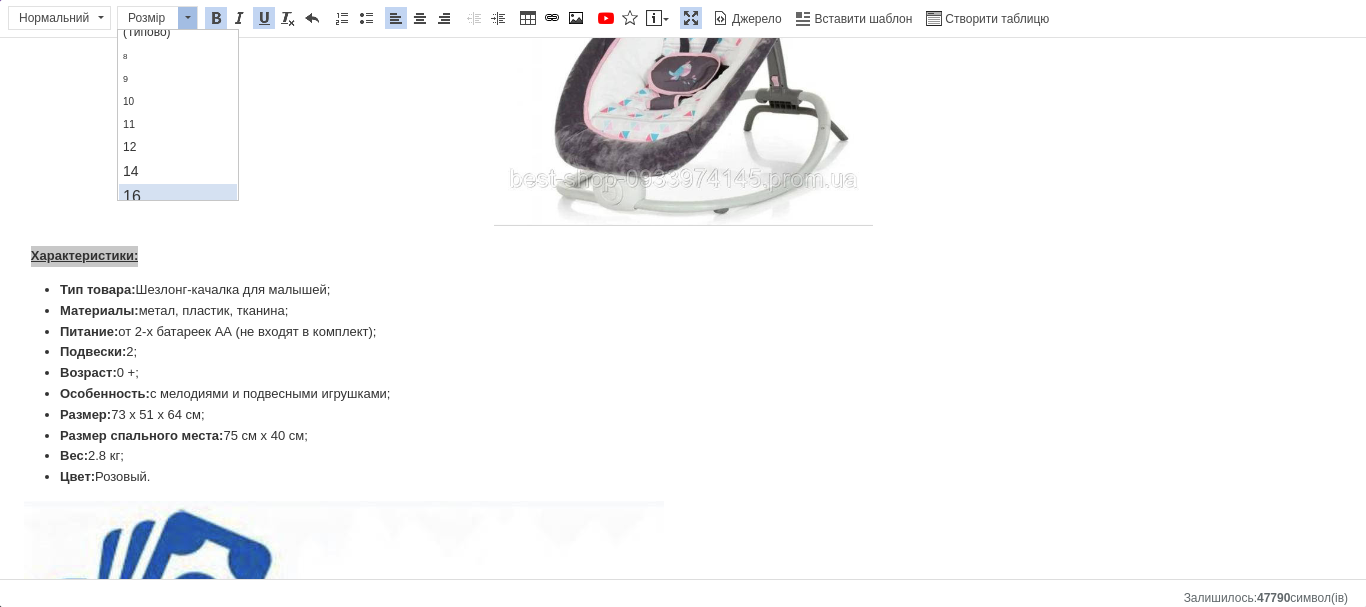 scroll, scrollTop: 100, scrollLeft: 0, axis: vertical 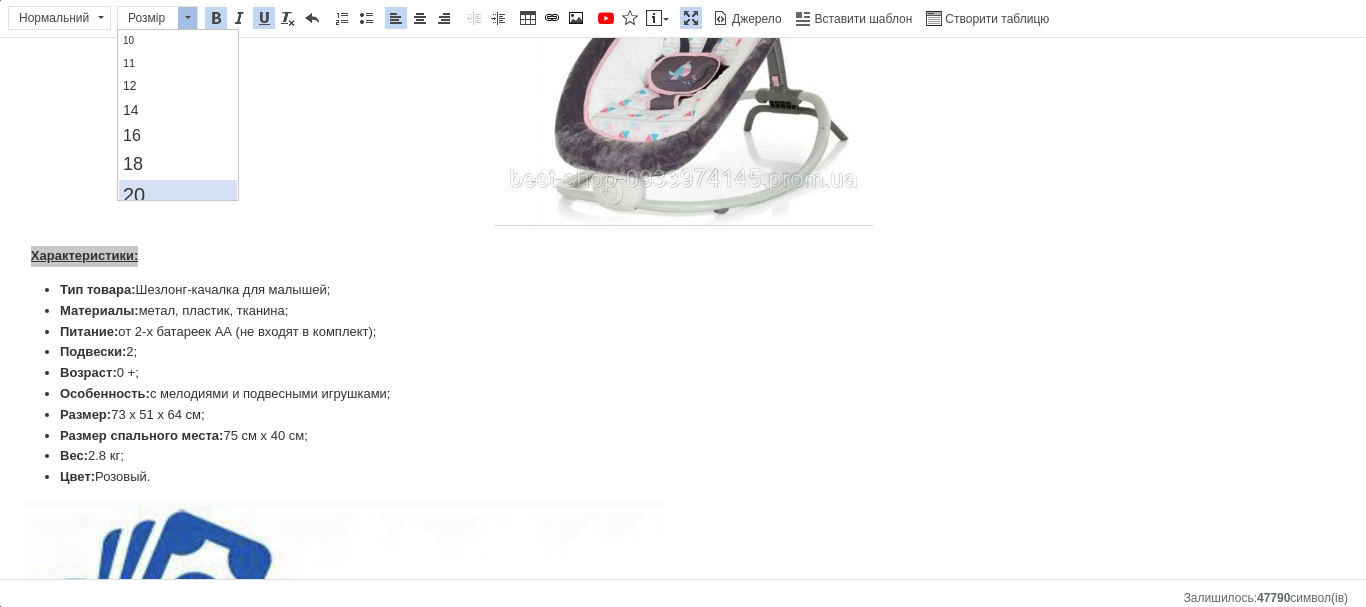 click on "20" at bounding box center [178, 195] 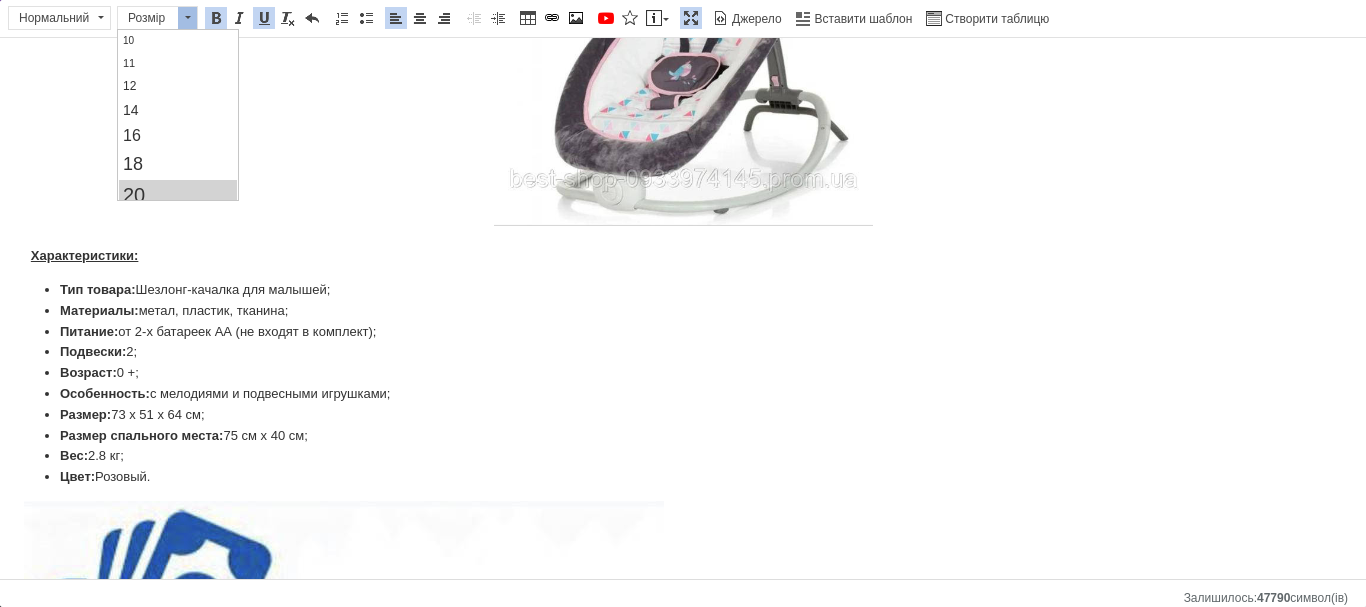 scroll, scrollTop: 0, scrollLeft: 0, axis: both 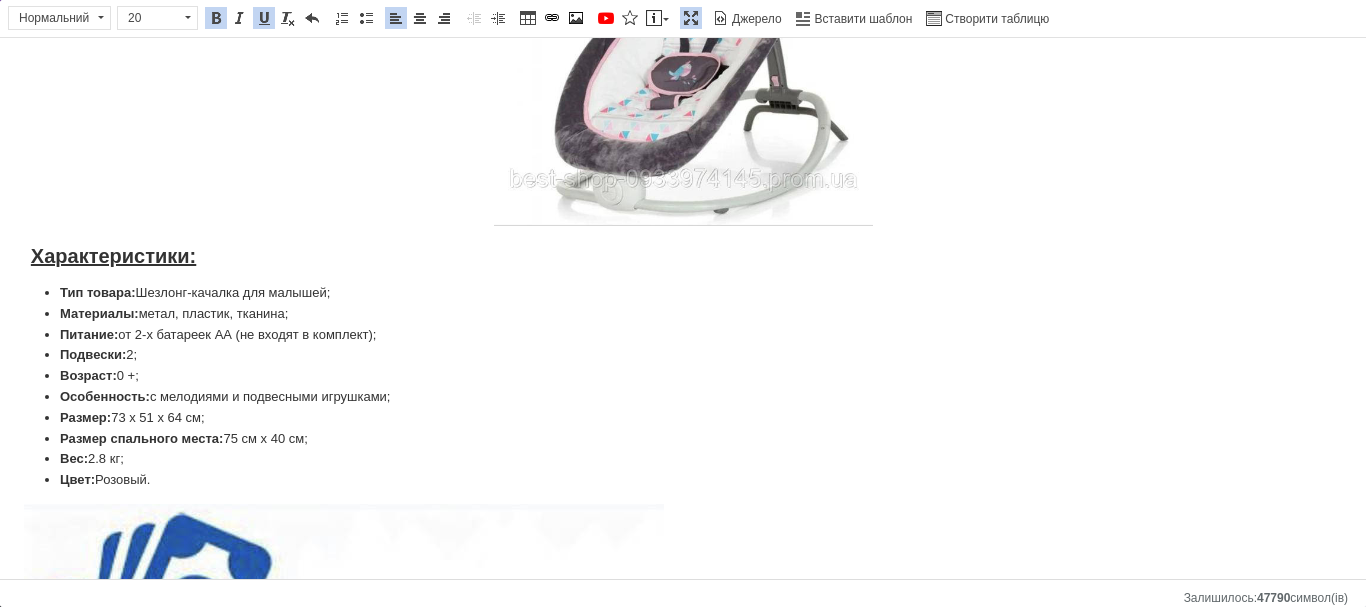 click on "Характеристики:" at bounding box center [113, 256] 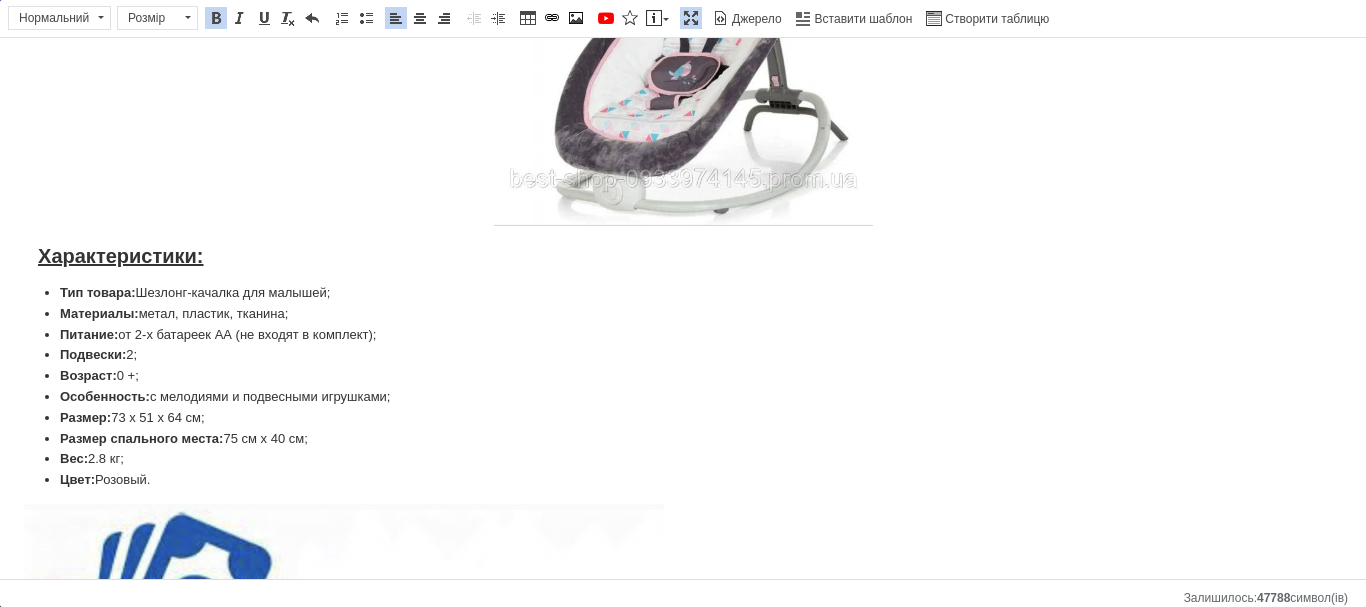 drag, startPoint x: 58, startPoint y: 287, endPoint x: 201, endPoint y: 474, distance: 235.41028 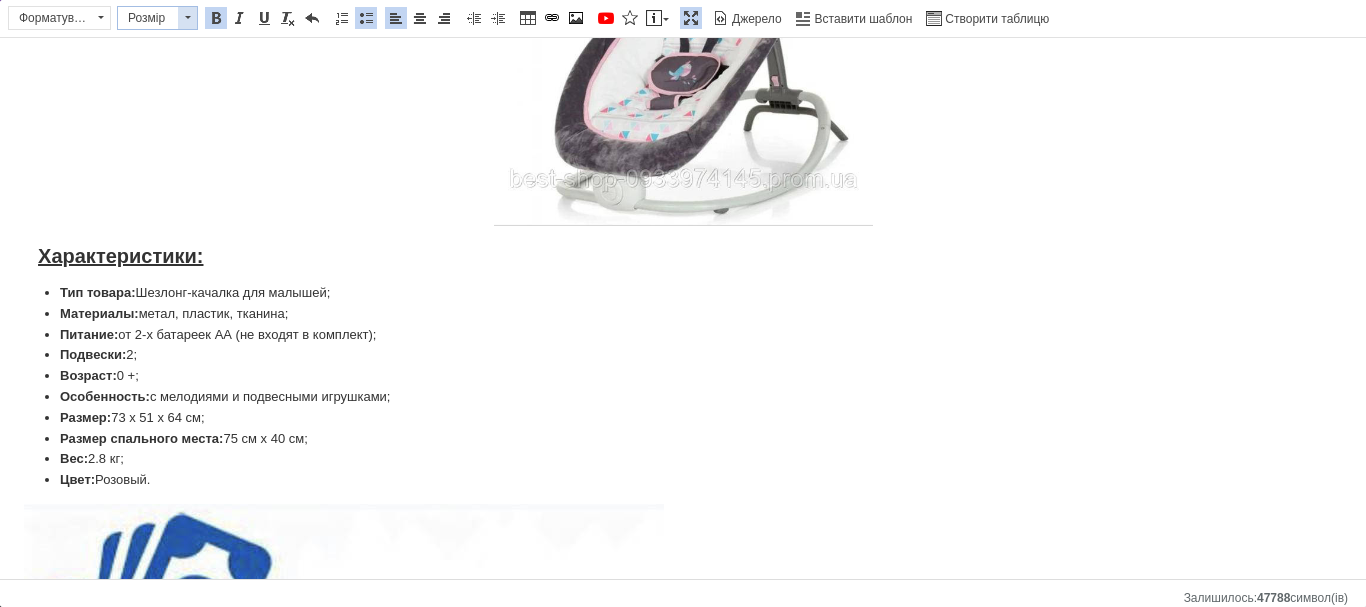 click at bounding box center [187, 18] 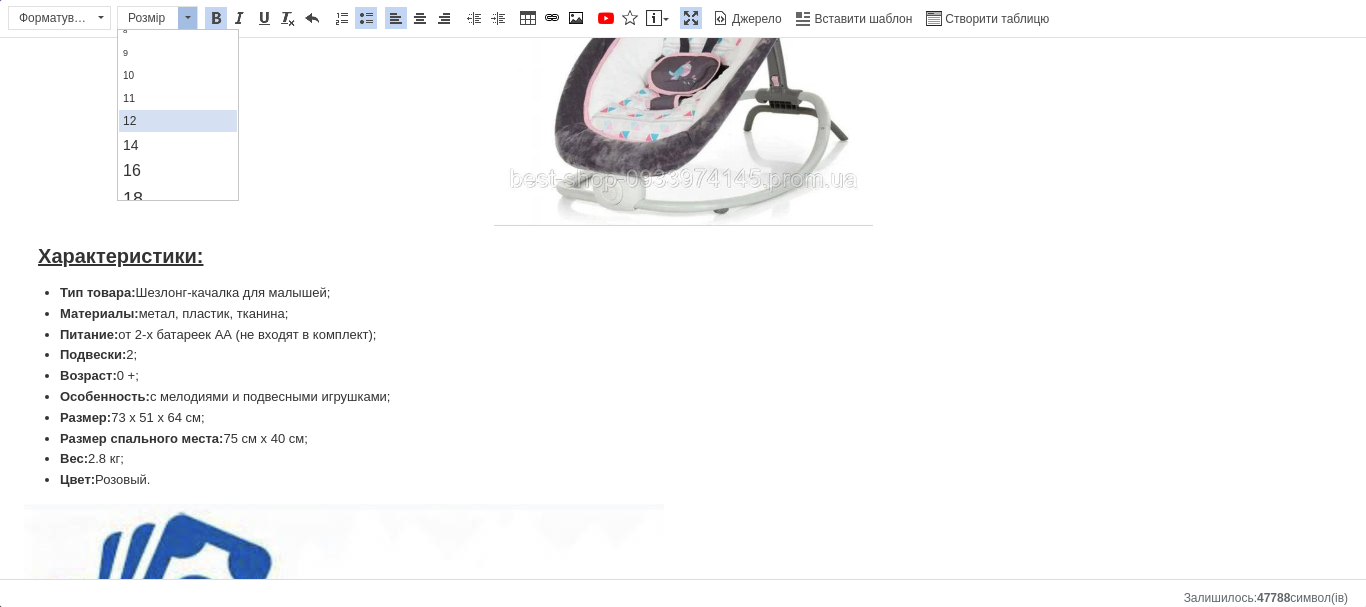 scroll, scrollTop: 100, scrollLeft: 0, axis: vertical 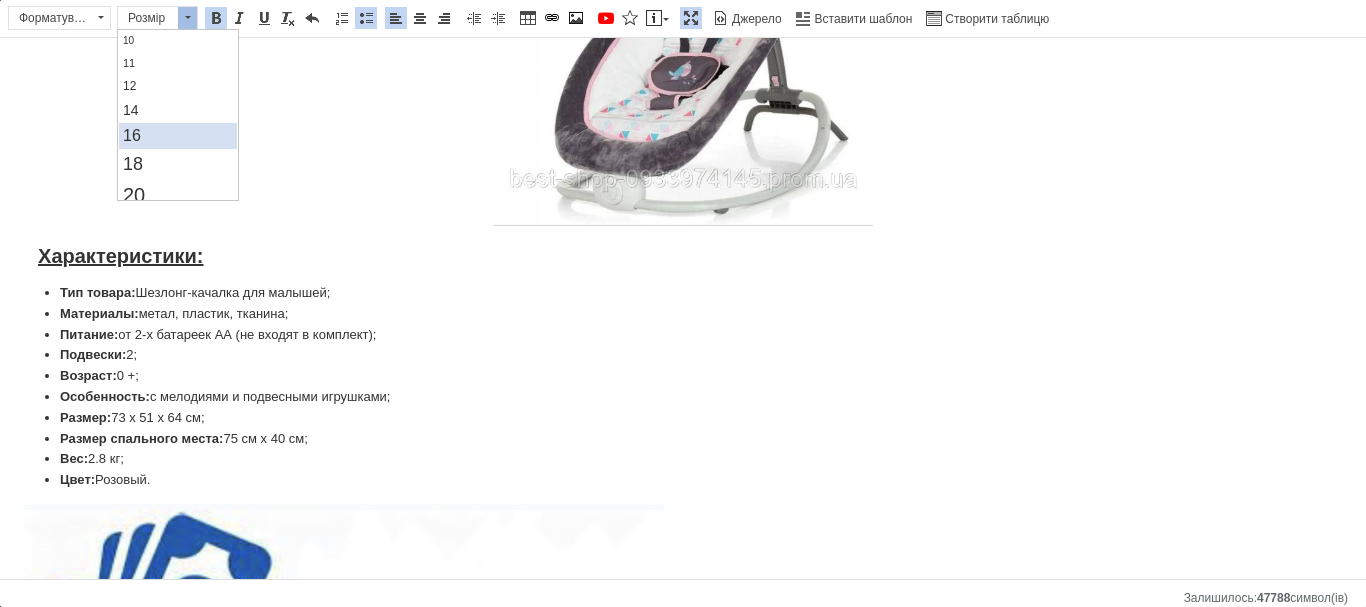 click on "16" at bounding box center (178, 136) 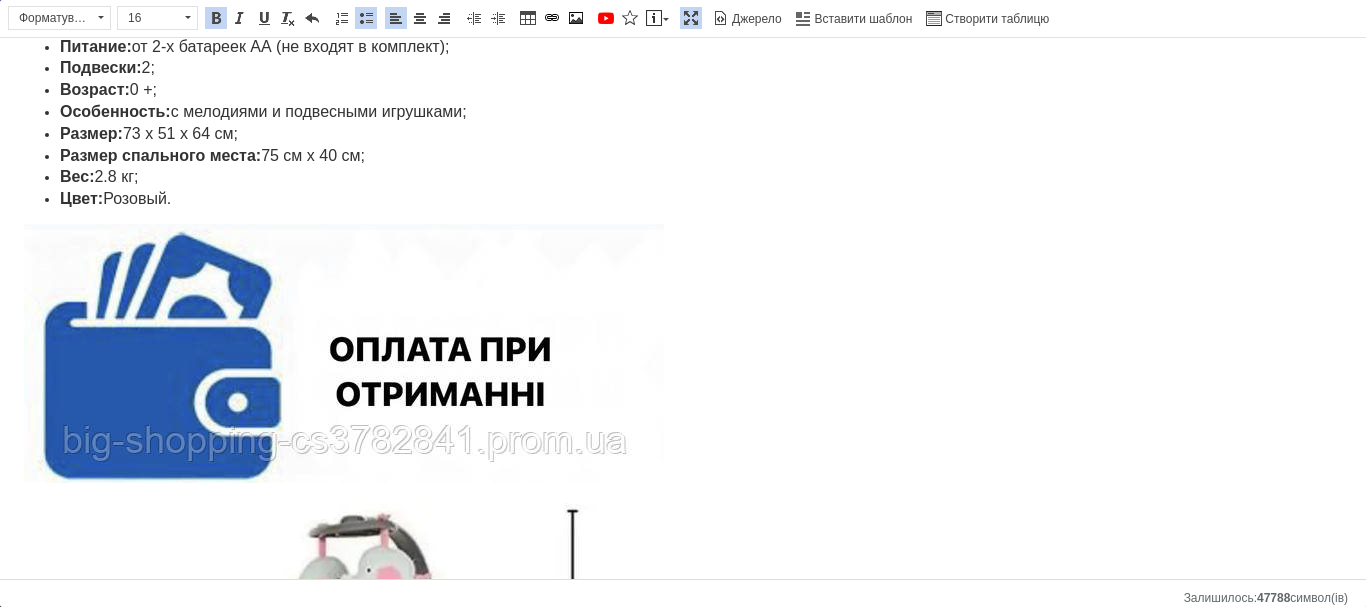 scroll, scrollTop: 900, scrollLeft: 0, axis: vertical 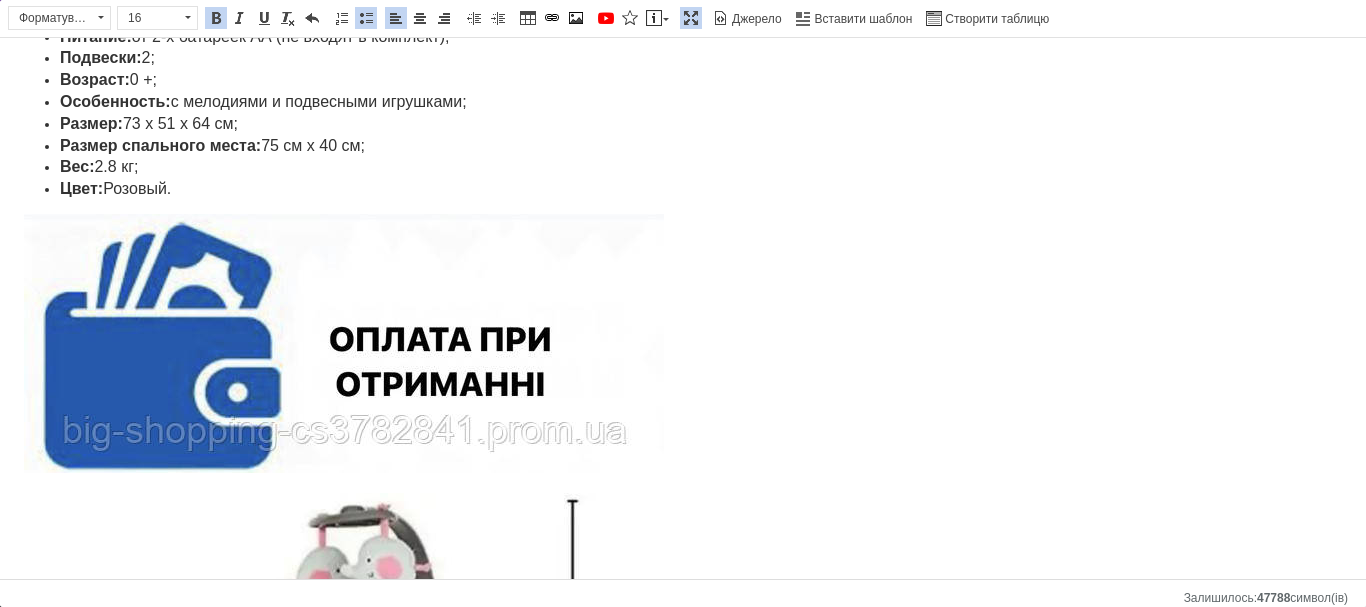 click at bounding box center (683, 347) 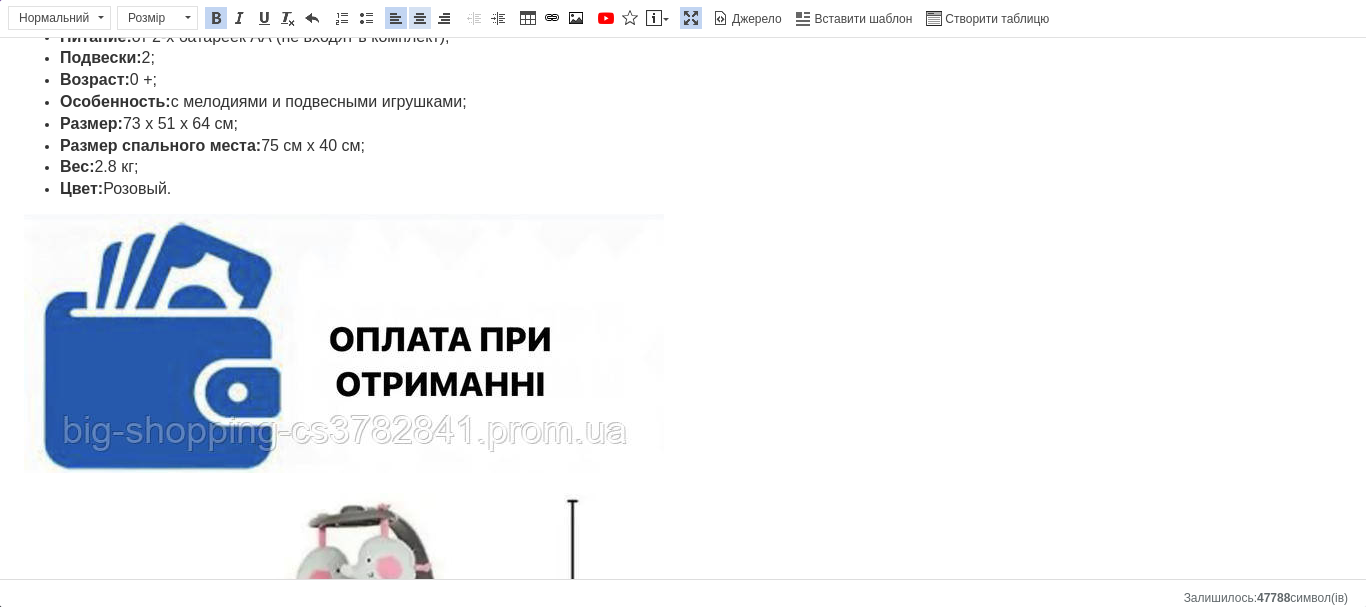 click on "По центру" at bounding box center [420, 18] 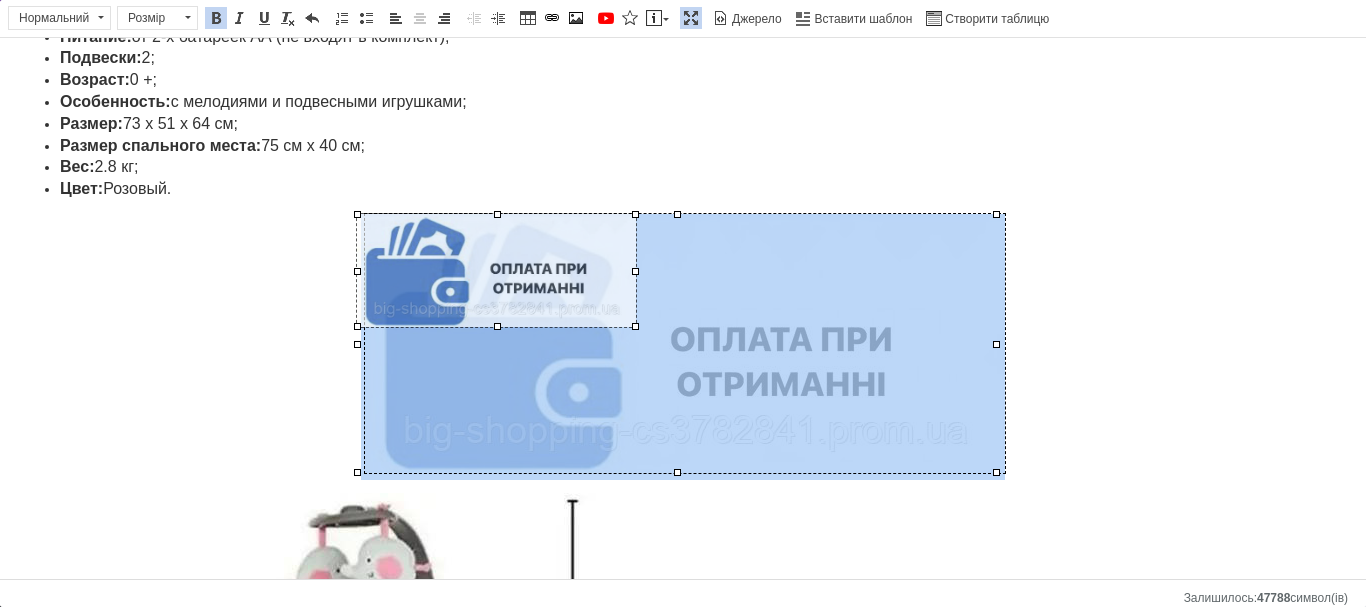 drag, startPoint x: 995, startPoint y: 468, endPoint x: 560, endPoint y: 322, distance: 458.84747 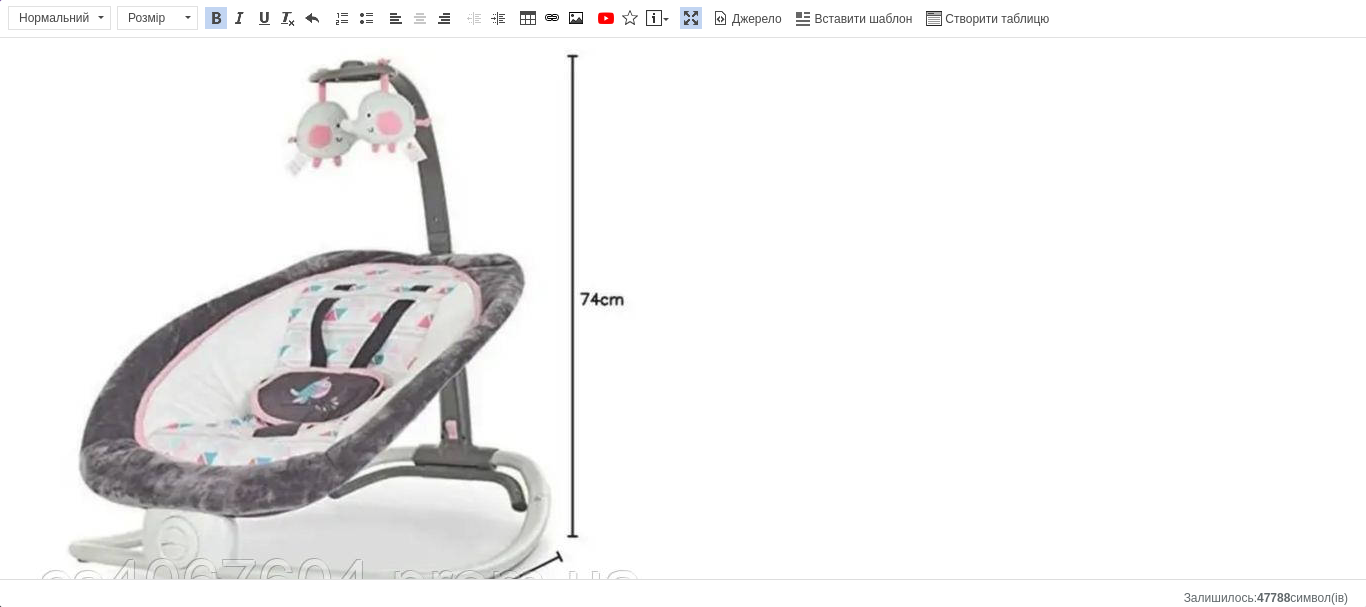 scroll, scrollTop: 1200, scrollLeft: 0, axis: vertical 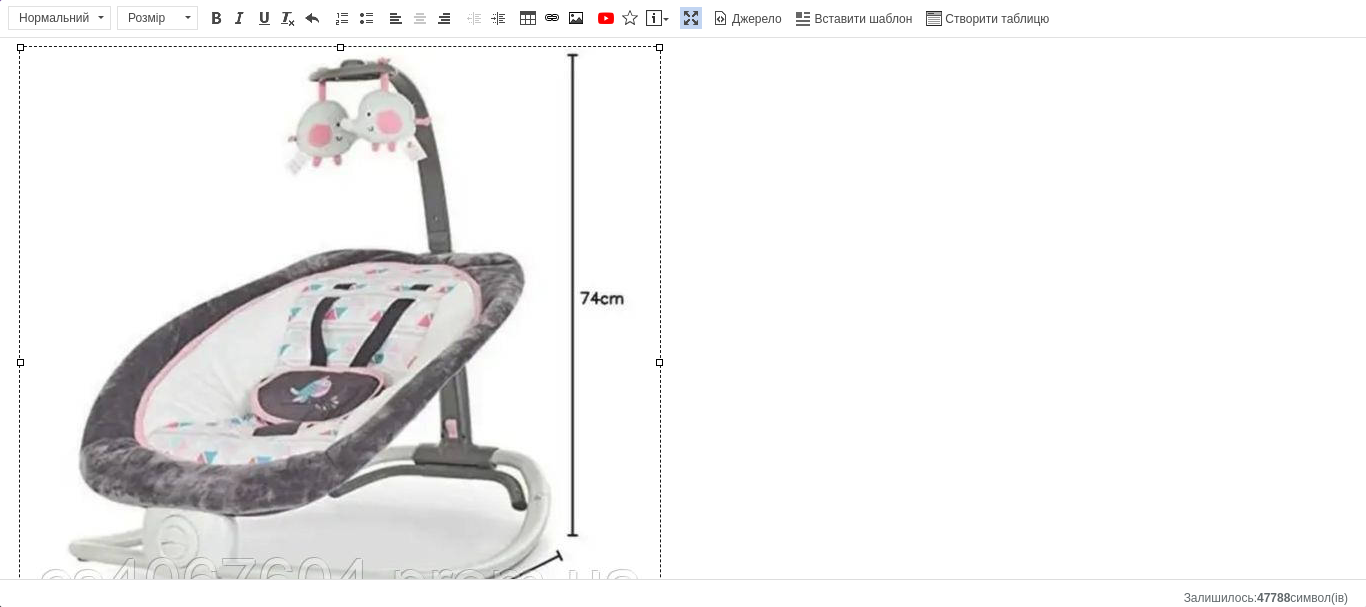 click at bounding box center [340, 361] 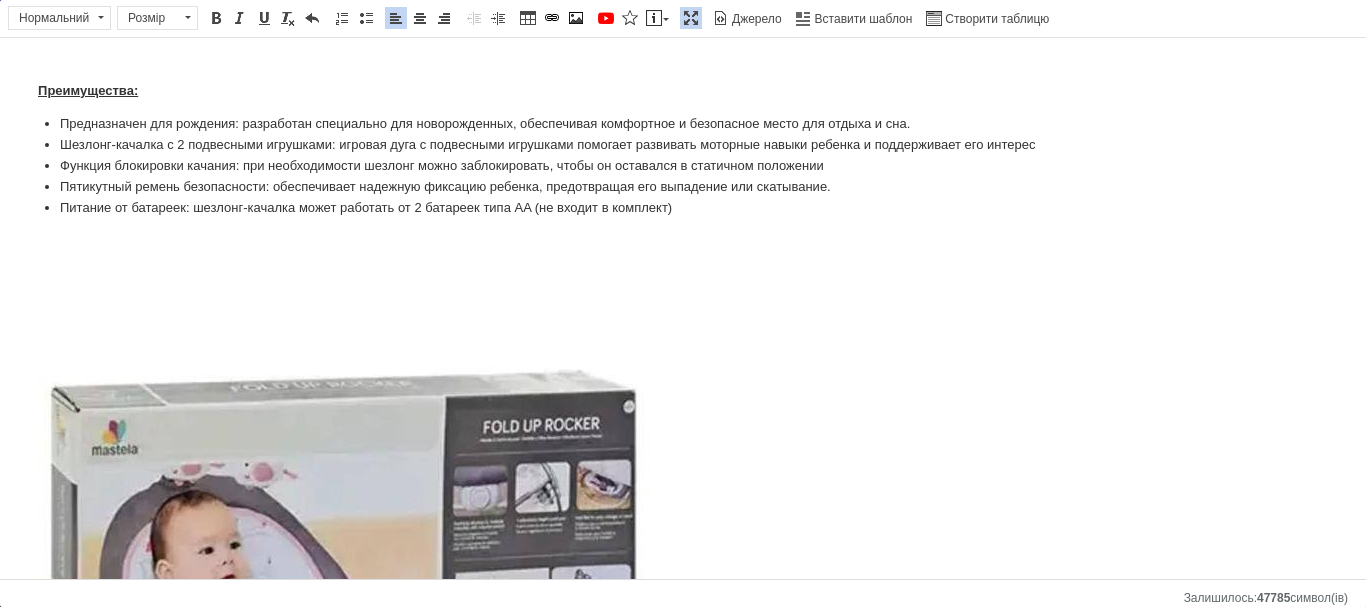 scroll, scrollTop: 1100, scrollLeft: 0, axis: vertical 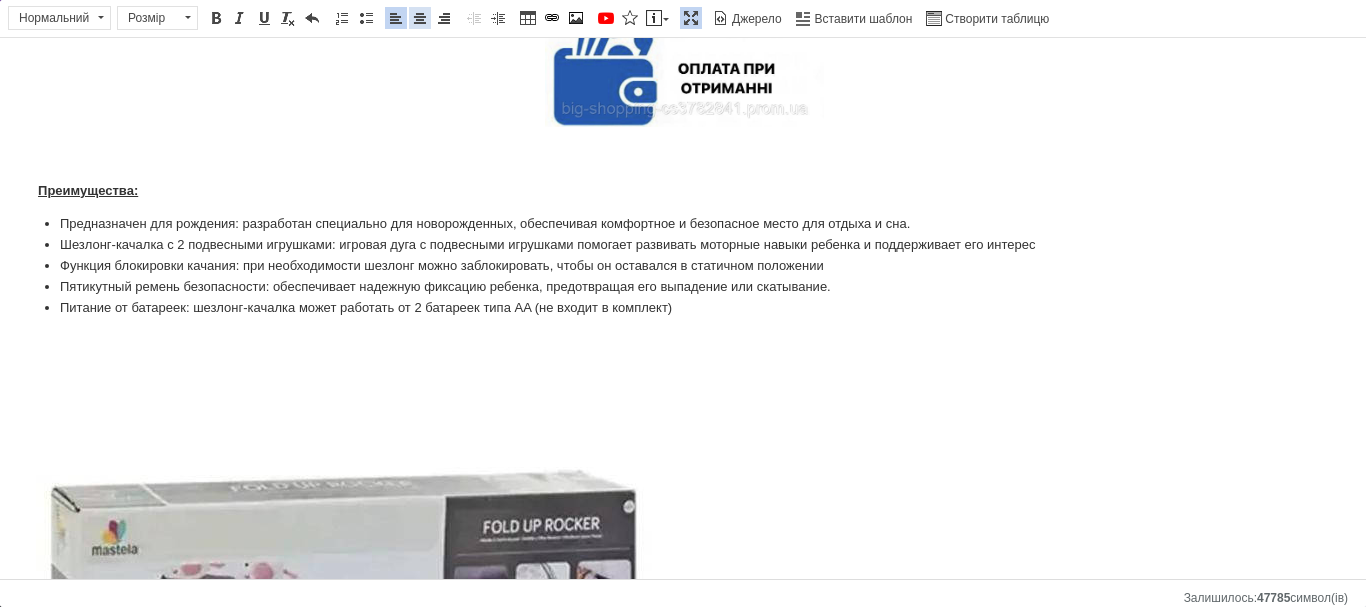 click at bounding box center [420, 18] 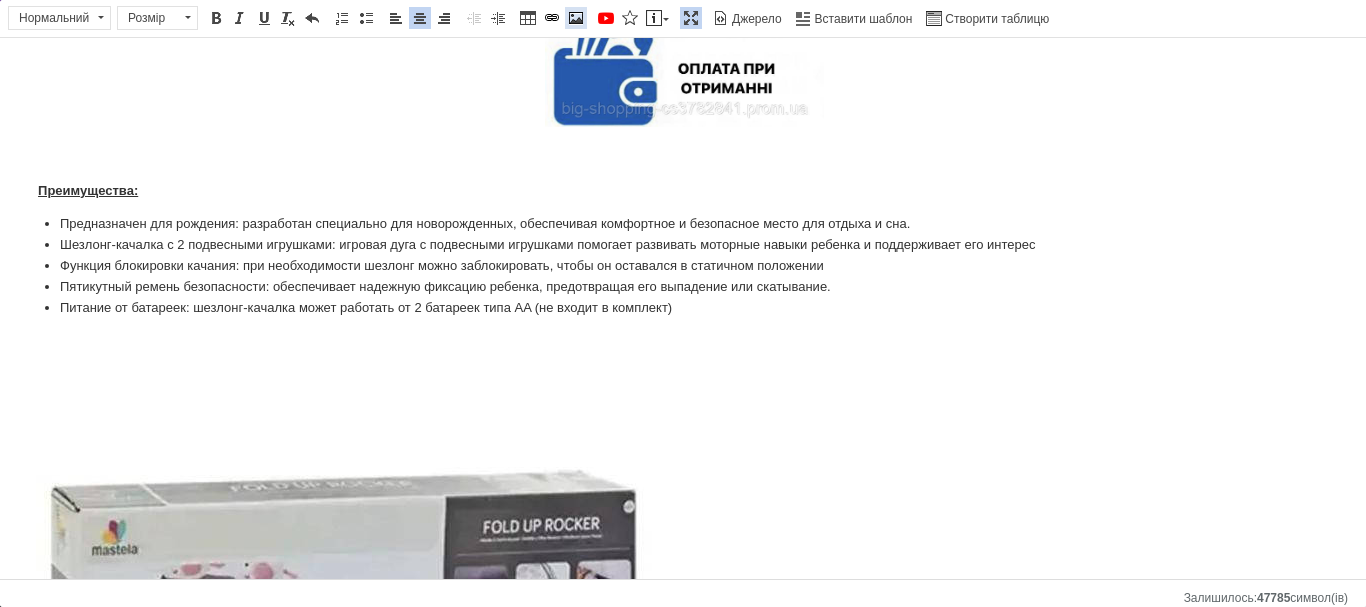 click at bounding box center (576, 18) 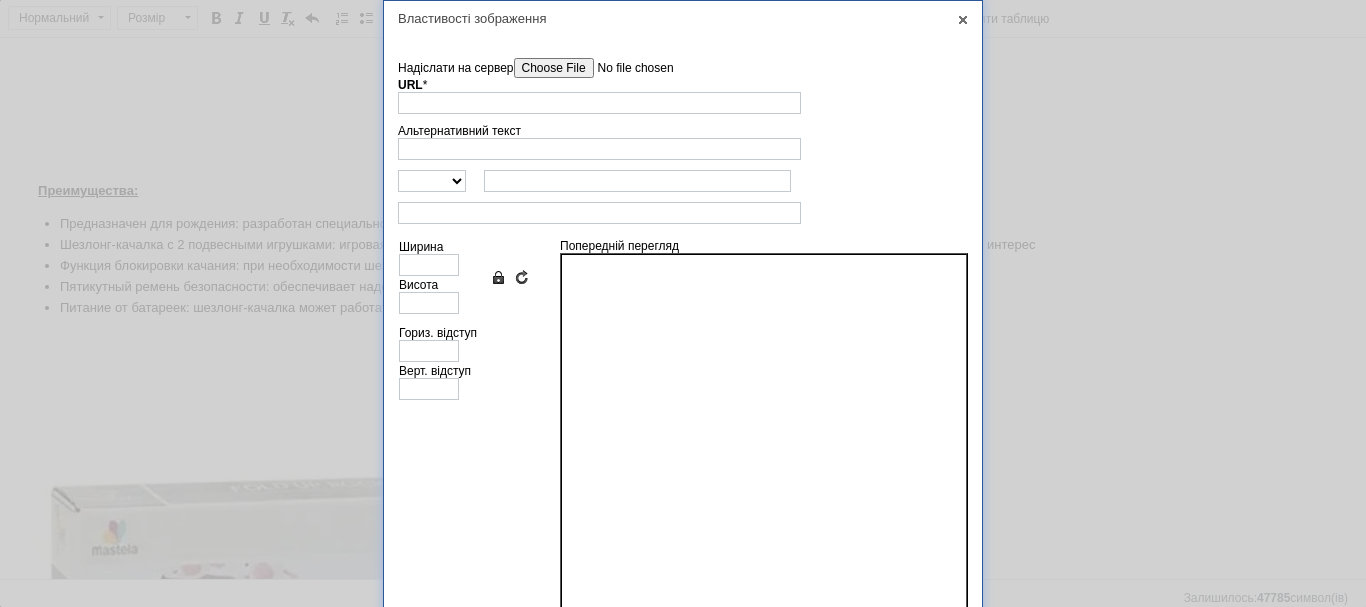 click on "Надіслати на сервер" at bounding box center [627, 68] 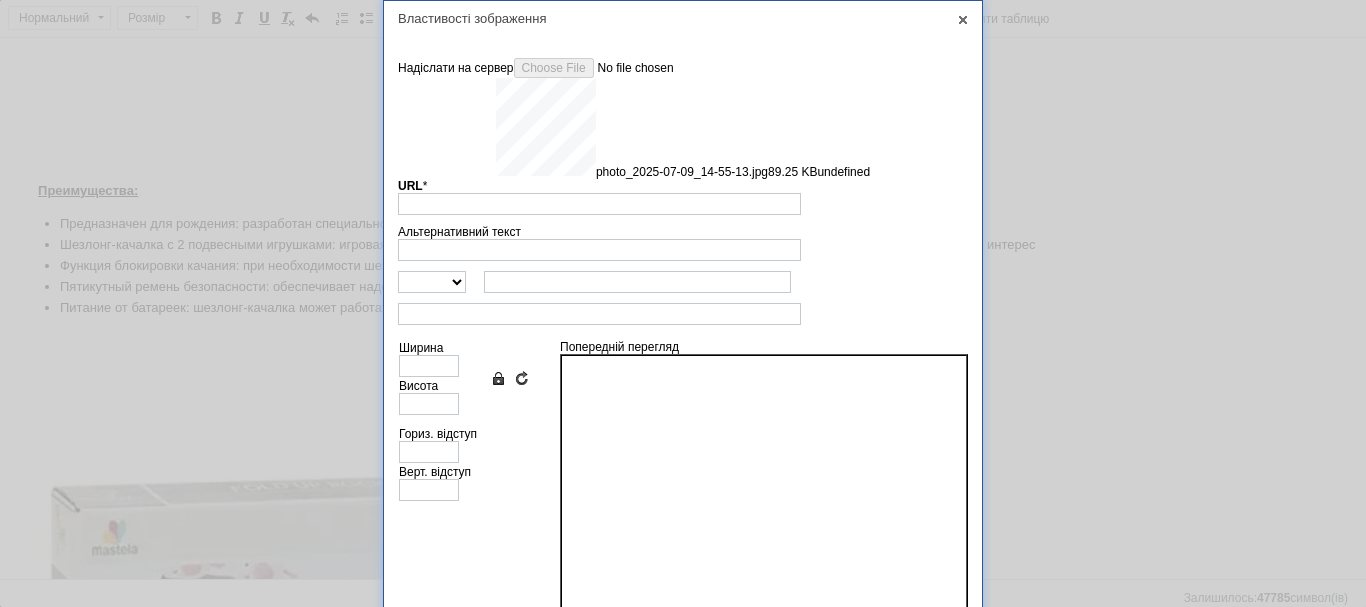 type on "[URL][DOMAIN_NAME]" 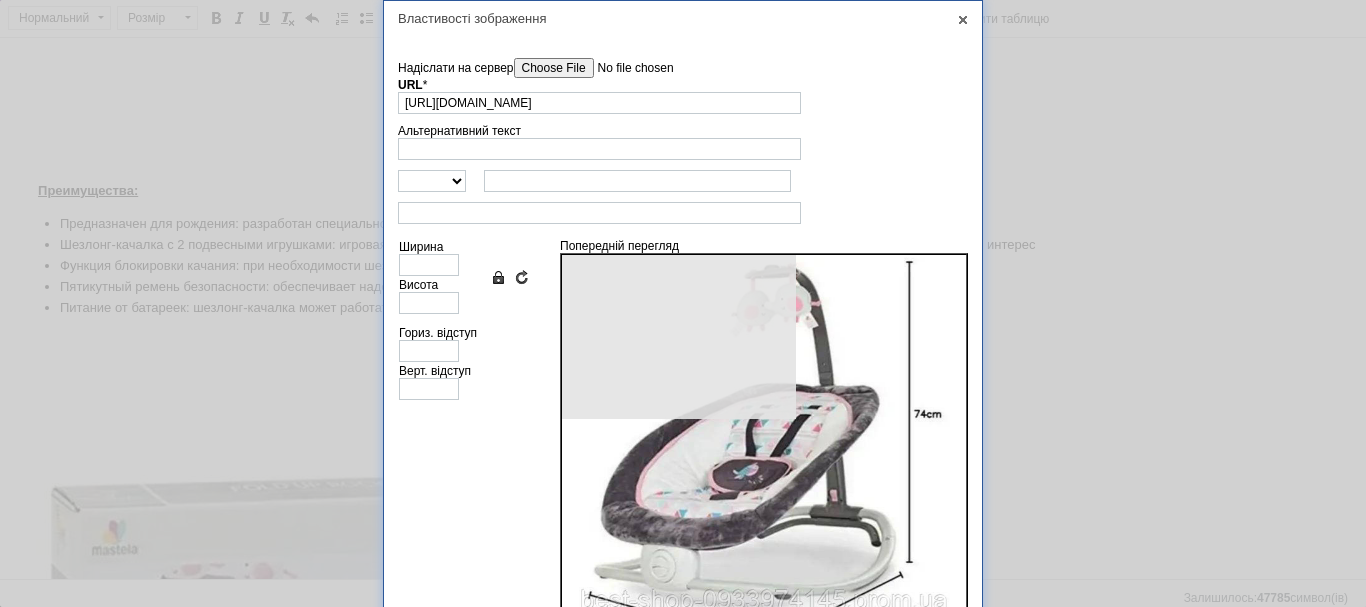 type on "640" 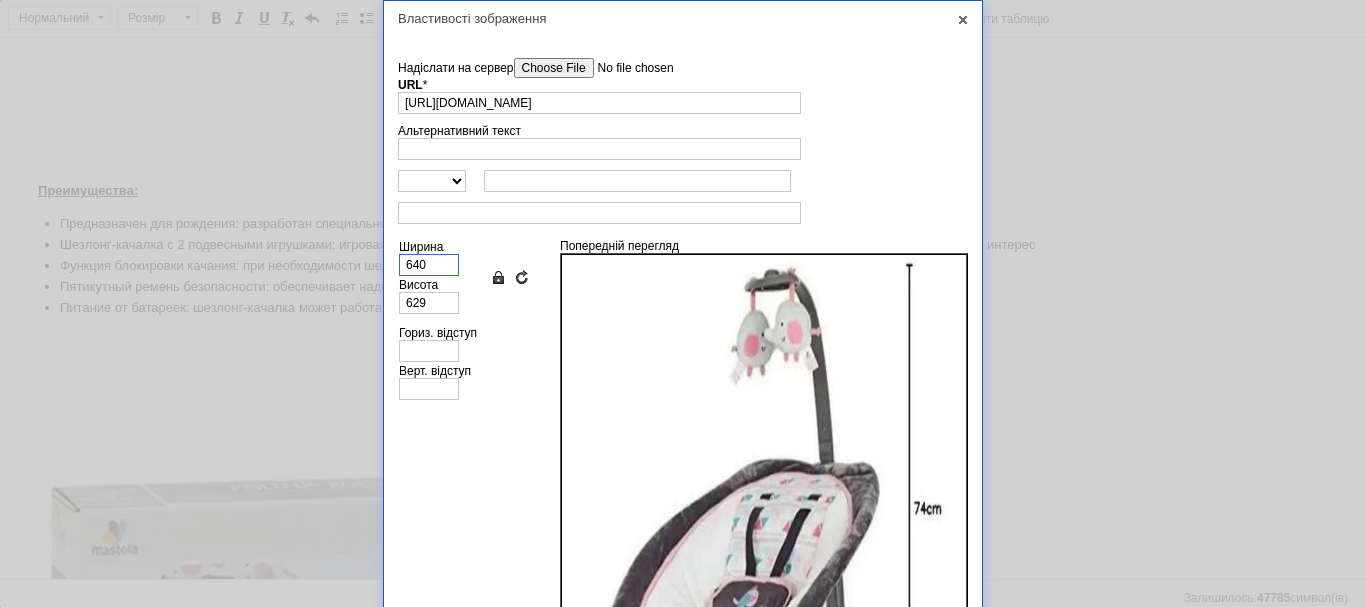 click on "640" at bounding box center (429, 265) 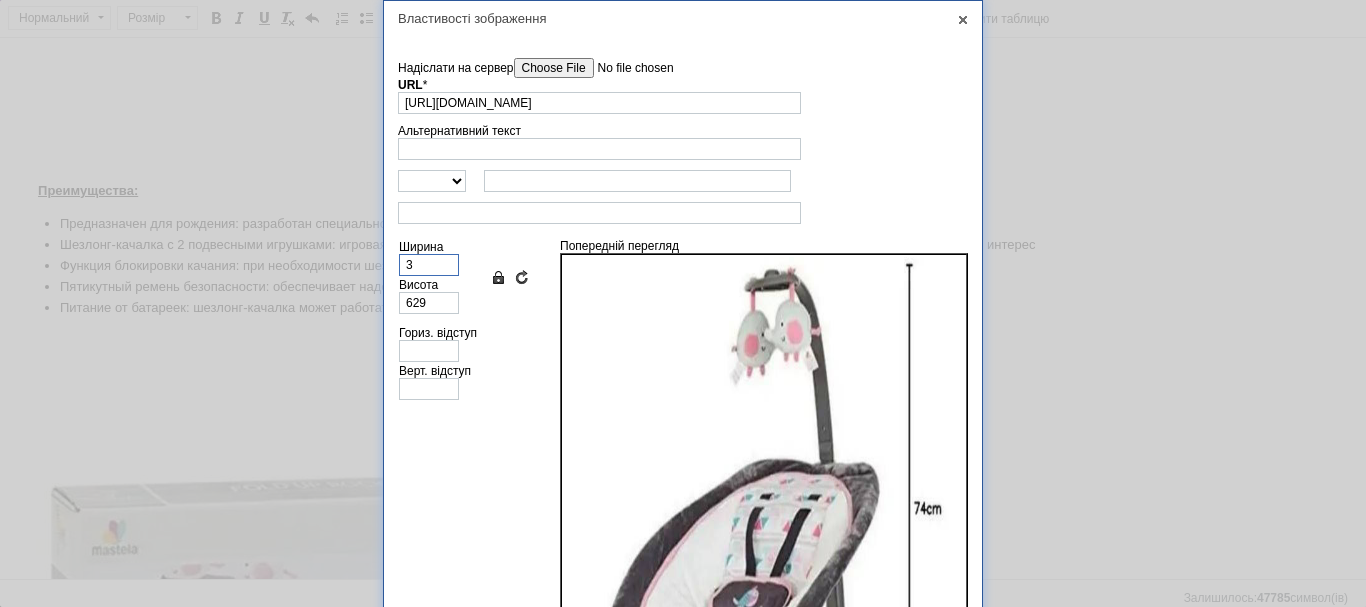 type on "3" 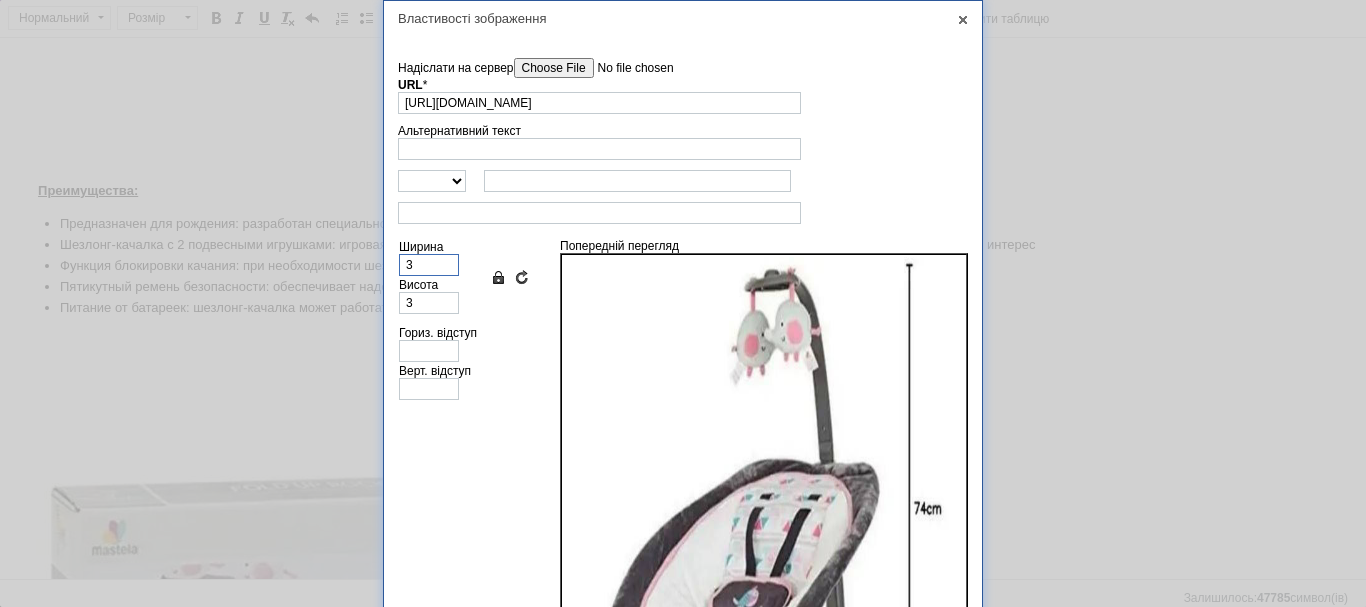type on "35" 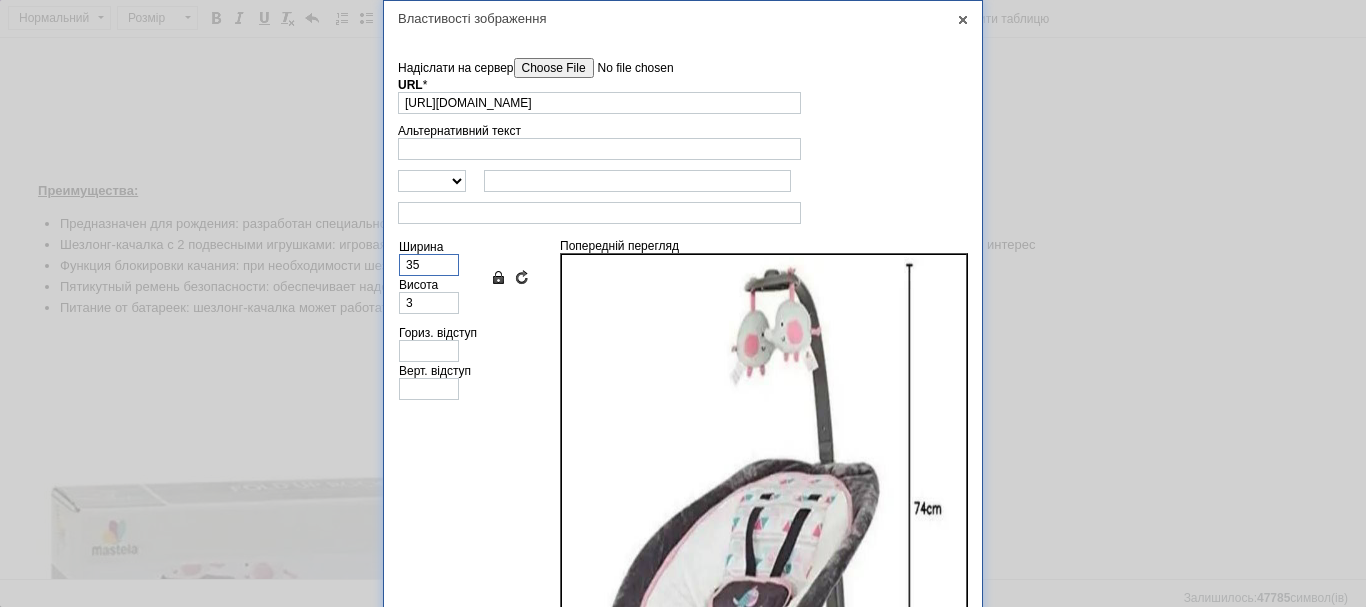 type on "34" 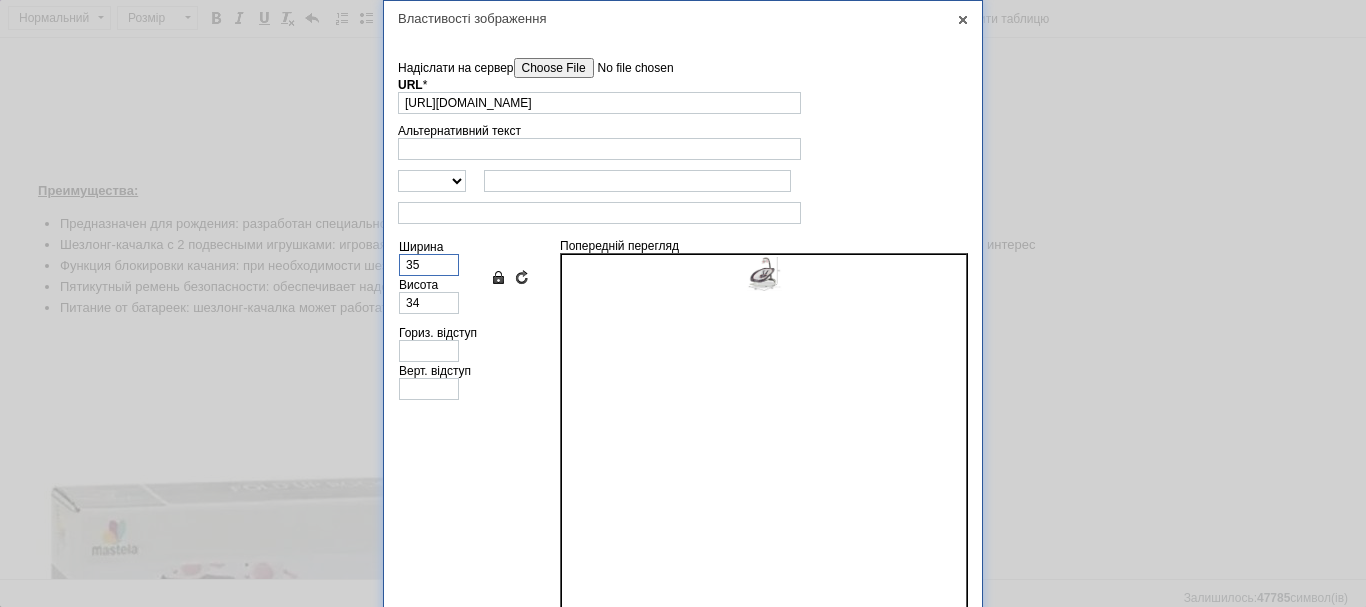 type on "350" 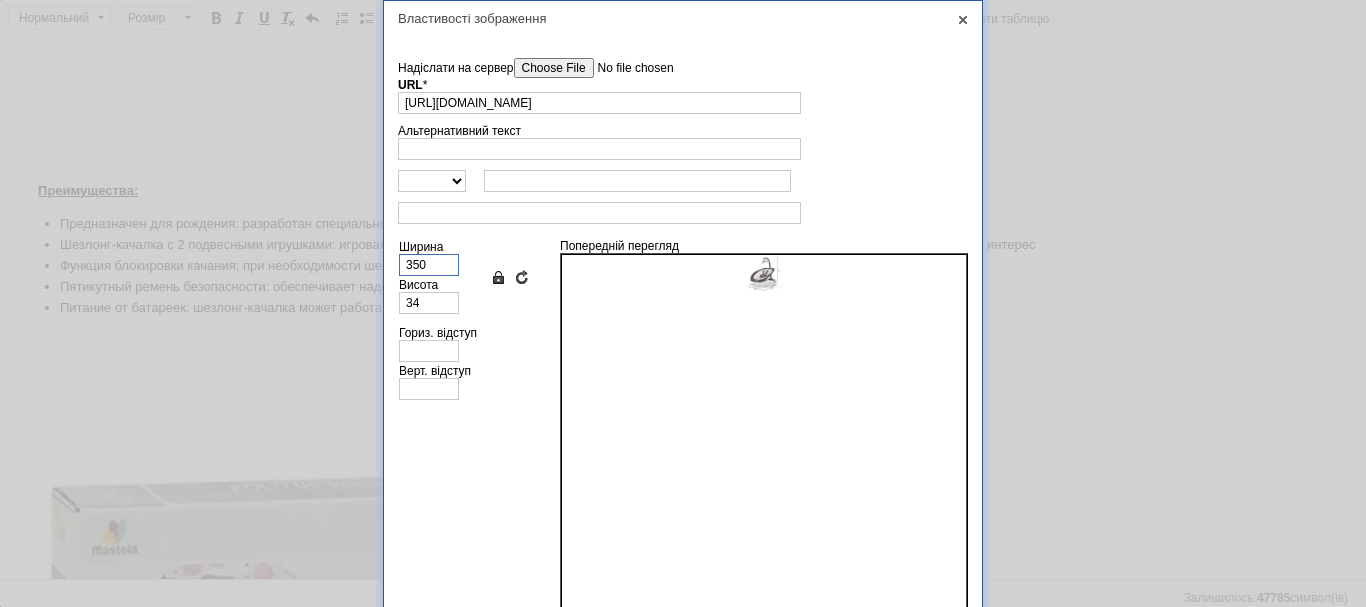 type on "344" 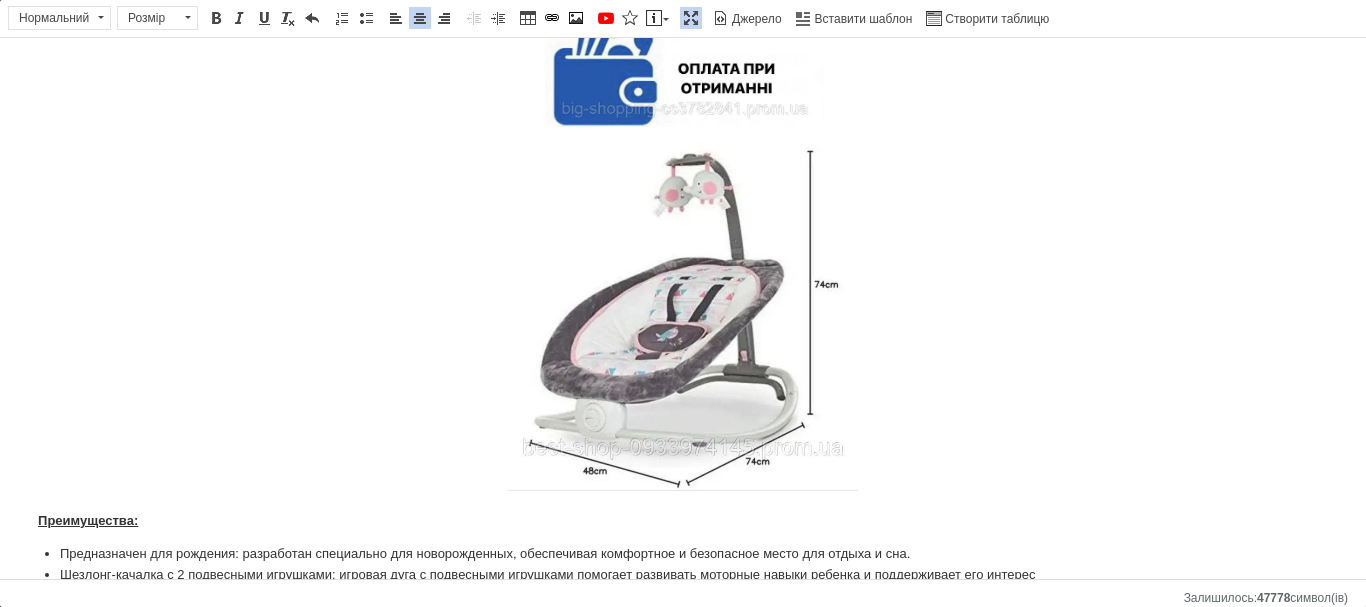 click at bounding box center (683, 319) 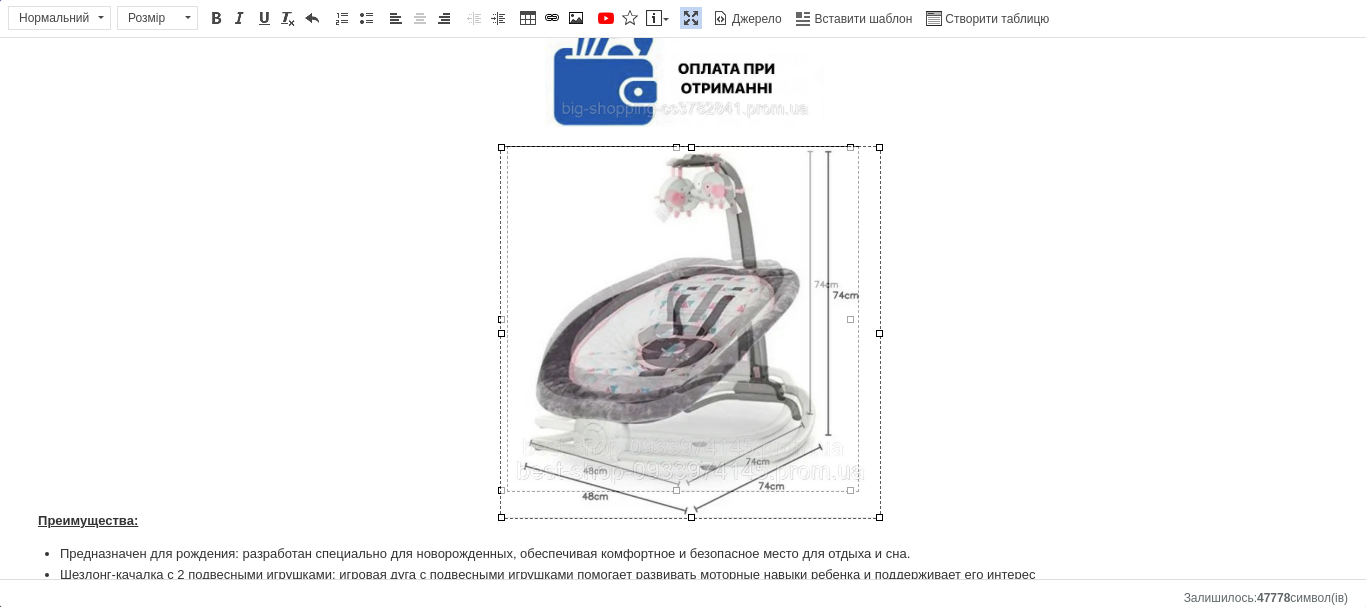 drag, startPoint x: 850, startPoint y: 489, endPoint x: 881, endPoint y: 511, distance: 38.013157 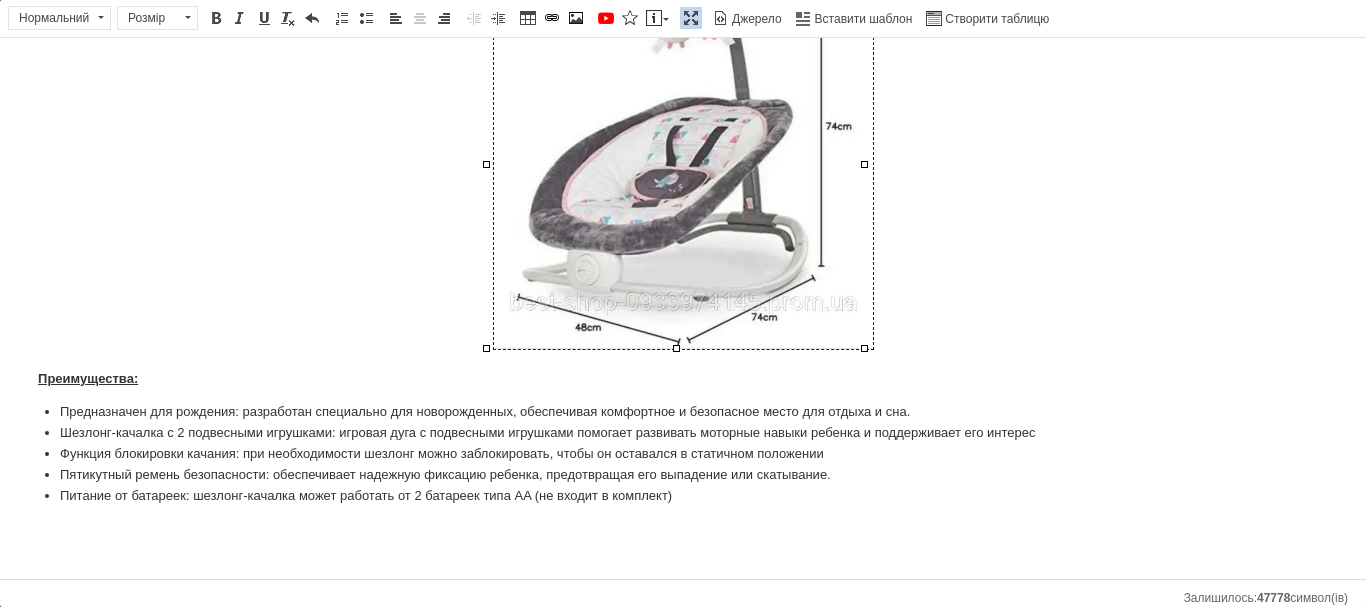 scroll, scrollTop: 1300, scrollLeft: 0, axis: vertical 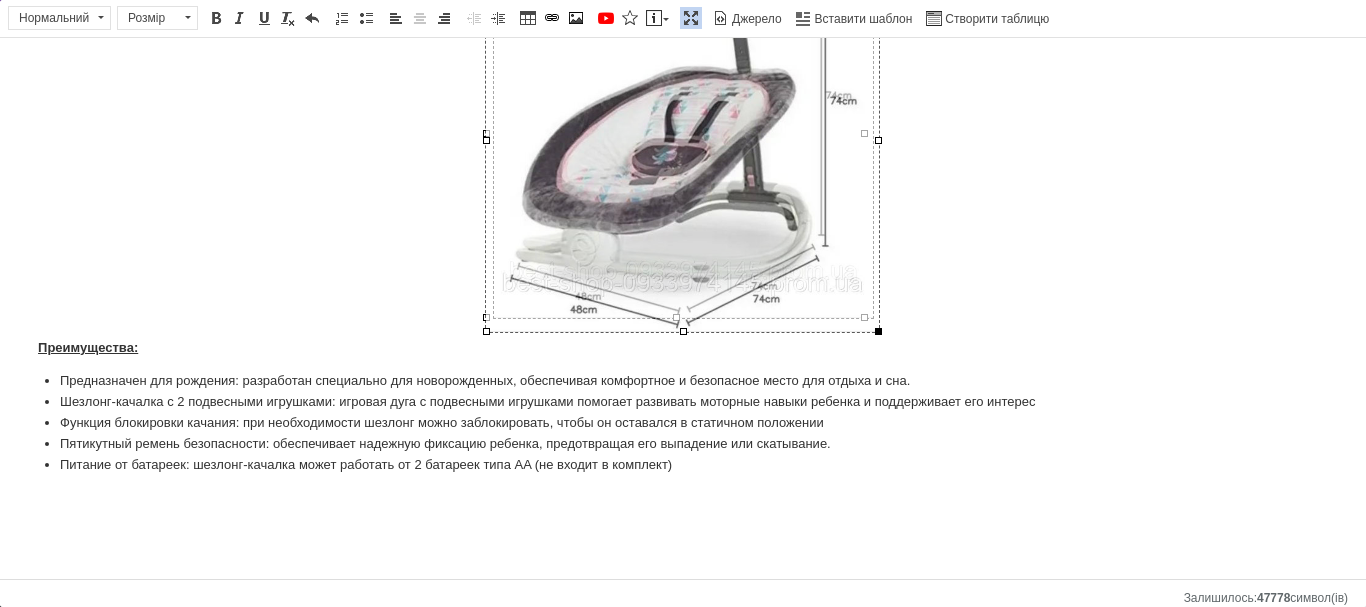 drag, startPoint x: 865, startPoint y: 319, endPoint x: 878, endPoint y: 333, distance: 19.104973 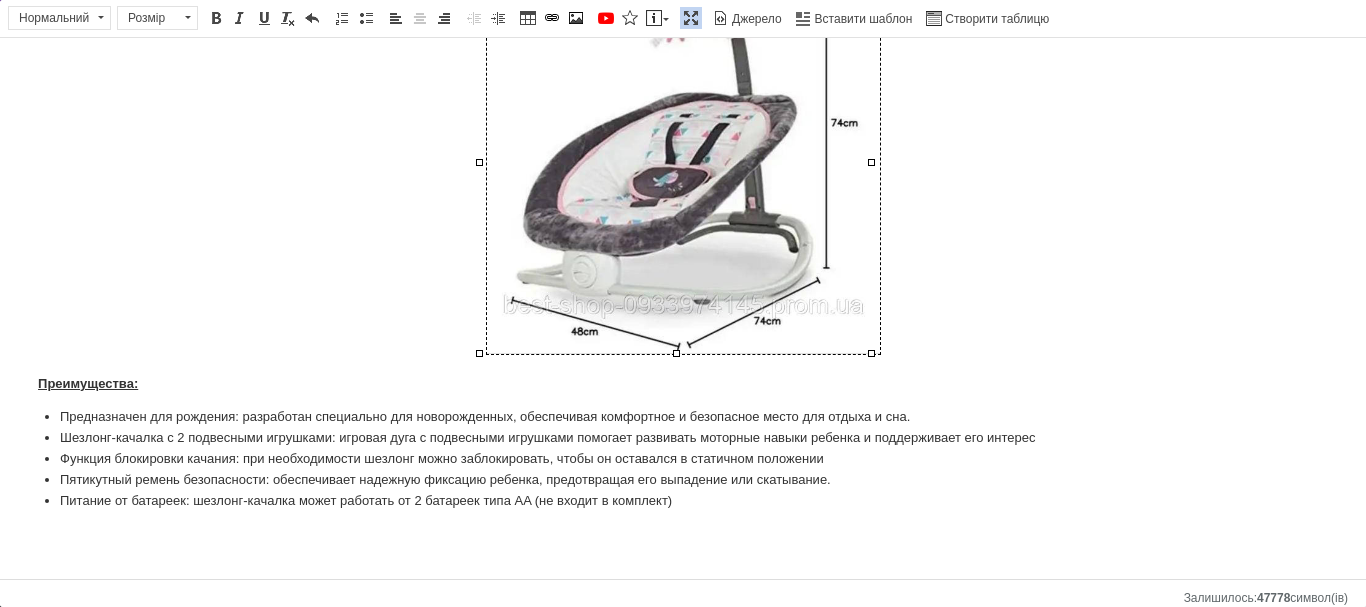 scroll, scrollTop: 1300, scrollLeft: 0, axis: vertical 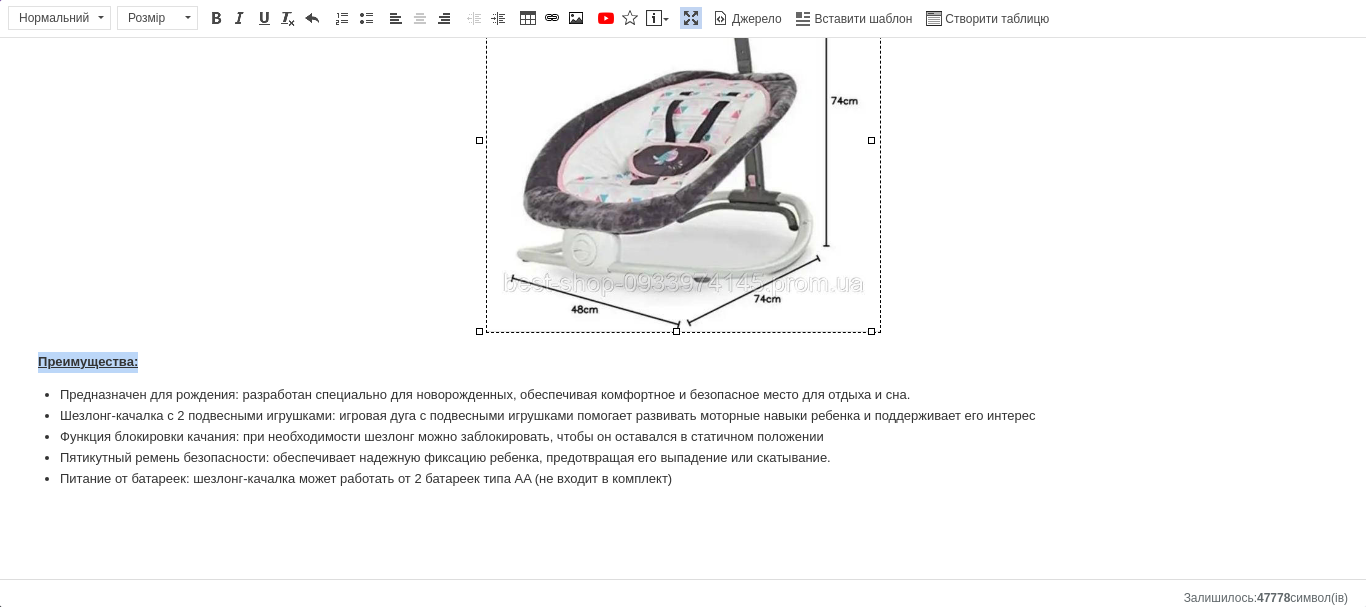 drag, startPoint x: 37, startPoint y: 361, endPoint x: 143, endPoint y: 370, distance: 106.381386 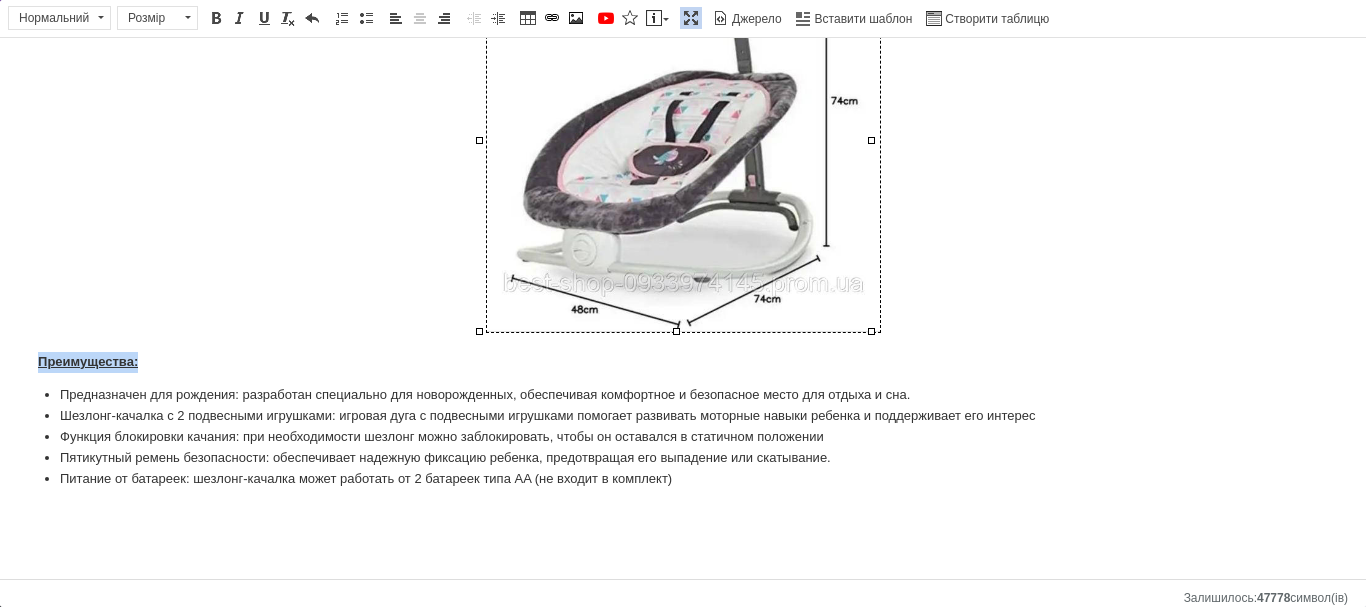 click on "Преимущества:" at bounding box center [683, 362] 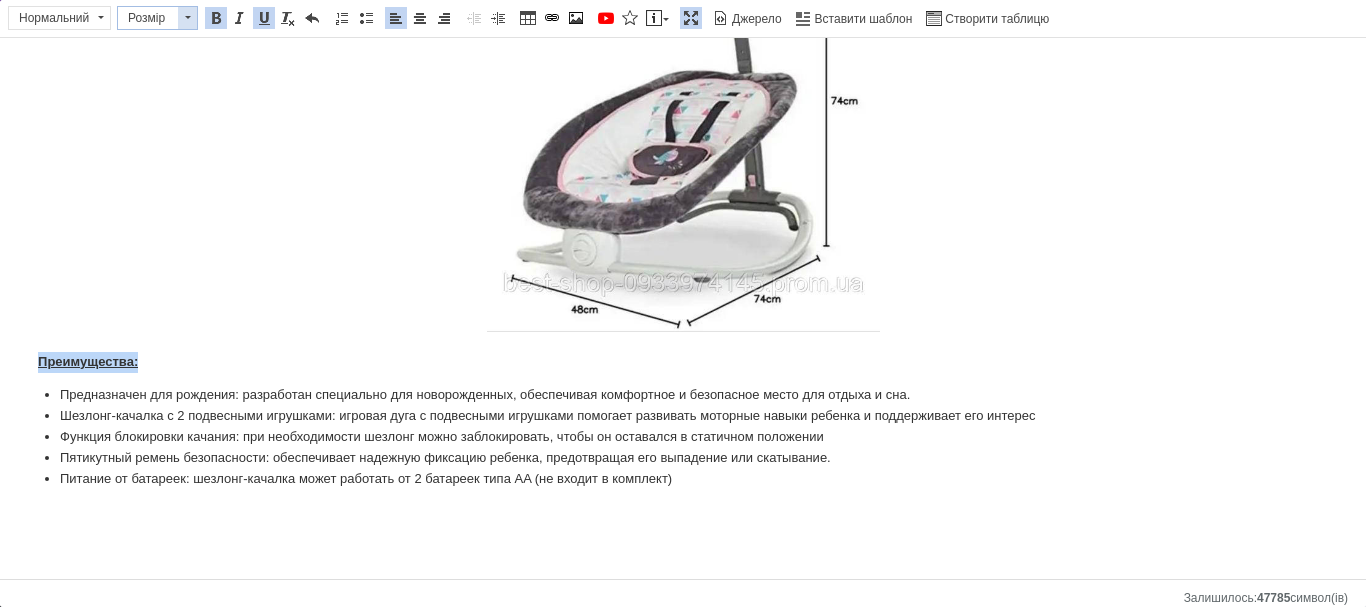 click on "Розмір" at bounding box center [148, 18] 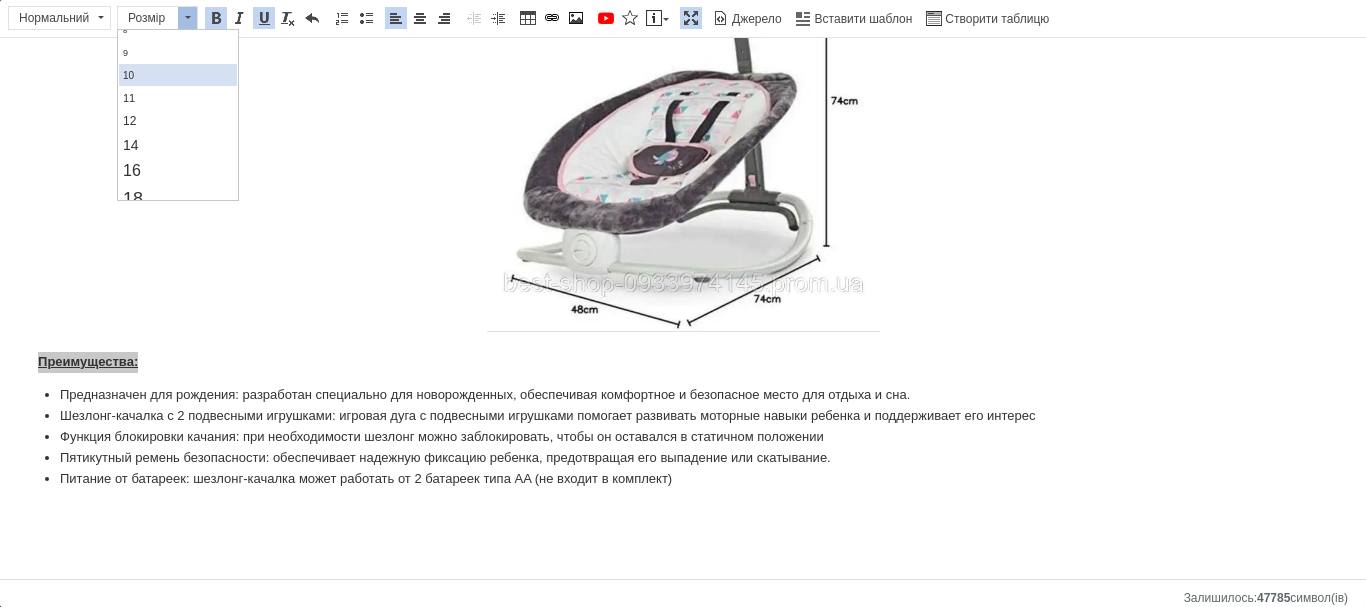 scroll, scrollTop: 100, scrollLeft: 0, axis: vertical 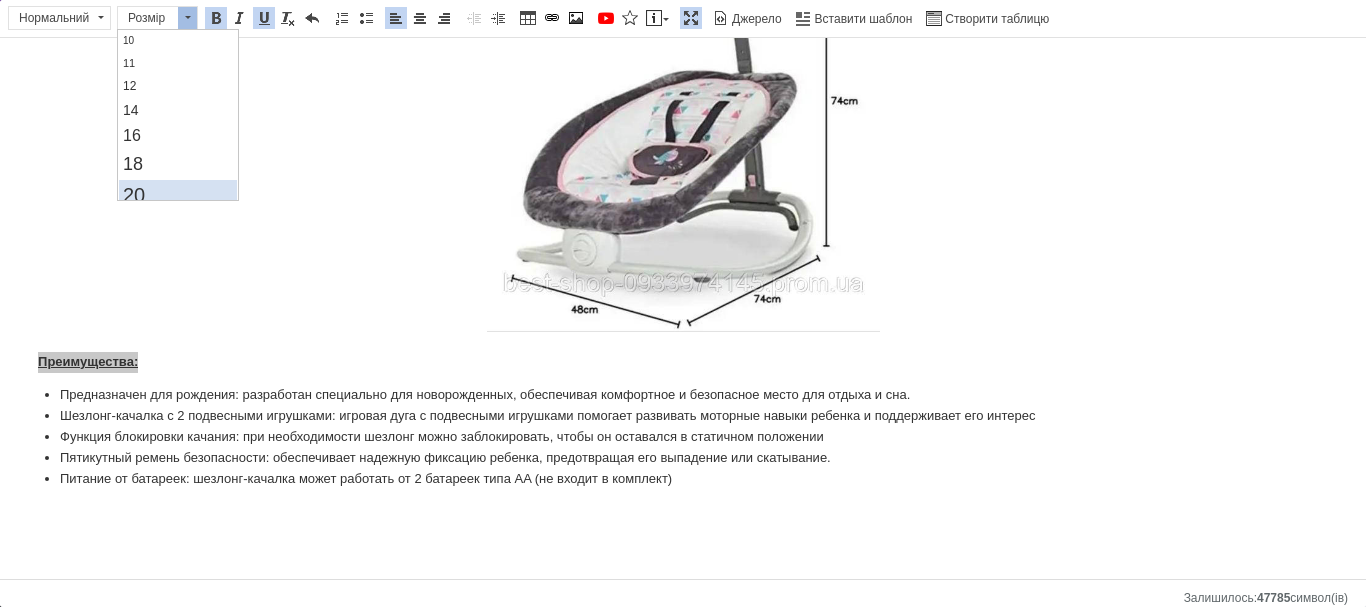 click on "20" at bounding box center (178, 195) 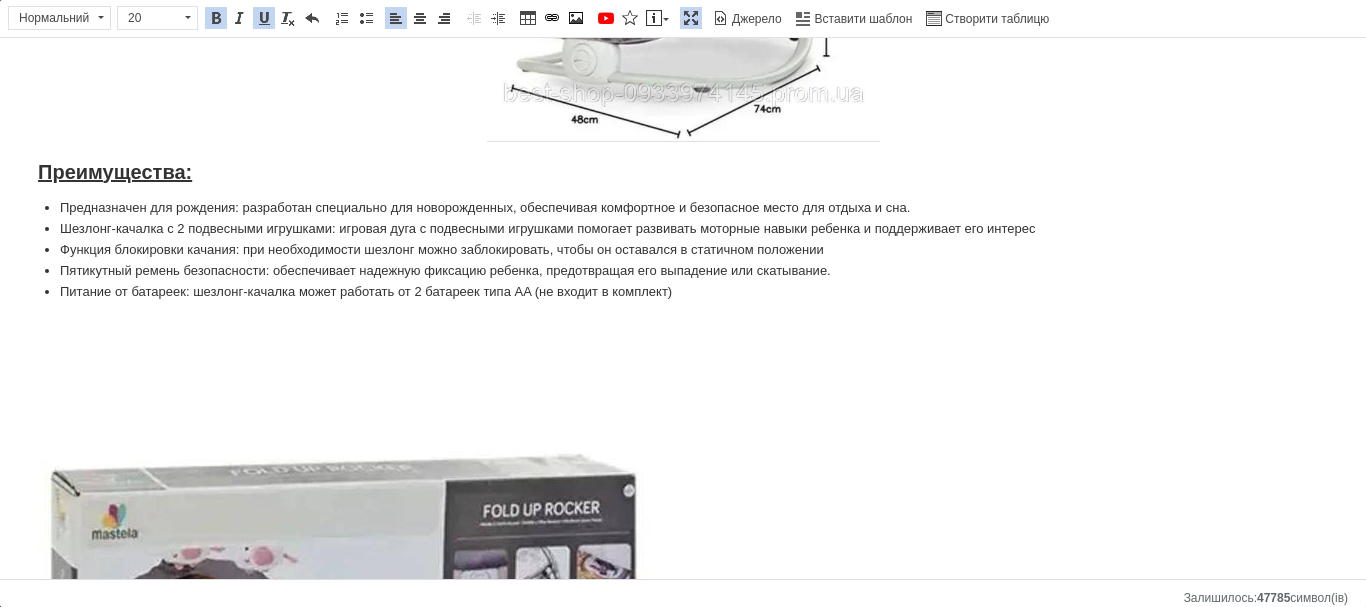 scroll, scrollTop: 1500, scrollLeft: 0, axis: vertical 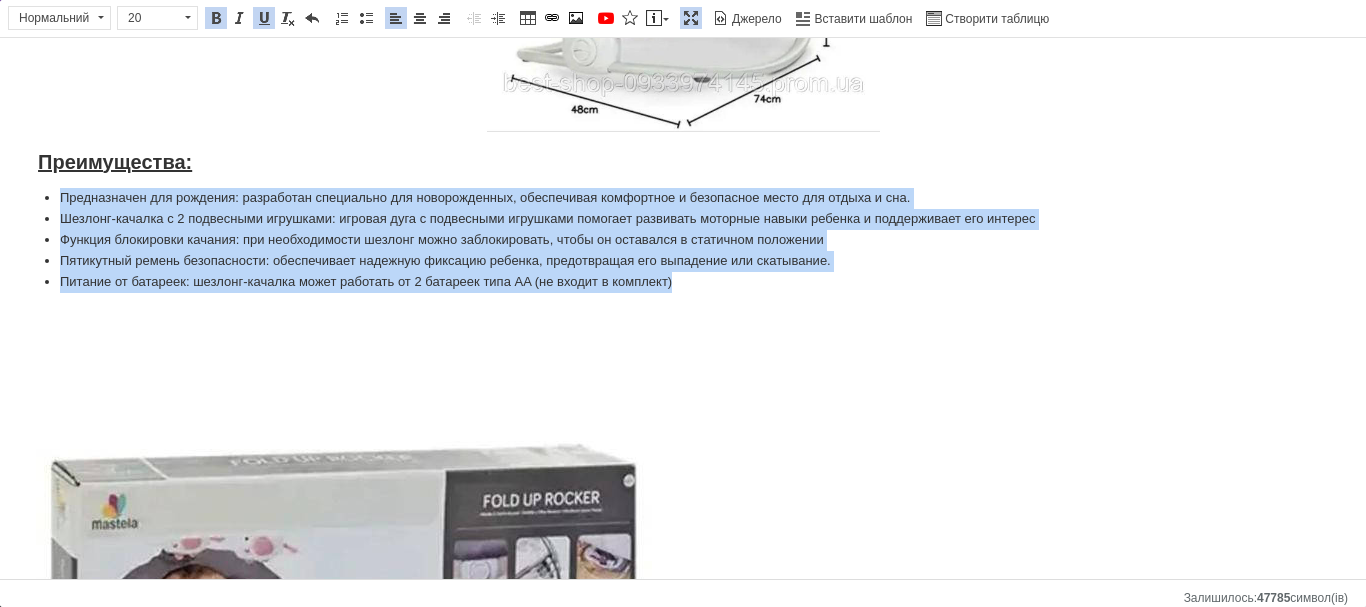 drag, startPoint x: 52, startPoint y: 206, endPoint x: 676, endPoint y: 280, distance: 628.3725 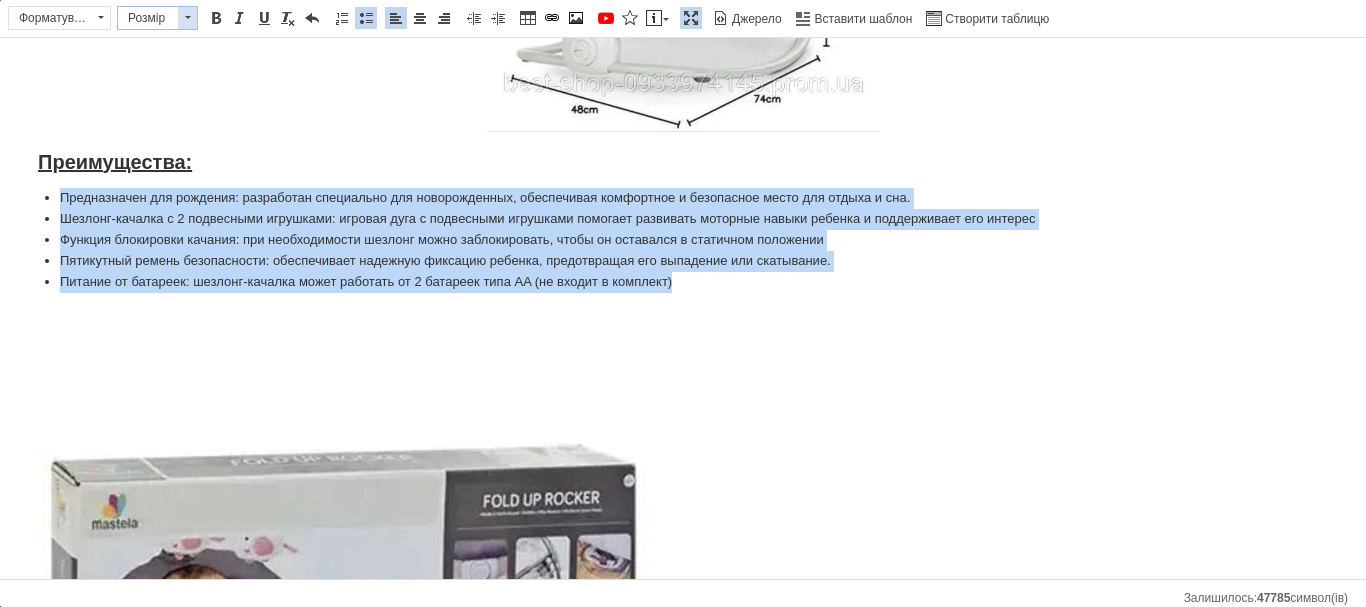 click at bounding box center (188, 17) 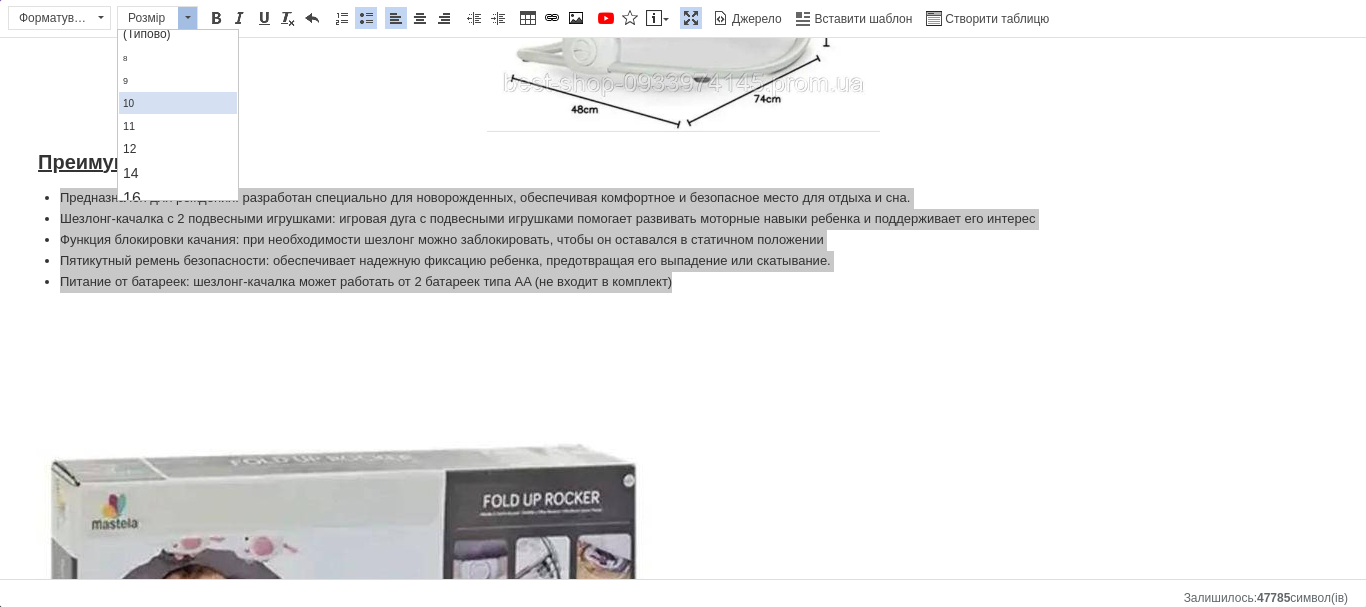 scroll, scrollTop: 100, scrollLeft: 0, axis: vertical 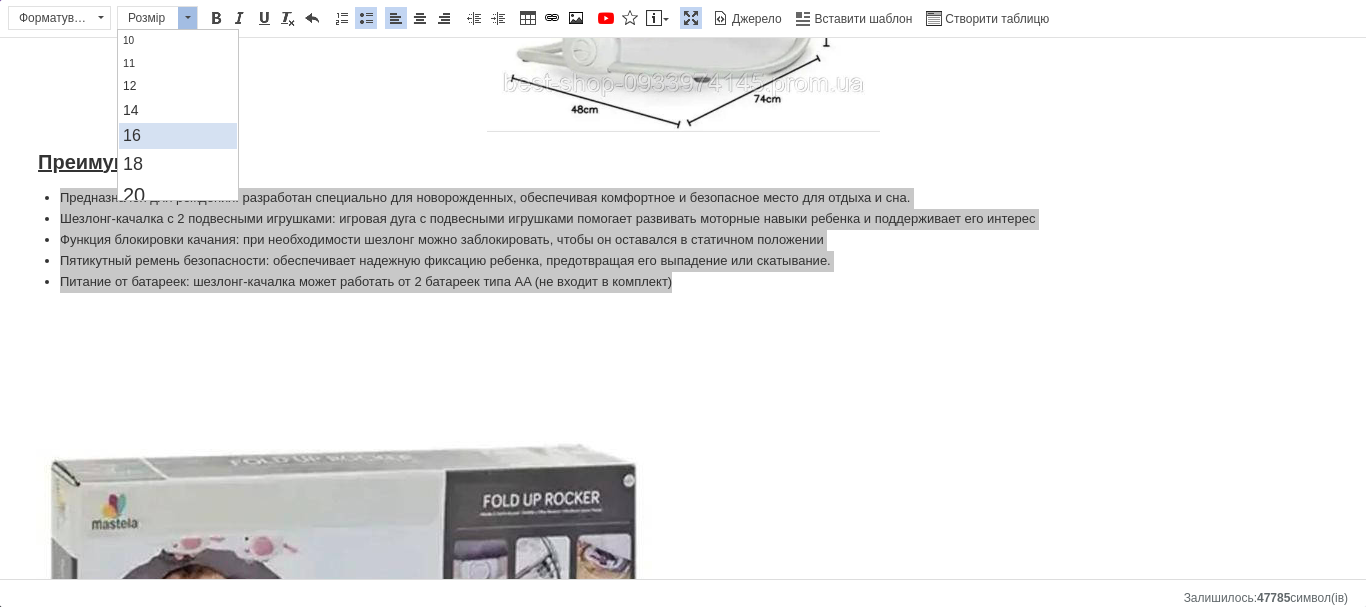 click on "16" at bounding box center [178, 136] 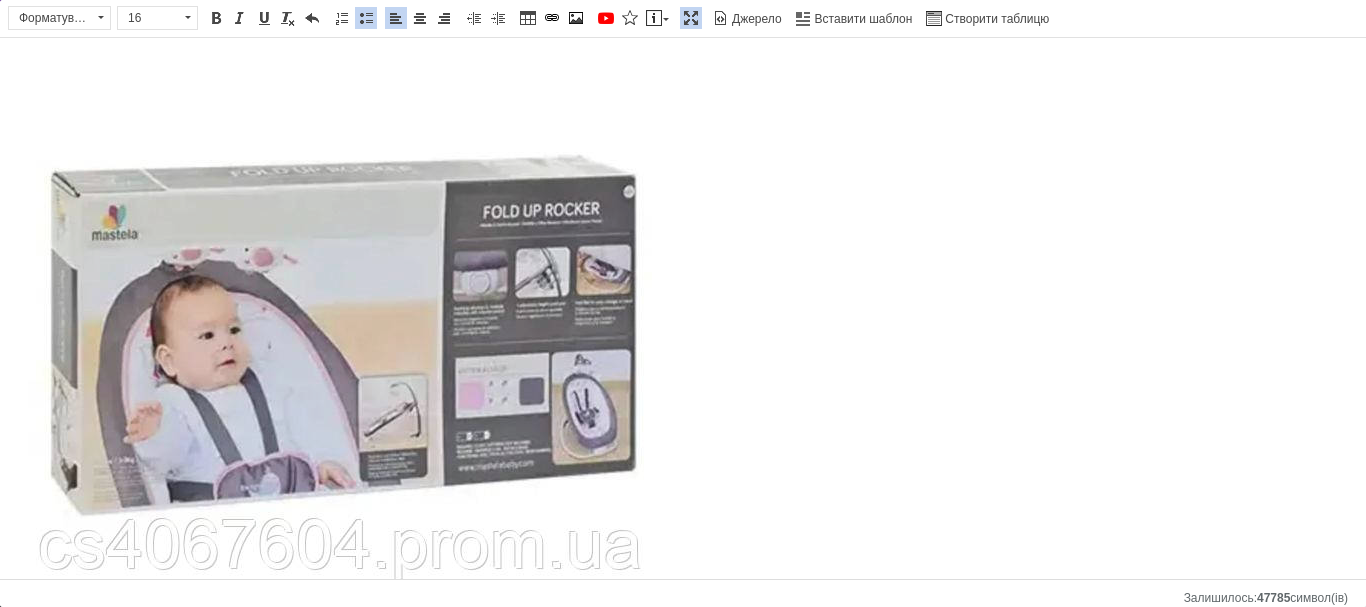 scroll, scrollTop: 1800, scrollLeft: 0, axis: vertical 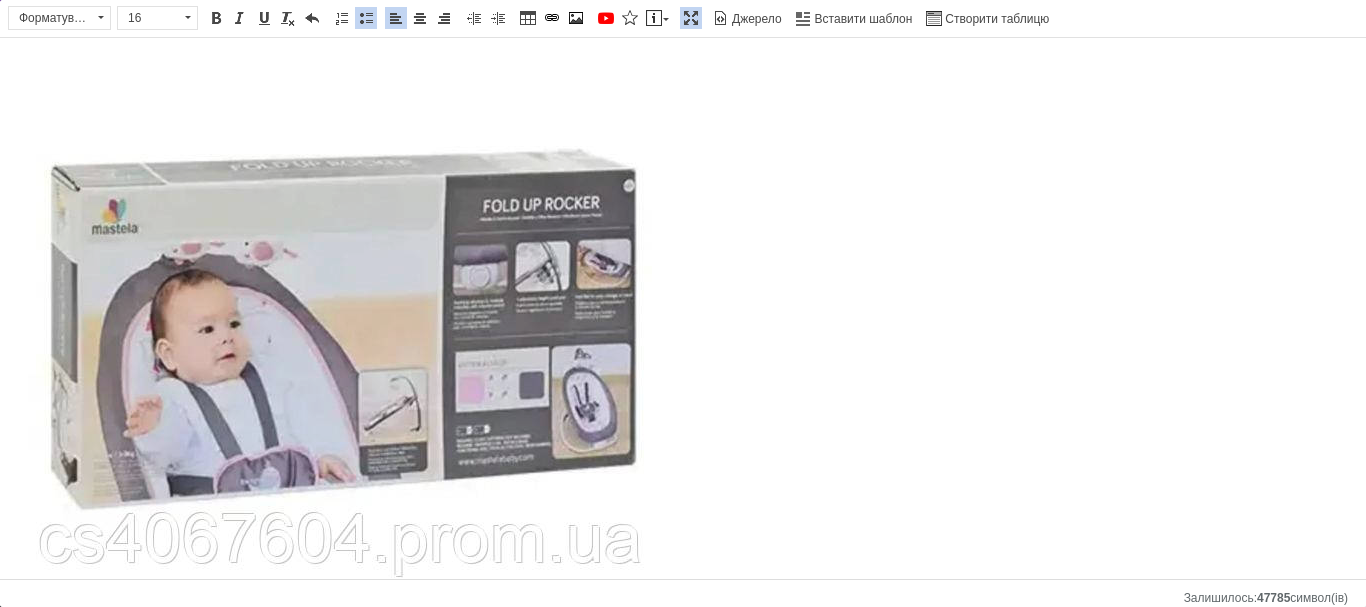 click at bounding box center [340, 320] 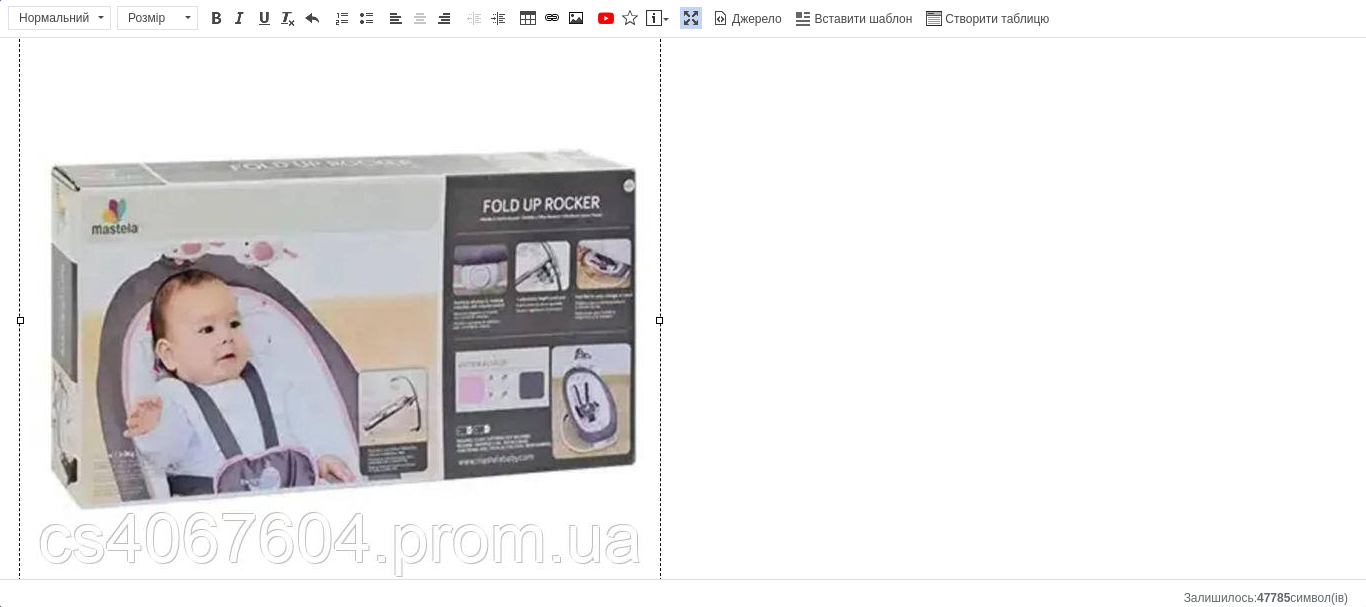 scroll, scrollTop: 1774, scrollLeft: 0, axis: vertical 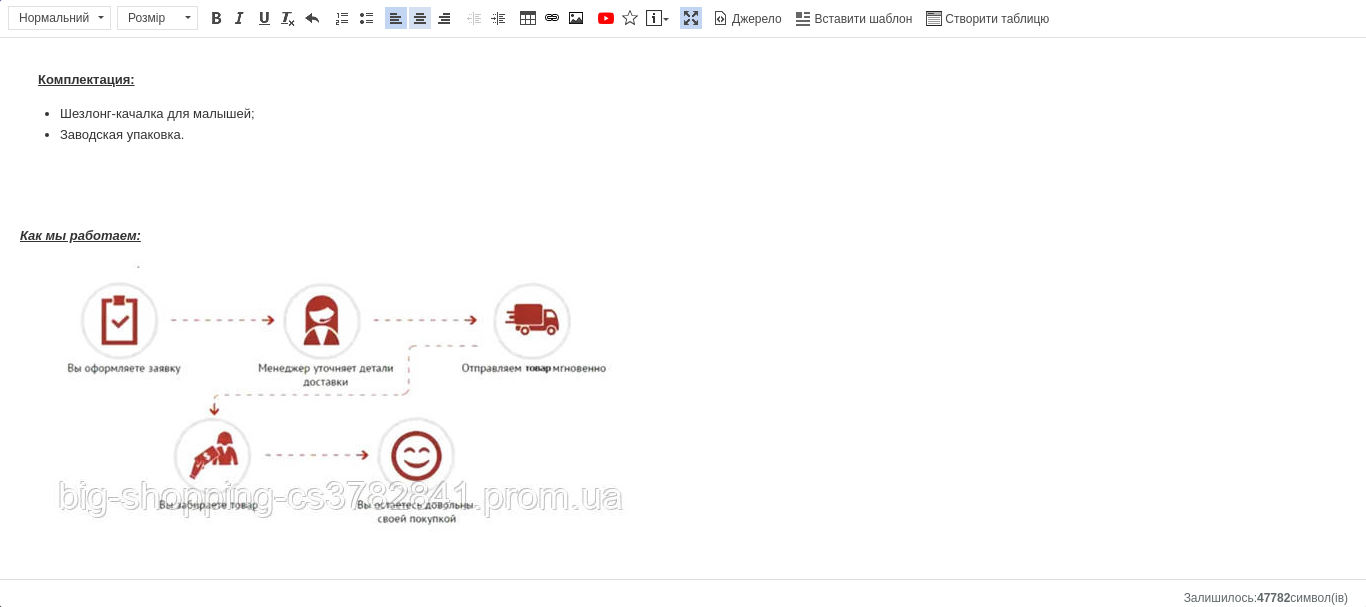 click at bounding box center [420, 18] 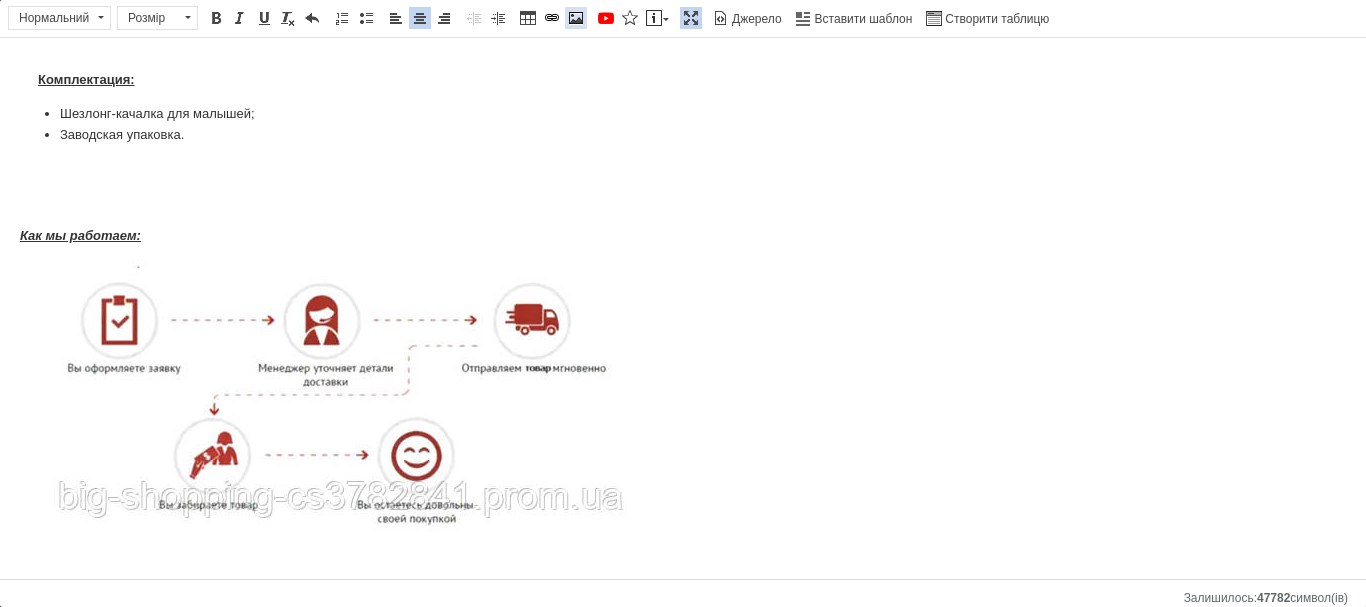 click at bounding box center [576, 18] 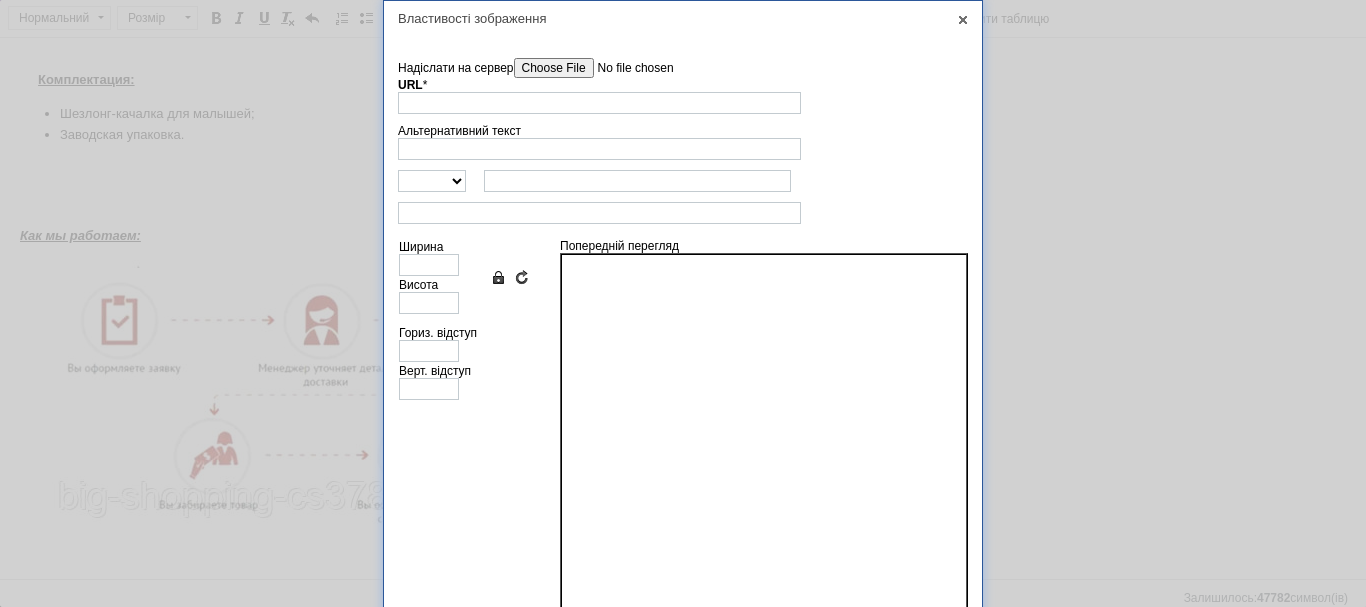 click on "Надіслати на сервер" at bounding box center [627, 68] 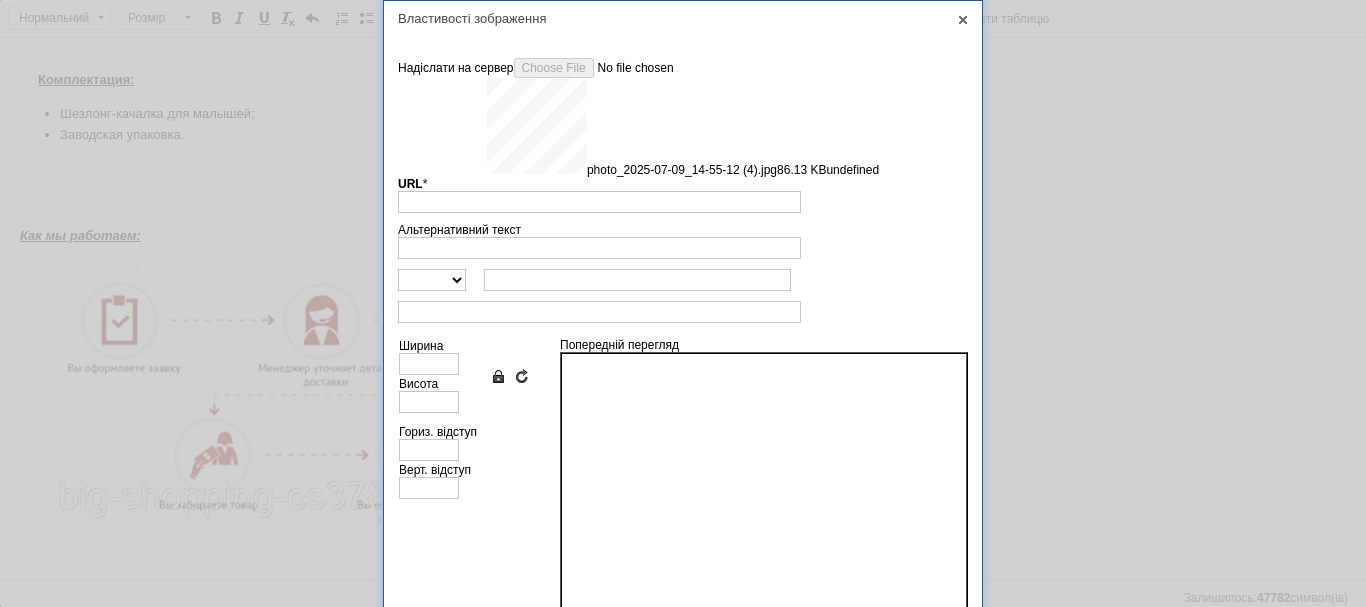 type on "[URL][DOMAIN_NAME]" 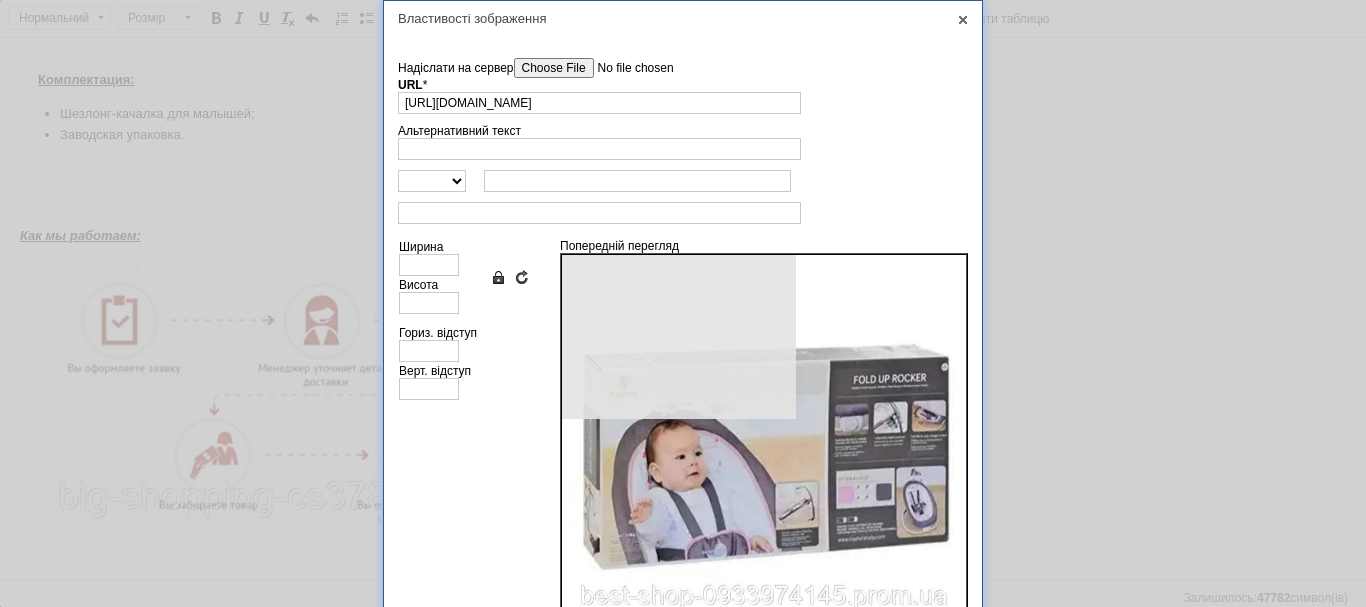 type on "640" 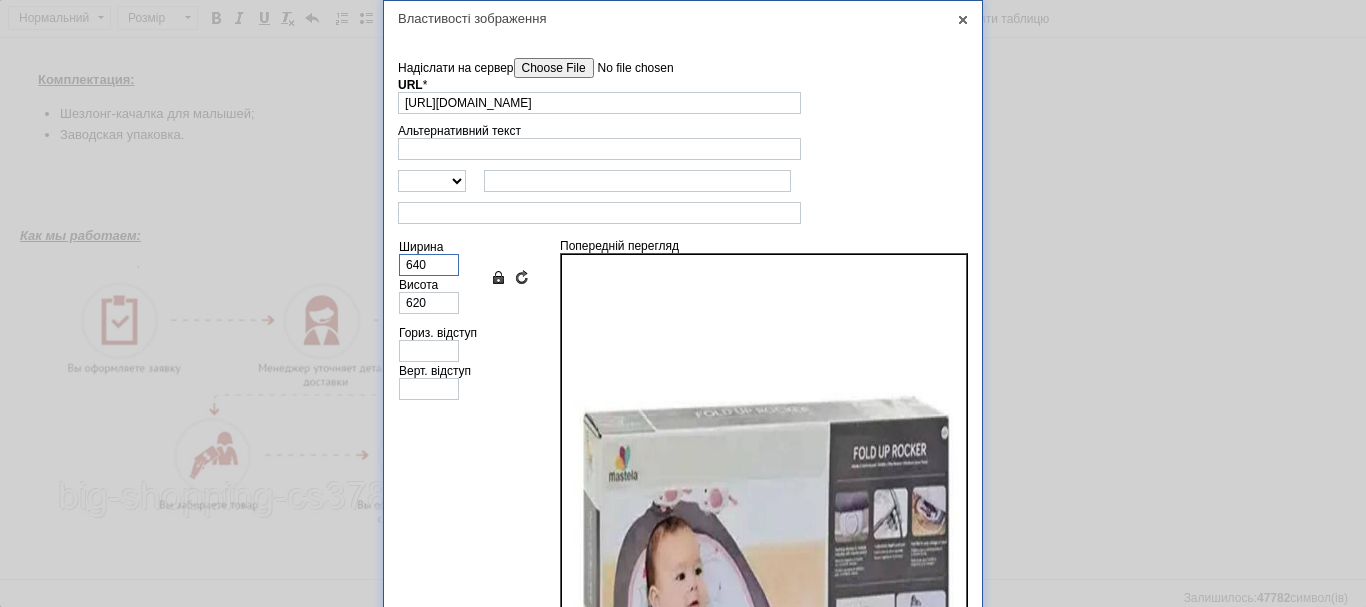 click on "640" at bounding box center [429, 265] 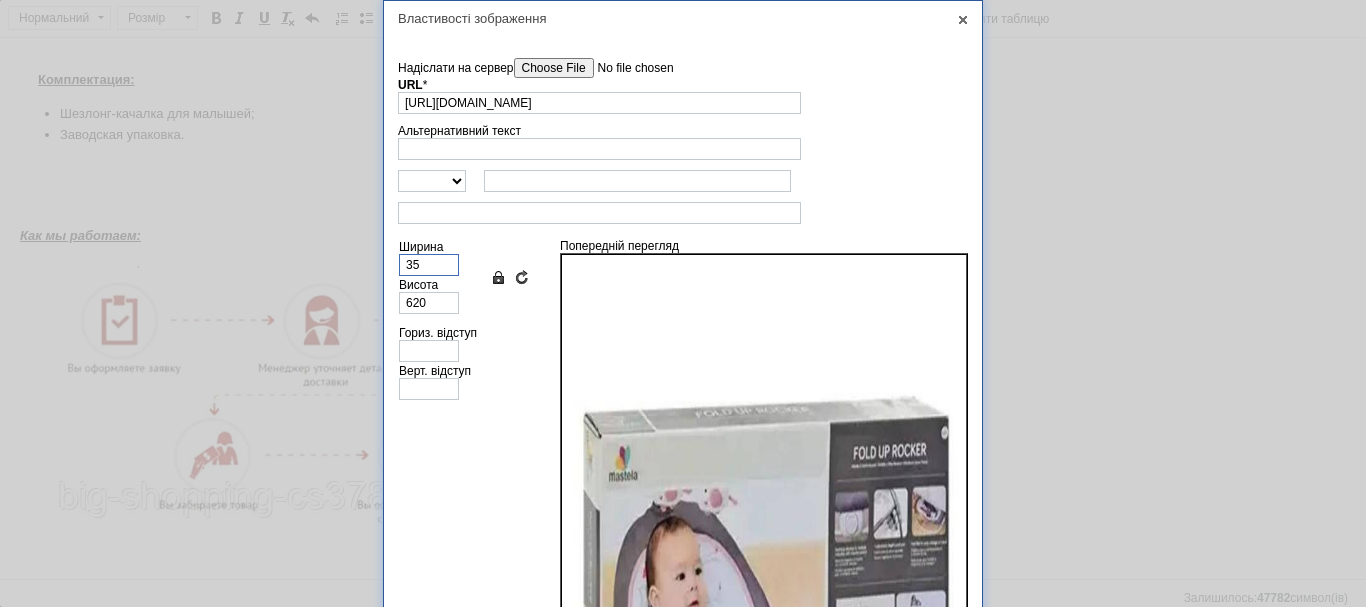type on "350" 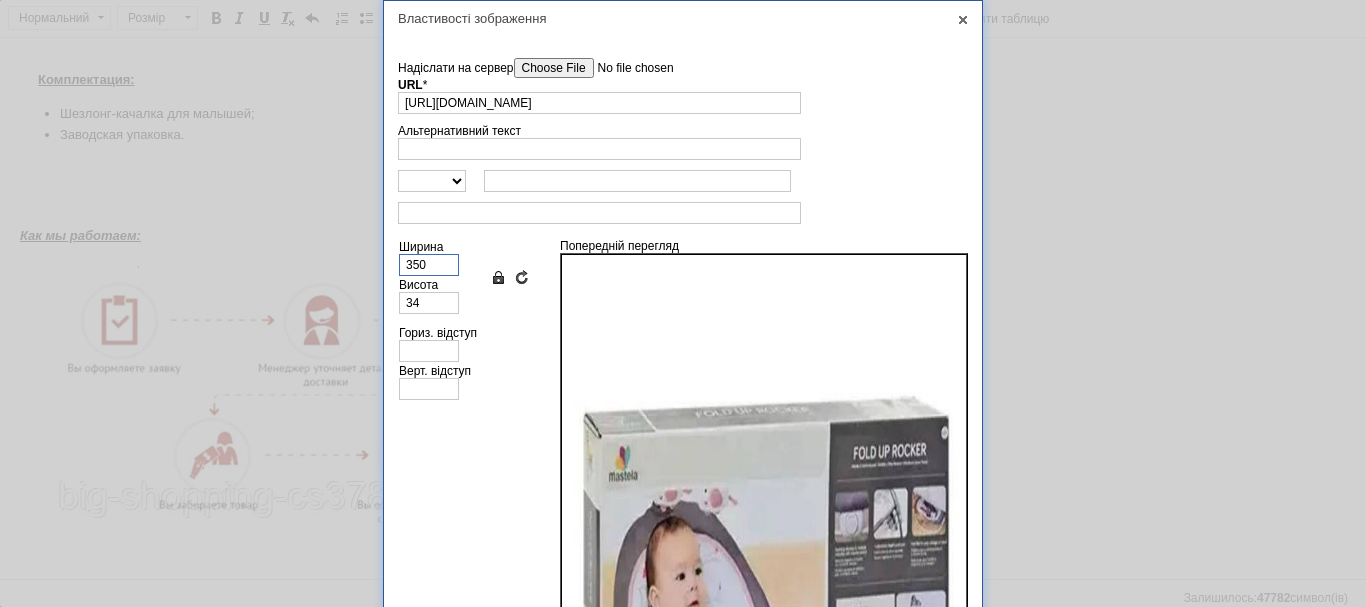 type on "339" 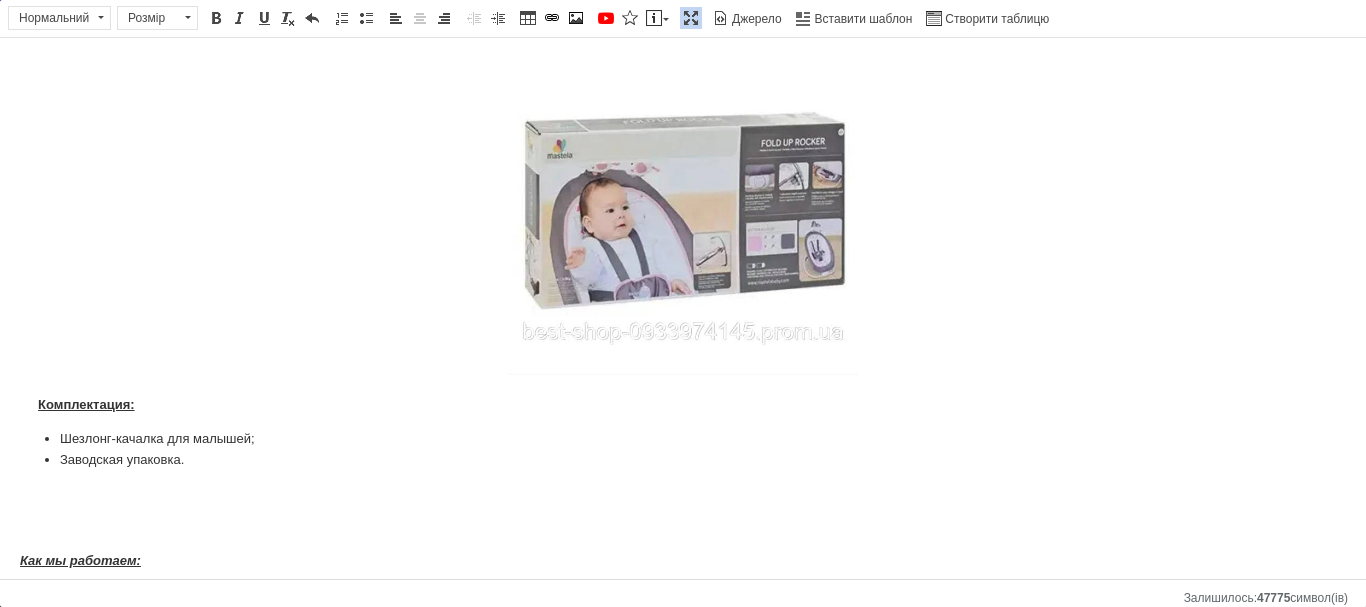 click at bounding box center (683, 205) 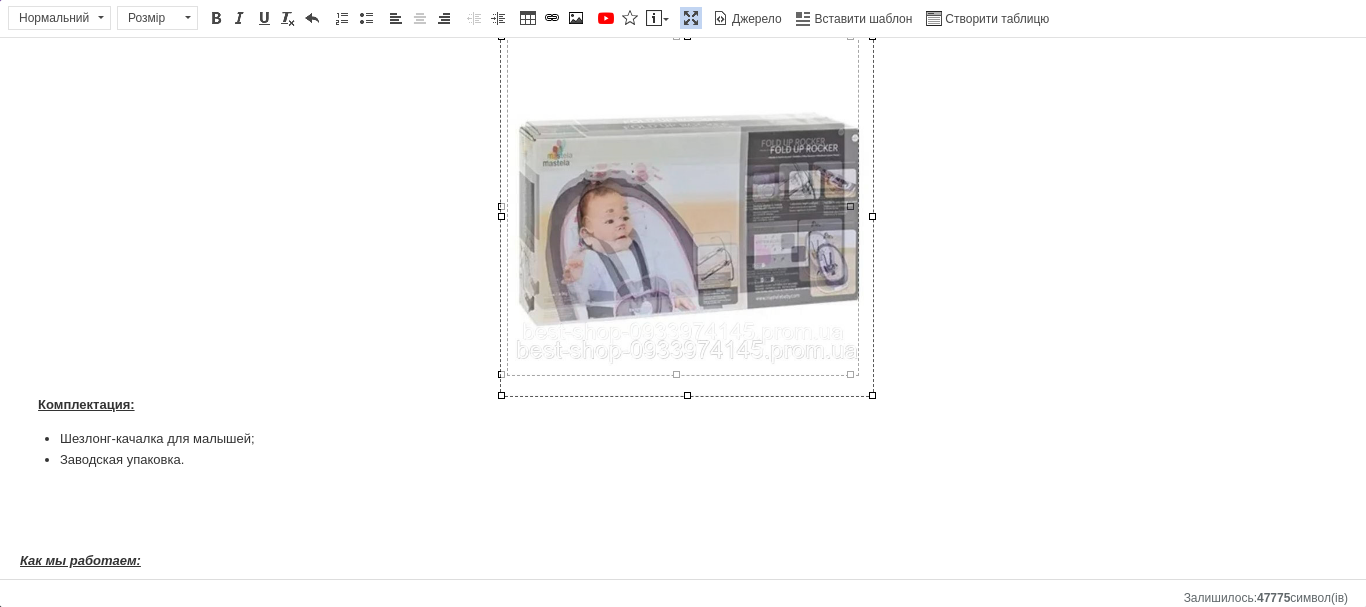 drag, startPoint x: 850, startPoint y: 377, endPoint x: 875, endPoint y: 393, distance: 29.681644 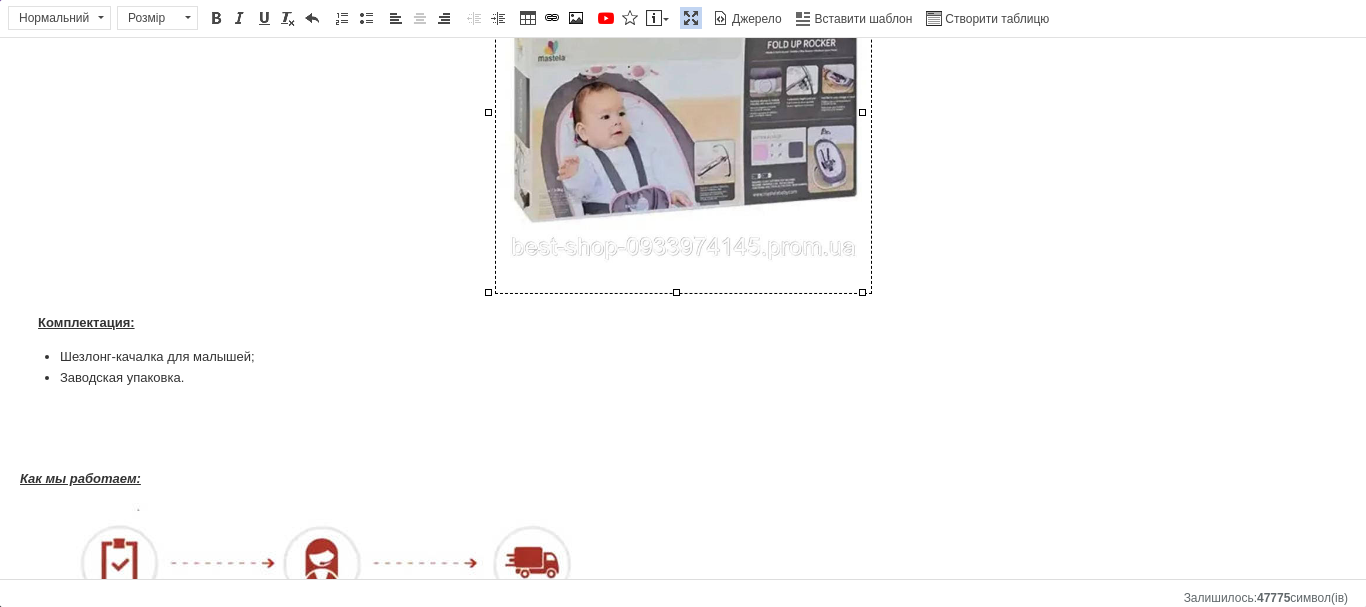 scroll, scrollTop: 1974, scrollLeft: 0, axis: vertical 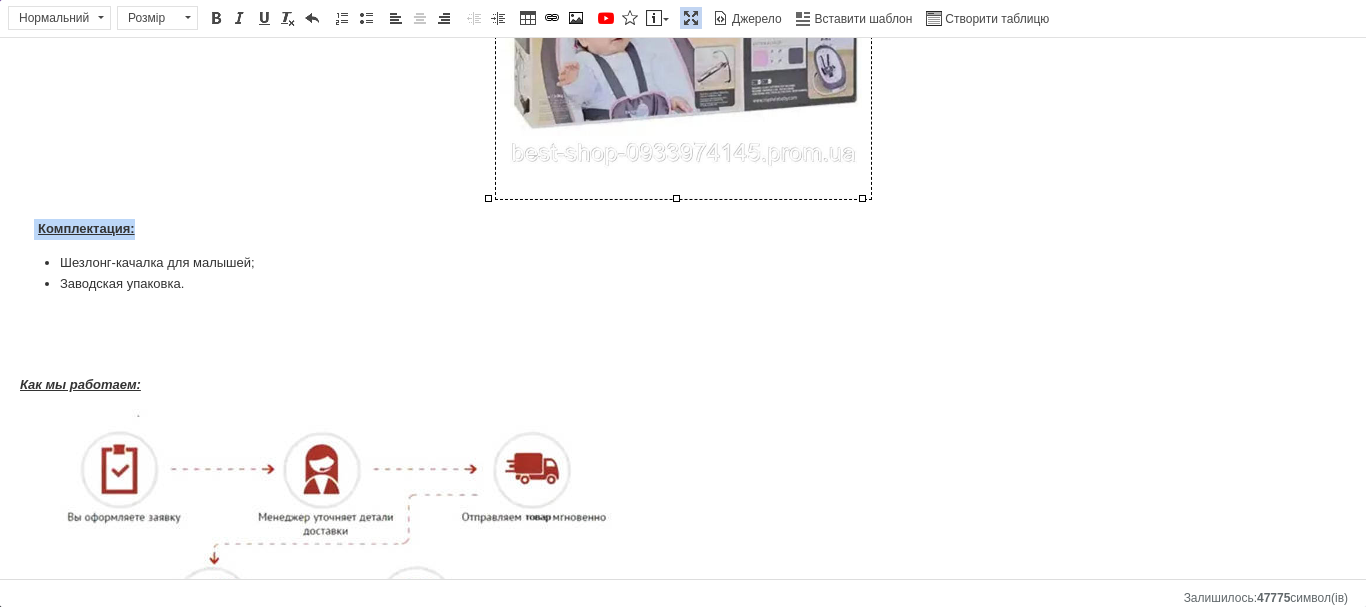 drag, startPoint x: 35, startPoint y: 226, endPoint x: 169, endPoint y: 228, distance: 134.01492 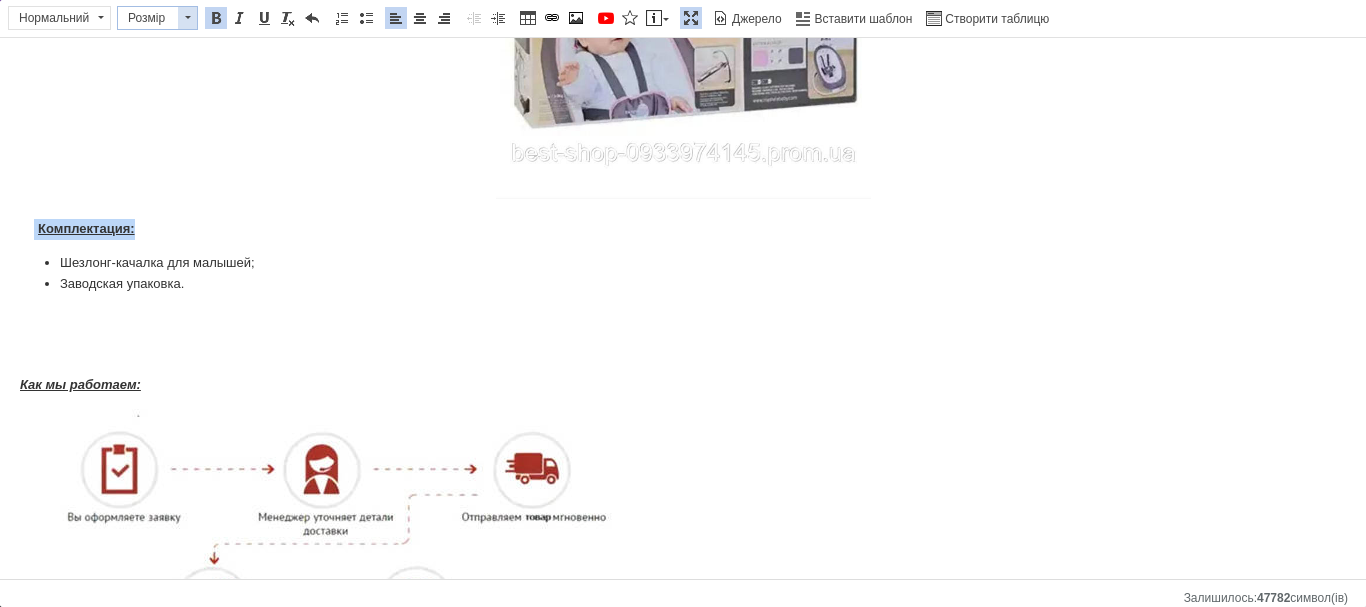 click on "Розмір" at bounding box center [148, 18] 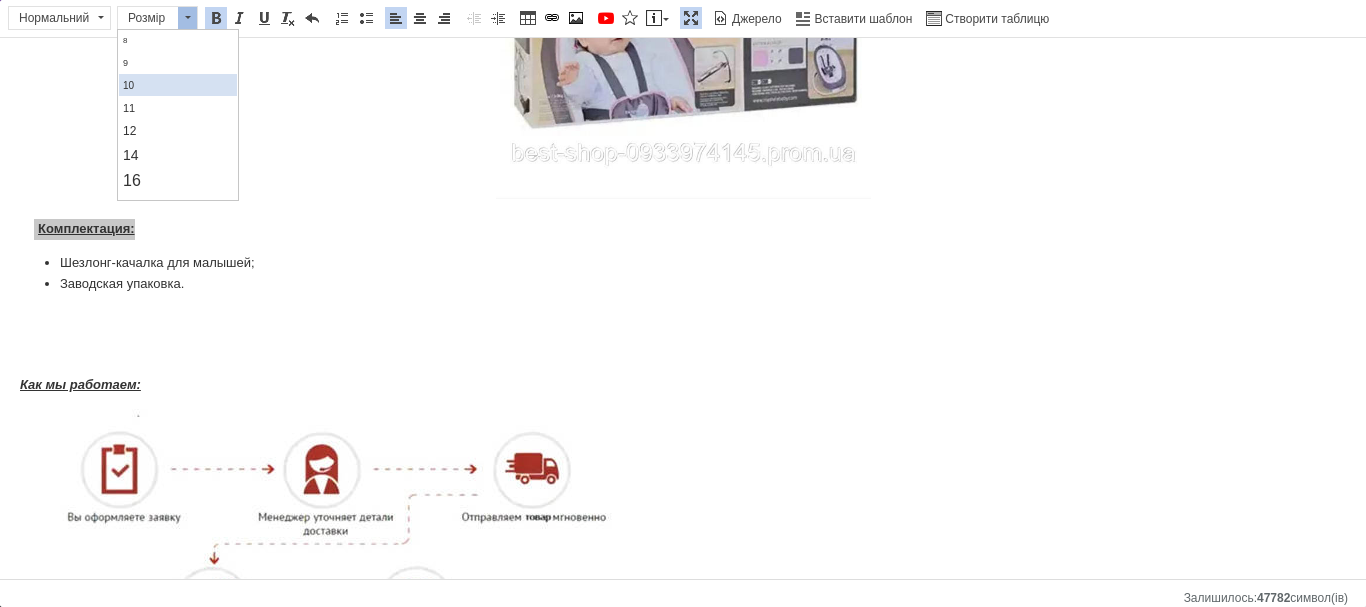 scroll, scrollTop: 100, scrollLeft: 0, axis: vertical 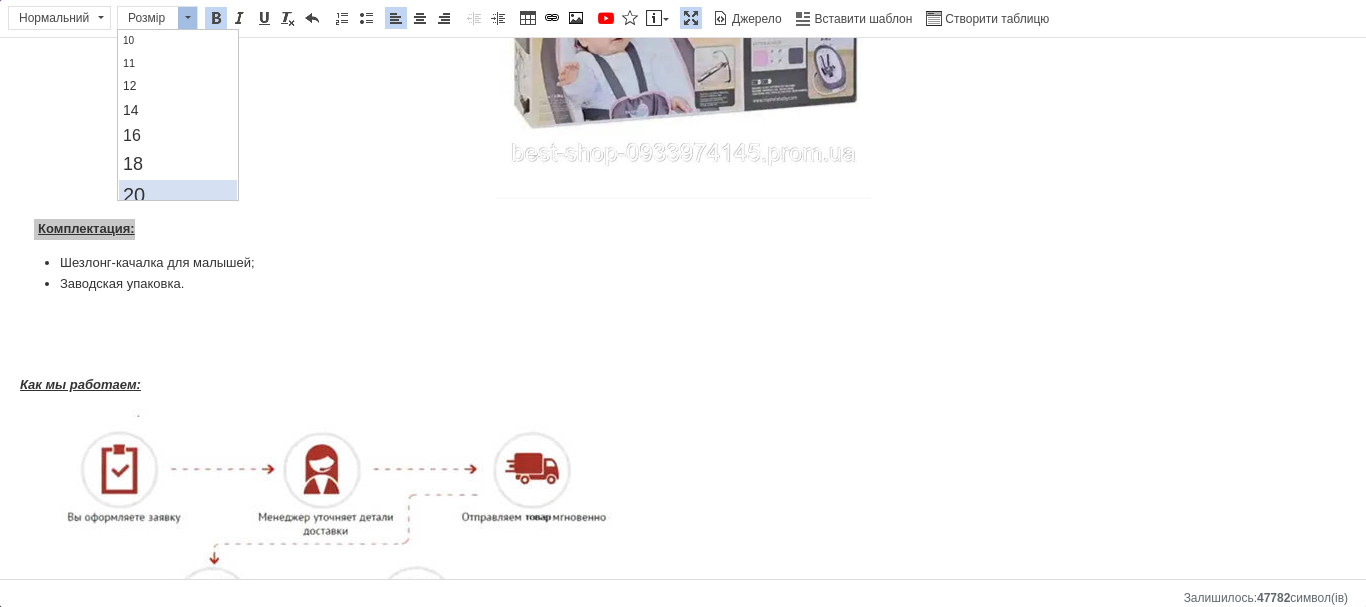 click on "20" at bounding box center (178, 195) 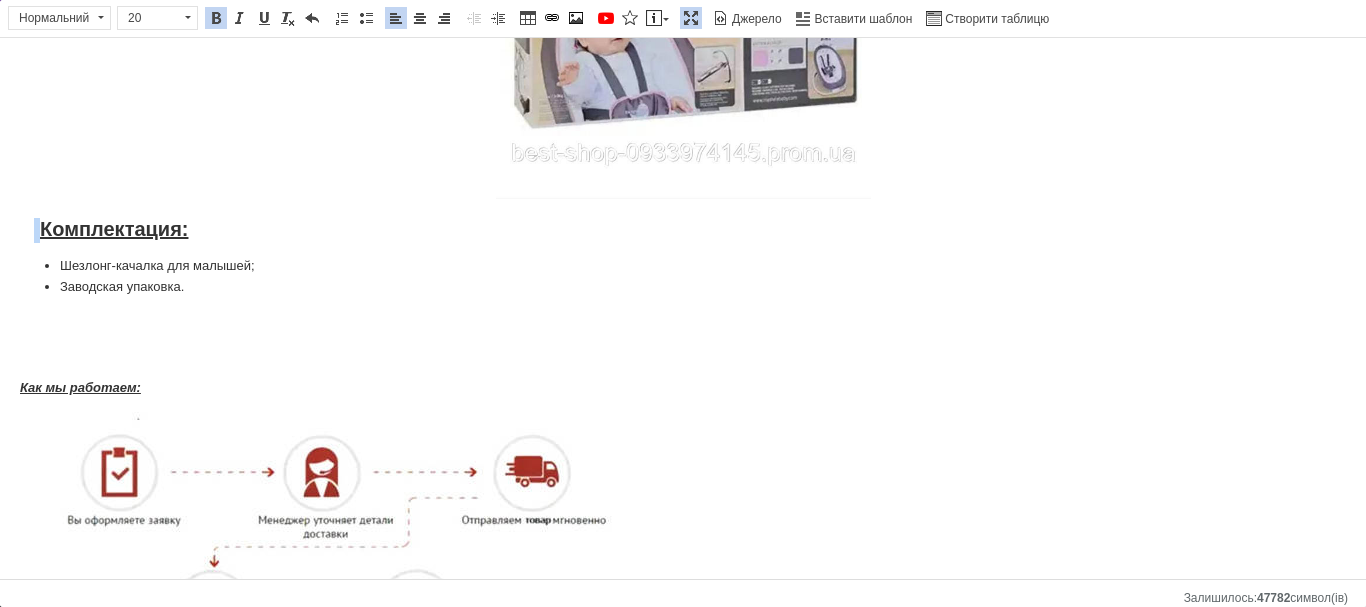 scroll, scrollTop: 0, scrollLeft: 0, axis: both 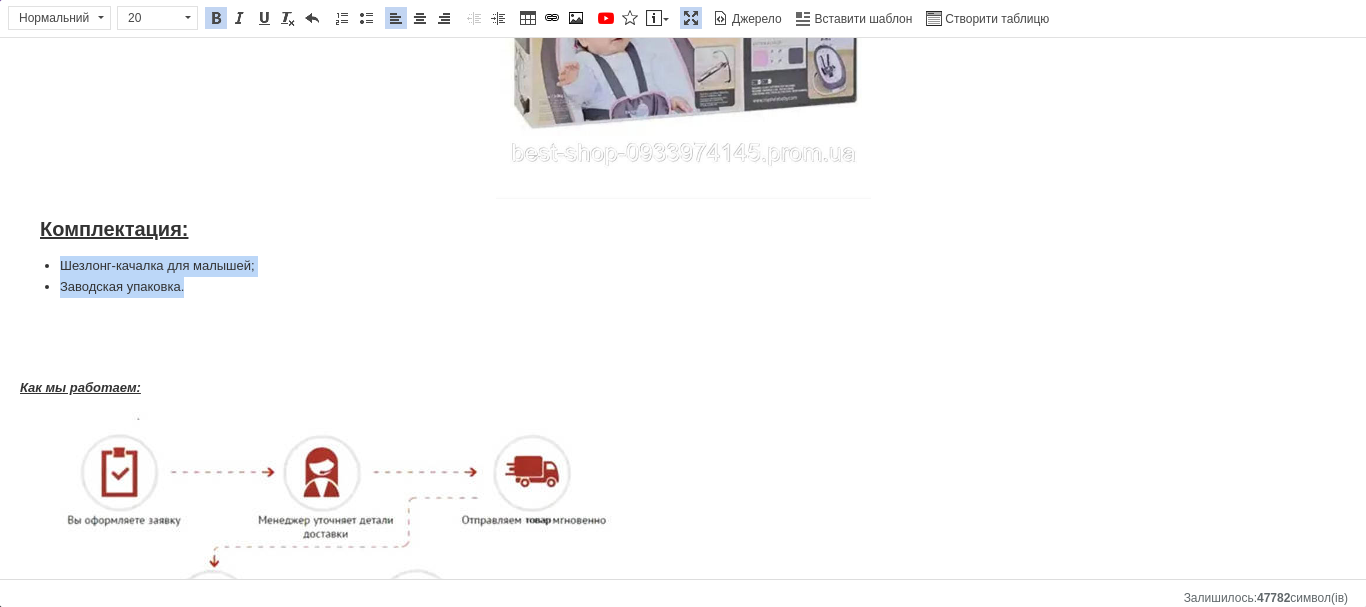 drag, startPoint x: 68, startPoint y: 273, endPoint x: 219, endPoint y: 286, distance: 151.55856 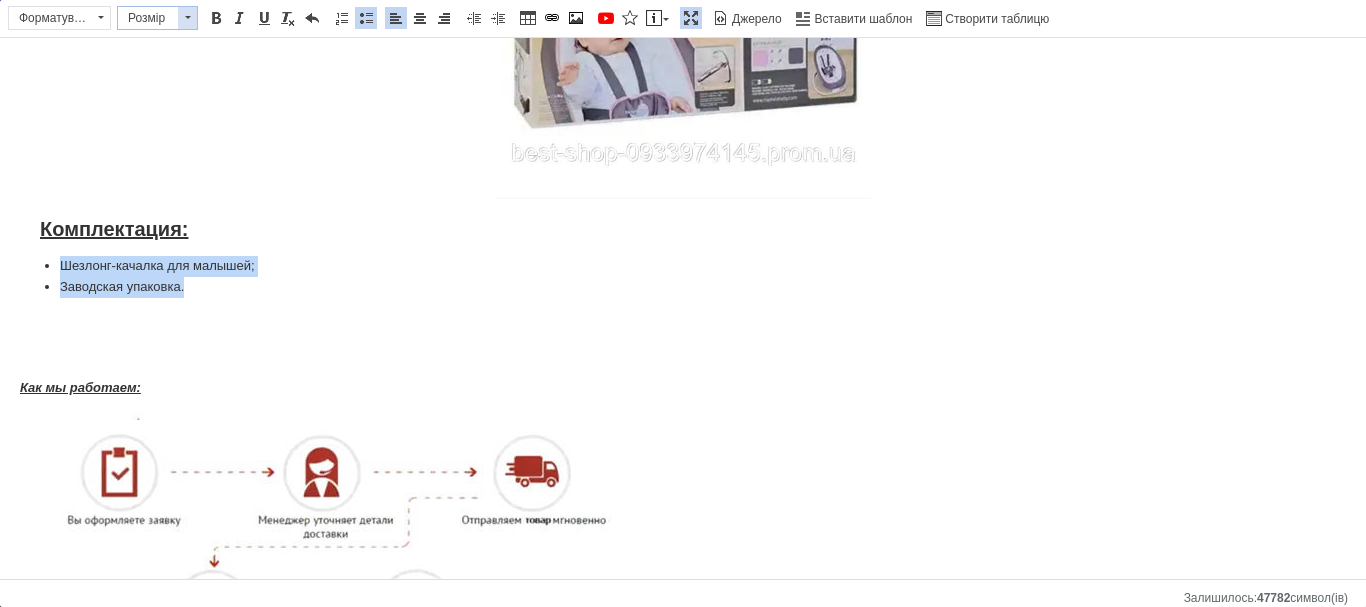 click on "Розмір" at bounding box center [148, 18] 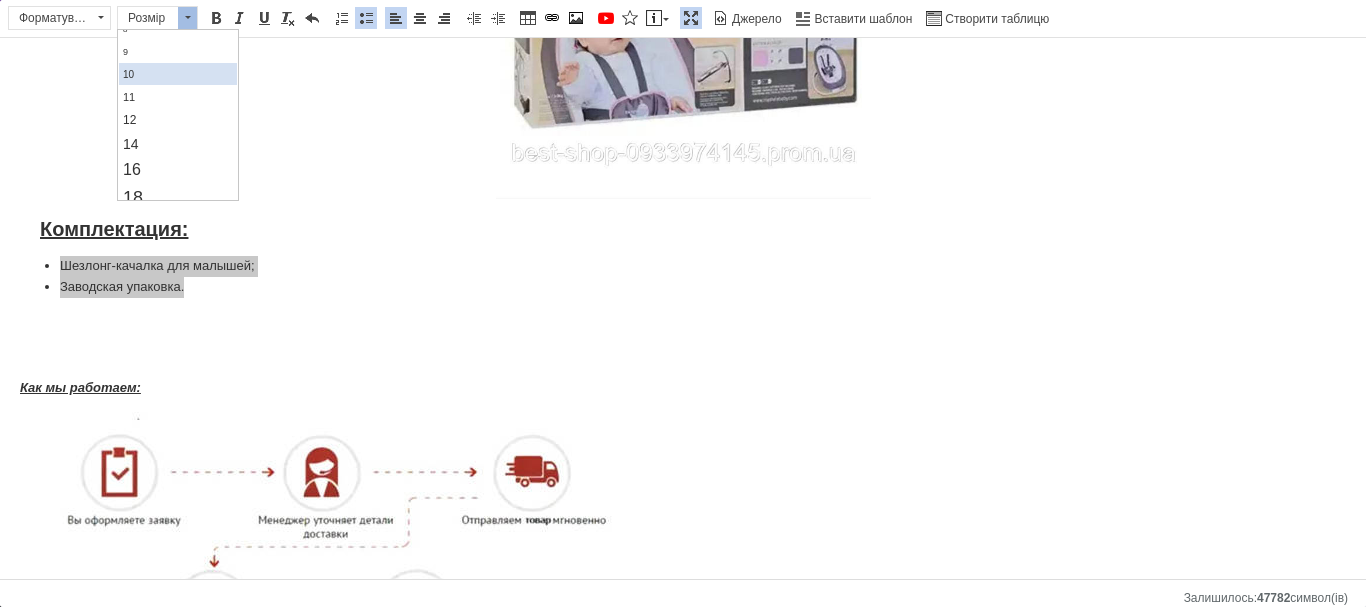 scroll, scrollTop: 100, scrollLeft: 0, axis: vertical 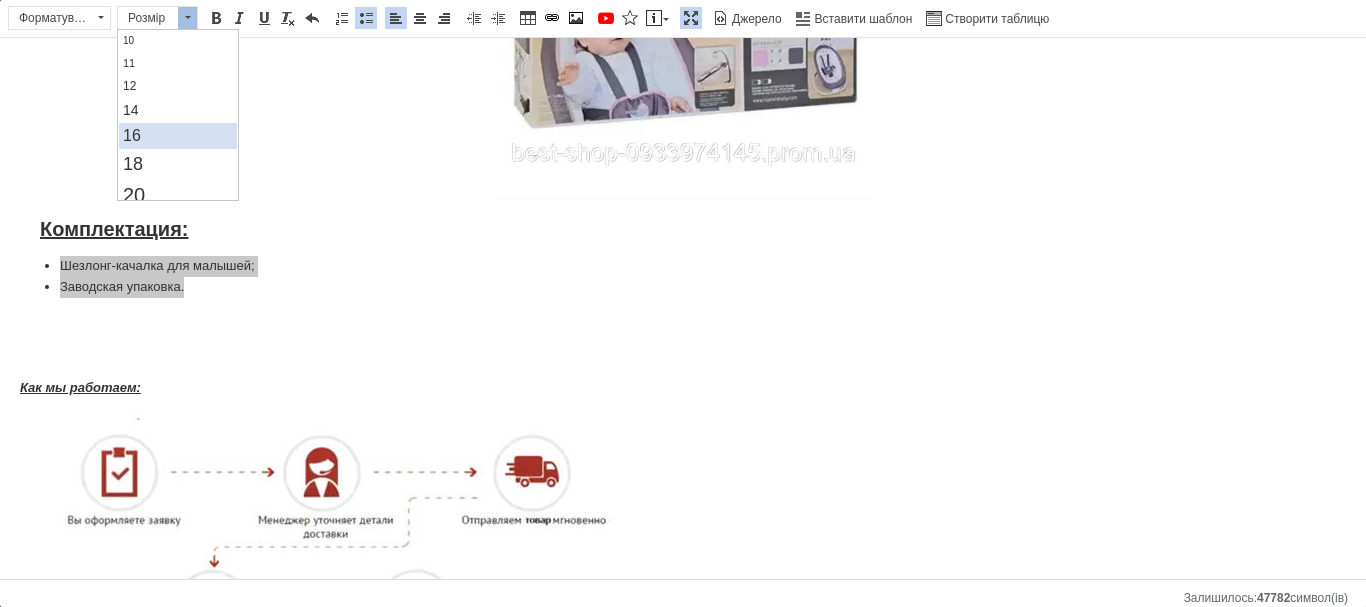click on "16" at bounding box center [178, 136] 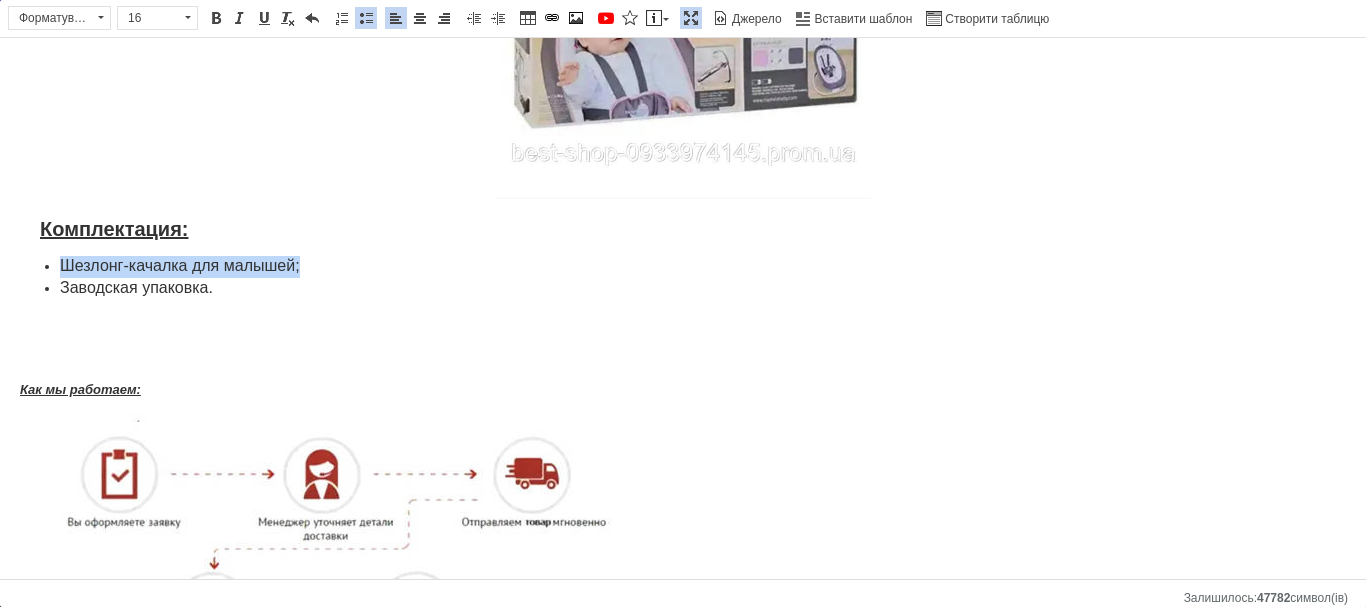 scroll, scrollTop: 2074, scrollLeft: 0, axis: vertical 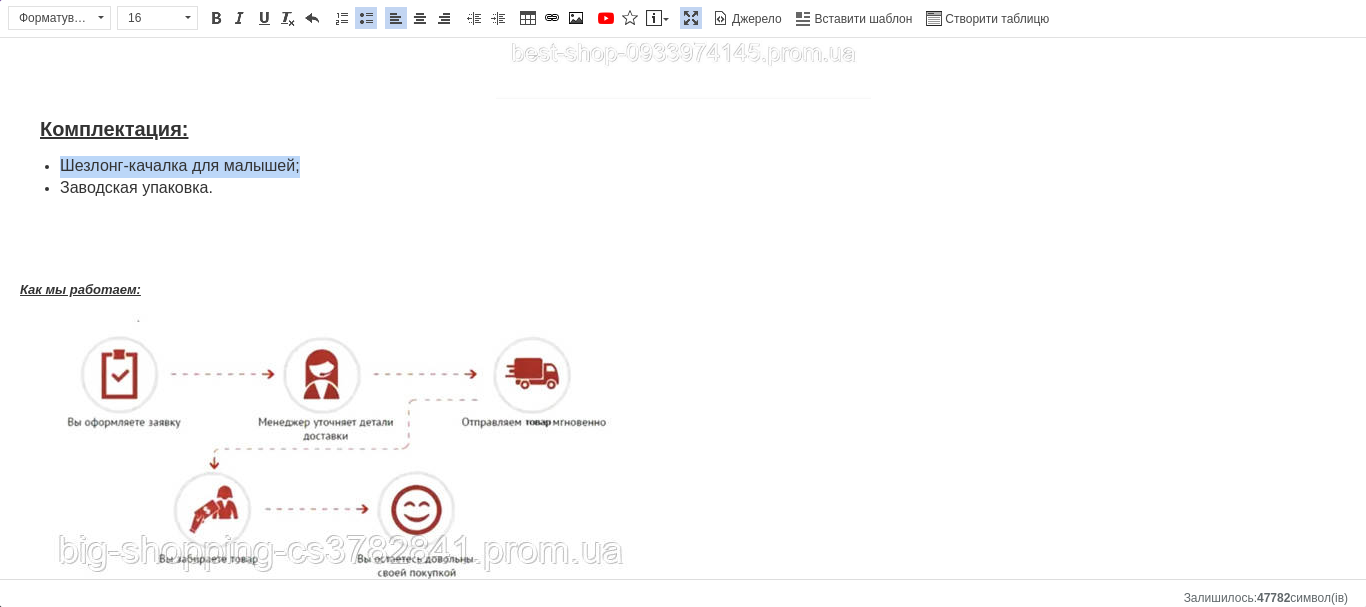 click on "Шезлонг-качалка для малышей; Заводская упаковка." at bounding box center [683, 178] 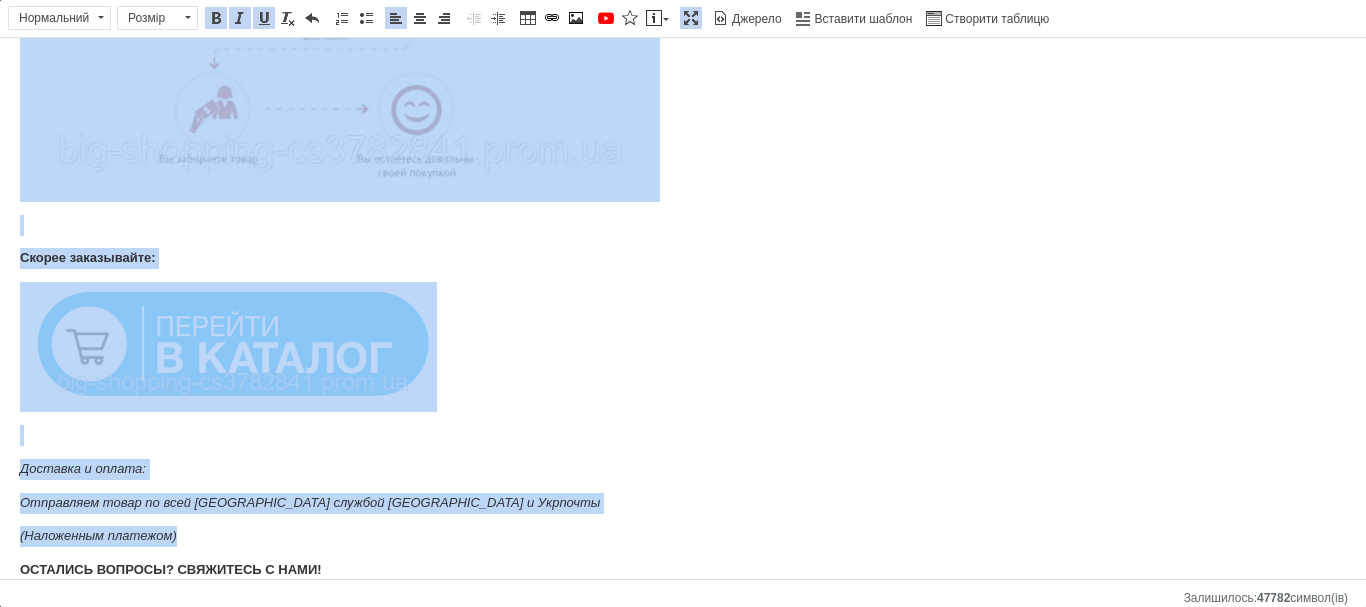 scroll, scrollTop: 2517, scrollLeft: 0, axis: vertical 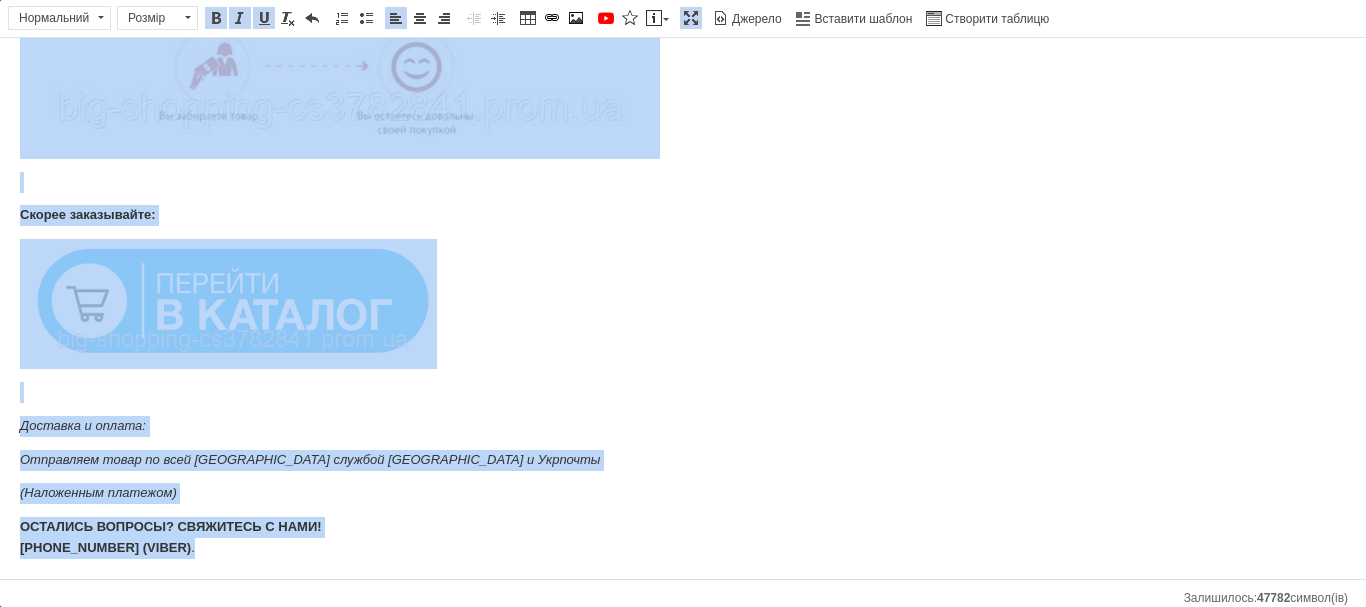 drag, startPoint x: 16, startPoint y: 292, endPoint x: 434, endPoint y: 439, distance: 443.0948 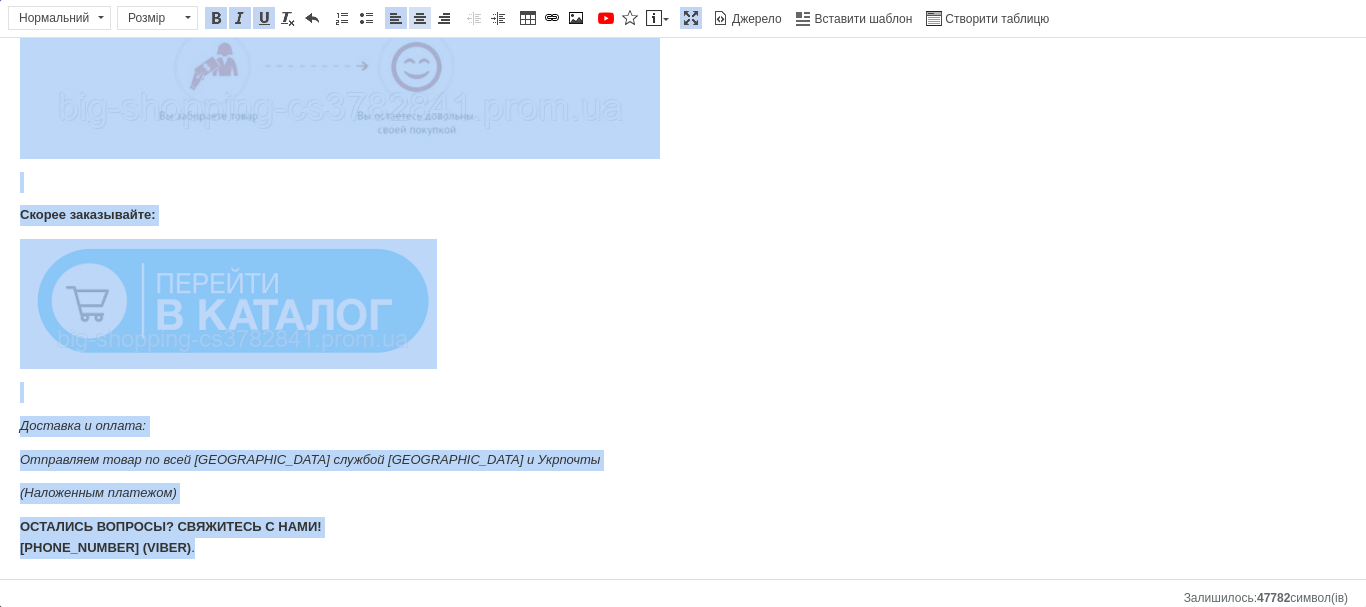 click on "По центру" at bounding box center [420, 18] 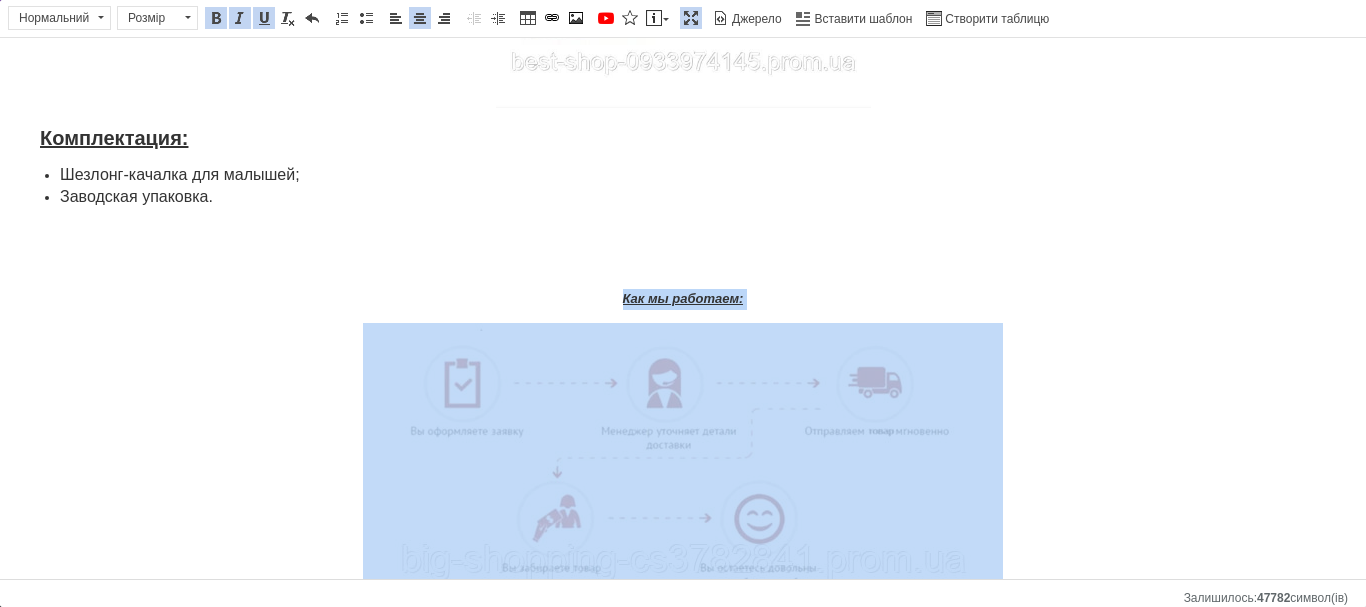 scroll, scrollTop: 2017, scrollLeft: 0, axis: vertical 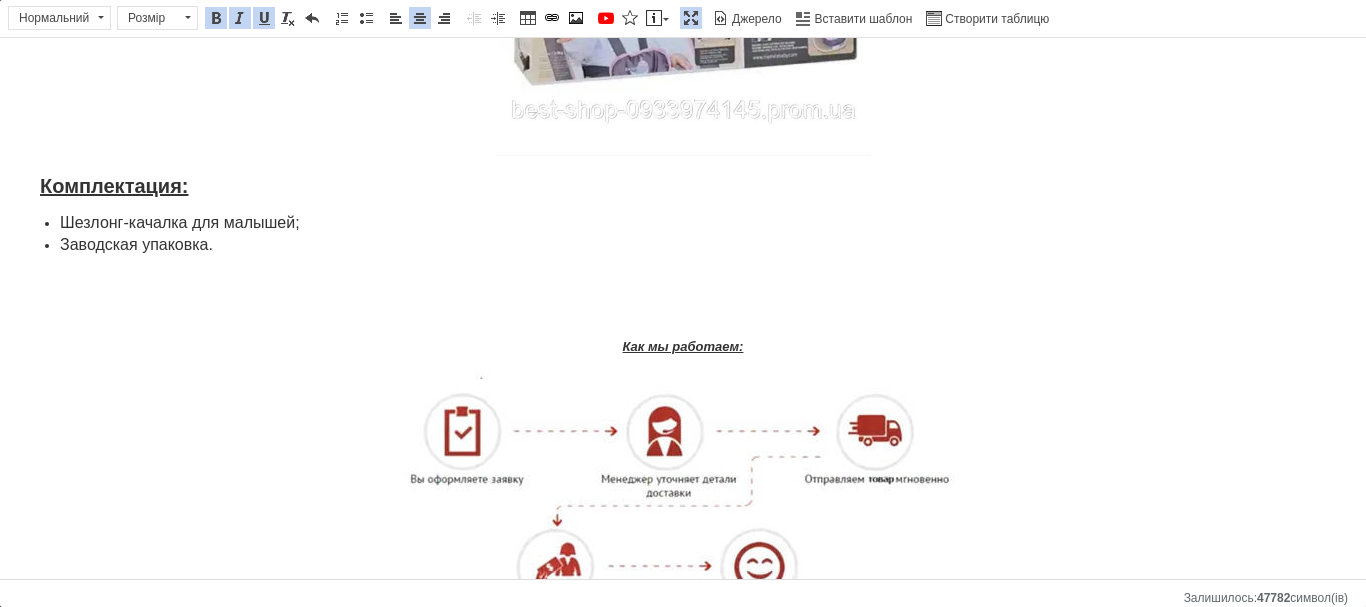 click on "Шезлонг-качалка для малышей Mastela 6917 с мелодиями и подвесными игрушками Розовое   Шезлонг-качалка для малышей с мелодиями и подвесными игрушками  Mastela 6917 3-х положениях , а безопасность малыша обеспечивает  5-ти  точечный ремень. Дуга с тремя игрушками будет развлекать ребенка и поможет в тренировке координации движения. Материалы безопасны. Устойчивая конструкция и шезлонг имеет встроенные мелодии, а также регулировку громкости и вибрацию, которые обязательно понравятся вашему малышу!       Характеристики: Тип товара:  Шезлонг-качалка для малышей;  2;  0 +;" at bounding box center [683, -450] 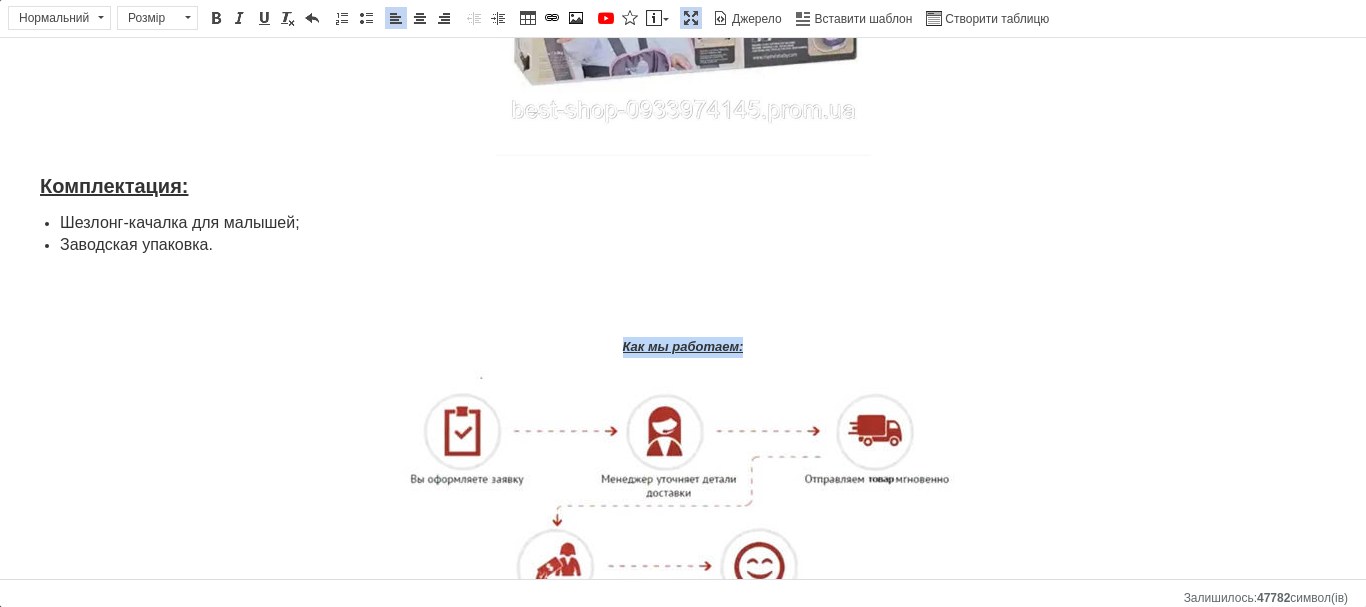 drag, startPoint x: 607, startPoint y: 341, endPoint x: 756, endPoint y: 333, distance: 149.21461 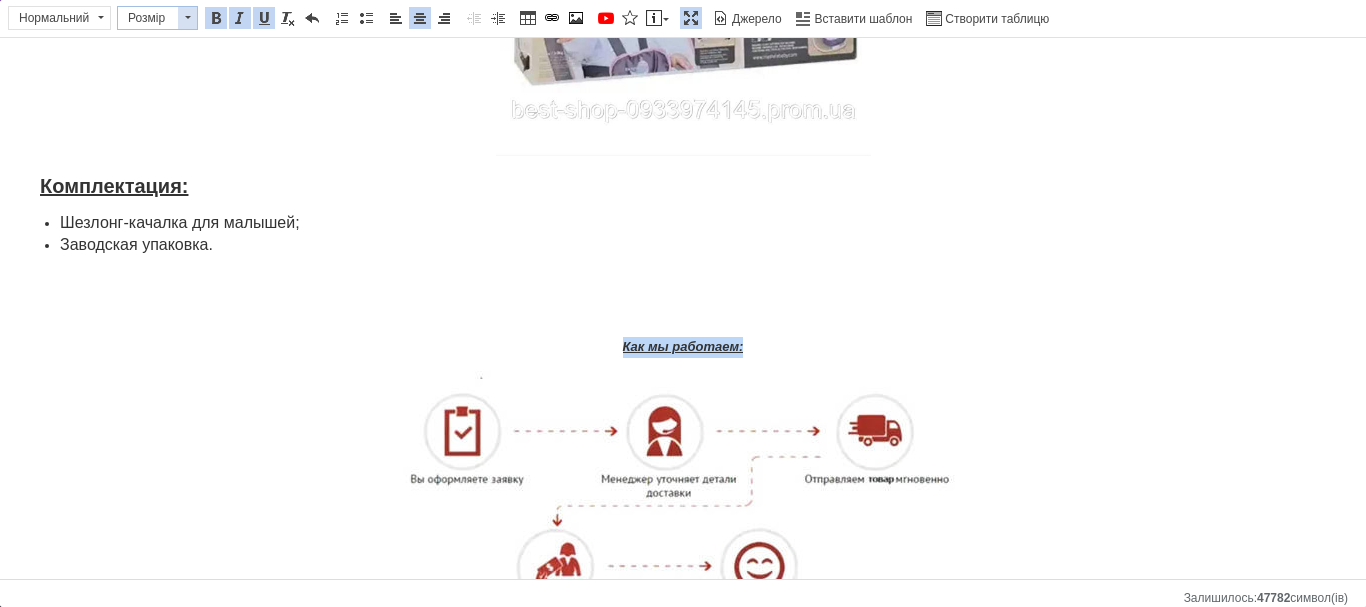 click at bounding box center (187, 18) 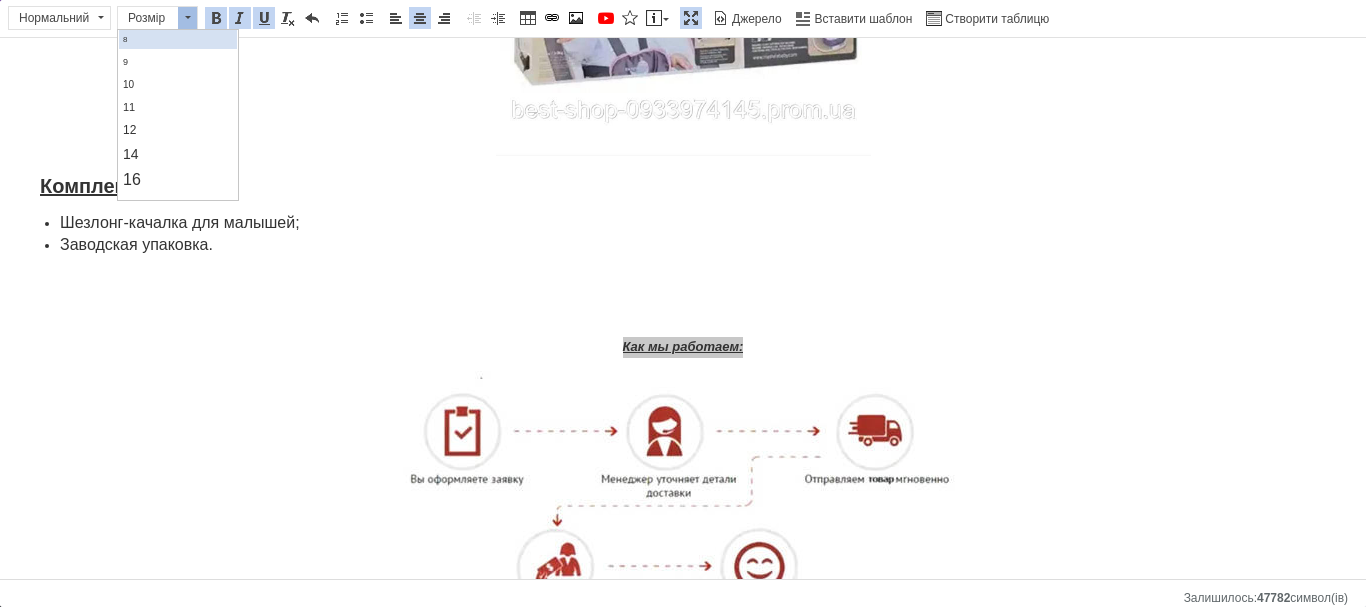 scroll, scrollTop: 100, scrollLeft: 0, axis: vertical 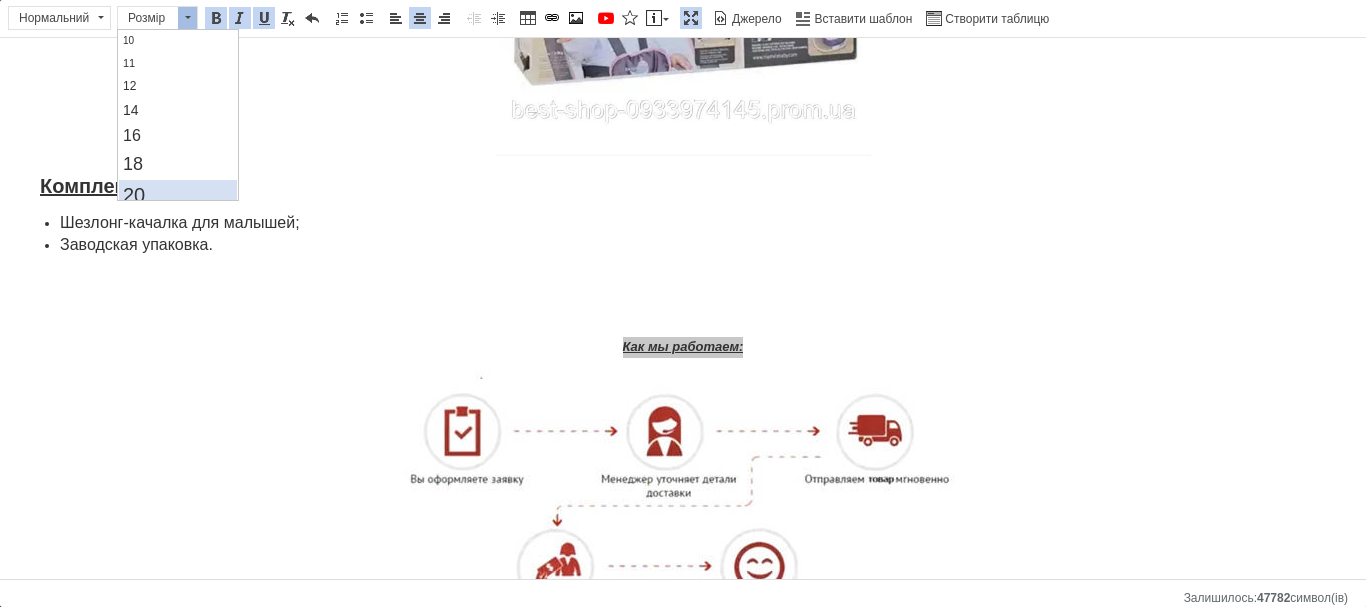 click on "20" at bounding box center [178, 195] 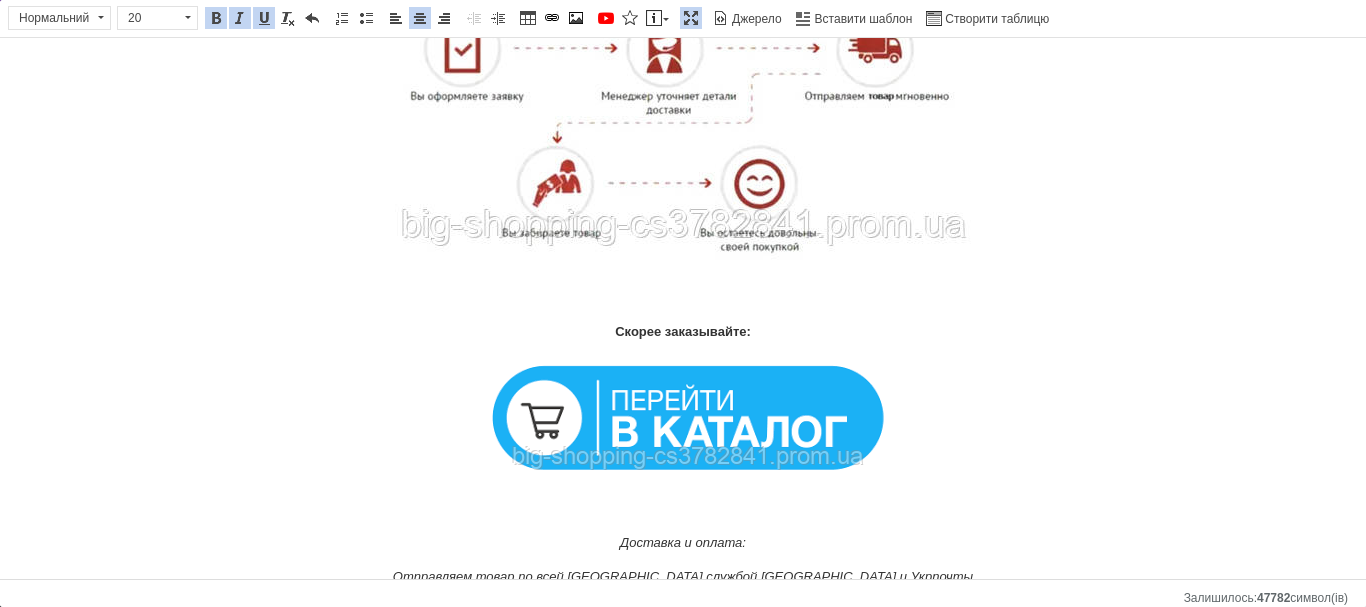 scroll, scrollTop: 2417, scrollLeft: 0, axis: vertical 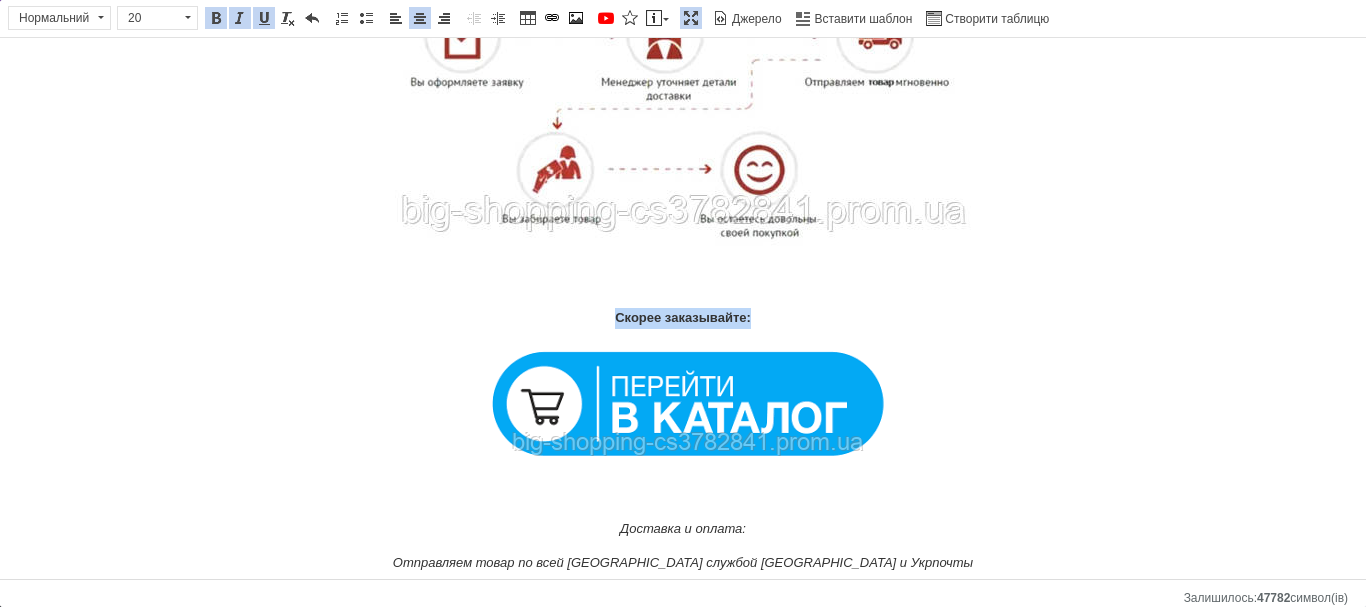 drag, startPoint x: 608, startPoint y: 321, endPoint x: 732, endPoint y: 309, distance: 124.57929 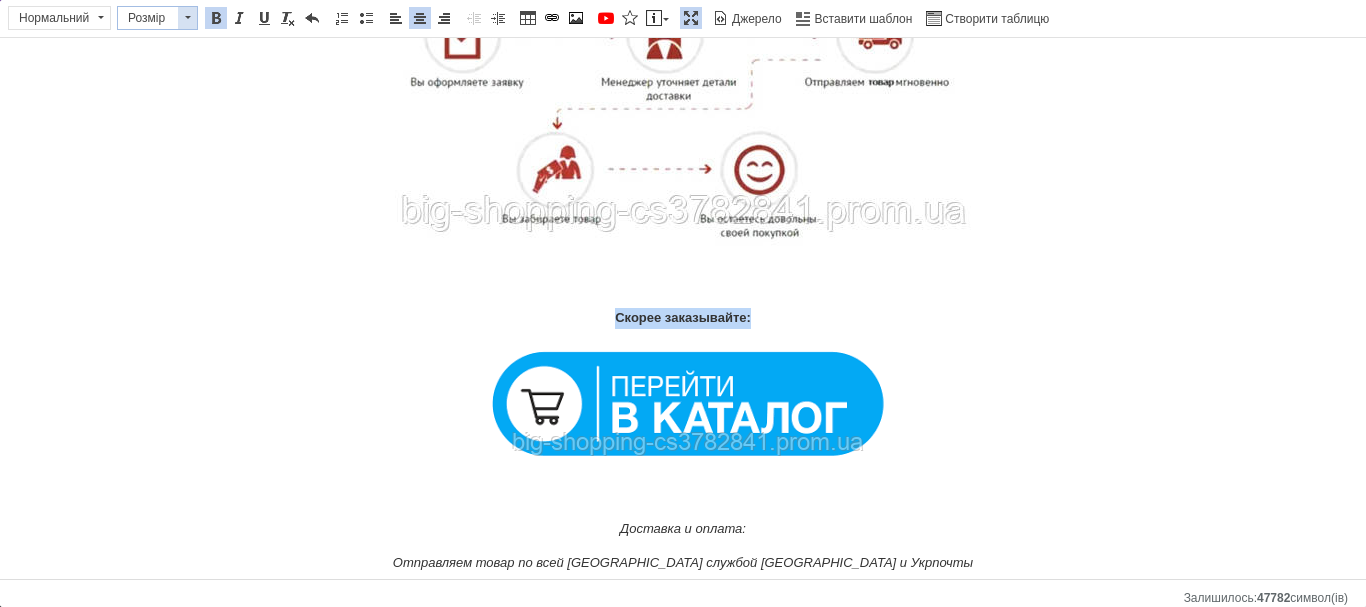 click at bounding box center [187, 18] 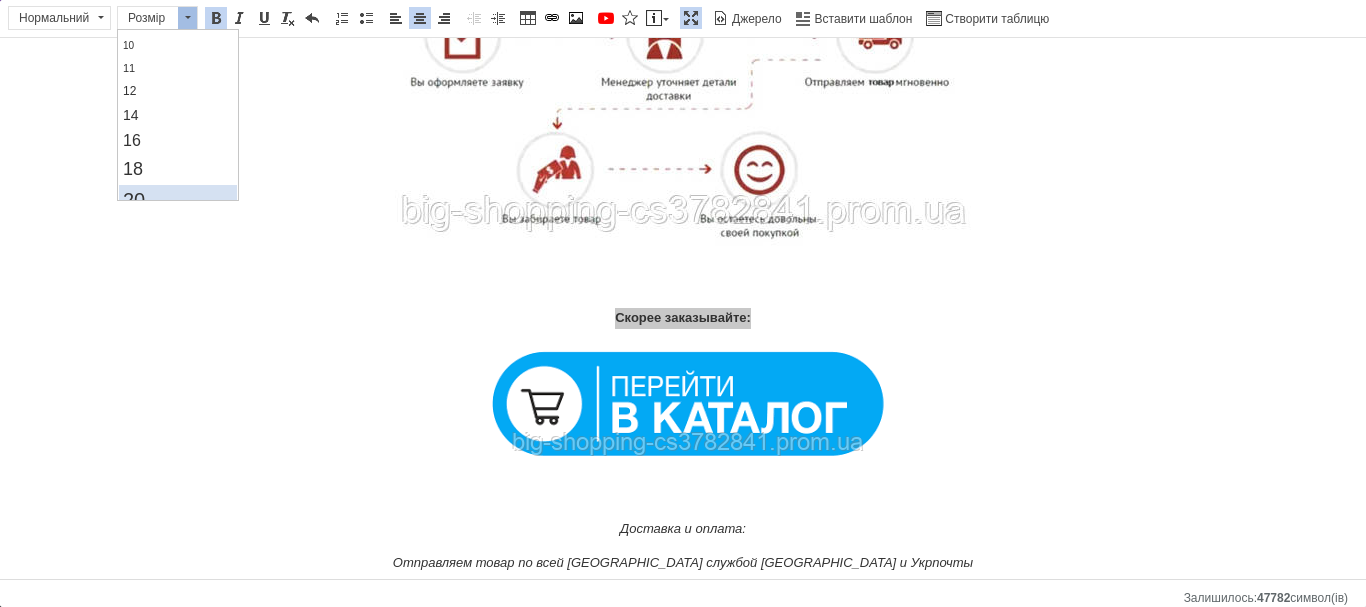 scroll, scrollTop: 100, scrollLeft: 0, axis: vertical 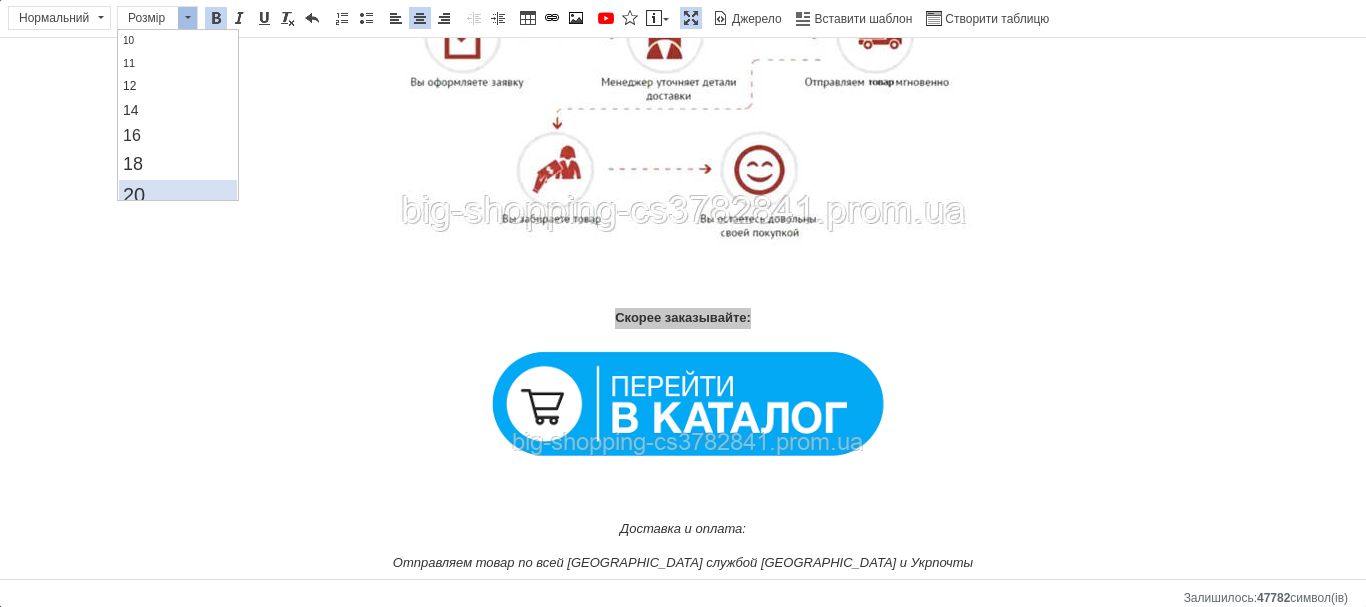 drag, startPoint x: 297, startPoint y: 180, endPoint x: 179, endPoint y: 188, distance: 118.270874 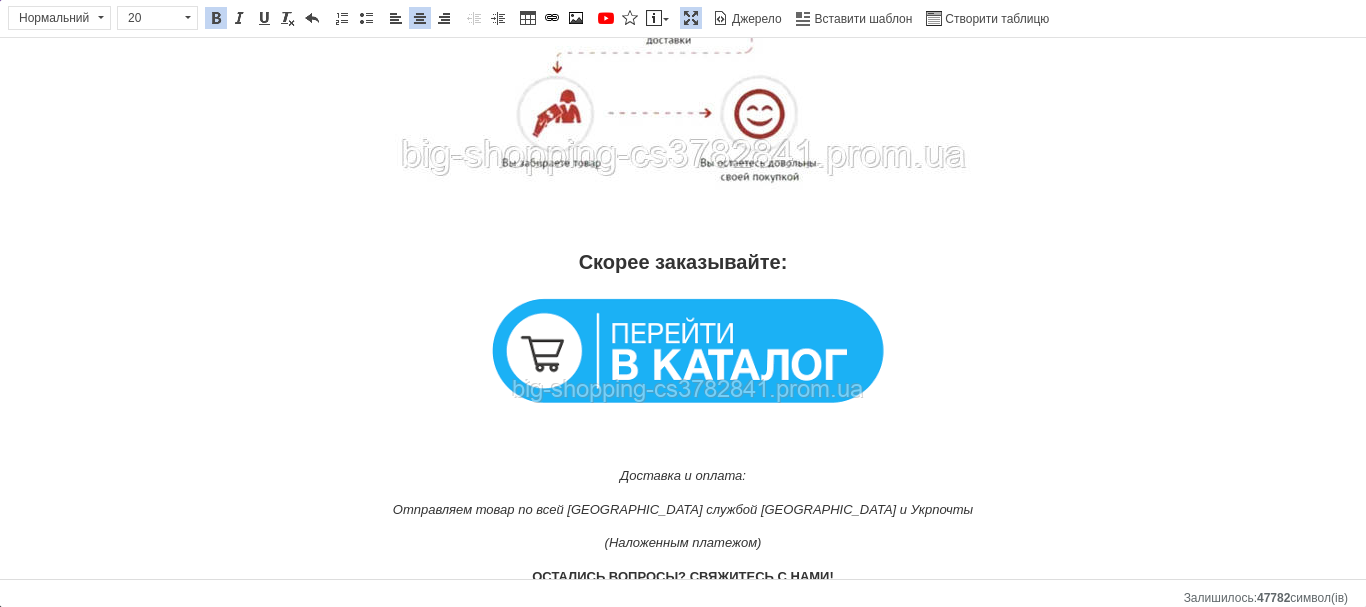 scroll, scrollTop: 2523, scrollLeft: 0, axis: vertical 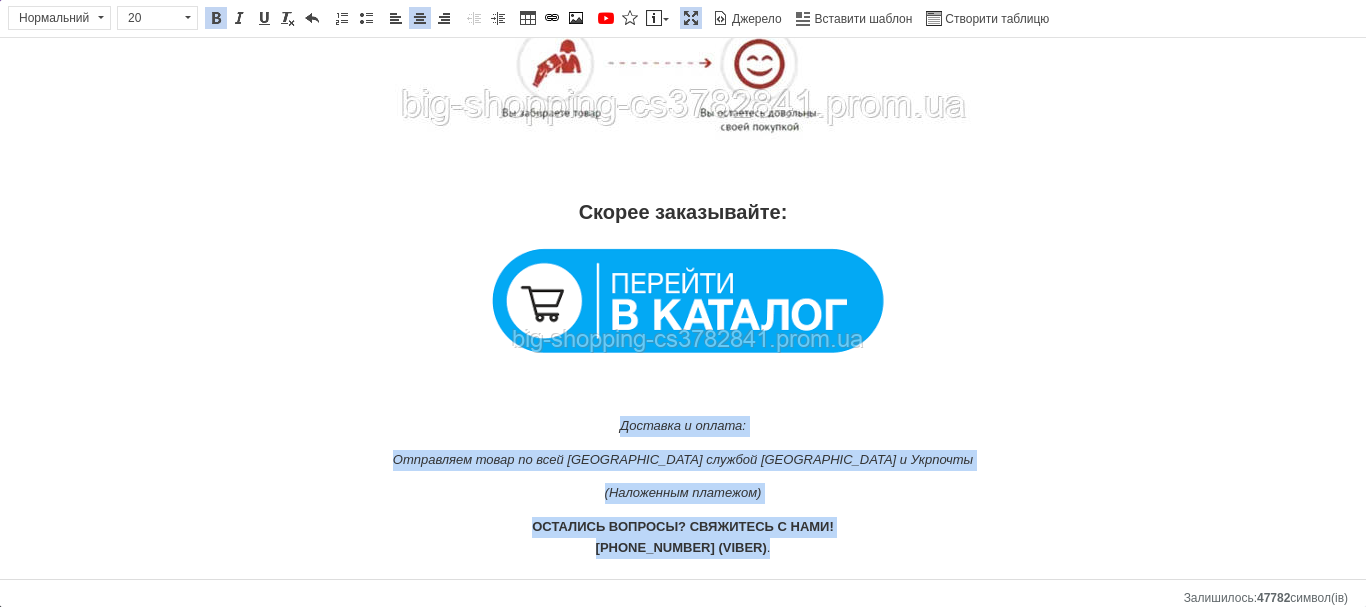 drag, startPoint x: 585, startPoint y: 418, endPoint x: 798, endPoint y: 545, distance: 247.9879 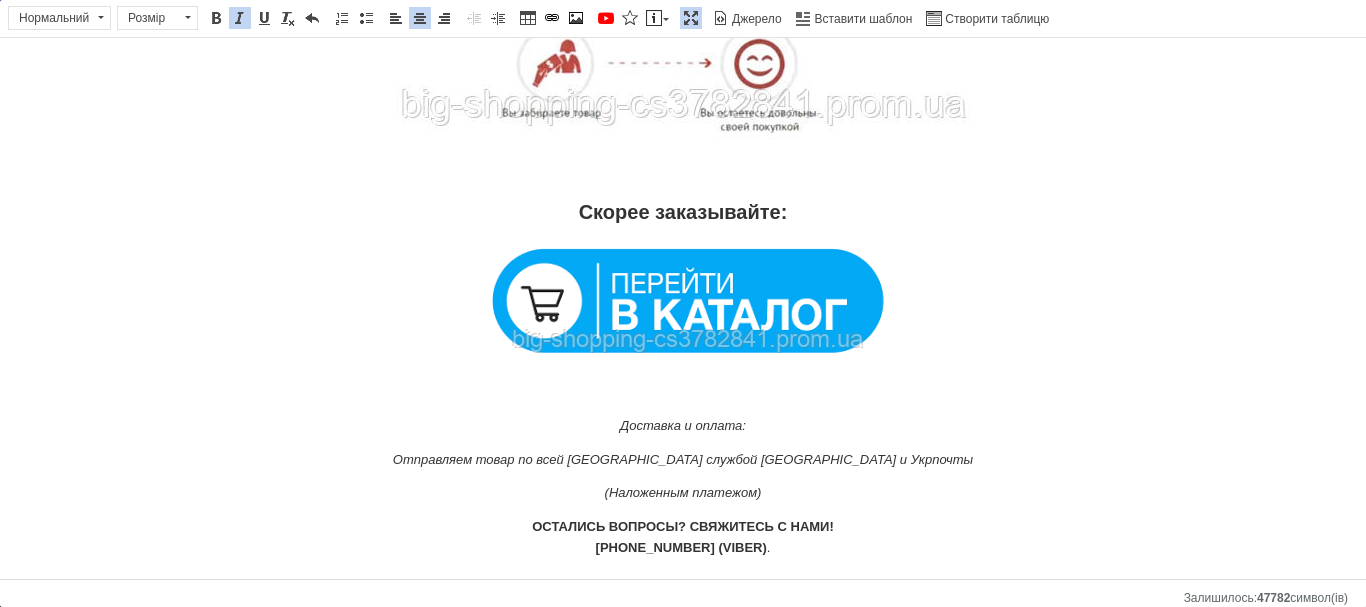 scroll, scrollTop: 2367, scrollLeft: 0, axis: vertical 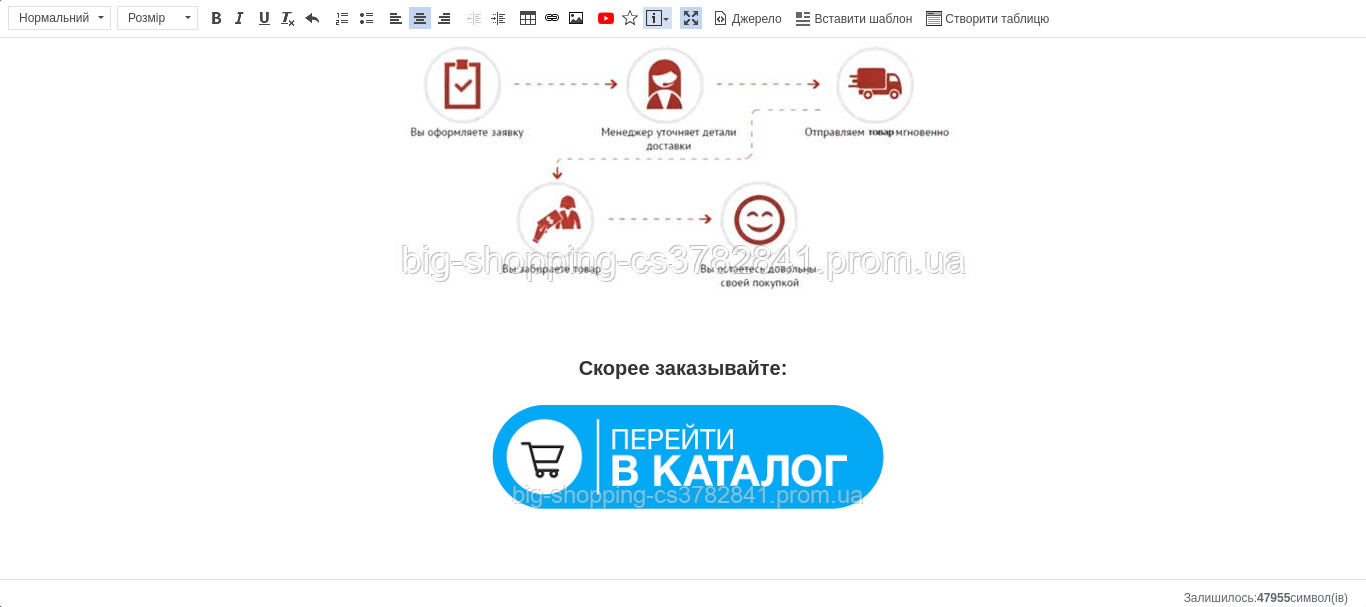 click at bounding box center (654, 18) 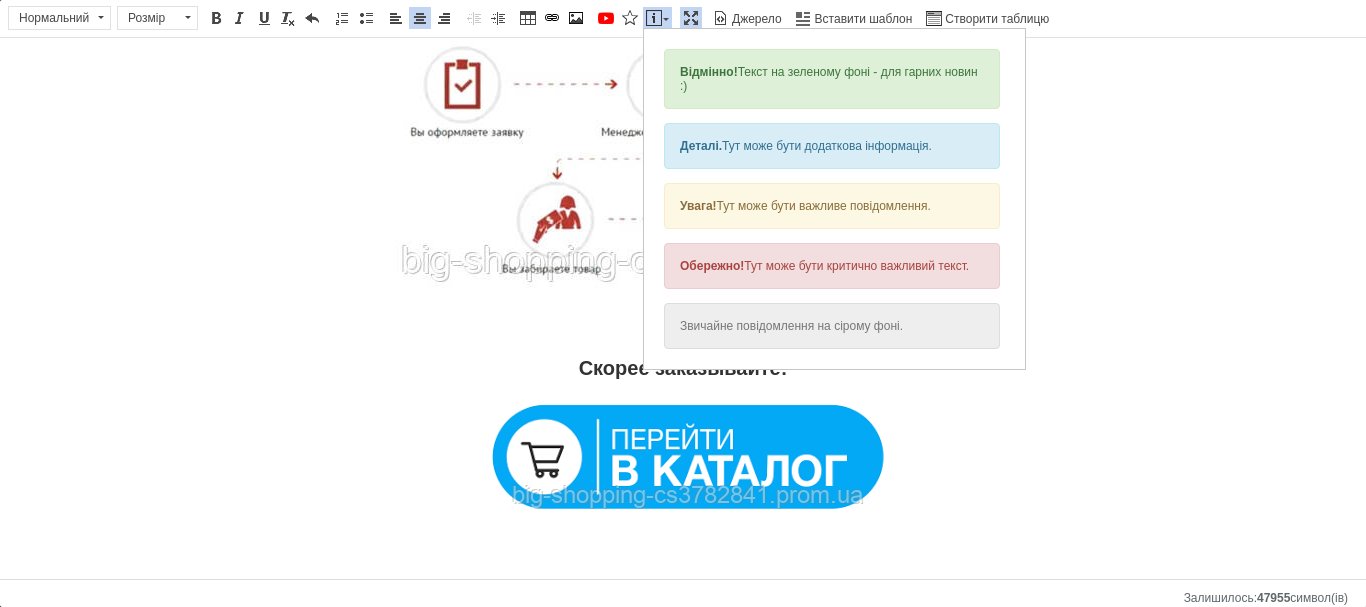 scroll, scrollTop: 0, scrollLeft: 0, axis: both 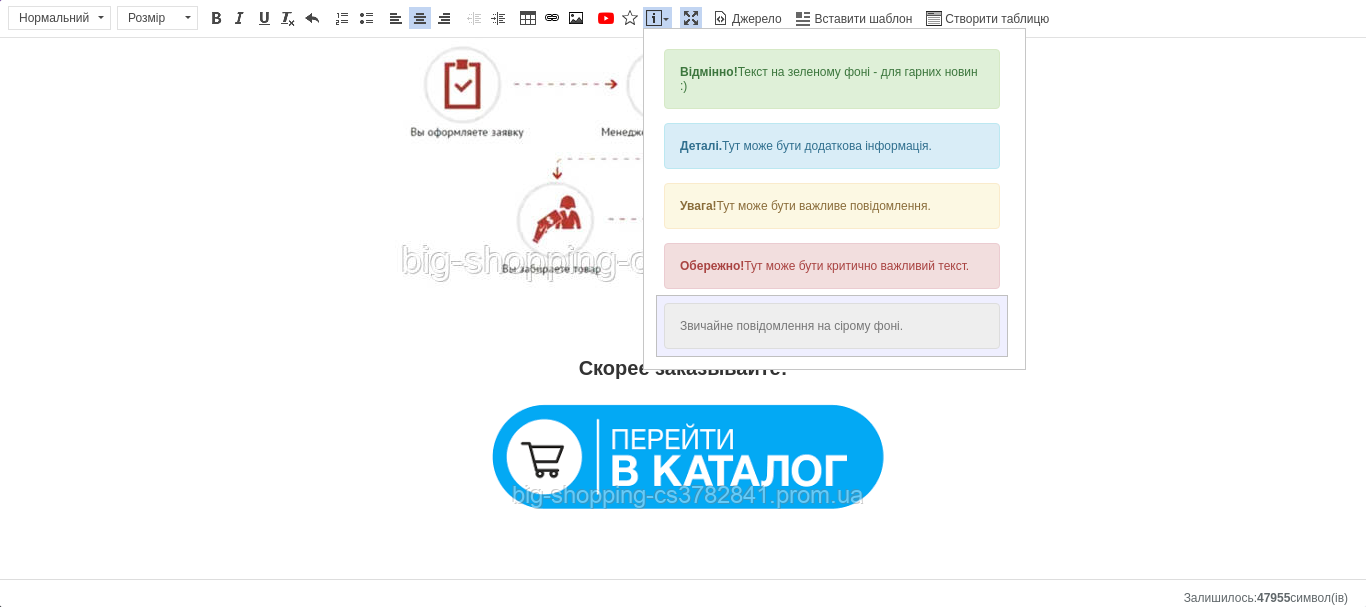 click on "Звичайне повідомлення на сірому фоні." at bounding box center [832, 326] 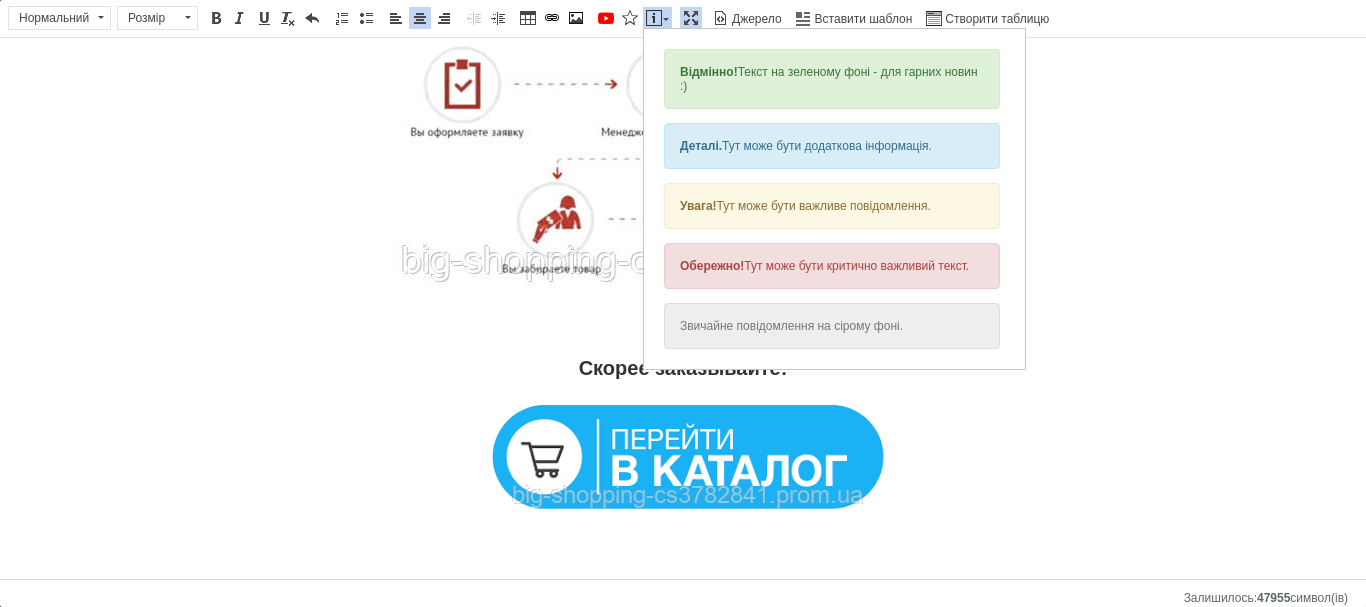 scroll, scrollTop: 2409, scrollLeft: 0, axis: vertical 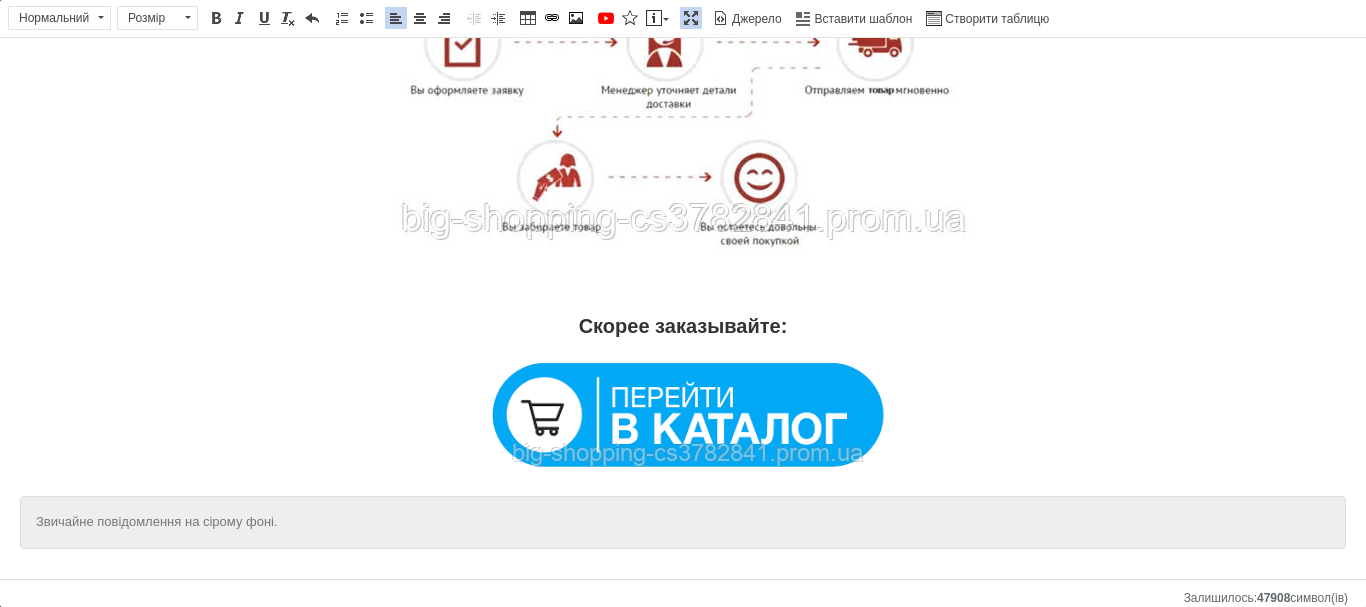click on "Звичайне повідомлення на сірому фоні." at bounding box center (683, 522) 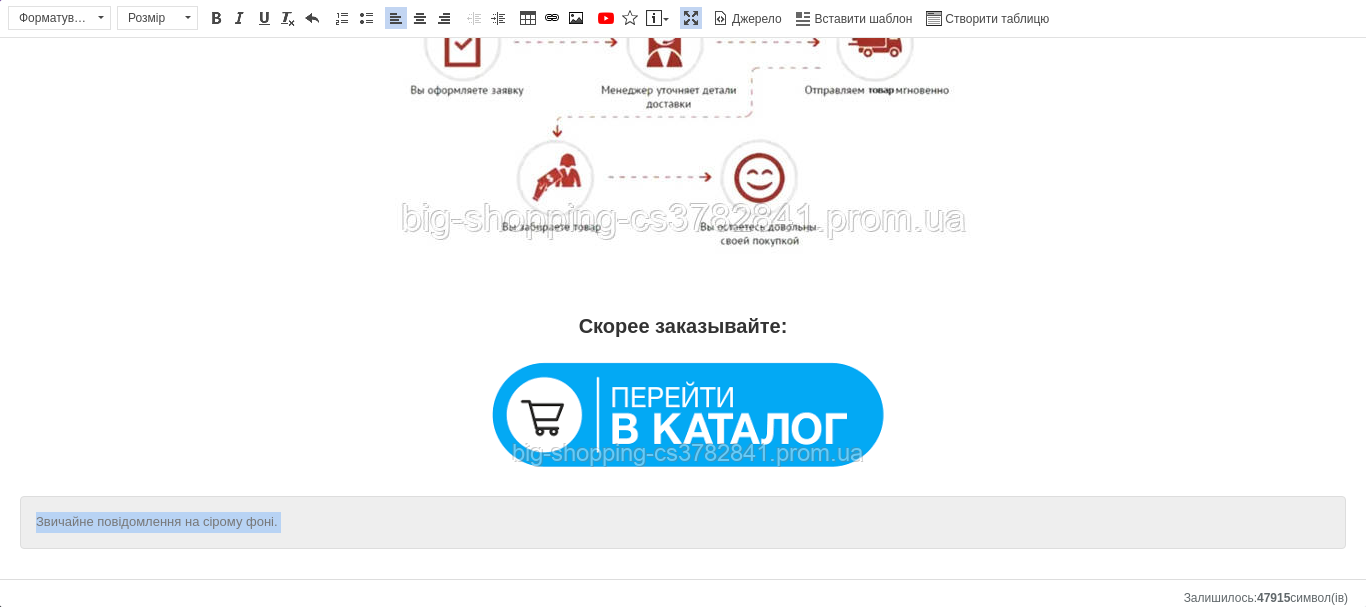 click on "Звичайне повідомлення на сірому фоні." at bounding box center [683, 522] 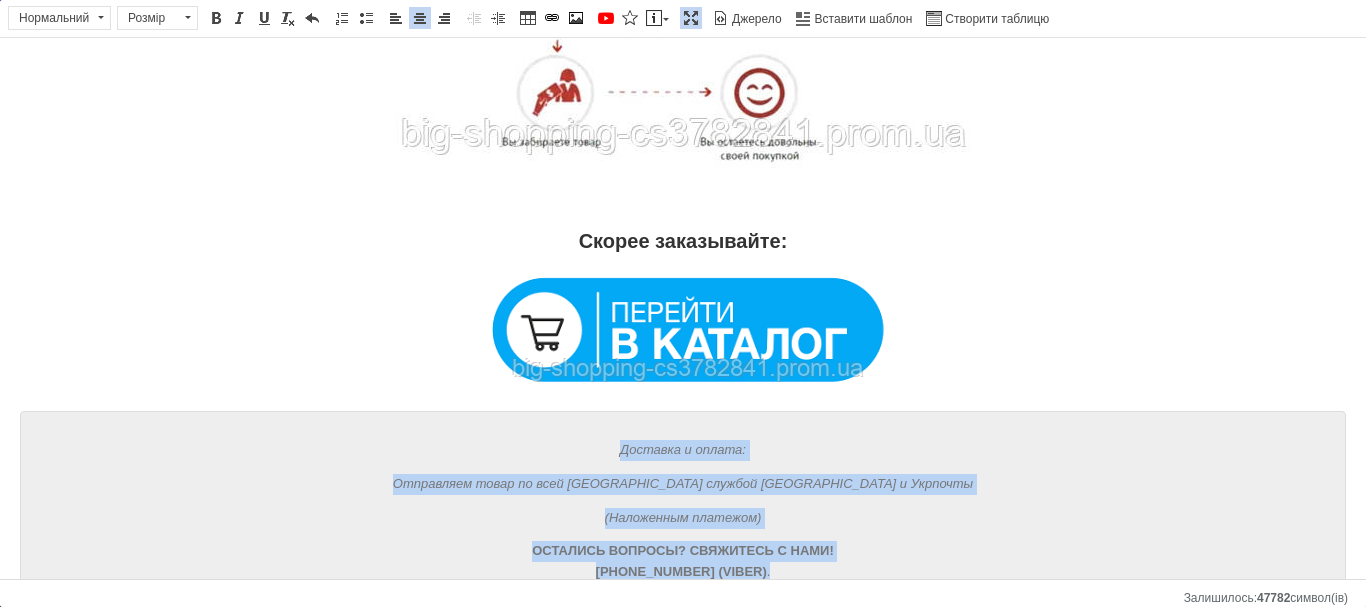 scroll, scrollTop: 2581, scrollLeft: 0, axis: vertical 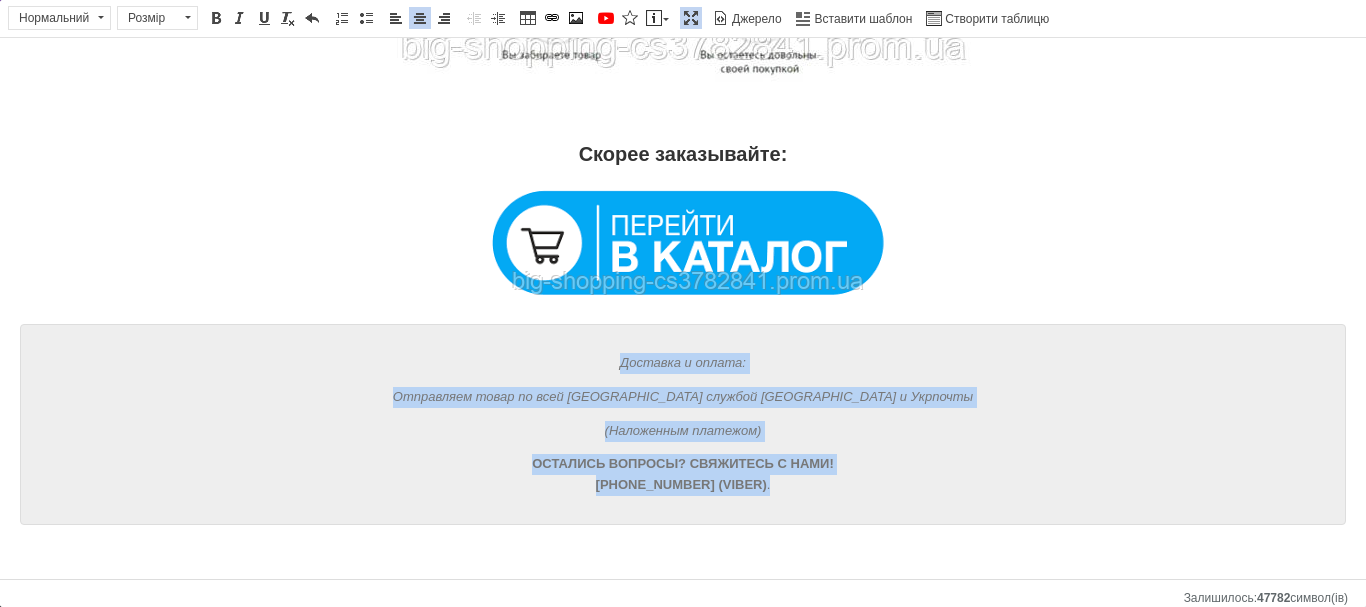 drag, startPoint x: 696, startPoint y: 467, endPoint x: 777, endPoint y: 491, distance: 84.48077 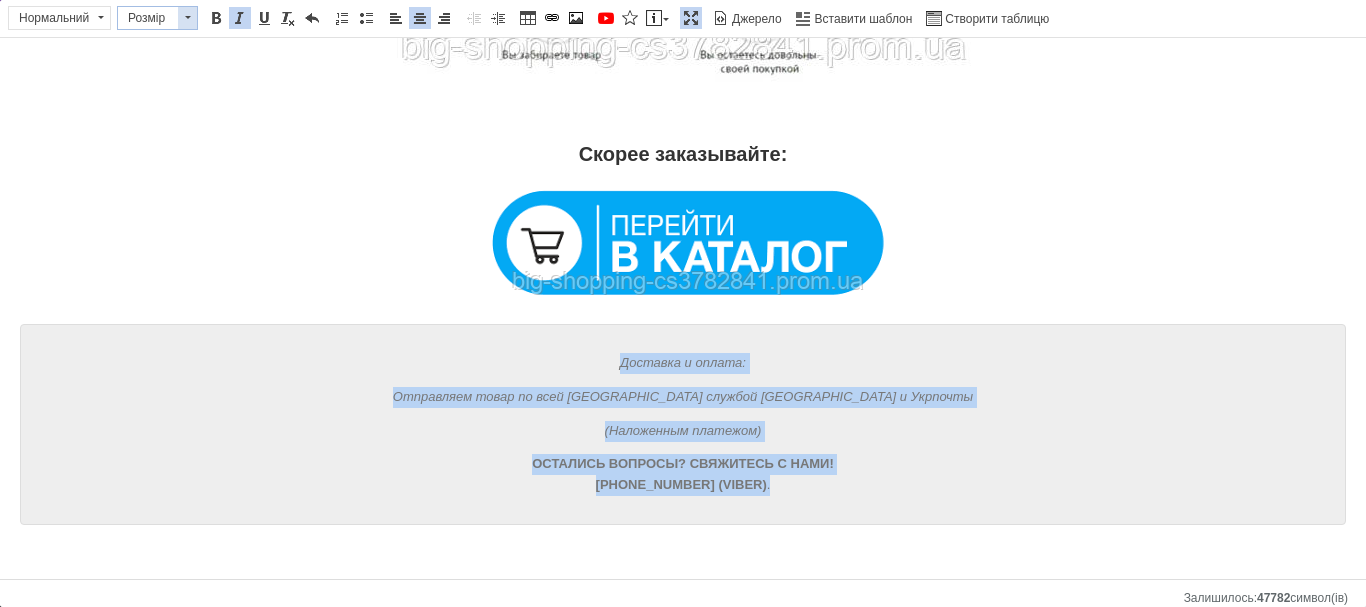 click on "Розмір" at bounding box center [148, 18] 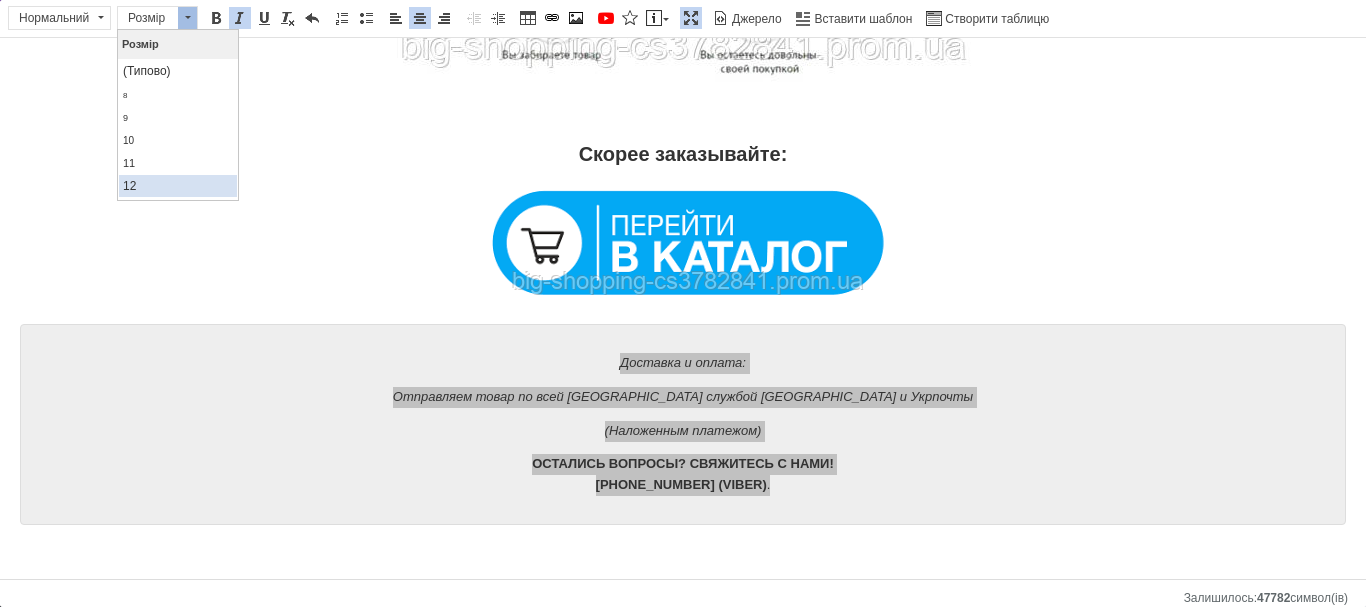 scroll, scrollTop: 100, scrollLeft: 0, axis: vertical 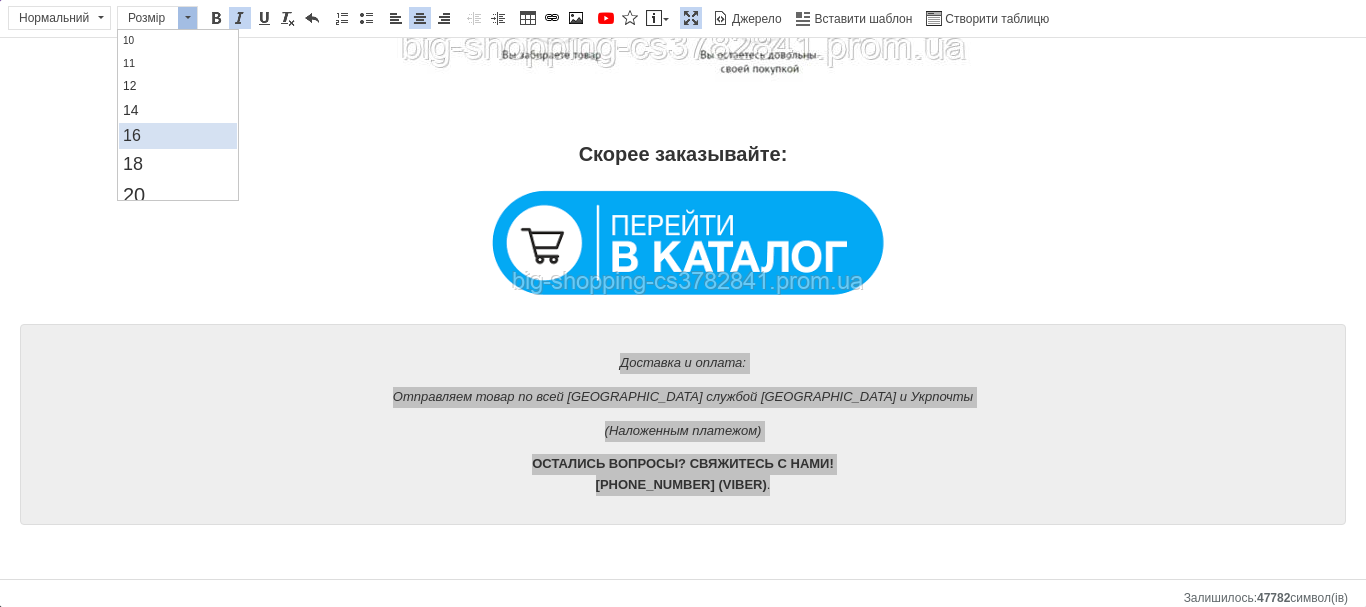 click on "16" at bounding box center (178, 136) 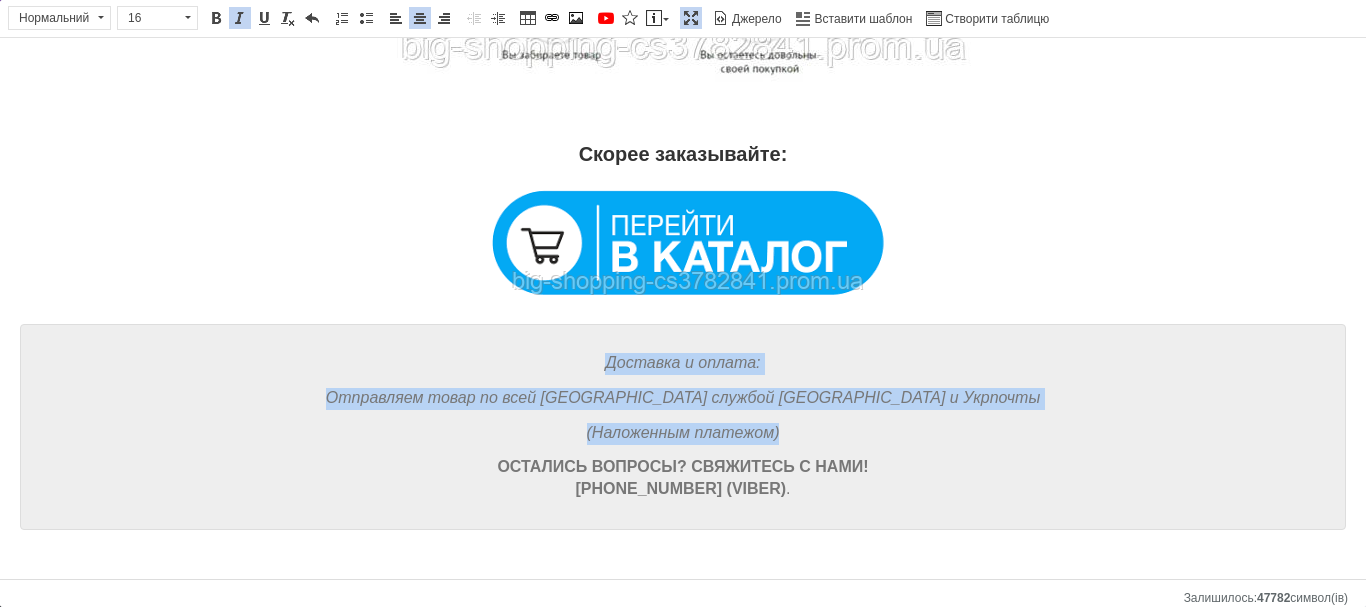 scroll, scrollTop: 0, scrollLeft: 0, axis: both 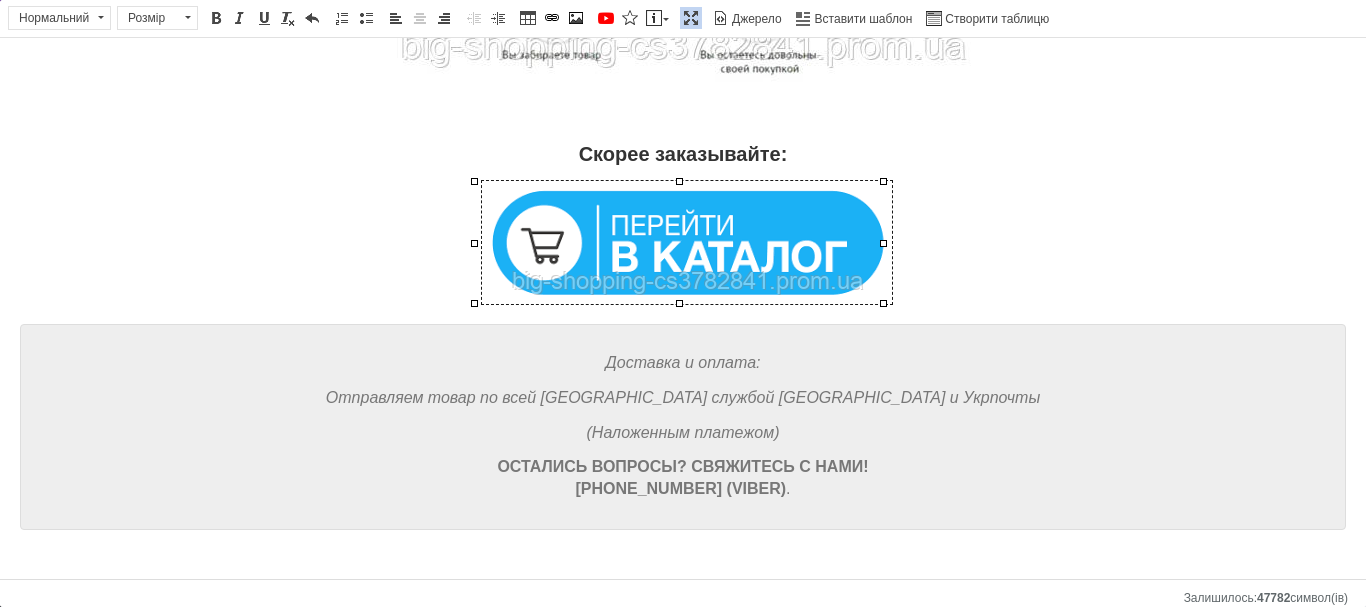 click at bounding box center [687, 242] 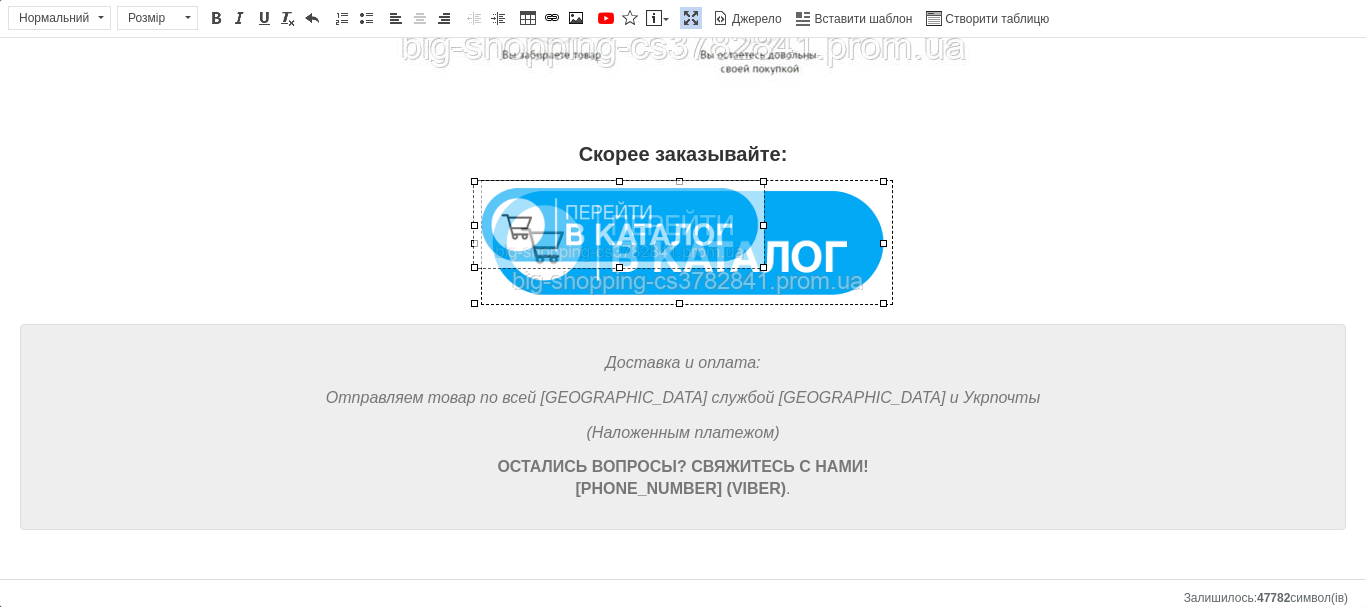 drag, startPoint x: 885, startPoint y: 303, endPoint x: 586, endPoint y: 55, distance: 388.46494 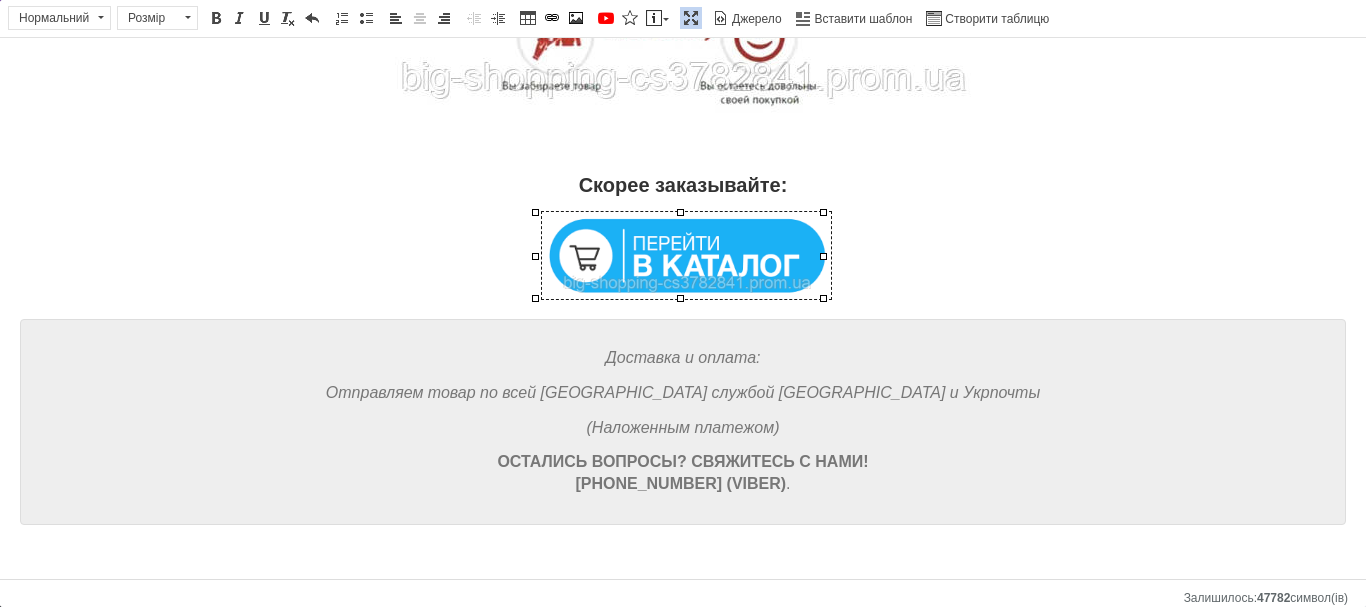 click at bounding box center [686, 255] 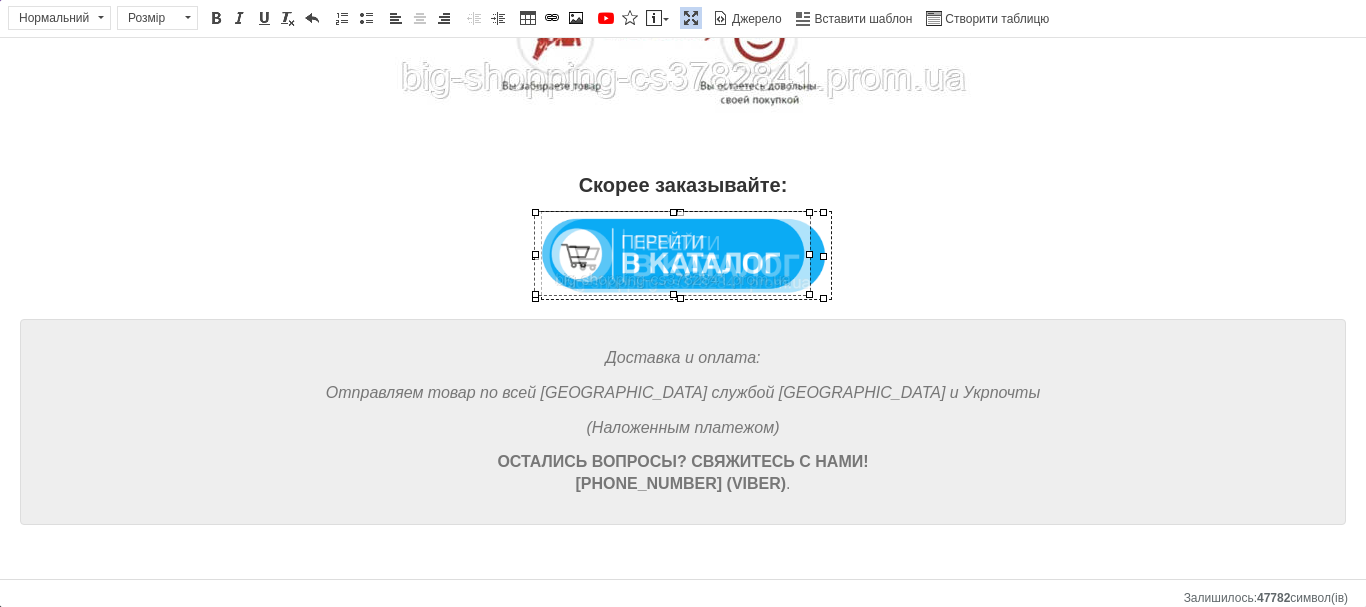 drag, startPoint x: 826, startPoint y: 300, endPoint x: 812, endPoint y: 287, distance: 19.104973 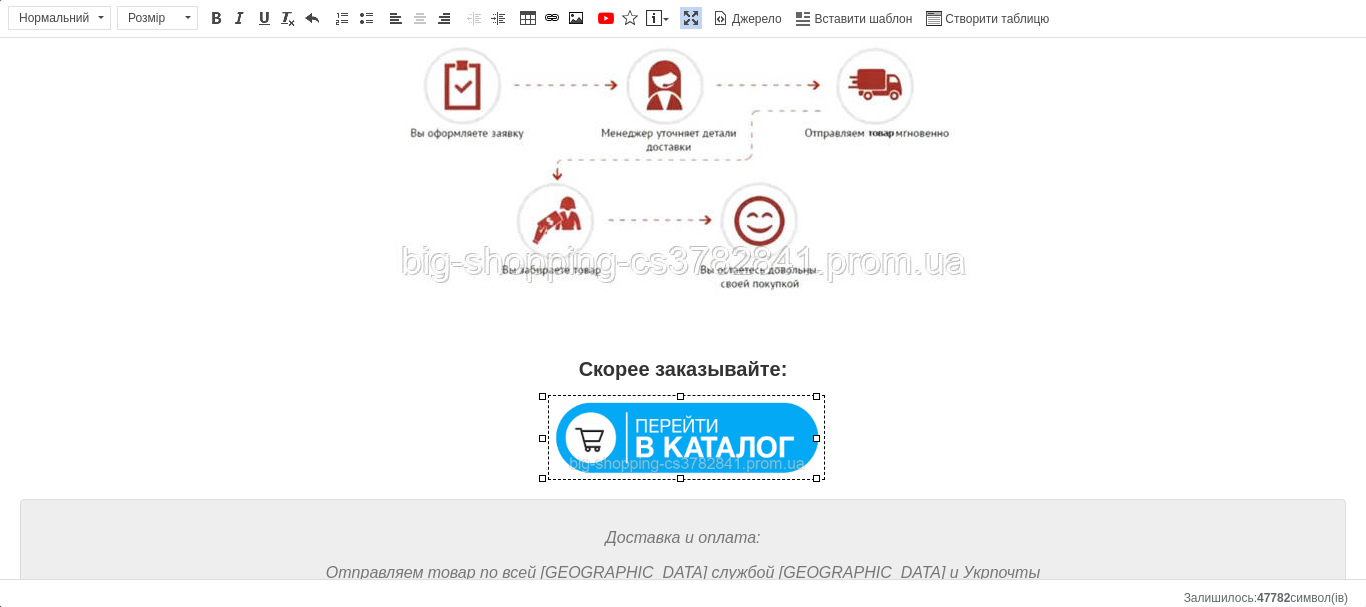 scroll, scrollTop: 2346, scrollLeft: 0, axis: vertical 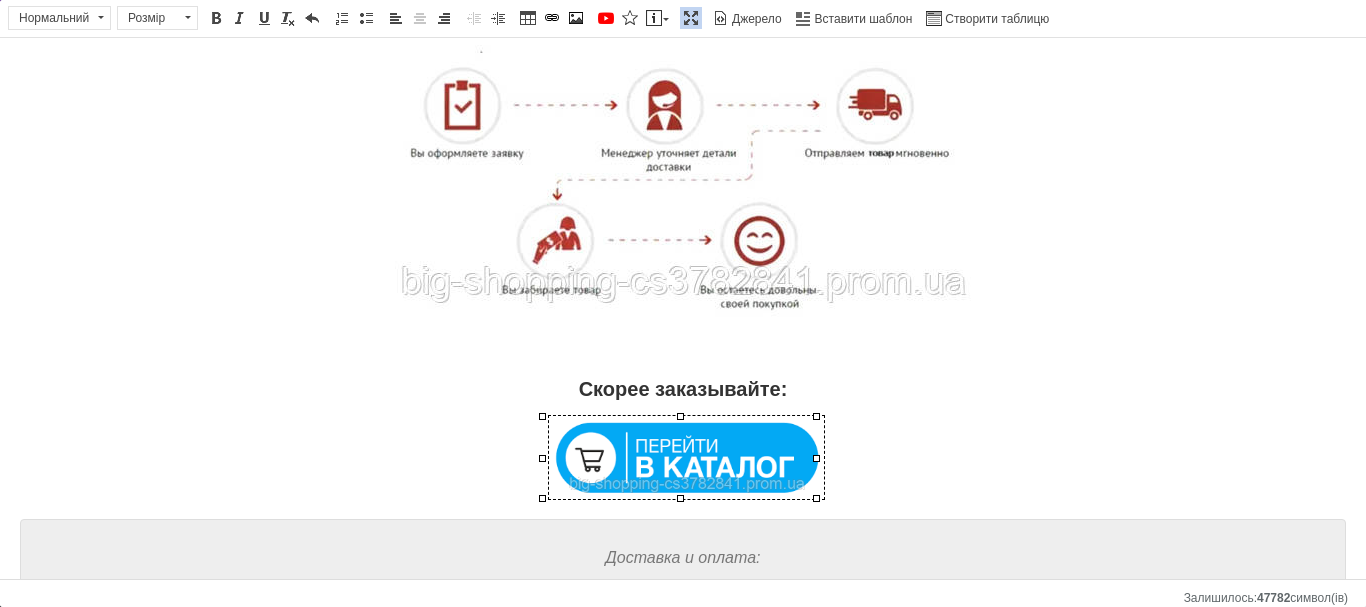 click on "Шезлонг-качалка для малышей Mastela 6917 с мелодиями и подвесными игрушками Розовое   Шезлонг-качалка для малышей с мелодиями и подвесными игрушками  Mastela 6917 3-х положениях , а безопасность малыша обеспечивает  5-ти  точечный ремень. Дуга с тремя игрушками будет развлекать ребенка и поможет в тренировке координации движения. Материалы безопасны. Устойчивая конструкция и шезлонг имеет встроенные мелодии, а также регулировку громкости и вибрацию, которые обязательно понравятся вашему малышу!       Характеристики: Тип товара:  Шезлонг-качалка для малышей;  2;  0 +;" at bounding box center (683, -765) 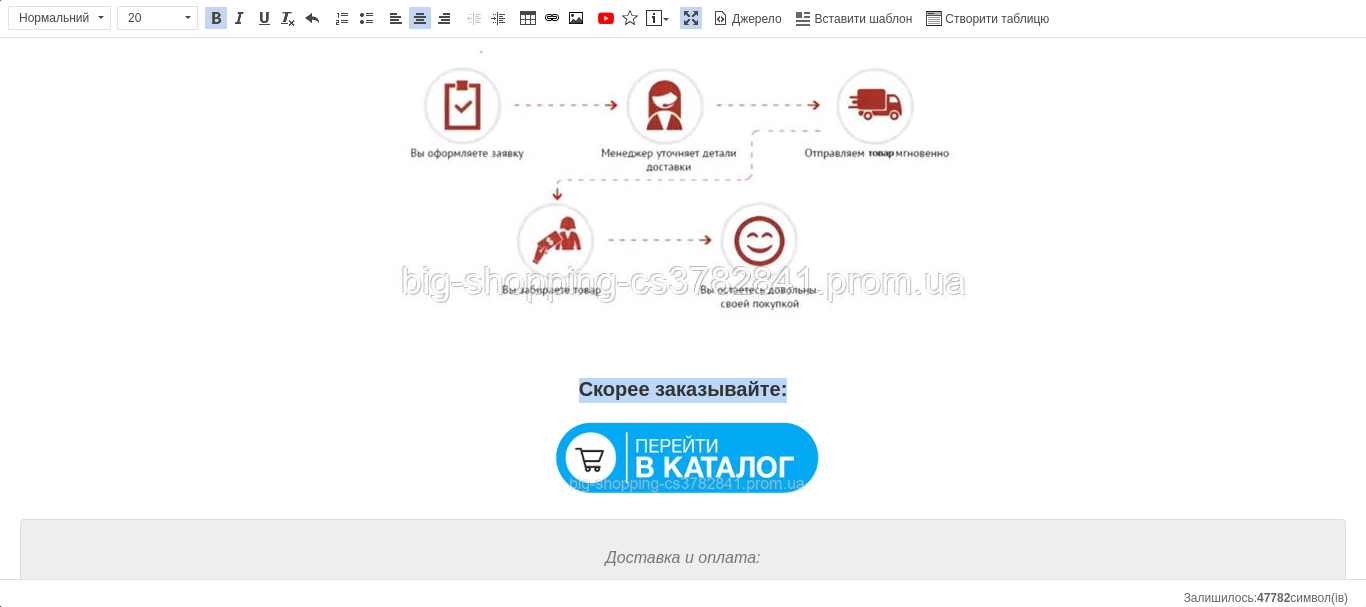 drag, startPoint x: 575, startPoint y: 387, endPoint x: 779, endPoint y: 397, distance: 204.24495 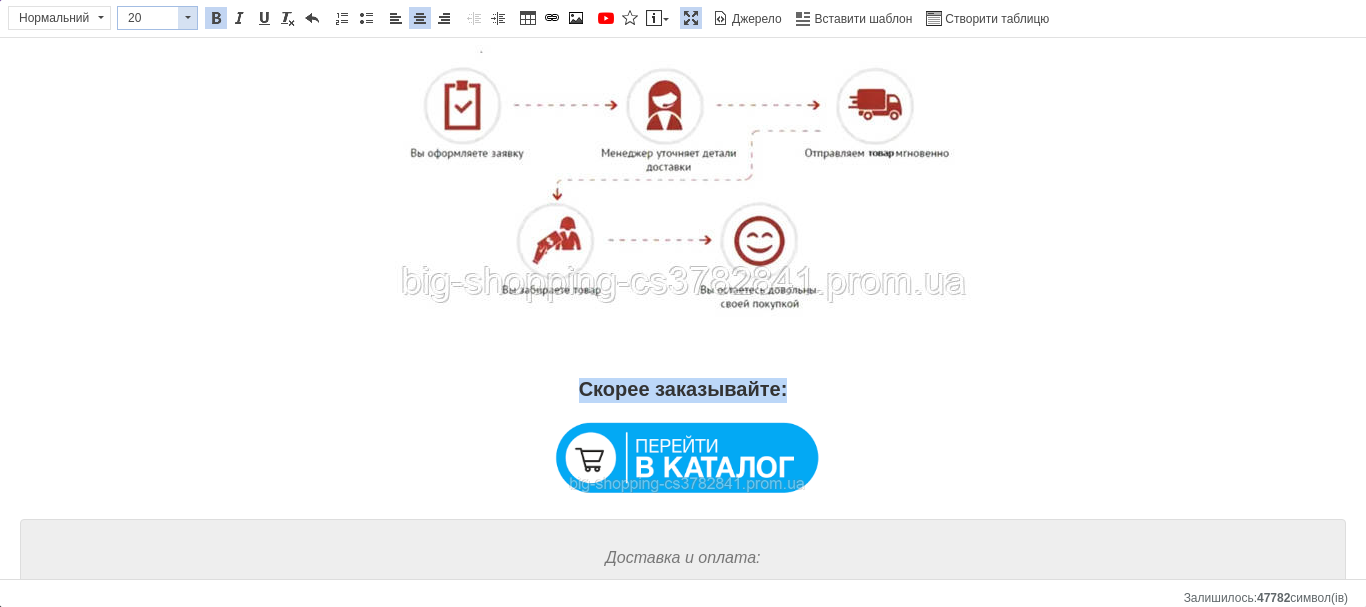 click at bounding box center (187, 18) 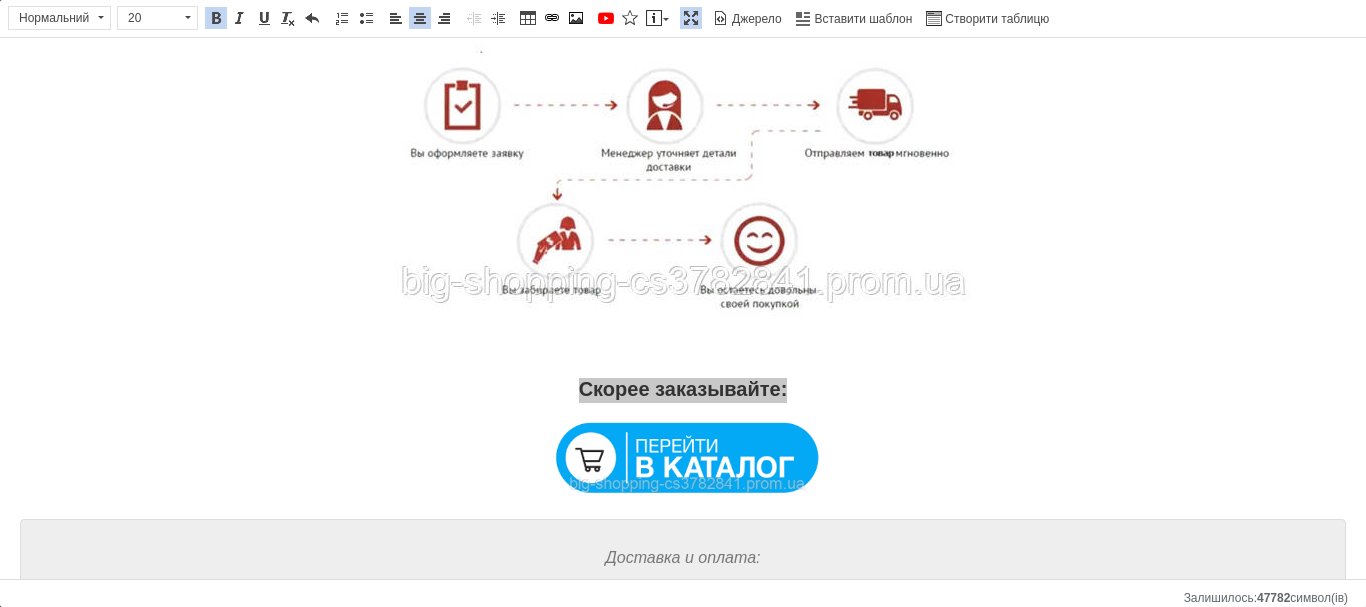 scroll, scrollTop: 181, scrollLeft: 0, axis: vertical 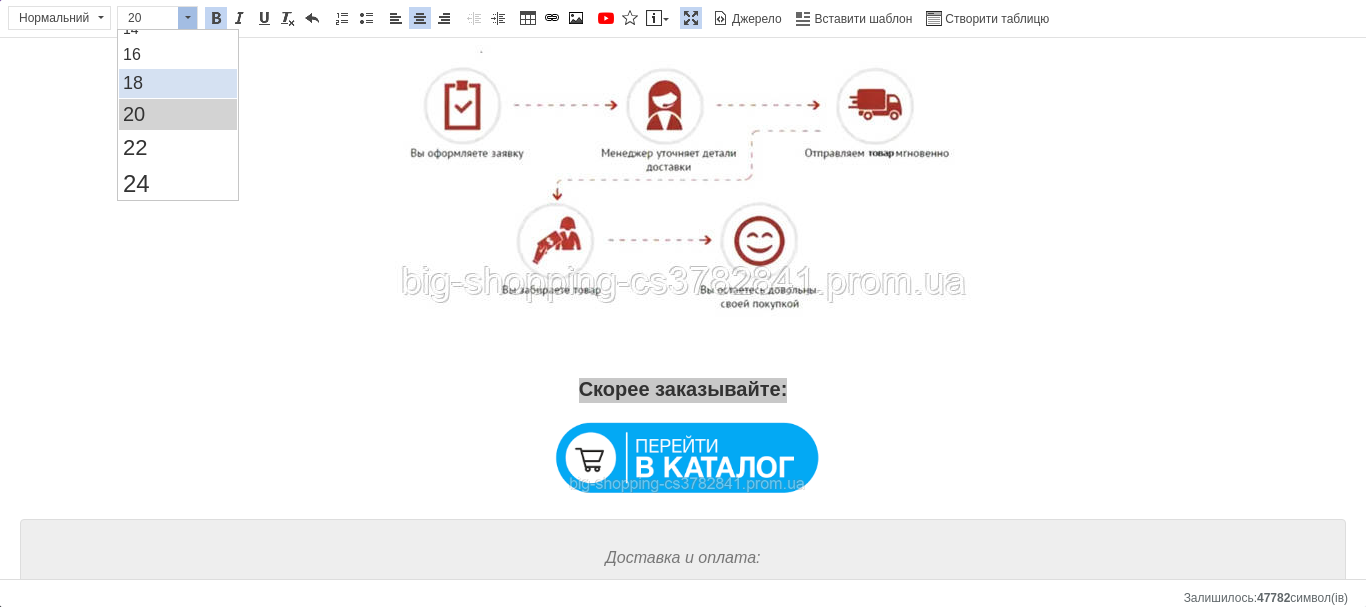 click on "18" at bounding box center [178, 83] 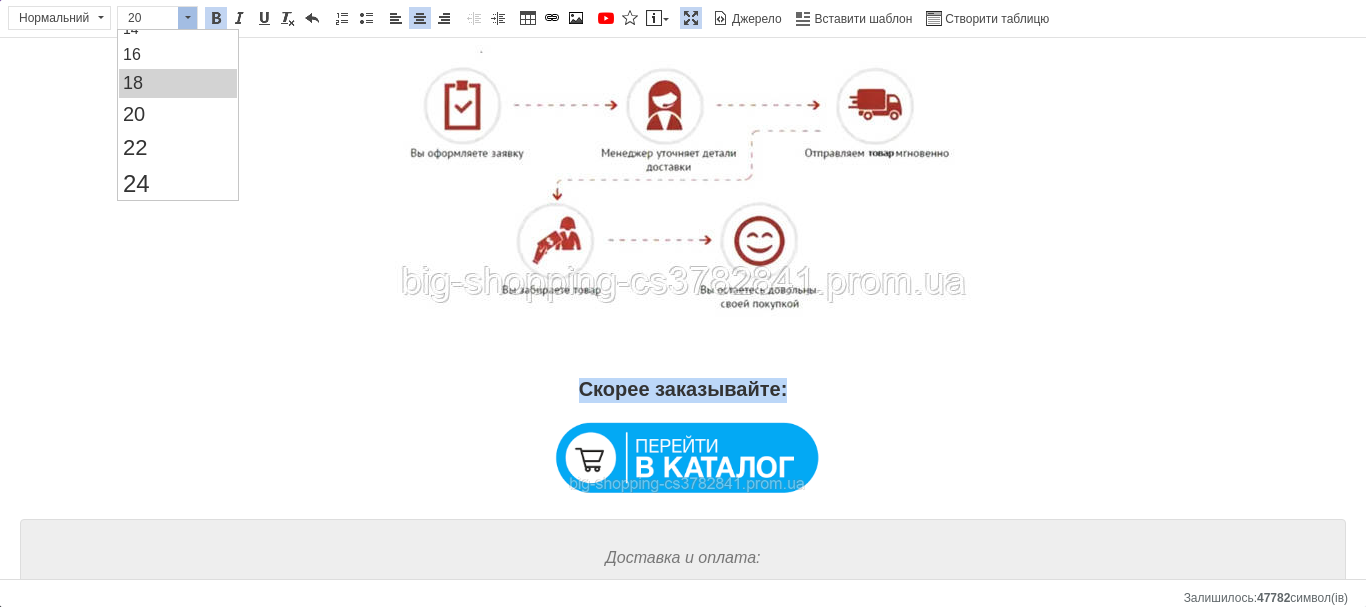 scroll, scrollTop: 0, scrollLeft: 0, axis: both 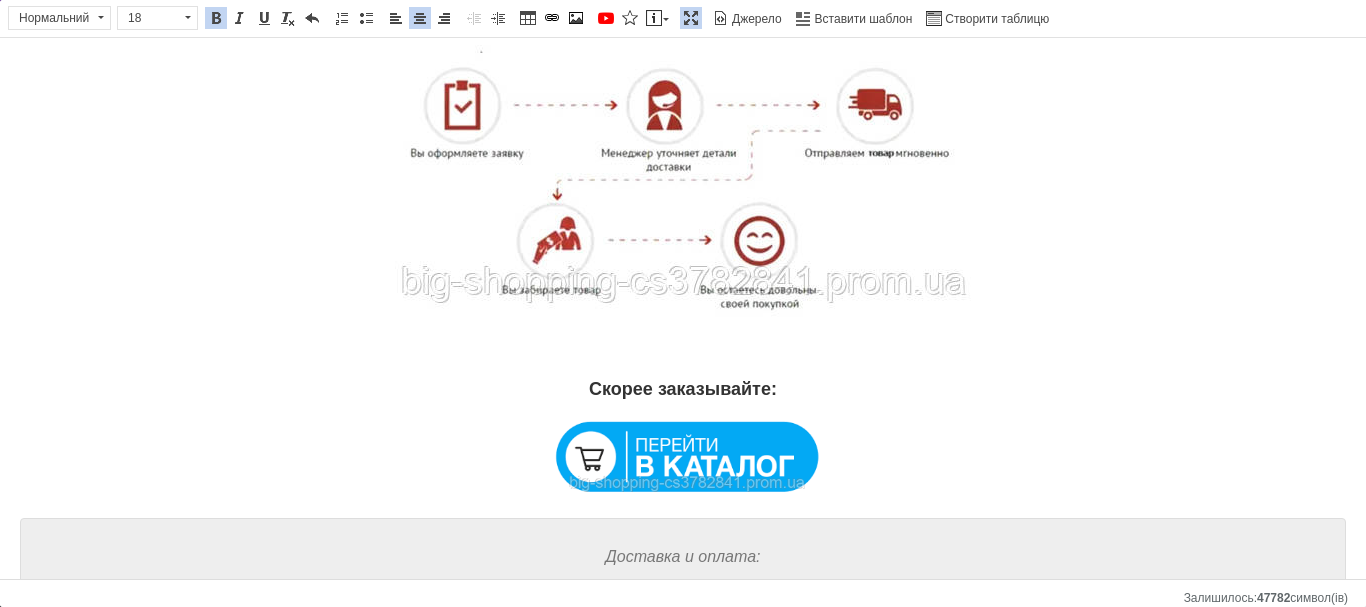 click on "Шезлонг-качалка для малышей Mastela 6917 с мелодиями и подвесными игрушками Розовое   Шезлонг-качалка для малышей с мелодиями и подвесными игрушками  Mastela 6917 3-х положениях , а безопасность малыша обеспечивает  5-ти  точечный ремень. Дуга с тремя игрушками будет развлекать ребенка и поможет в тренировке координации движения. Материалы безопасны. Устойчивая конструкция и шезлонг имеет встроенные мелодии, а также регулировку громкости и вибрацию, которые обязательно понравятся вашему малышу!       Характеристики: Тип товара:  Шезлонг-качалка для малышей;  2;  0 +;" at bounding box center (683, -765) 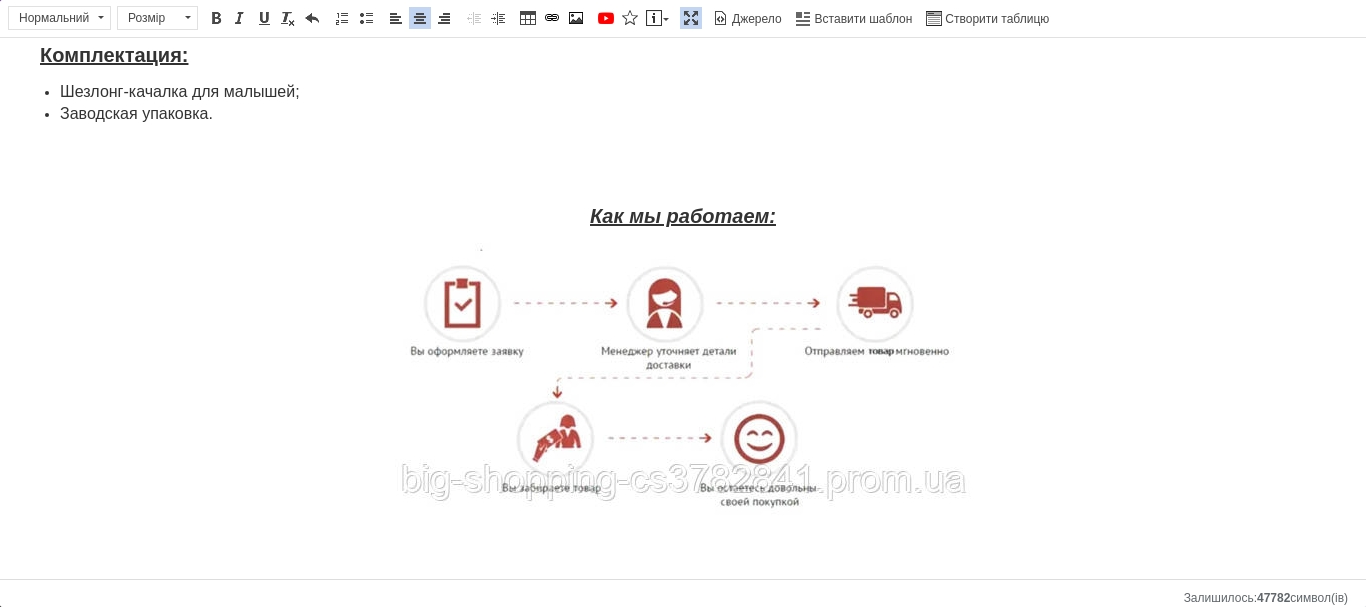 scroll, scrollTop: 2146, scrollLeft: 0, axis: vertical 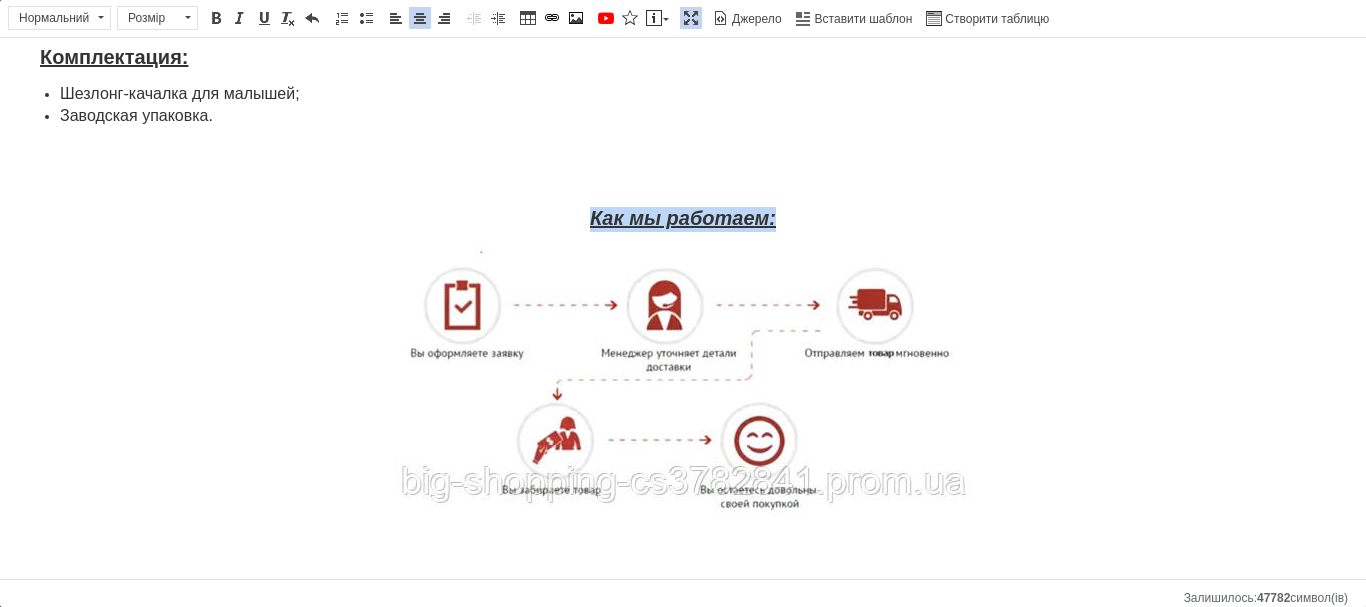 drag, startPoint x: 580, startPoint y: 219, endPoint x: 742, endPoint y: 201, distance: 162.99693 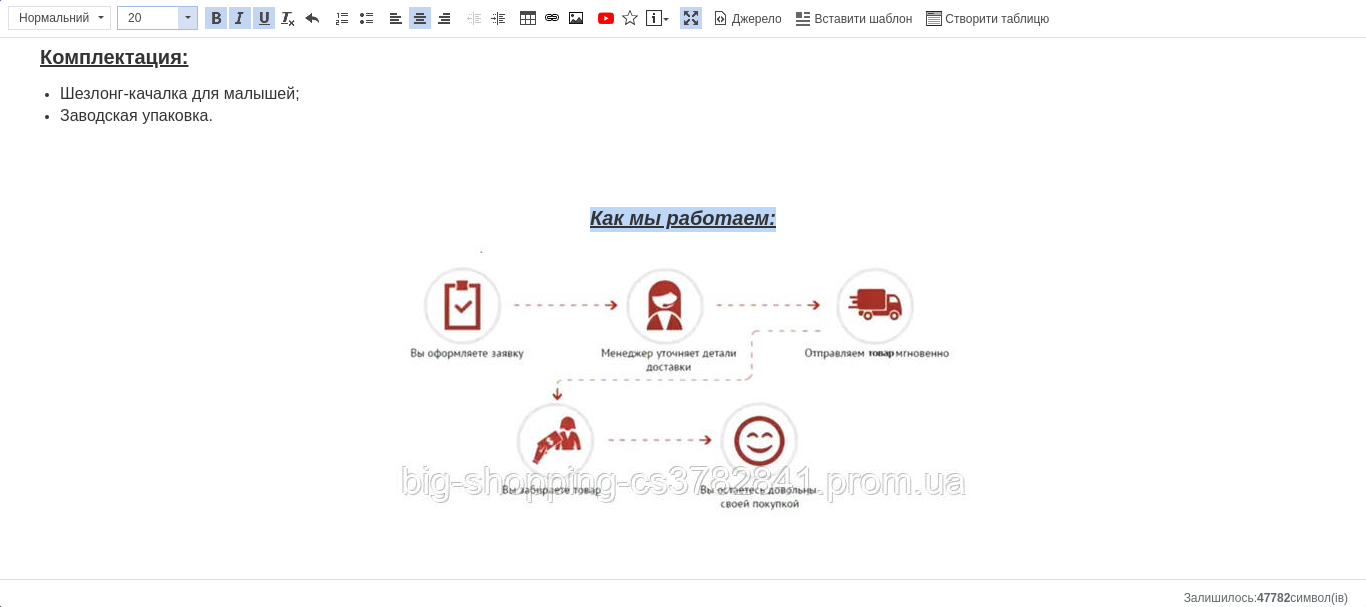 click at bounding box center (187, 18) 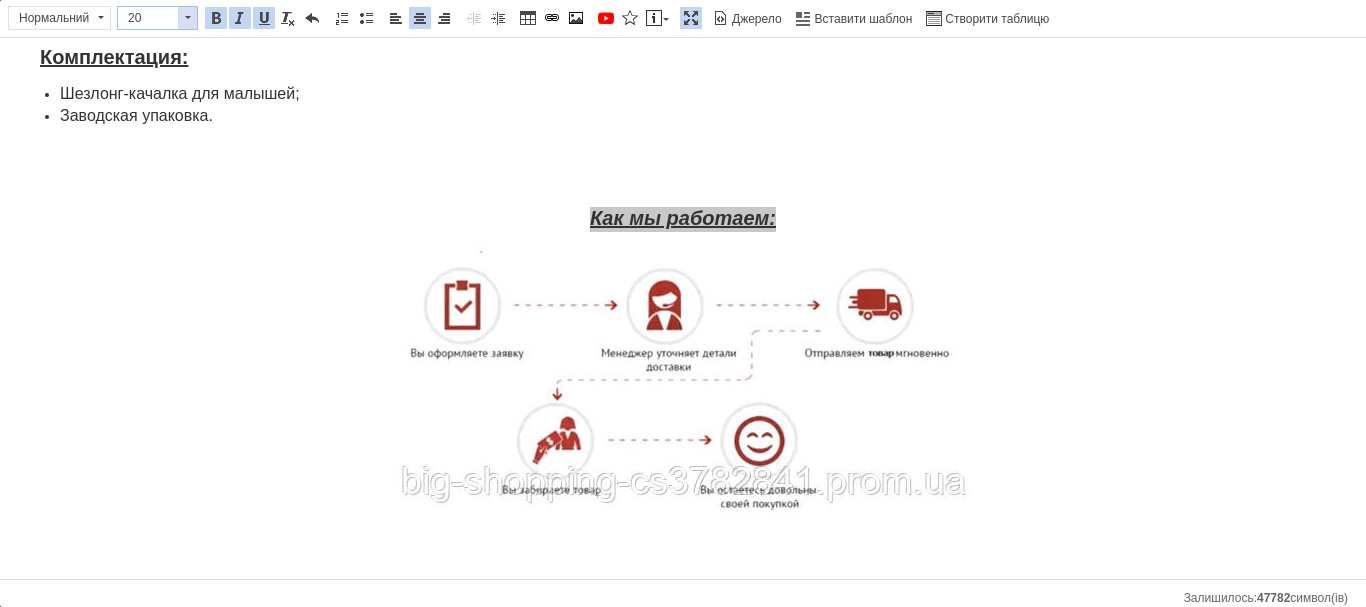 scroll, scrollTop: 181, scrollLeft: 0, axis: vertical 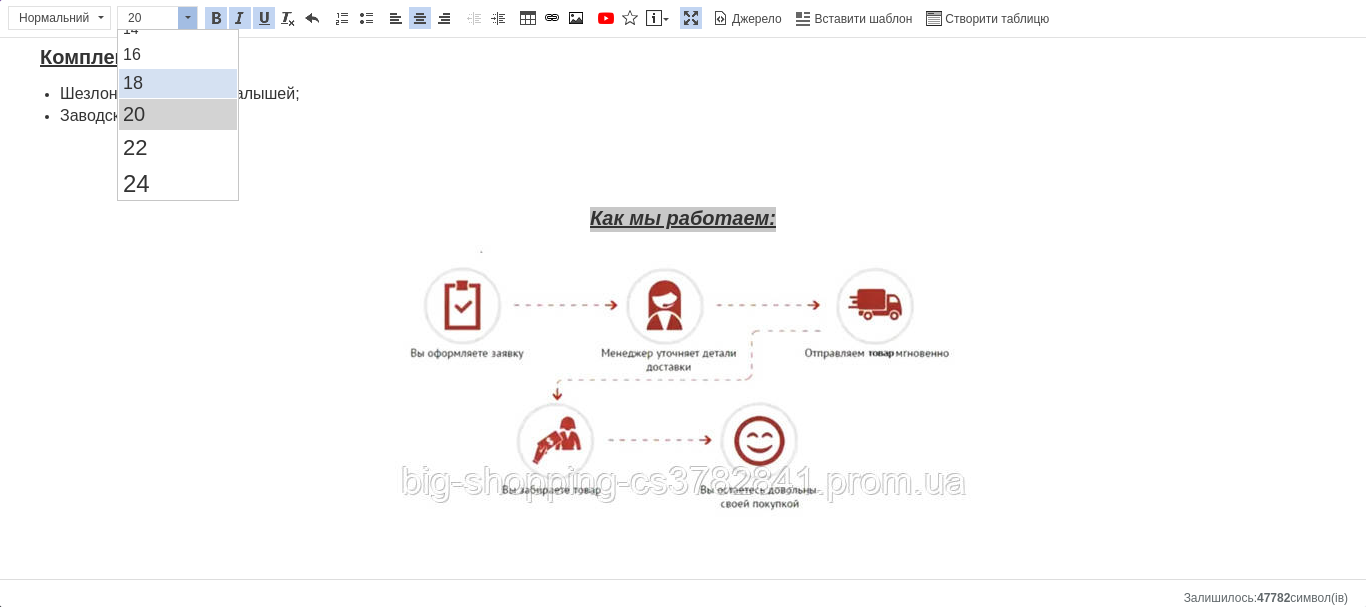 click on "18" at bounding box center [178, 83] 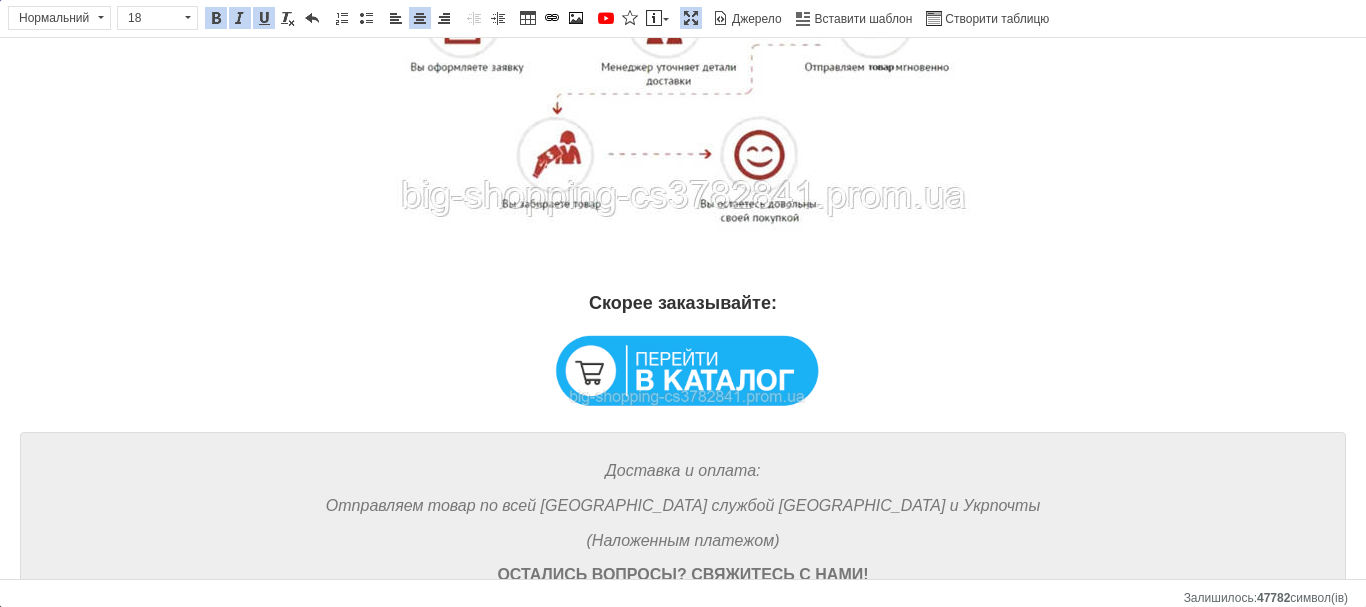 scroll, scrollTop: 2446, scrollLeft: 0, axis: vertical 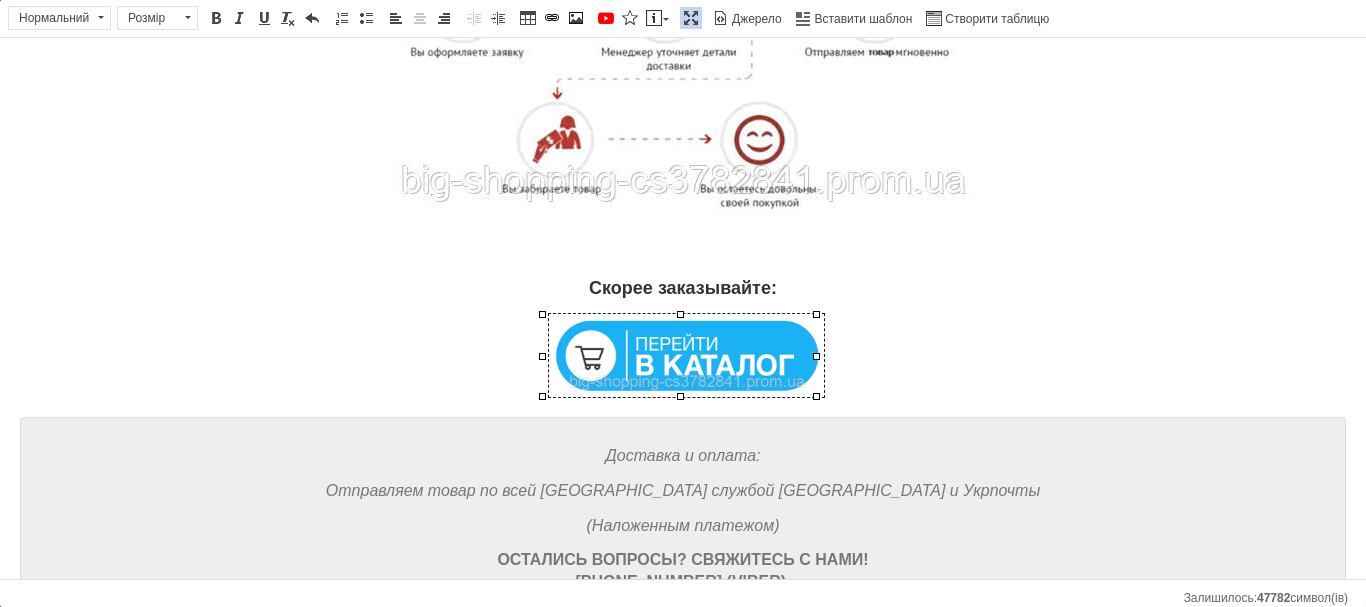 click at bounding box center (686, 355) 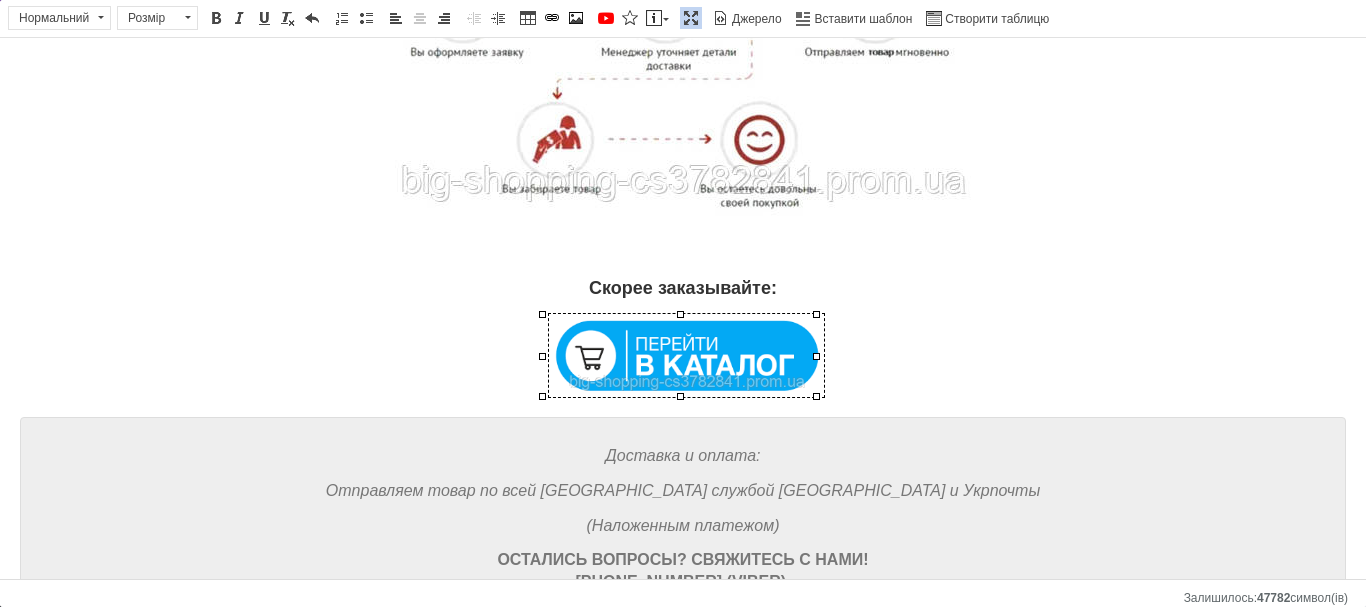 type on "[URL][DOMAIN_NAME]" 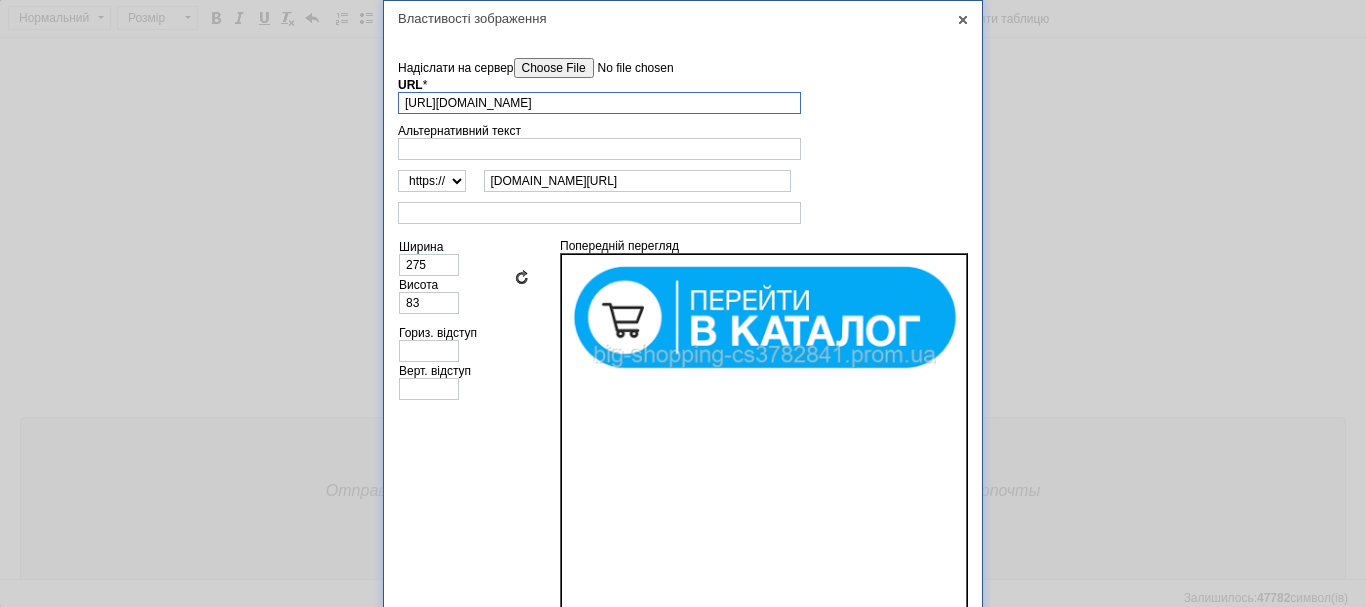 scroll, scrollTop: 0, scrollLeft: 141, axis: horizontal 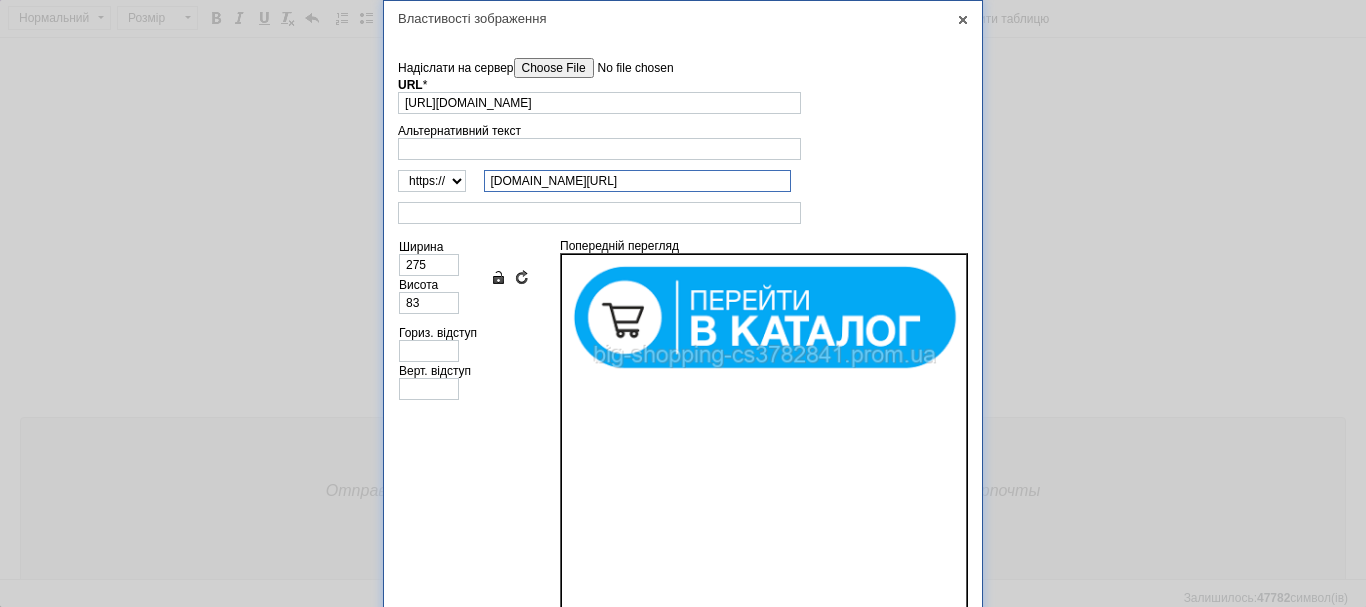 click on "[DOMAIN_NAME][URL]" at bounding box center [637, 181] 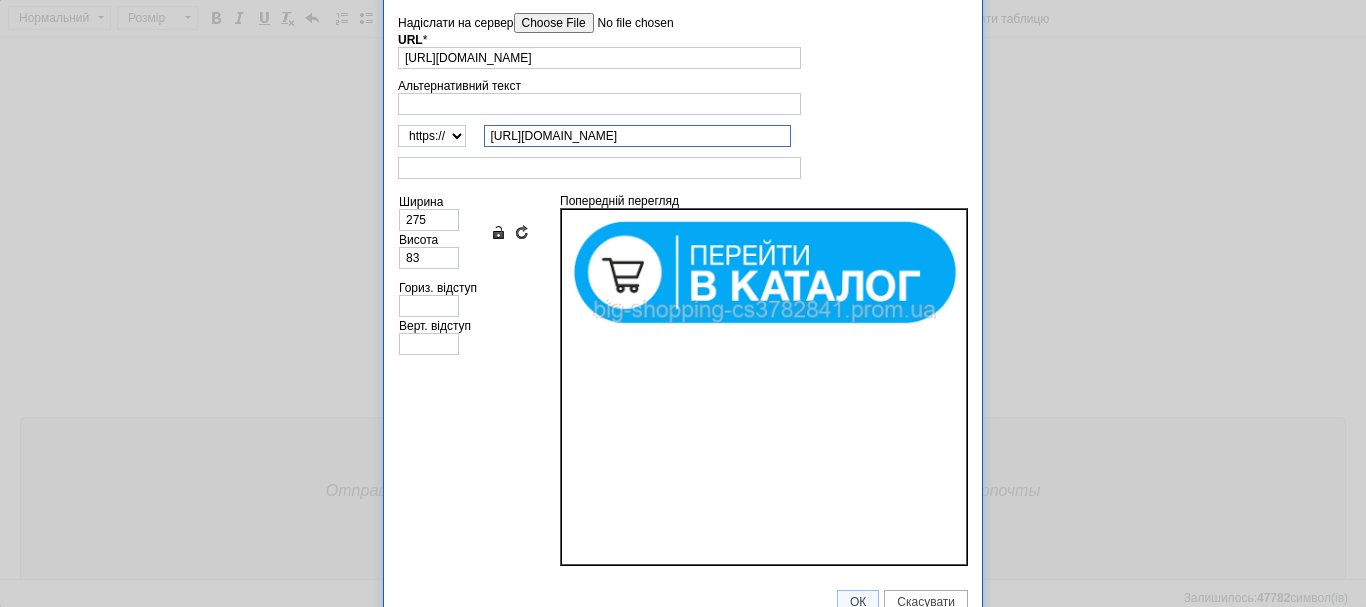 scroll, scrollTop: 67, scrollLeft: 0, axis: vertical 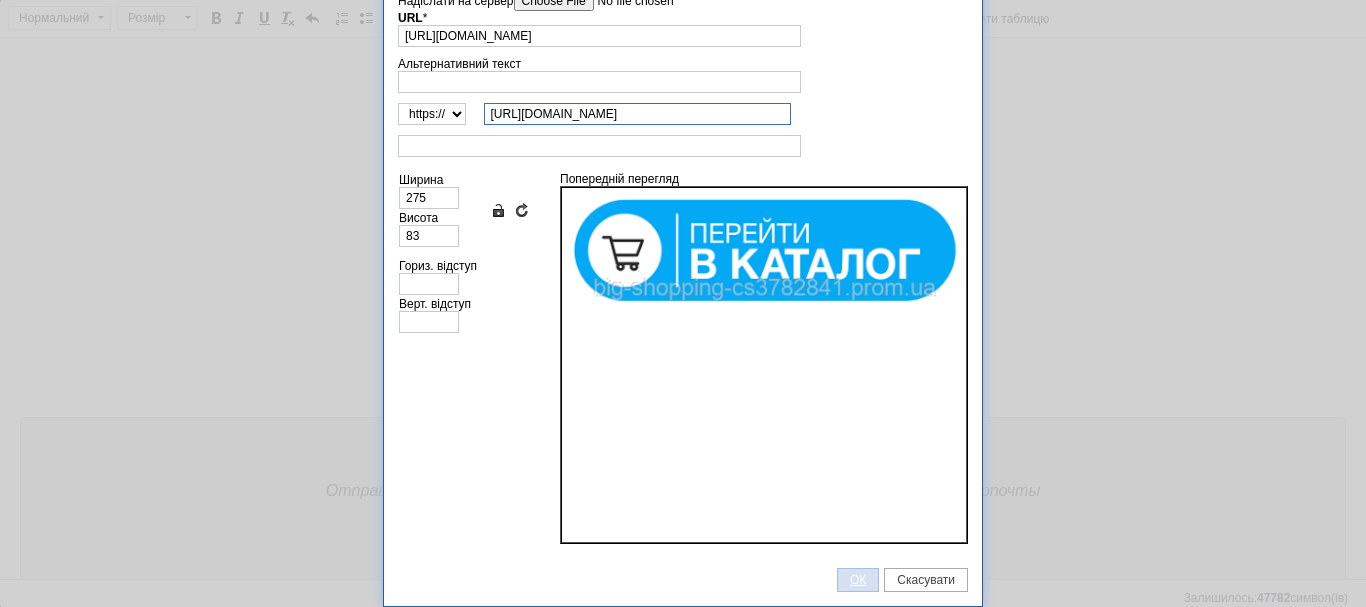 type on "[URL][DOMAIN_NAME]" 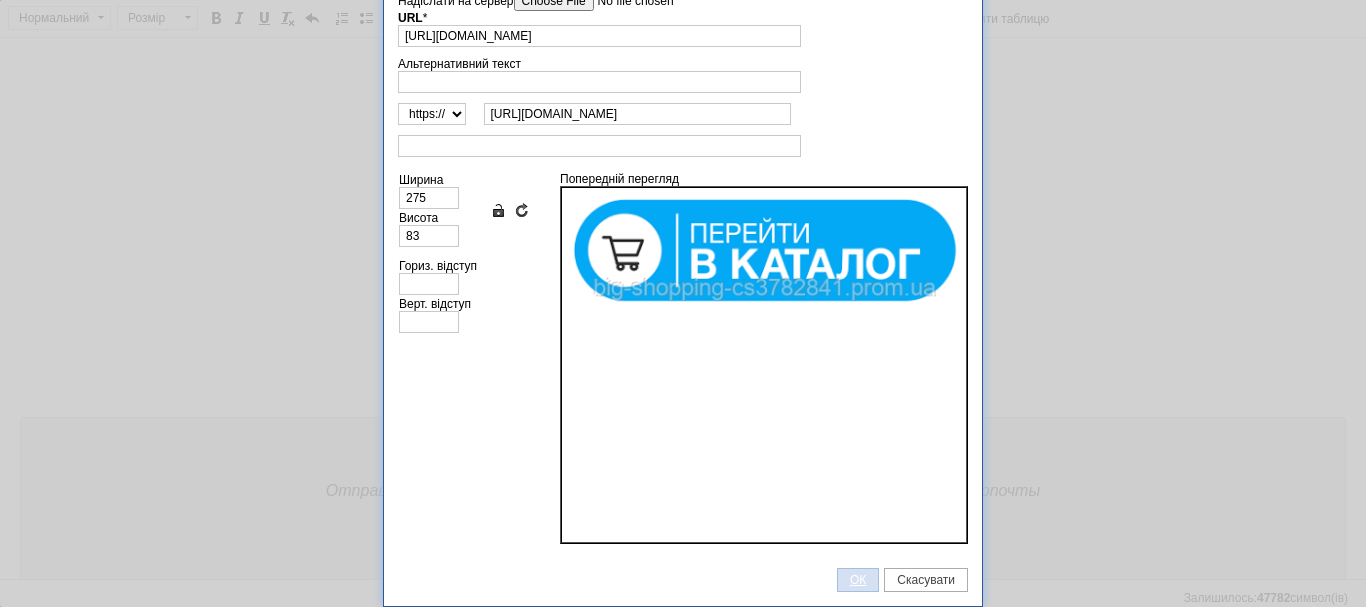 click on "ОК" at bounding box center (858, 580) 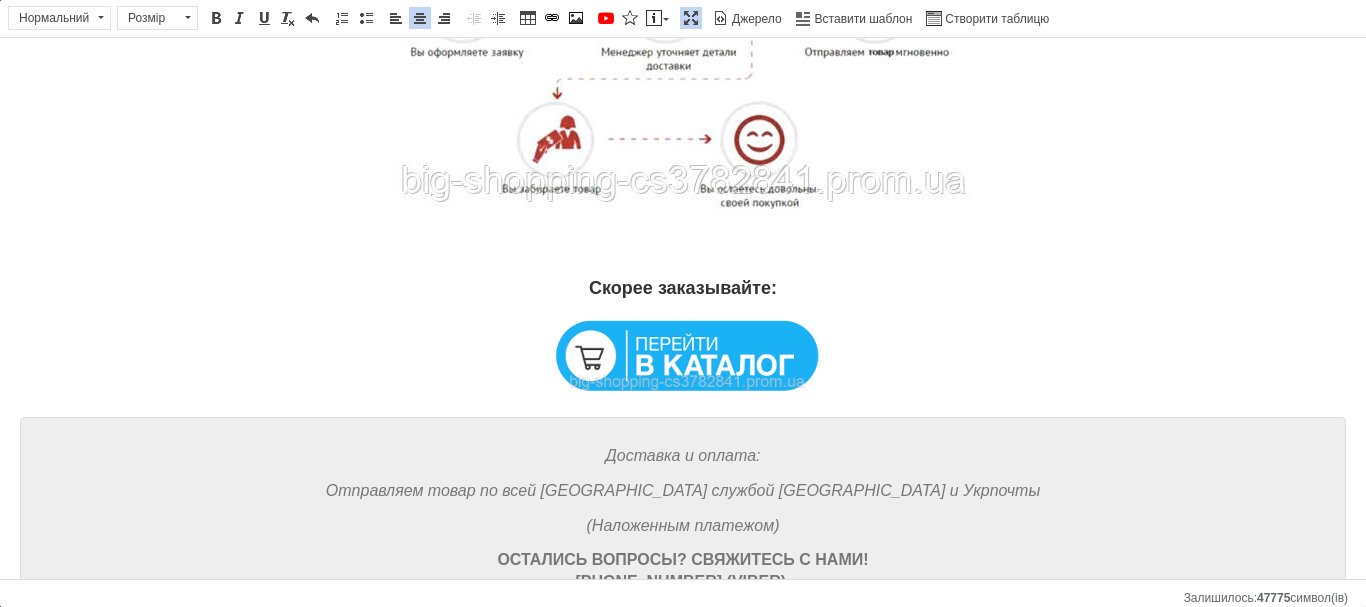 click at bounding box center (686, 355) 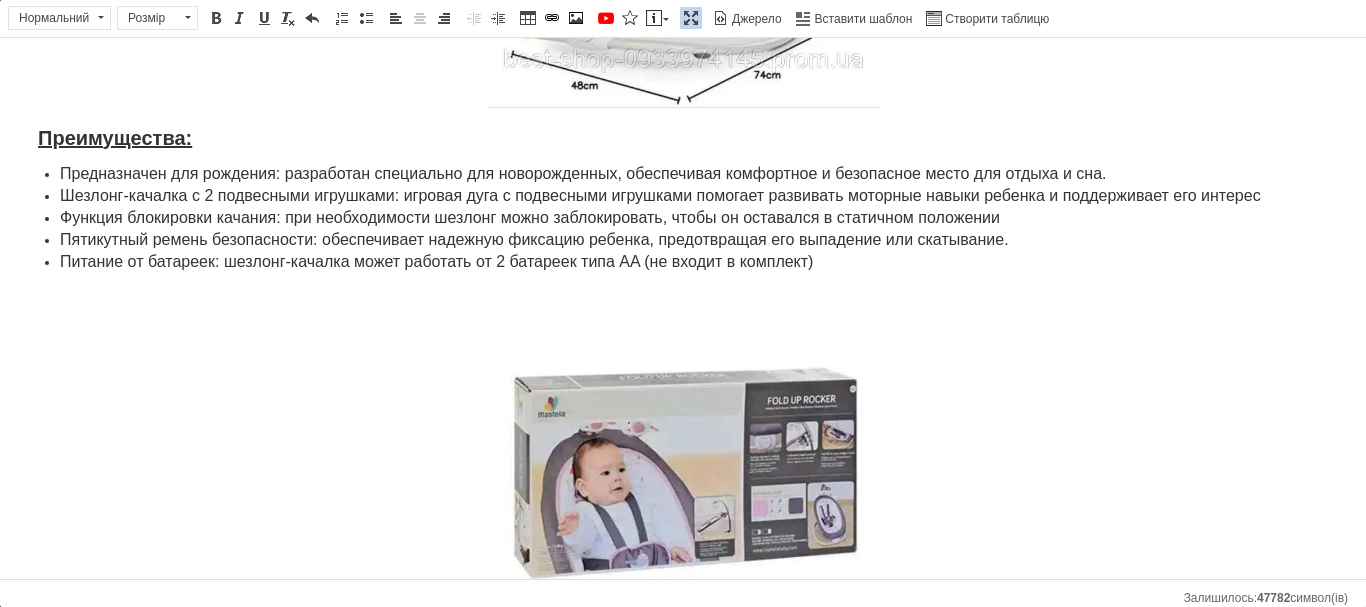 scroll, scrollTop: 1446, scrollLeft: 0, axis: vertical 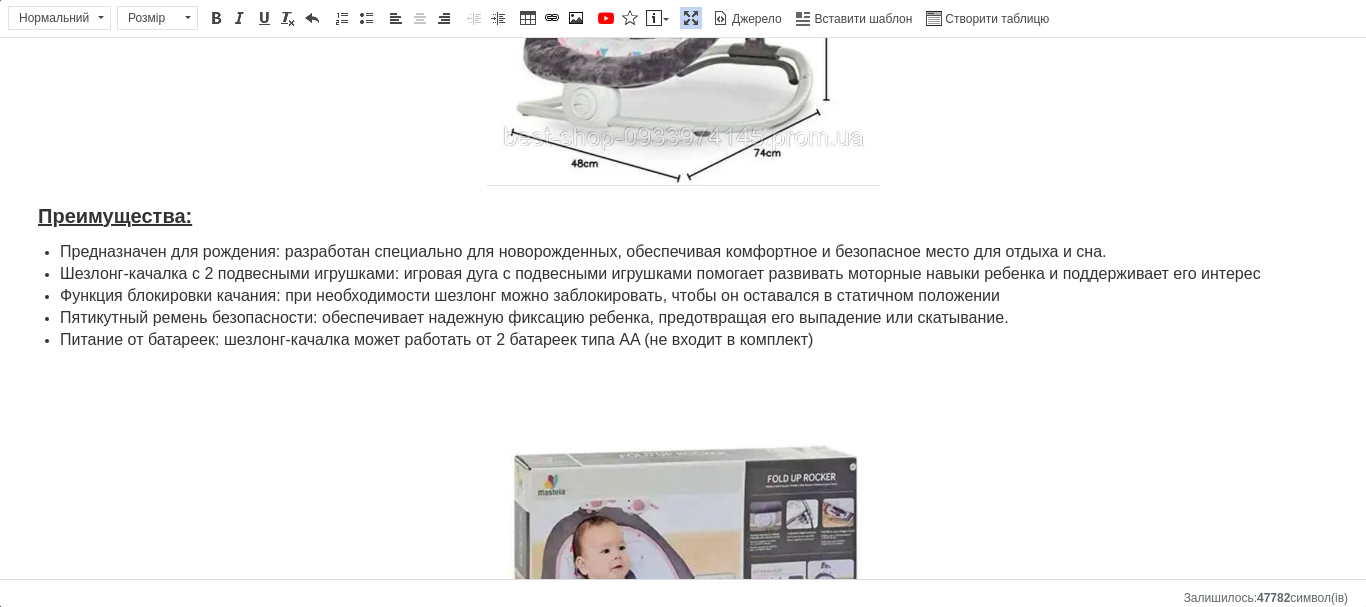 click at bounding box center [691, 18] 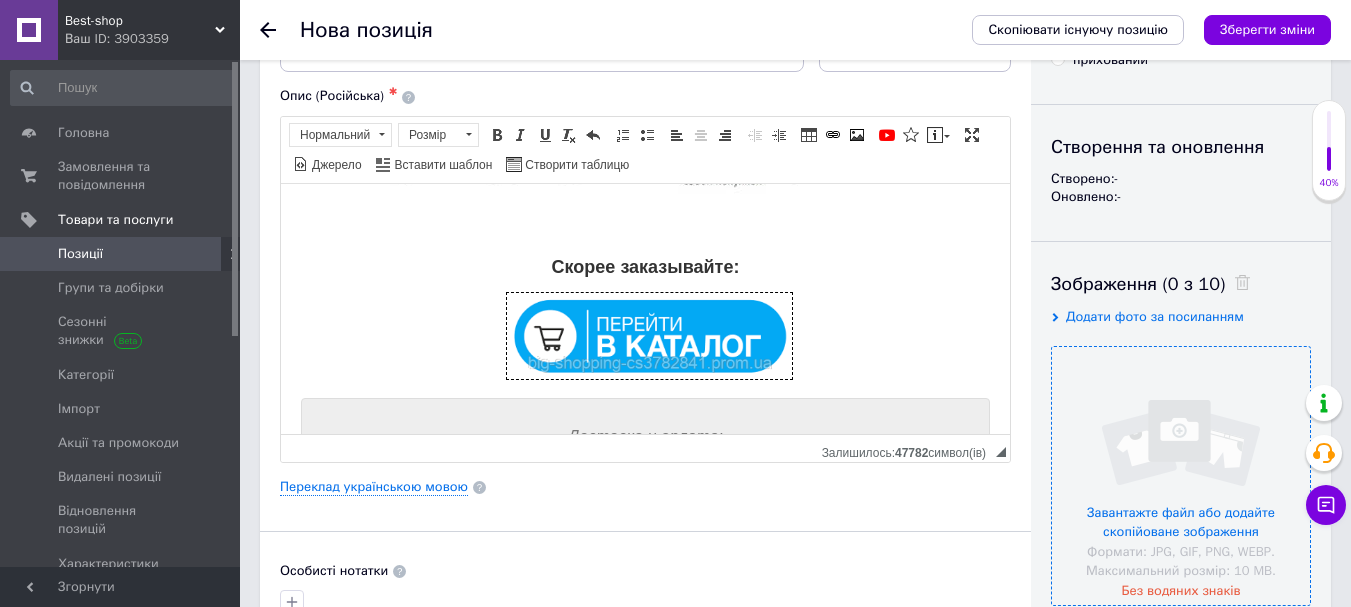 scroll, scrollTop: 200, scrollLeft: 0, axis: vertical 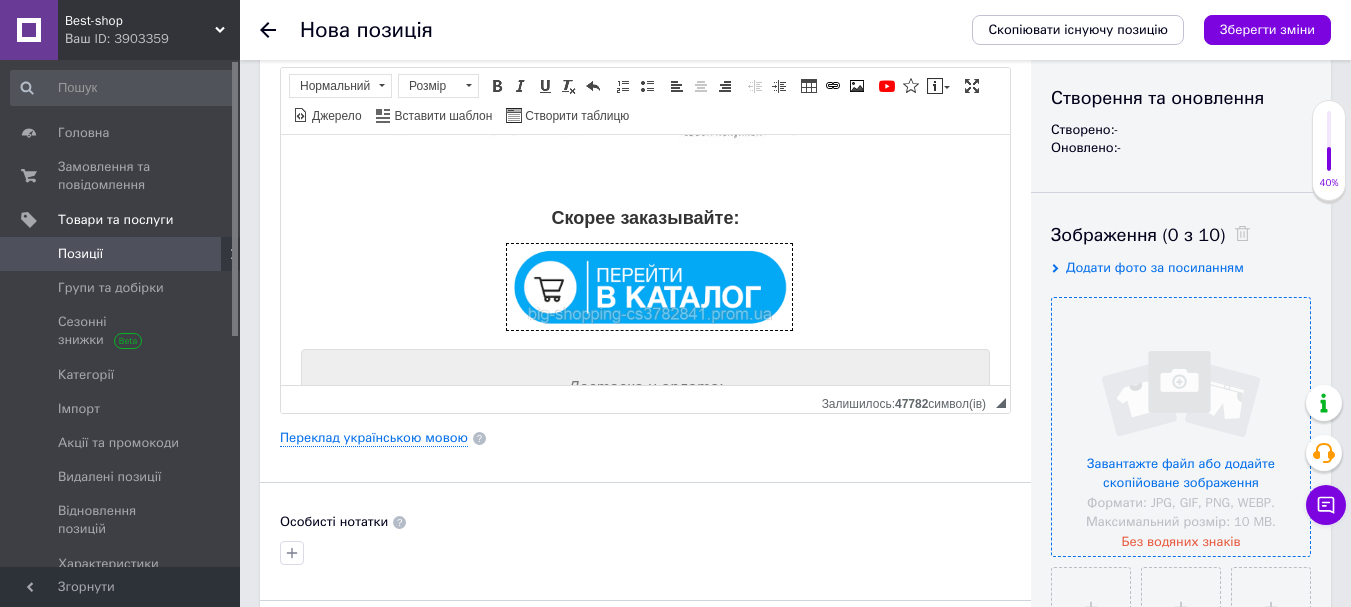 click at bounding box center (1181, 427) 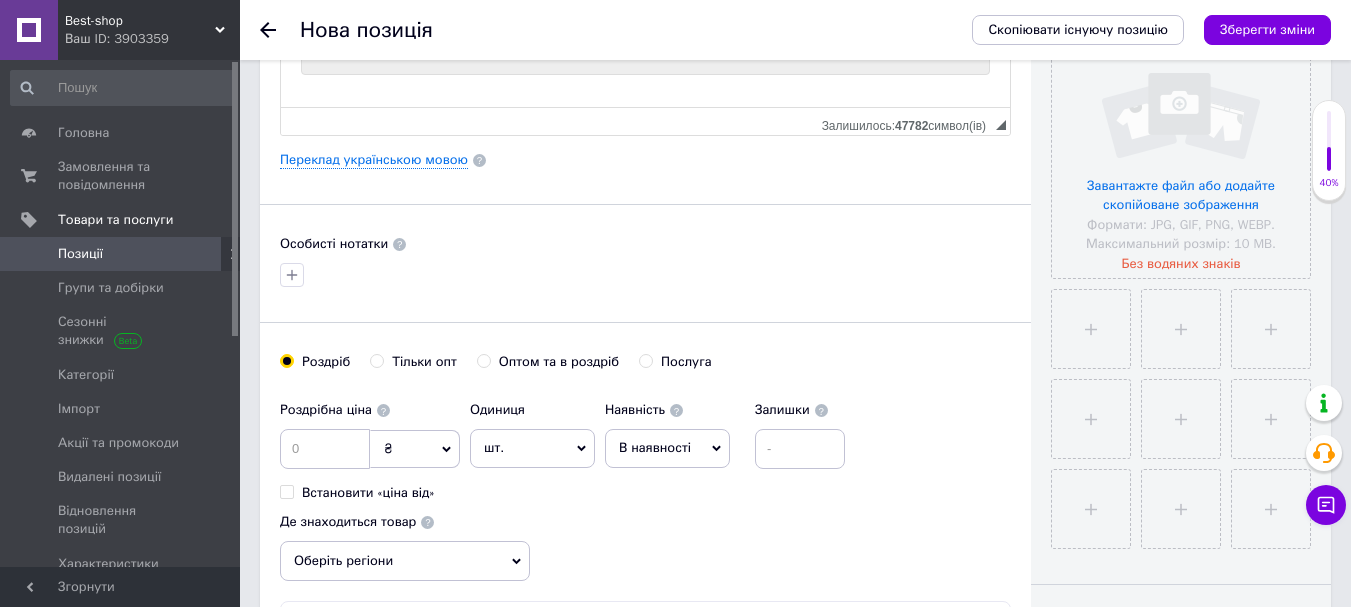 scroll, scrollTop: 500, scrollLeft: 0, axis: vertical 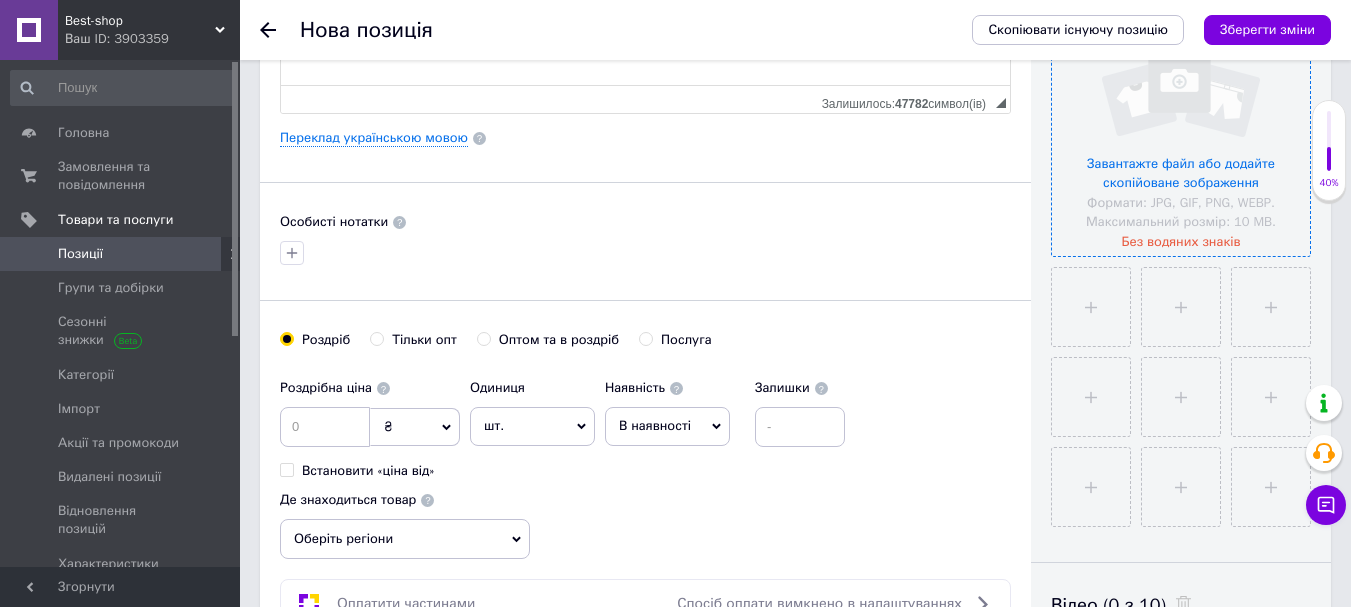 click at bounding box center (1181, 127) 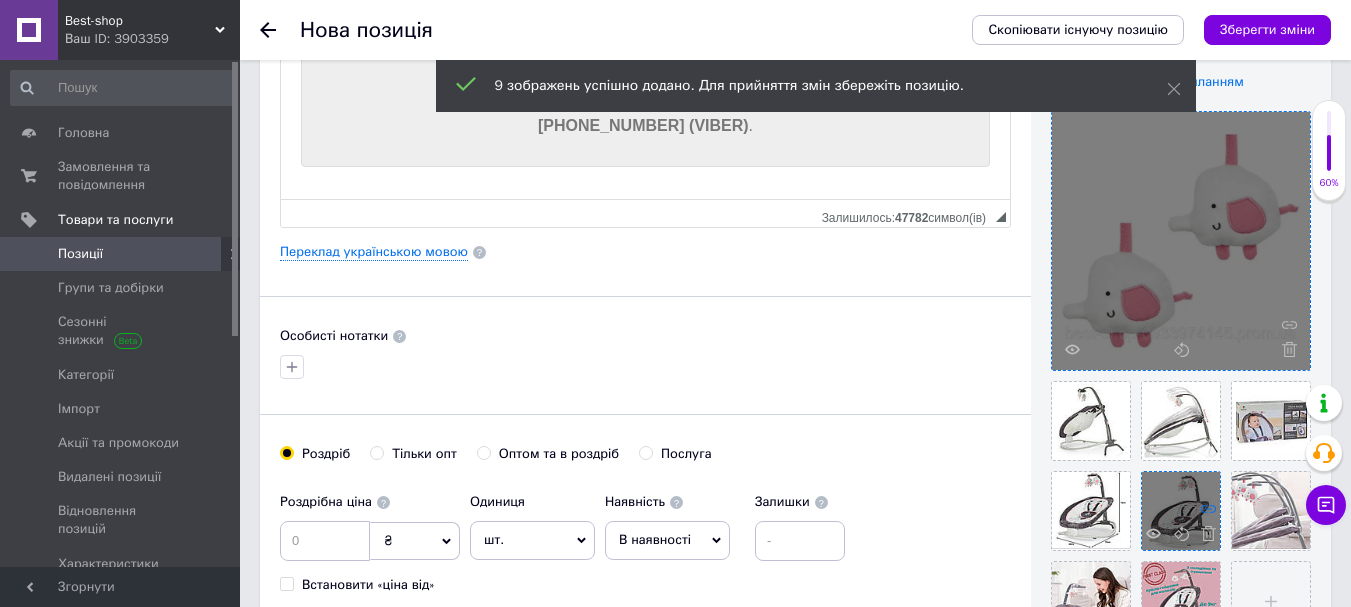 scroll, scrollTop: 500, scrollLeft: 0, axis: vertical 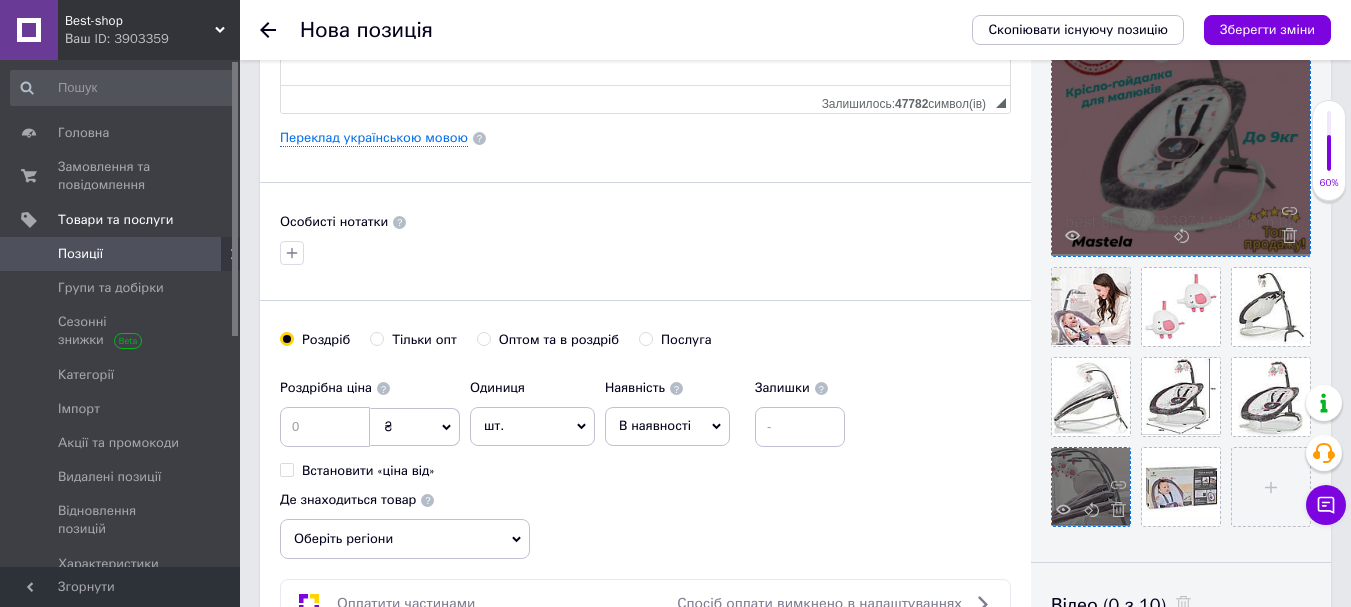 click at bounding box center (1091, 487) 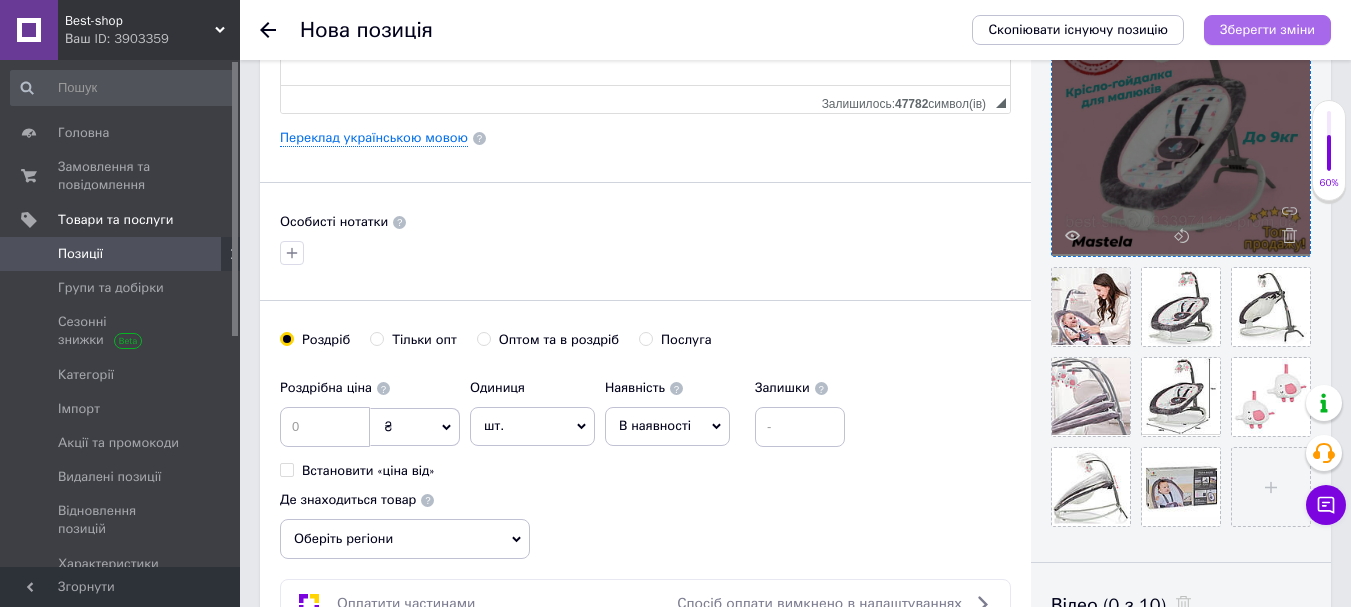 click on "Зберегти зміни" at bounding box center [1267, 30] 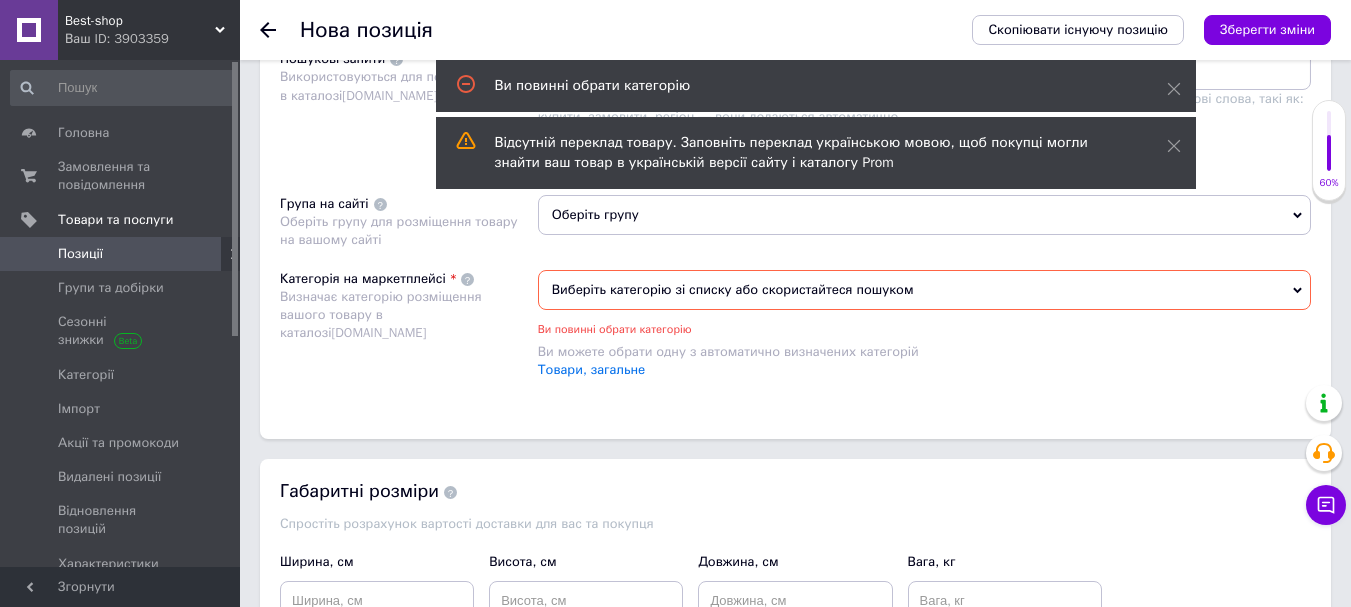 scroll, scrollTop: 1247, scrollLeft: 0, axis: vertical 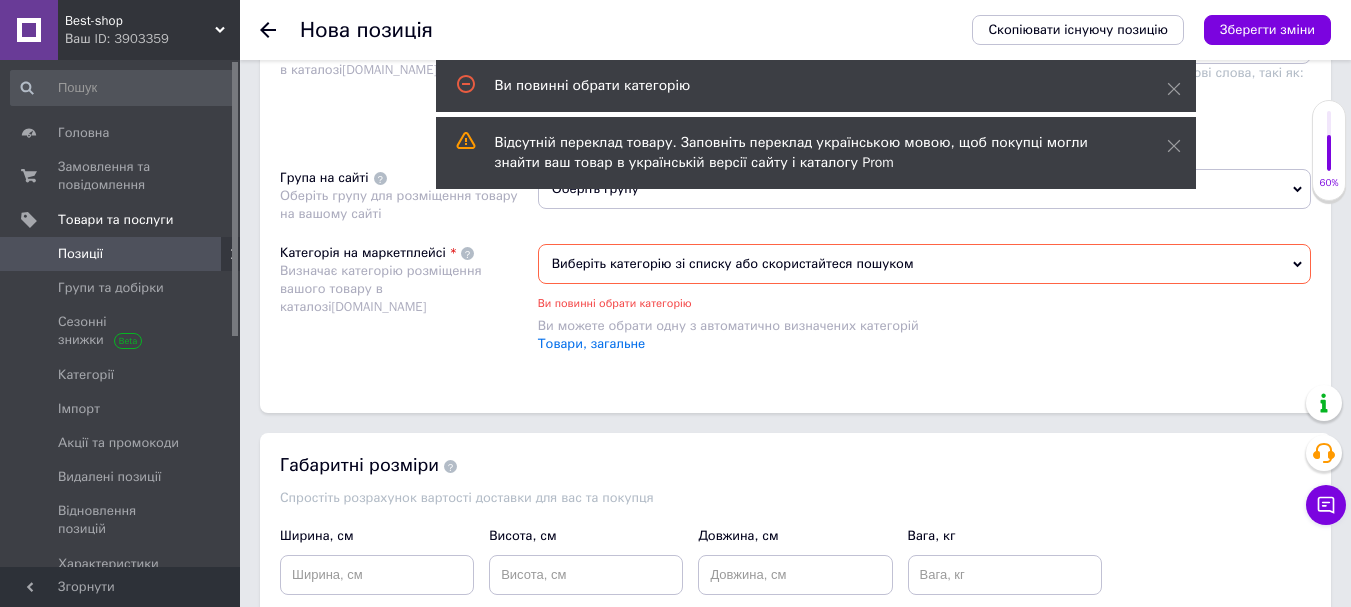 click on "Оберіть групу" at bounding box center (924, 189) 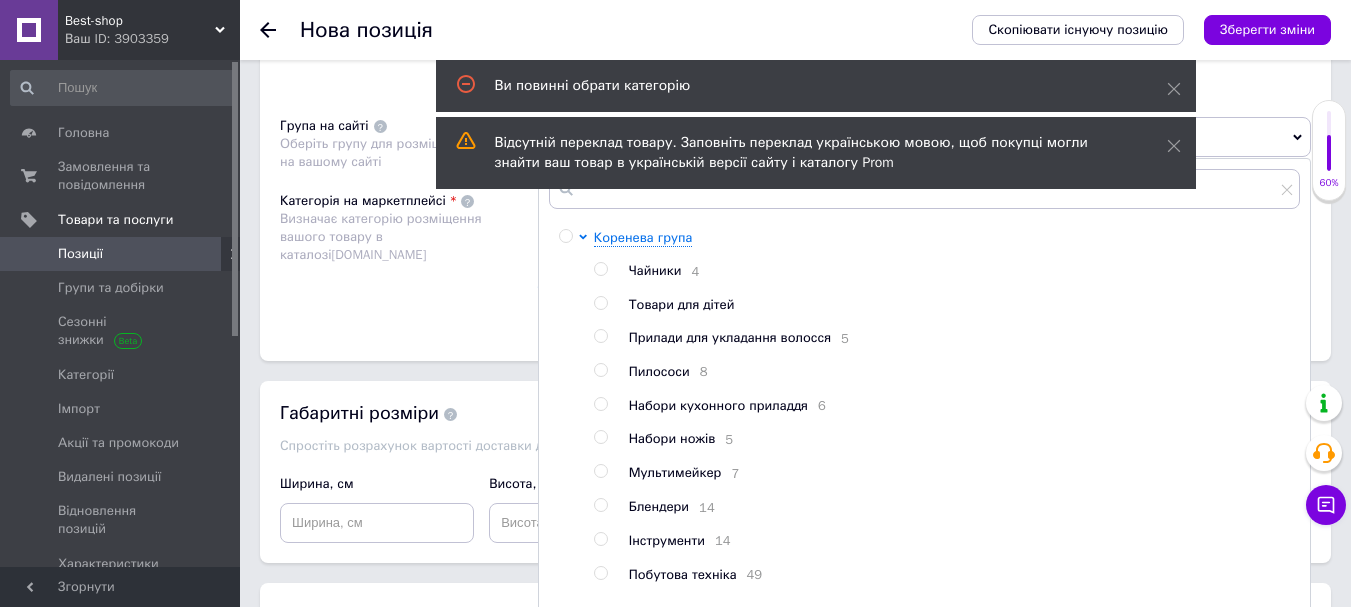 scroll, scrollTop: 1347, scrollLeft: 0, axis: vertical 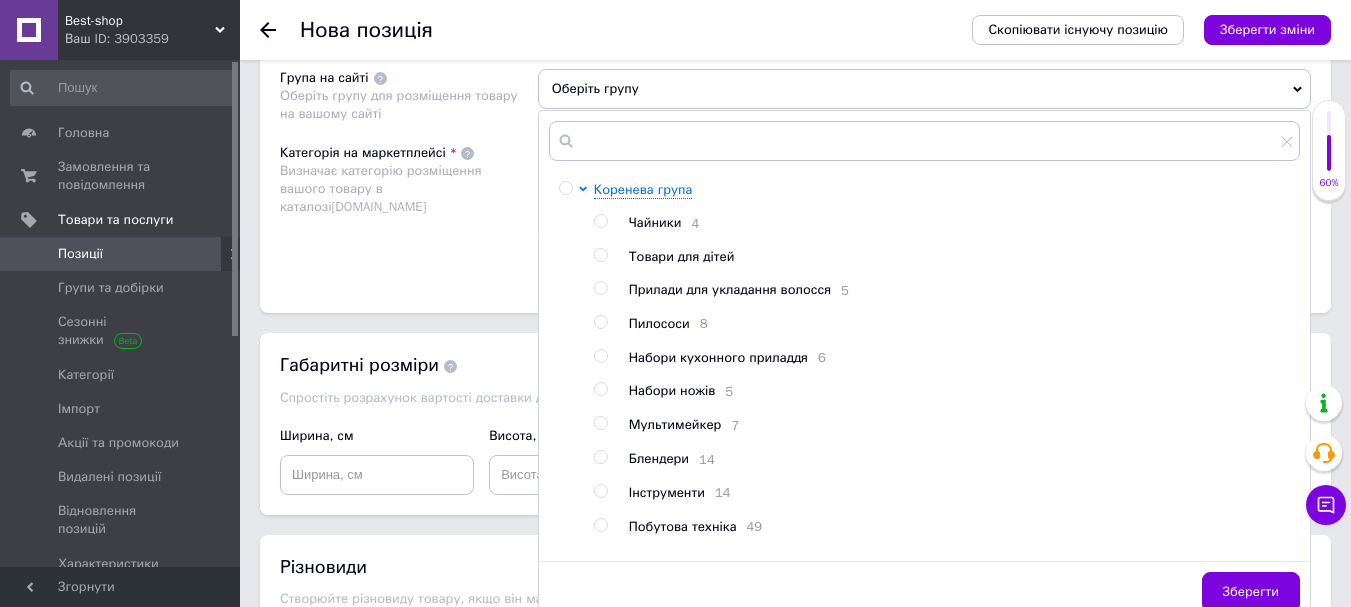 click on "Товари для дітей" at bounding box center [682, 256] 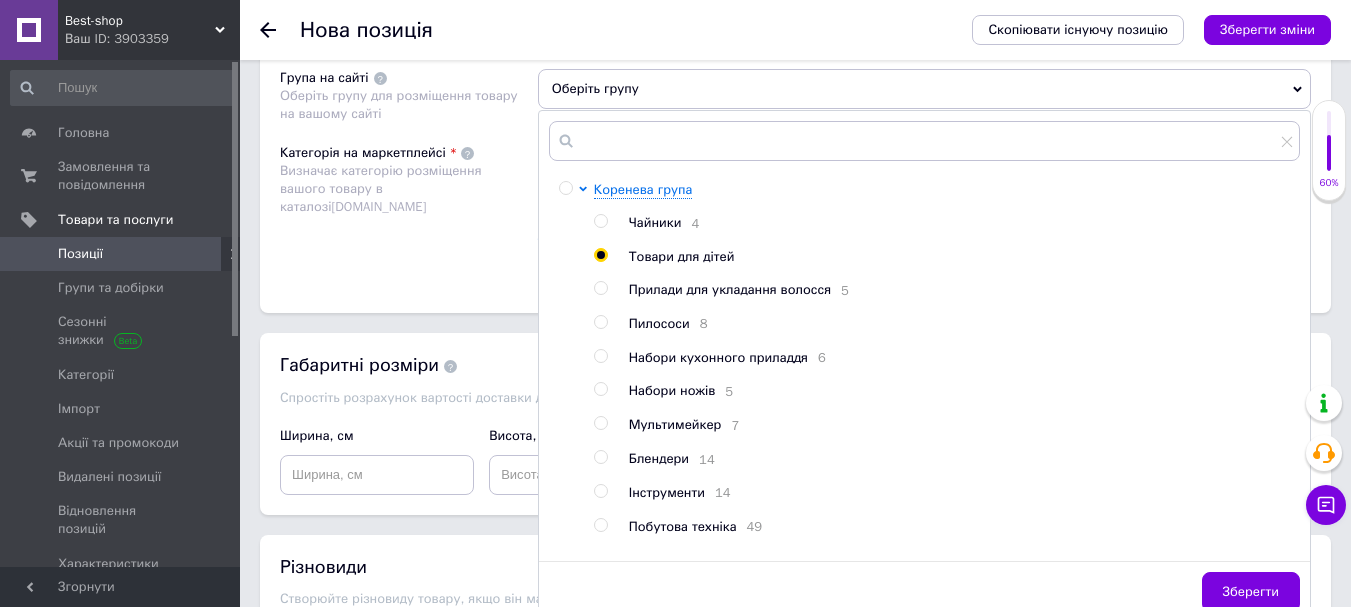 radio on "true" 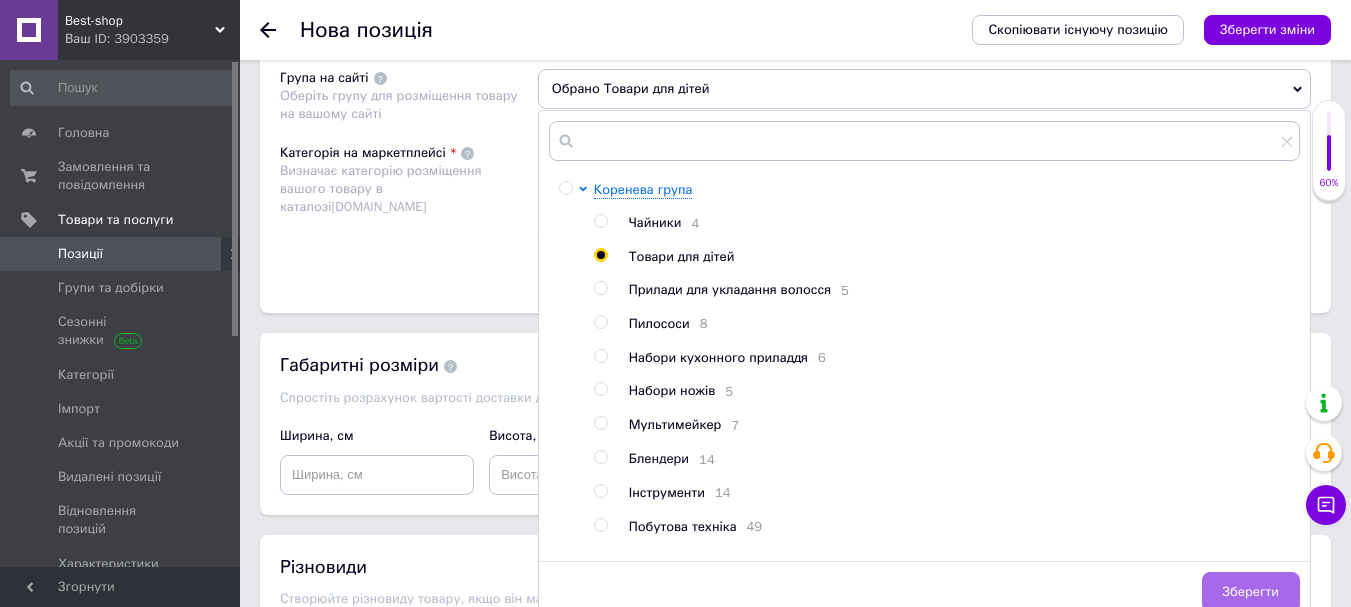 click on "Зберегти" at bounding box center (1251, 592) 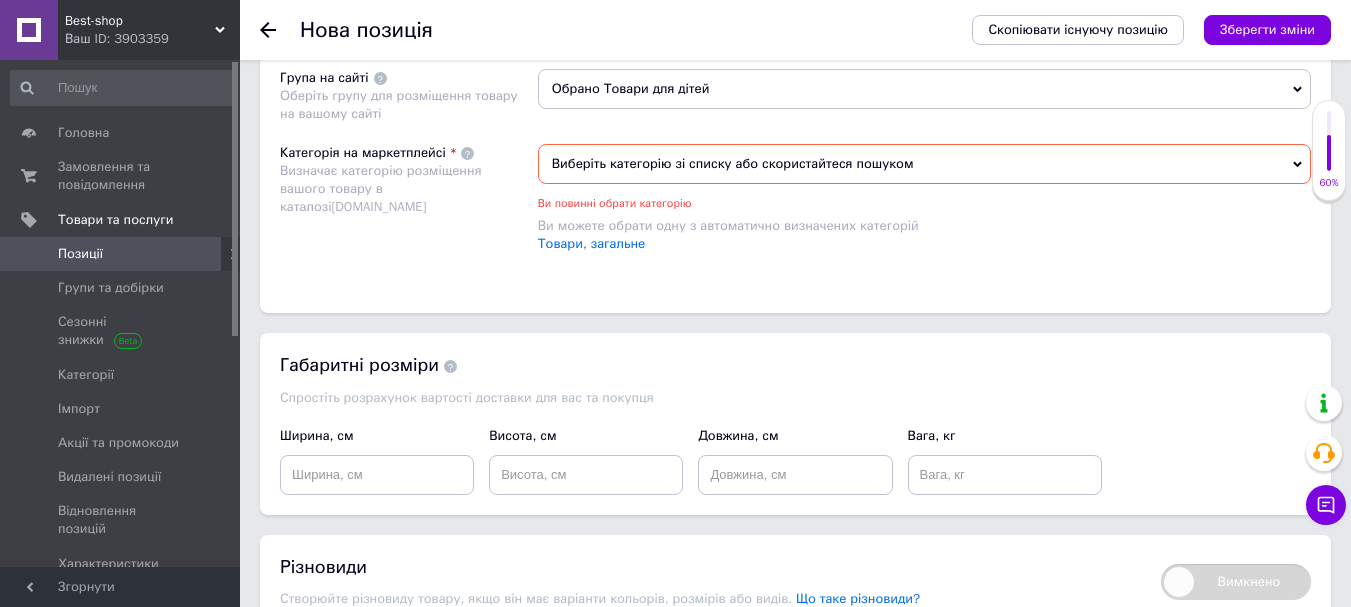 click on "Виберіть категорію зі списку або скористайтеся пошуком" at bounding box center [924, 164] 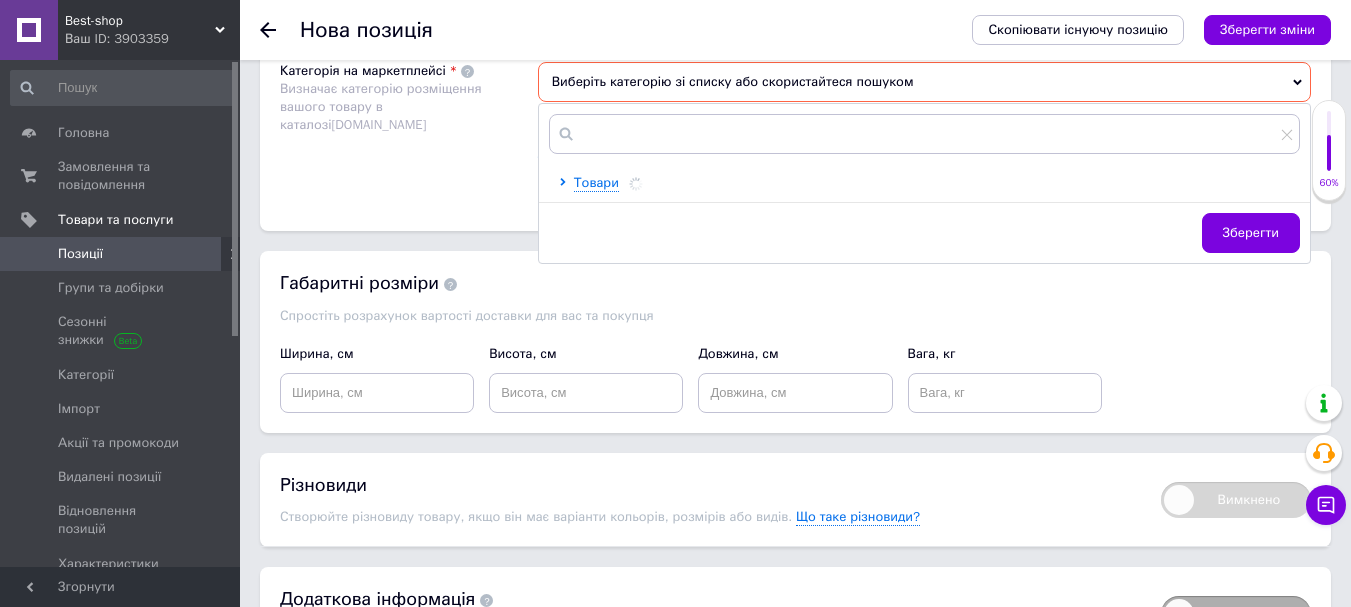 scroll, scrollTop: 1447, scrollLeft: 0, axis: vertical 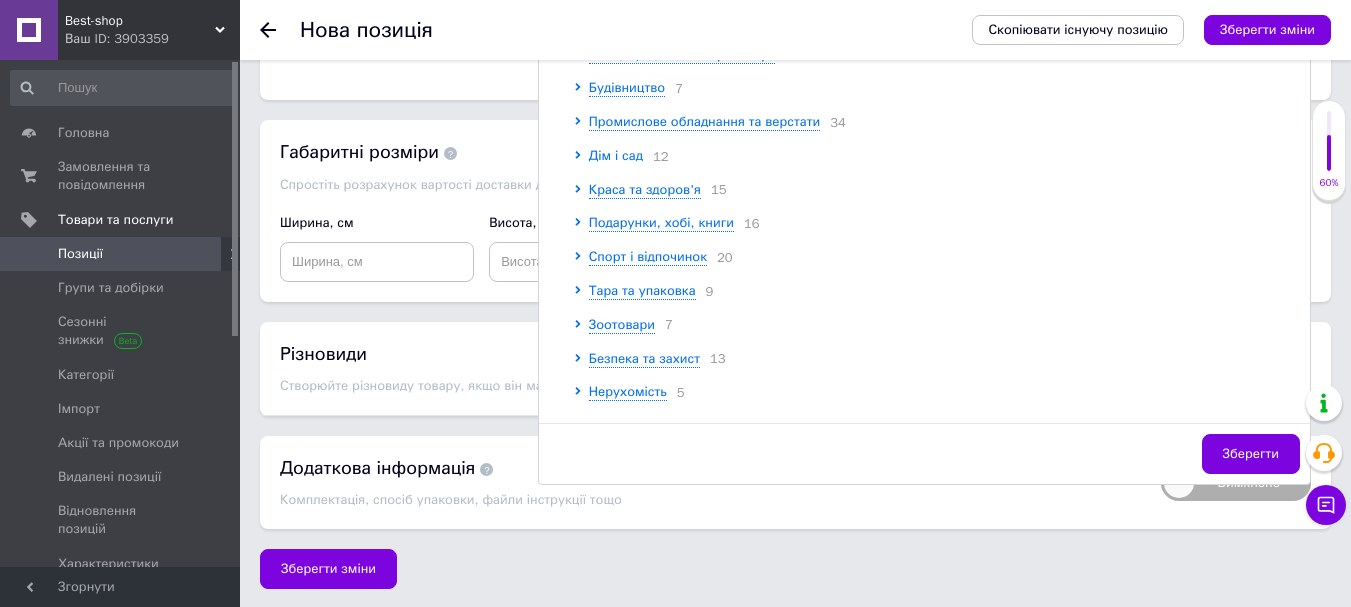 click on "Дім і сад" at bounding box center [616, 155] 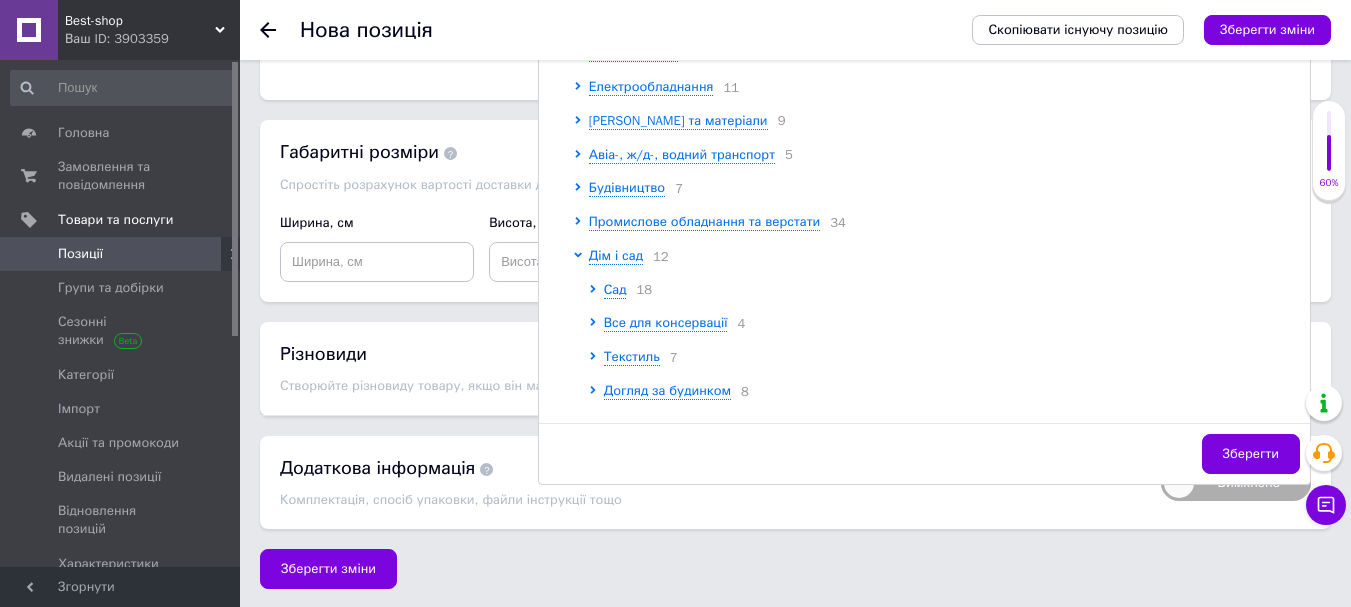 scroll, scrollTop: 0, scrollLeft: 0, axis: both 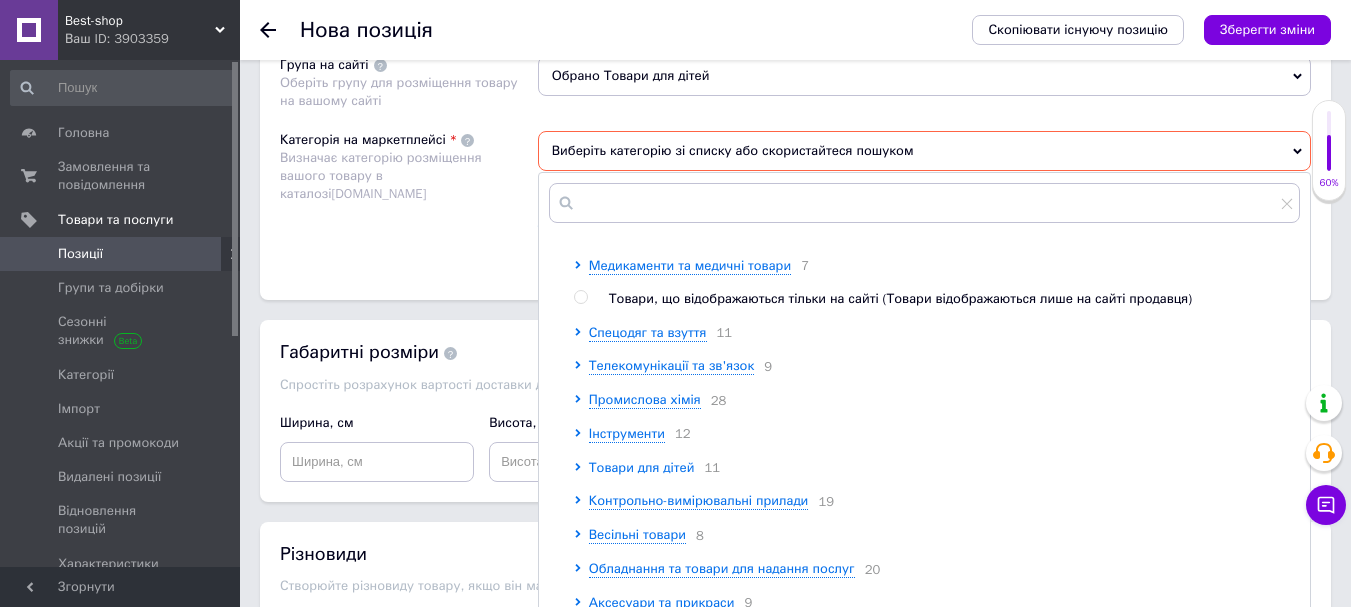 click on "Товари для дітей" at bounding box center (642, 467) 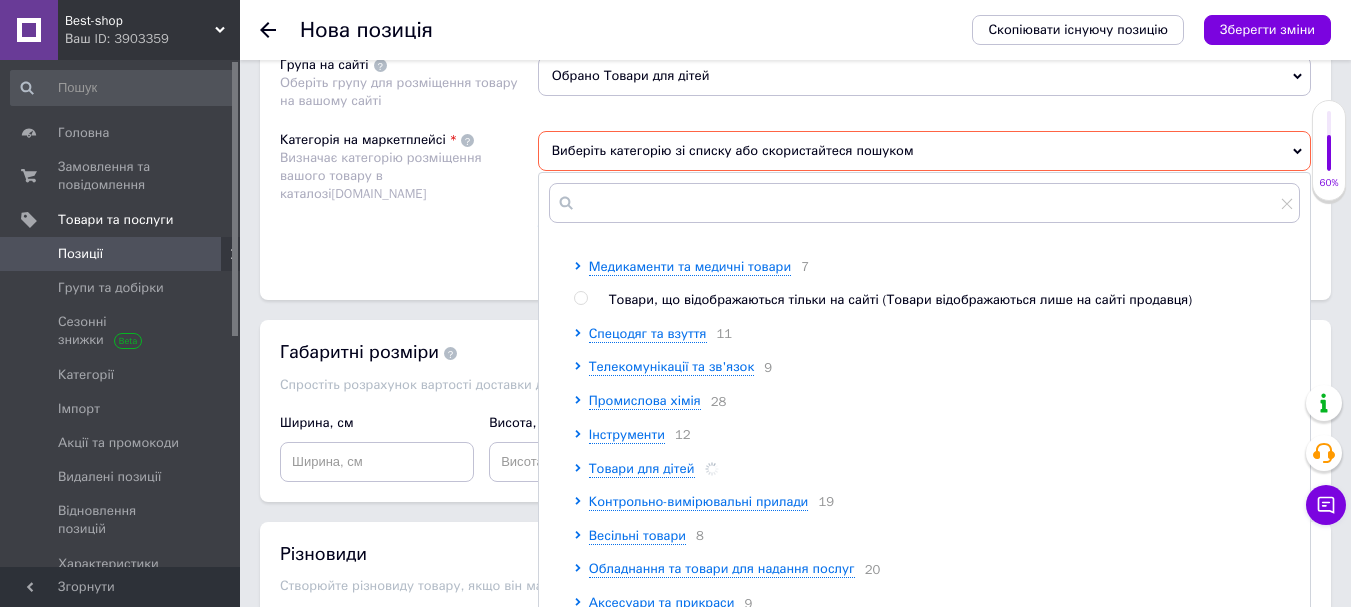 scroll, scrollTop: 1387, scrollLeft: 0, axis: vertical 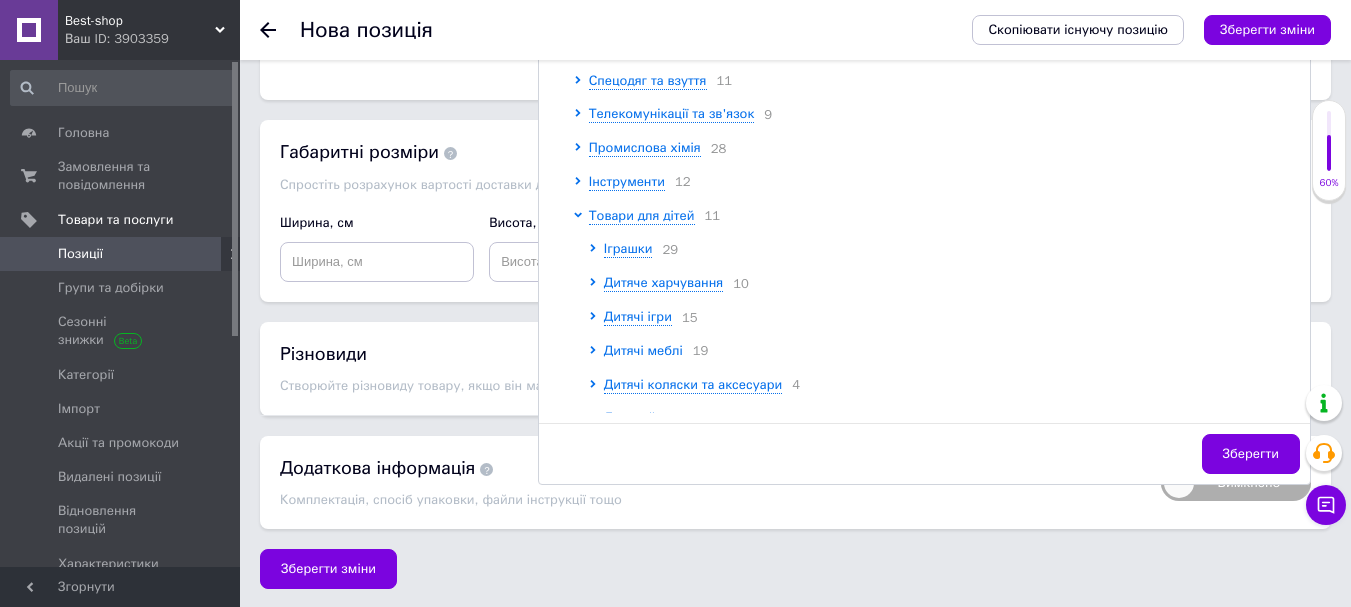 click on "Дитячі меблі" at bounding box center (643, 350) 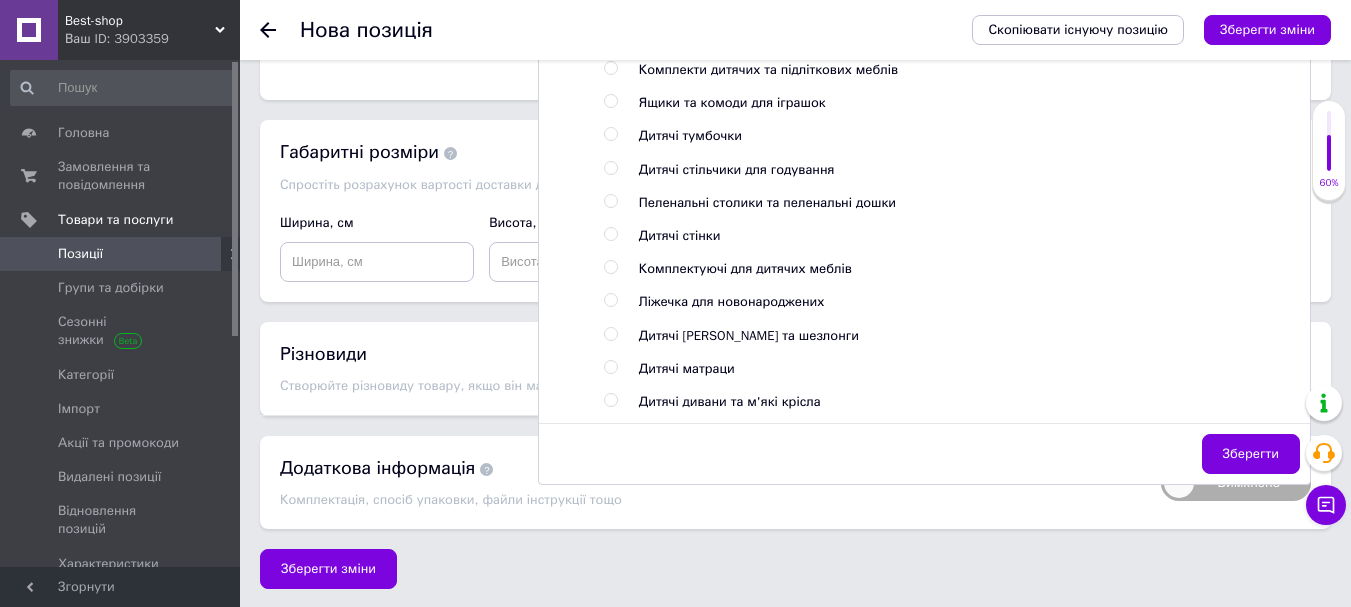 scroll, scrollTop: 1989, scrollLeft: 0, axis: vertical 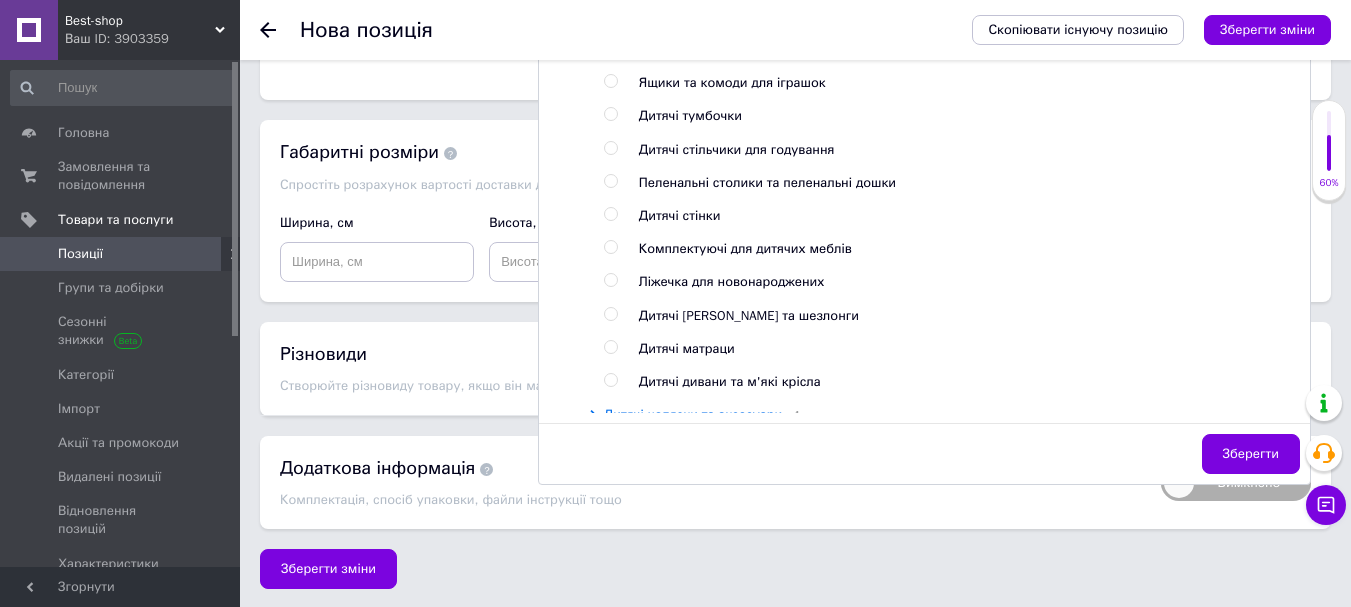 click on "Дитячі [PERSON_NAME] та шезлонги" at bounding box center (749, 315) 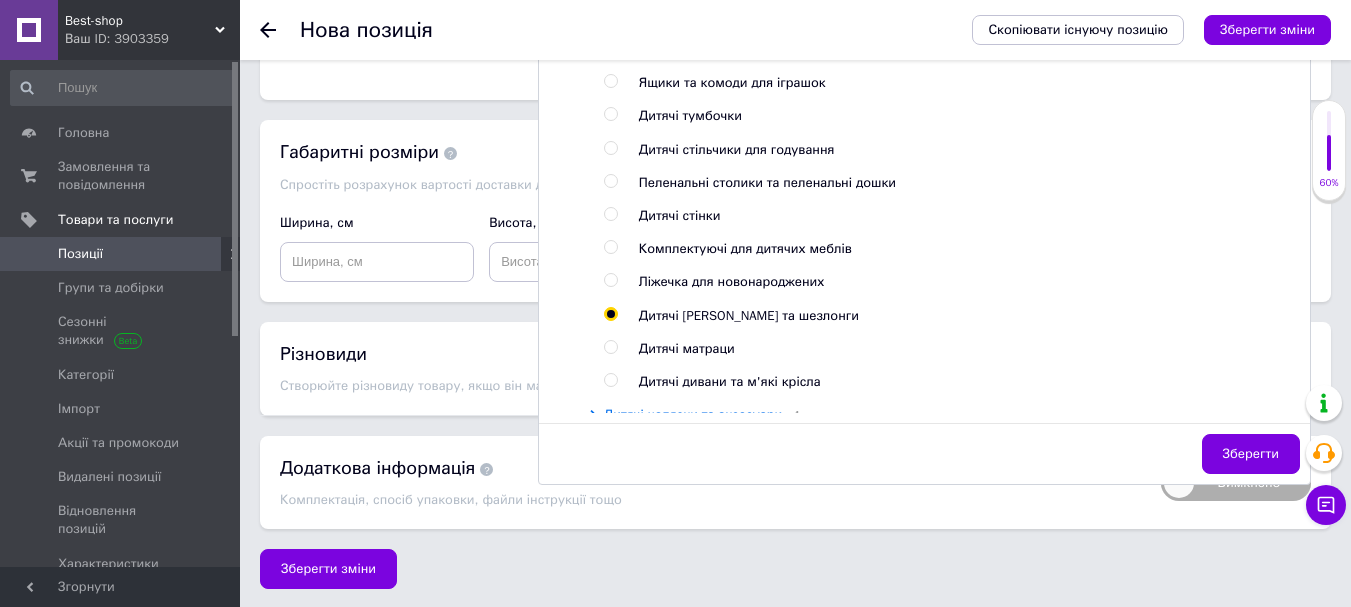 radio on "true" 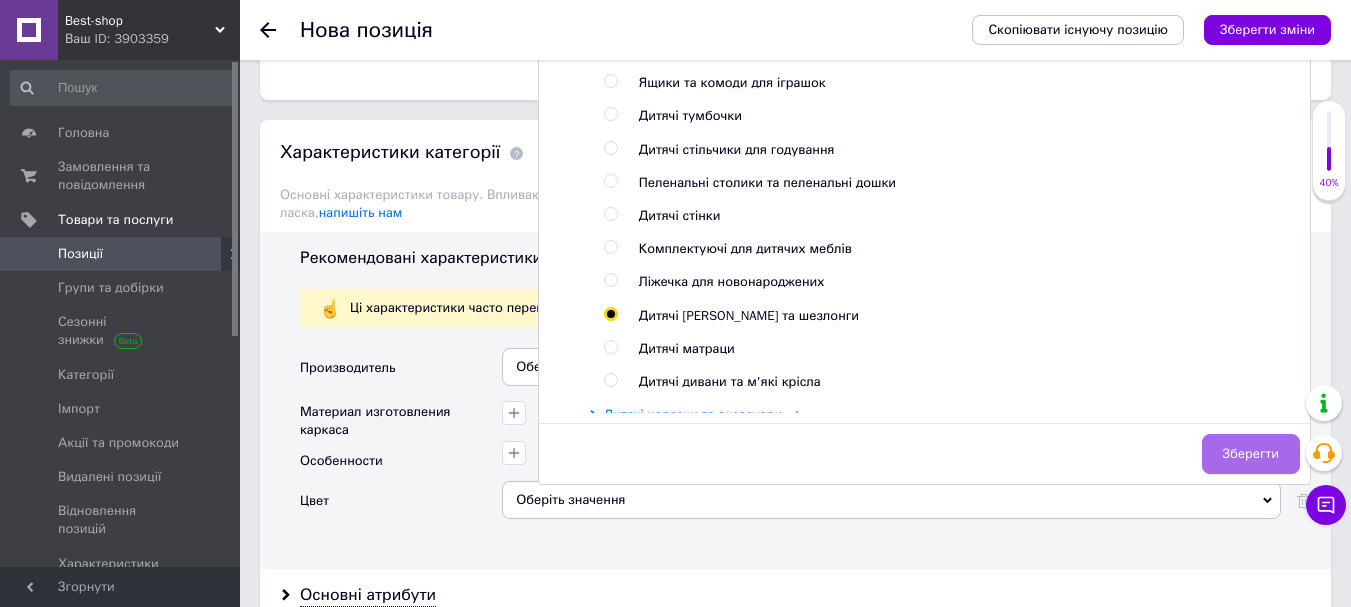 click on "Зберегти" at bounding box center (1251, 454) 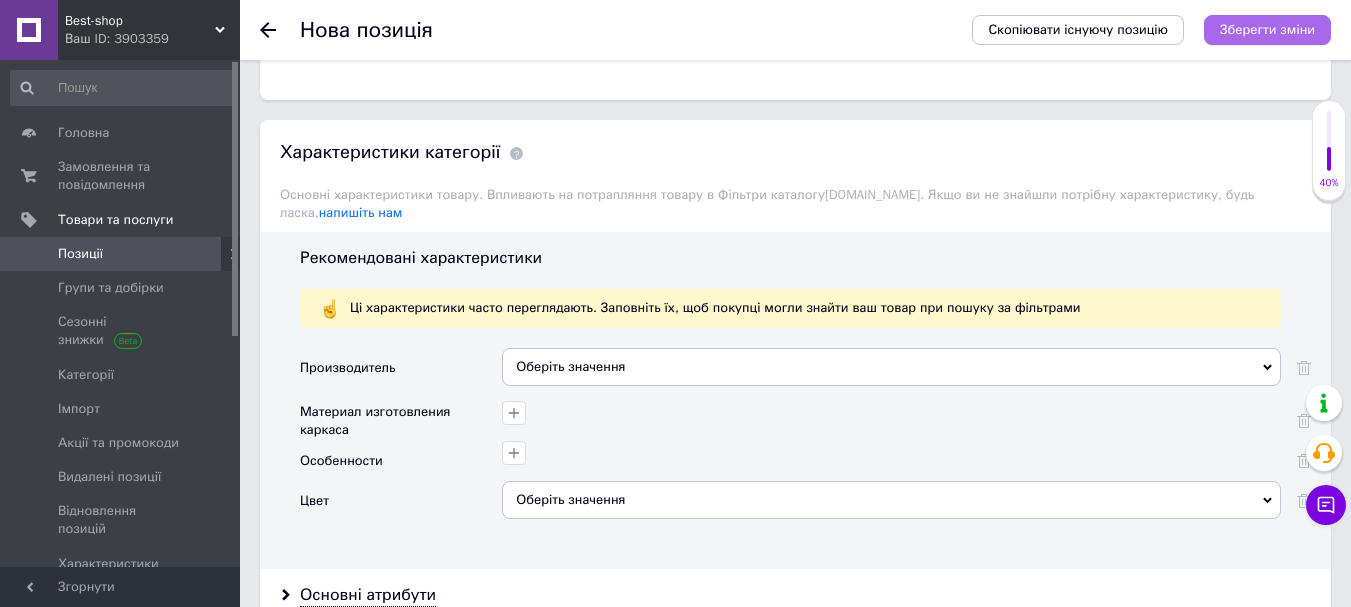 click on "Зберегти зміни" at bounding box center [1267, 29] 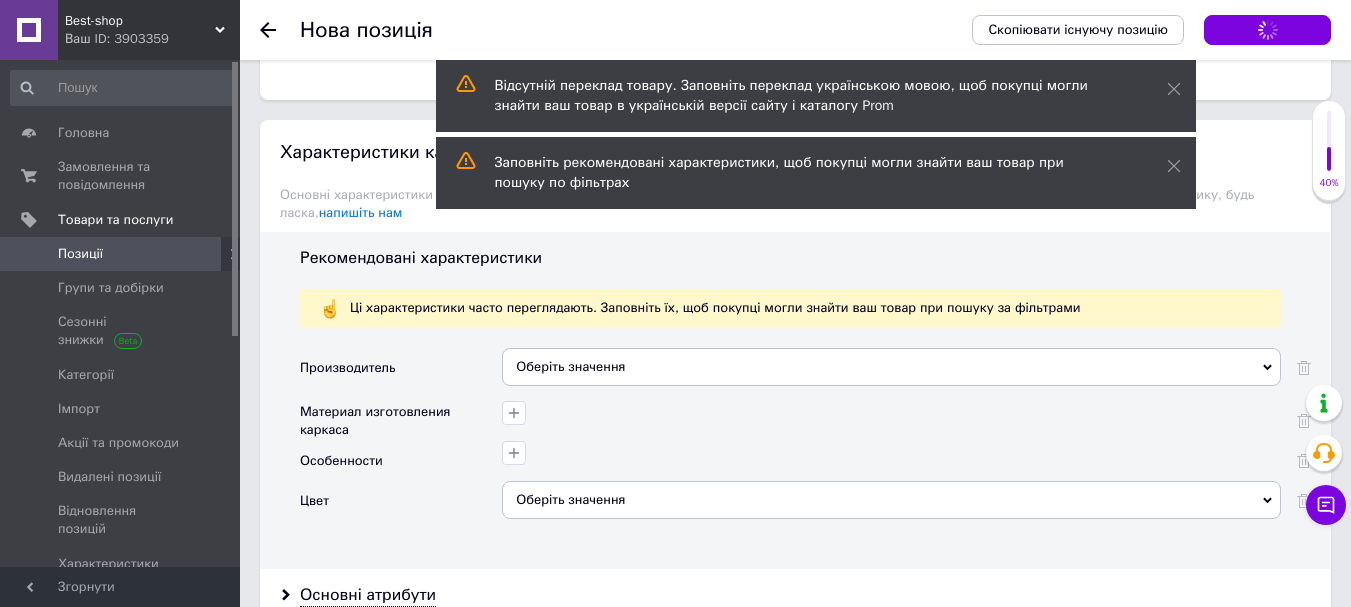 click on "Оберіть значення" at bounding box center (891, 367) 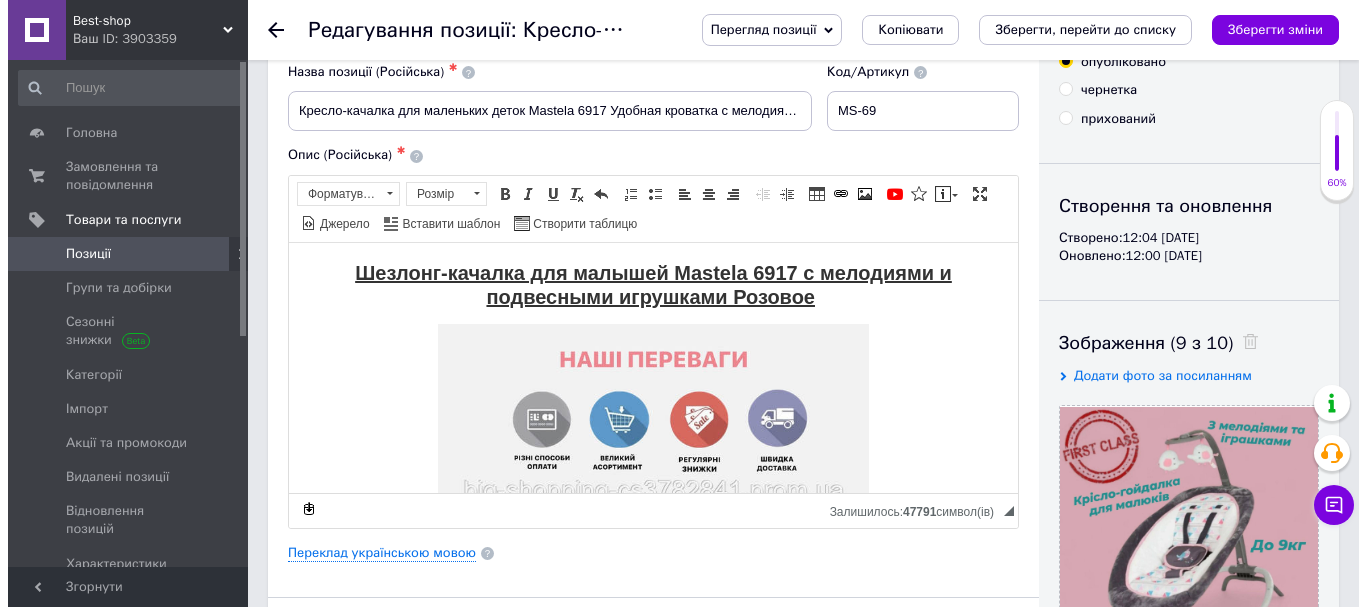 scroll, scrollTop: 200, scrollLeft: 0, axis: vertical 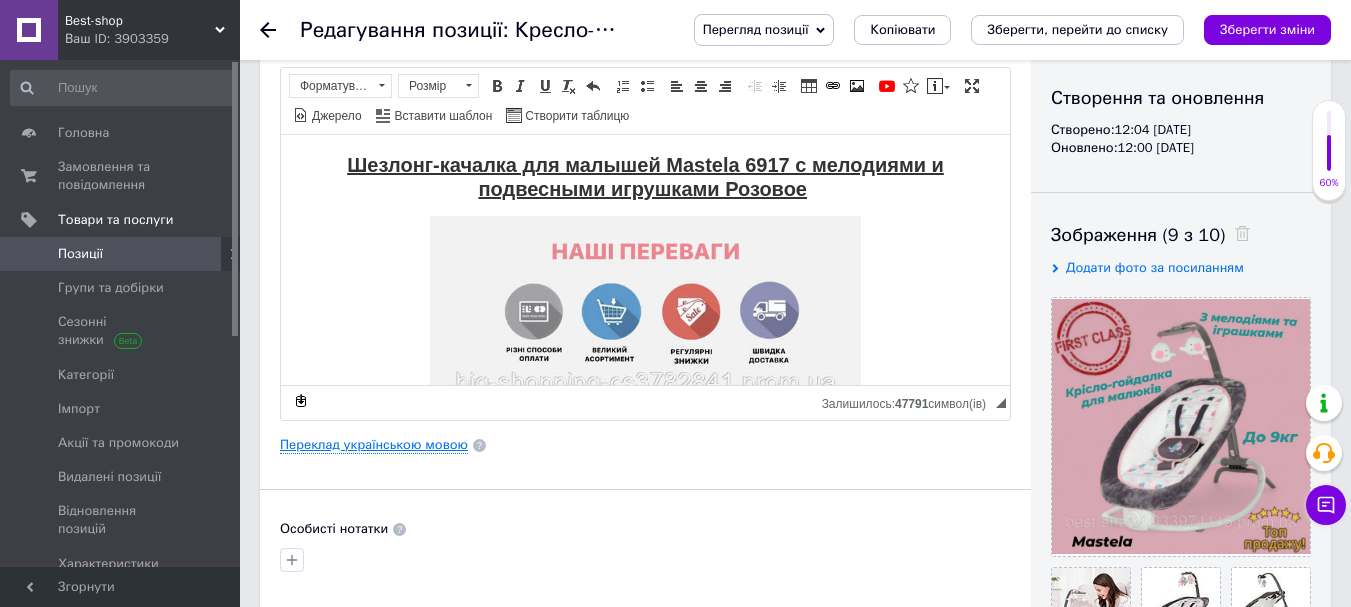 click on "Переклад українською мовою" at bounding box center [374, 445] 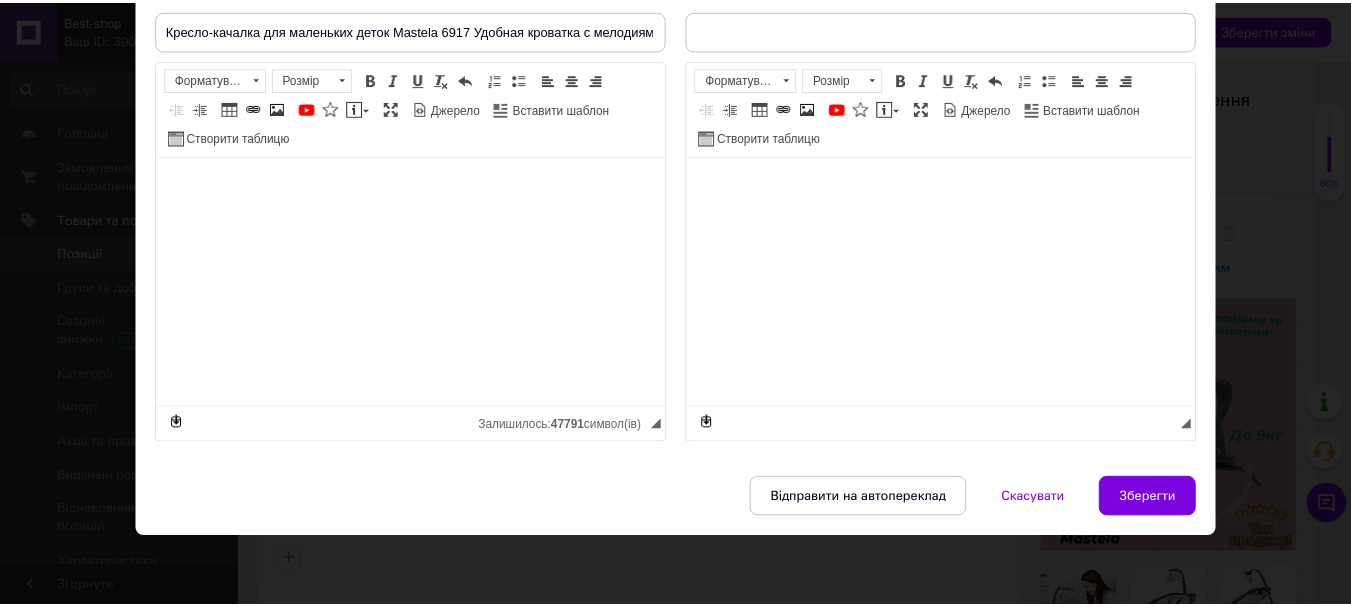 scroll, scrollTop: 182, scrollLeft: 0, axis: vertical 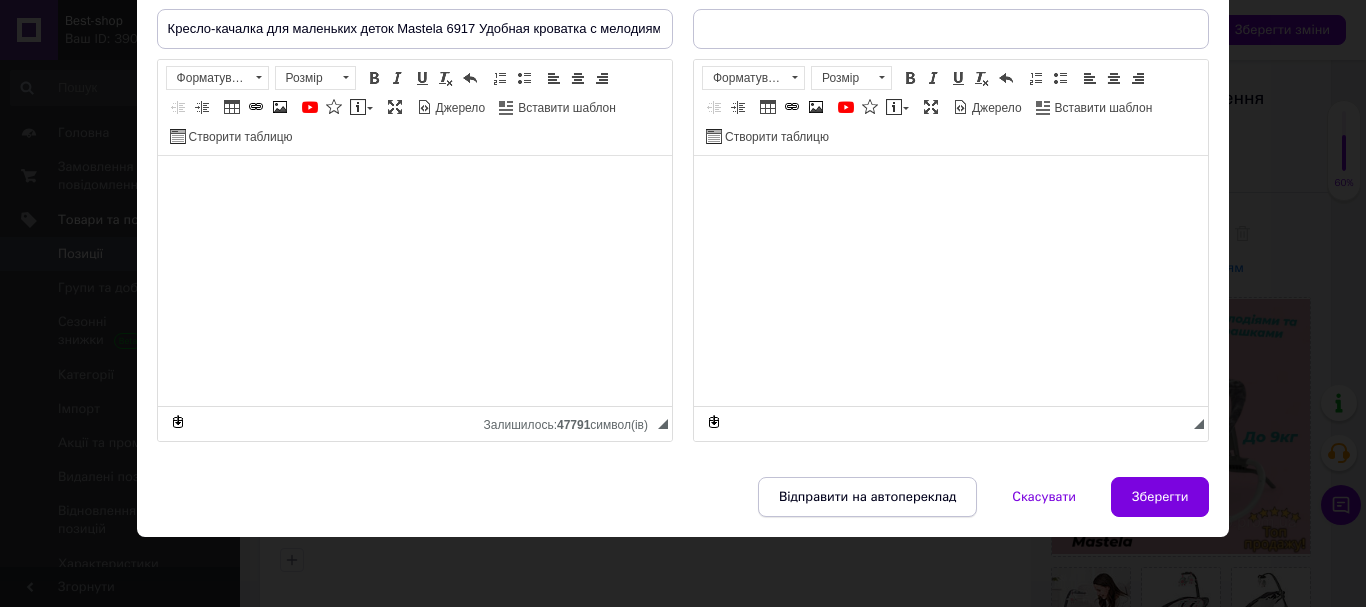 click on "Відправити на автопереклад" at bounding box center [867, 497] 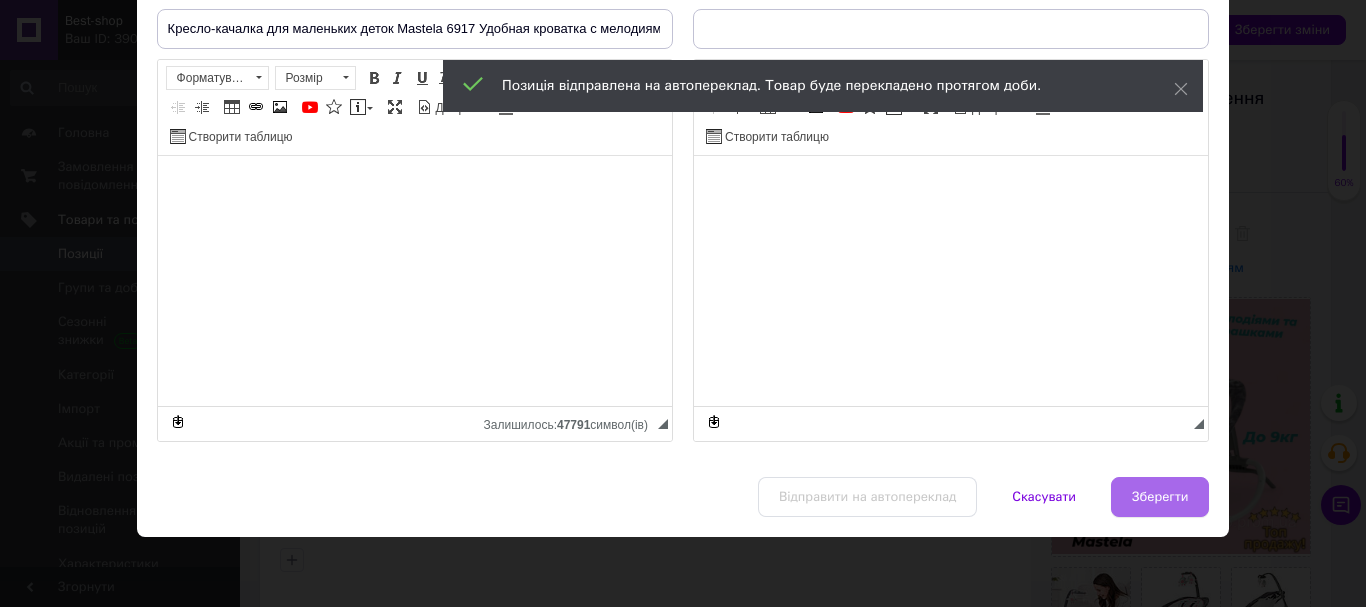 click on "Зберегти" at bounding box center [1160, 497] 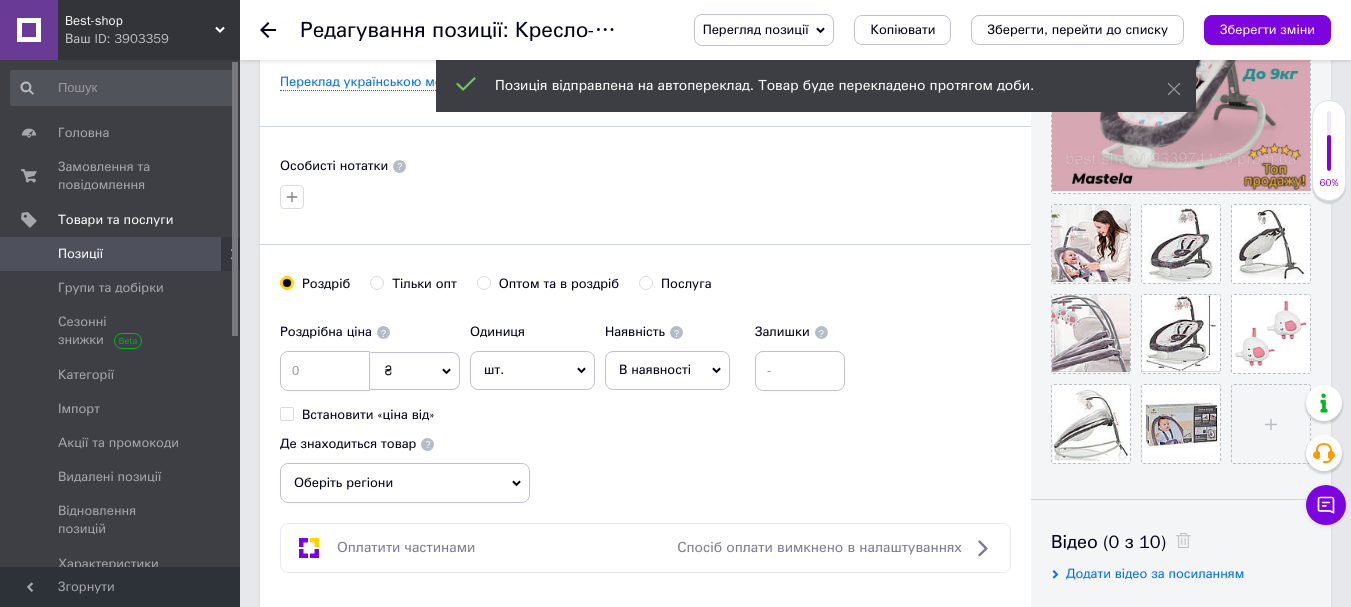 scroll, scrollTop: 600, scrollLeft: 0, axis: vertical 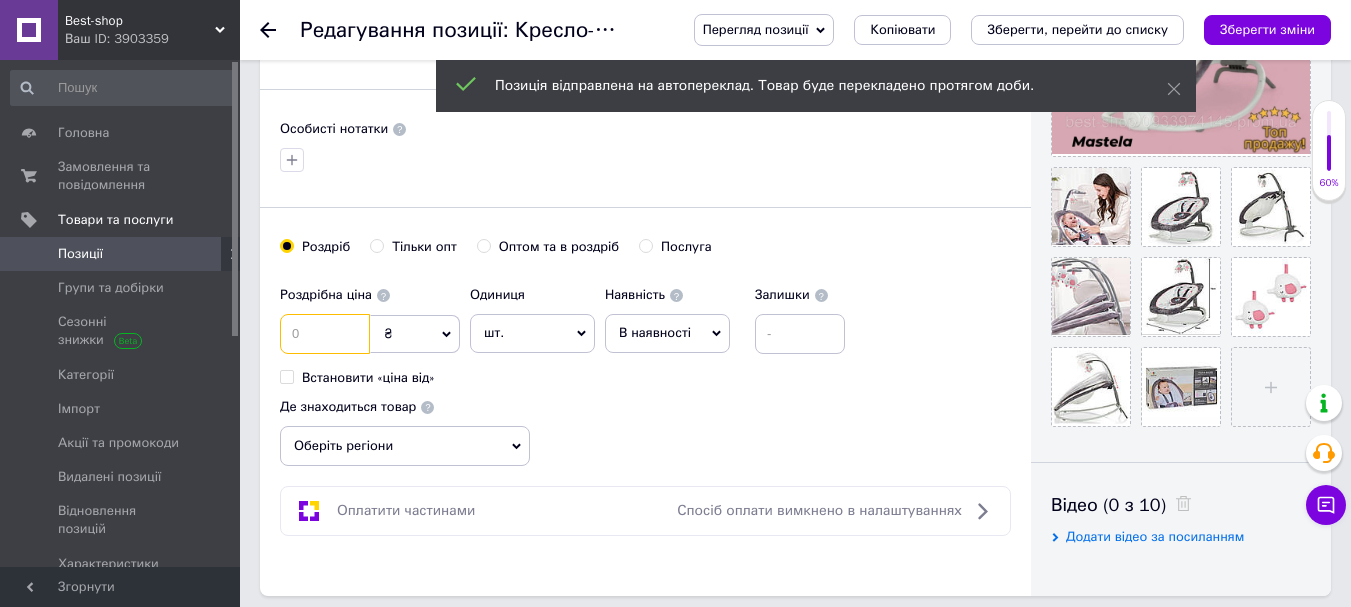 click at bounding box center (325, 334) 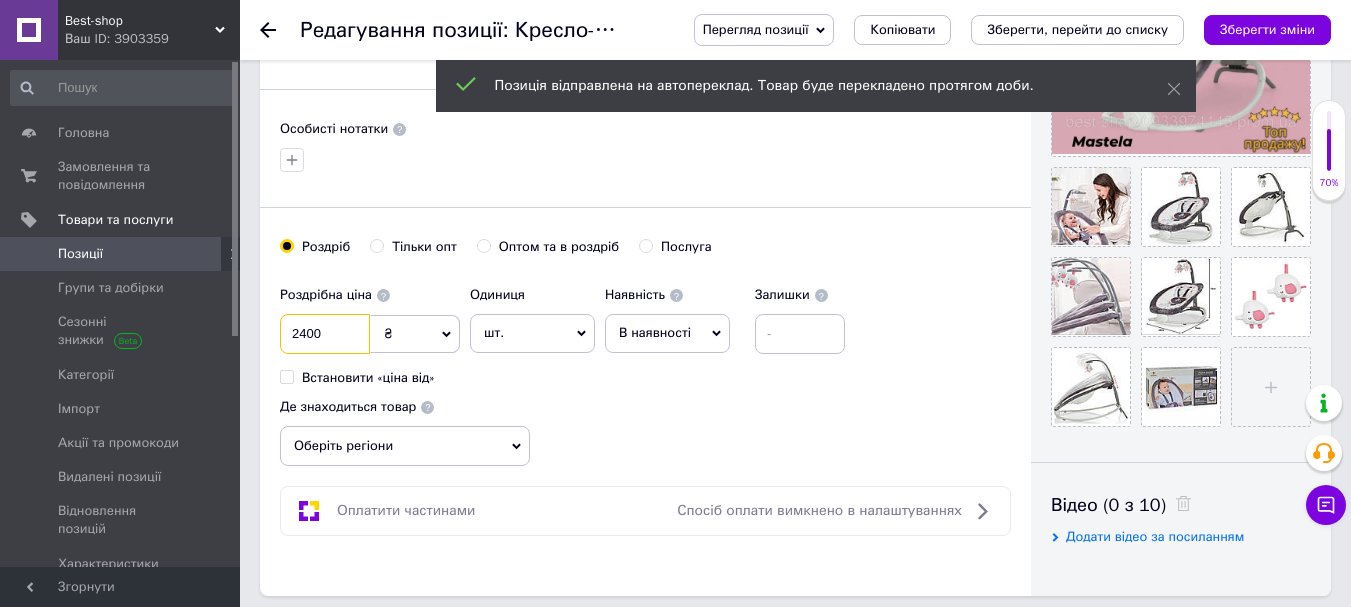 type on "2400" 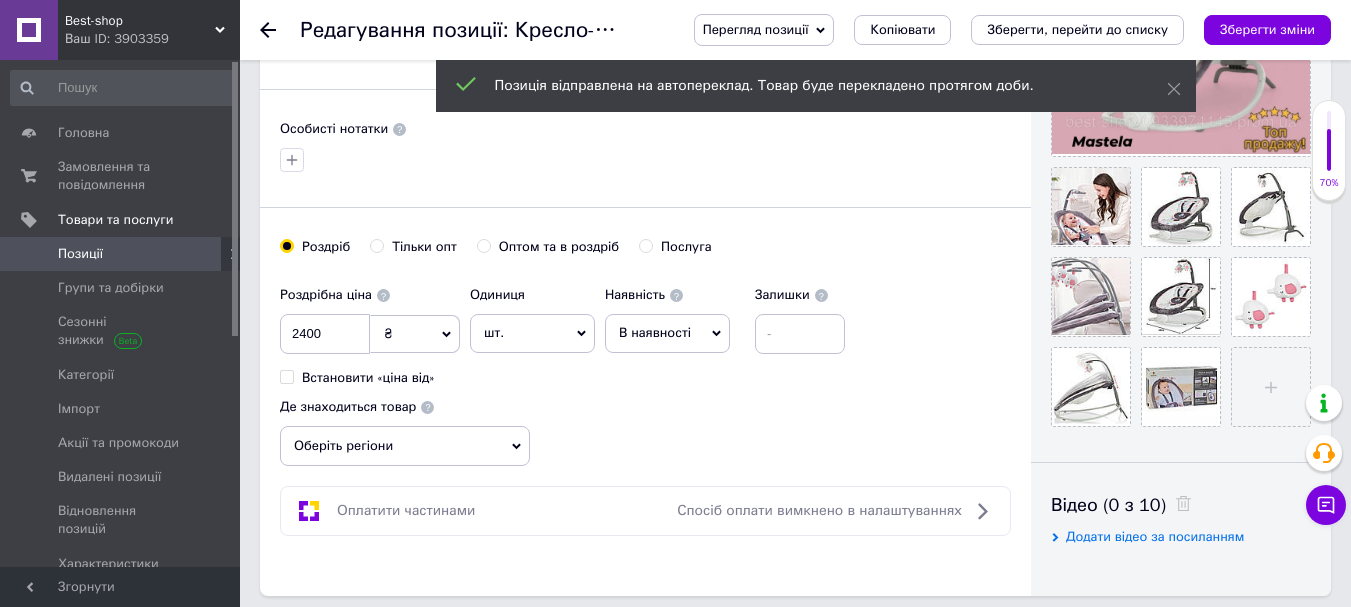 click on "Оберіть регіони" at bounding box center [405, 446] 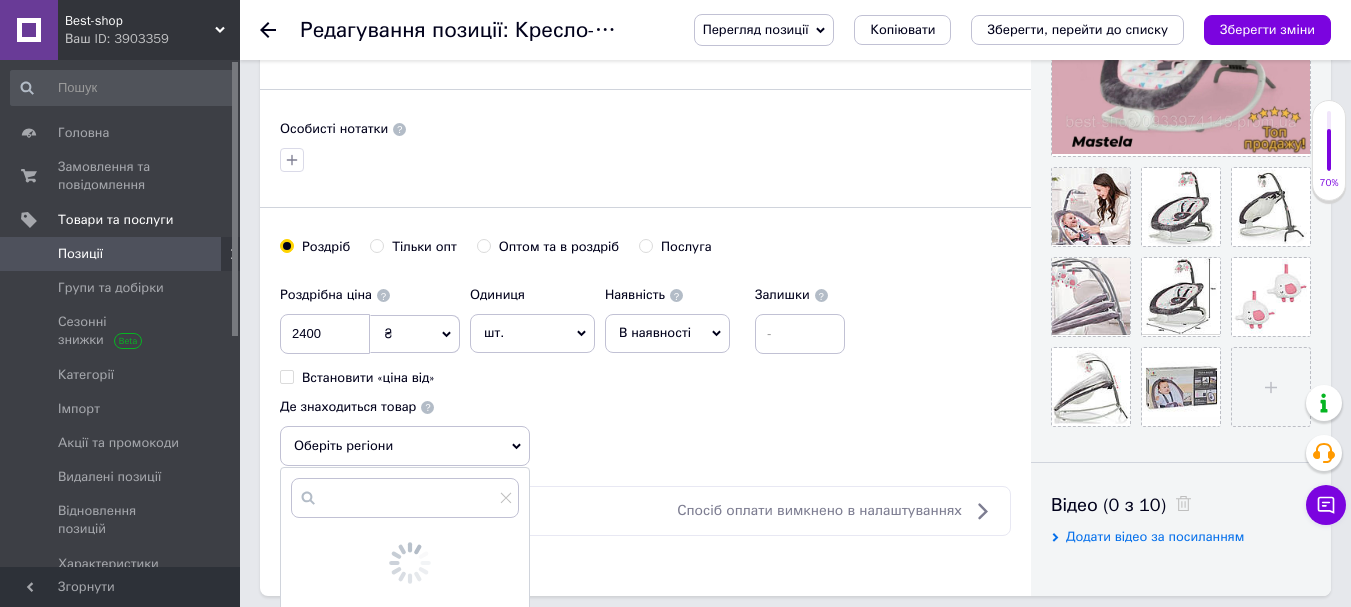 scroll, scrollTop: 1100, scrollLeft: 0, axis: vertical 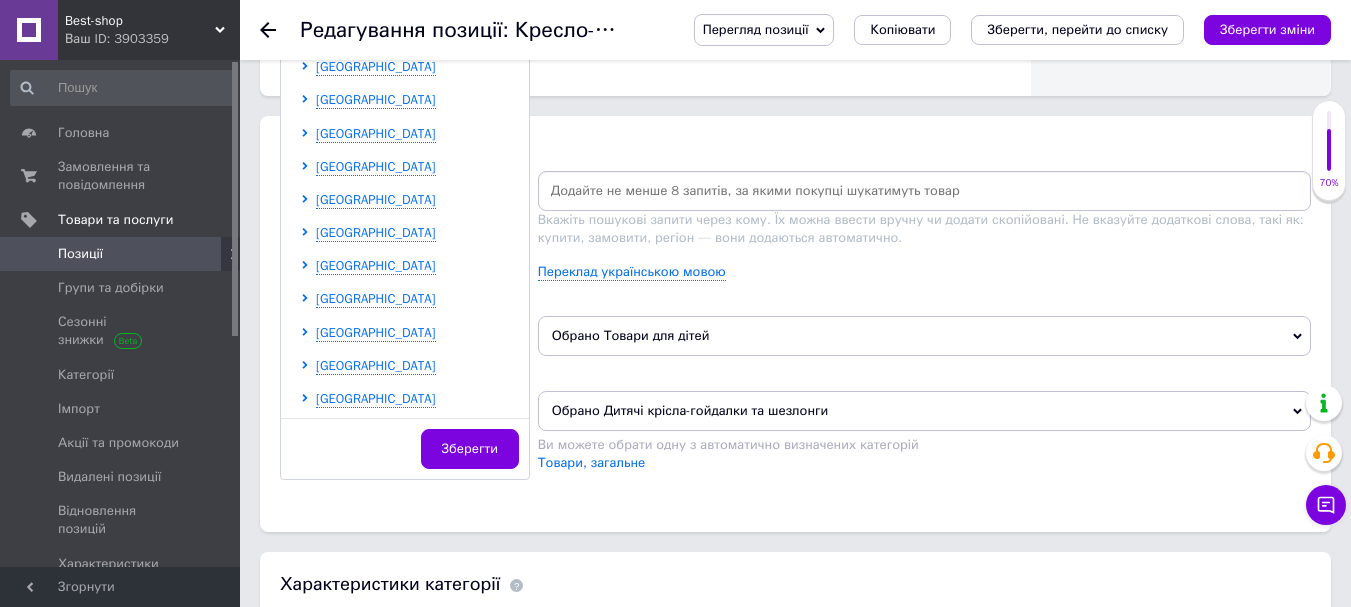 click on "[GEOGRAPHIC_DATA]" at bounding box center [417, 67] 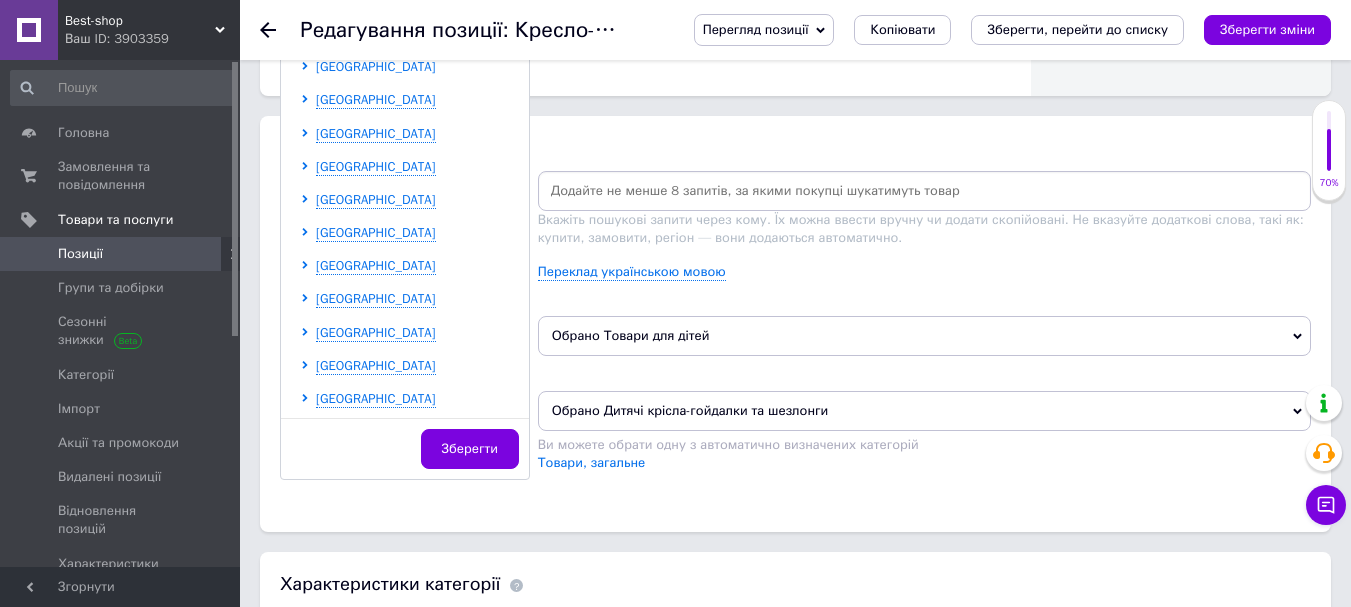 click on "[GEOGRAPHIC_DATA]" at bounding box center (376, 66) 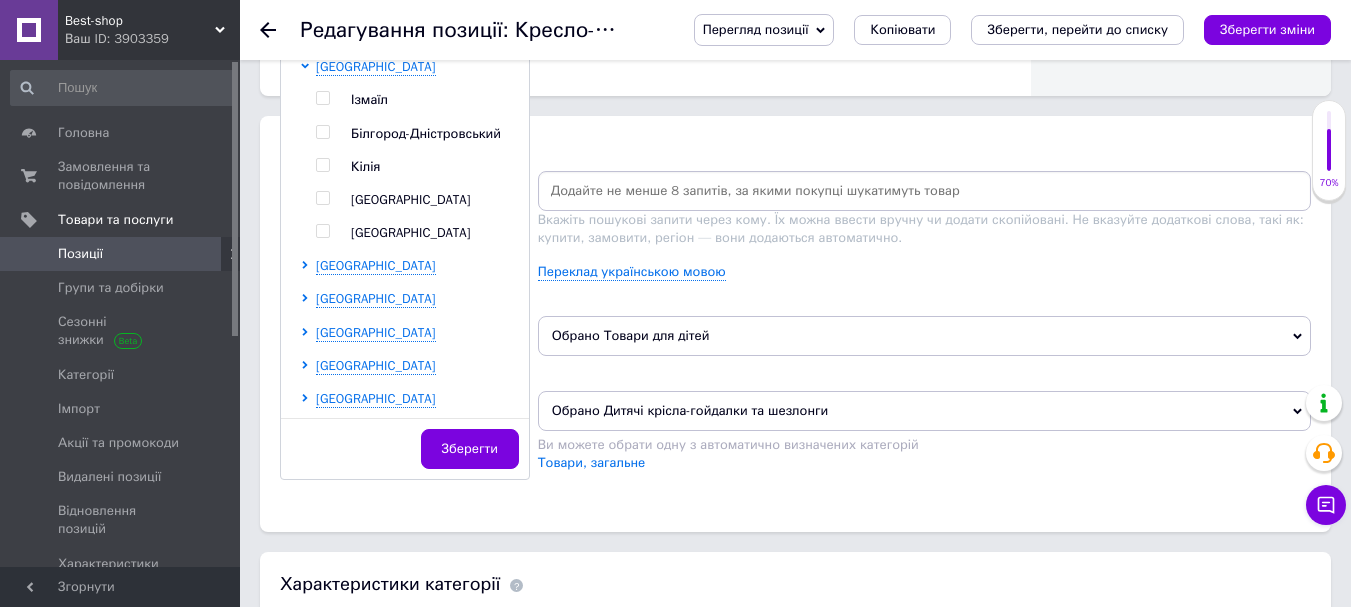click at bounding box center (322, 198) 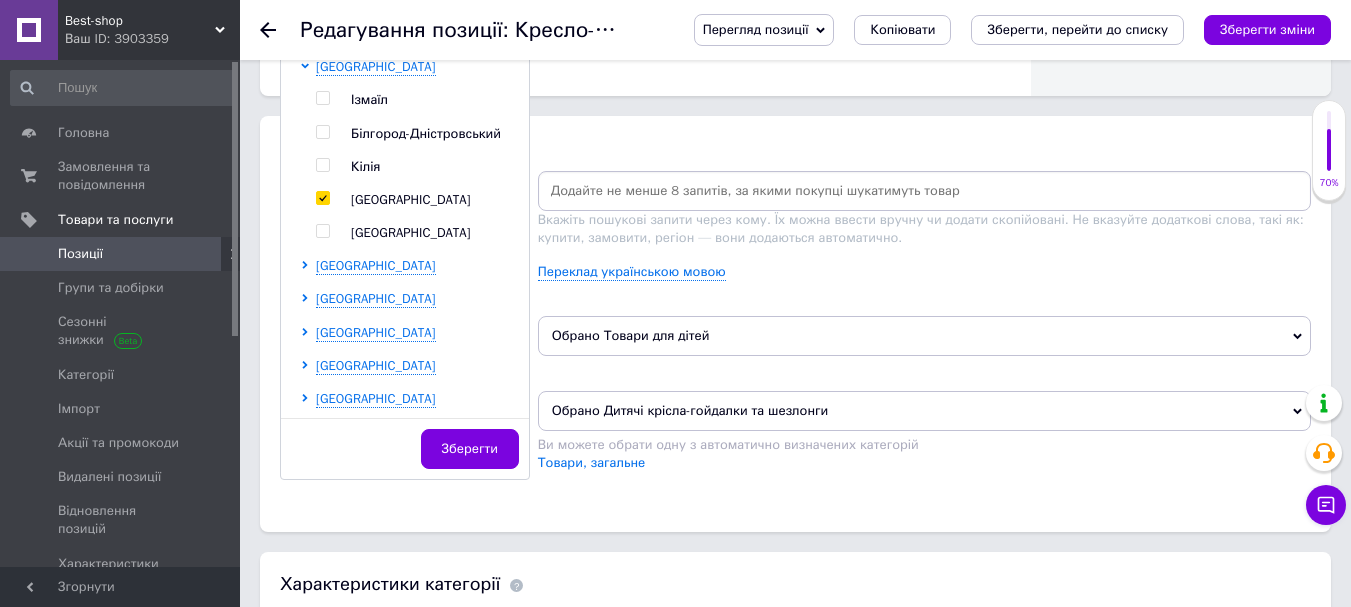 checkbox on "true" 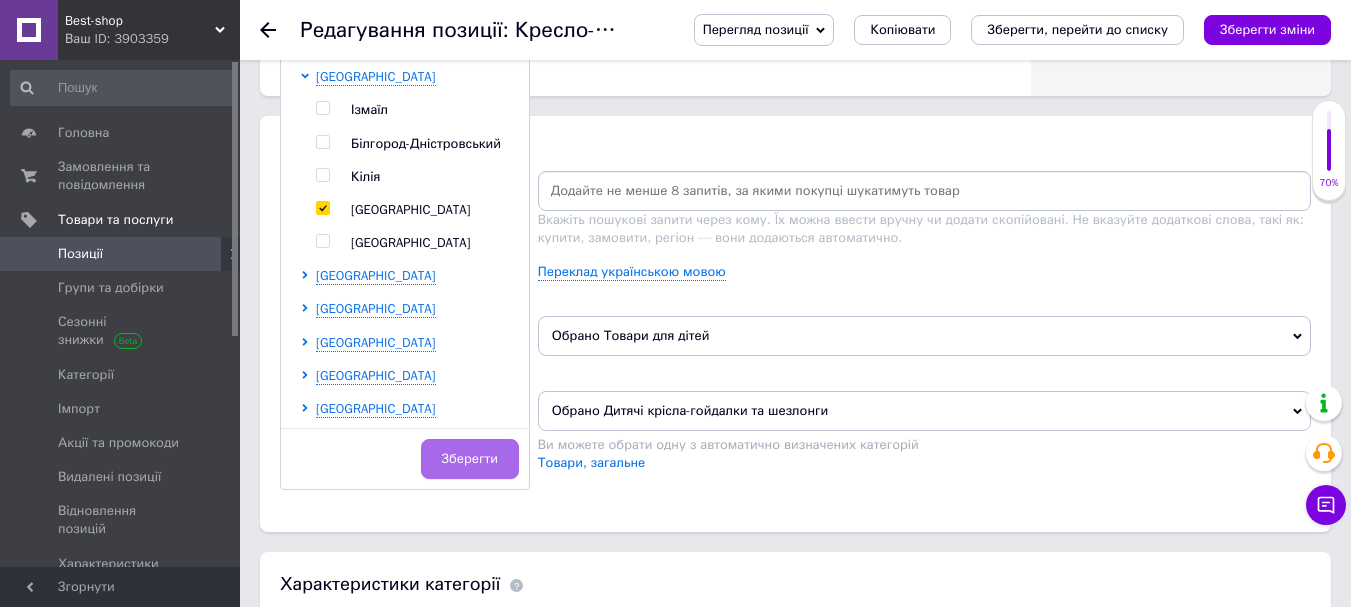 scroll, scrollTop: 1110, scrollLeft: 0, axis: vertical 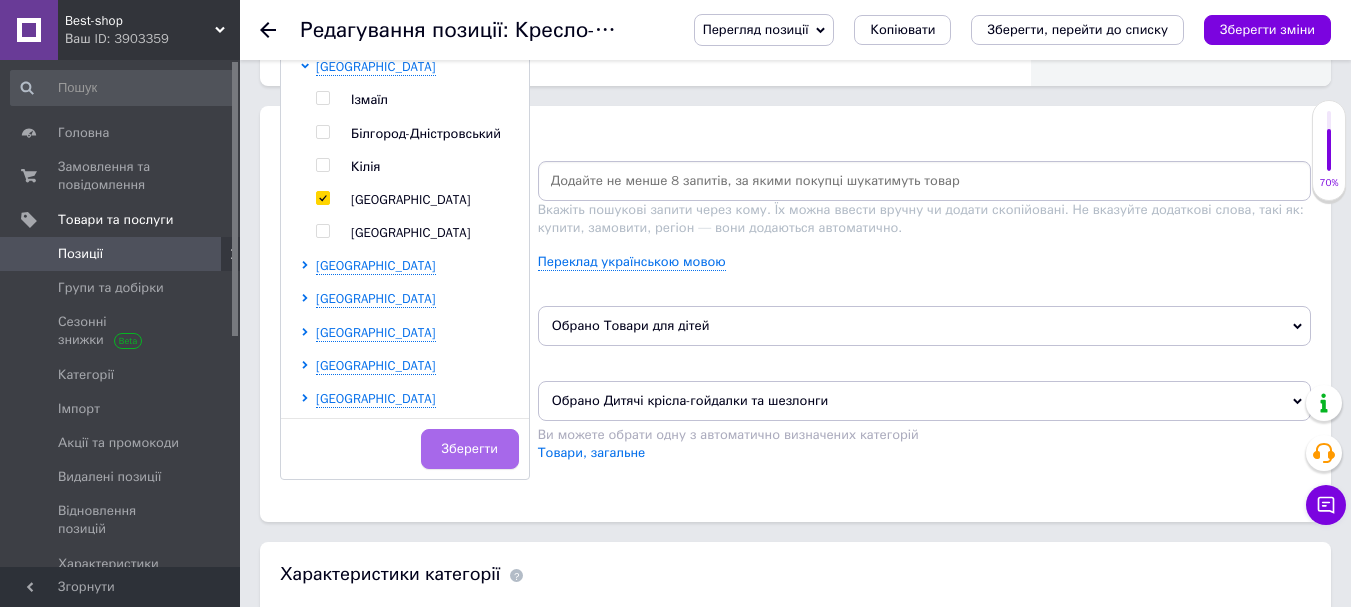 click on "Зберегти" at bounding box center [470, 449] 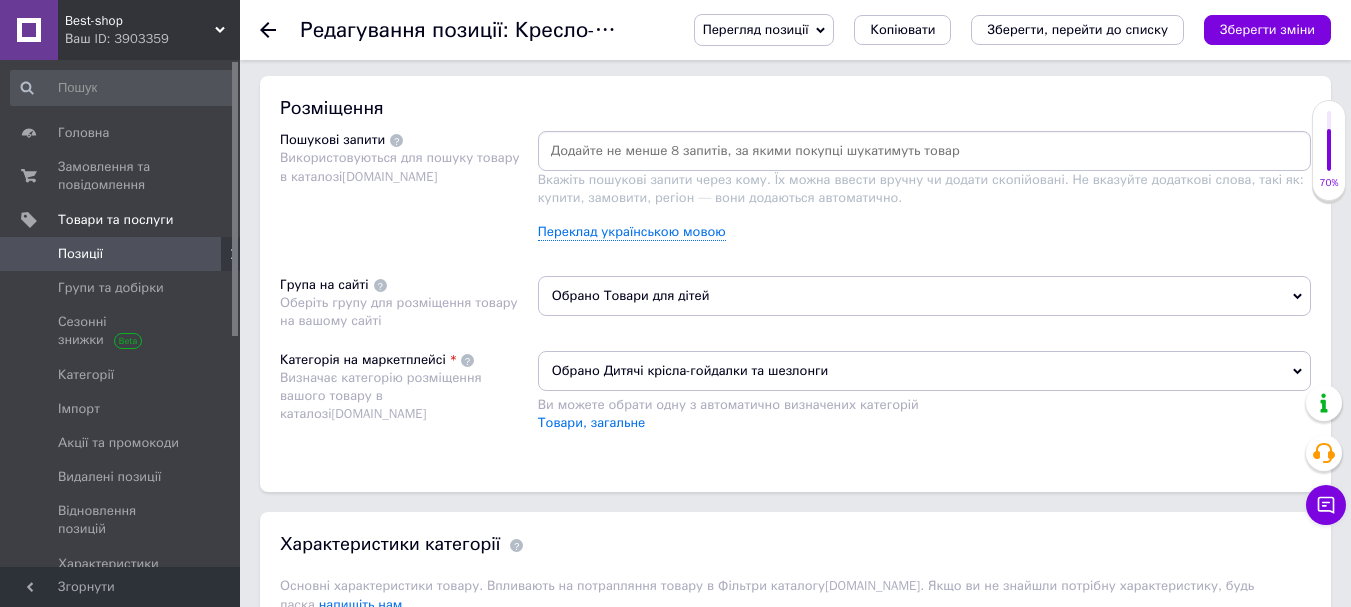 scroll, scrollTop: 1110, scrollLeft: 0, axis: vertical 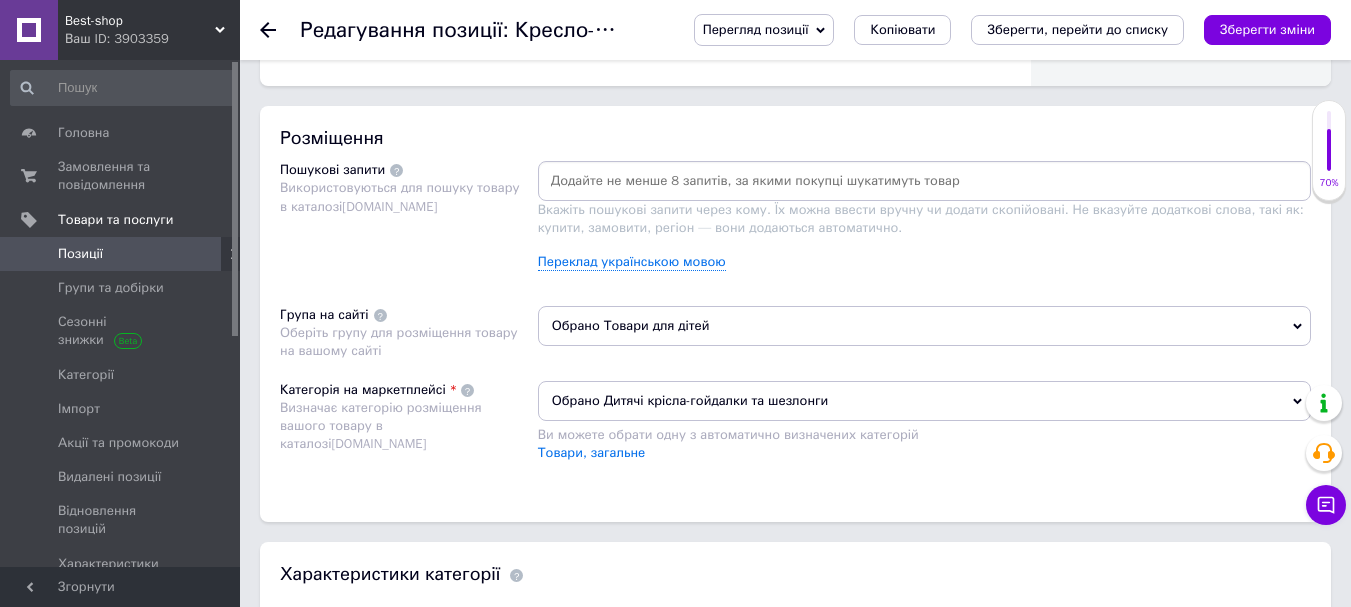 click on "Розміщення Пошукові запити Використовуються для пошуку товару в каталозі  [DOMAIN_NAME] Вкажіть пошукові запити через кому. Їх можна ввести вручну чи додати скопійовані. Не вказуйте додаткові слова, такі як: купити, замовити, регіон — вони додаються автоматично. Переклад українською мовою Група на сайті Оберіть групу для розміщення товару на вашому сайті Обрано Товари для дітей Категорія на маркетплейсі Визначає категорію розміщення вашого товару в каталозі  [DOMAIN_NAME] Обрано Дитячі крісла-гойдалки та шезлонги Товари, загальне" at bounding box center (795, 314) 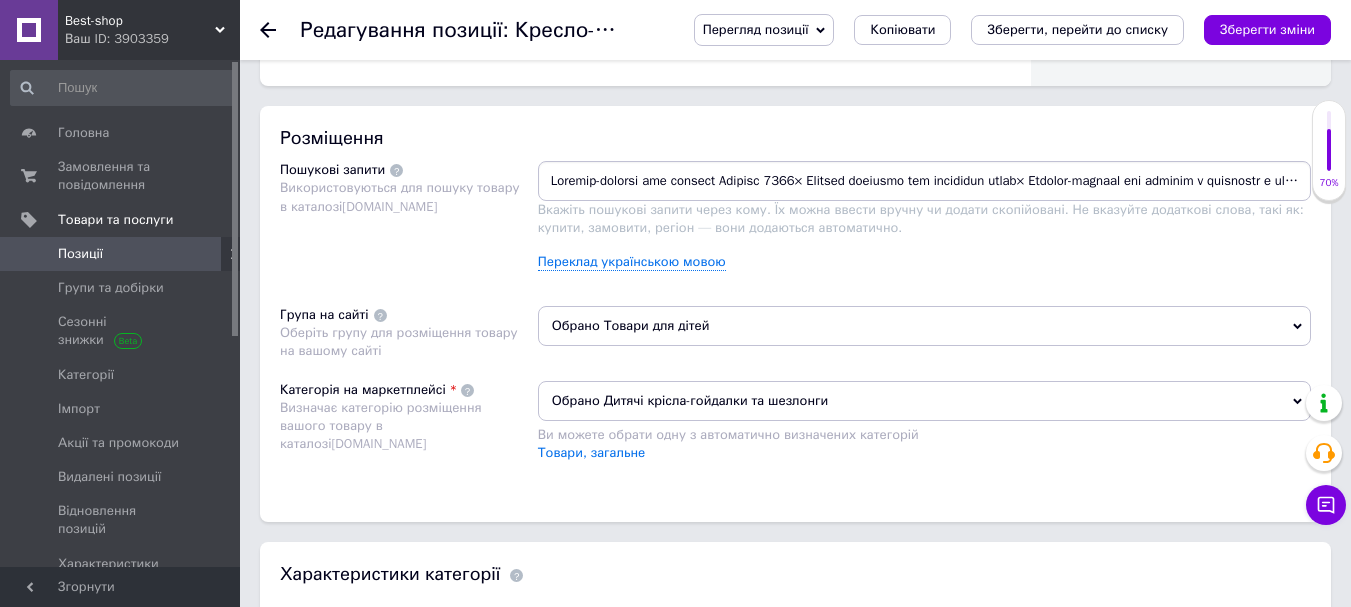 scroll, scrollTop: 0, scrollLeft: 4097, axis: horizontal 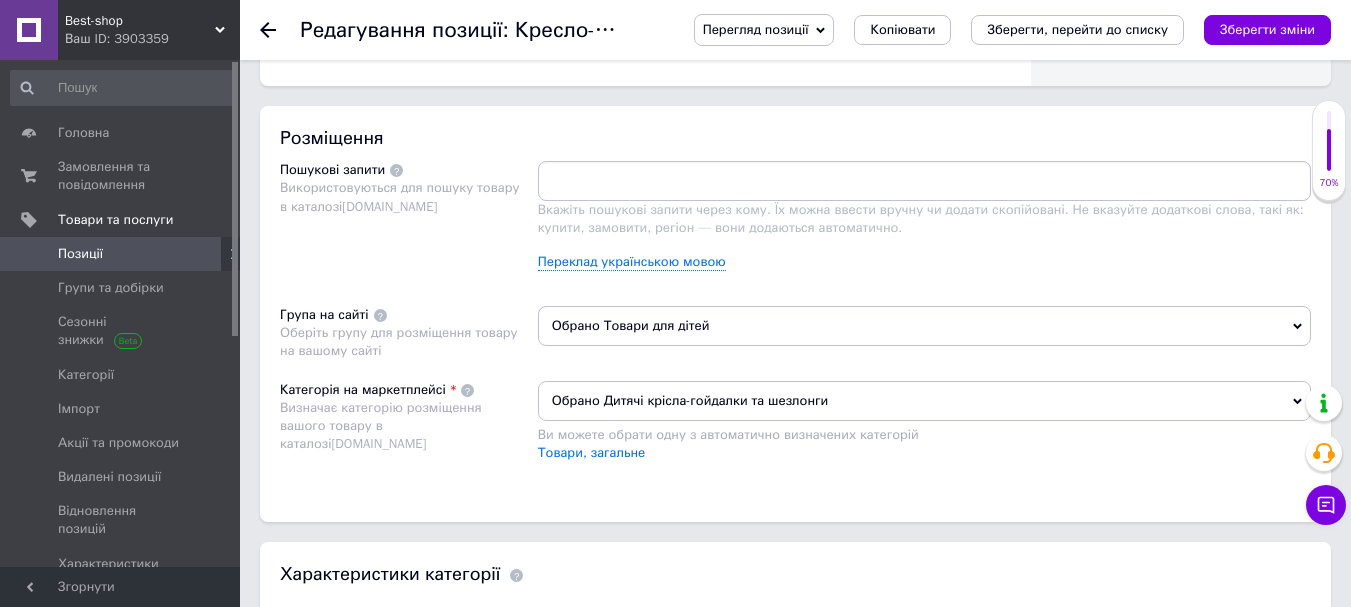 drag, startPoint x: 830, startPoint y: 182, endPoint x: 1302, endPoint y: 185, distance: 472.00952 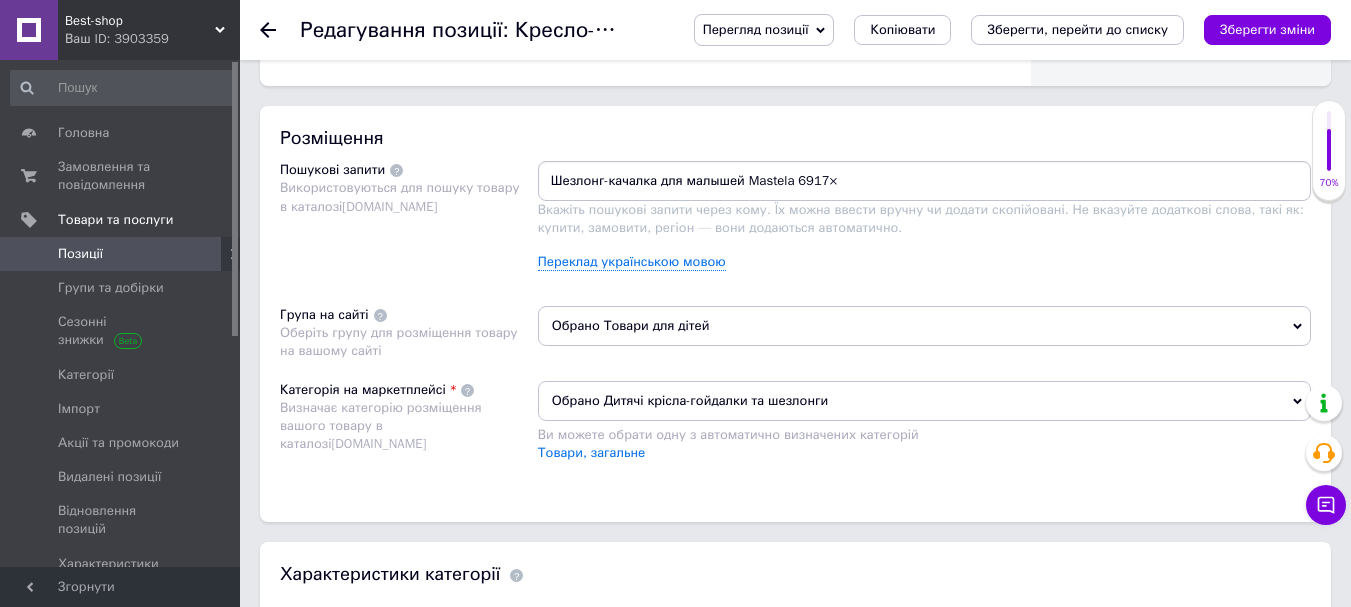 scroll, scrollTop: 0, scrollLeft: 0, axis: both 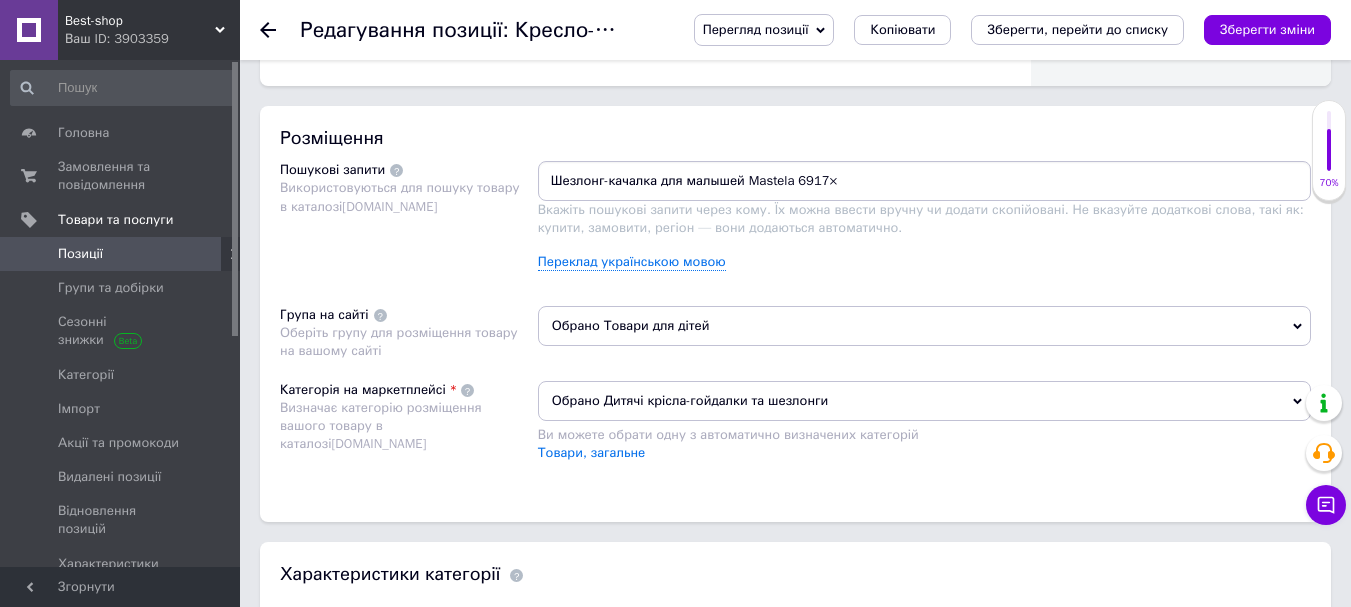 type on "Шезлонг-качалка для малышей Mastela 6917" 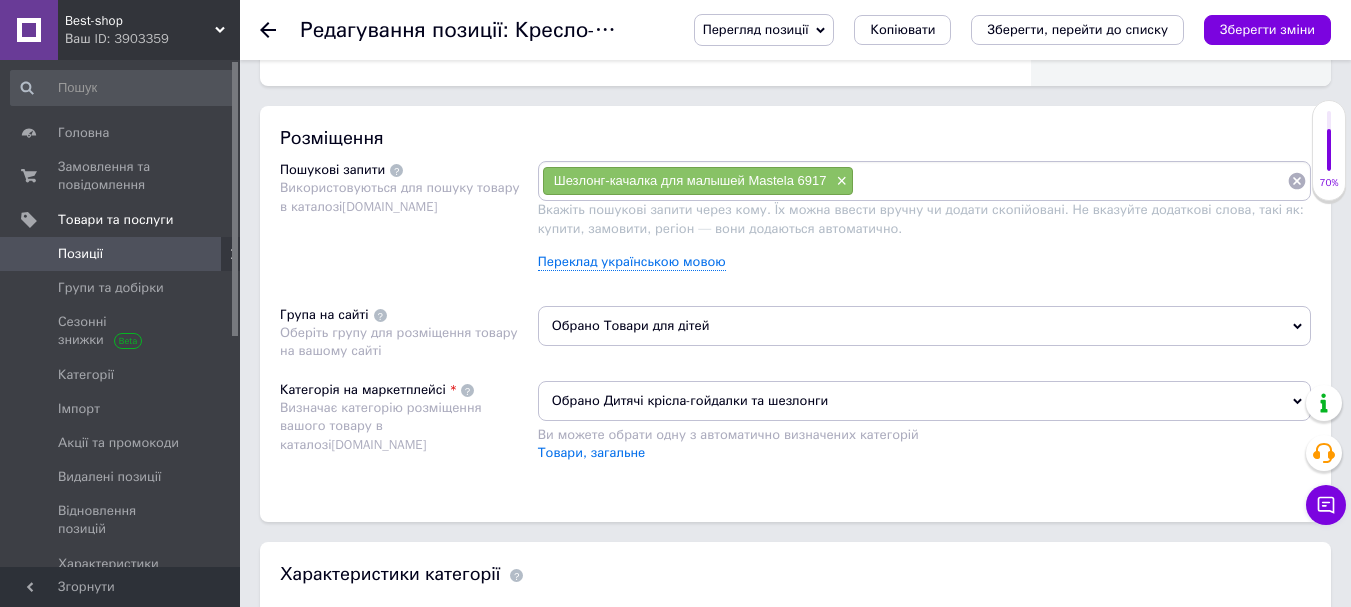 paste on "Loremip dolorsit ame consectet adipi× Elitsed-doeiusm tem incidid u laboreetd m aliquaenim adminimve Quisnos× Exercit ullamcol nis aliquipex eacom c duisautei i reprehende voluptate× Velites cillumf nullapa e sintocca cupidat× Nonproi suntcul quioff deserun m animide l perspicia× Undeomn istena errorvo acc dolo× Laudan totamre ape eaqueip q abilloinve veritatis× Quasiarc beataev dic explicabo nemoe i quiavolupt asperna× Autodit fugitco mag doloreseo ratio s nesciuntne porroqu d adipiscinu eiusmodit× Incidun magnamqu eti minussolu nobis e optiocumquen impedit× Quoplaceat facerepo assumen rep temporibu autem q officiisd× Rerumne saepeev volupta rep recusanda itaqu earumhic tenet..." 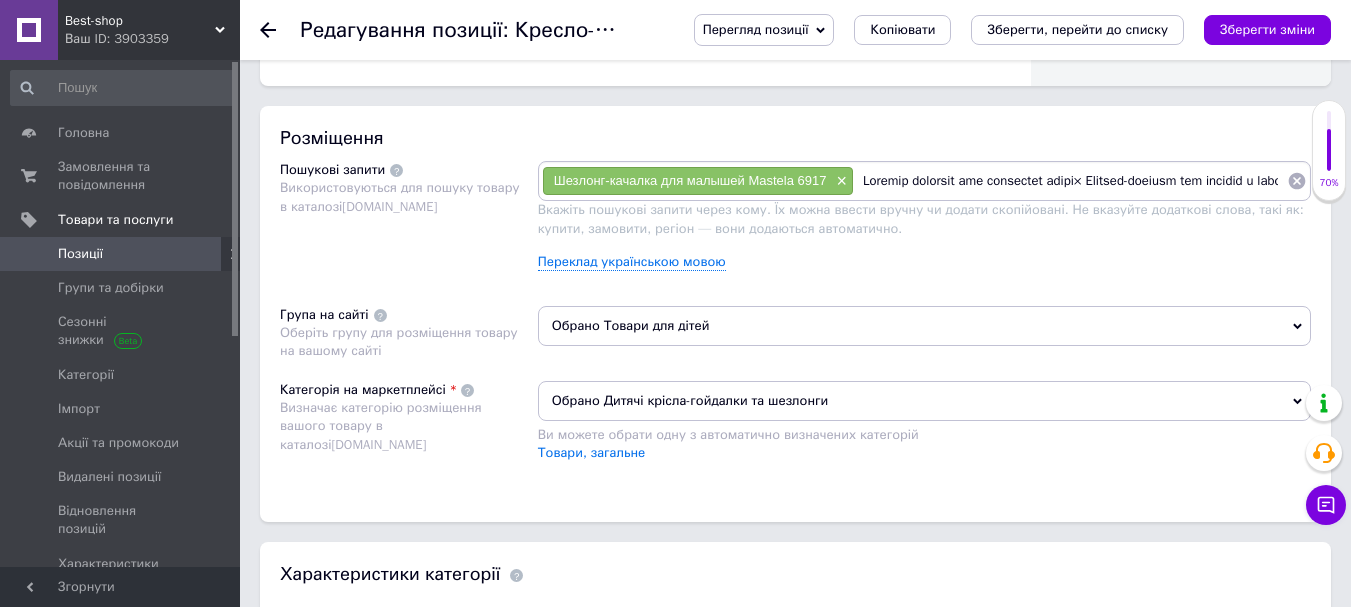scroll, scrollTop: 0, scrollLeft: 4148, axis: horizontal 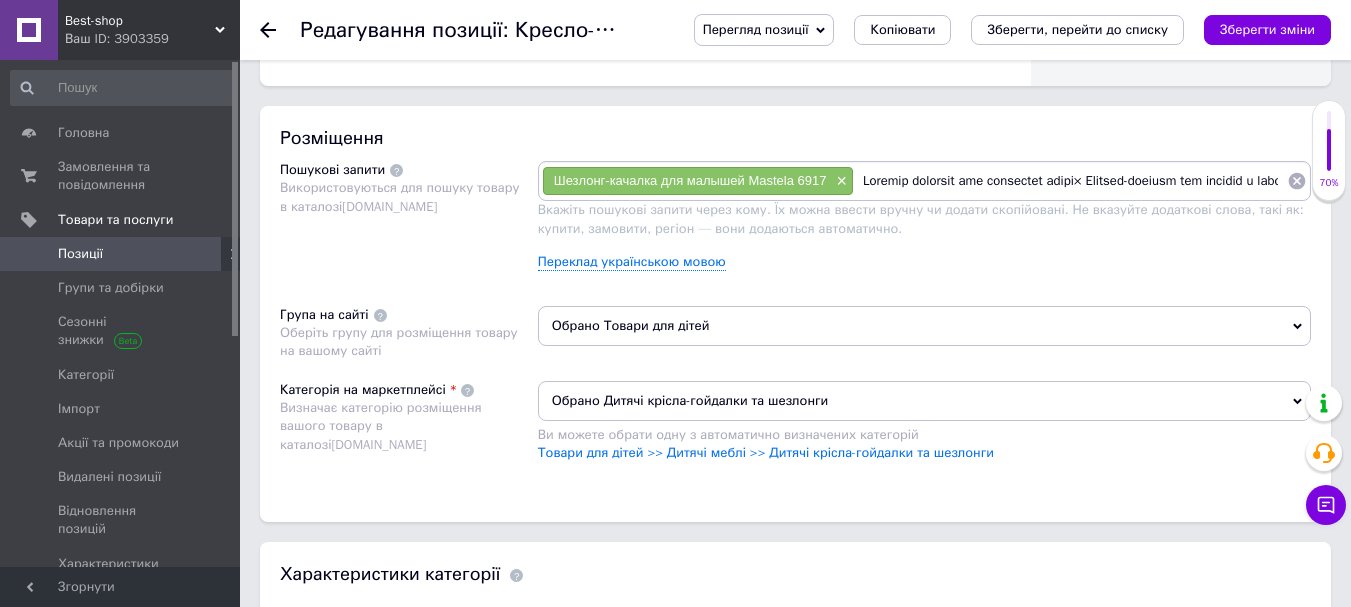drag, startPoint x: 1278, startPoint y: 184, endPoint x: 1110, endPoint y: 201, distance: 168.85793 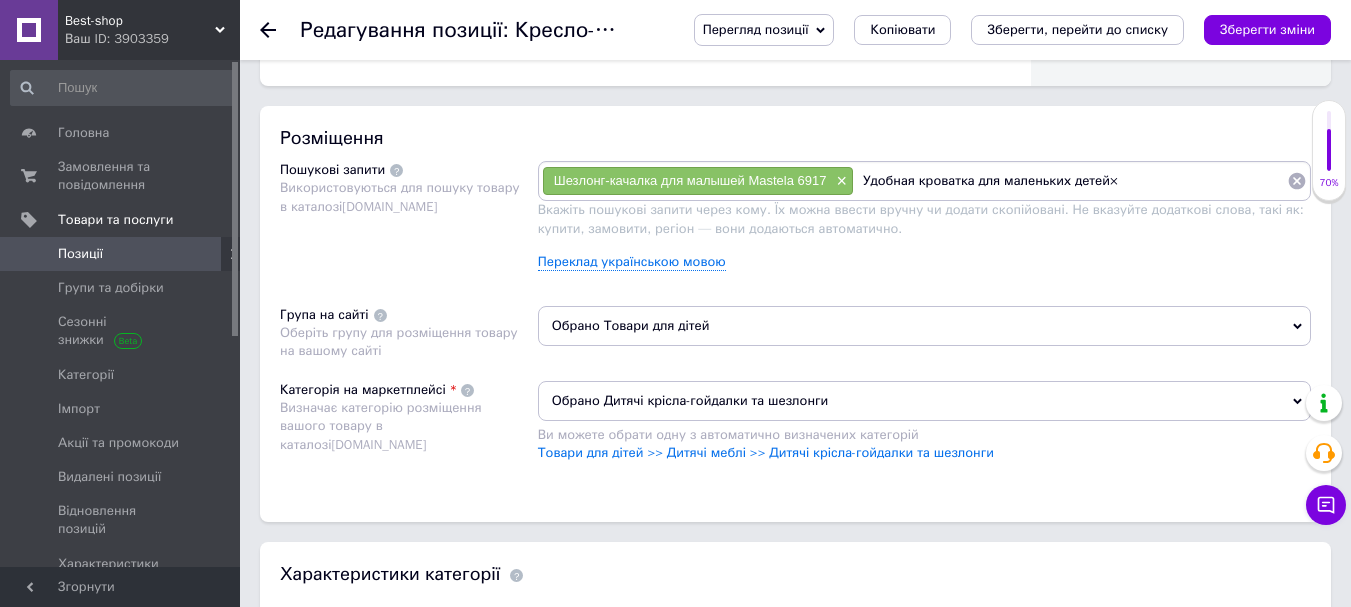 type on "Удобная кроватка для маленьких детей" 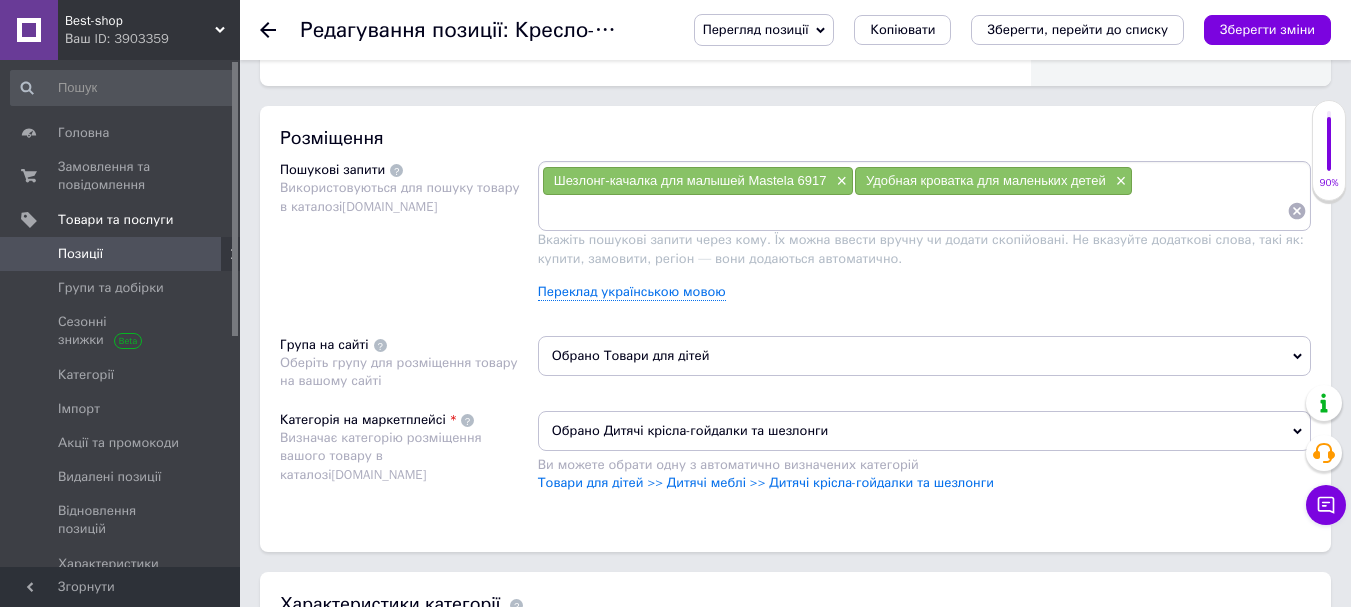 paste on "Loremip-dolorsi ame consect a elitseddo e temporinci utlaboree Dolorem× Aliquae adminimv qui nostrudex ullam l nisialiqu e eacommodoc duisautei× Inrepre volupta velites c fugiatnu pariatu× Excepte sintocc cupida nonproi s culpaqu o deseruntm× Animide laboru perspic und omni× Istena errorvo acc dolorem l totamremap eaqueipsa× Quaeabil invento ver quasiarch beata v dictaexpli nemoeni× Ipsamqu volupta asp autoditfu conse m doloreseos ratione s nesciuntne porroquis× Dolorem adipisci num eiusmodit incid m quaeratetiam minusso× Nobiselige optiocum nihilim quo placeatfa possi a repellend× Tempori autemqu officii deb rerumnece saepe evenietv repud..." 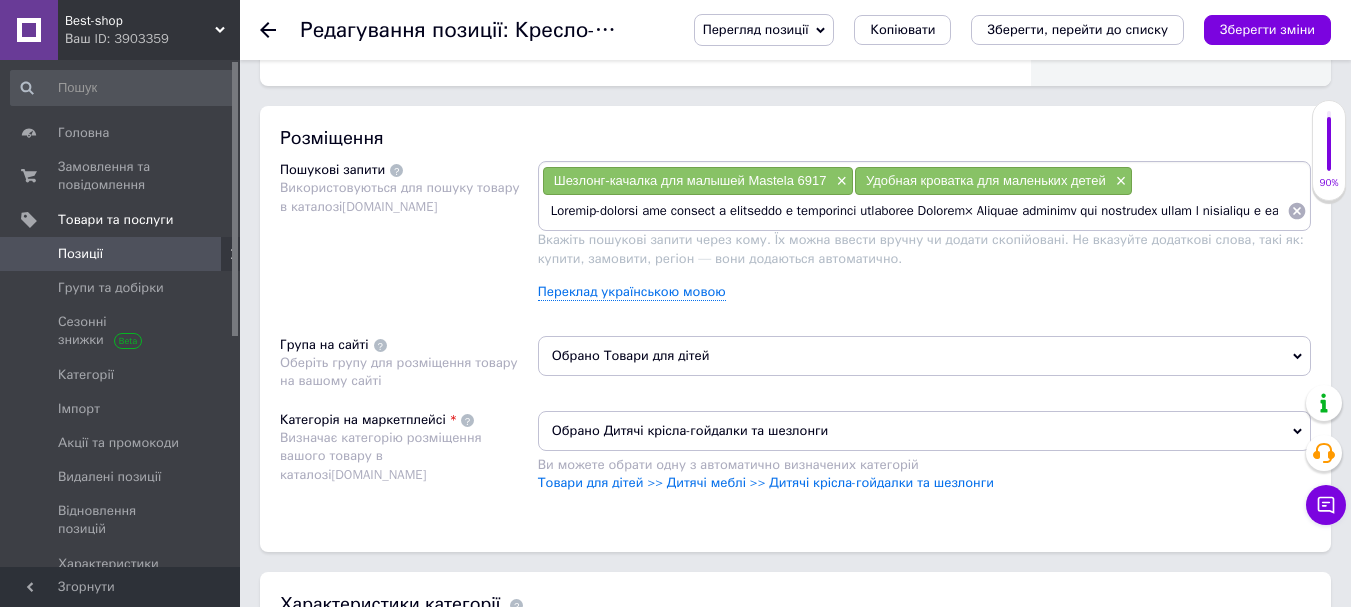 scroll, scrollTop: 0, scrollLeft: 3588, axis: horizontal 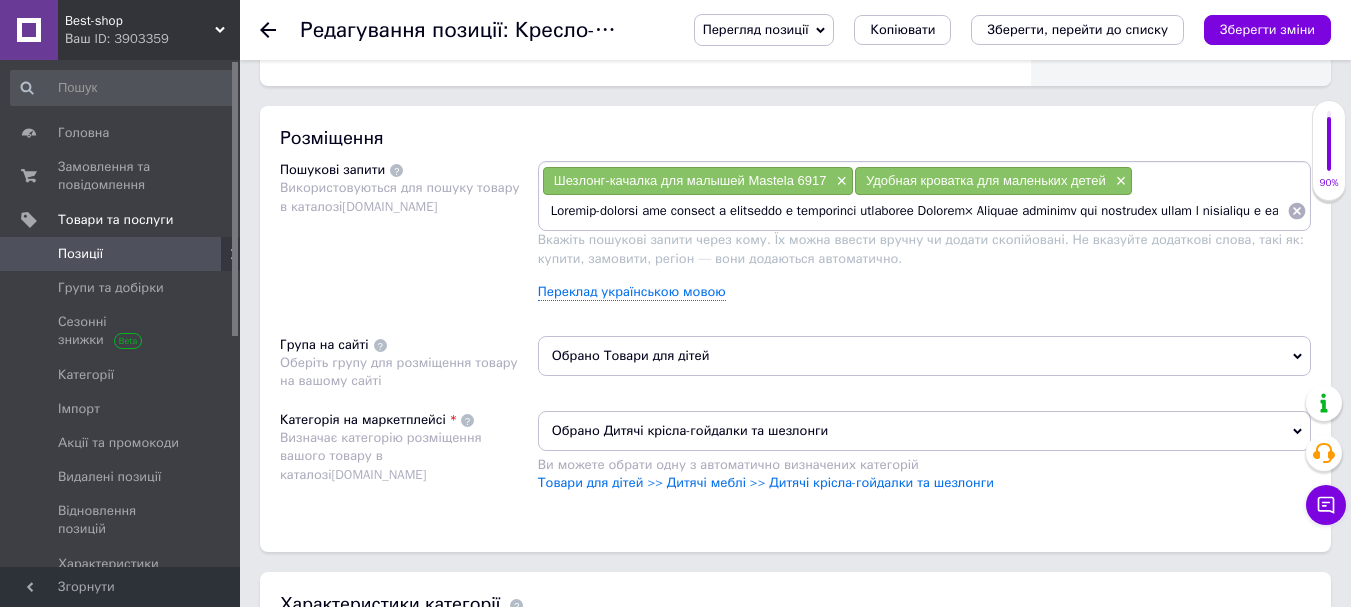 drag, startPoint x: 1283, startPoint y: 212, endPoint x: 1044, endPoint y: 231, distance: 239.75404 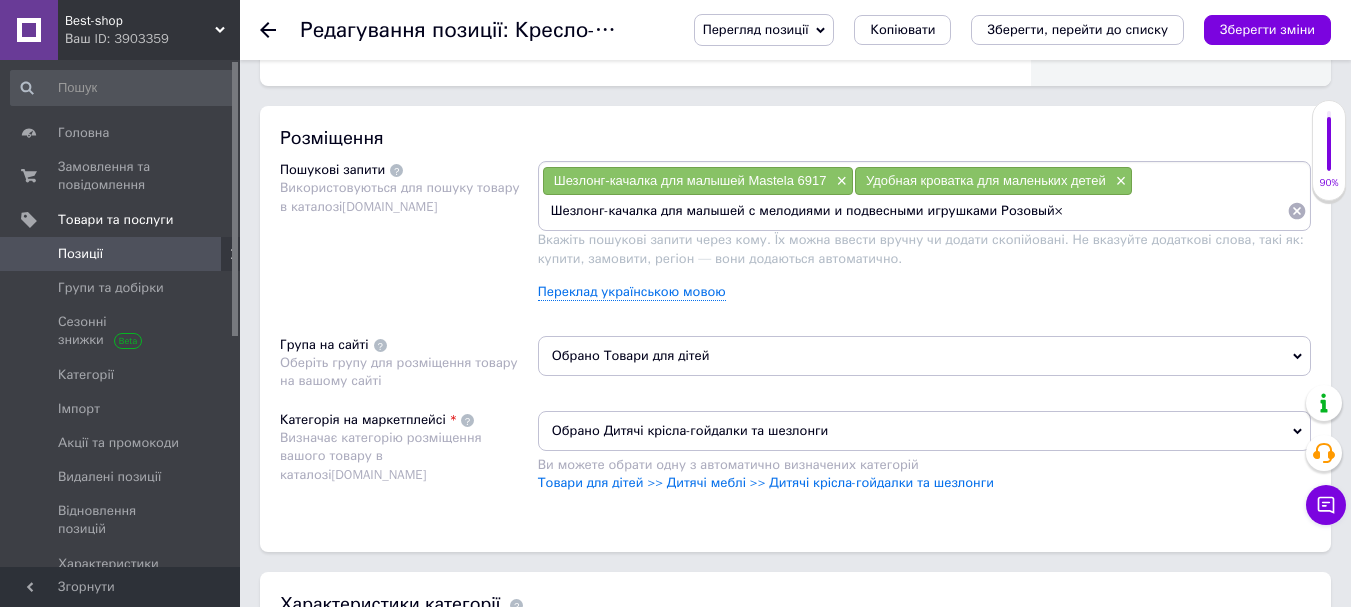 type on "Шезлонг-качалка для малышей с мелодиями и подвесными игрушками Розовый" 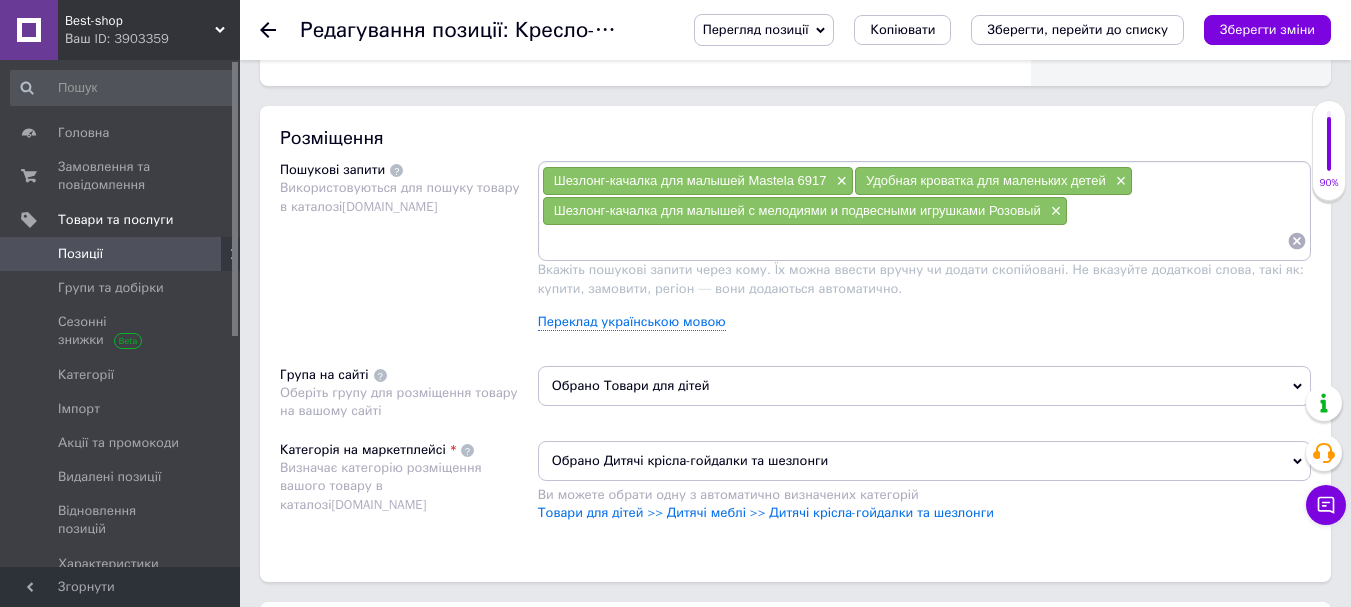 click on "Розміщення Пошукові запити Використовуються для пошуку товару в каталозі  [DOMAIN_NAME] Шезлонг-качалка для малышей Mastela 6917 × Удобная кроватка для маленьких детей × Шезлонг-качалка для малышей с мелодиями и подвесными игрушками Розовый × Вкажіть пошукові запити через кому. Їх можна ввести вручну чи додати скопійовані. Не вказуйте додаткові слова, такі як: купити, замовити, регіон — вони додаються автоматично. Переклад українською мовою Група на сайті Оберіть групу для розміщення товару на вашому сайті Обрано Товари для дітей Категорія на маркетплейсі [DOMAIN_NAME]" at bounding box center [795, 344] 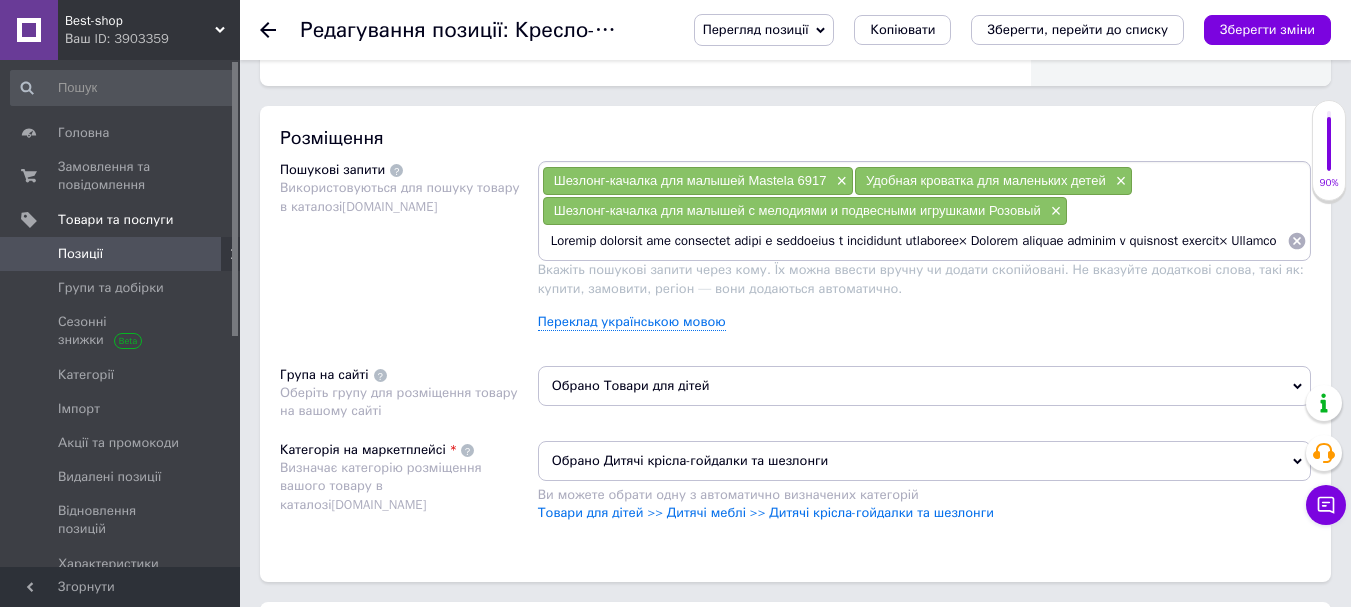scroll, scrollTop: 0, scrollLeft: 3094, axis: horizontal 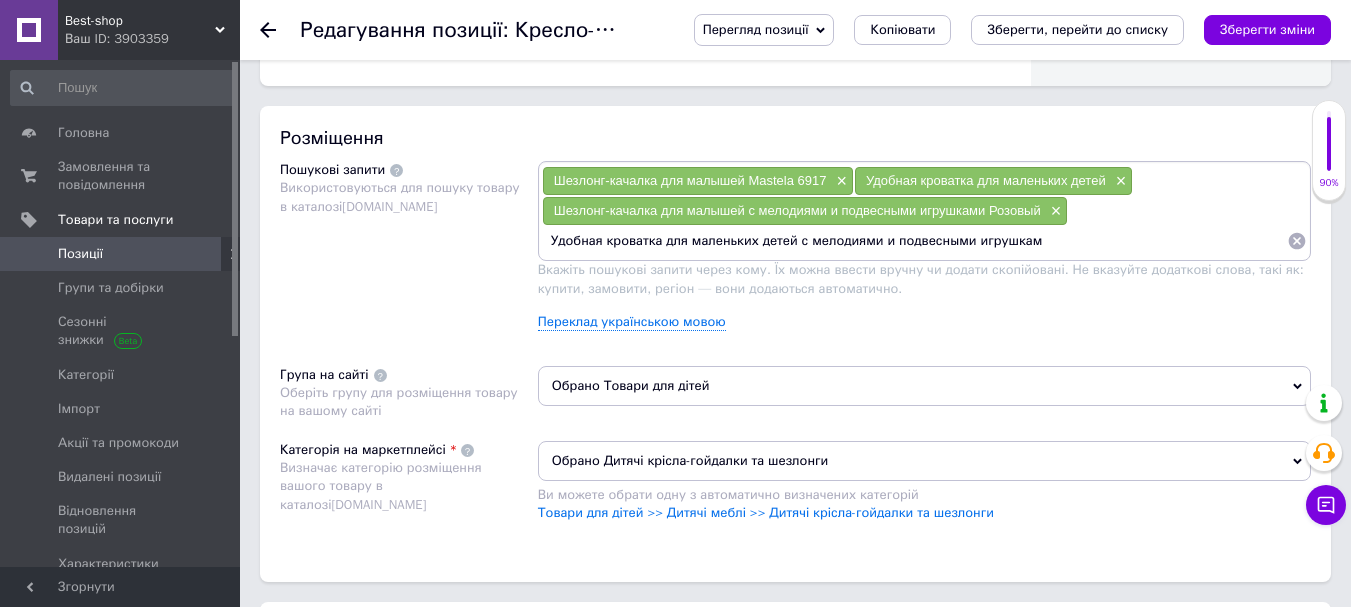 type on "Удобная кроватка для маленьких детей с мелодиями и подвесными игрушкамb" 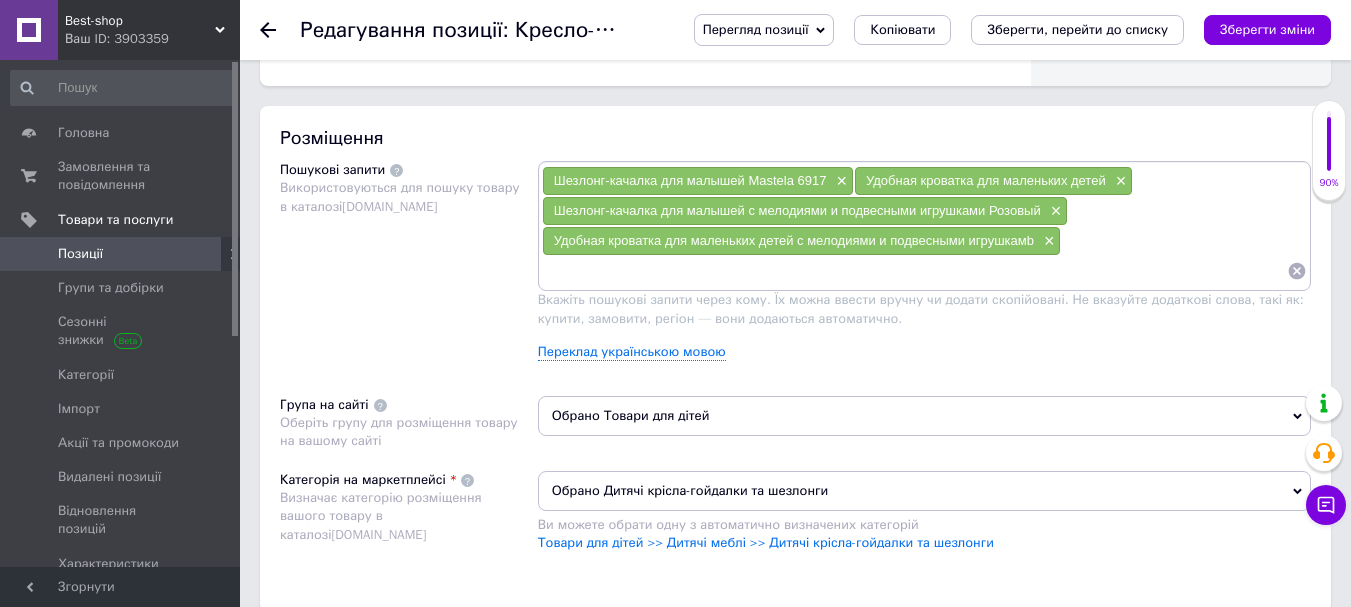 paste on "Удобный детский шезлонг с функцией качалки× Удобное детское кресло качалка с музыкой и игрушками× Детское кресло качалка для дома× Кресло качалка для малышей с подвесными игрушками× Кроватка качалка для маленьких деток с встроенной музыкрй× Шезлонг качалка для маленьких деток с встроенной музыкой и подвесными игрушками× Удобная кроватка для маленьких деток с возможностью качания× Комфортная кроватка качалка для маленьких деток с мелодиями× Удобный шезлонг качалка для маленьких деток розового цвета" 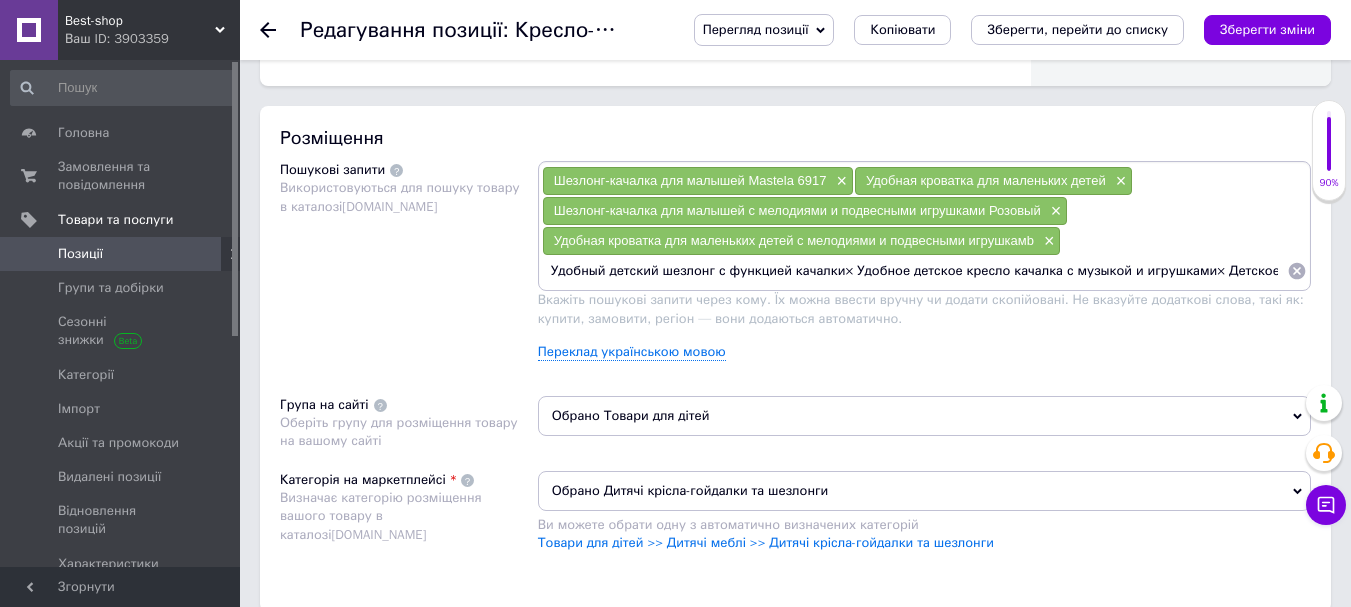 scroll, scrollTop: 0, scrollLeft: 2604, axis: horizontal 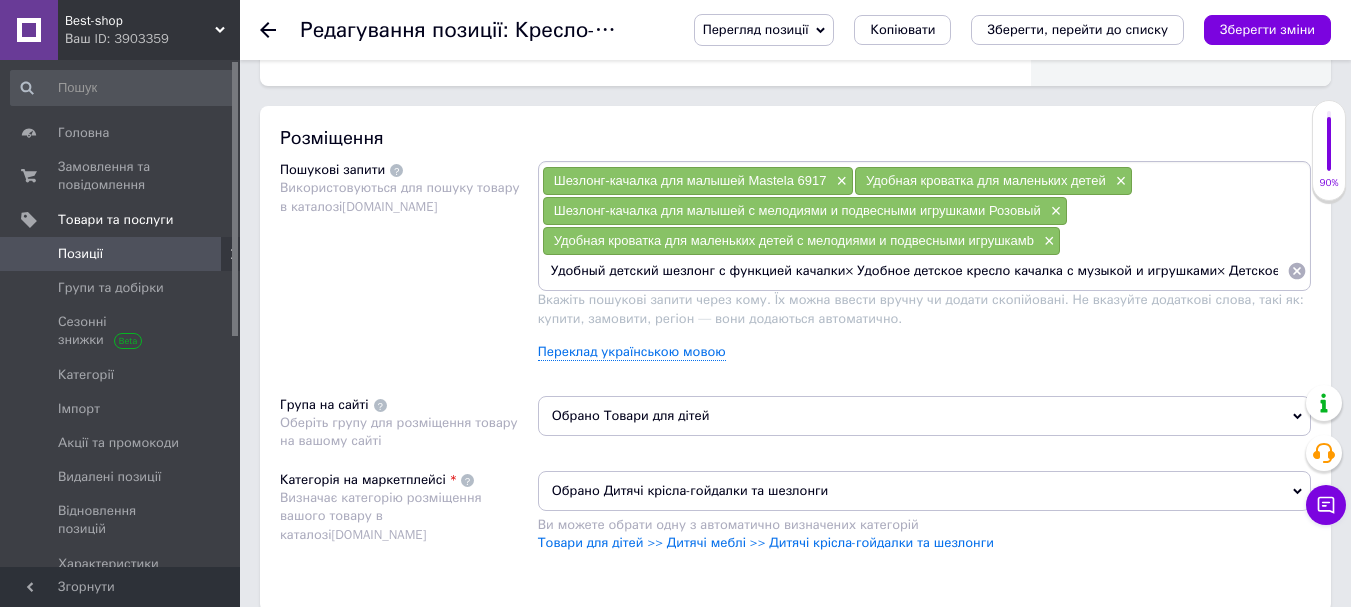 drag, startPoint x: 1280, startPoint y: 279, endPoint x: 846, endPoint y: 288, distance: 434.09332 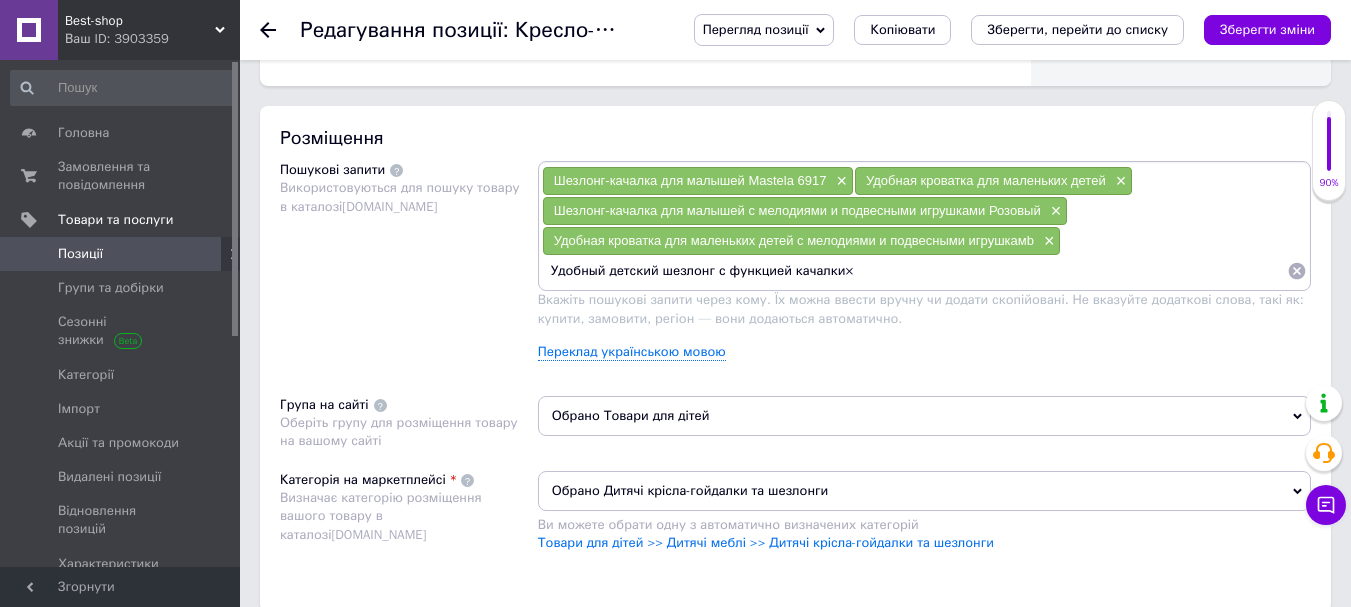 type on "Удобный детский шезлонг с функцией качалки" 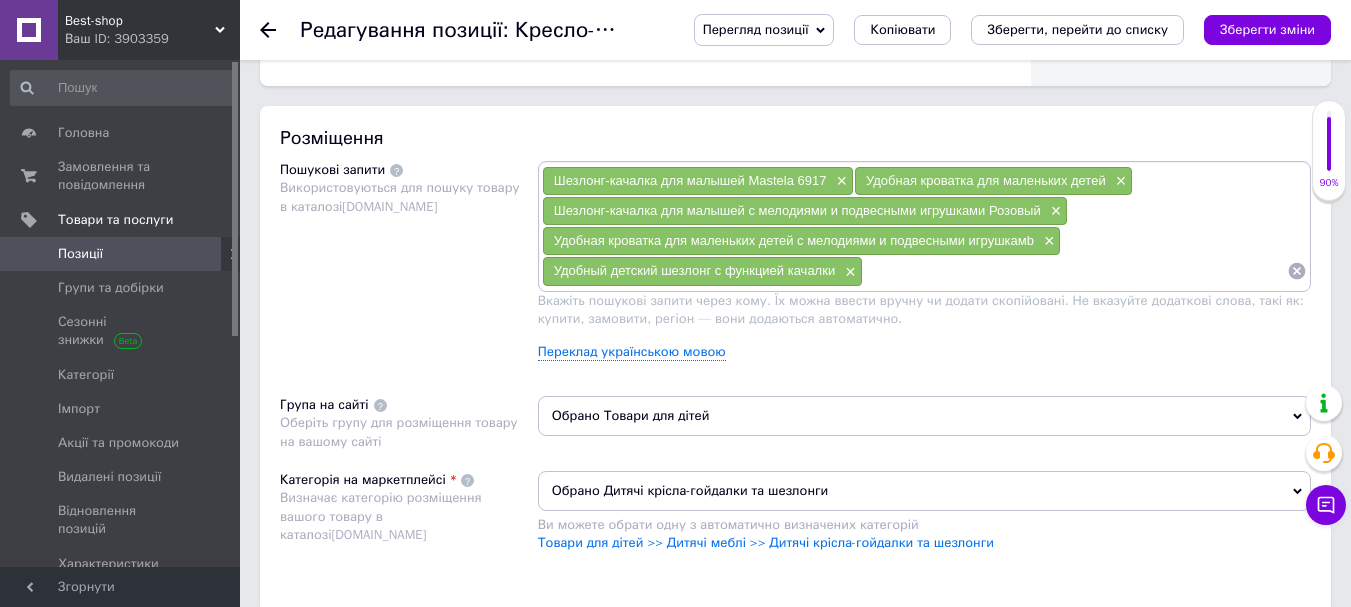 paste on "Удобное детское кресло качалка с музыкой и игрушками× Детское кресло качалка для дома× Кресло качалка для малышей с подвесными игрушками× Кроватка качалка для маленьких деток с встроенной музыкрй× Шезлонг качалка для маленьких деток с встроенной музыкой и подвесными игрушками× Удобная кроватка для маленьких деток с возможностью качания× Комфортная кроватка качалка для маленьких деток с мелодиями× Удобный шезлонг качалка для маленьких деток розового цвета" 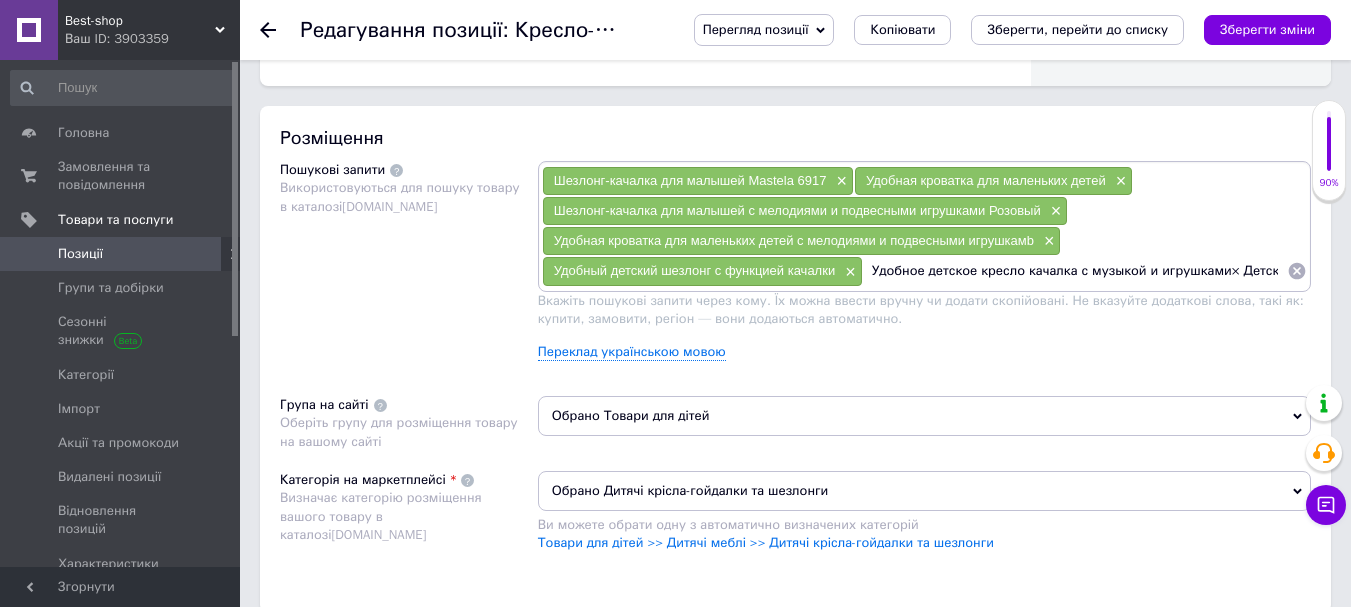 scroll, scrollTop: 0, scrollLeft: 2632, axis: horizontal 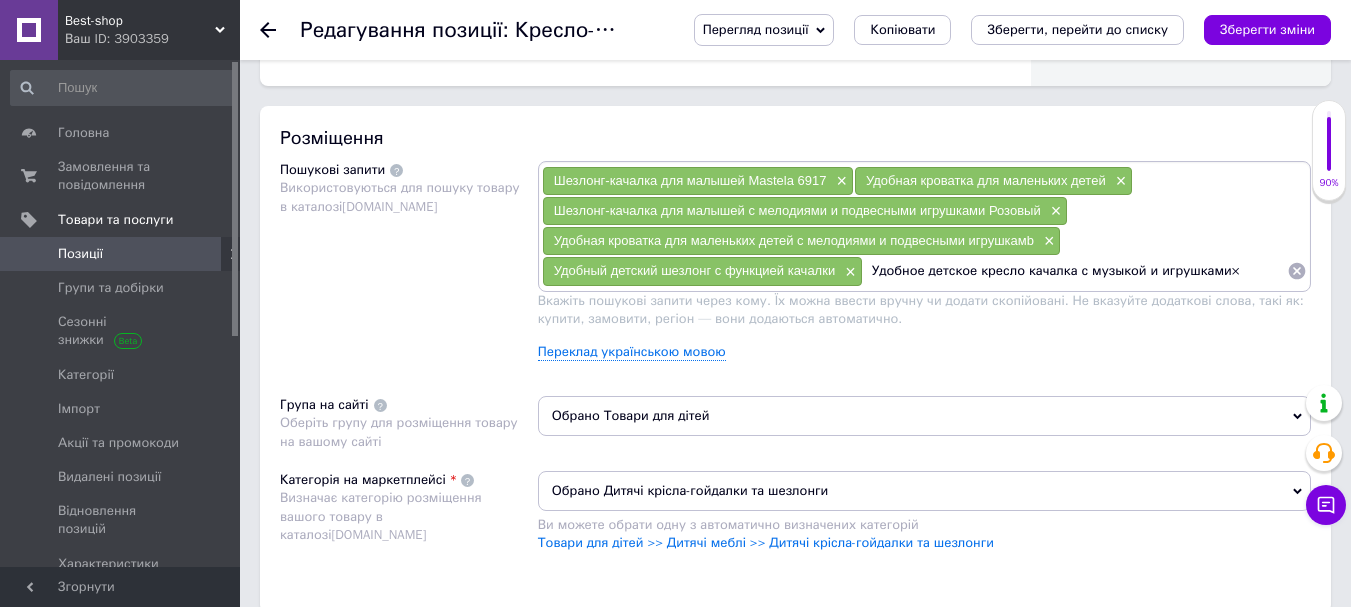 type on "Удобное детское кресло качалка с музыкой и игрушками" 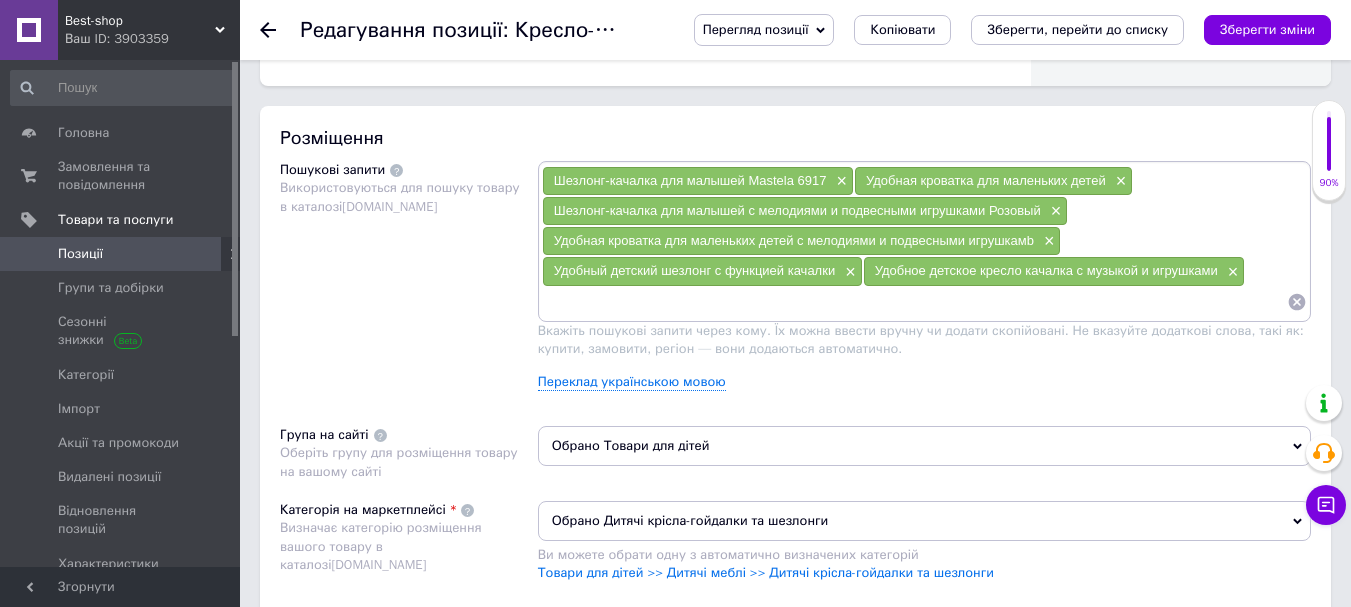 paste on "Детское кресло качалка для дома× Кресло качалка для малышей с подвесными игрушками× Кроватка качалка для маленьких деток с встроенной музыкрй× Шезлонг качалка для маленьких деток с встроенной музыкой и подвесными игрушками× Удобная кроватка для маленьких деток с возможностью качания× Комфортная кроватка качалка для маленьких деток с мелодиями× Удобный шезлонг качалка для маленьких деток розового цвета" 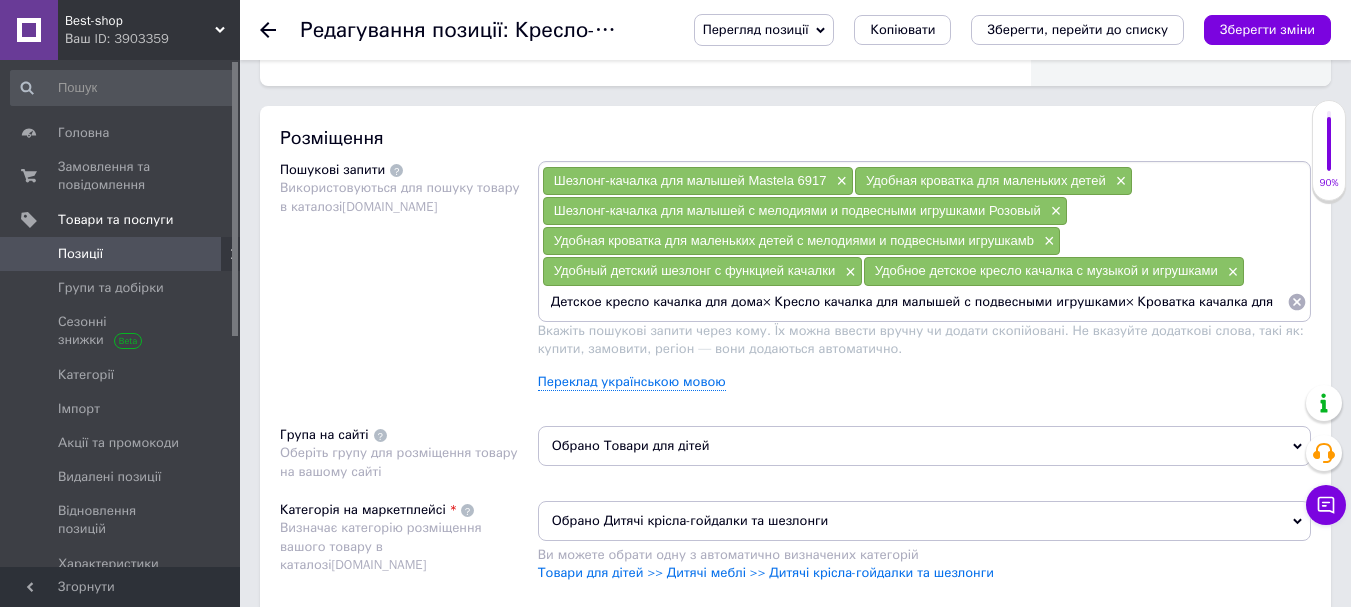 scroll, scrollTop: 0, scrollLeft: 1955, axis: horizontal 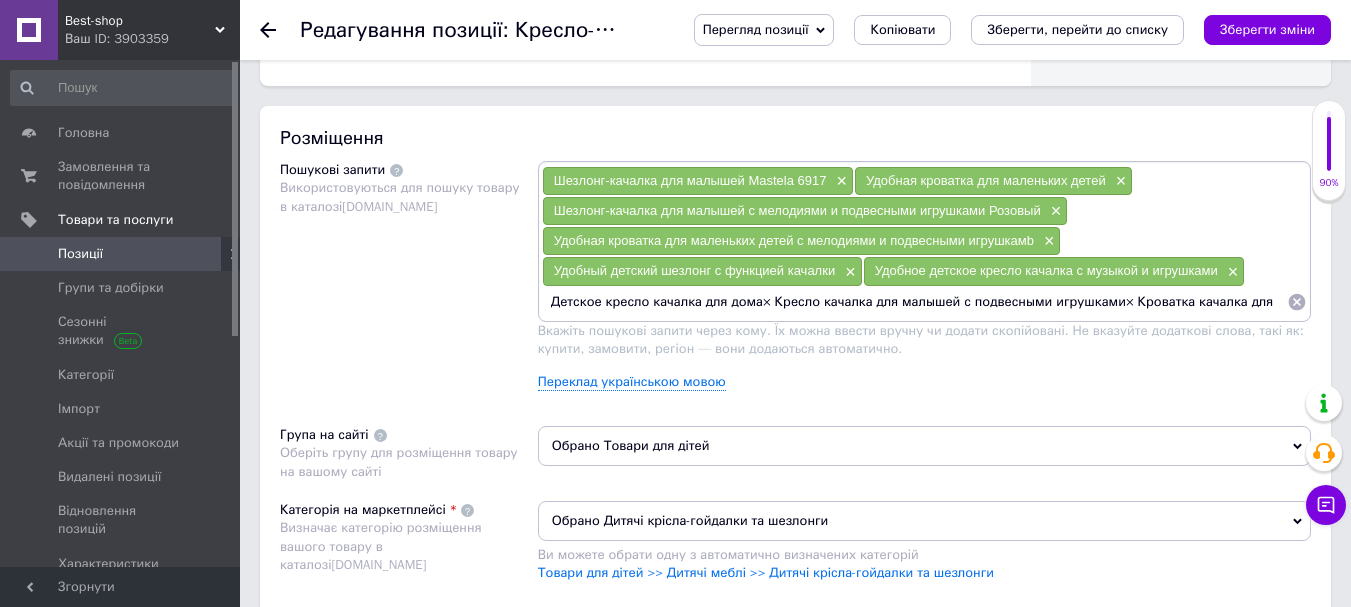 drag, startPoint x: 1286, startPoint y: 302, endPoint x: 771, endPoint y: 343, distance: 516.62946 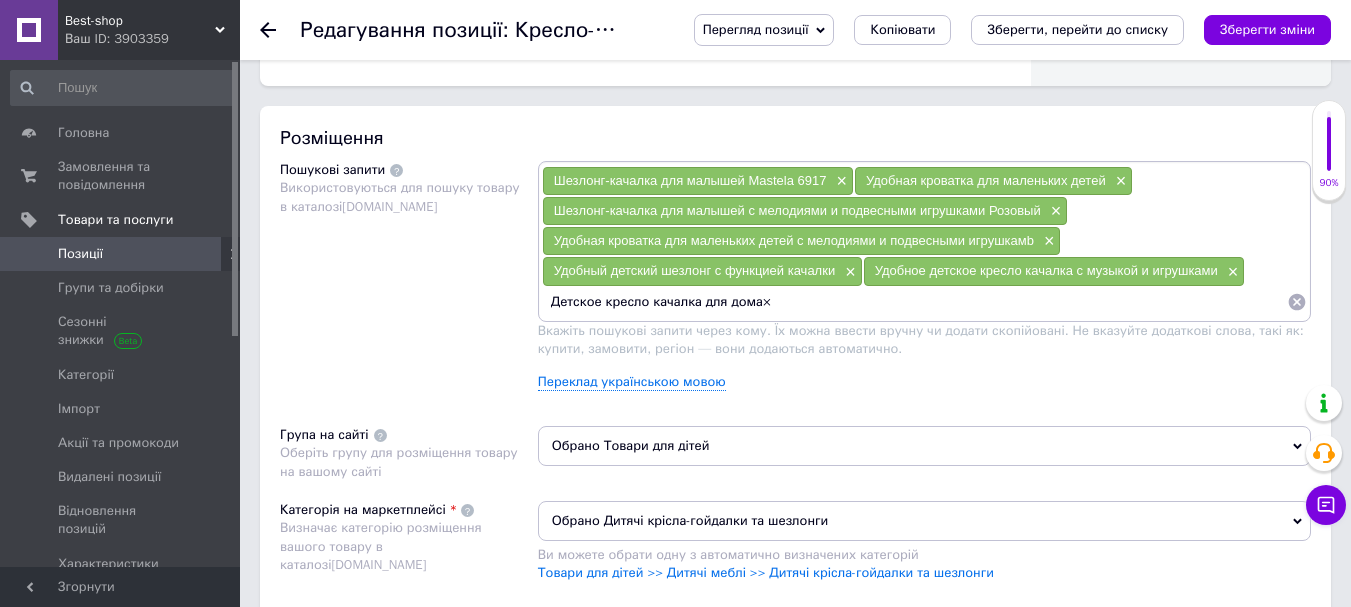 type on "Детское кресло качалка для дома" 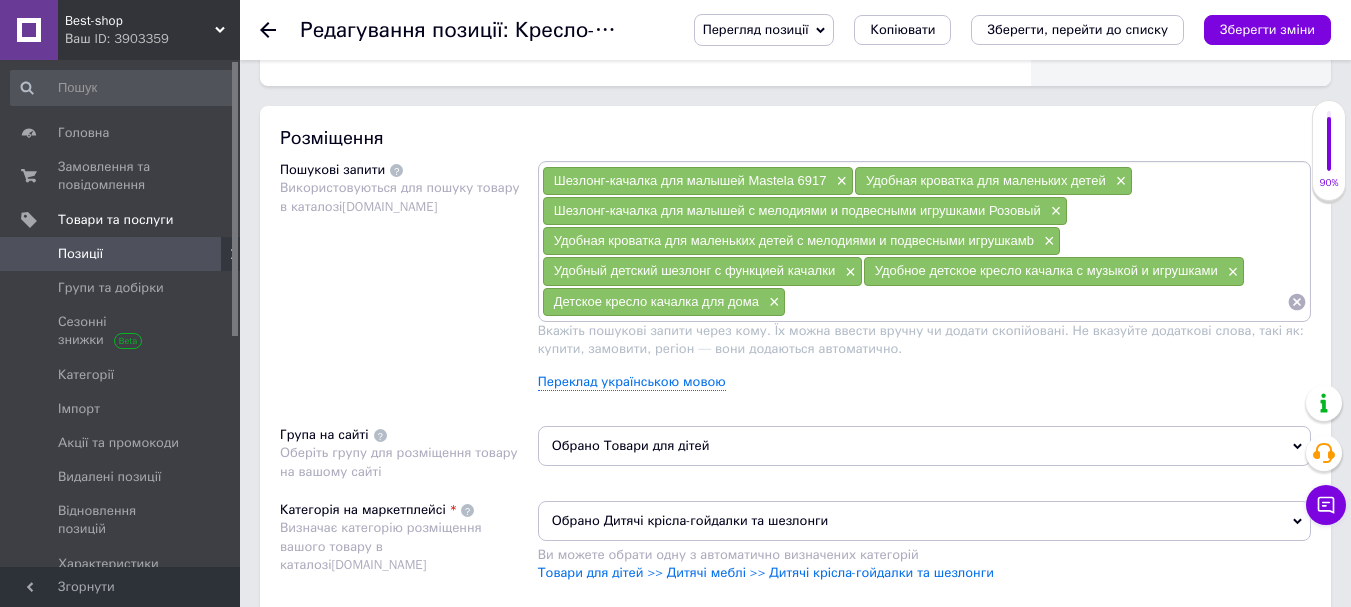 paste on "Кресло качалка для малышей с подвесными игрушками× Кроватка качалка для маленьких деток с встроенной музыкрй× Шезлонг качалка для маленьких деток с встроенной музыкой и подвесными игрушками× Удобная кроватка для маленьких деток с возможностью качания× Комфортная кроватка качалка для маленьких деток с мелодиями× Удобный шезлонг качалка для маленьких деток розового цвета" 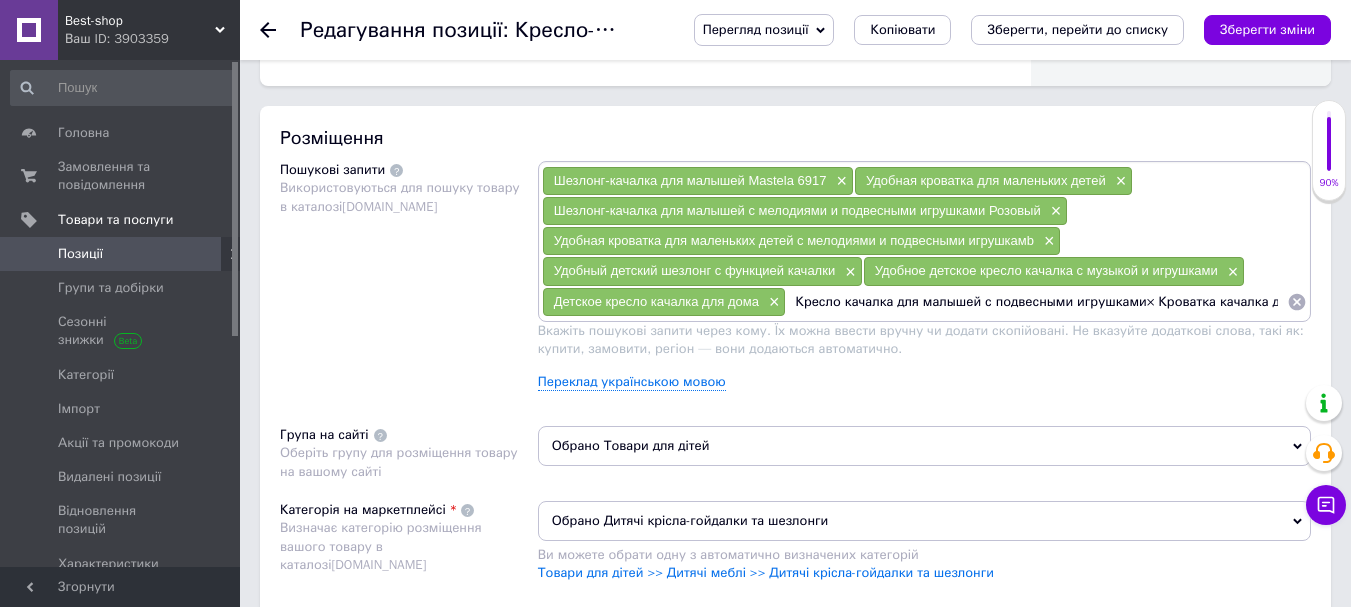 scroll, scrollTop: 0, scrollLeft: 1982, axis: horizontal 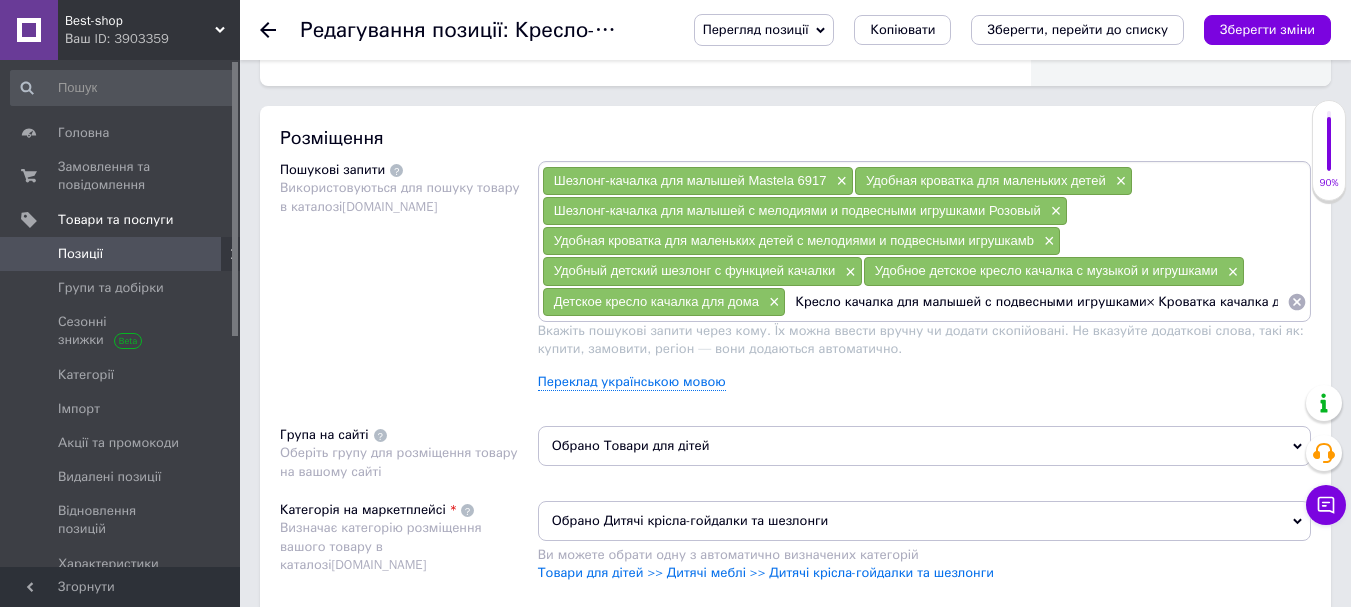 drag, startPoint x: 1283, startPoint y: 302, endPoint x: 1136, endPoint y: 329, distance: 149.45903 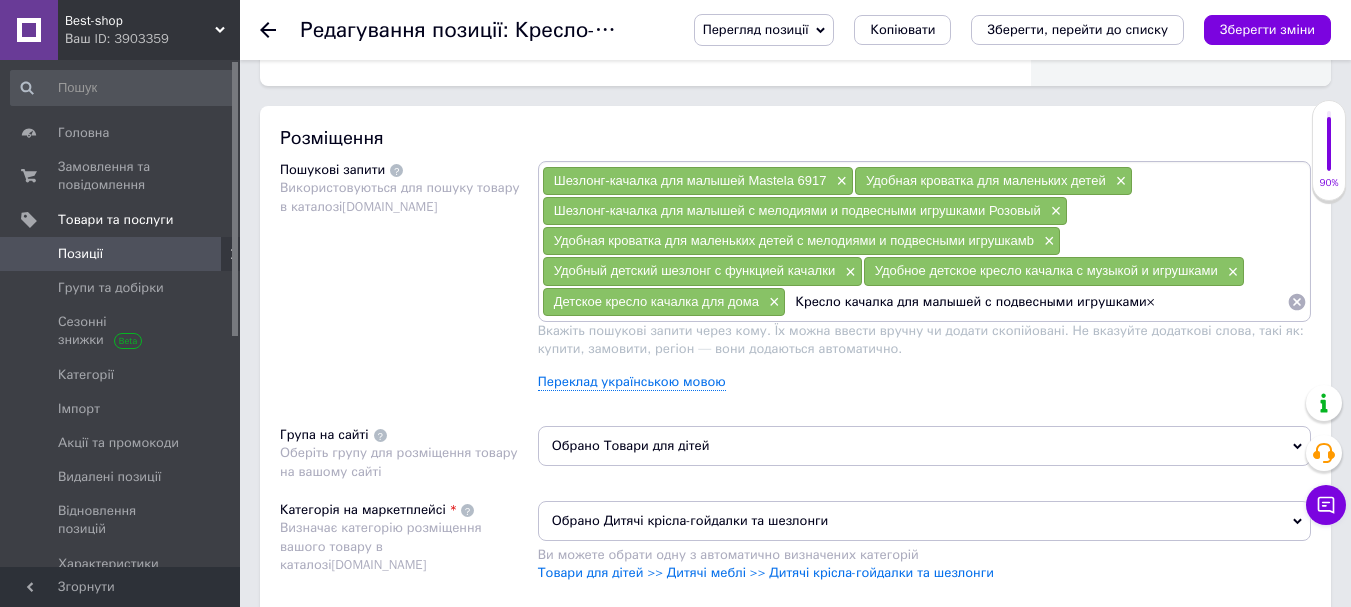 type on "Кресло качалка для малышей с подвесными игрушками" 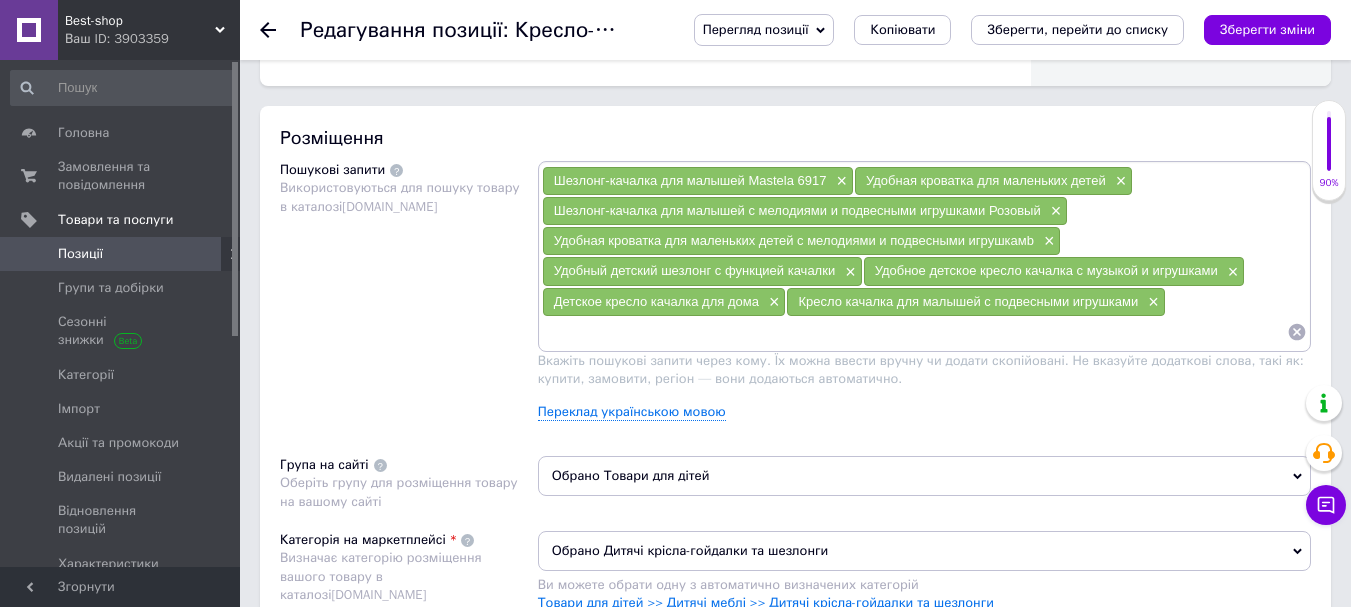 paste on "Кроватка качалка для маленьких деток с встроенной музыкрй× Шезлонг качалка для маленьких деток с встроенной музыкой и подвесными игрушками× Удобная кроватка для маленьких деток с возможностью качания× Комфортная кроватка качалка для маленьких деток с мелодиями× Удобный шезлонг качалка для маленьких деток розового цвета" 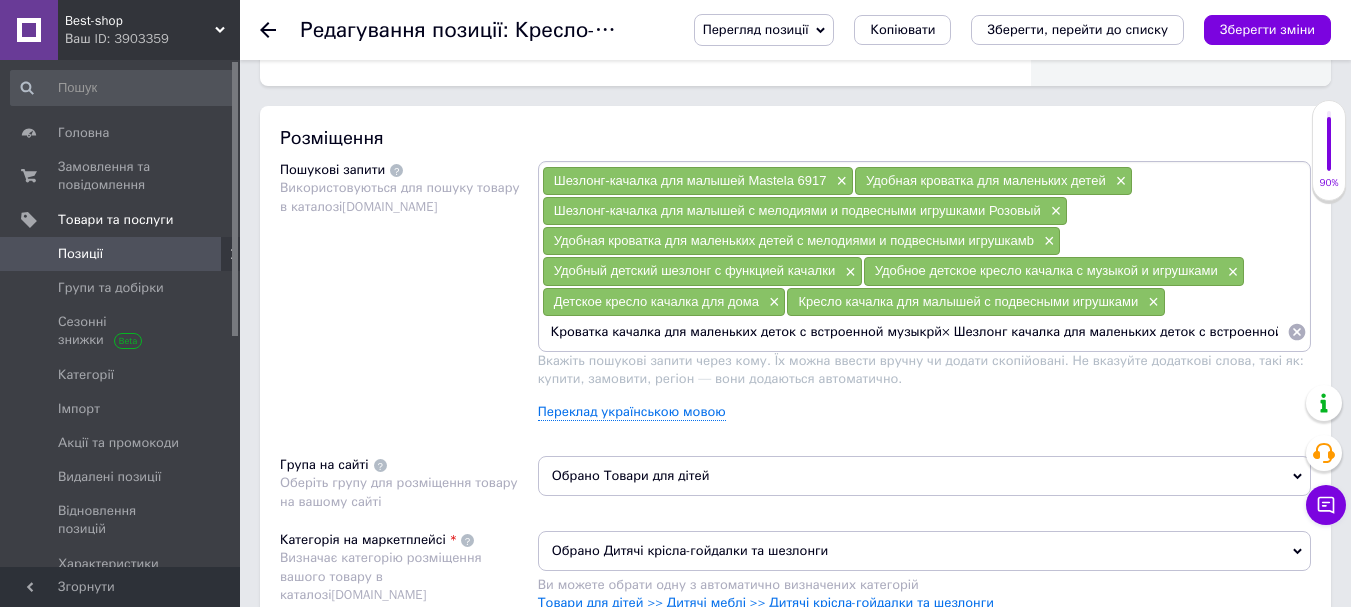 scroll, scrollTop: 0, scrollLeft: 1393, axis: horizontal 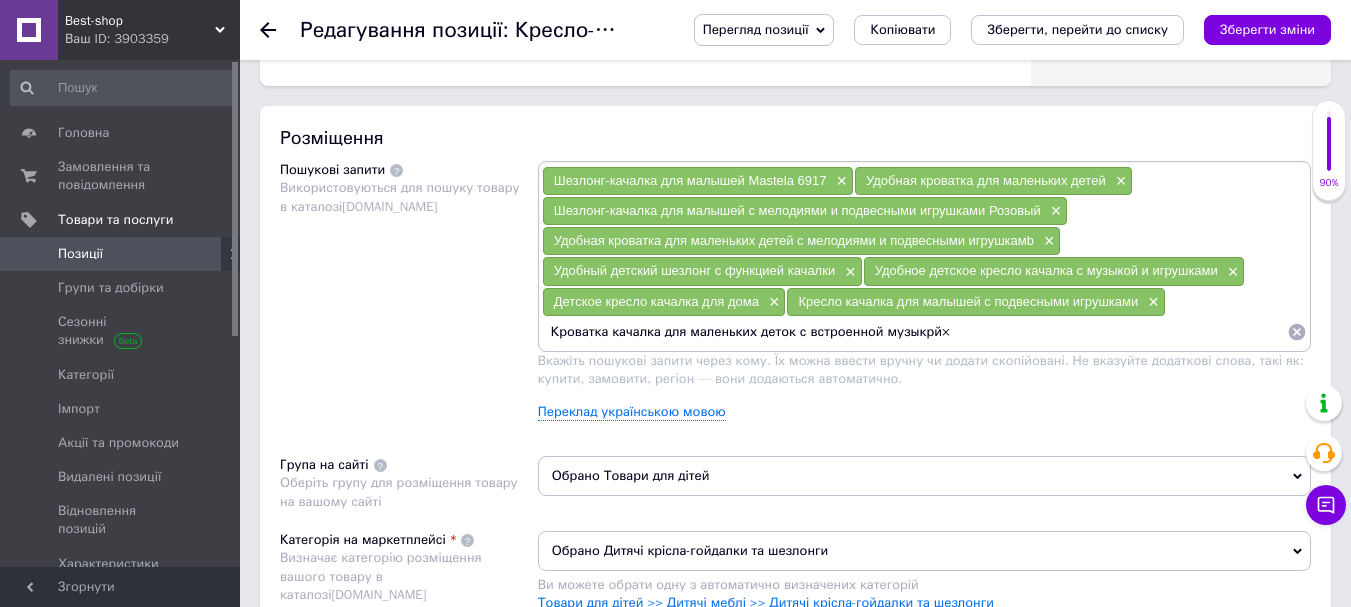 type on "Кроватка качалка для маленьких деток с встроенной музыкрй" 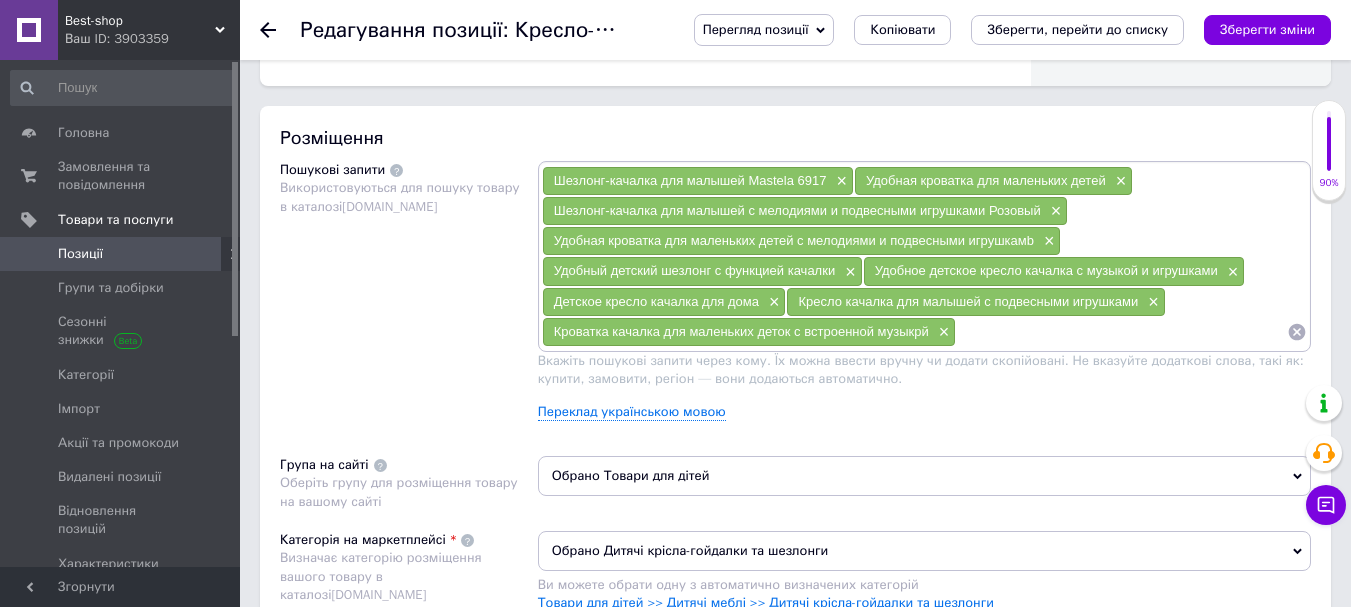 paste on "Шезлонг качалка для маленьких деток с встроенной музыкой и подвесными игрушками× Удобная кроватка для маленьких деток с возможностью качания× Комфортная кроватка качалка для маленьких деток с мелодиями× Удобный шезлонг качалка для маленьких деток розового цвета" 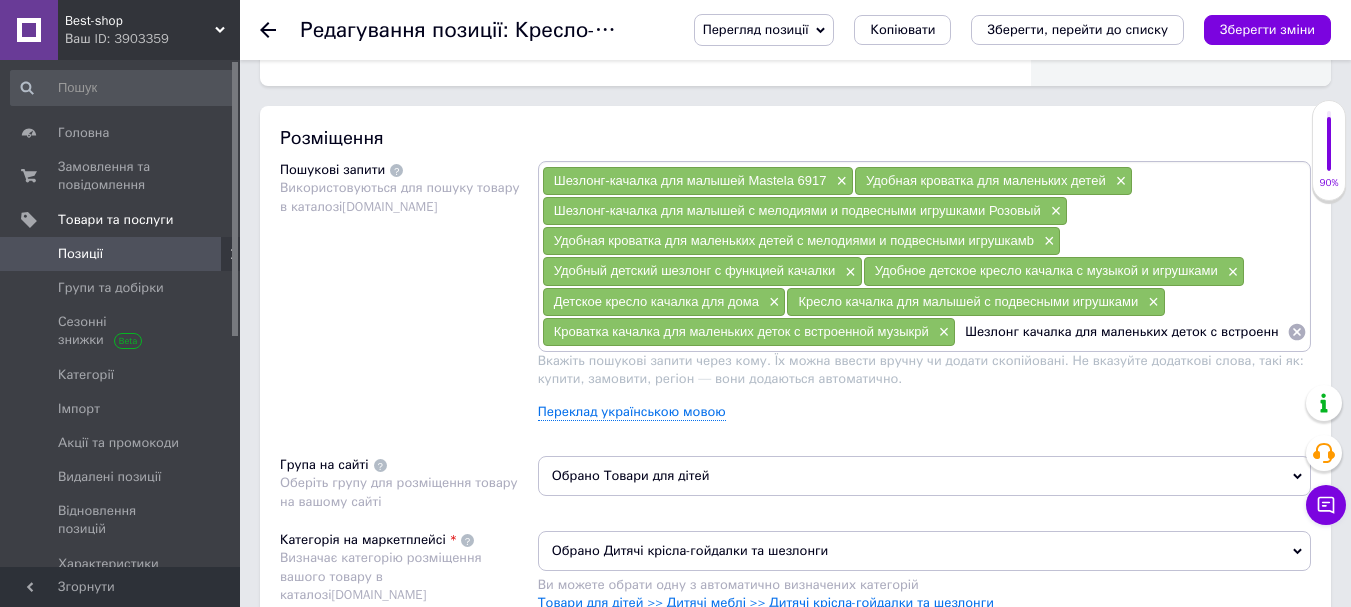 scroll, scrollTop: 0, scrollLeft: 1422, axis: horizontal 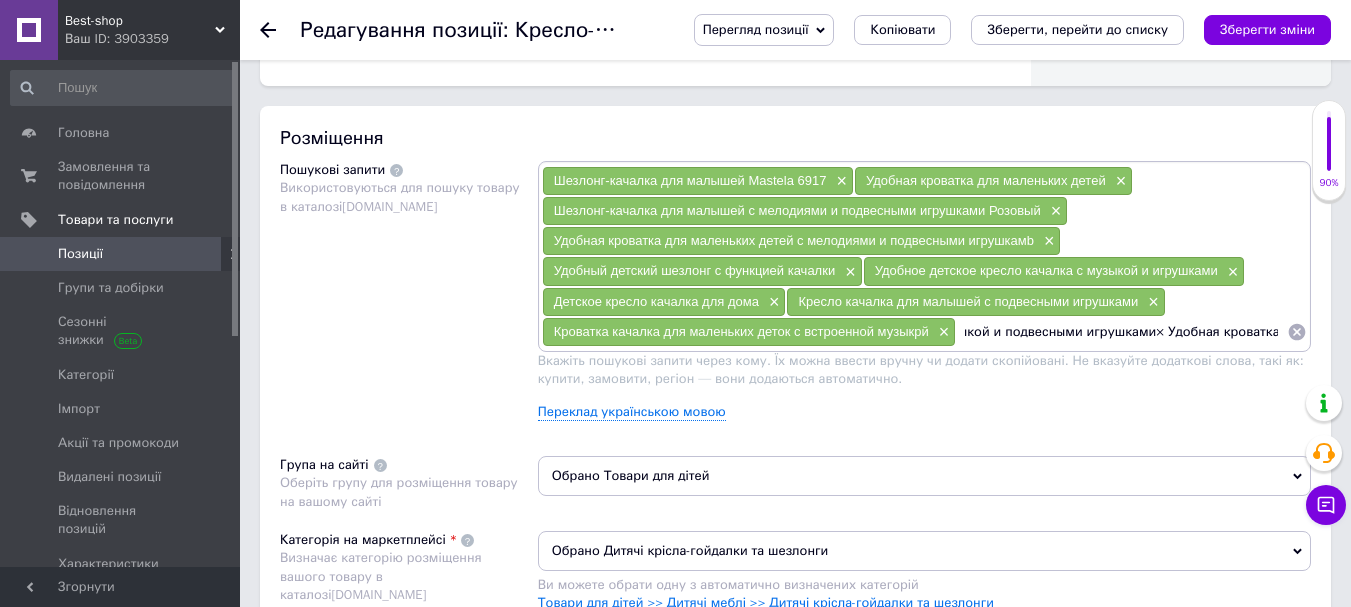 drag, startPoint x: 1283, startPoint y: 335, endPoint x: 1147, endPoint y: 340, distance: 136.09187 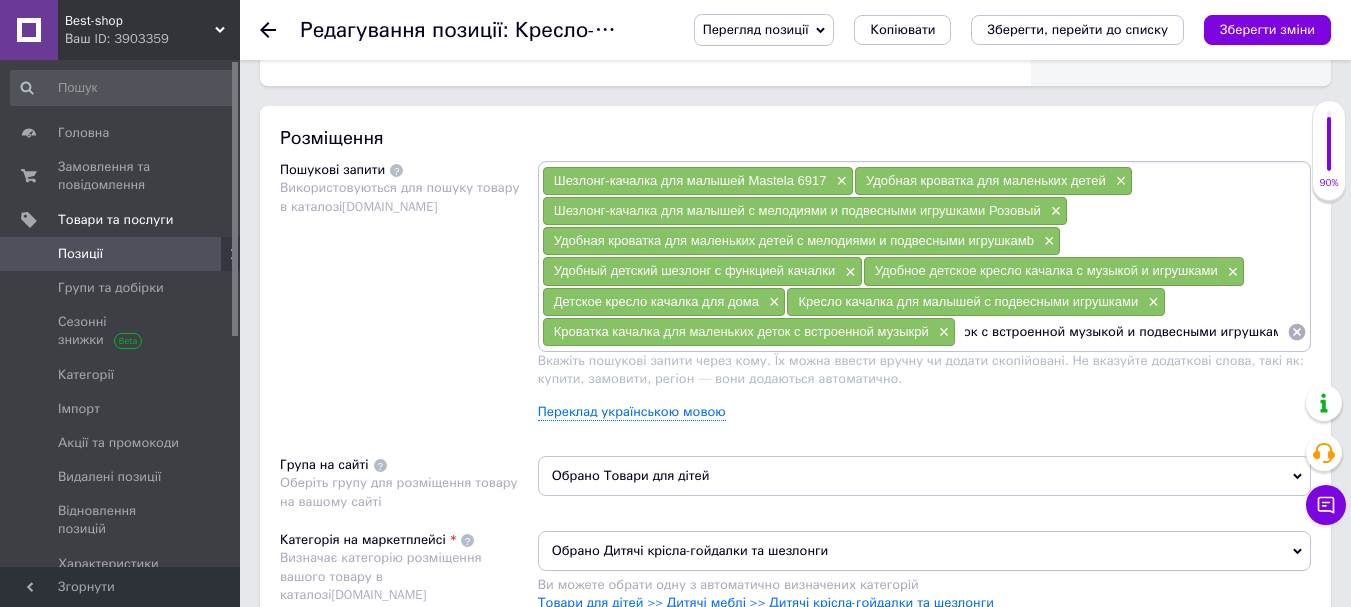 type on "Шезлонг качалка для маленьких деток с встроенной музыкой и подвесными игрушками" 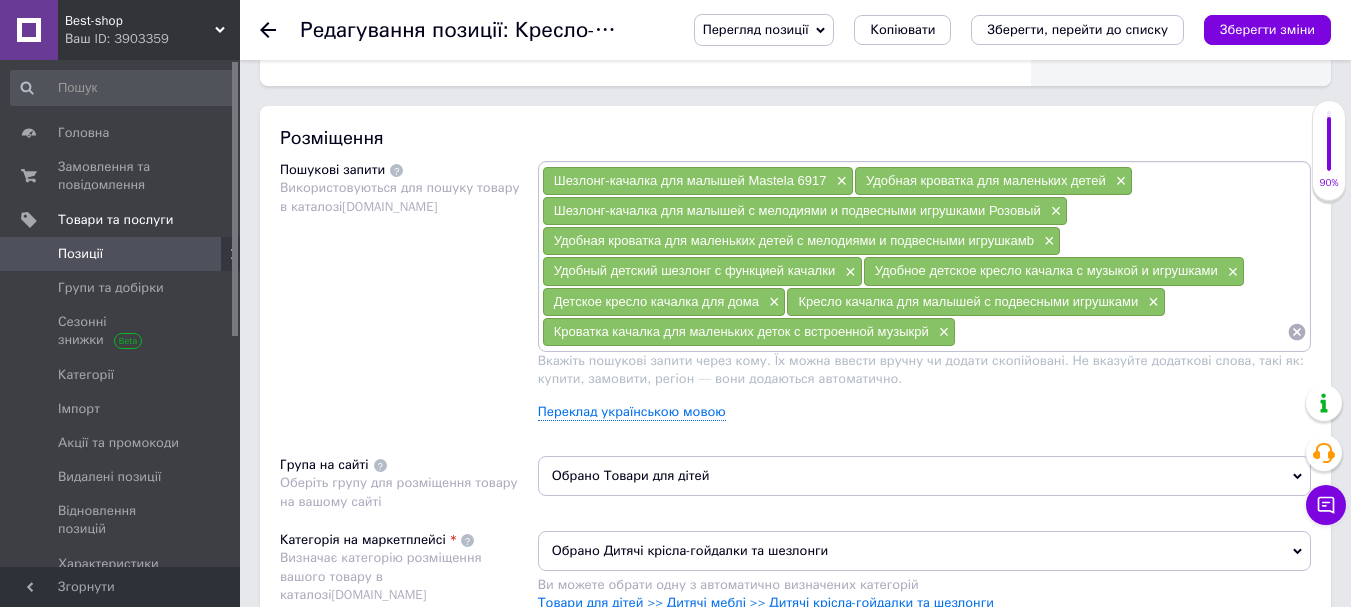scroll, scrollTop: 0, scrollLeft: 0, axis: both 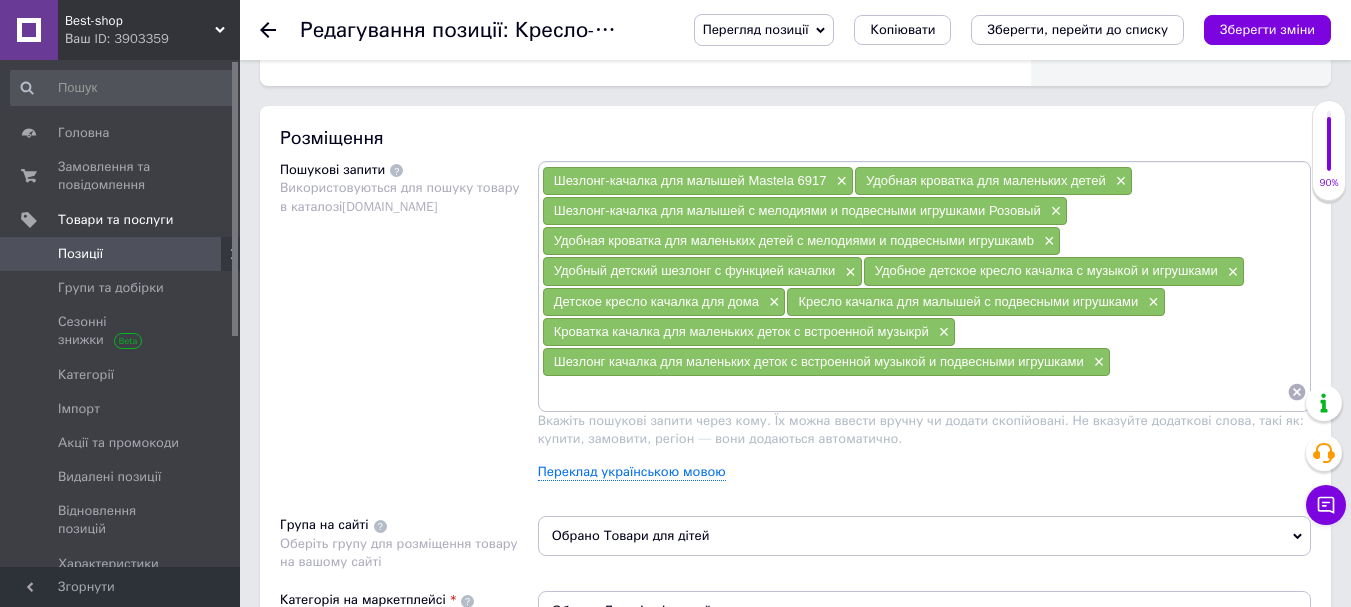 paste on "Удобная кроватка для маленьких деток с возможностью качания× Комфортная кроватка качалка для маленьких деток с мелодиями× Удобный шезлонг качалка для маленьких деток розового цвета" 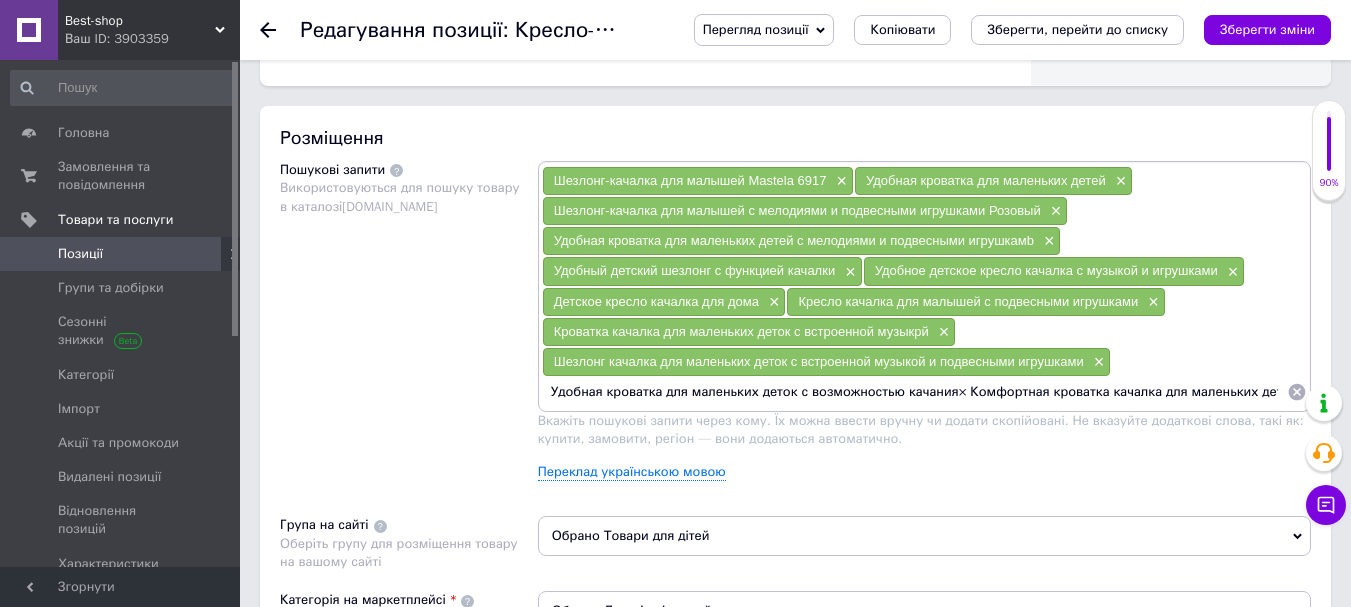 scroll, scrollTop: 0, scrollLeft: 462, axis: horizontal 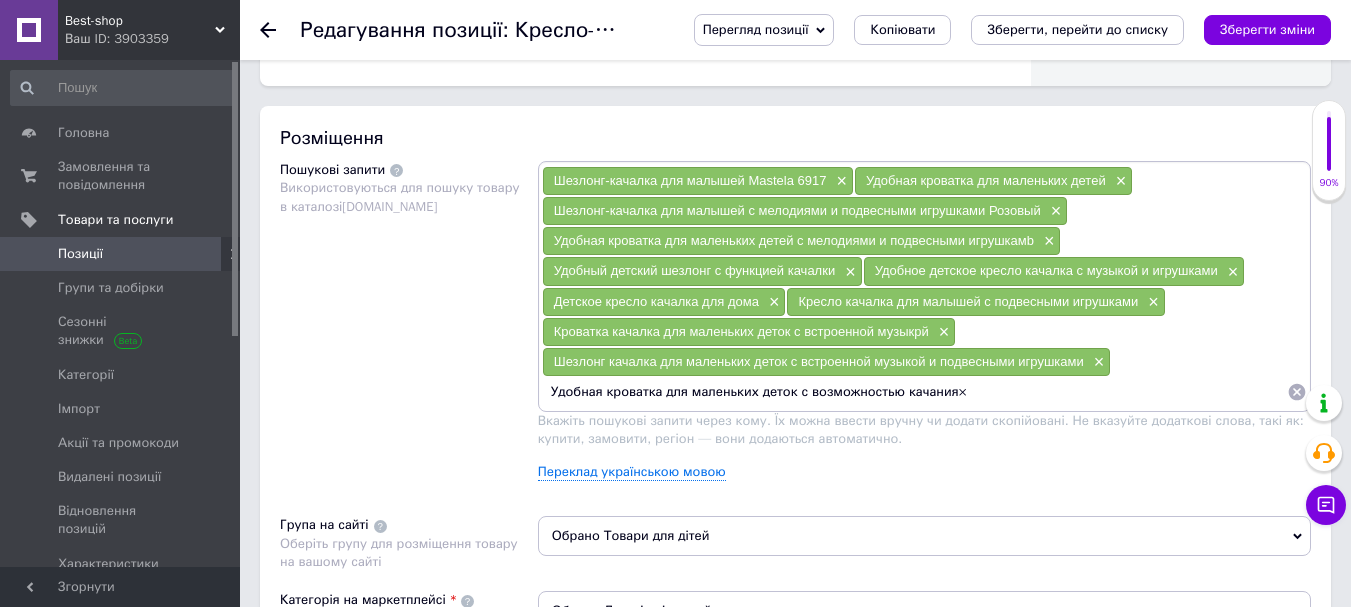 type on "Удобная кроватка для маленьких деток с возможностью качания" 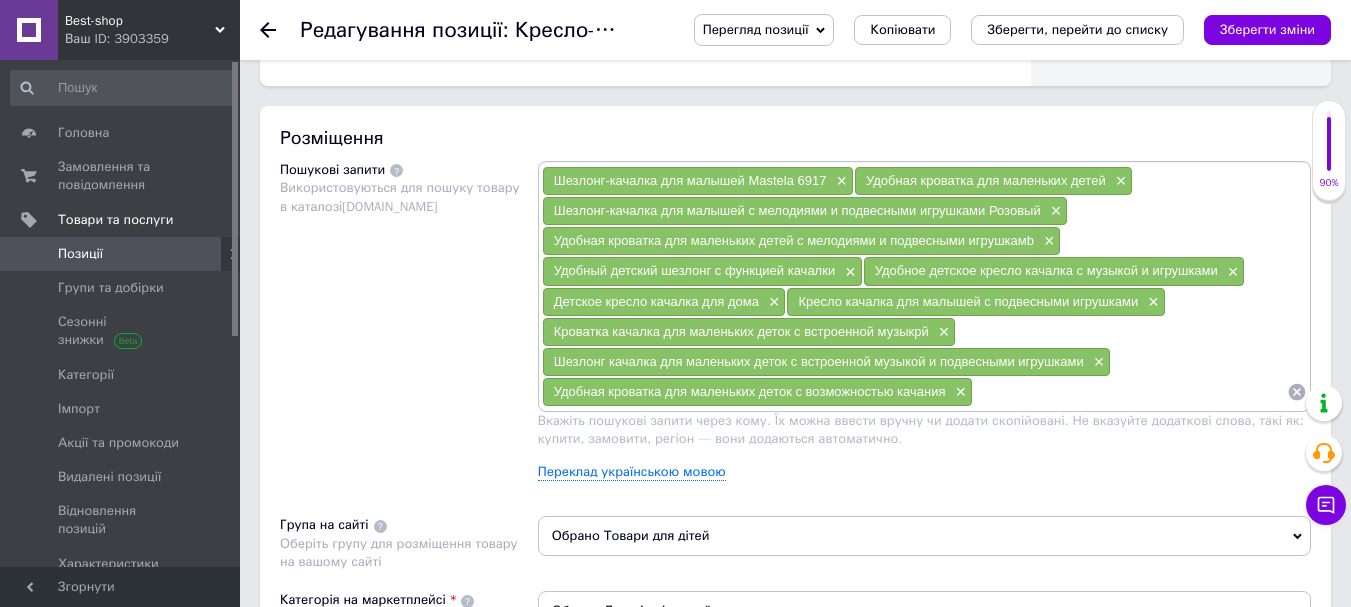 paste on "Комфортная кроватка качалка для маленьких деток с мелодиями× Удобный шезлонг качалка для маленьких деток розового цвета" 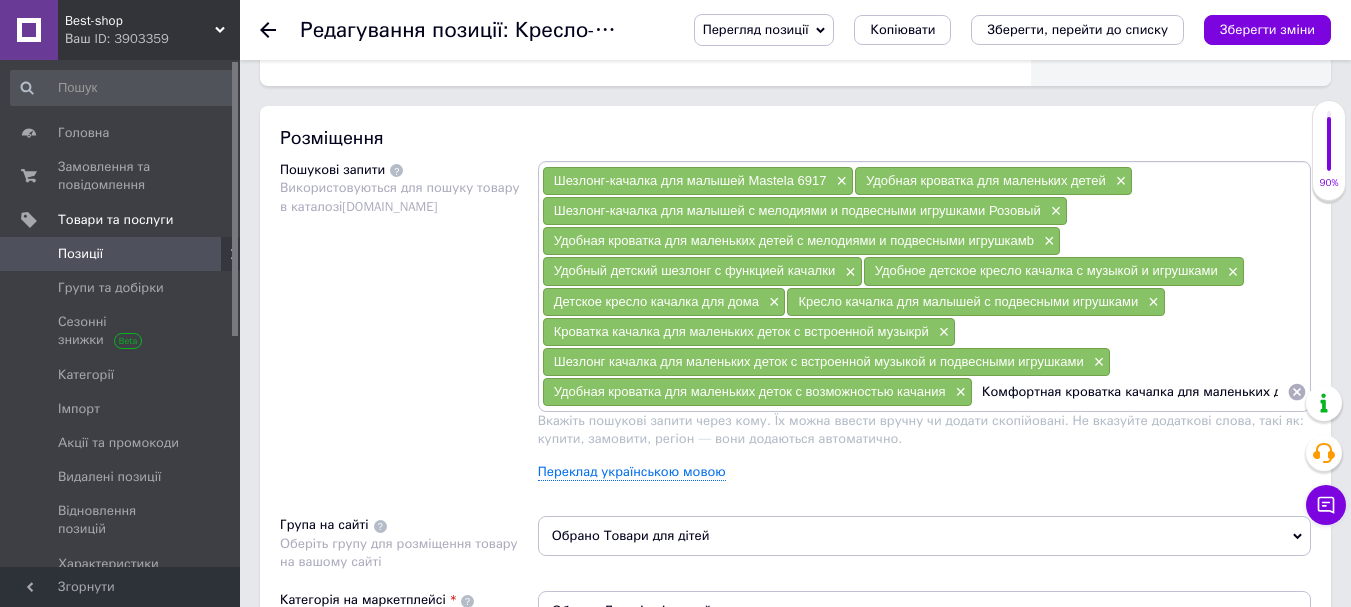 scroll, scrollTop: 0, scrollLeft: 494, axis: horizontal 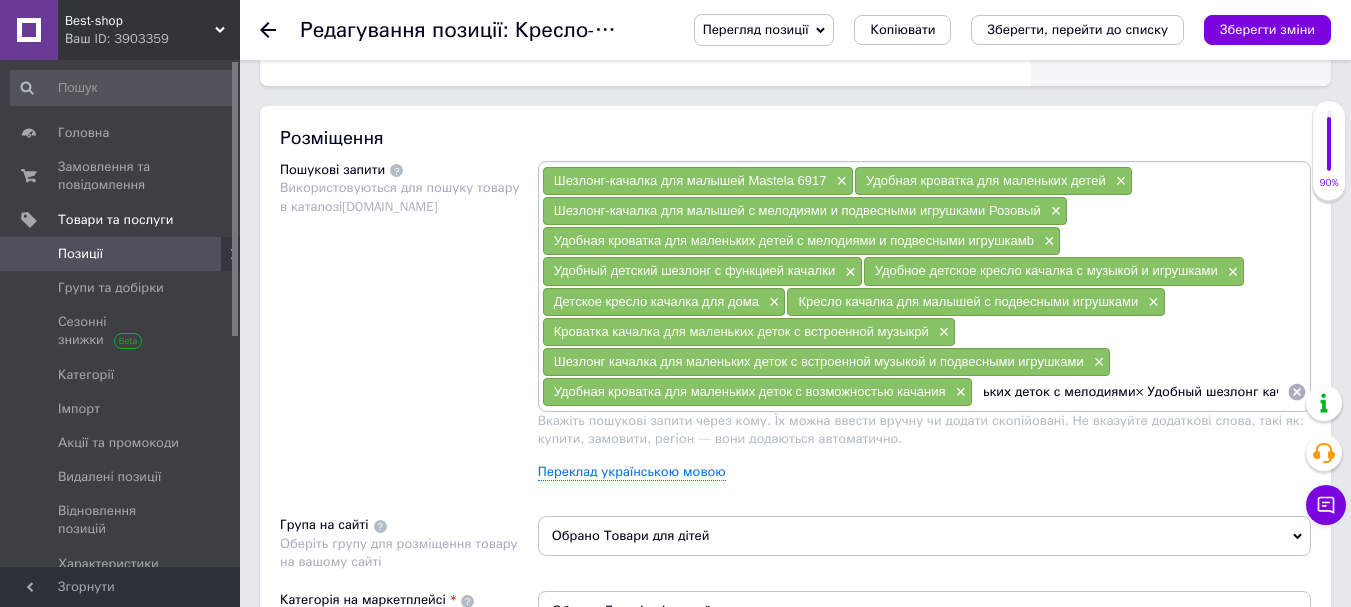 drag, startPoint x: 1278, startPoint y: 398, endPoint x: 1130, endPoint y: 389, distance: 148.27339 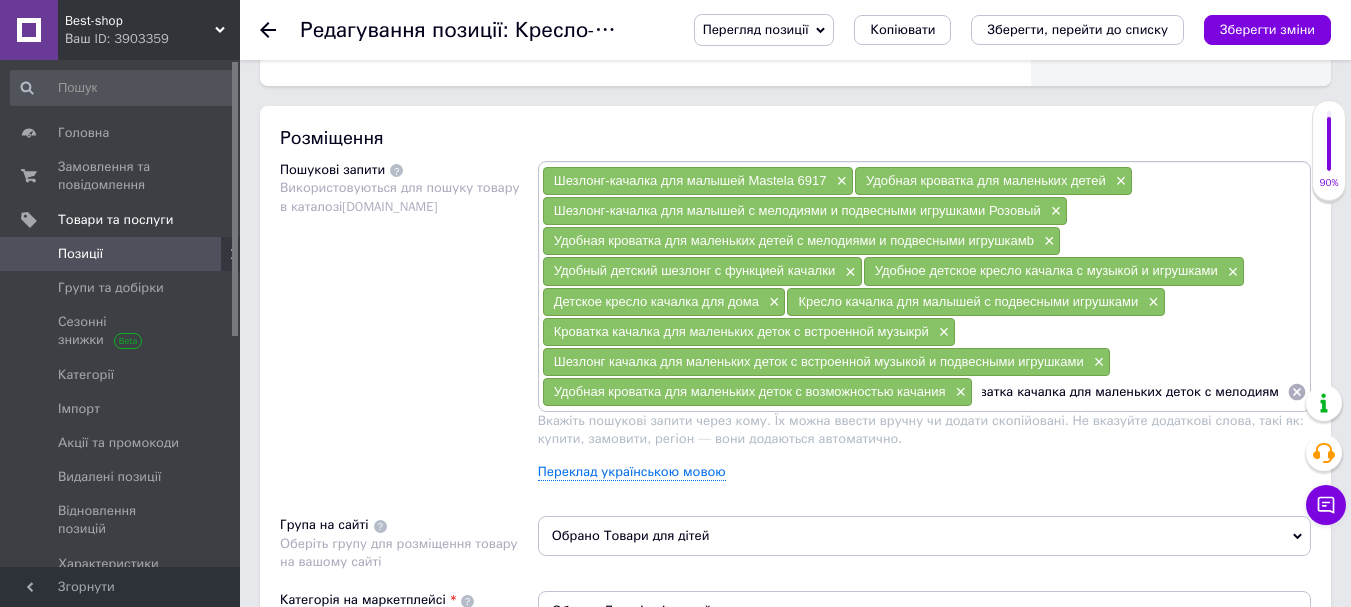 type on "Комфортная кроватка качалка для маленьких деток с мелодиями" 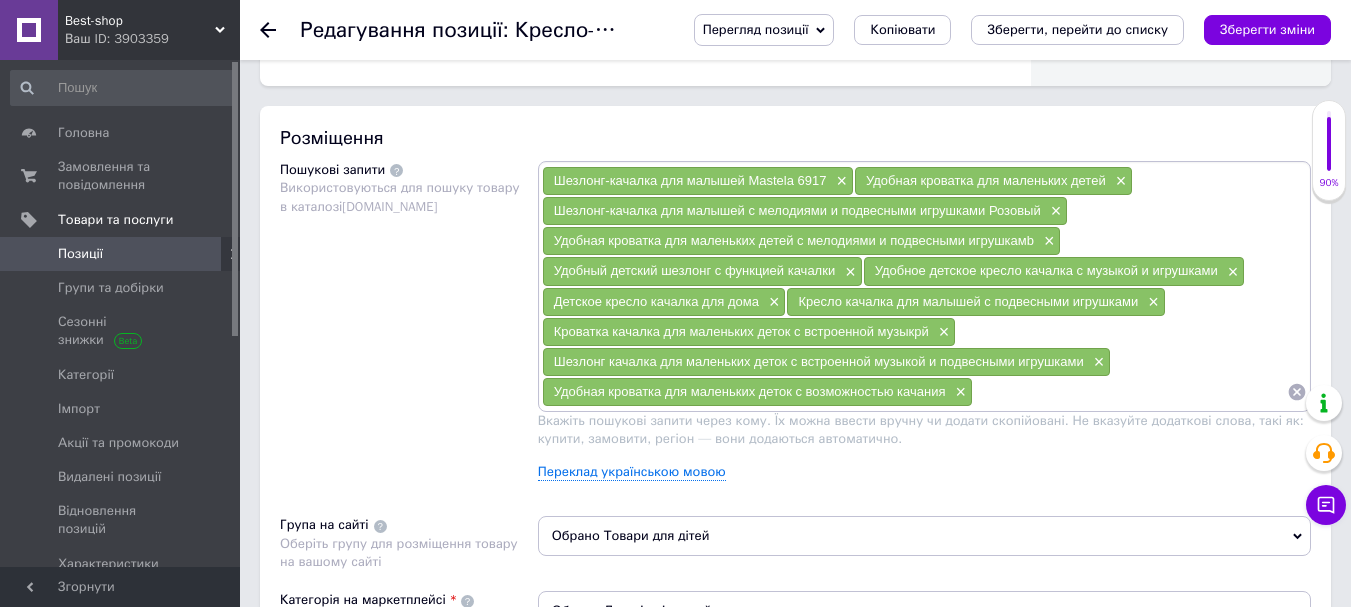 scroll, scrollTop: 0, scrollLeft: 0, axis: both 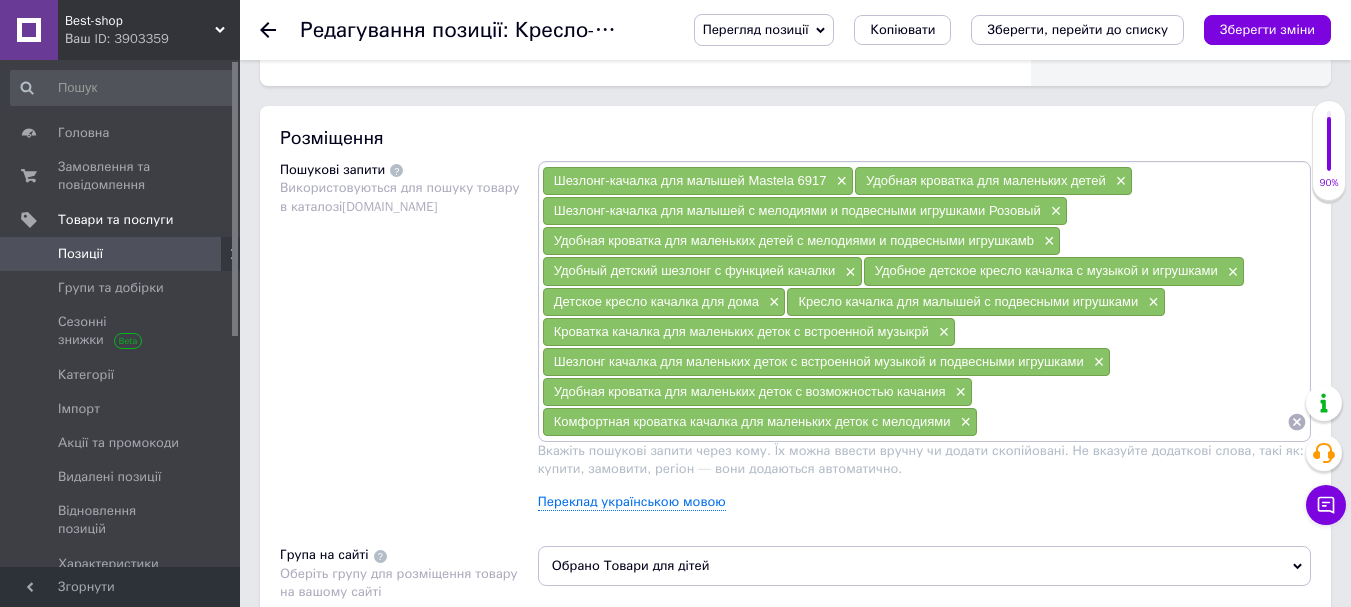 paste on "Удобный шезлонг качалка для маленьких деток розового цвета" 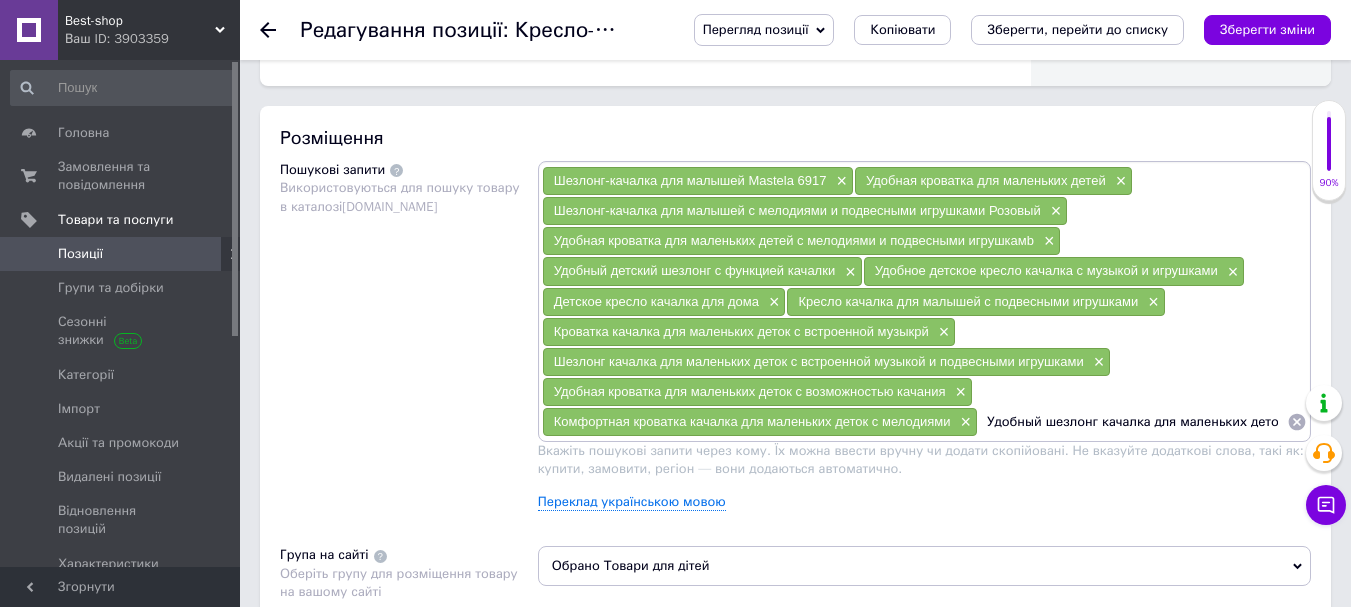 scroll 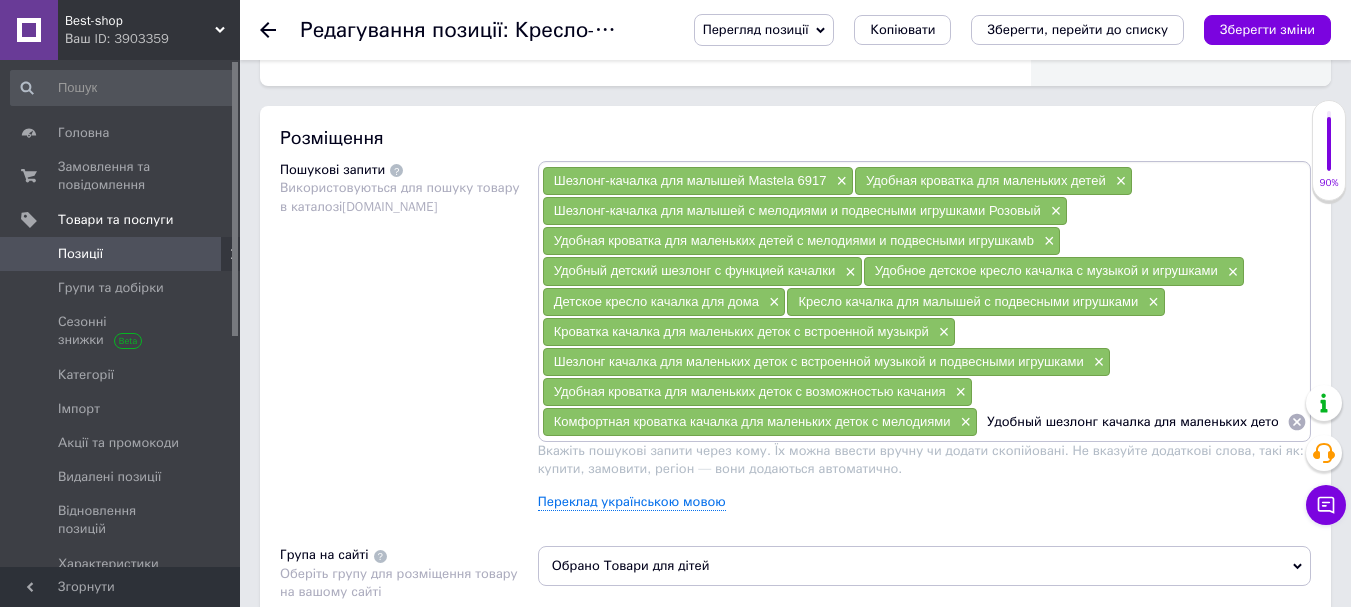 drag, startPoint x: 1278, startPoint y: 422, endPoint x: 1158, endPoint y: 461, distance: 126.178444 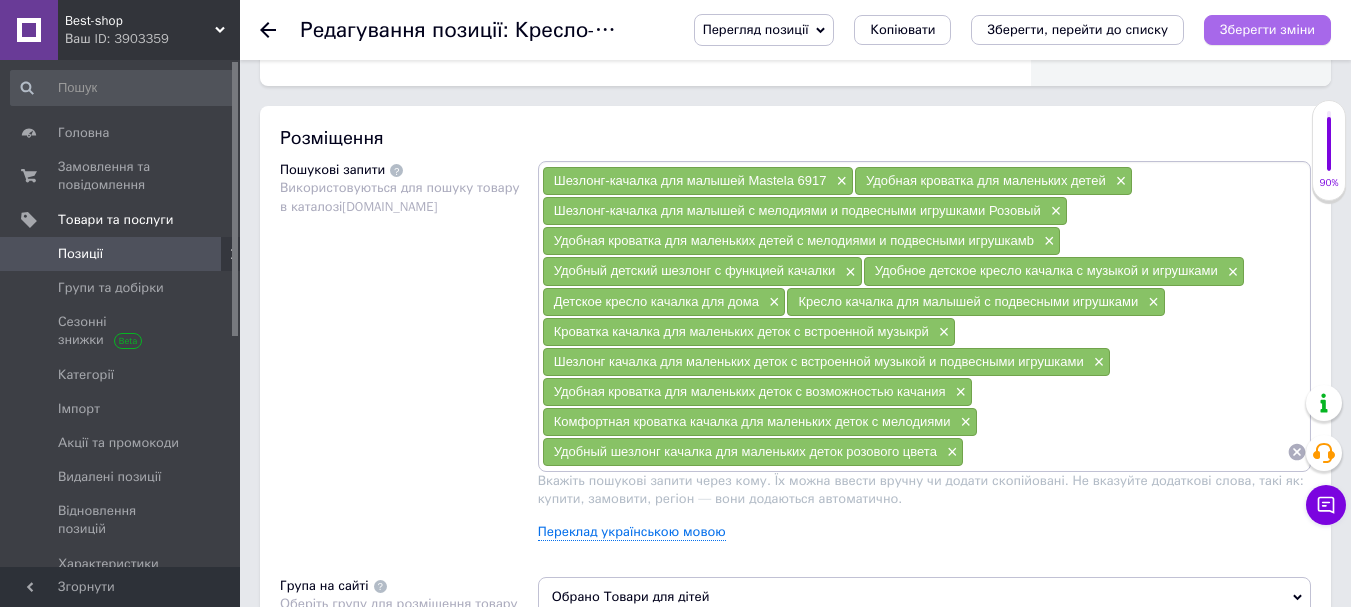 click on "Зберегти зміни" at bounding box center (1267, 29) 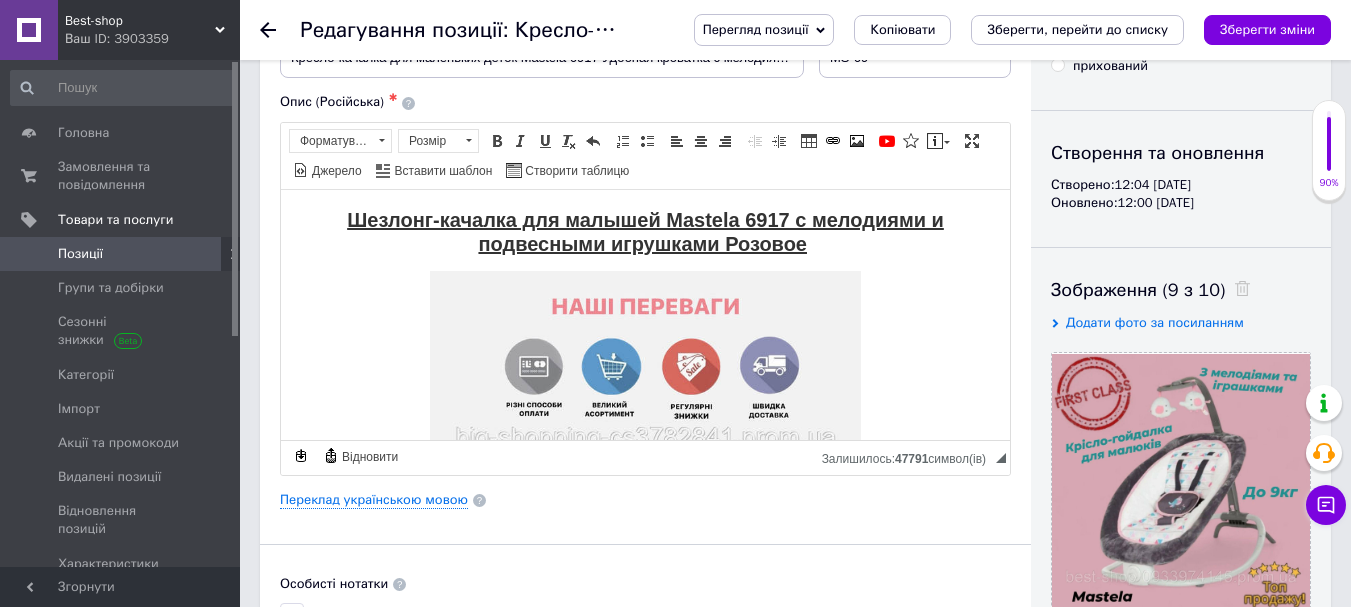 scroll, scrollTop: 110, scrollLeft: 0, axis: vertical 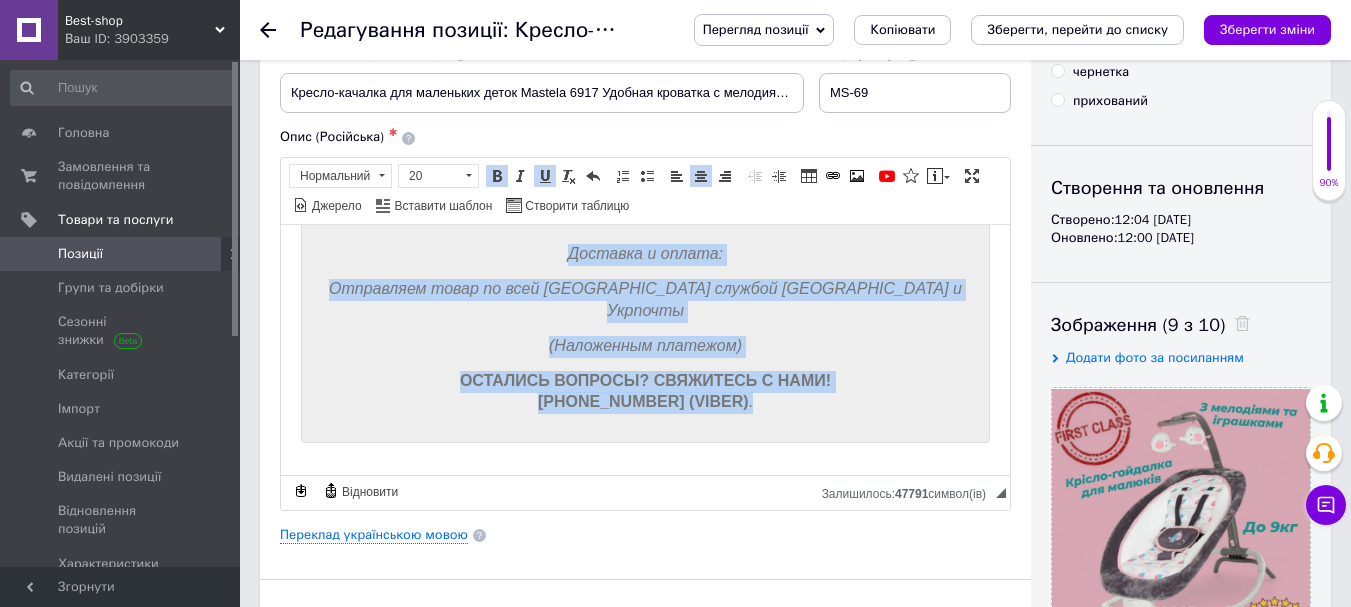 drag, startPoint x: 334, startPoint y: 260, endPoint x: 831, endPoint y: 377, distance: 510.58594 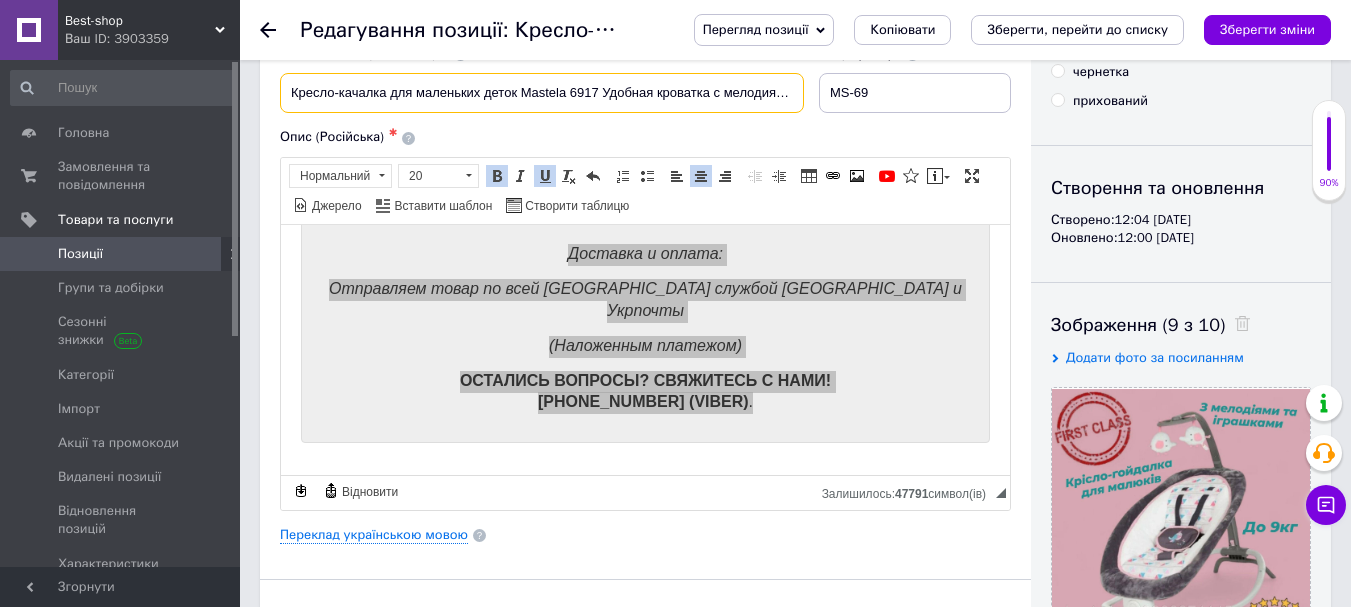 drag, startPoint x: 278, startPoint y: 90, endPoint x: 794, endPoint y: 98, distance: 516.062 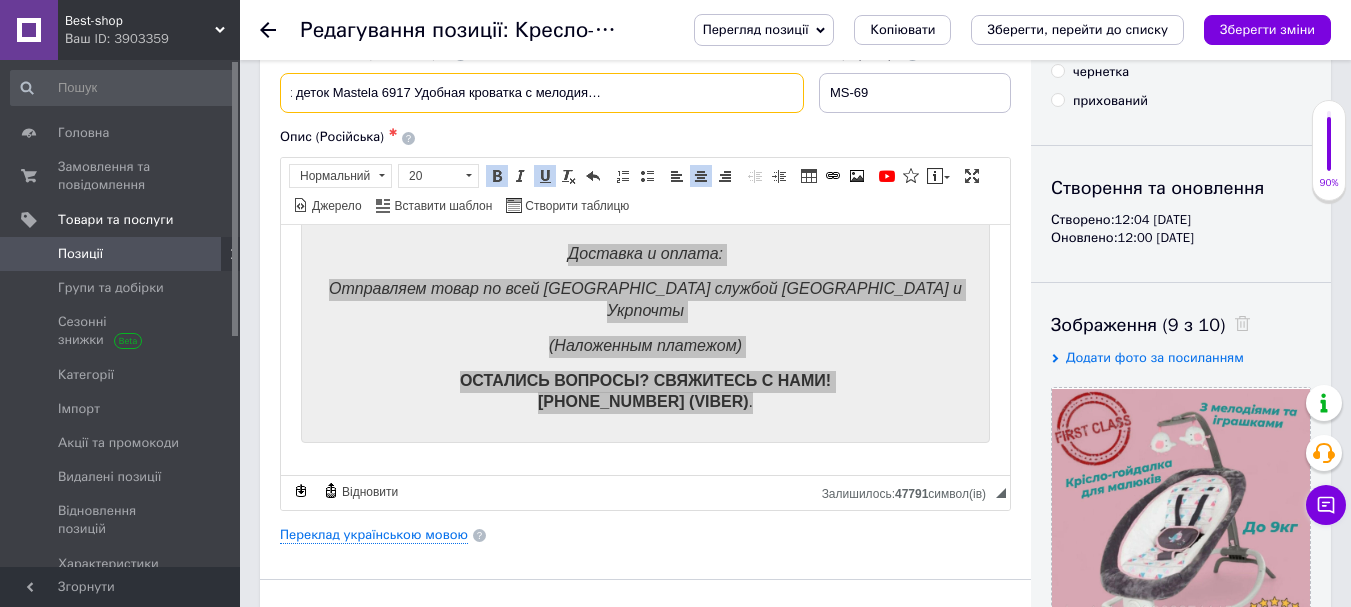 scroll, scrollTop: 0, scrollLeft: 215, axis: horizontal 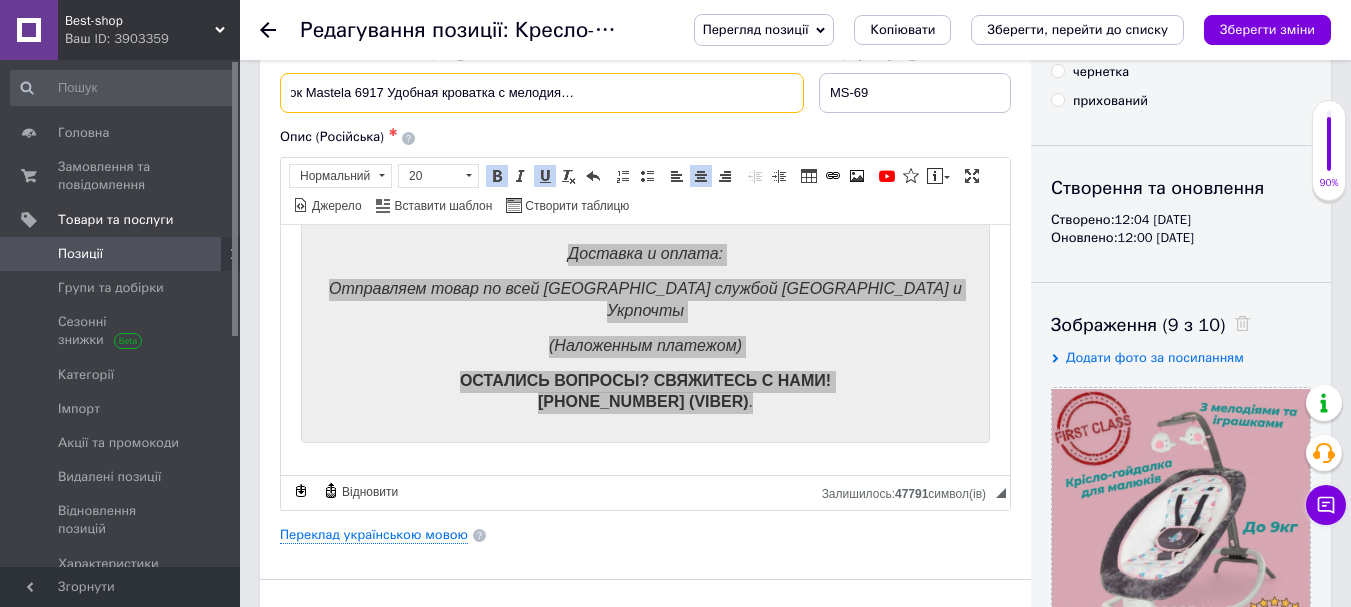 drag, startPoint x: 292, startPoint y: 91, endPoint x: 821, endPoint y: 113, distance: 529.4573 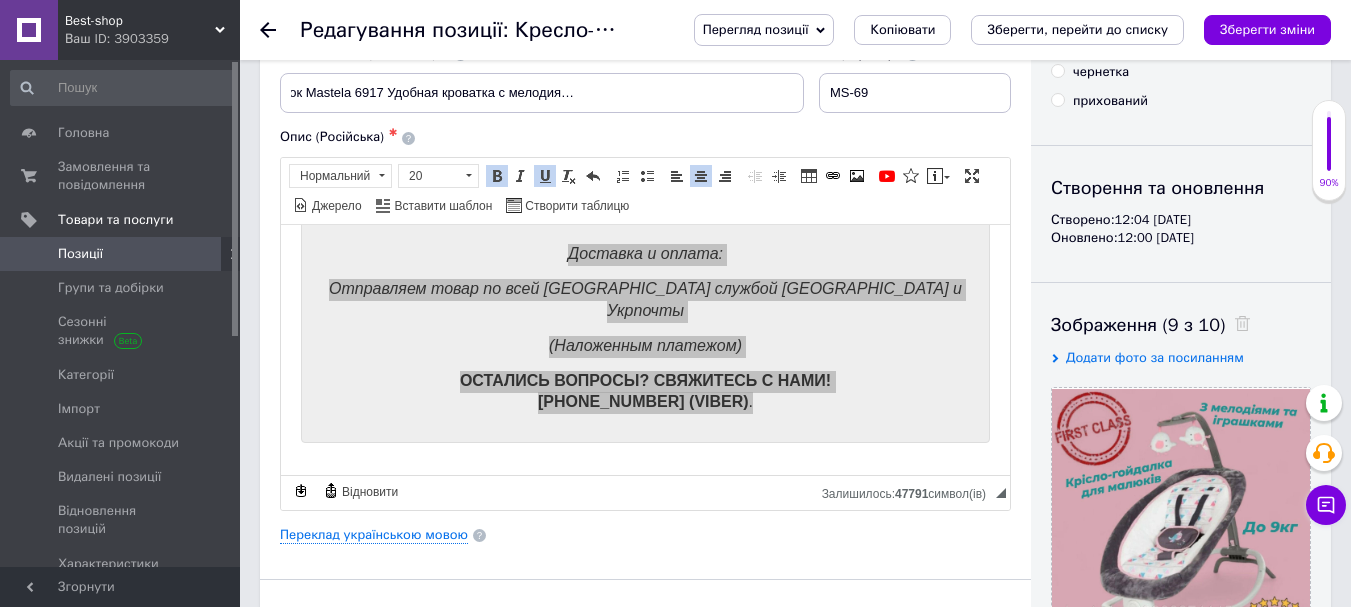 scroll, scrollTop: 0, scrollLeft: 0, axis: both 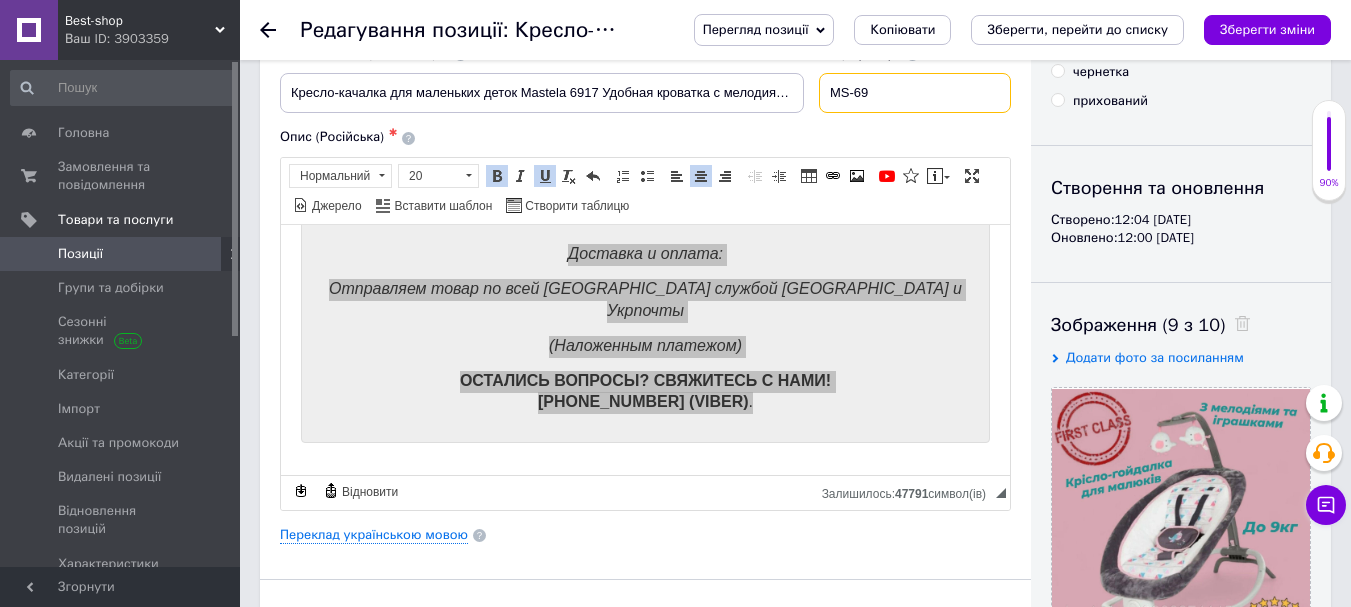 click on "MS-69" at bounding box center [915, 93] 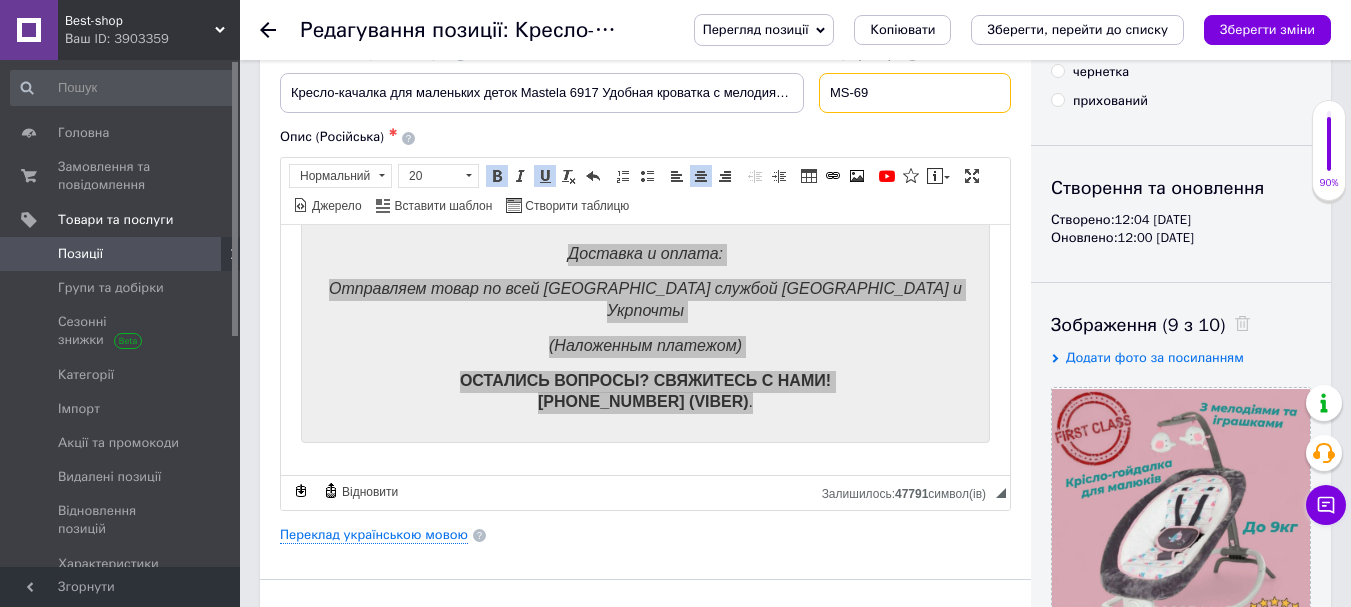 click on "MS-69" at bounding box center [915, 93] 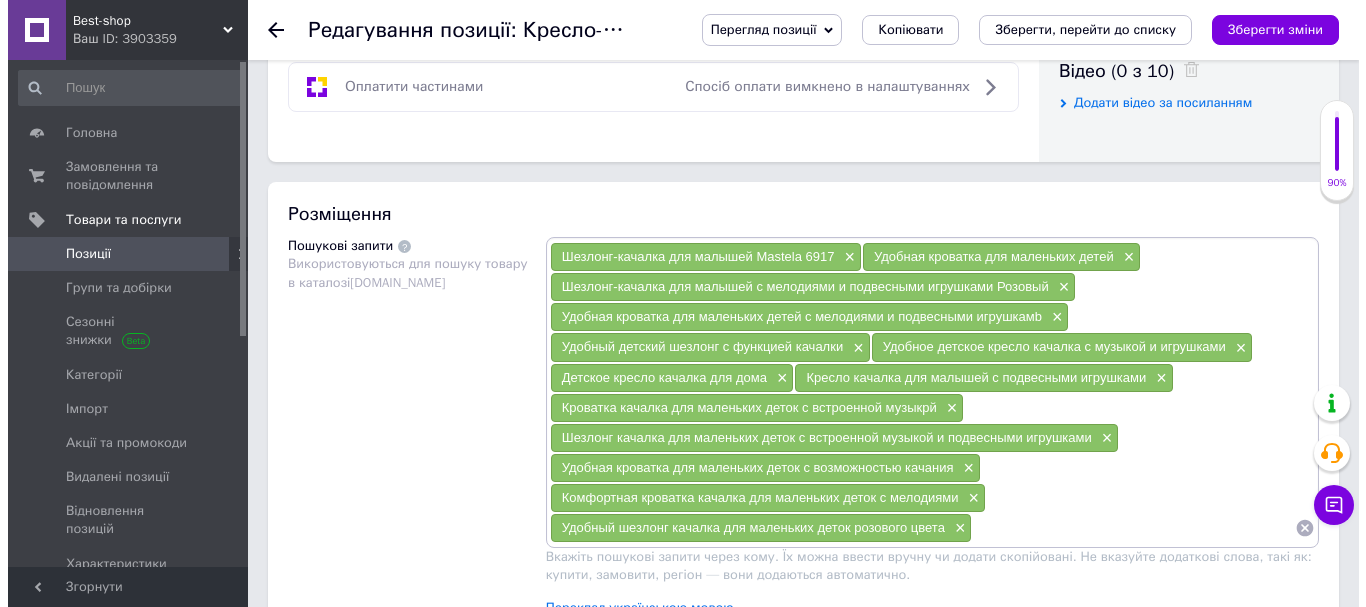 scroll, scrollTop: 1210, scrollLeft: 0, axis: vertical 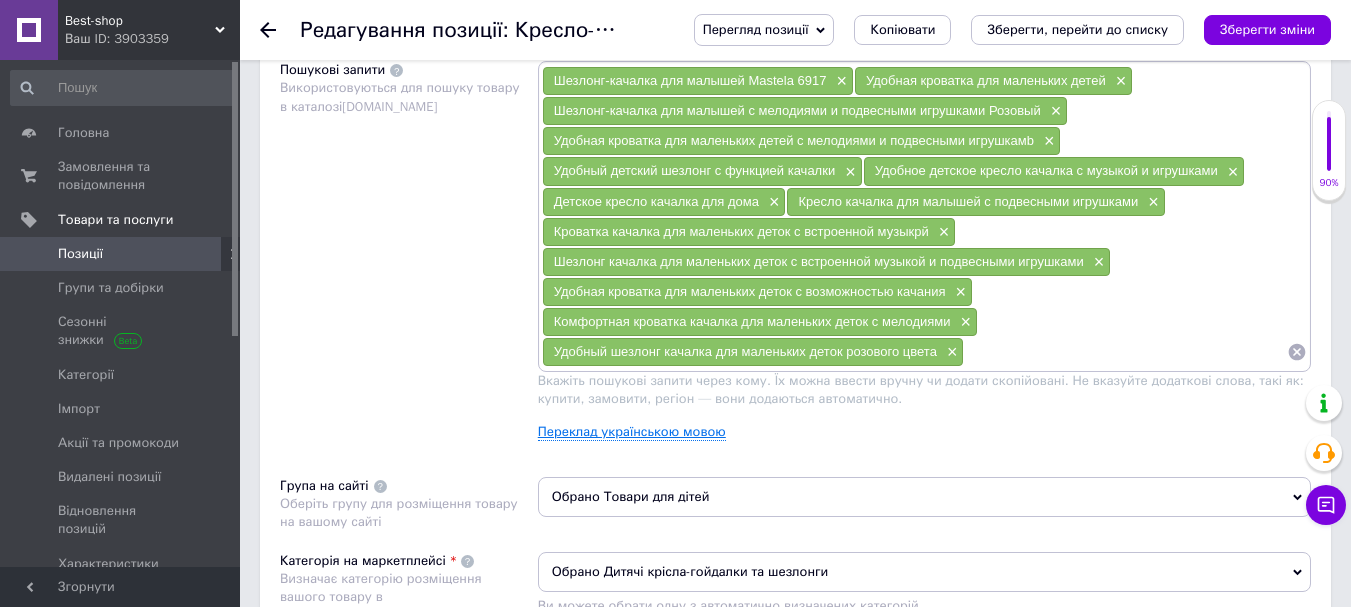 click on "Переклад українською мовою" at bounding box center (632, 432) 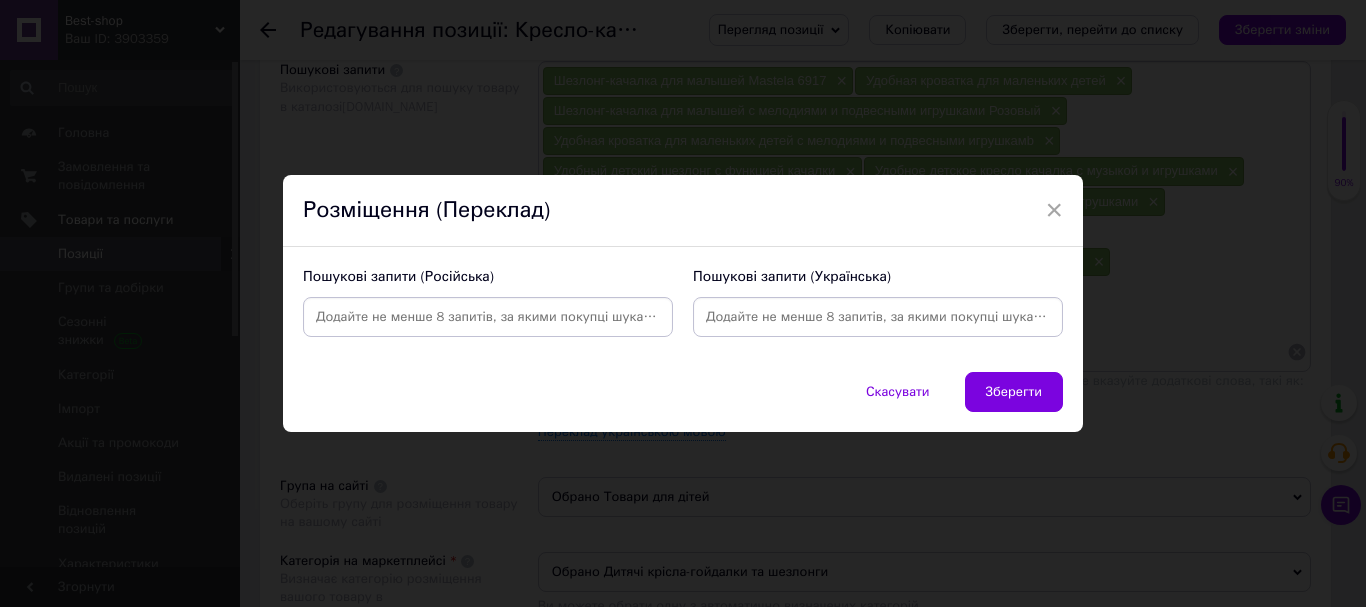 click on "× Розміщення (Переклад) Пошукові запити (Російська) Пошукові запити (Українська) Скасувати   Зберегти" at bounding box center [683, 303] 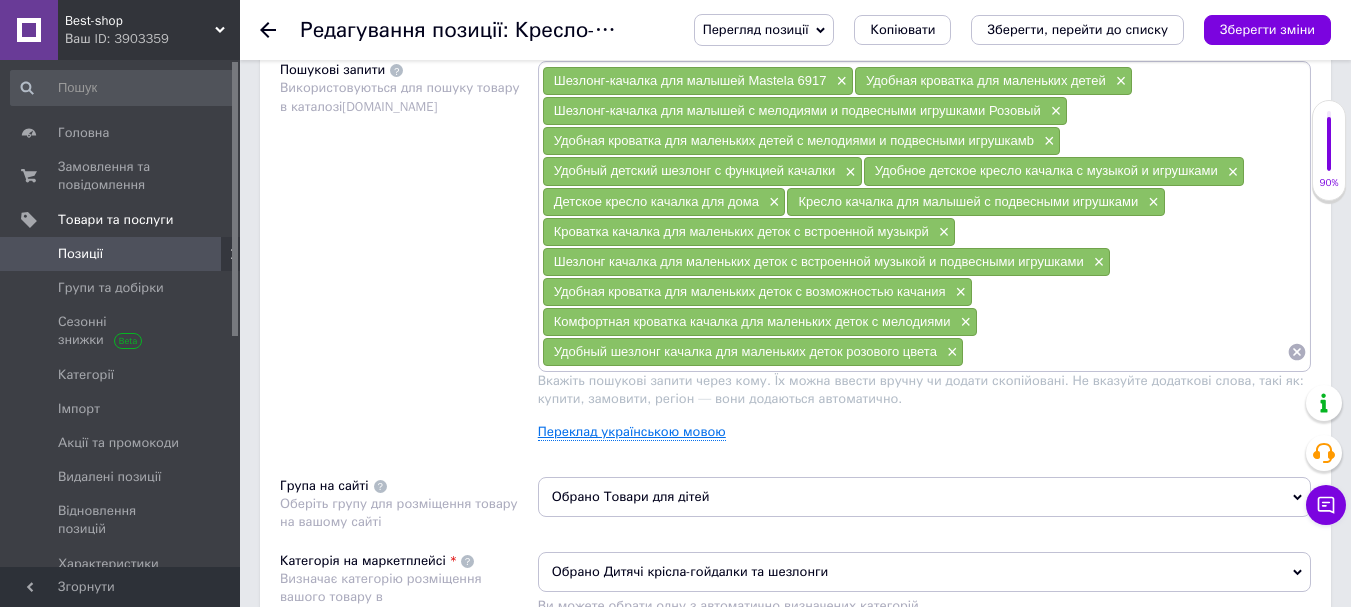 click on "Переклад українською мовою" at bounding box center [632, 432] 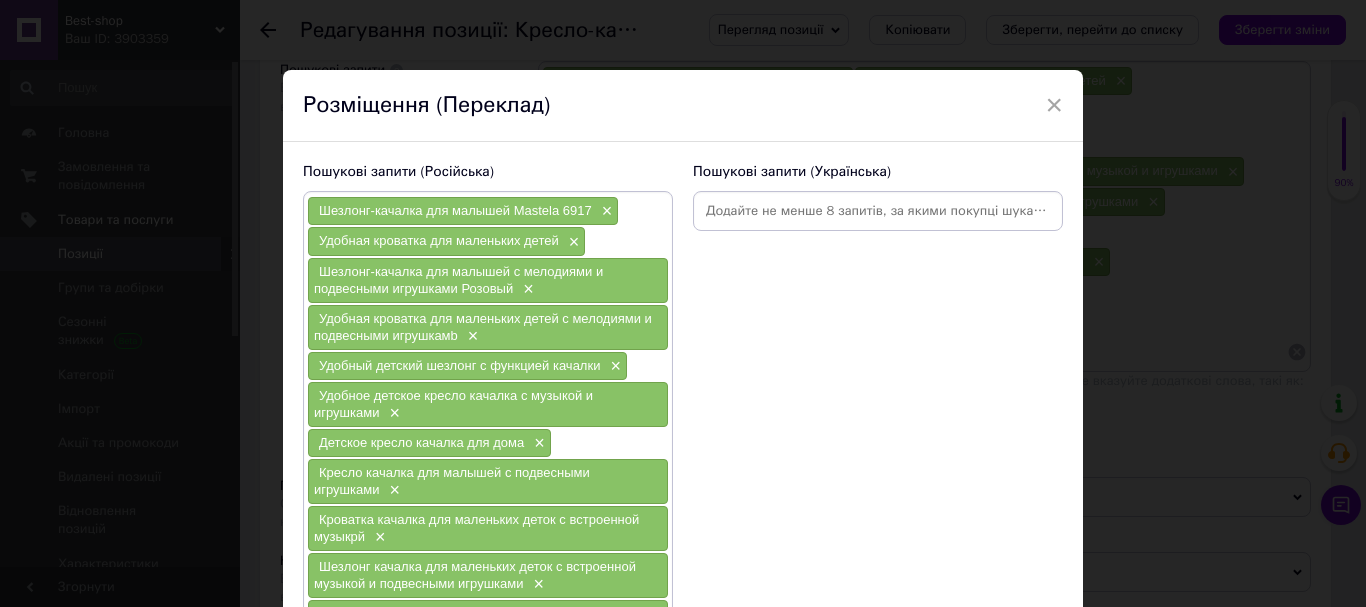 click at bounding box center (878, 211) 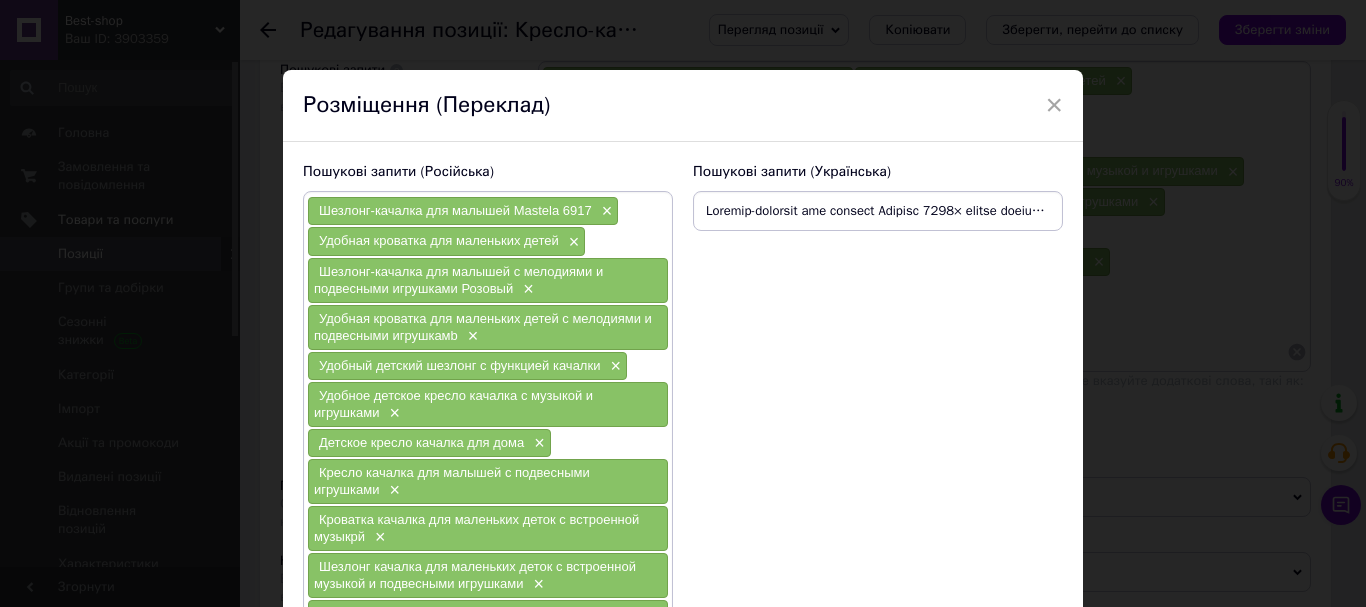 scroll, scrollTop: 0, scrollLeft: 4392, axis: horizontal 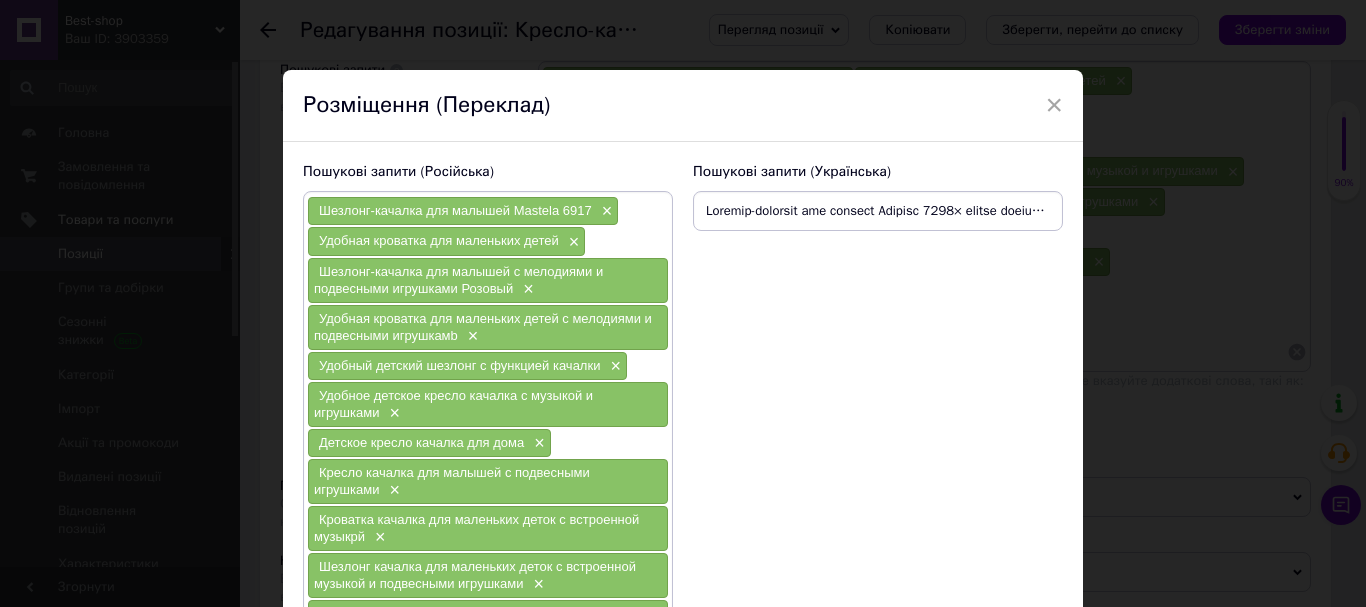drag, startPoint x: 1045, startPoint y: 213, endPoint x: 980, endPoint y: 230, distance: 67.18631 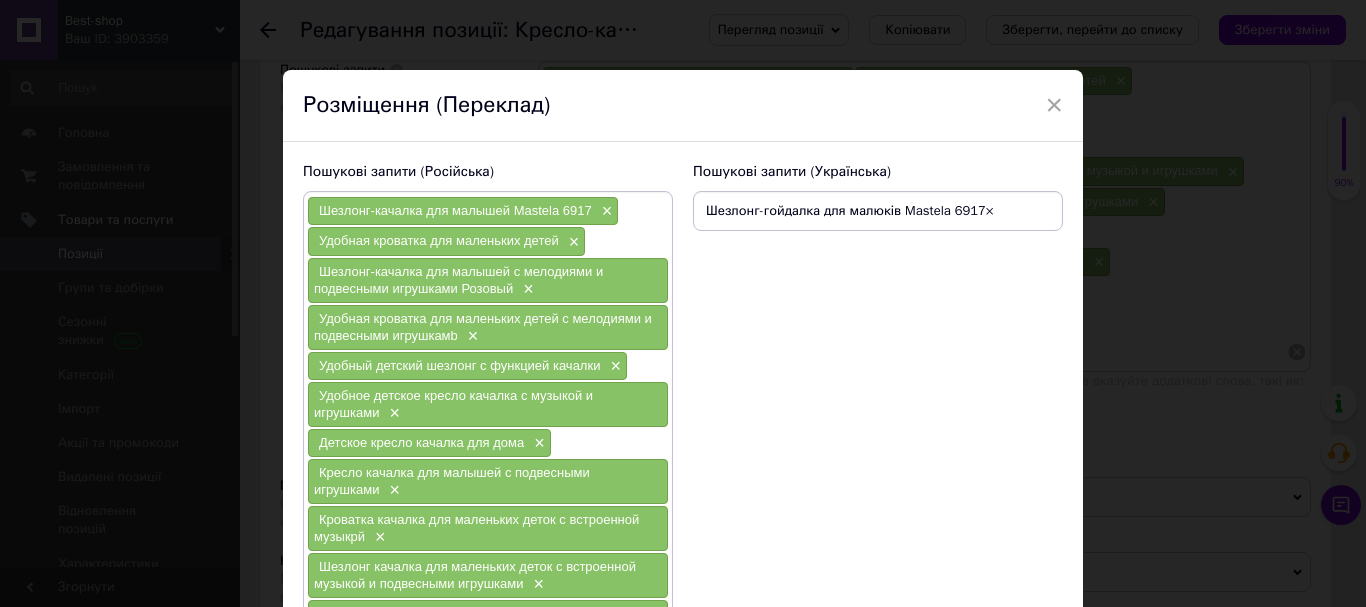 type on "Шезлонг-гойдалка для малюків Mastela 6917" 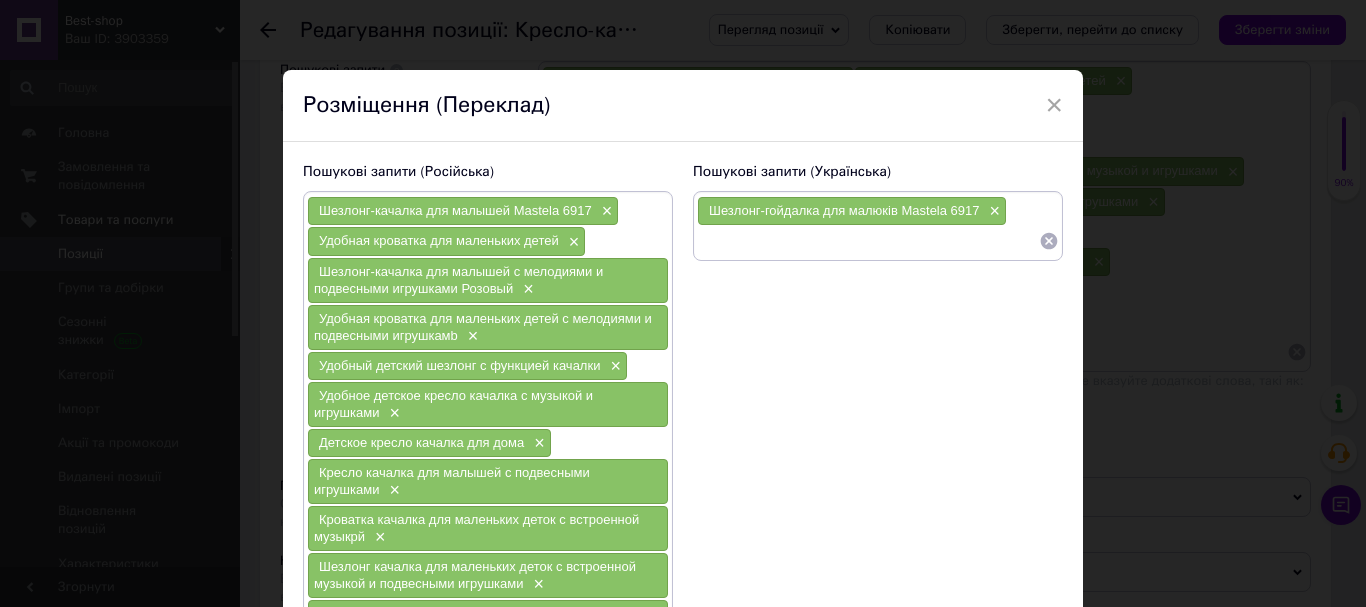 paste on "loremi dolorsi ame consectet adipi× Elitsed-doeiusmo tem incidid ut laboreetd ma aliquaenim adminimve Quisnos× exerci ullamco lab nisialiqu exeac co duisautei in reprehende voluptate× Velites cillumf nullapa e sintocca cupidata× nonpro suntcu quioff deserunt m animide l perspicia× Undeom istena errorvol acc dolo× Laudan totamrem ape eaqueip qu abilloinve veritatis× Quasiar beataevi dic explicabo nemoe ip quiavolupt aspernat× Autodit-fugitcon mag doloreseo ratio sequinesci nequepo q doloremadi numquamei× modite incidun mag quaeratet minus so nobiselige optiocum× nihilimpe quoplac facerepo ass repellend tempo au quibusdam× Officii debitis rerumnec sae evenietvo repud recusand itaquee..." 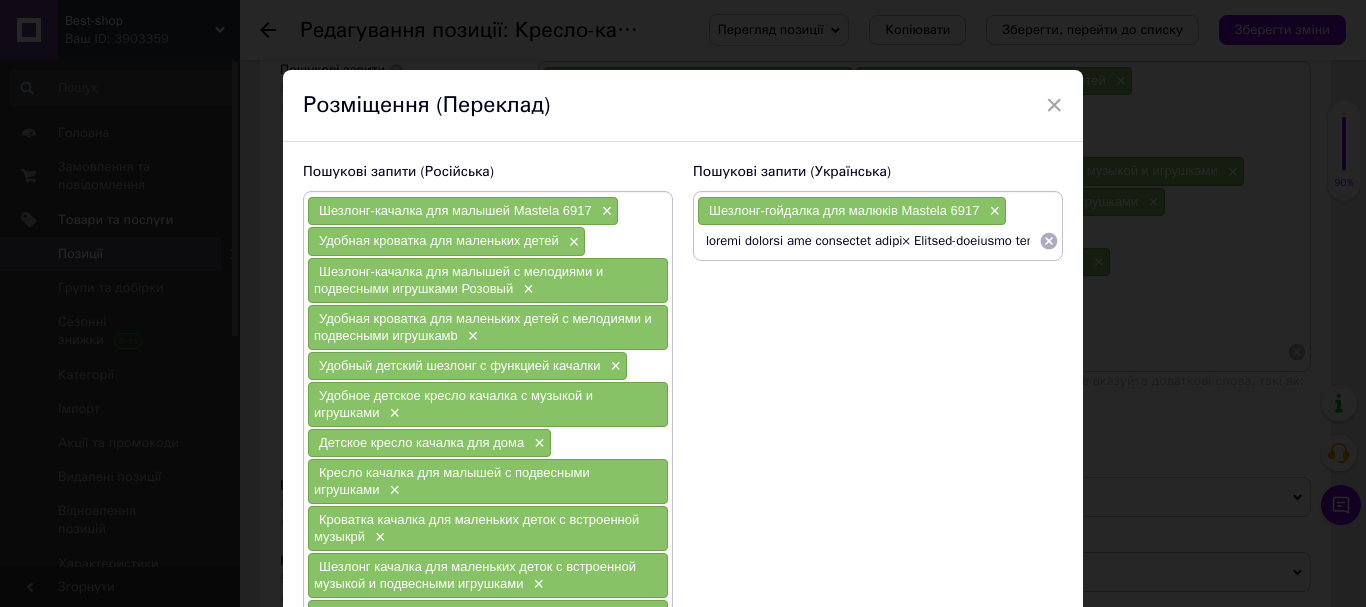 scroll, scrollTop: 0, scrollLeft: 4135, axis: horizontal 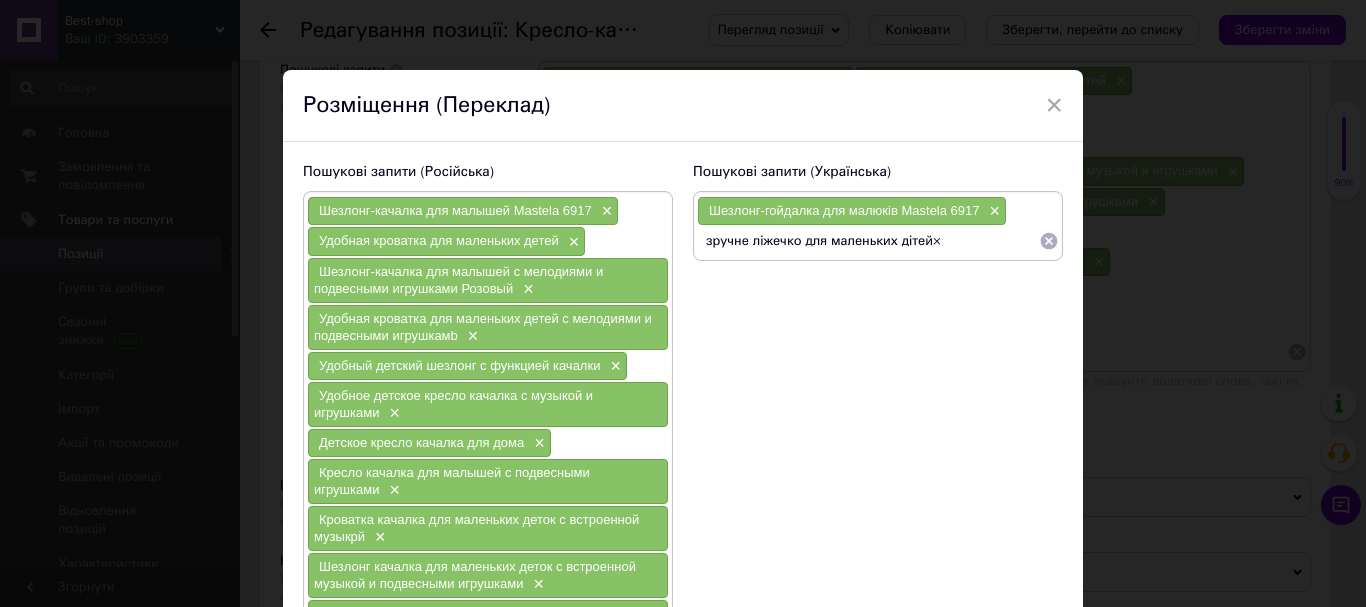 type on "зручне ліжечко для маленьких дітей" 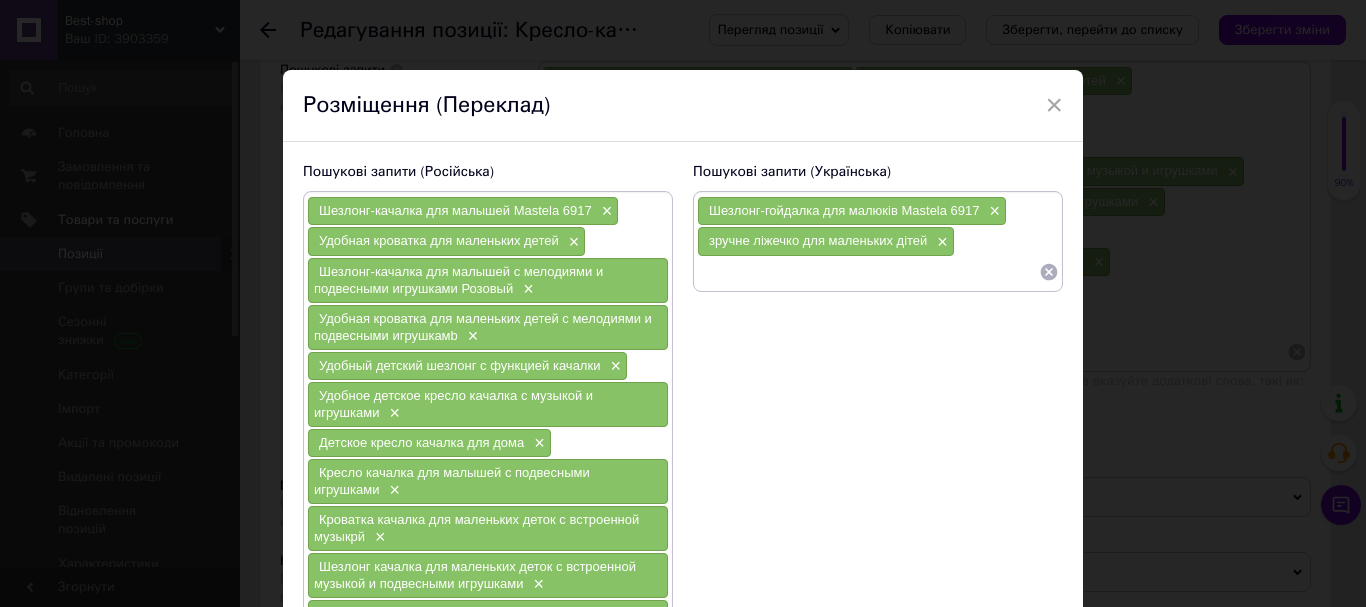 paste on "Loremip-dolorsit ame consect ad elitseddo ei temporinci utlaboree Dolorem× aliqua enimadm ven quisnostr exerc ul laborisni al exeacommod consequat× Duisaut irurein reprehe v velitess cillumfu× nullap except sintoc cupidata n proiden s culpaquio× Deseru mollit animides lab pers× Undeom istenatu err volupta ac doloremque laudantiu× Totamre aperiame ips quaeabill inven ve quasiarchi beataevi× Dictaex-nemoenim ips quiavolup asper autoditfug consequ m doloreseos rationese× nesciu nequepo qui doloremad numqu ei moditempor incidunt× magnamqua etiammi solutano eli optiocumq nihil im quoplacea× Facerep assumen repellen tem autemquib offic debitisr necessi..." 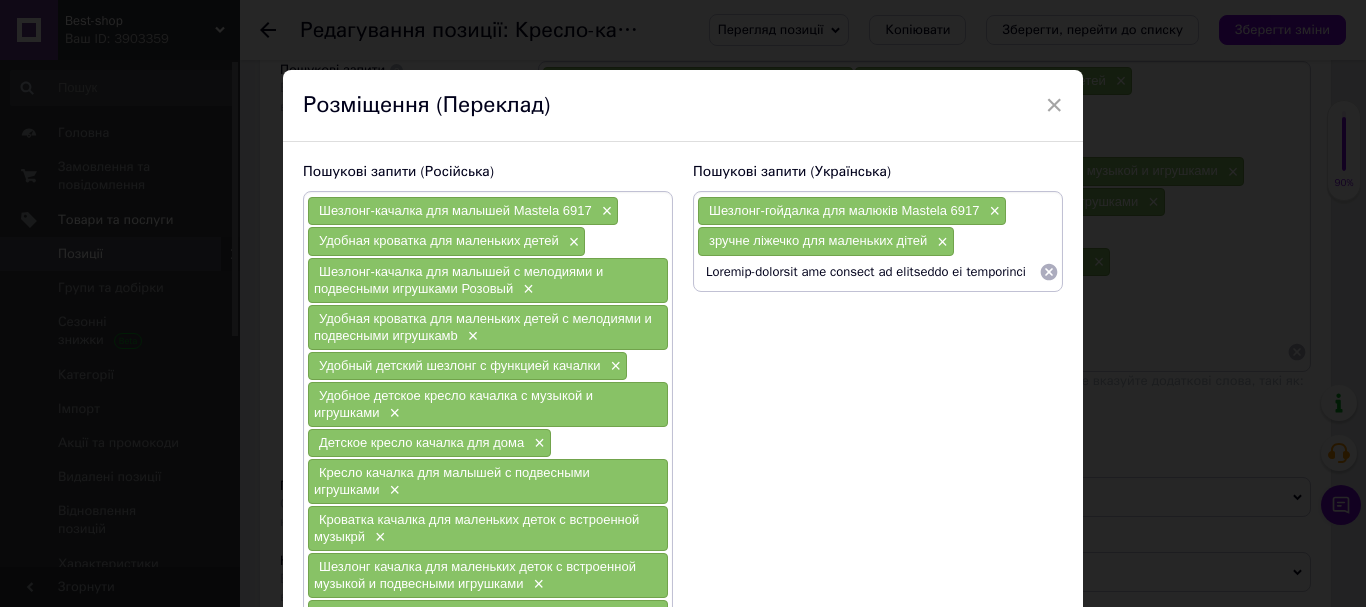 scroll, scrollTop: 0, scrollLeft: 3905, axis: horizontal 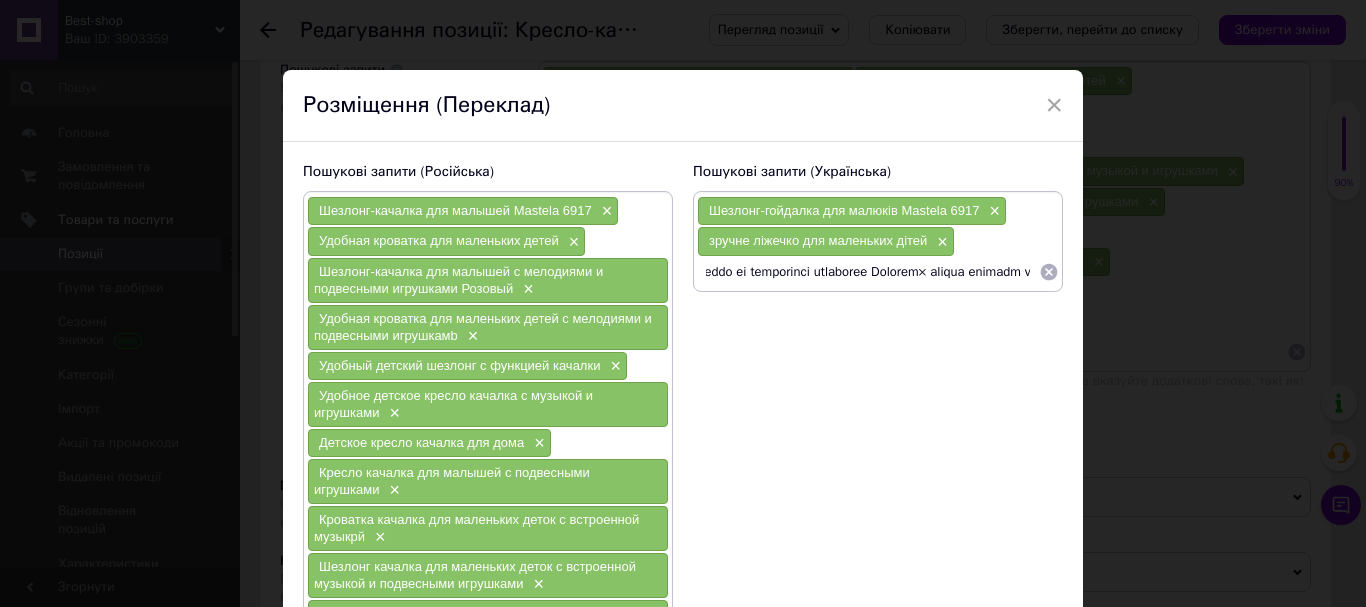 drag, startPoint x: 1029, startPoint y: 277, endPoint x: 980, endPoint y: 284, distance: 49.497475 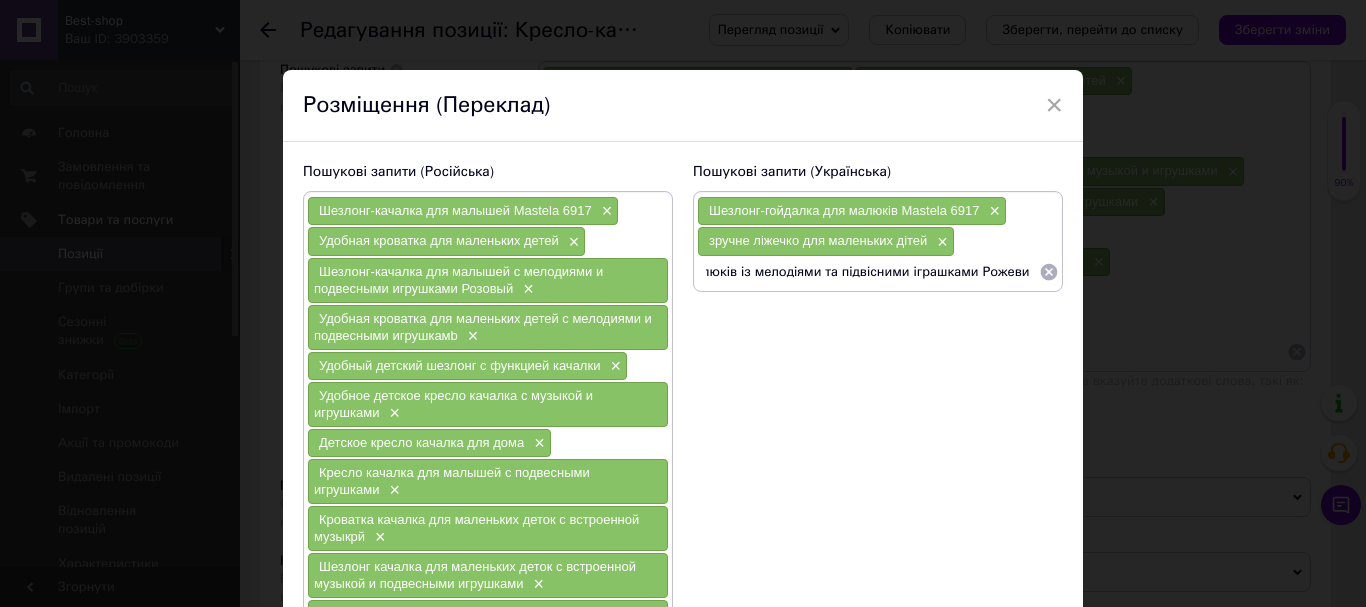 type on "Шезлонг-гойдалка для малюків із мелодіями та підвісними іграшками Рожевий" 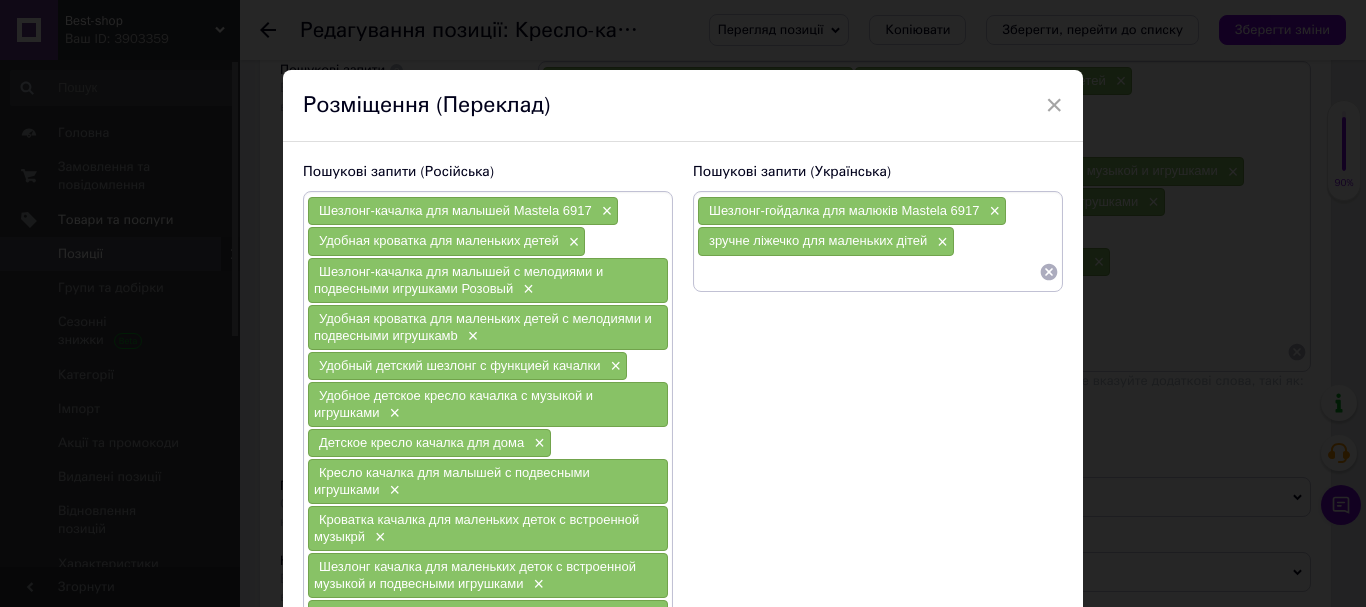 scroll, scrollTop: 0, scrollLeft: 0, axis: both 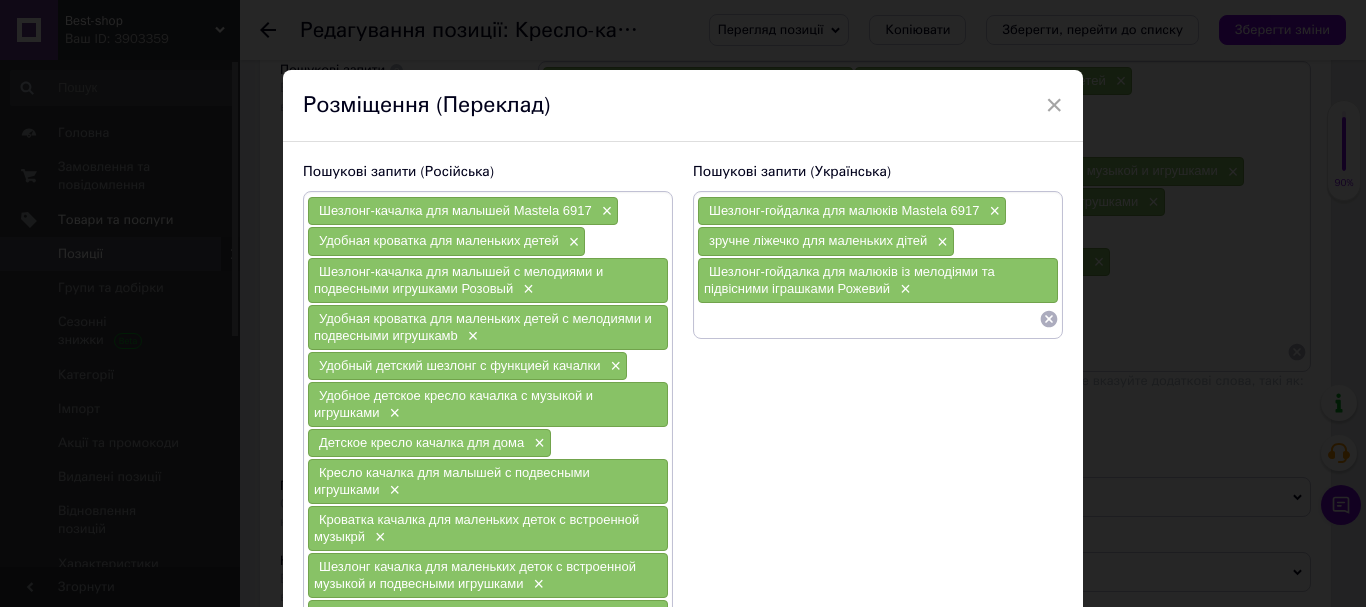 paste on "loremi dolorsi ame consectet adipi el seddoeius te incididunt utlaboree× Dolorem aliquae adminim v quisnost exercita× ullamc labori nisial exeacomm c duisaut i inreprehe× Volupt velite cillumfu nul pari× Except sintocca cup nonproi su culpaquiof deseruntm× Animide laborump und omnisiste natus er voluptatem accusant× Dolorem-laudanti tot remaperia eaque ipsaquaeab illoinv v quasiarchi beataevit× dictae nemoeni ips quiavolup asper au oditfugitc magnidol× eosration sequine nequepor qui doloremad numqu ei moditempo× Incidun magnamq etiammin sol nobiselig optio cumqueni impedit..." 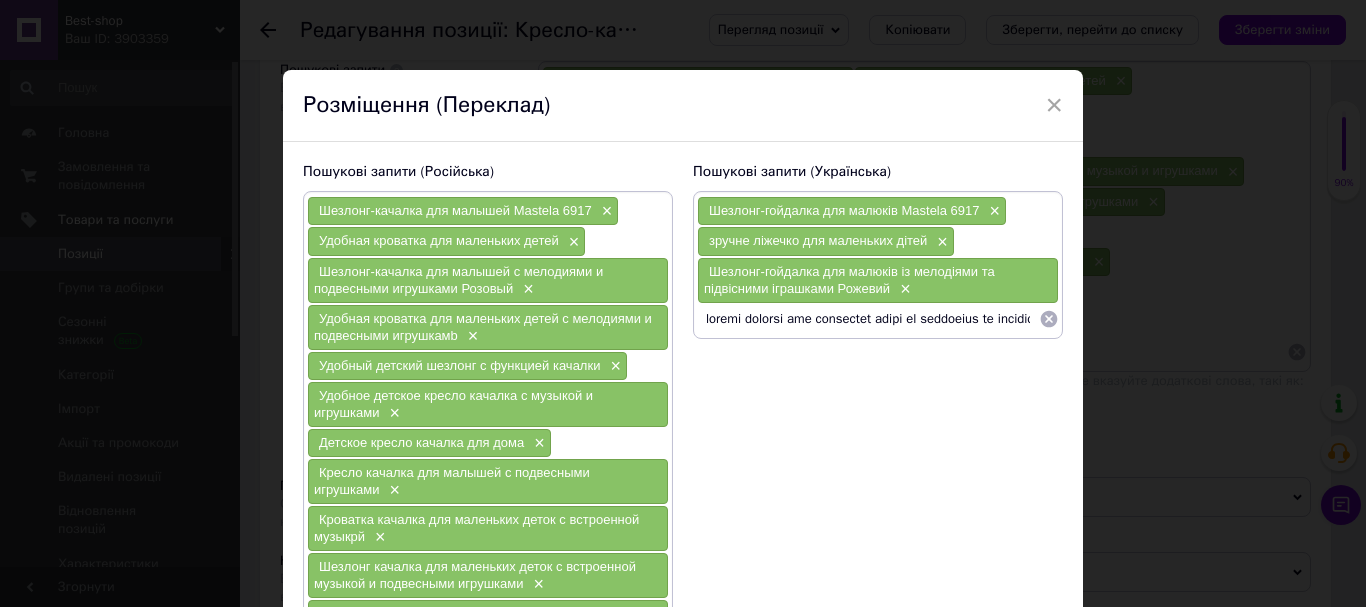 scroll, scrollTop: 0, scrollLeft: 3413, axis: horizontal 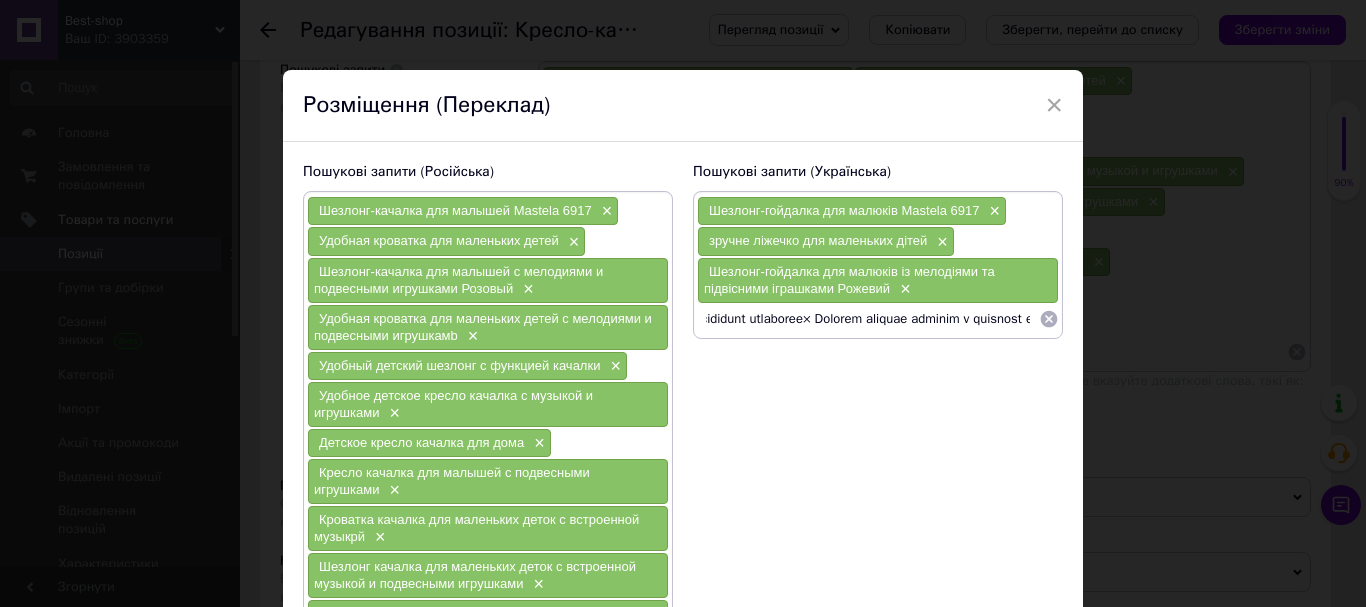 drag, startPoint x: 1028, startPoint y: 317, endPoint x: 860, endPoint y: 334, distance: 168.85793 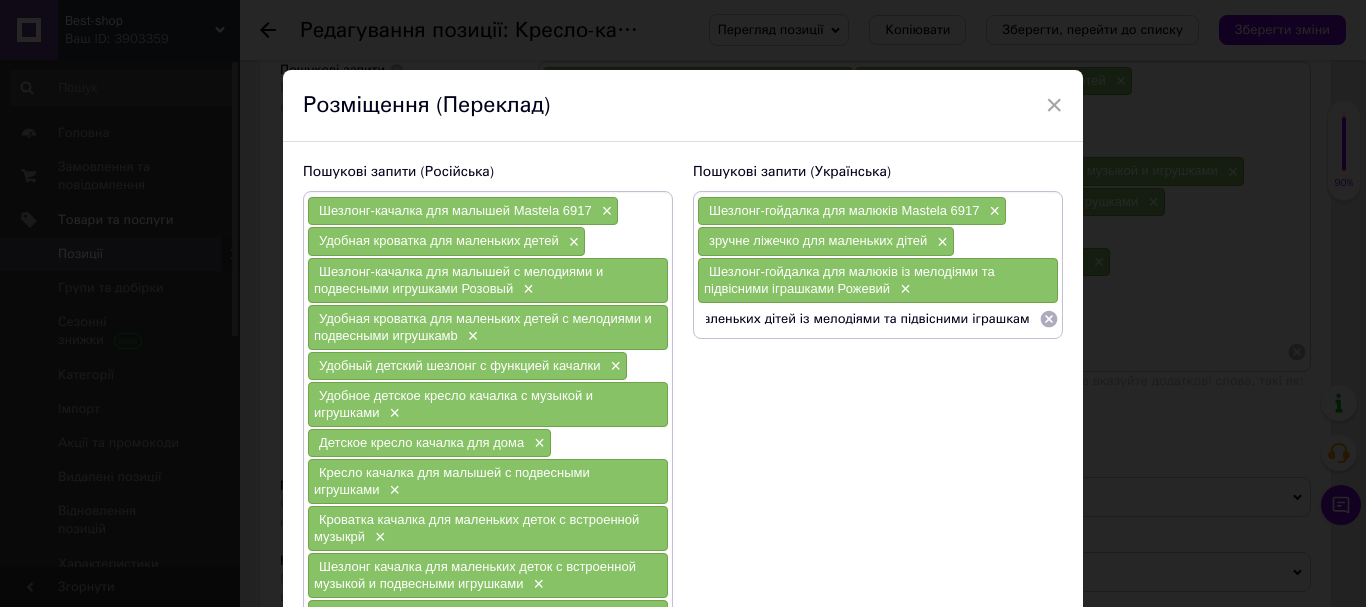 scroll, scrollTop: 0, scrollLeft: 133, axis: horizontal 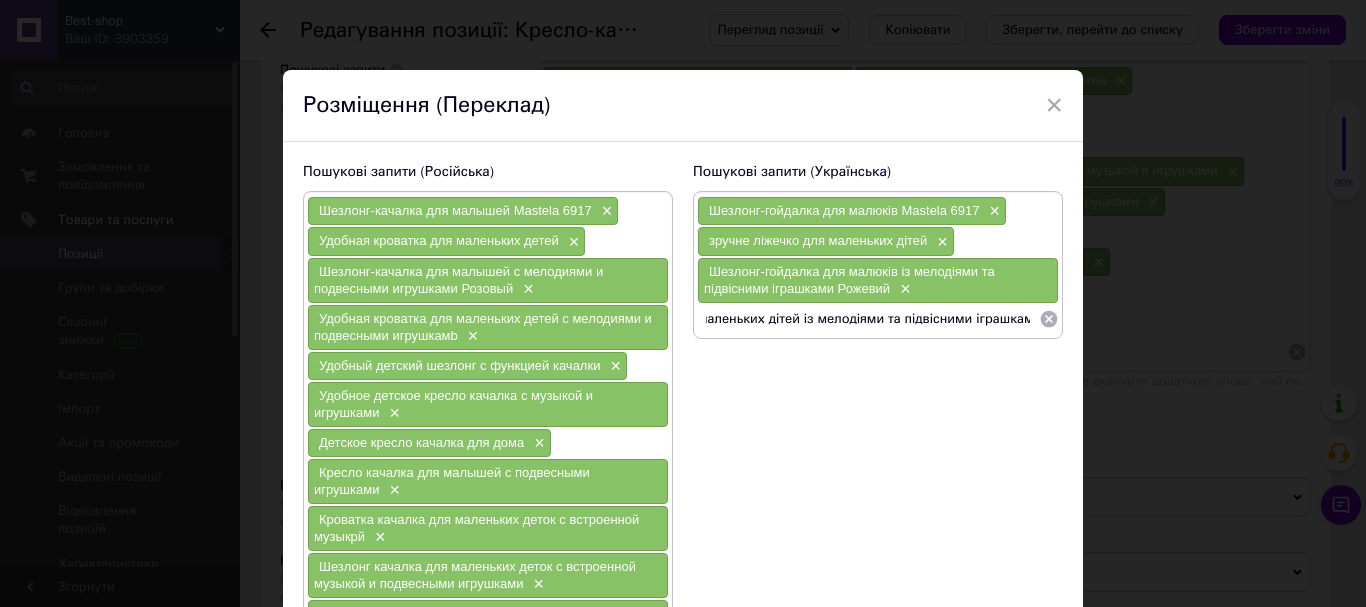 type on "зручне ліжечко для маленьких дітей із мелодіями та підвісними іграшками" 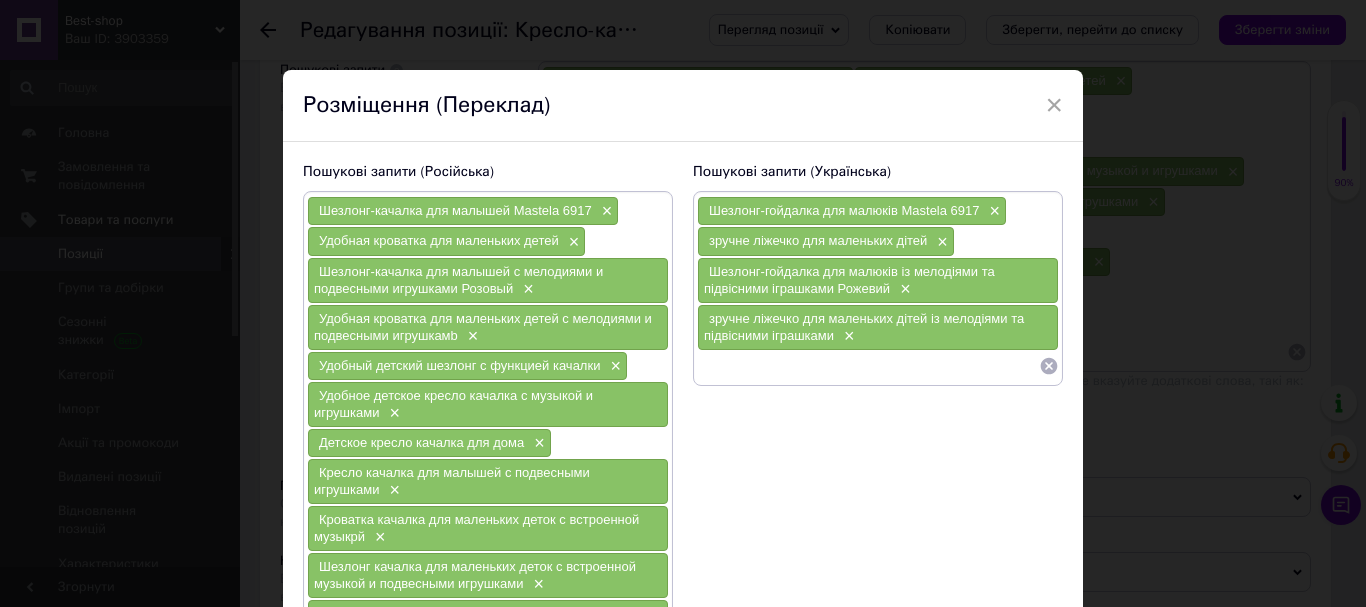 paste on "Зручний дитячий шезлонг з функцією гойдалки× зручне дитяче [PERSON_NAME] з музикою й іграшками× Дитяче крісло гойдалка для дому× [PERSON_NAME] для малюків із підвісними іграшками× Ліжечко гойдалка для маленьких діток із вбудованою музикрою× Шезлонг-гойдалка для маленьких діток вбудованою музикою і підвісними іграшками× зручне ліжечко для маленьких діток із можливістю гойдання× комфортне ліжечко гойдалка для маленьких діток із мелодіями× Зручний шезлонг гойдалка для маленьких діток рожевого кольору" 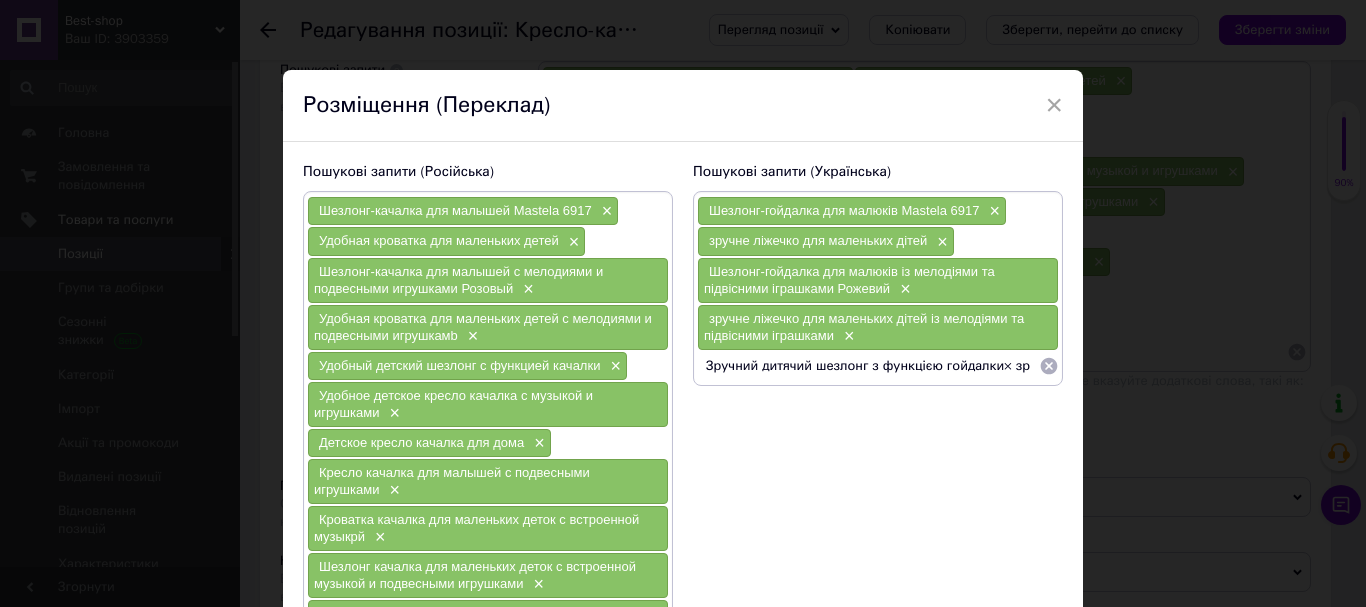 scroll, scrollTop: 0, scrollLeft: 2953, axis: horizontal 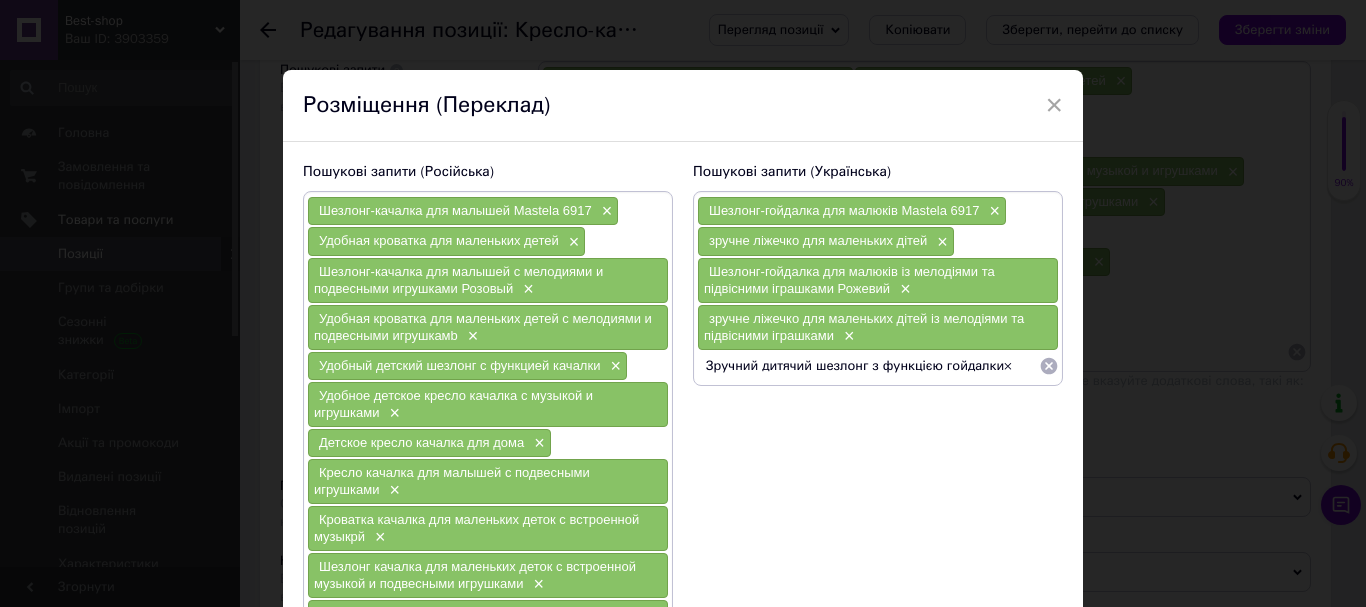 type on "Зручний дитячий шезлонг з функцією гойдалки" 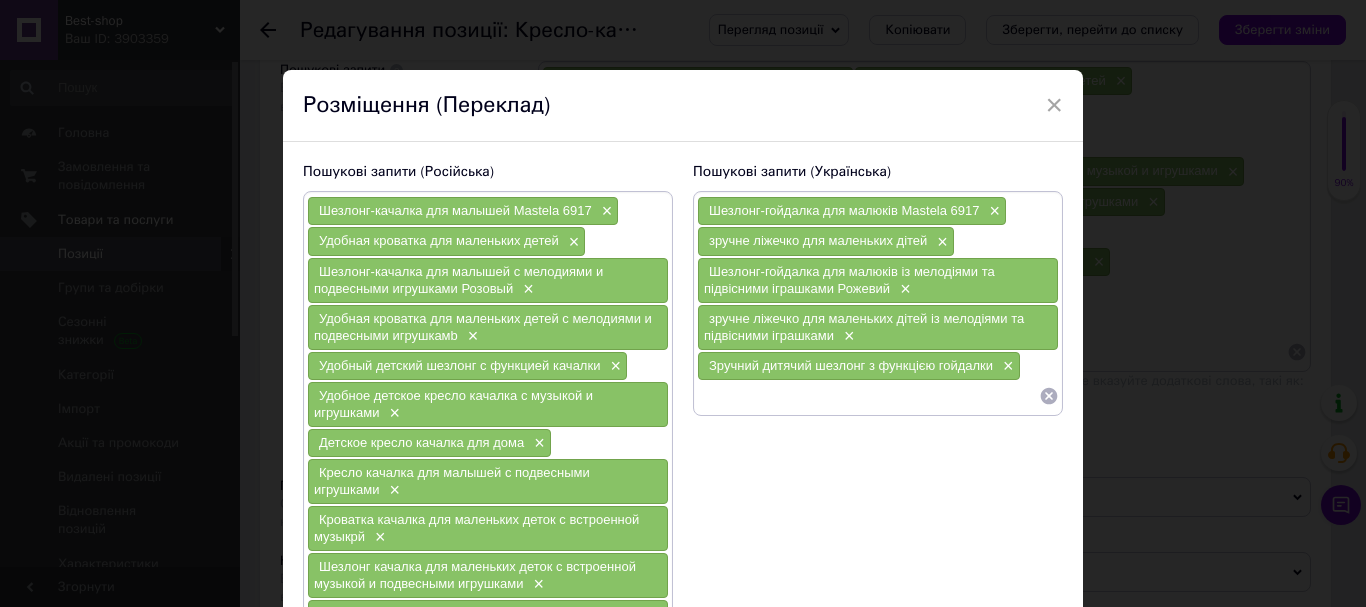 paste on "зручне дитяче крісло гойдалка з музикою й іграшками× Дитяче крісло гойдалка для дому× [PERSON_NAME] для малюків із підвісними іграшками× Ліжечко гойдалка для маленьких діток із вбудованою музикрою× Шезлонг-гойдалка для маленьких діток вбудованою музикою і підвісними іграшками× зручне ліжечко для маленьких діток із можливістю гойдання× комфортне ліжечко гойдалка для маленьких діток із мелодіями× Зручний шезлонг гойдалка для маленьких діток рожевого кольору" 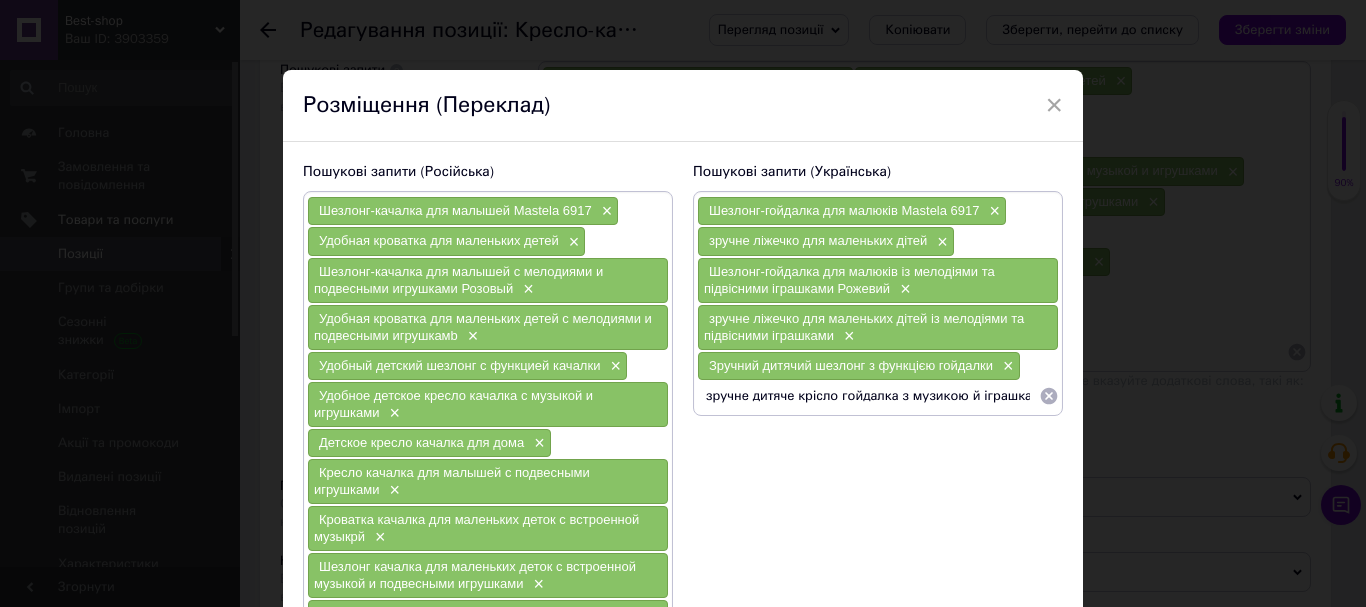 scroll, scrollTop: 0, scrollLeft: 2656, axis: horizontal 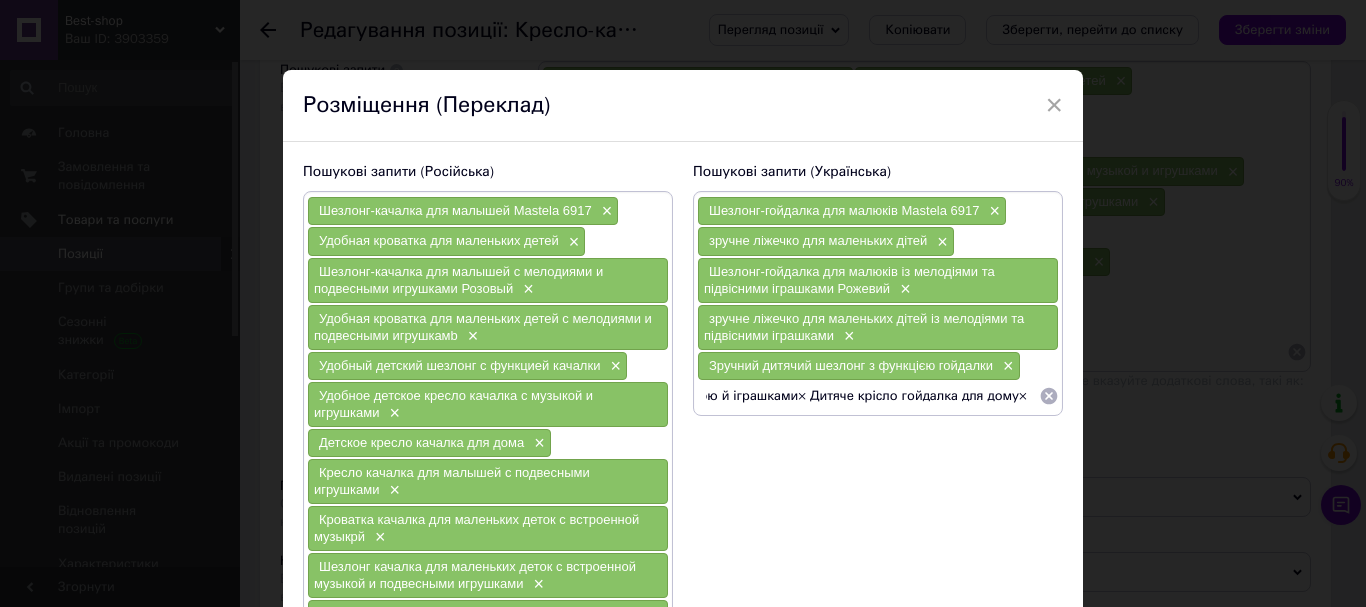 drag, startPoint x: 1030, startPoint y: 396, endPoint x: 793, endPoint y: 397, distance: 237.0021 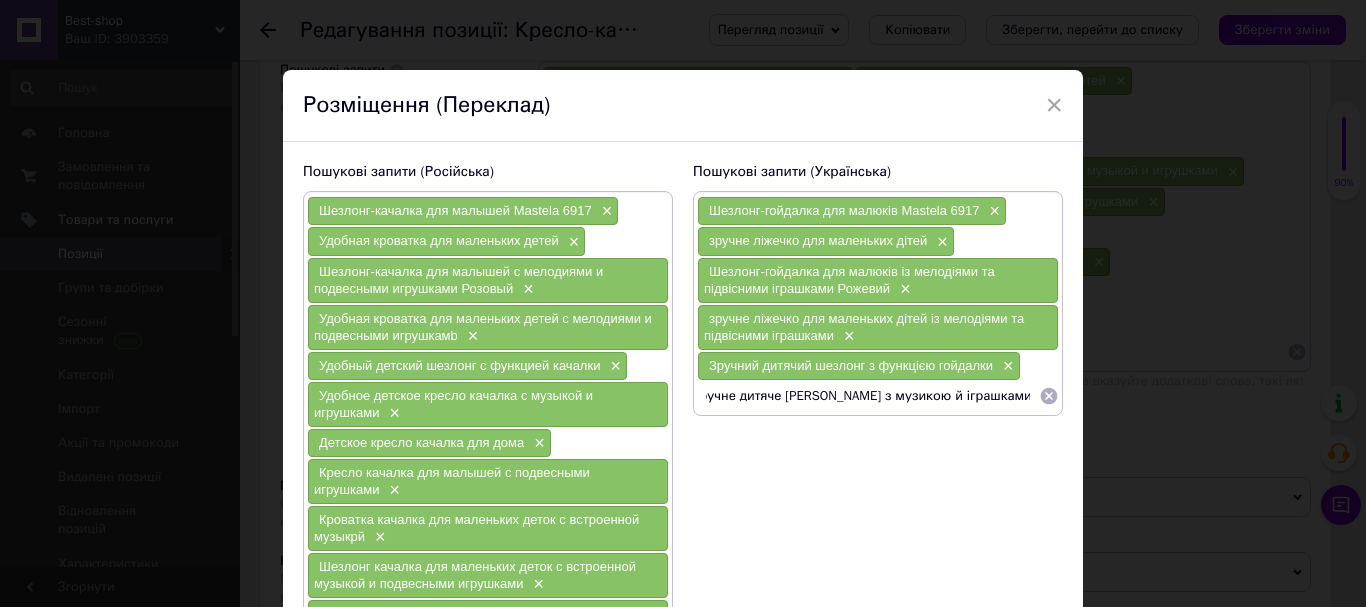 type on "зручне дитяче [PERSON_NAME] з музикою й іграшками" 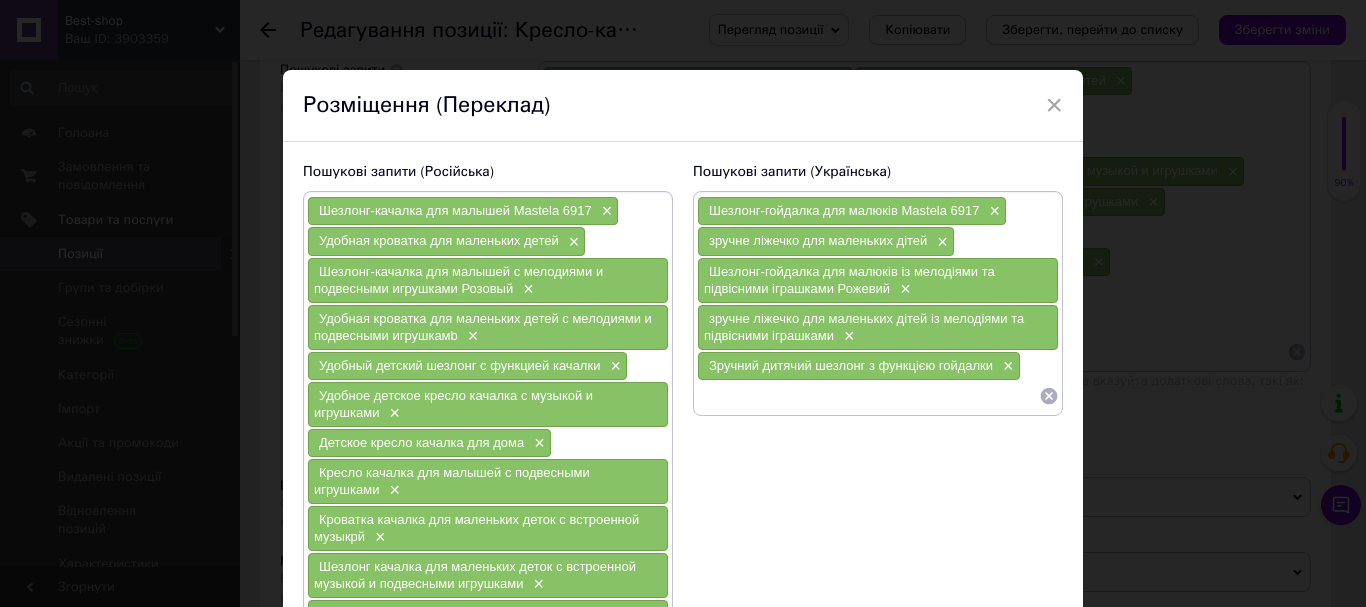 scroll, scrollTop: 0, scrollLeft: 0, axis: both 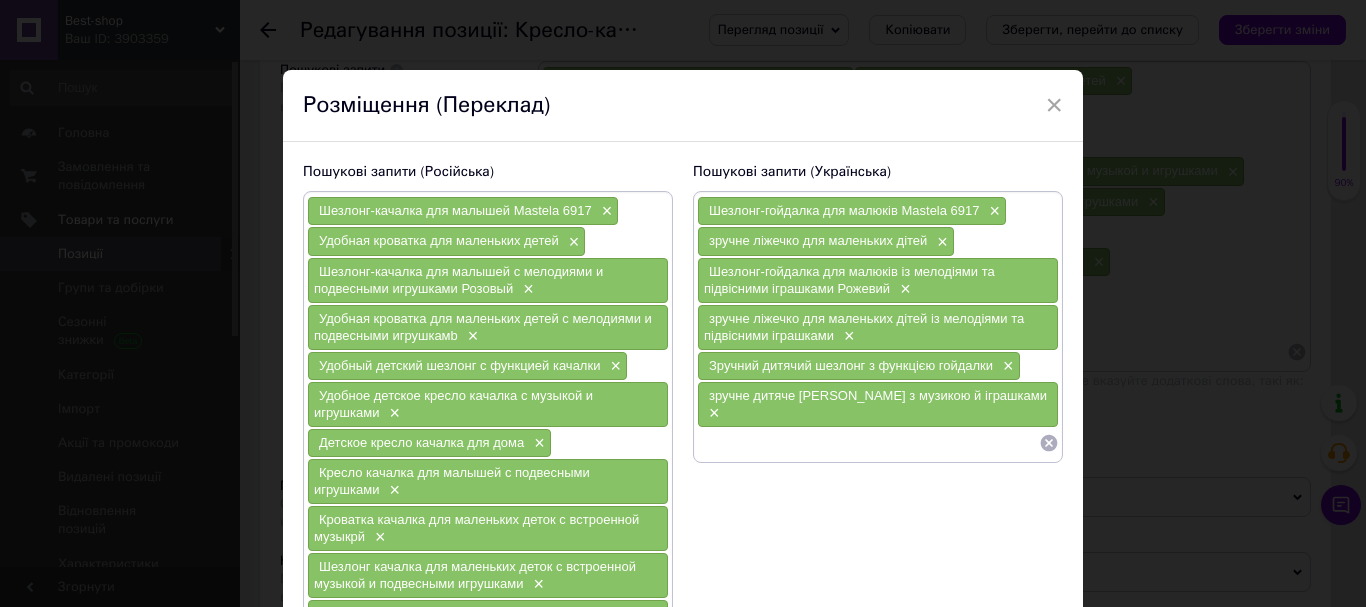 paste on "Дитяче крісло гойдалка для дому× [PERSON_NAME] гойдалка для малюків із підвісними іграшками× Ліжечко гойдалка для маленьких діток із вбудованою музикрою× Шезлонг-гойдалка для маленьких діток вбудованою музикою і підвісними іграшками× зручне ліжечко для маленьких діток із можливістю гойдання× комфортне ліжечко гойдалка для маленьких діток із мелодіями× Зручний шезлонг гойдалка для маленьких діток рожевого кольору" 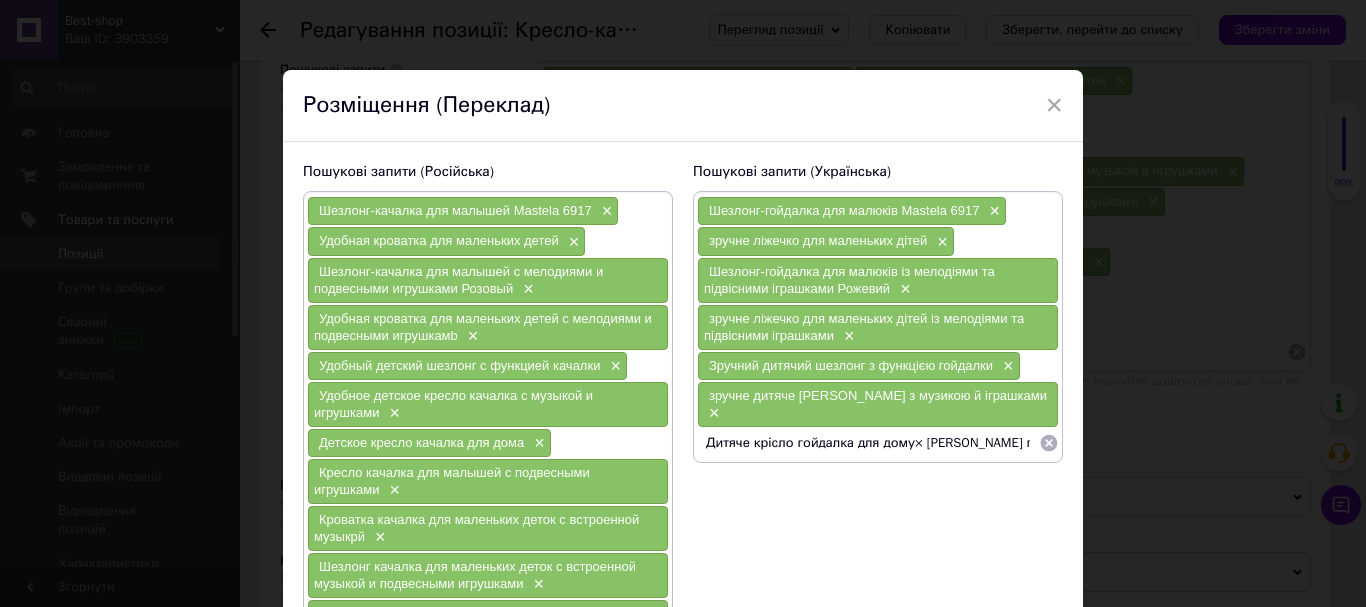 scroll, scrollTop: 0, scrollLeft: 2315, axis: horizontal 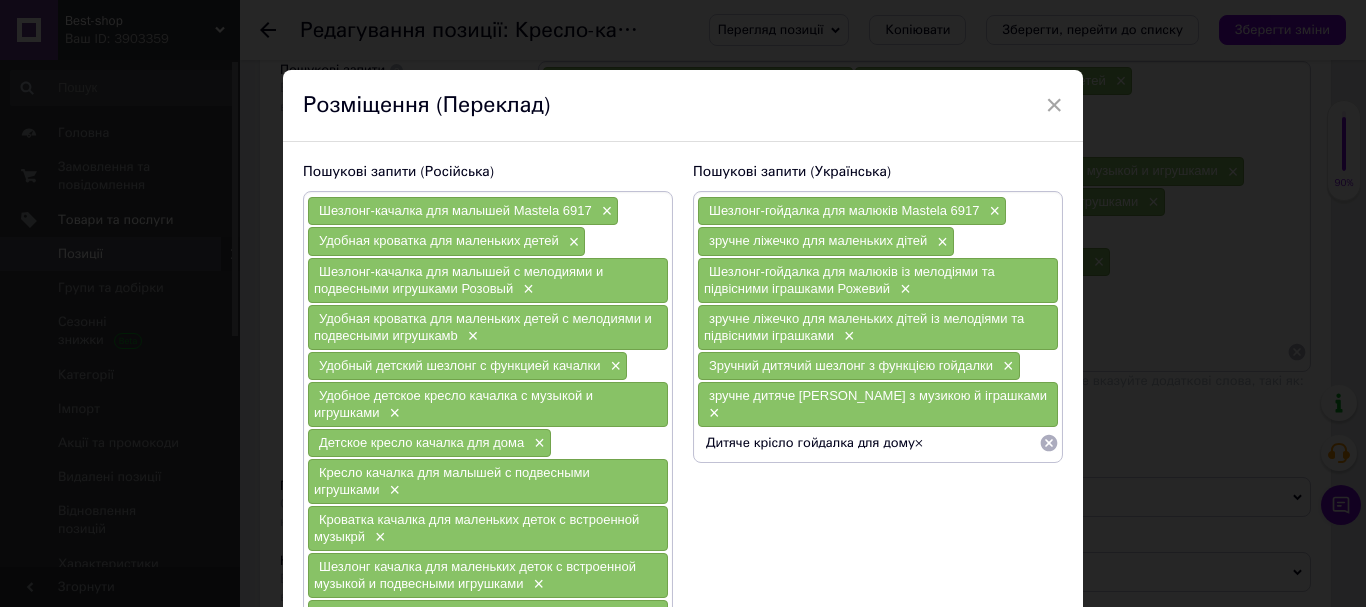 type on "Дитяче крісло гойдалка для дому" 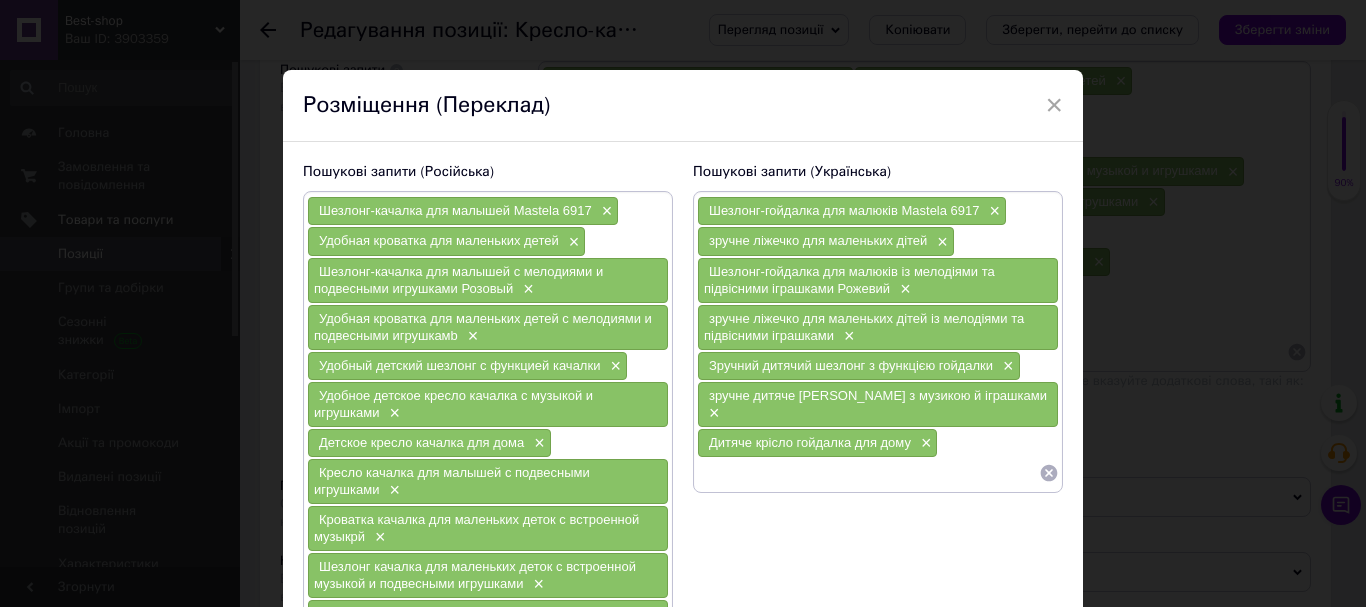 paste on "Крісло гойдалка для малюків із підвісними іграшками× Ліжечко гойдалка для маленьких діток із вбудованою музикрою× Шезлонг-гойдалка для маленьких діток вбудованою музикою і підвісними іграшками× зручне ліжечко для маленьких діток із можливістю гойдання× комфортне ліжечко гойдалка для маленьких діток із мелодіями× Зручний шезлонг гойдалка для маленьких діток рожевого кольору" 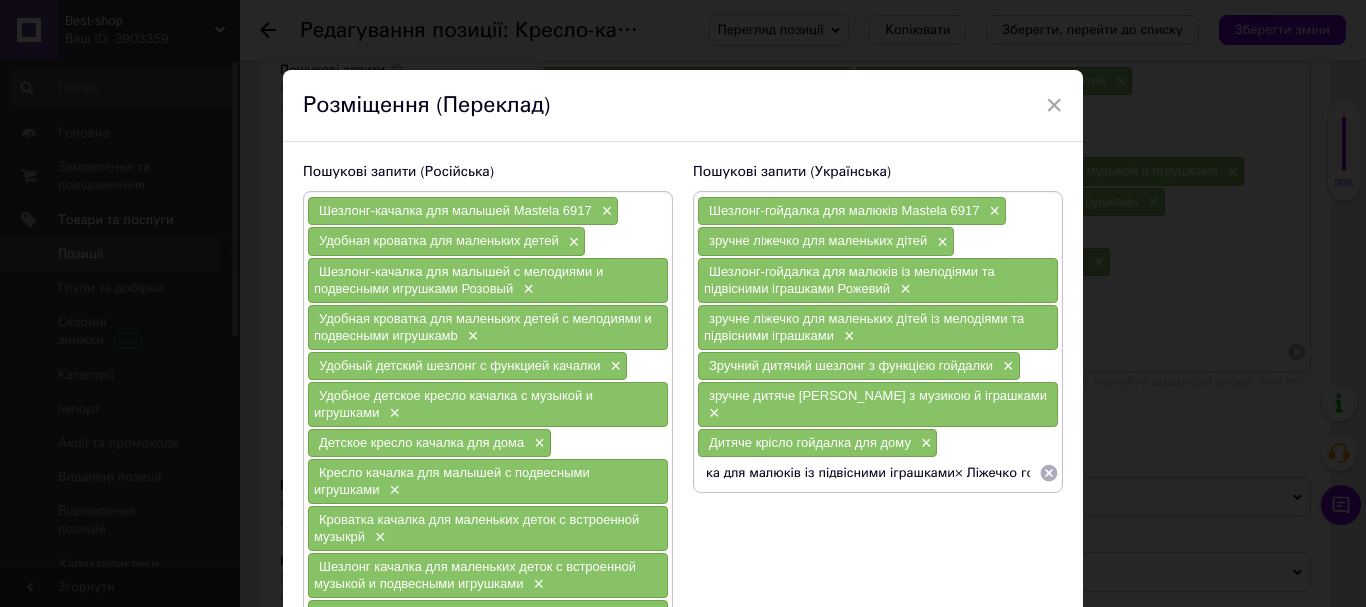 drag, startPoint x: 1030, startPoint y: 473, endPoint x: 948, endPoint y: 485, distance: 82.8734 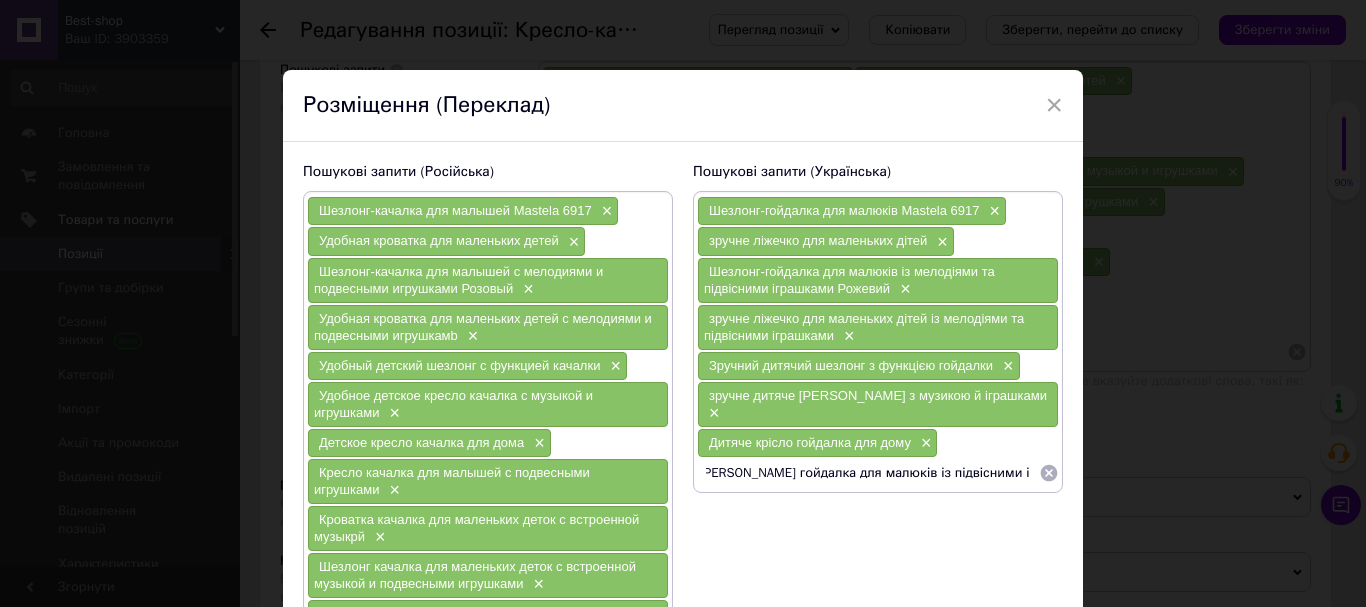 type on "[PERSON_NAME] гойдалка для малюків із підвісними іграшками" 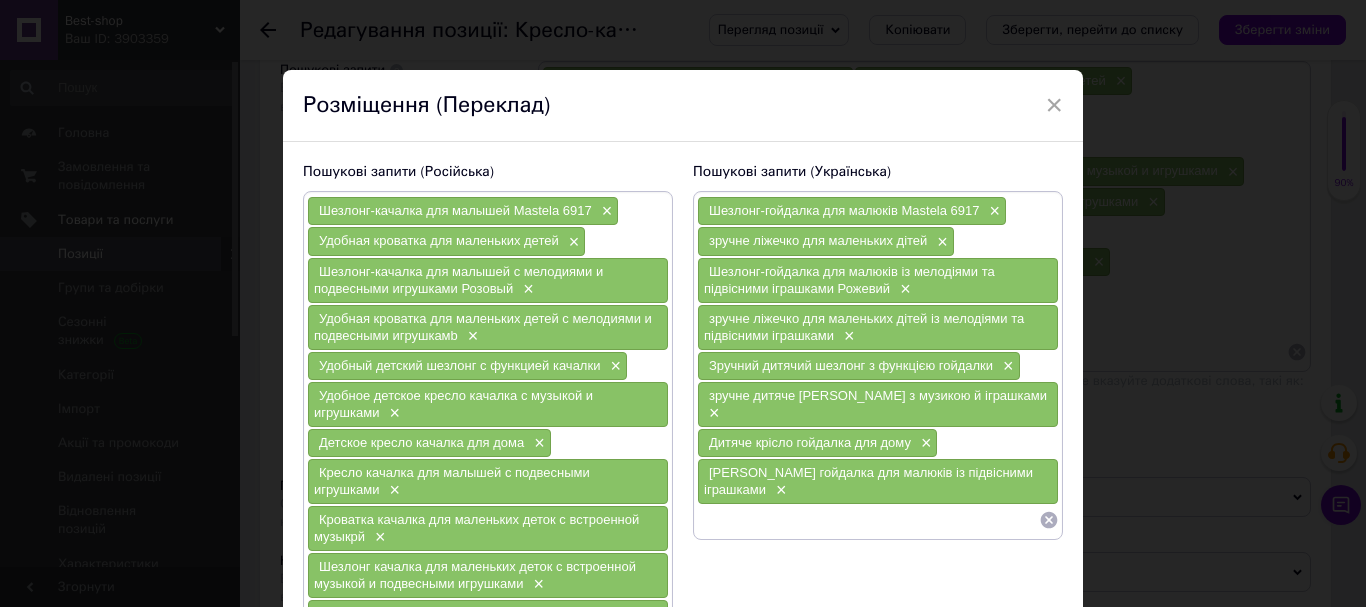 paste on "Ліжечко гойдалка для маленьких діток із вбудованою музикрою× Шезлонг-гойдалка для маленьких діток вбудованою музикою і підвісними іграшками× зручне ліжечко для маленьких діток із можливістю гойдання× комфортне ліжечко гойдалка для маленьких діток із мелодіями× Зручний шезлонг гойдалка для маленьких діток рожевого кольору" 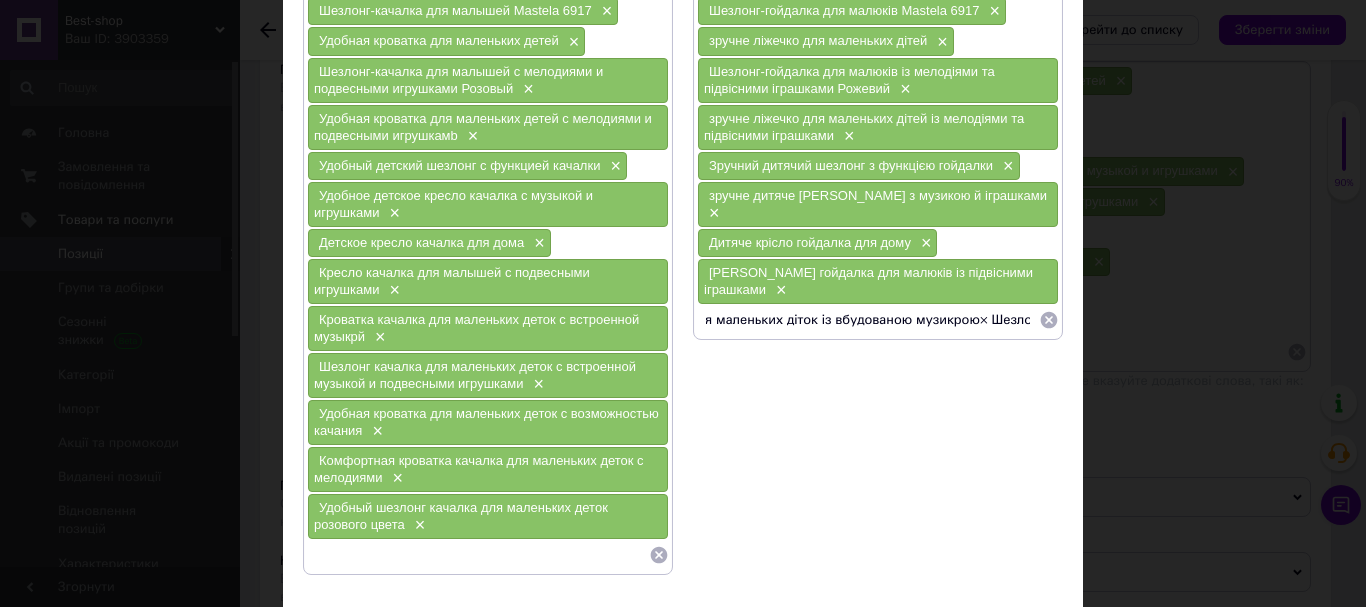 drag, startPoint x: 1032, startPoint y: 306, endPoint x: 972, endPoint y: 311, distance: 60.207973 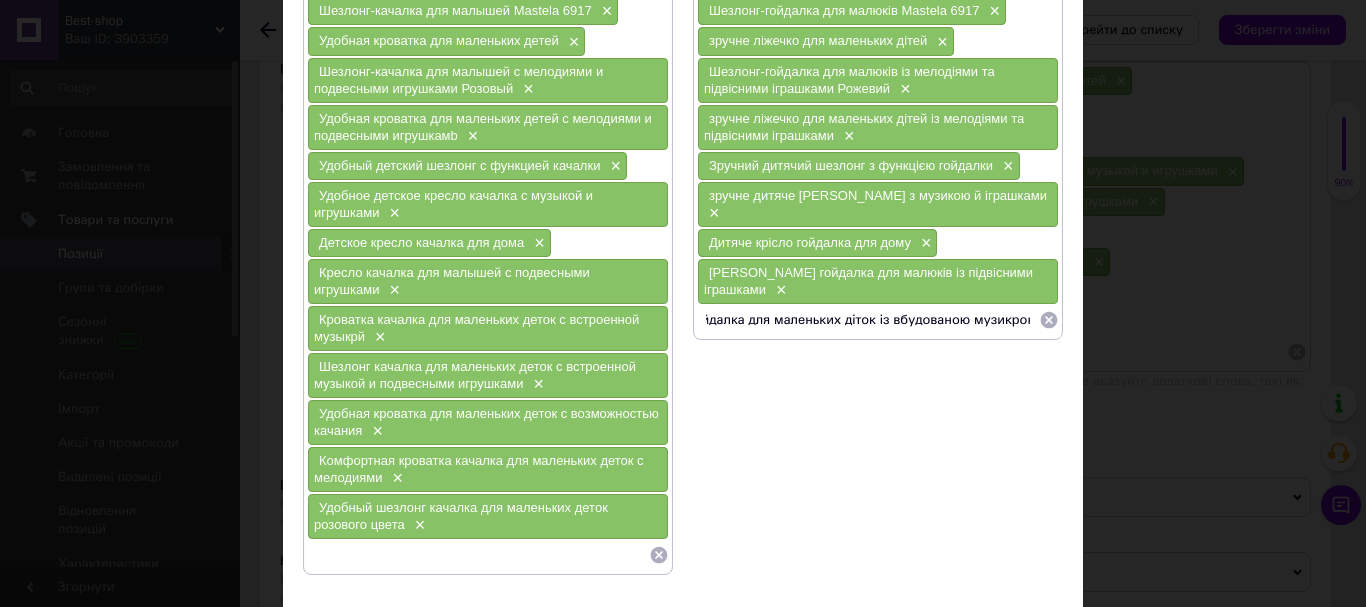 type on "Ліжечко гойдалка для маленьких діток із вбудованою музикрою" 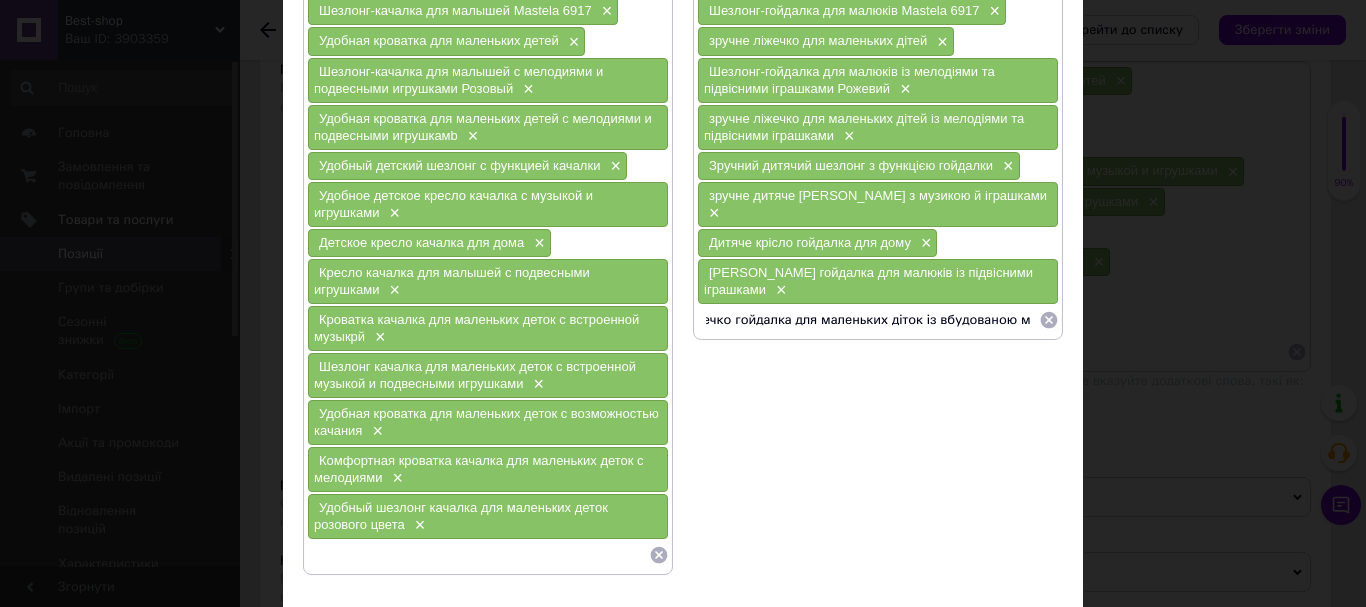 drag, startPoint x: 1026, startPoint y: 309, endPoint x: 1004, endPoint y: 310, distance: 22.022715 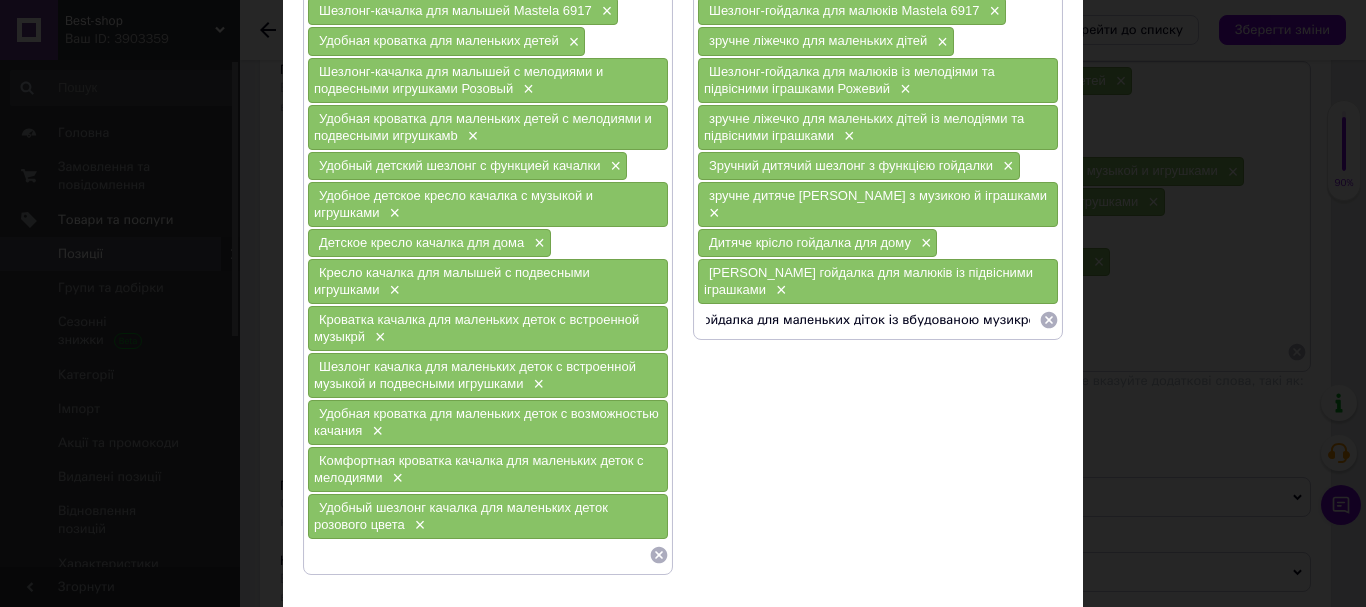 click on "Ліжечко гойдалка для маленьких діток із вбудованою музикрою" at bounding box center (868, 320) 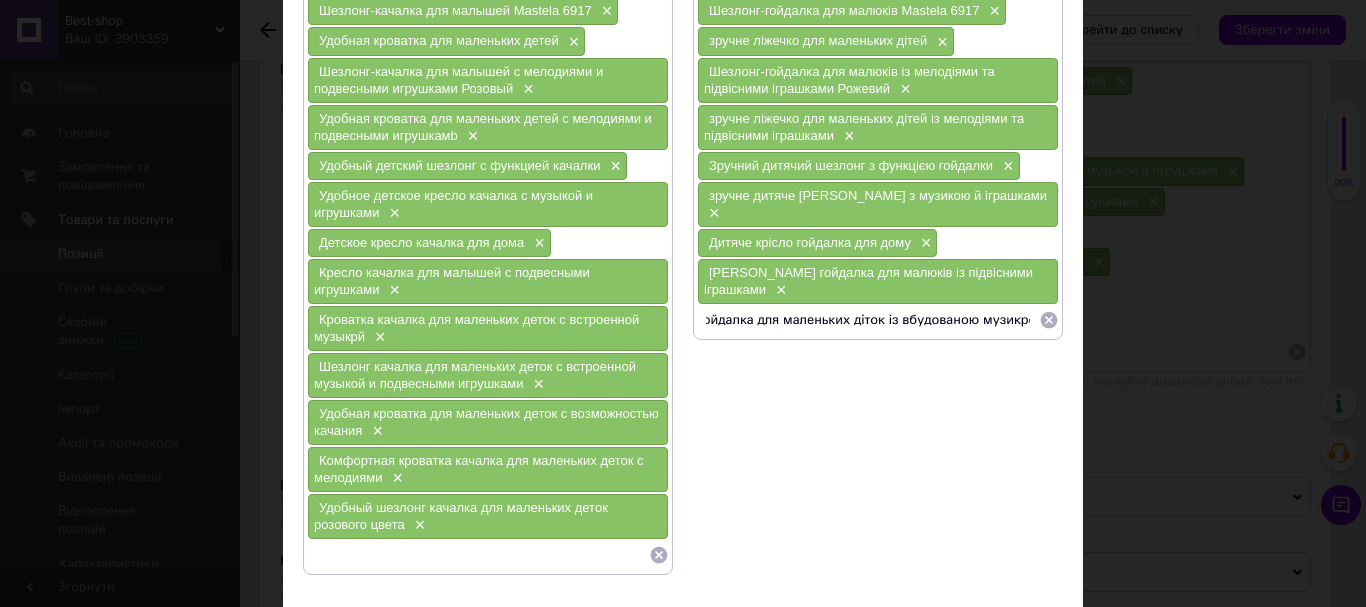 type on "Ліжечко гойдалка для маленьких діток із вбудованою музикою" 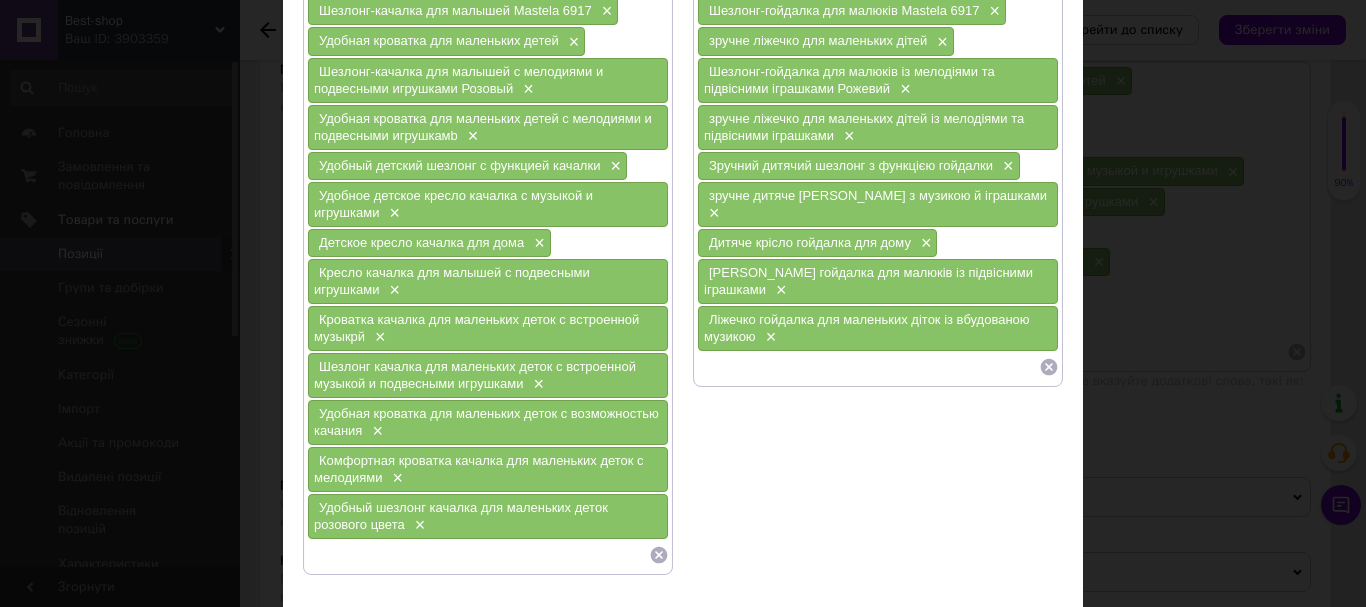 paste on "Шезлонг-гойдалка для маленьких діток вбудованою музикою і підвісними іграшками× зручне ліжечко для маленьких діток із можливістю гойдання× комфортне ліжечко гойдалка для маленьких діток із мелодіями× Зручний шезлонг гойдалка для маленьких діток рожевого кольору" 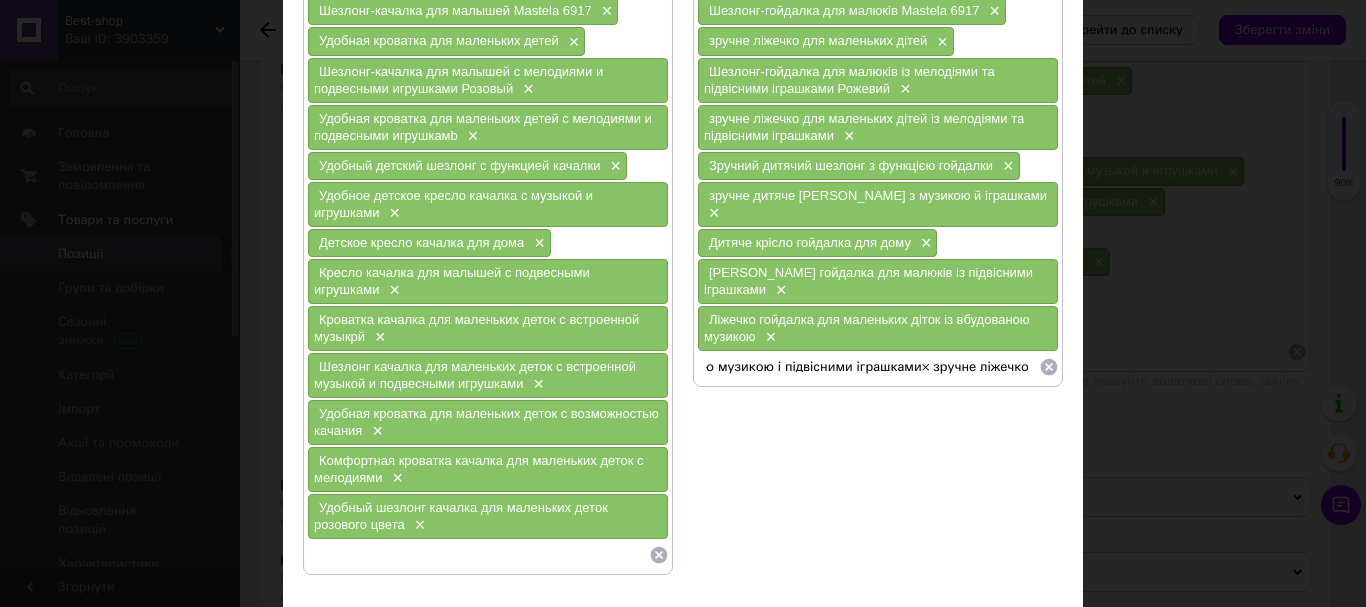 drag, startPoint x: 1027, startPoint y: 351, endPoint x: 907, endPoint y: 367, distance: 121.061966 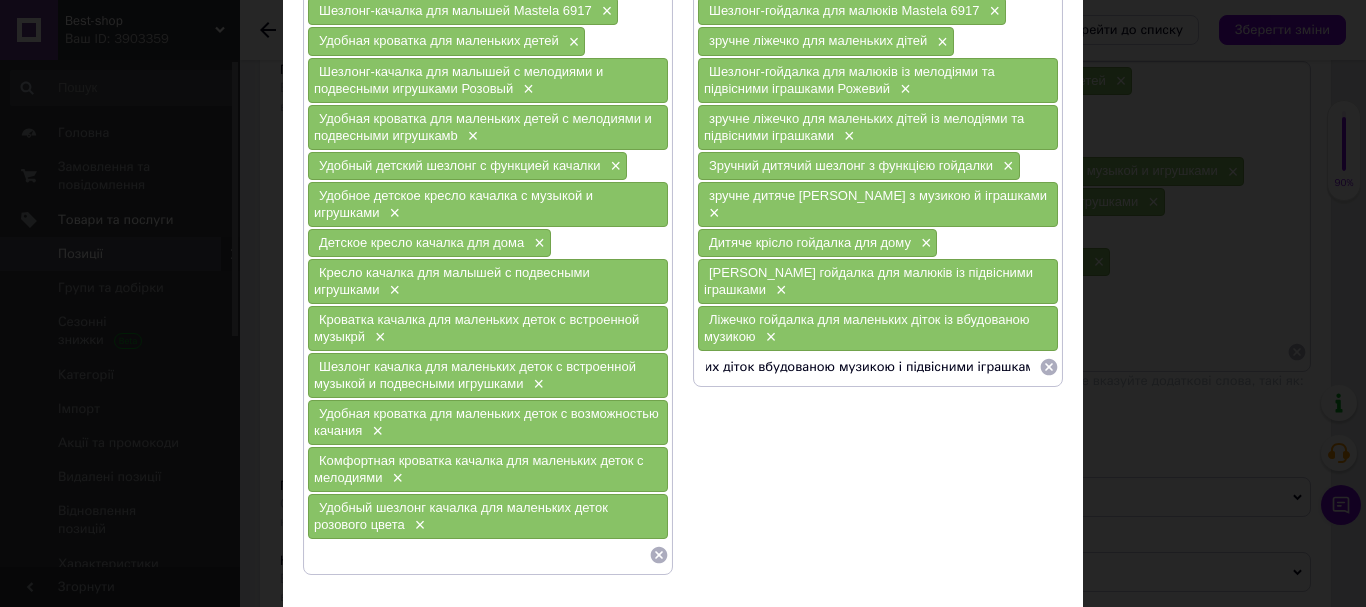 type on "Шезлонг-гойдалка для маленьких діток вбудованою музикою і підвісними іграшками" 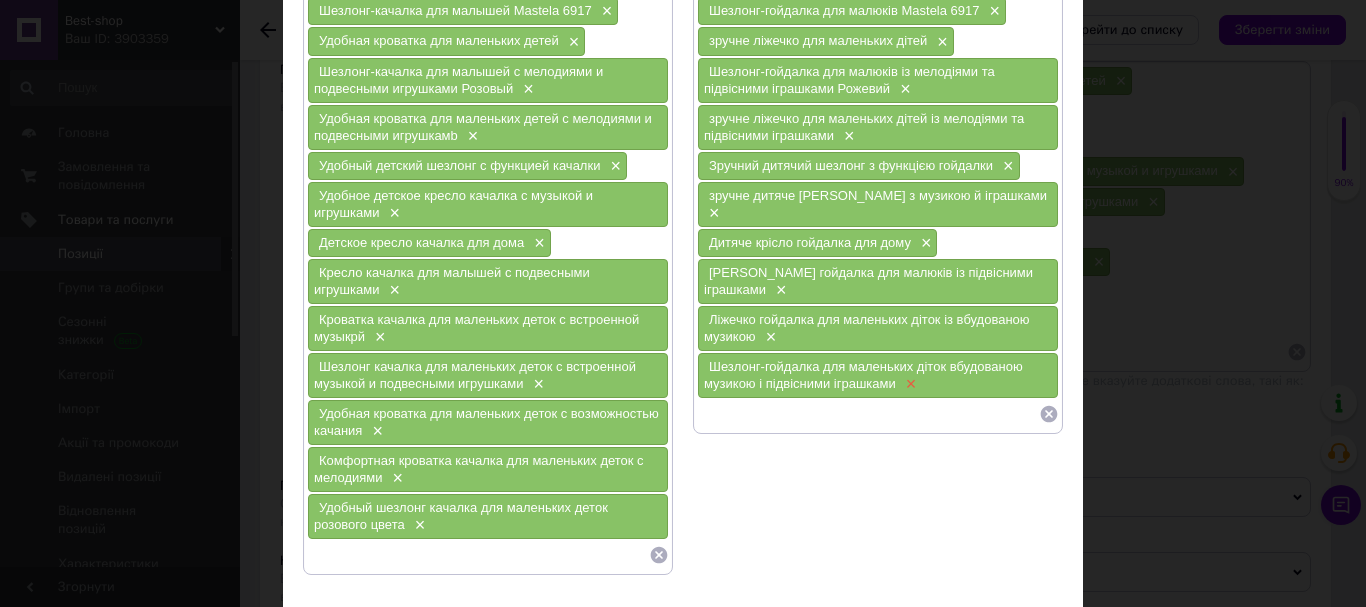 paste on "зручне ліжечко для маленьких діток із можливістю гойдання× комфортне ліжечко гойдалка для маленьких діток із мелодіями× Зручний шезлонг гойдалка для маленьких діток рожевого кольору" 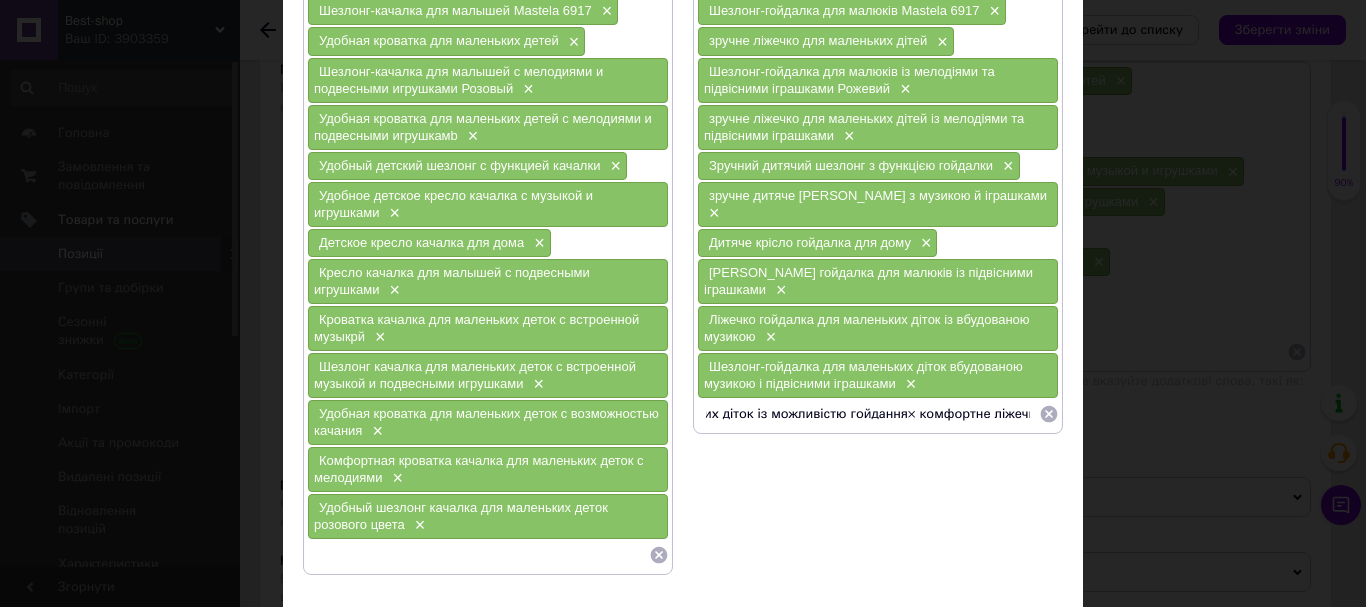 drag, startPoint x: 1032, startPoint y: 404, endPoint x: 907, endPoint y: 409, distance: 125.09996 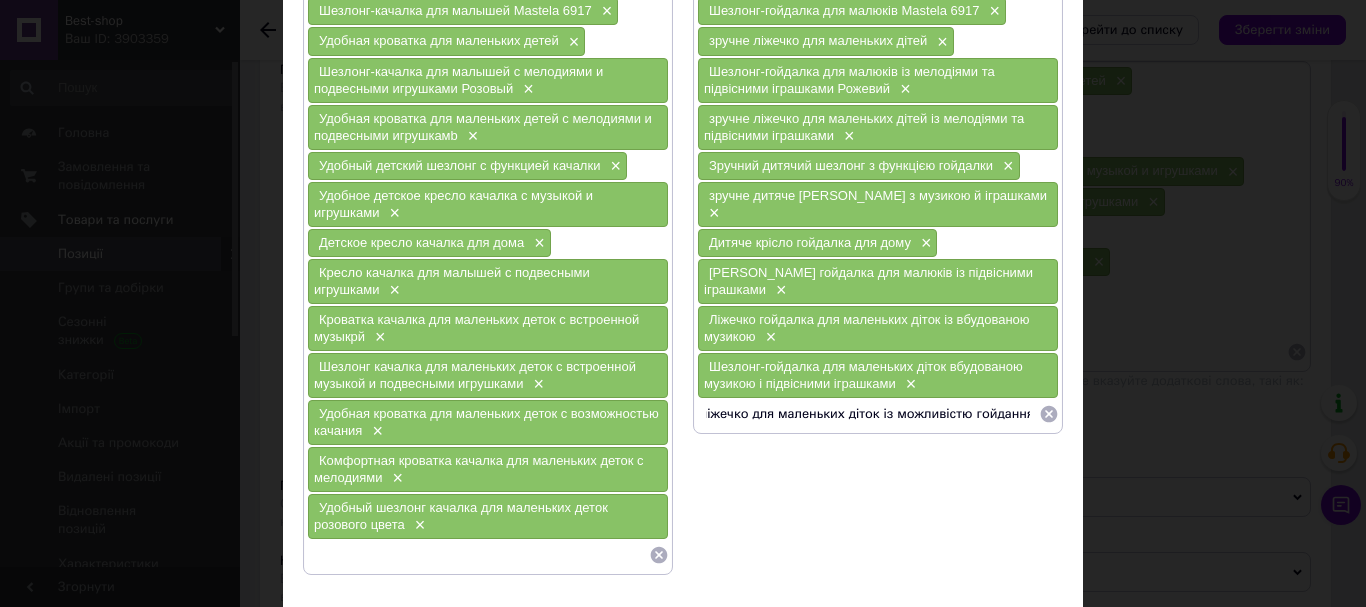 type on "зручне ліжечко для маленьких діток із можливістю гойдання" 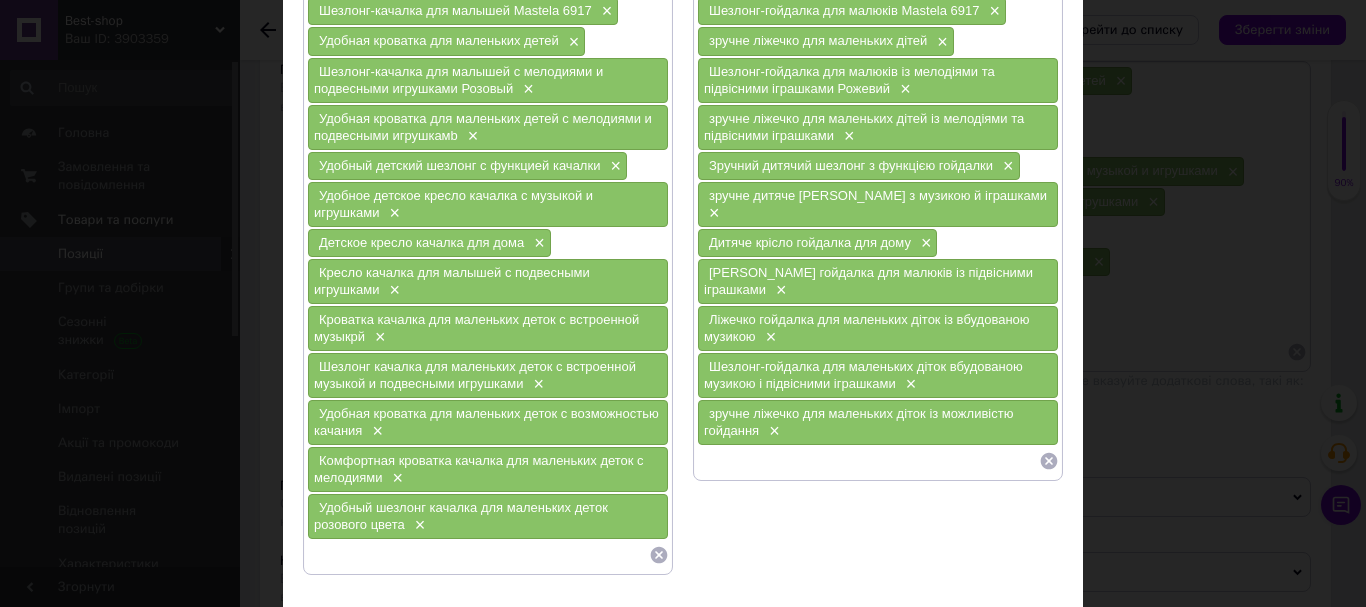 paste on "комфортне ліжечко гойдалка для маленьких діток із мелодіями× Зручний шезлонг гойдалка для маленьких діток рожевого кольору" 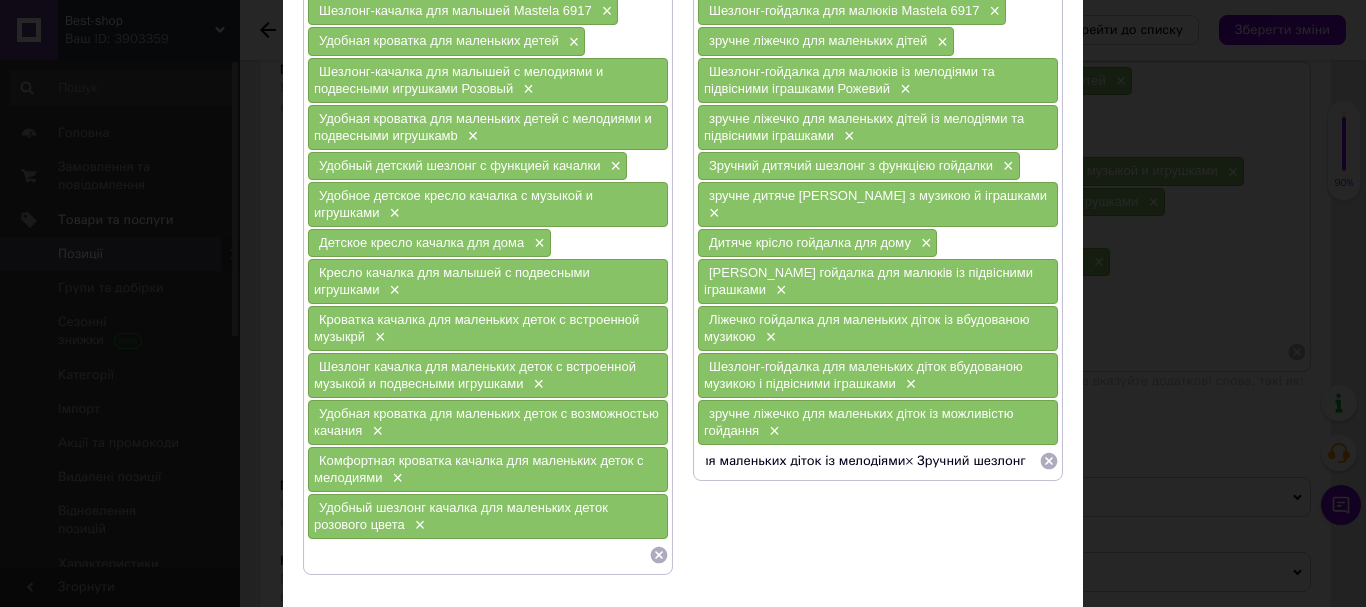 drag, startPoint x: 1028, startPoint y: 446, endPoint x: 897, endPoint y: 449, distance: 131.03435 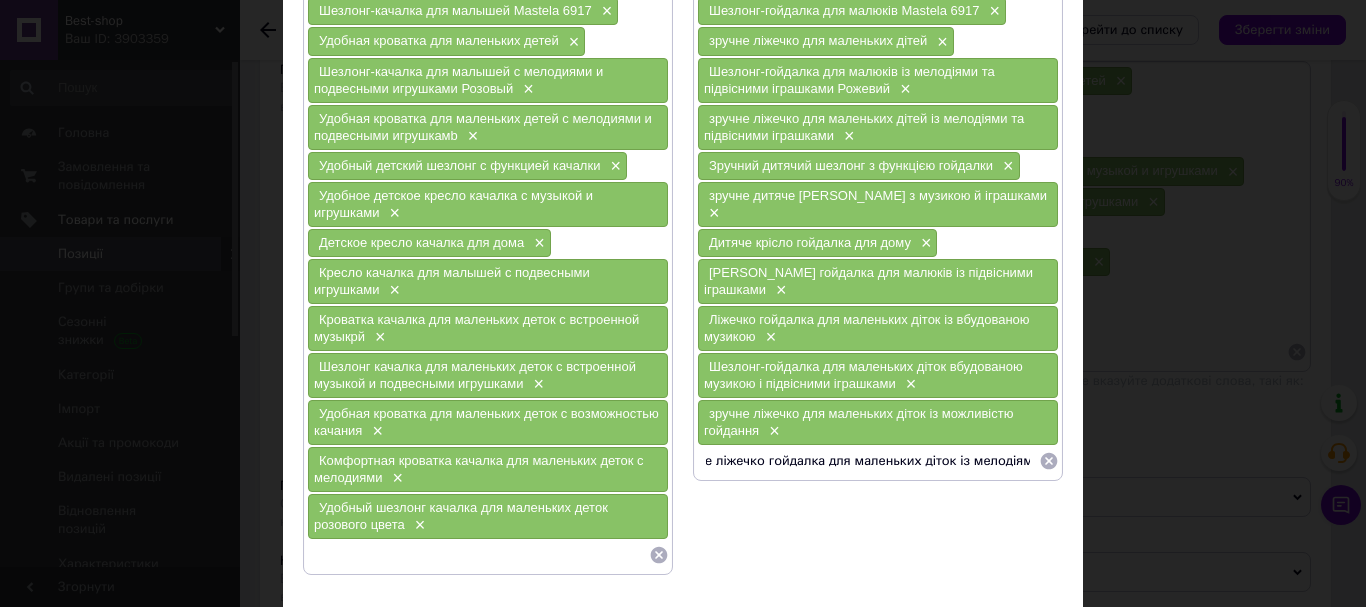 type on "комфортне ліжечко гойдалка для маленьких діток із мелодіями" 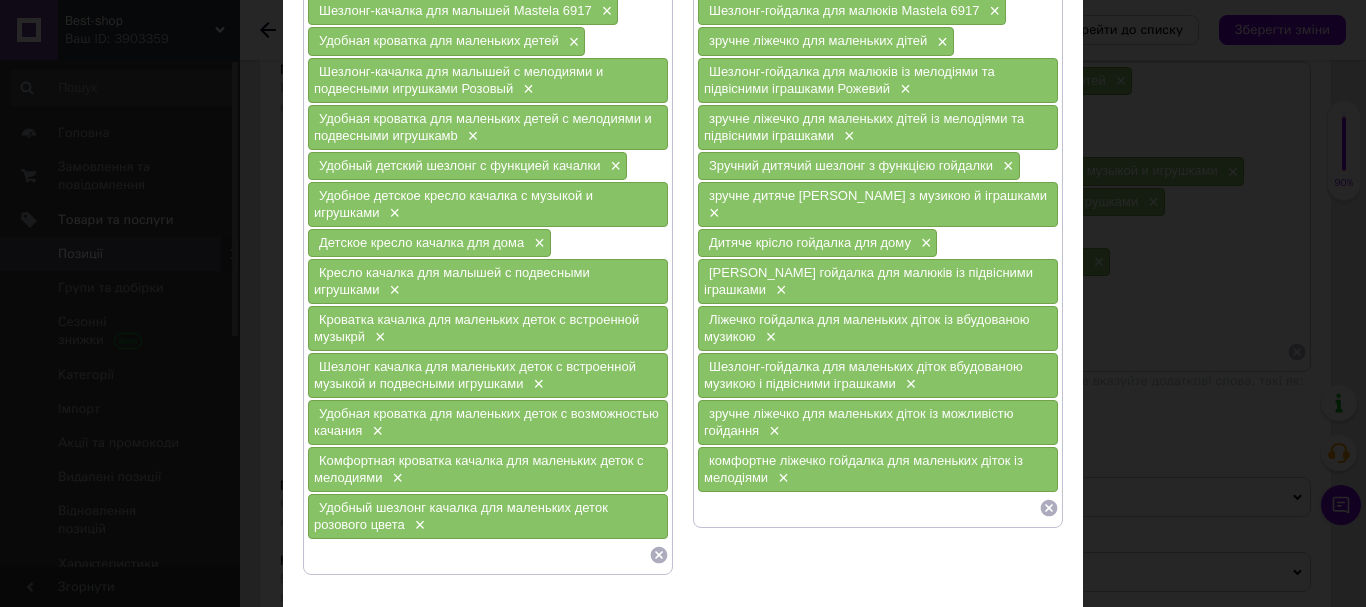 paste on "Зручний шезлонг гойдалка для маленьких діток рожевого кольору" 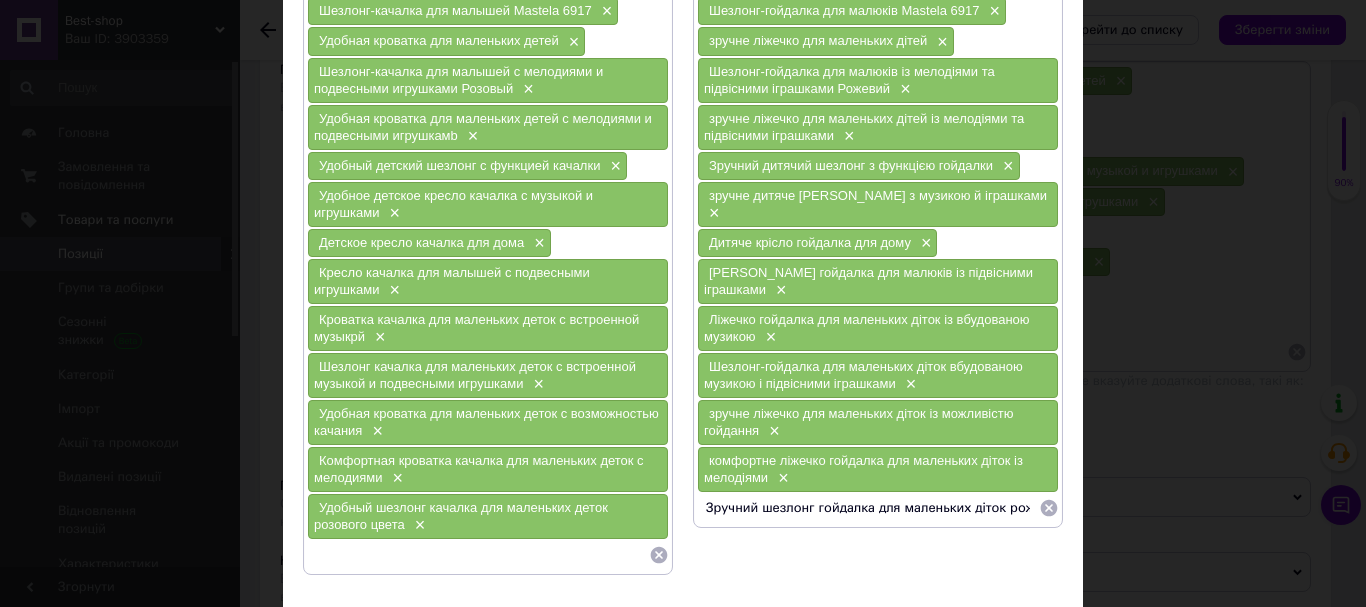 drag, startPoint x: 1033, startPoint y: 491, endPoint x: 676, endPoint y: 491, distance: 357 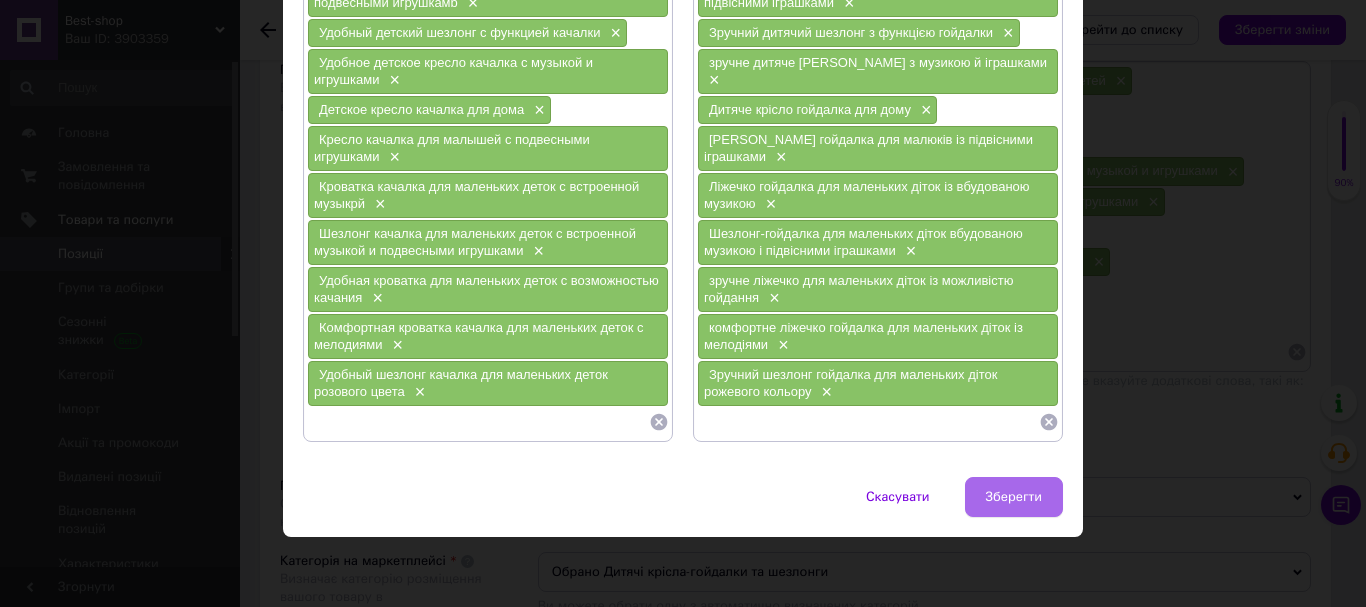 click on "Зберегти" at bounding box center (1014, 497) 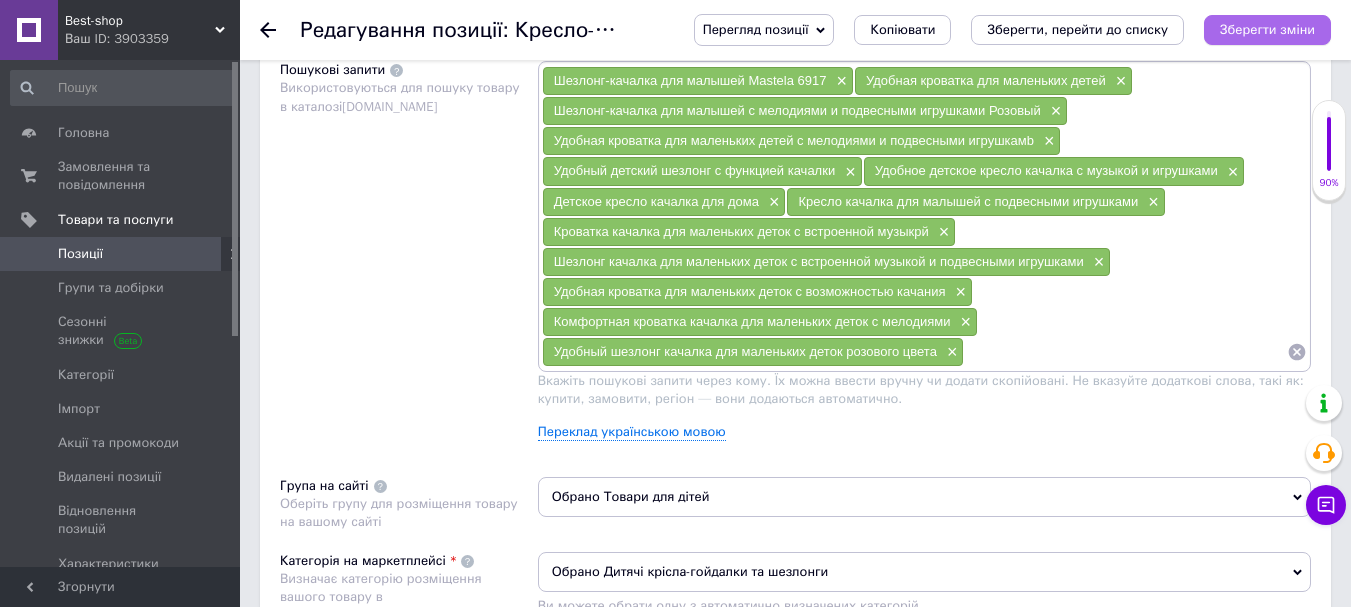 click on "Зберегти зміни" at bounding box center [1267, 29] 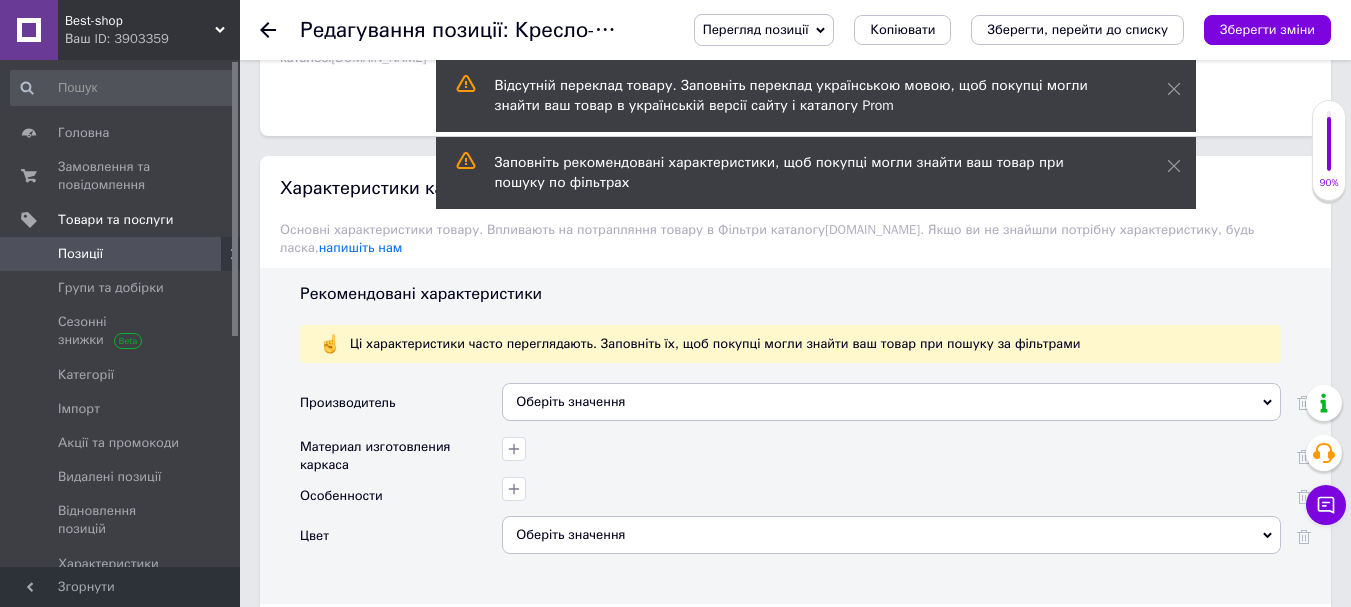 scroll, scrollTop: 1810, scrollLeft: 0, axis: vertical 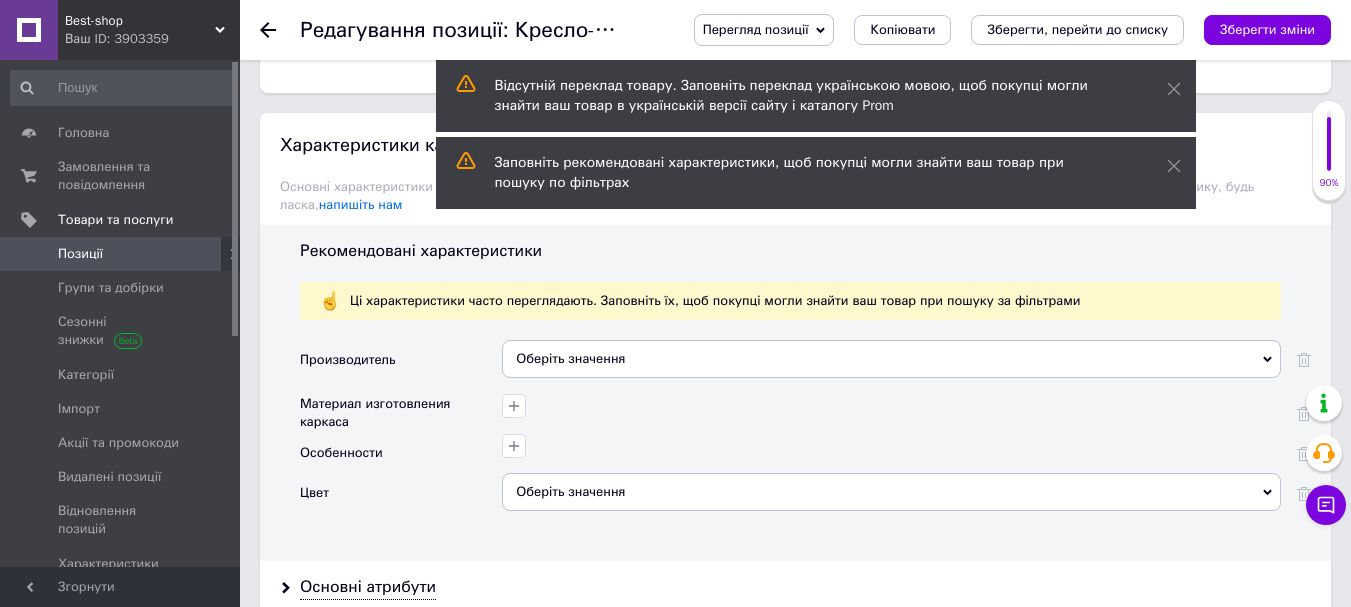 click on "Оберіть значення" at bounding box center (891, 359) 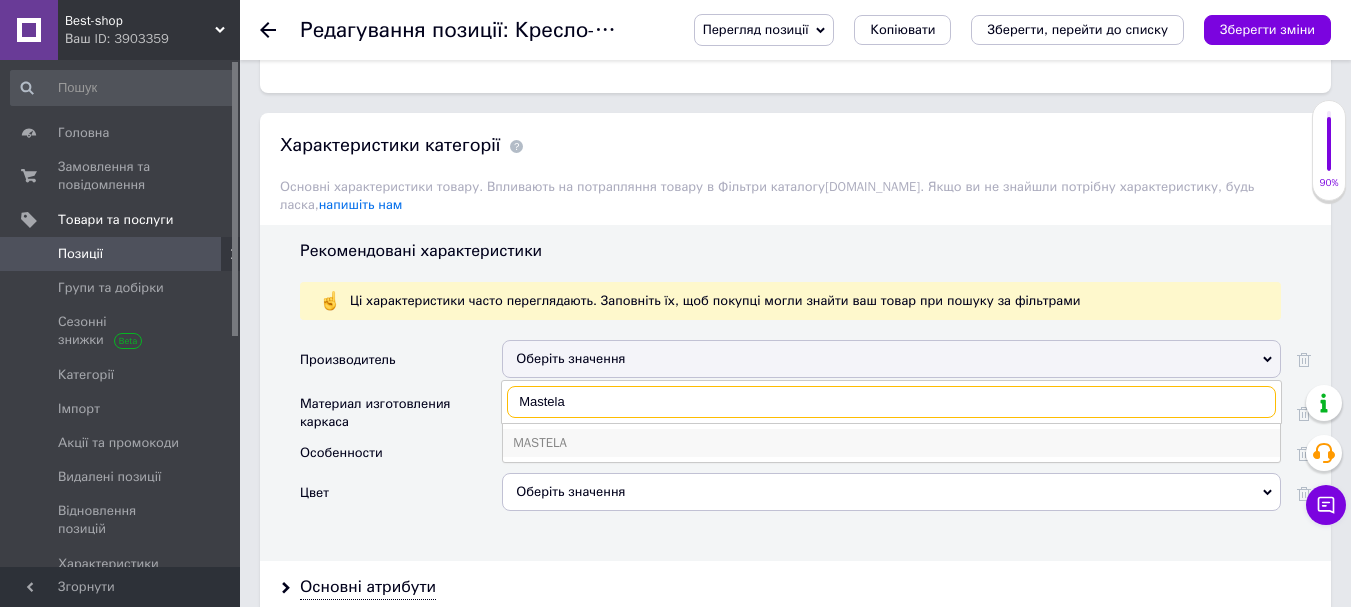 type on "Mastela" 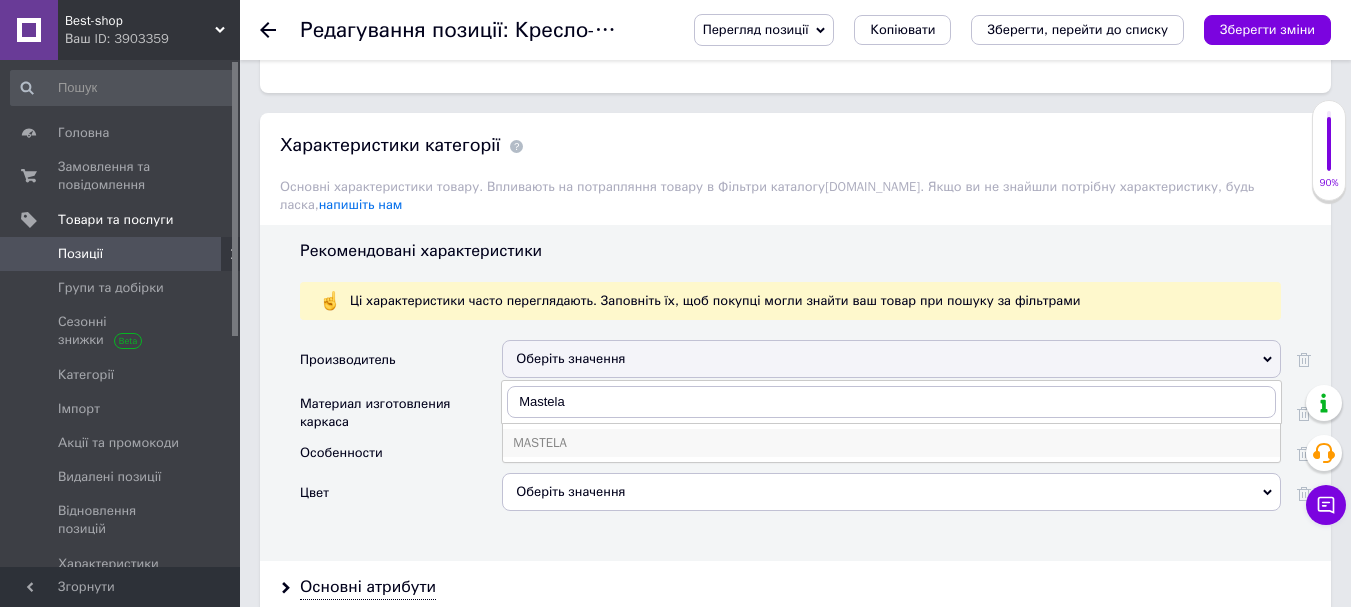 click on "MASTELA" at bounding box center [891, 443] 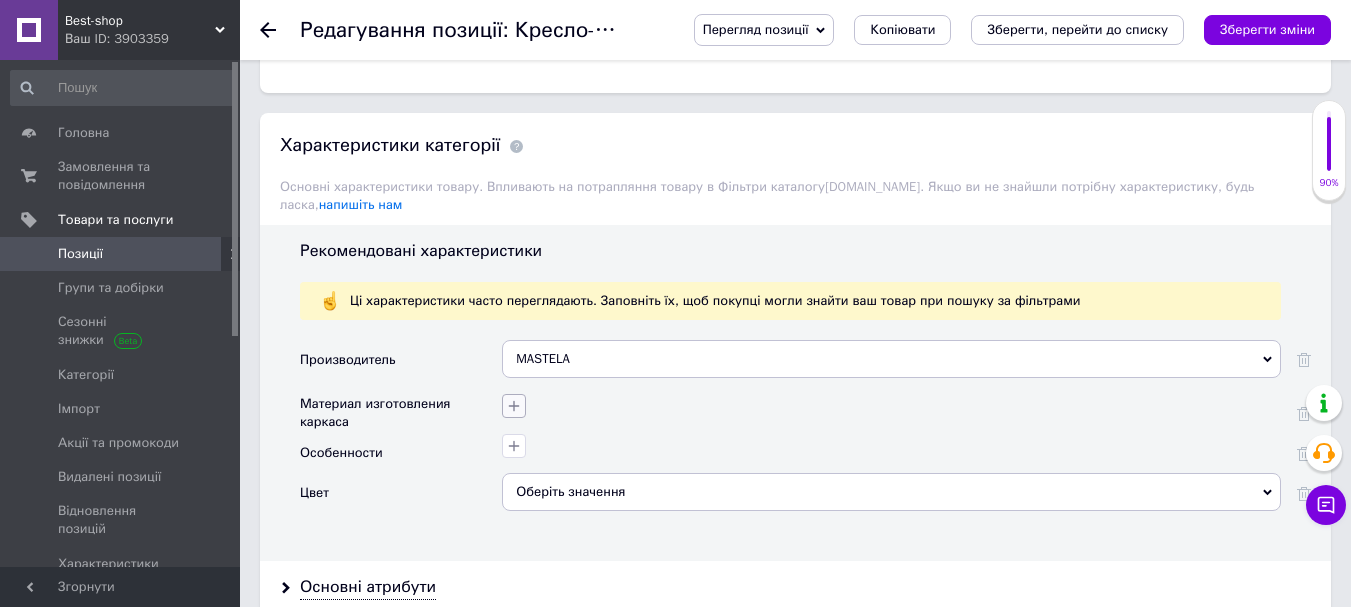 click 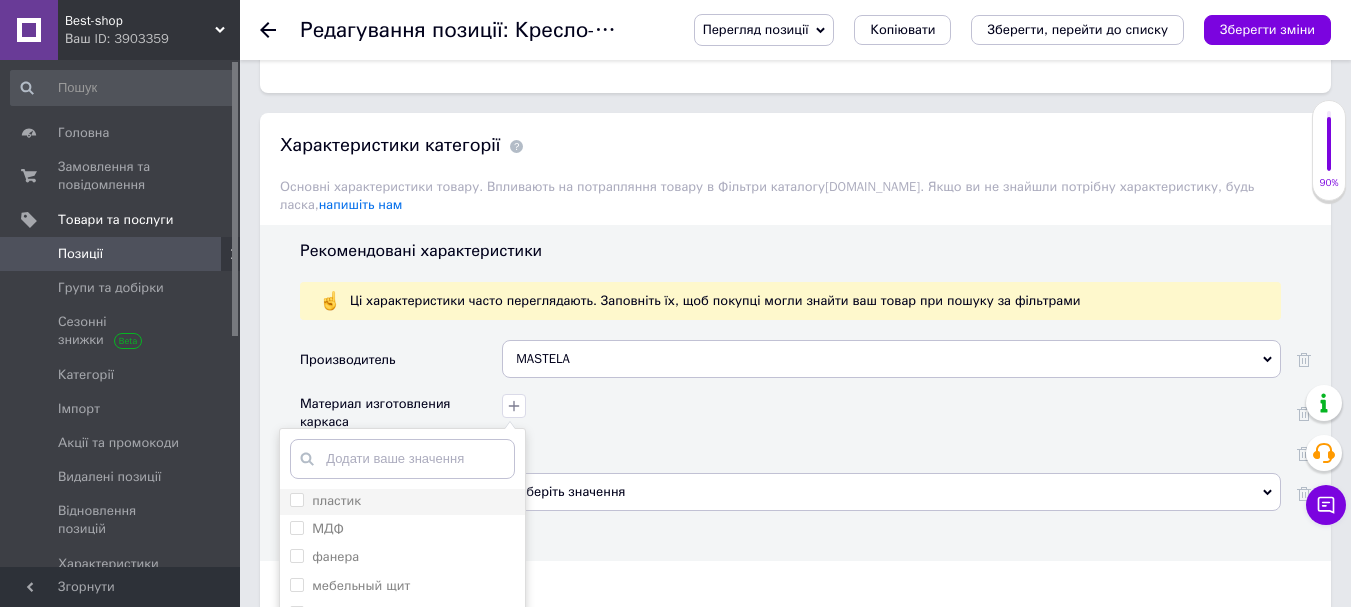 scroll, scrollTop: 0, scrollLeft: 0, axis: both 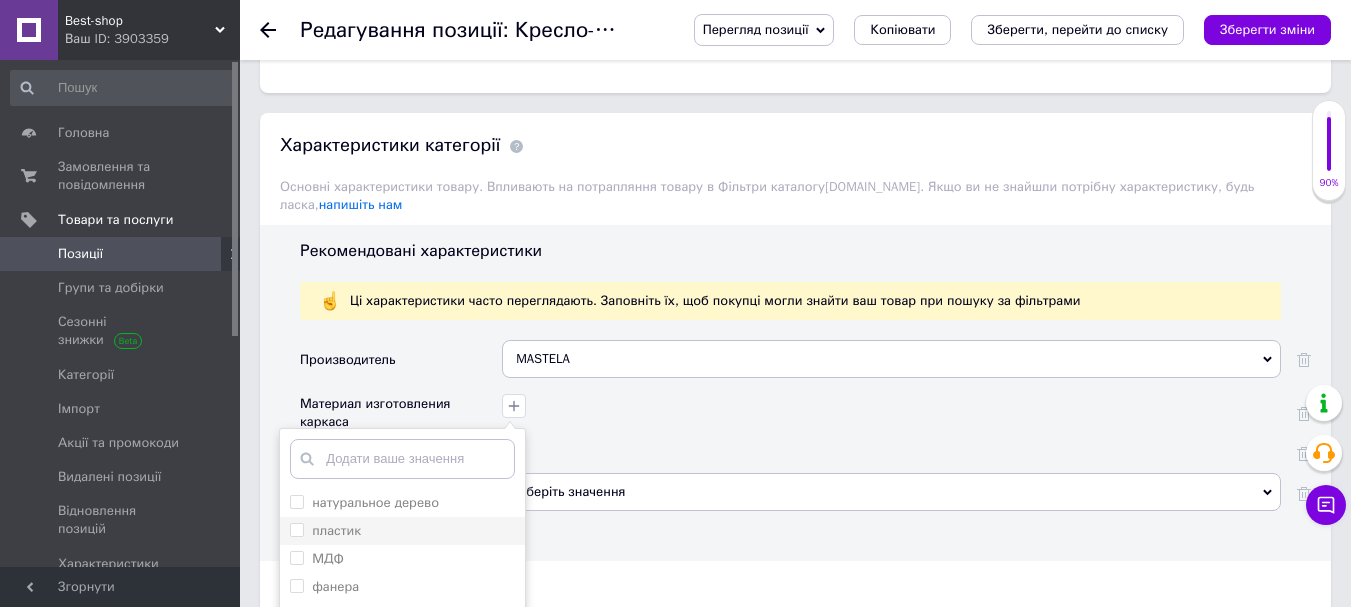 click on "пластик" at bounding box center [402, 531] 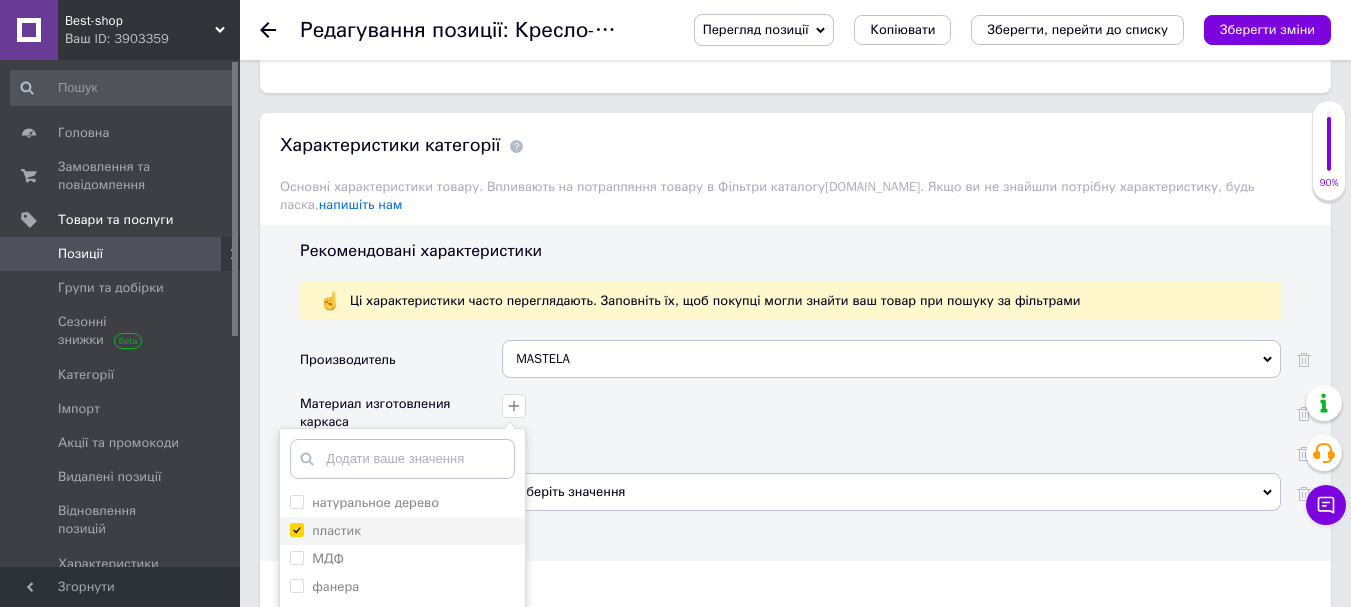 checkbox on "true" 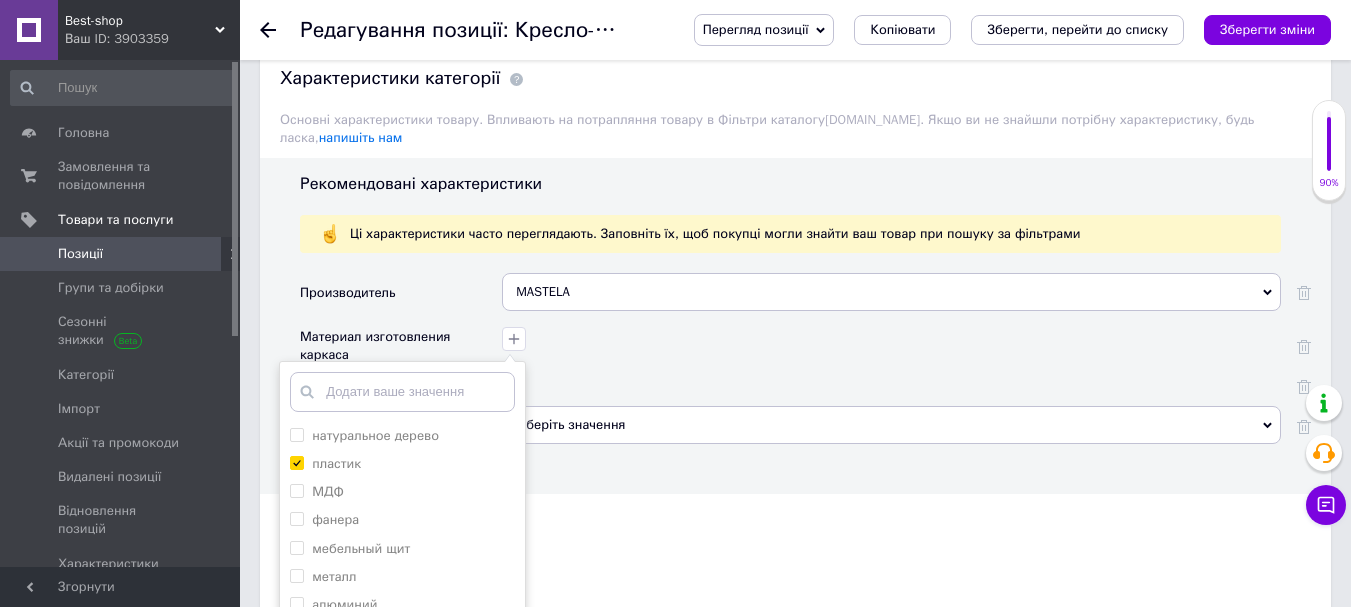 scroll, scrollTop: 1910, scrollLeft: 0, axis: vertical 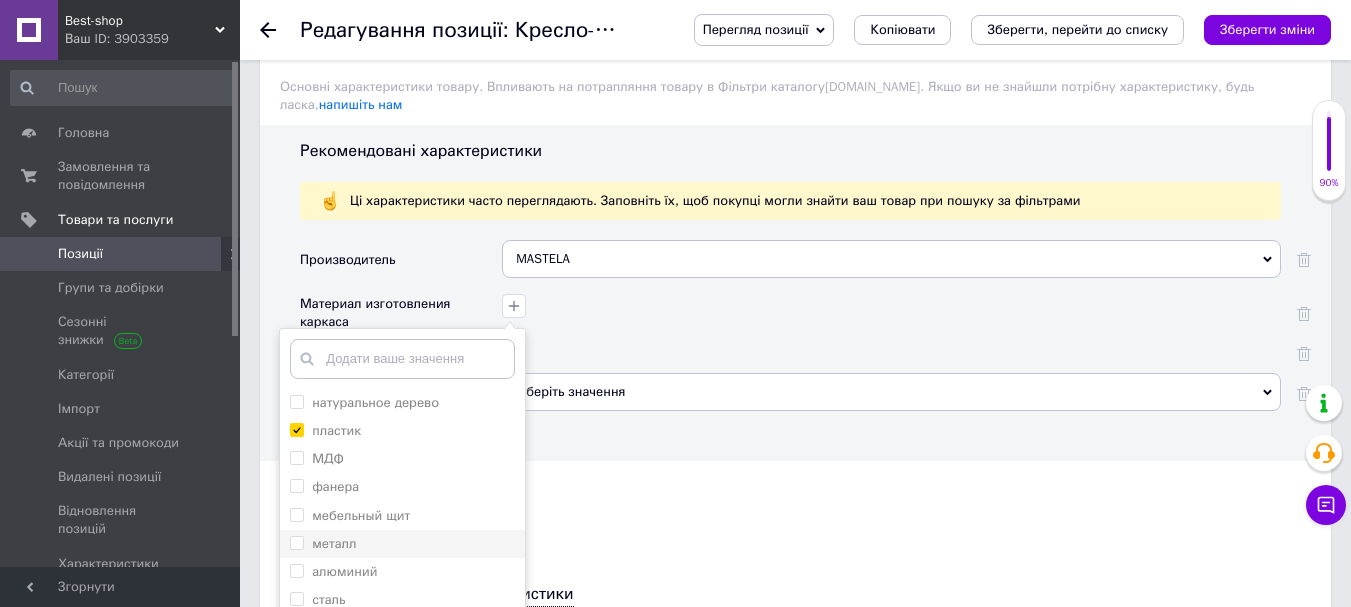 click on "металл" at bounding box center [402, 544] 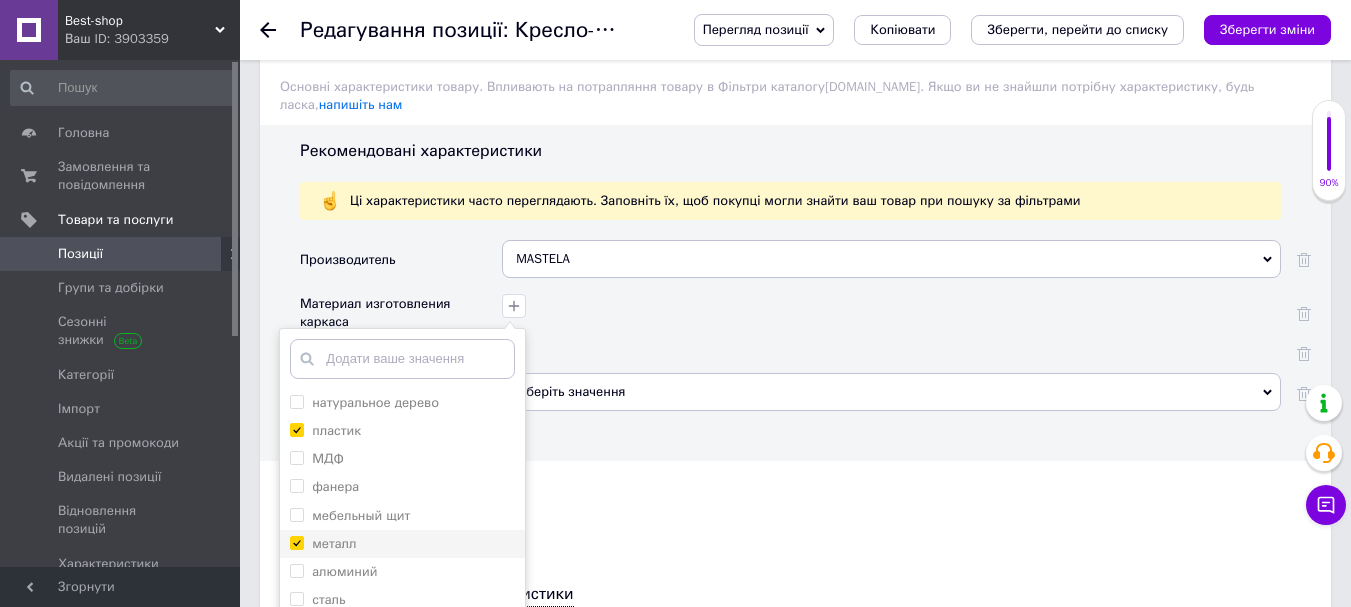 checkbox on "true" 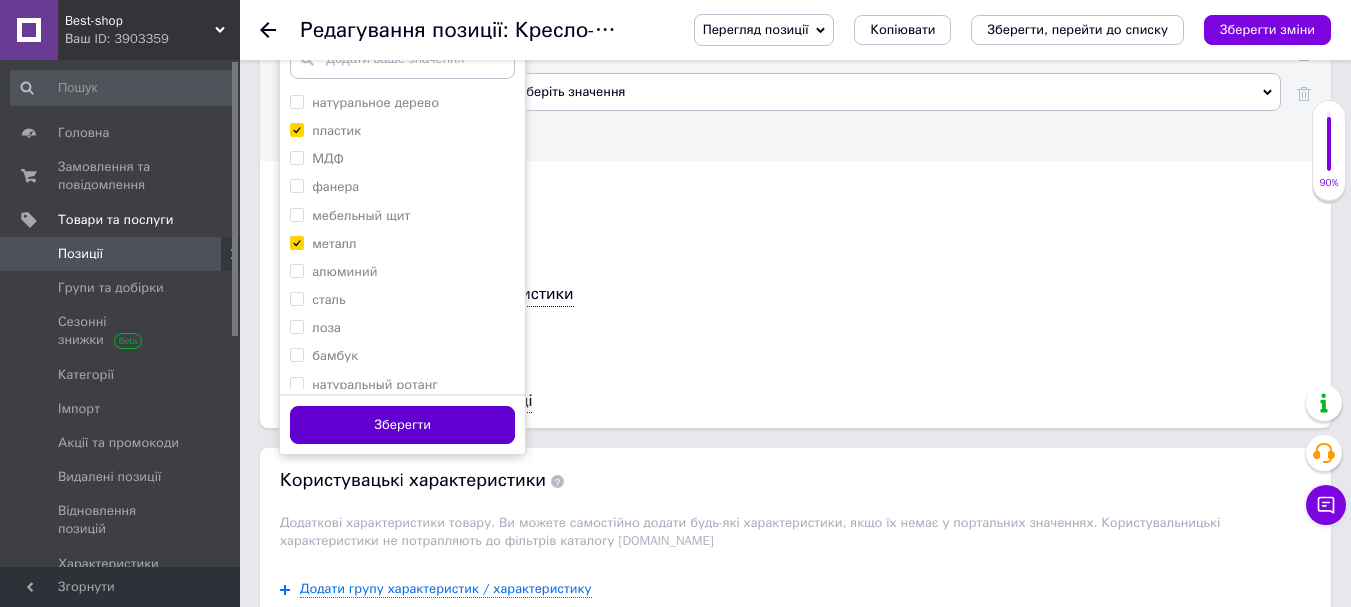 click on "Зберегти" at bounding box center [402, 425] 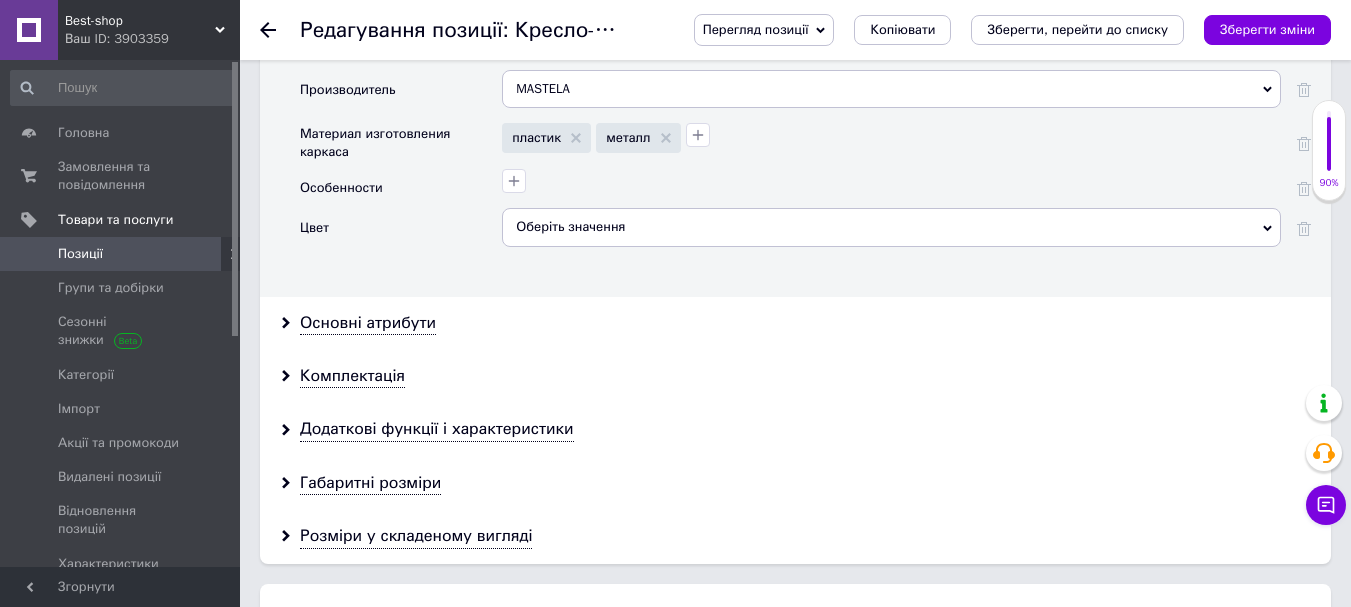 scroll, scrollTop: 1910, scrollLeft: 0, axis: vertical 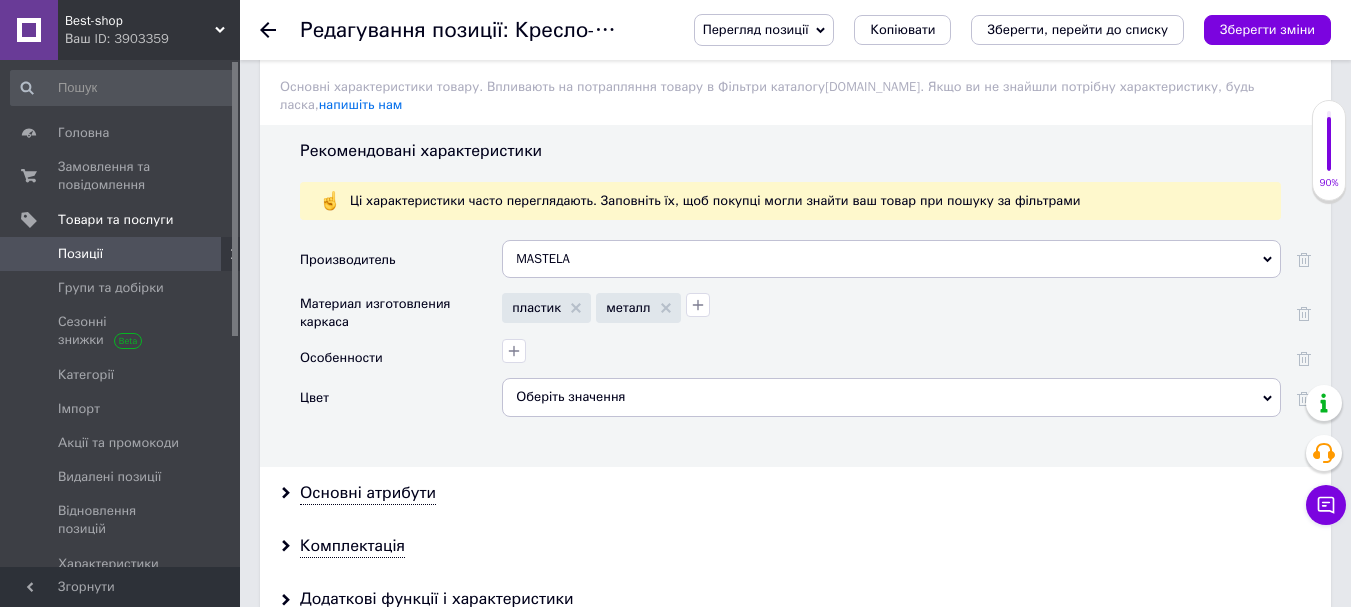 click on "Оберіть значення" at bounding box center [891, 397] 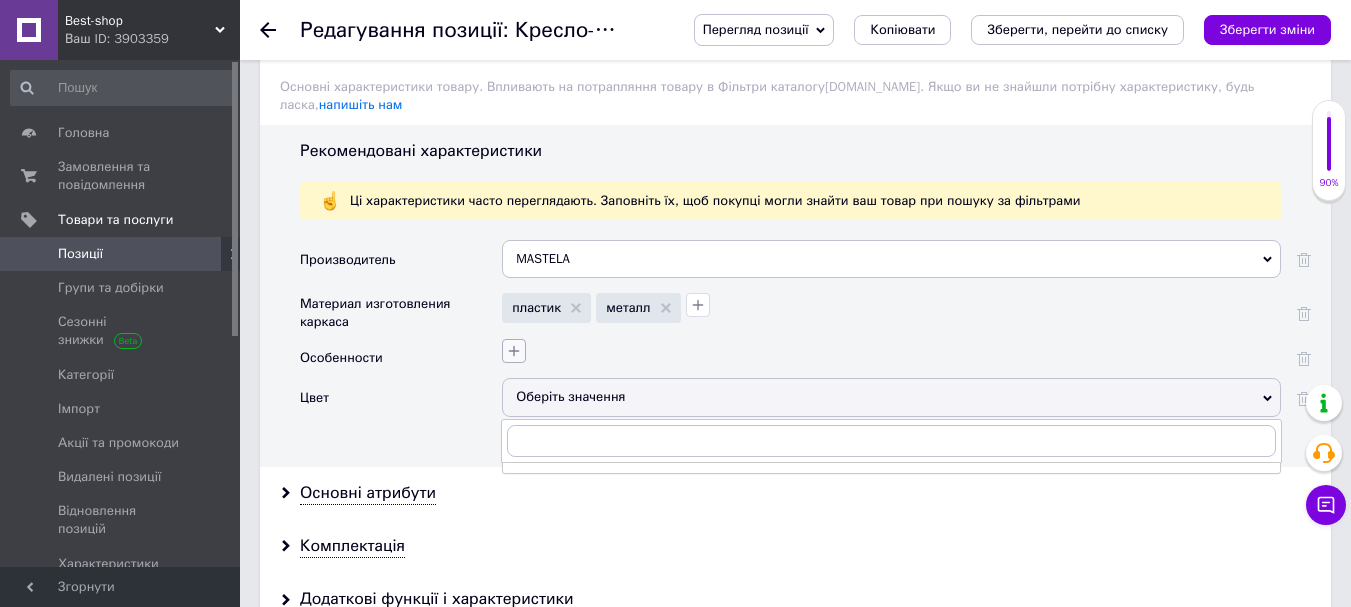 click at bounding box center [514, 351] 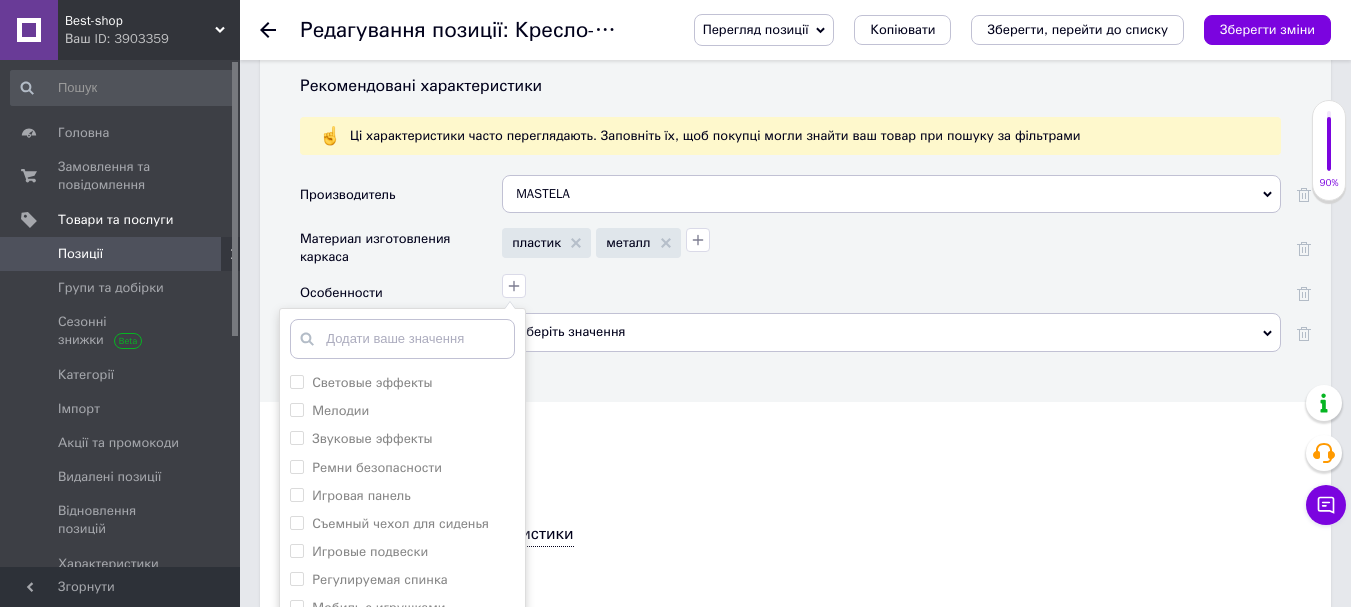 scroll, scrollTop: 2010, scrollLeft: 0, axis: vertical 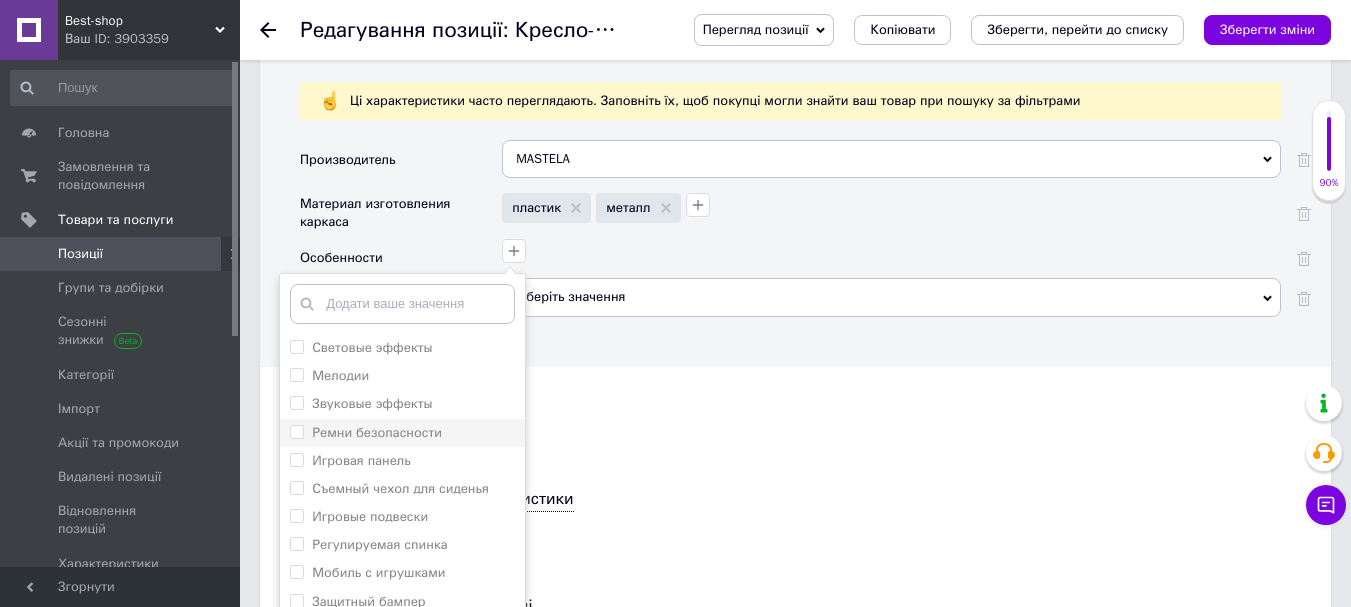 click on "Ремни безопасности" at bounding box center [377, 432] 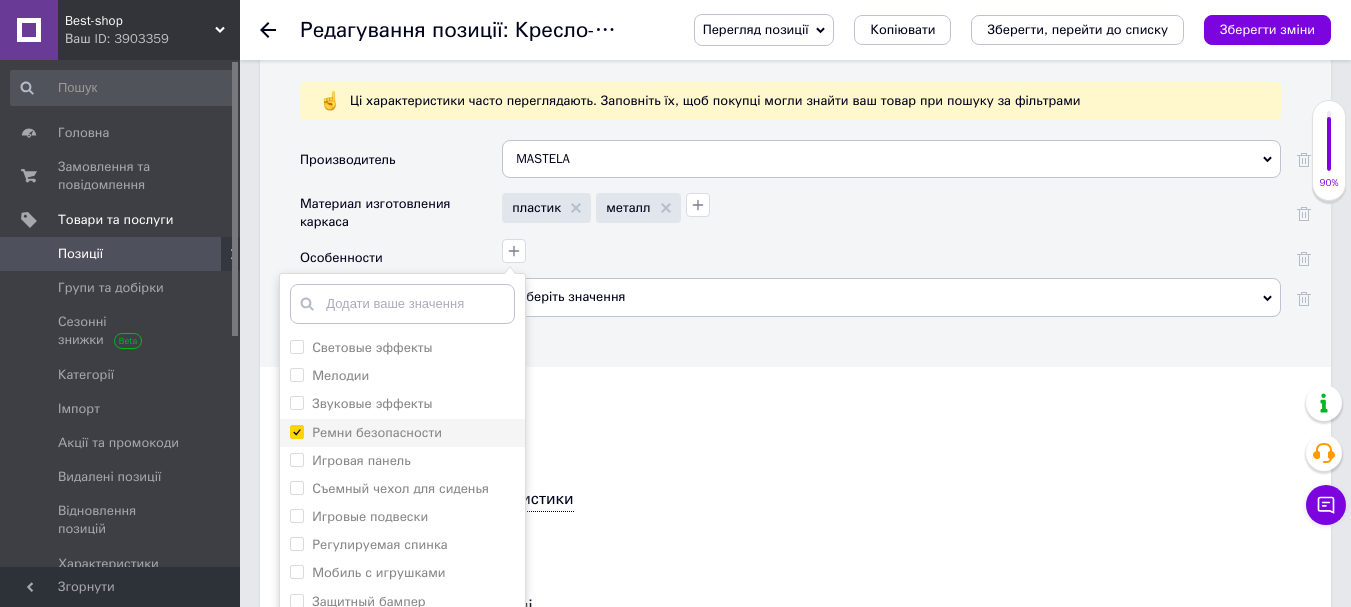 checkbox on "true" 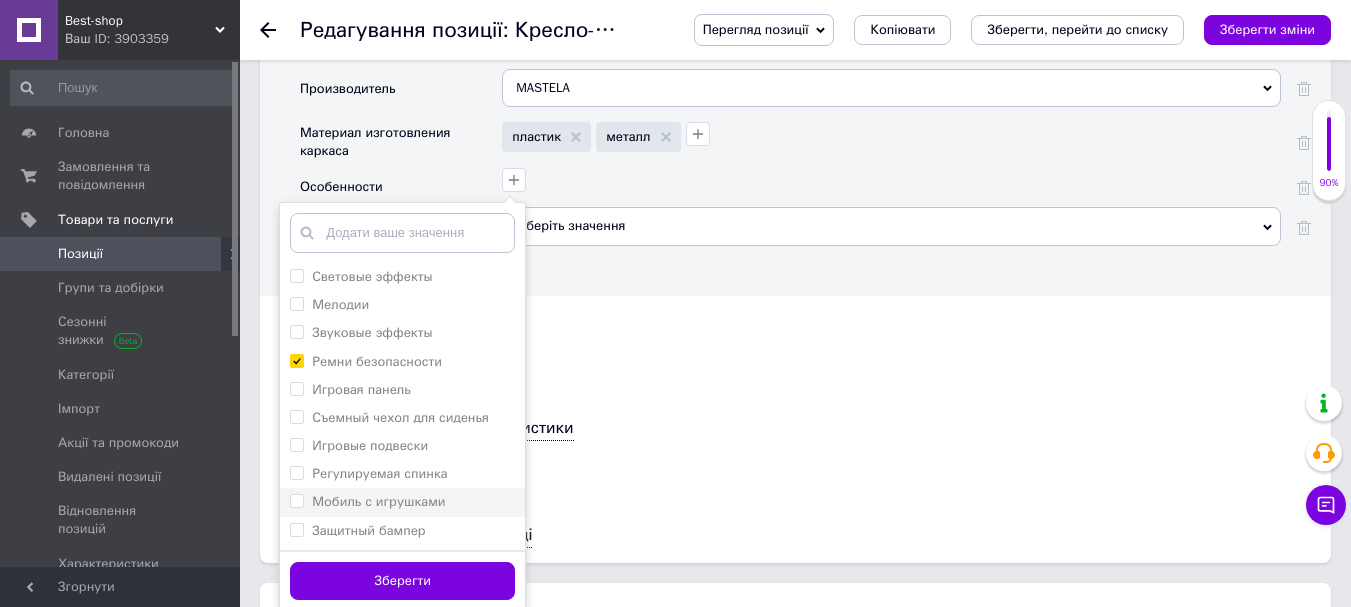 scroll, scrollTop: 2110, scrollLeft: 0, axis: vertical 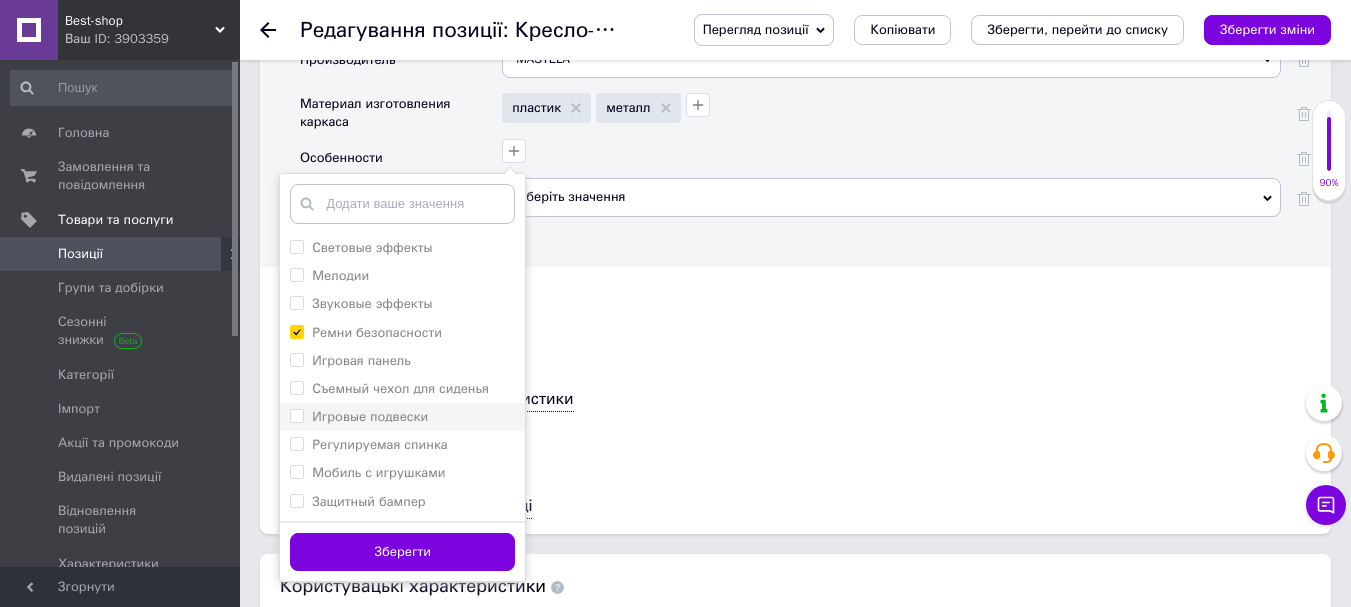 click on "Игровые подвески" at bounding box center [370, 416] 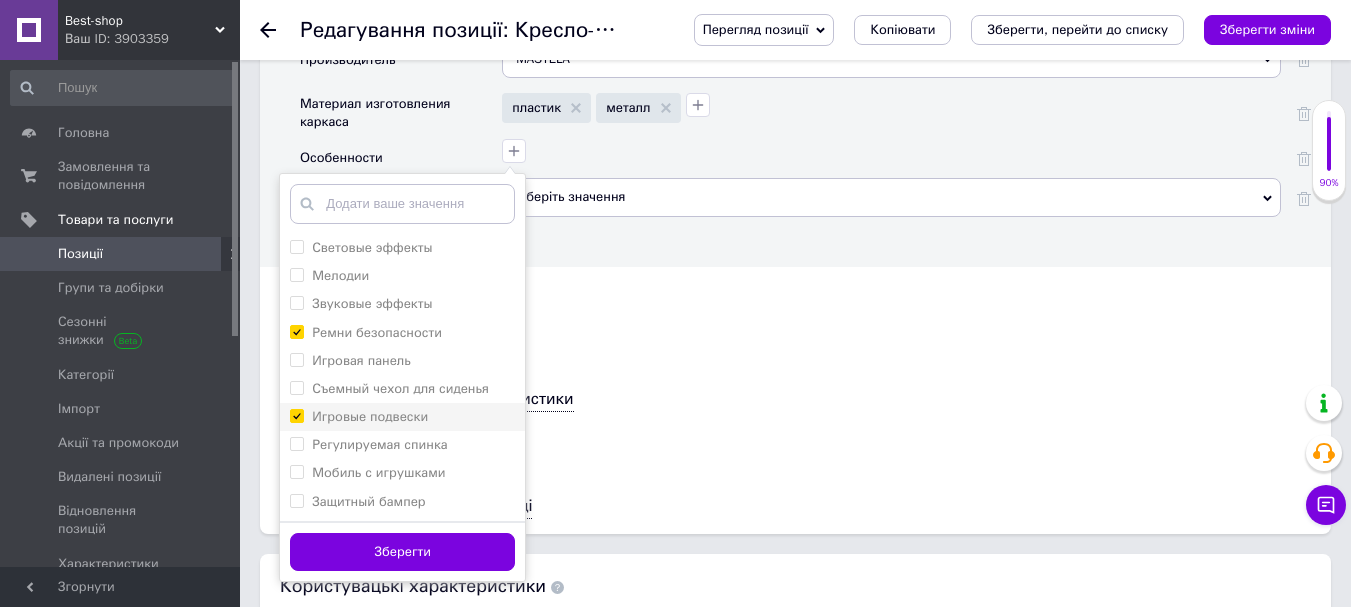 checkbox on "true" 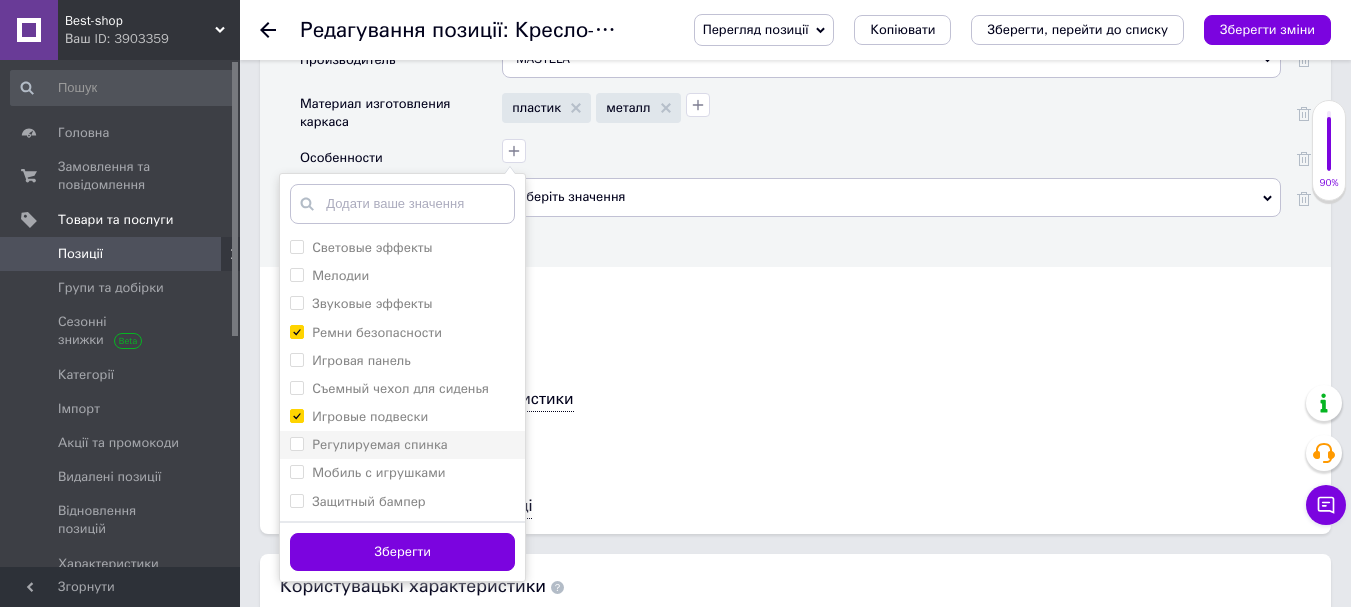 click on "Регулируемая спинка" at bounding box center [379, 444] 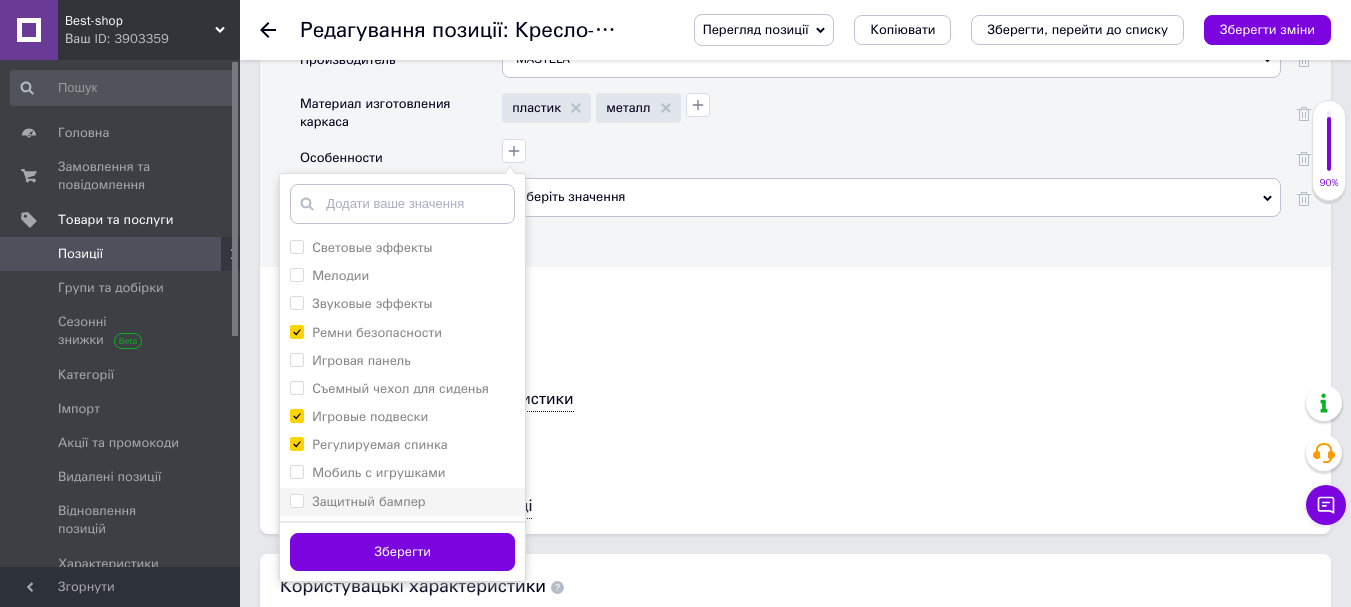 checkbox on "true" 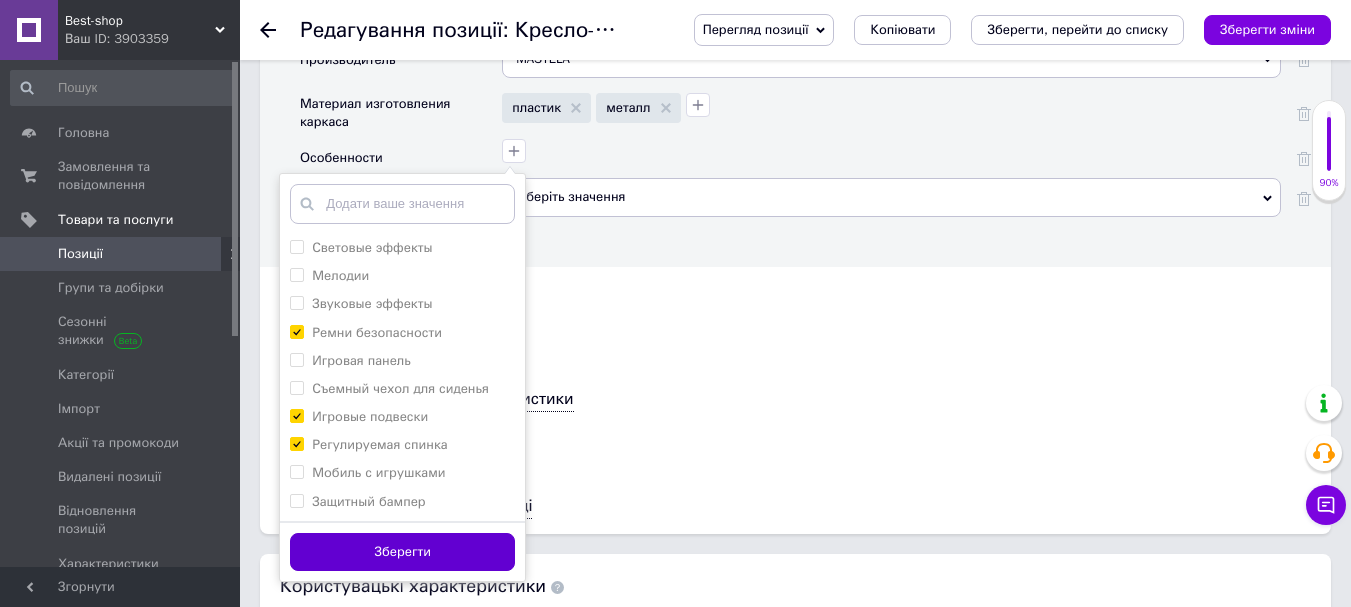 click on "Зберегти" at bounding box center [402, 552] 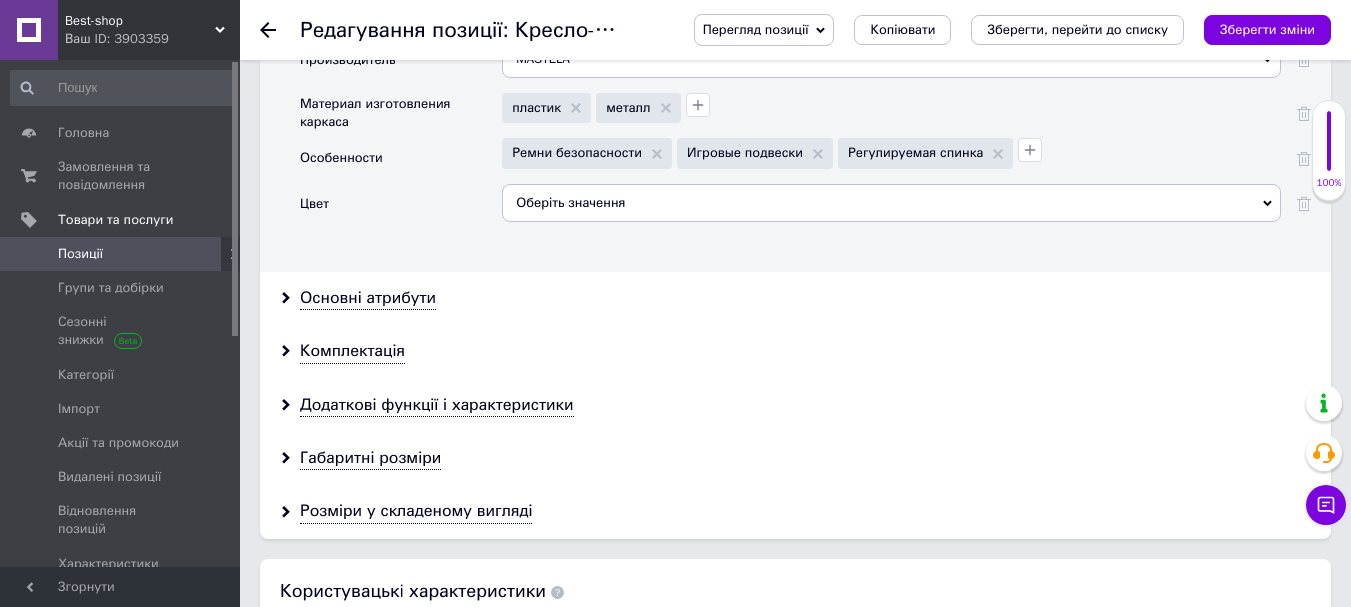 click on "Оберіть значення" at bounding box center [891, 203] 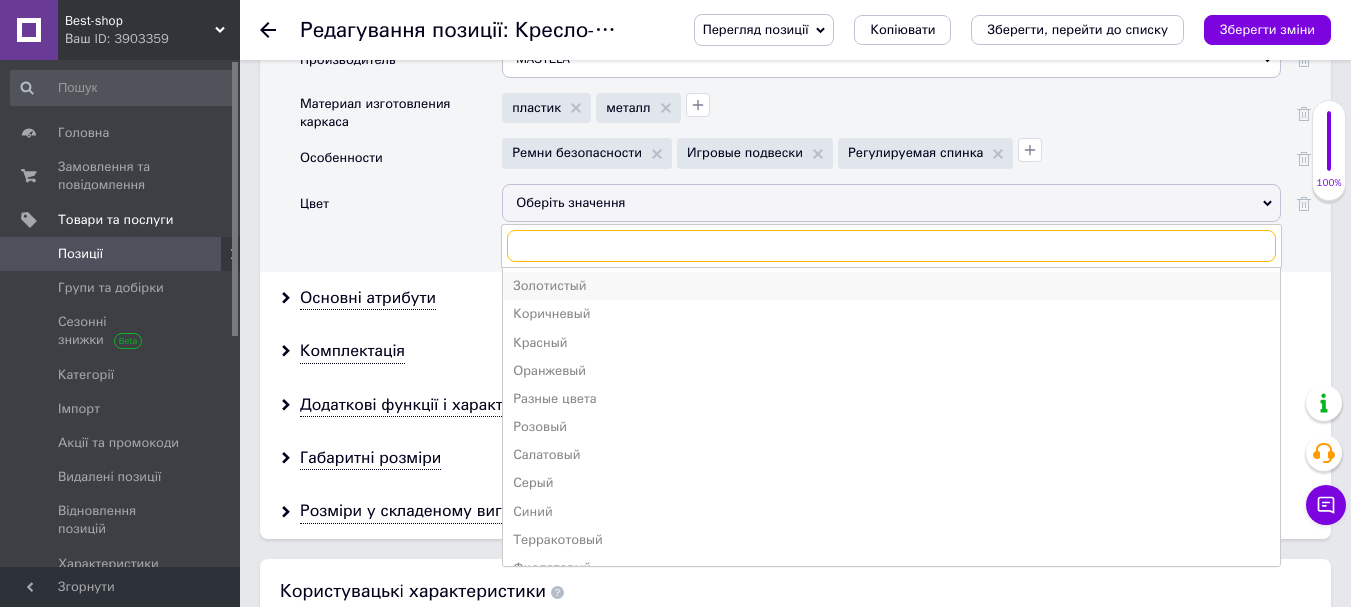 scroll, scrollTop: 200, scrollLeft: 0, axis: vertical 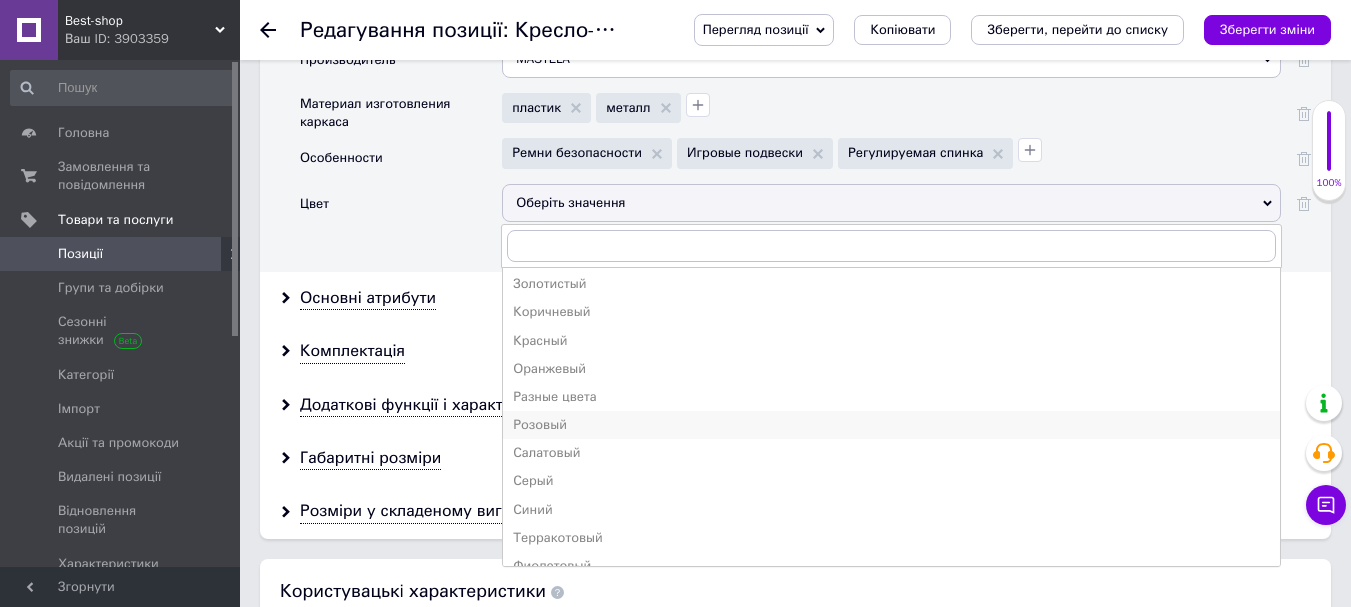 click on "Розовый" at bounding box center [891, 425] 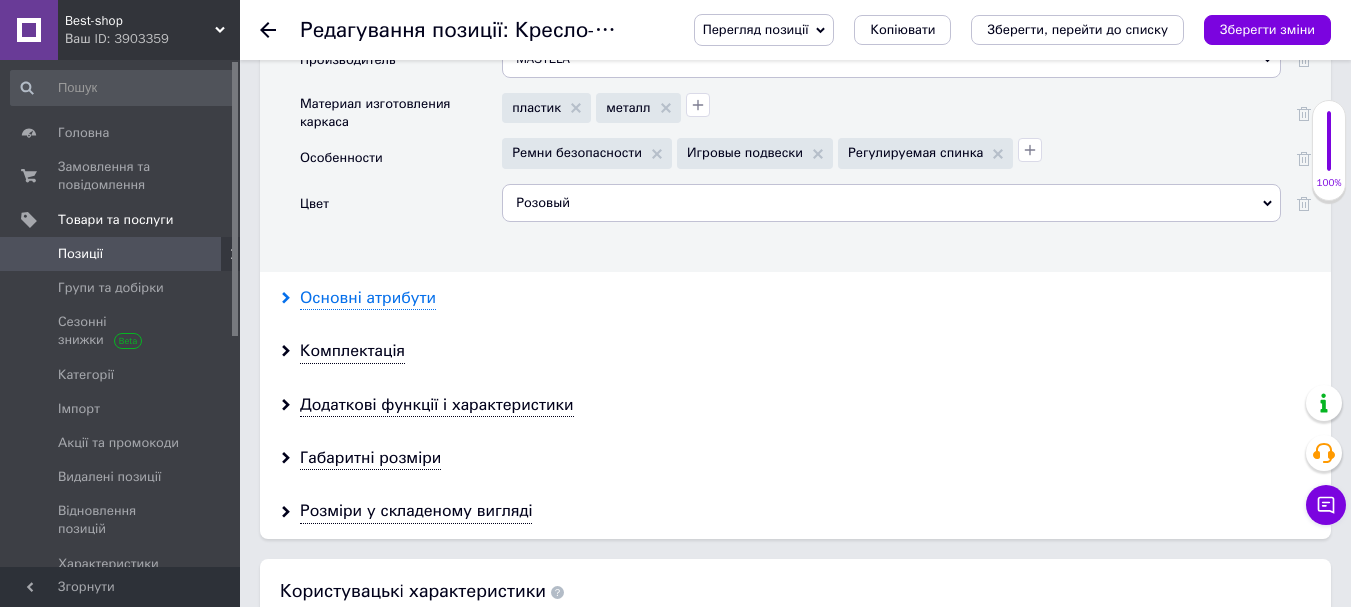 click on "Основні атрибути" at bounding box center (368, 298) 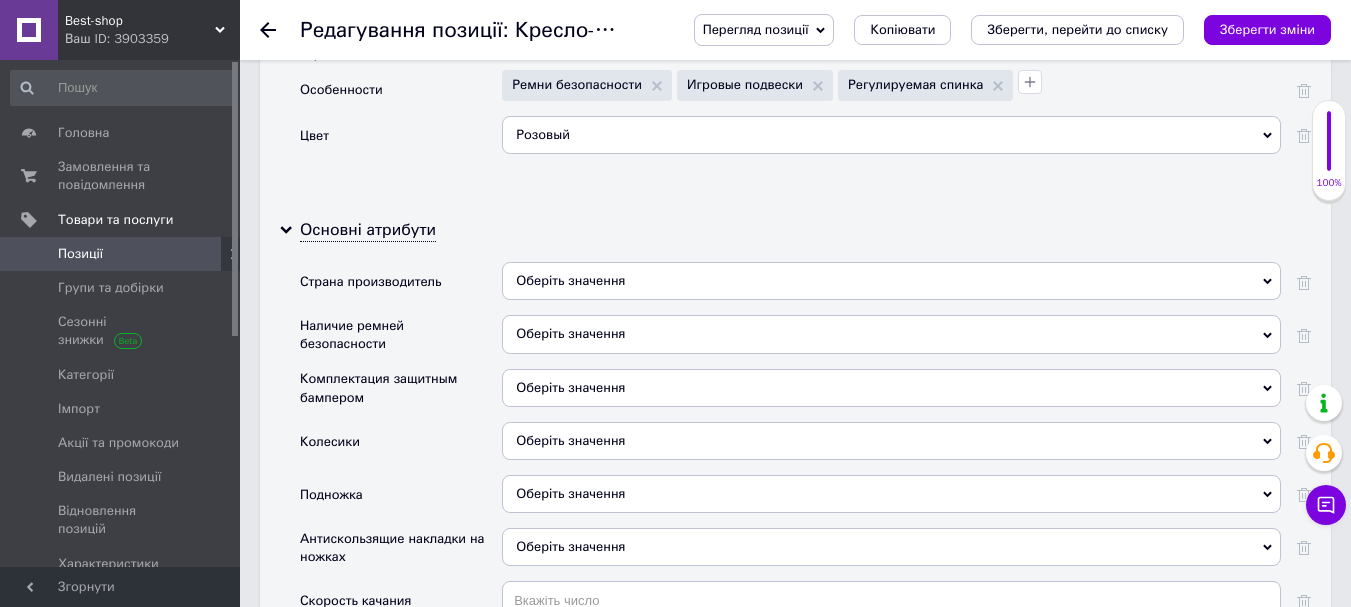 scroll, scrollTop: 2210, scrollLeft: 0, axis: vertical 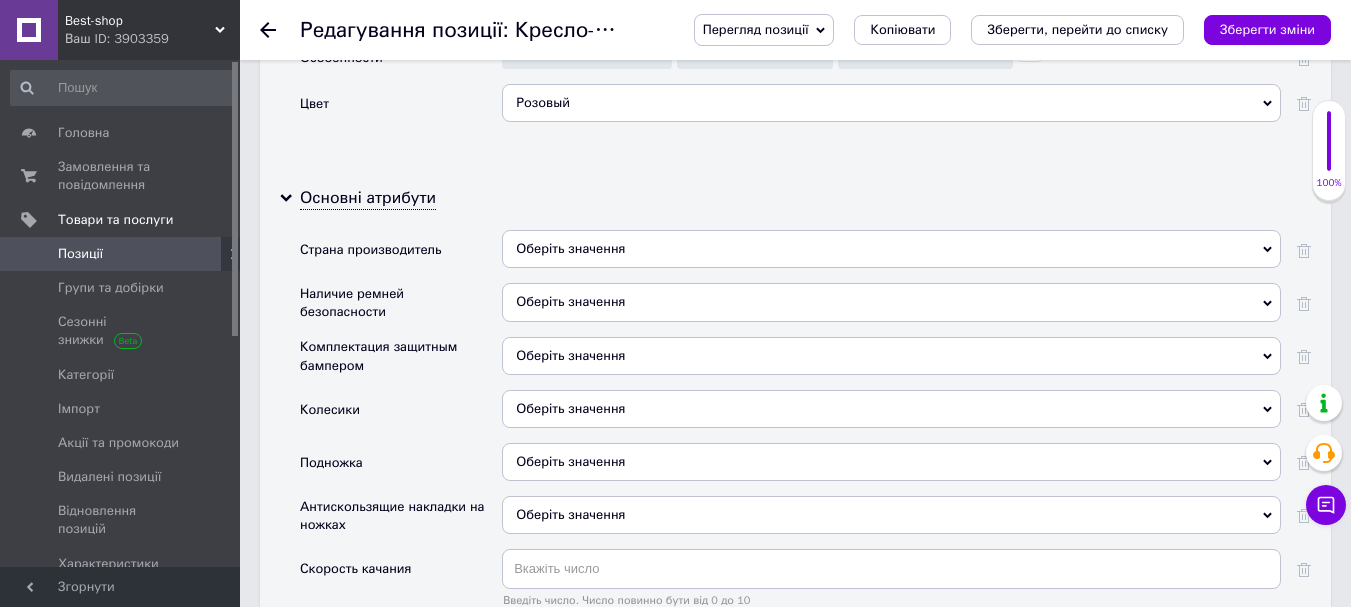 click on "Оберіть значення" at bounding box center [891, 249] 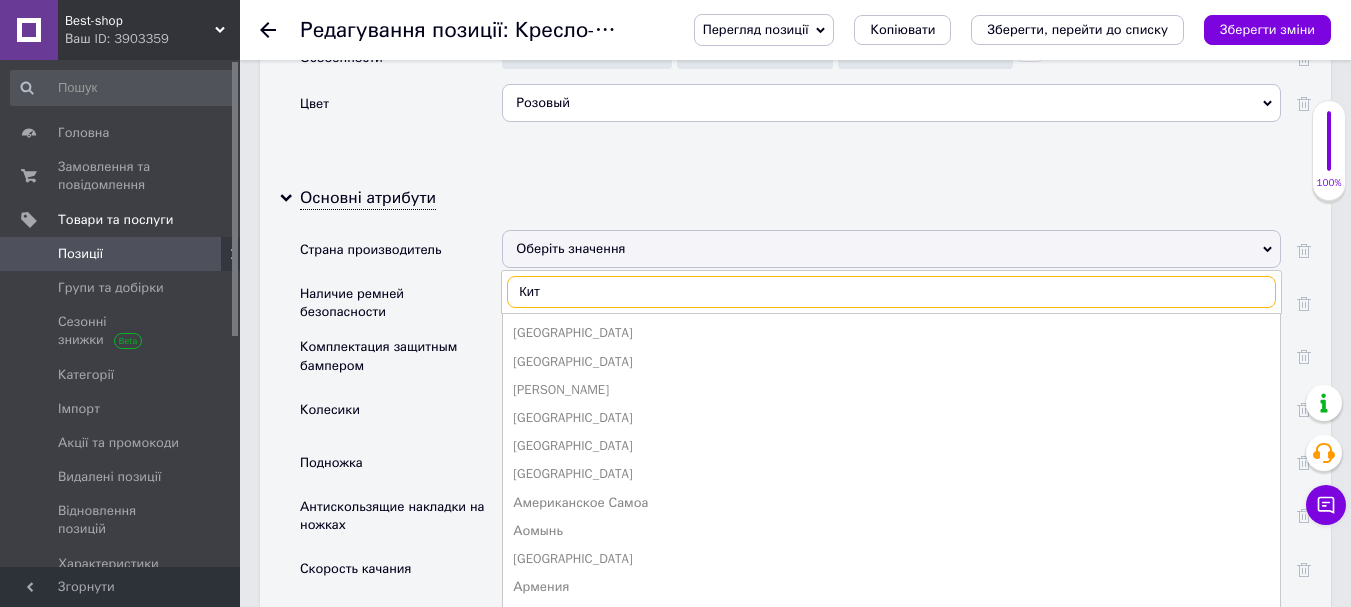 type on "Кита" 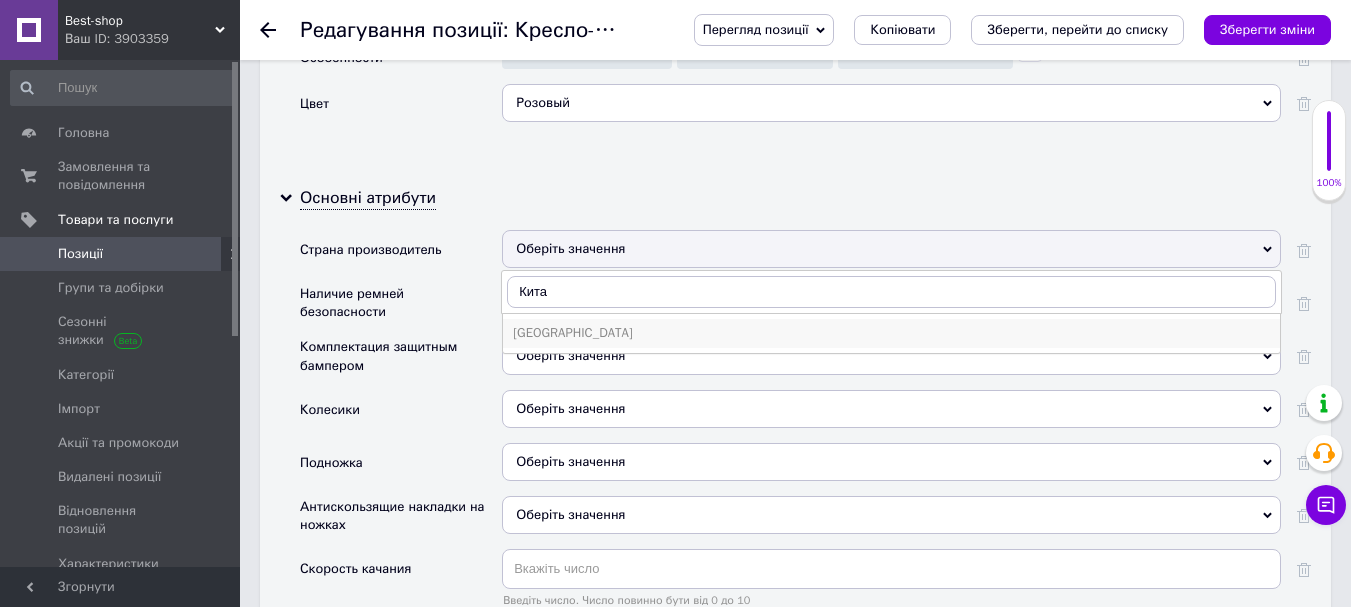 click on "[GEOGRAPHIC_DATA]" at bounding box center [891, 333] 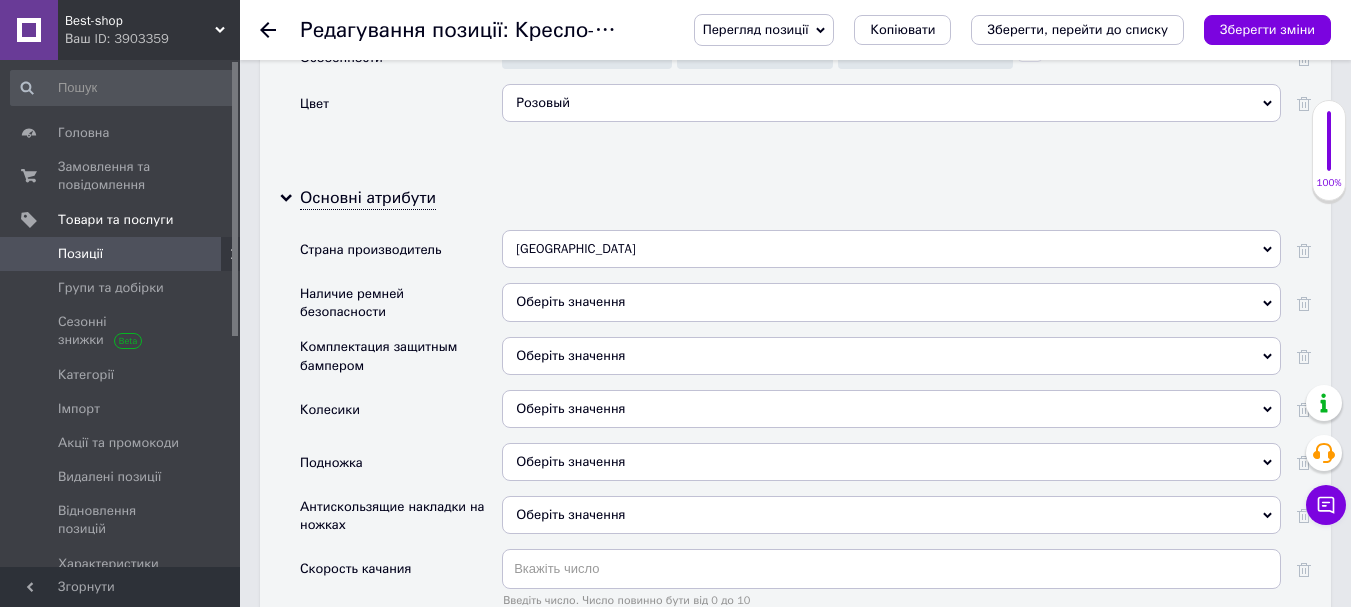 click on "Оберіть значення" at bounding box center (570, 301) 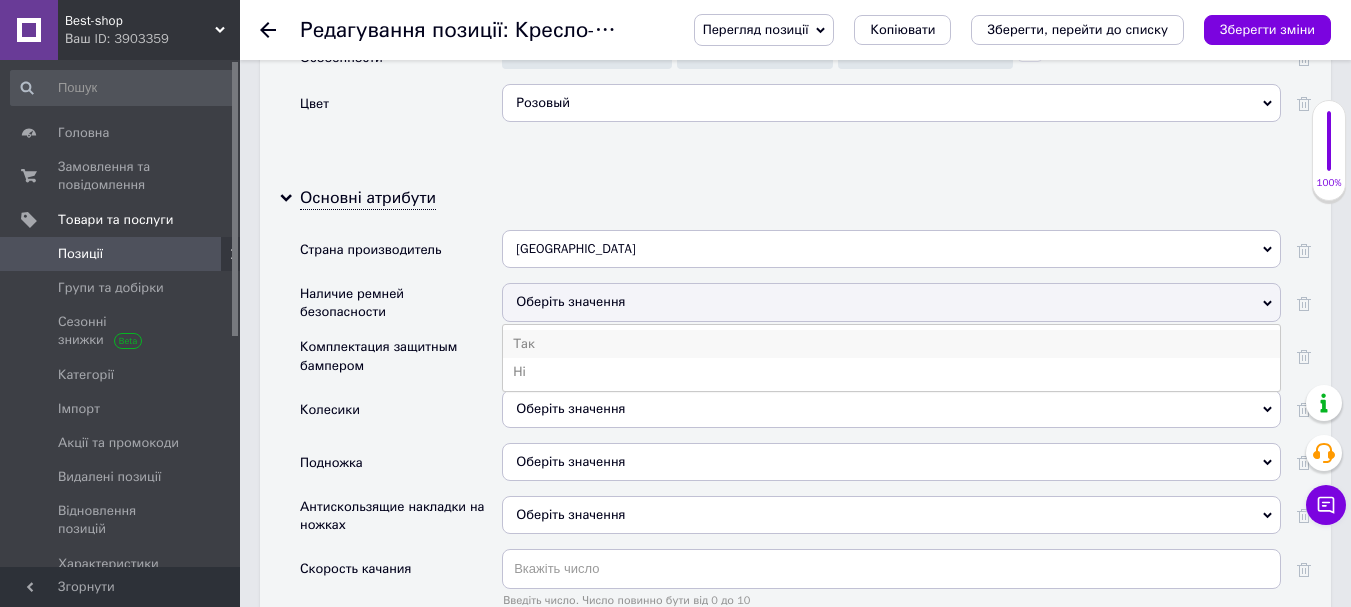 click on "Так" at bounding box center (891, 344) 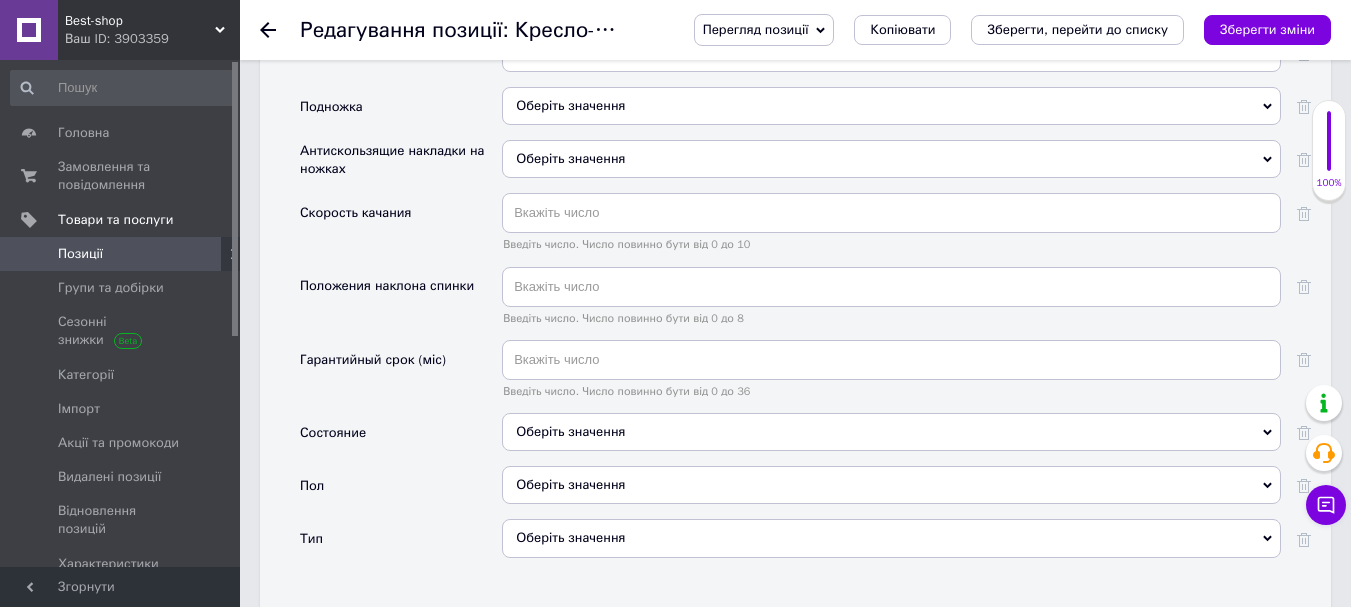 scroll, scrollTop: 2610, scrollLeft: 0, axis: vertical 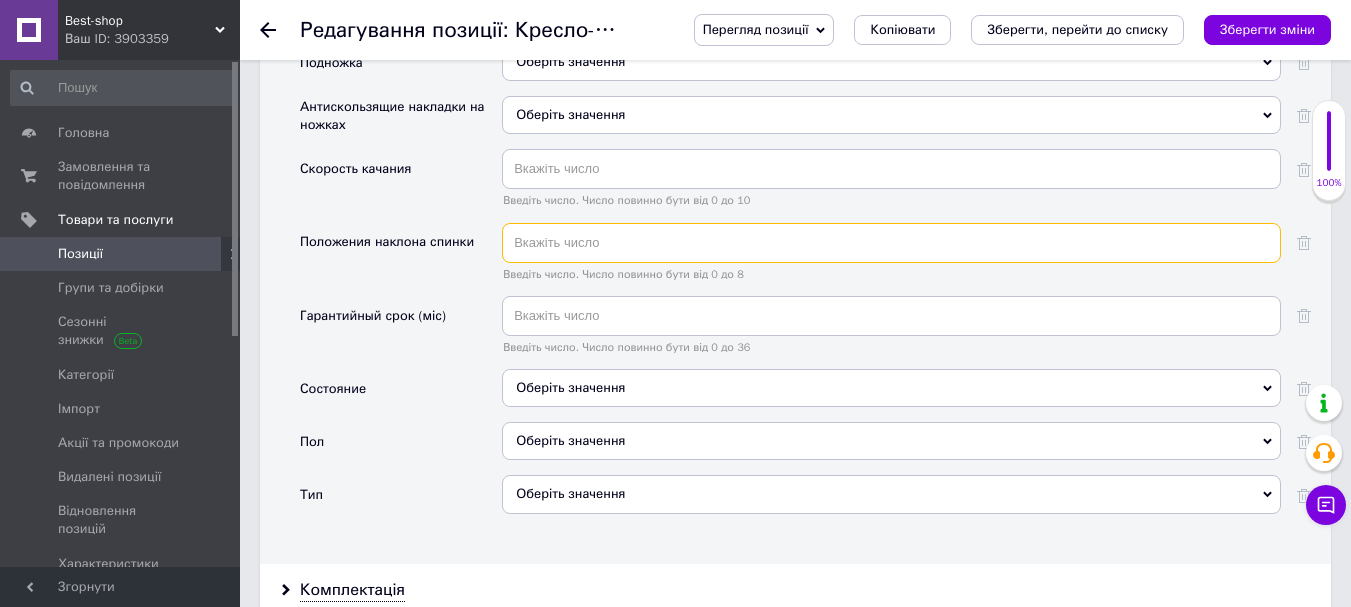 click at bounding box center [891, 243] 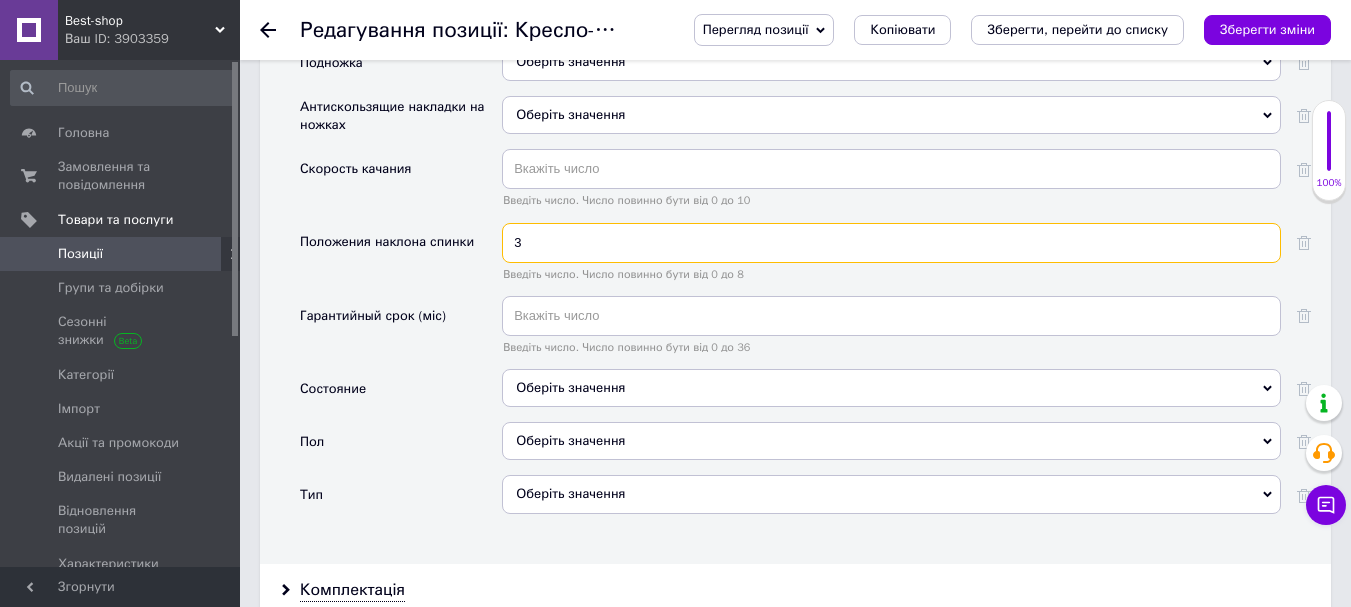 type on "3" 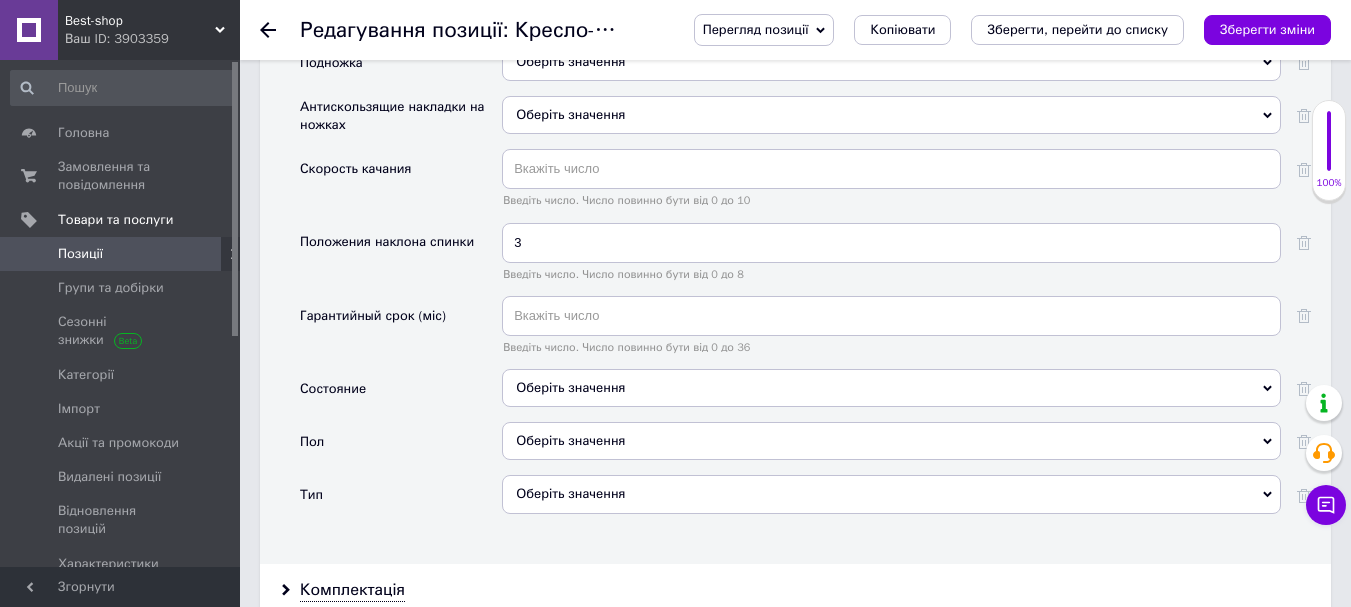click on "Оберіть значення" at bounding box center (891, 388) 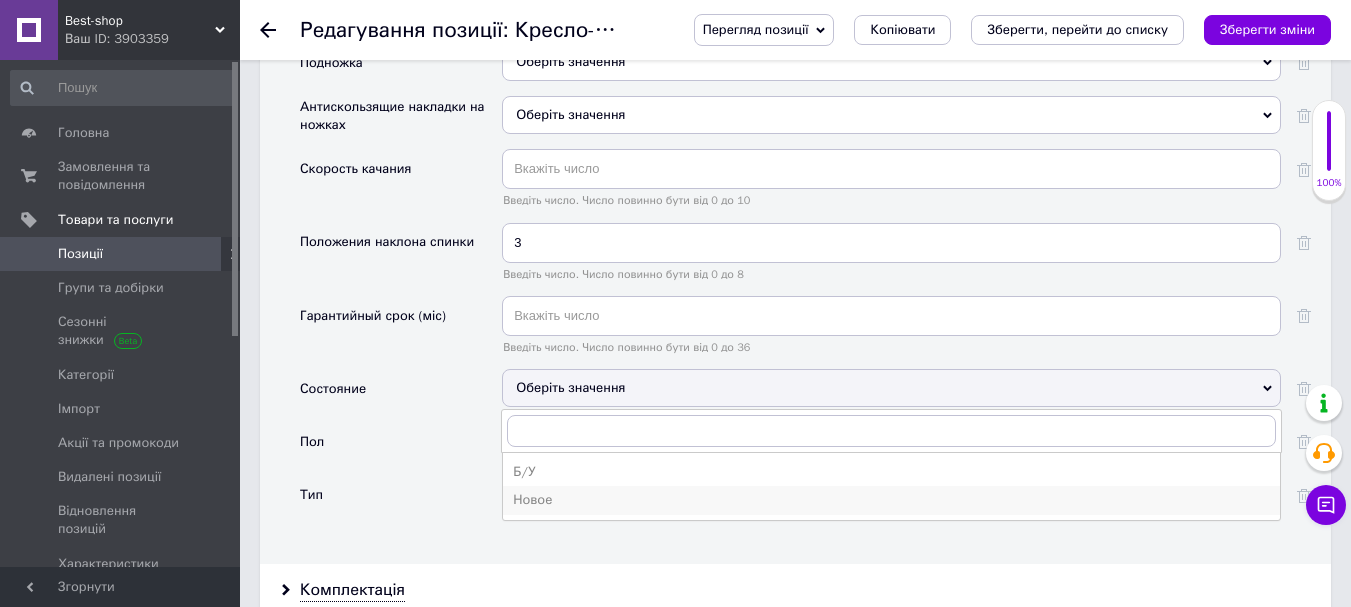 click on "Новое" at bounding box center (891, 500) 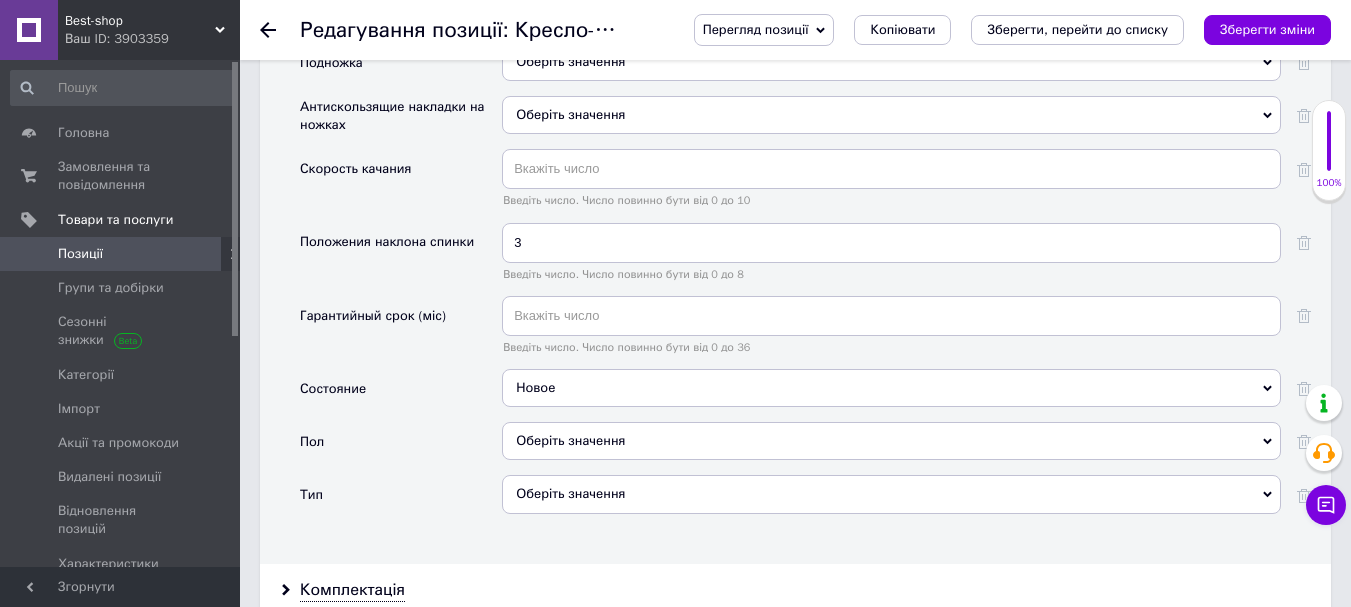 click on "Оберіть значення" at bounding box center [891, 441] 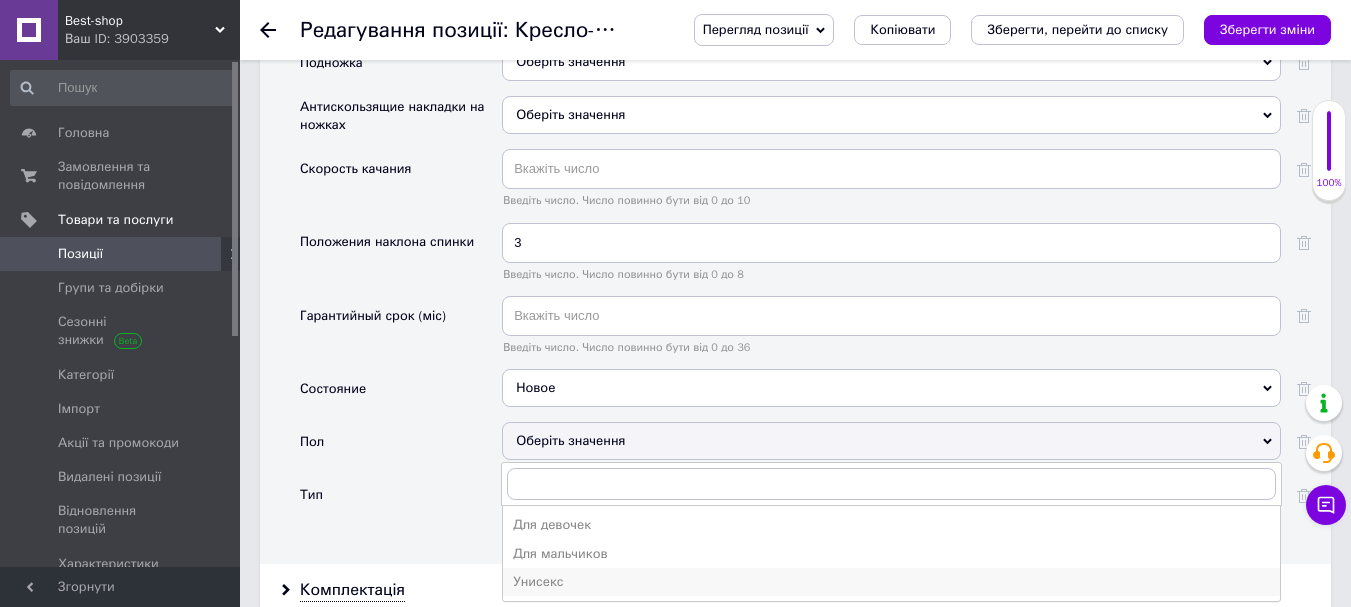 click on "Унисекс" at bounding box center [891, 582] 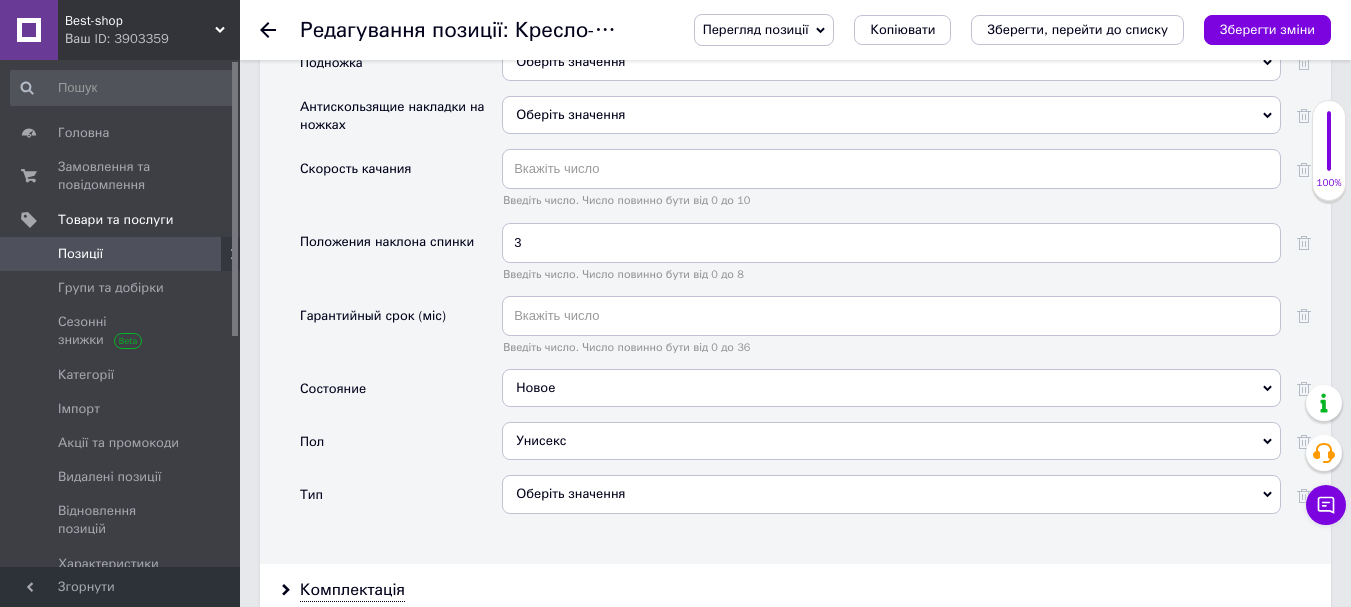 click on "Оберіть значення" at bounding box center (891, 494) 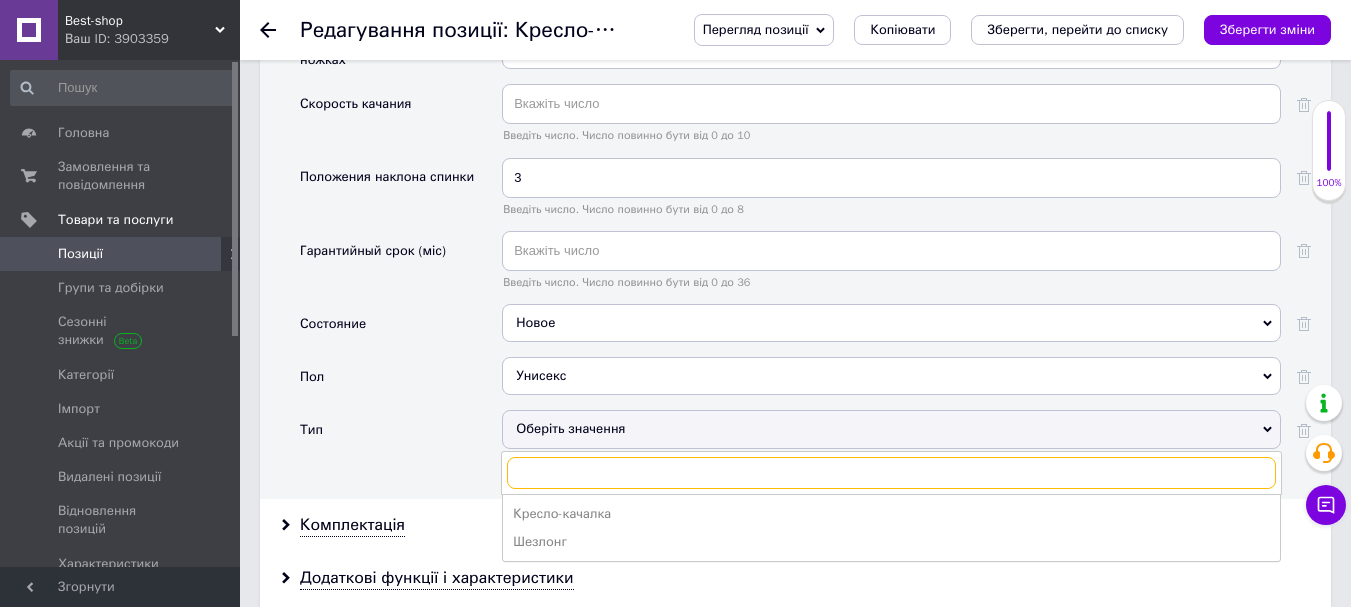 scroll, scrollTop: 2710, scrollLeft: 0, axis: vertical 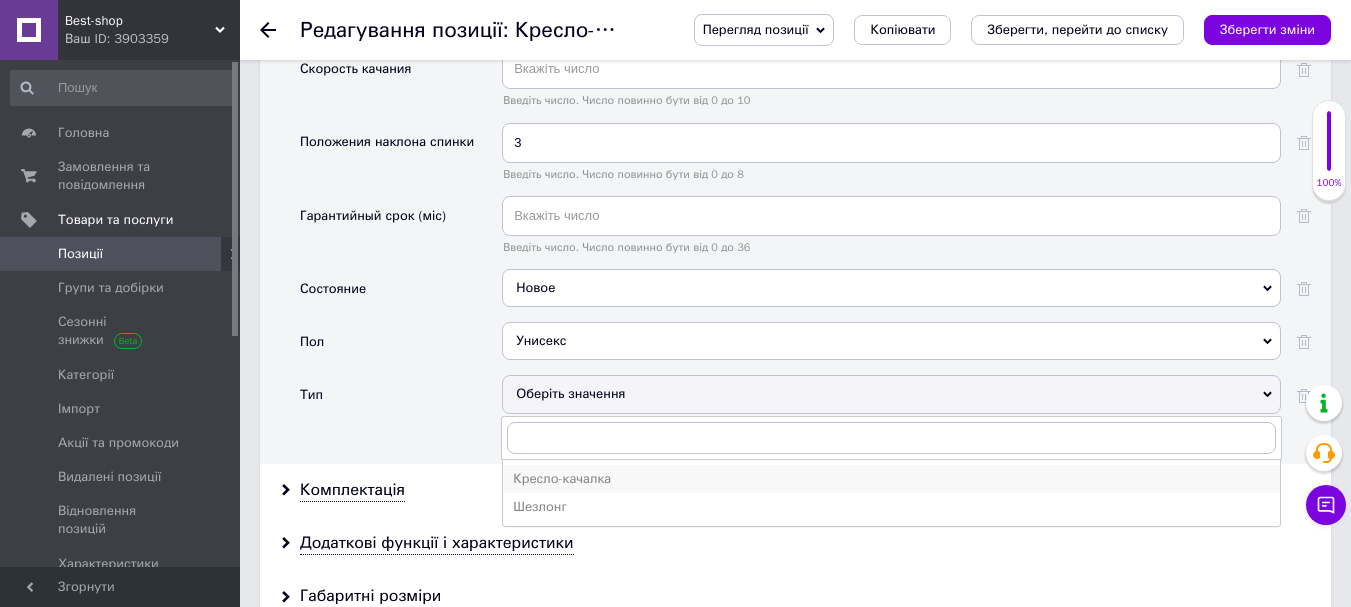click on "Кресло-качалка" at bounding box center (891, 479) 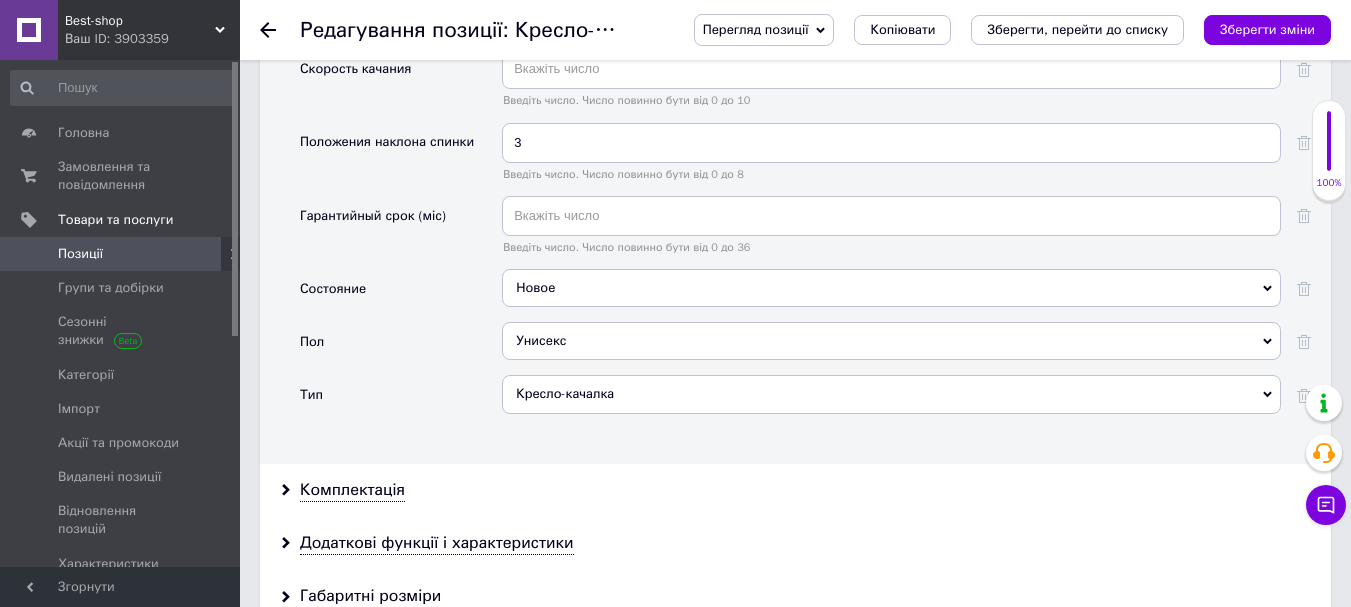 click on "Комплектація" at bounding box center [795, 490] 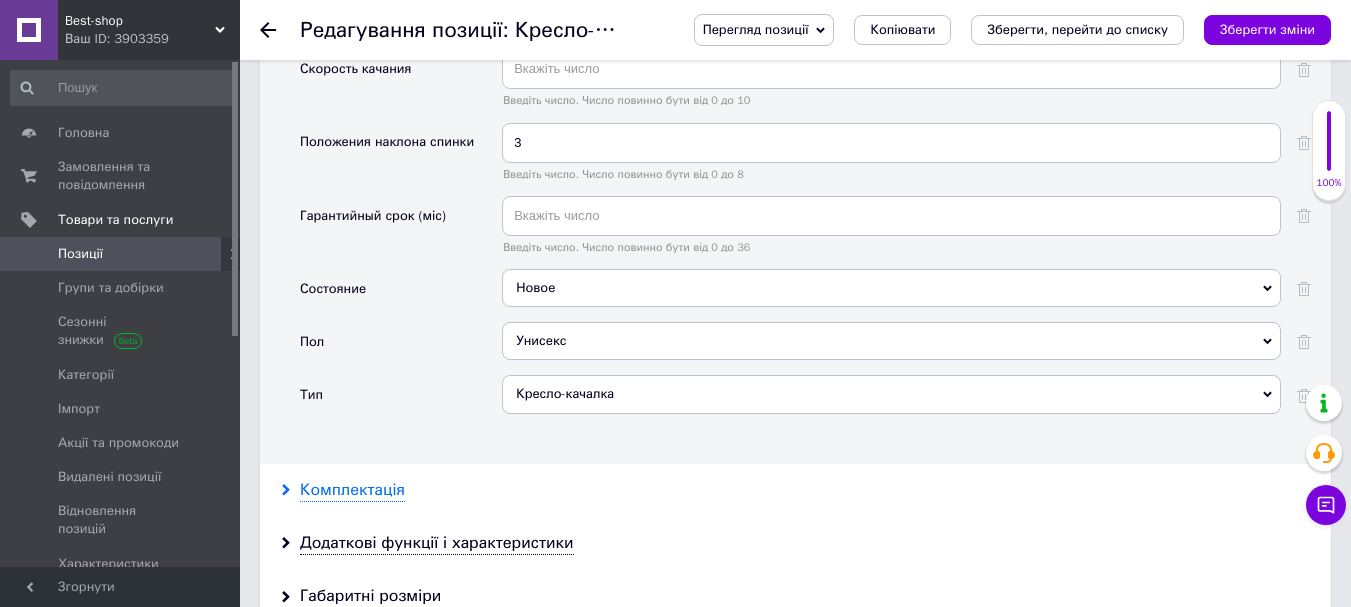 click on "Комплектація" at bounding box center (352, 490) 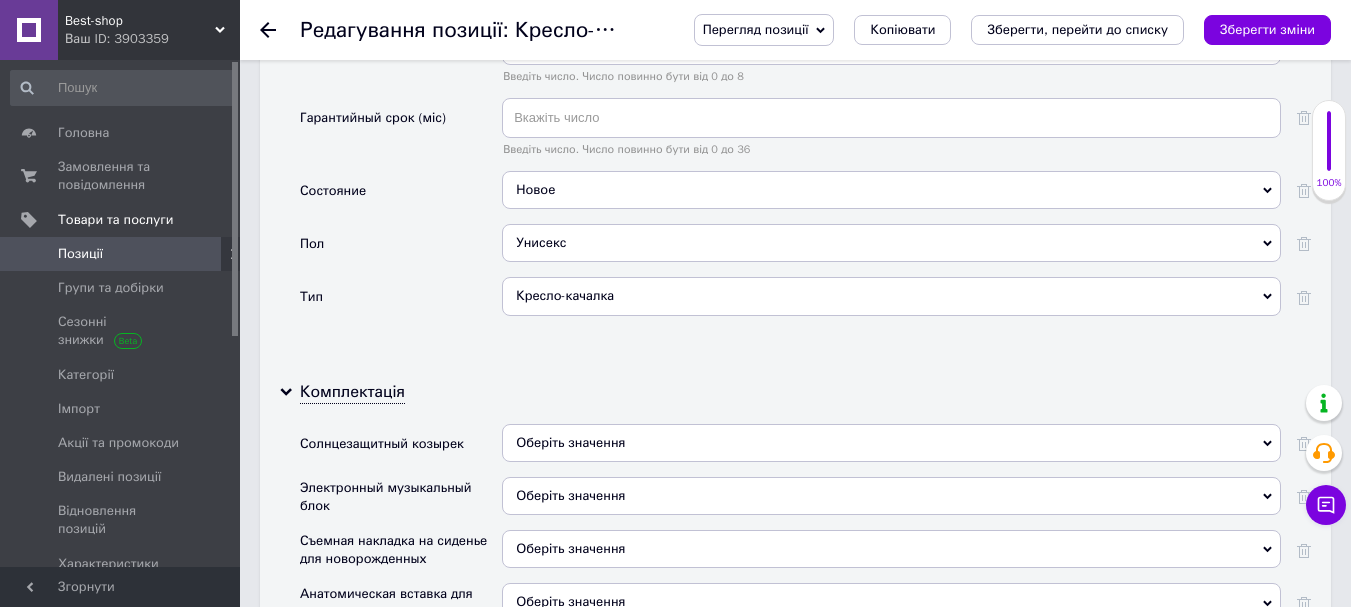 scroll, scrollTop: 2910, scrollLeft: 0, axis: vertical 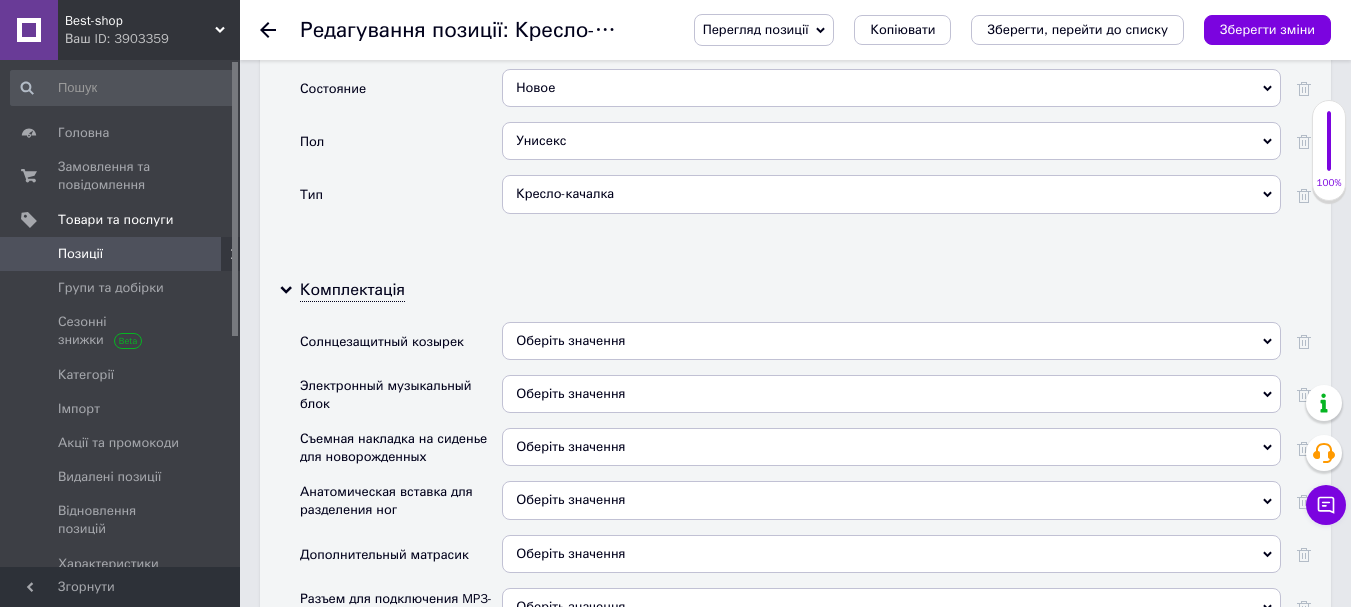 click on "Оберіть значення" at bounding box center [570, 393] 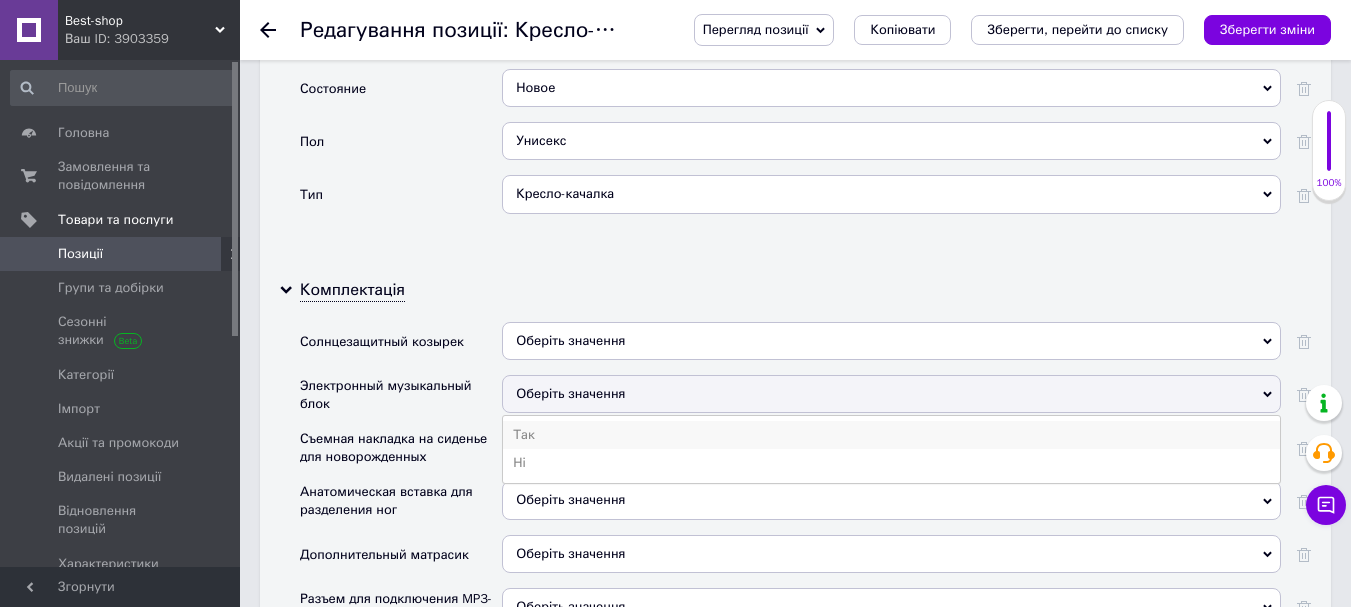 click on "Так" at bounding box center (891, 435) 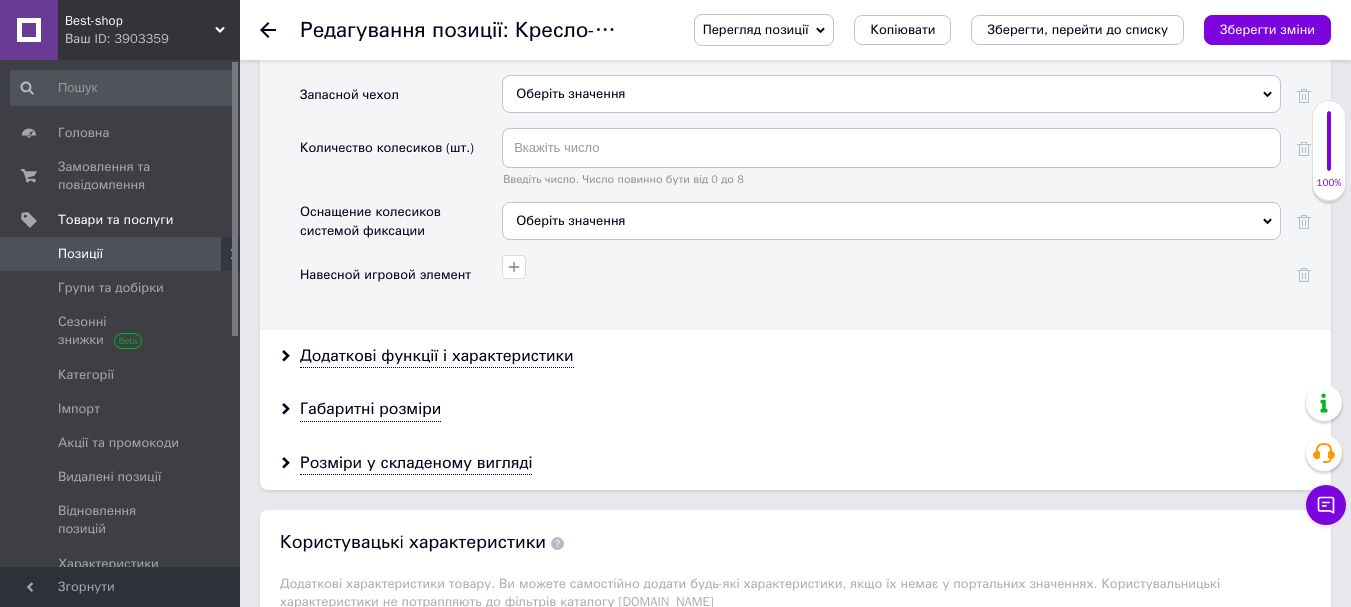 scroll, scrollTop: 3410, scrollLeft: 0, axis: vertical 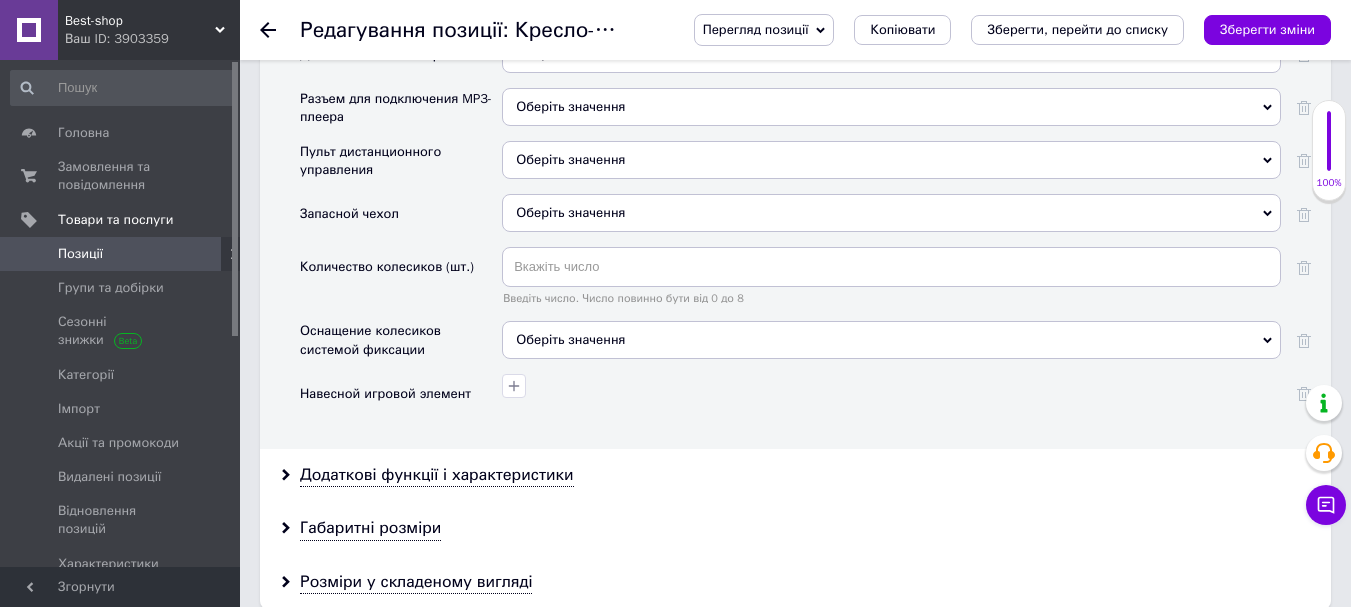 click at bounding box center (514, 386) 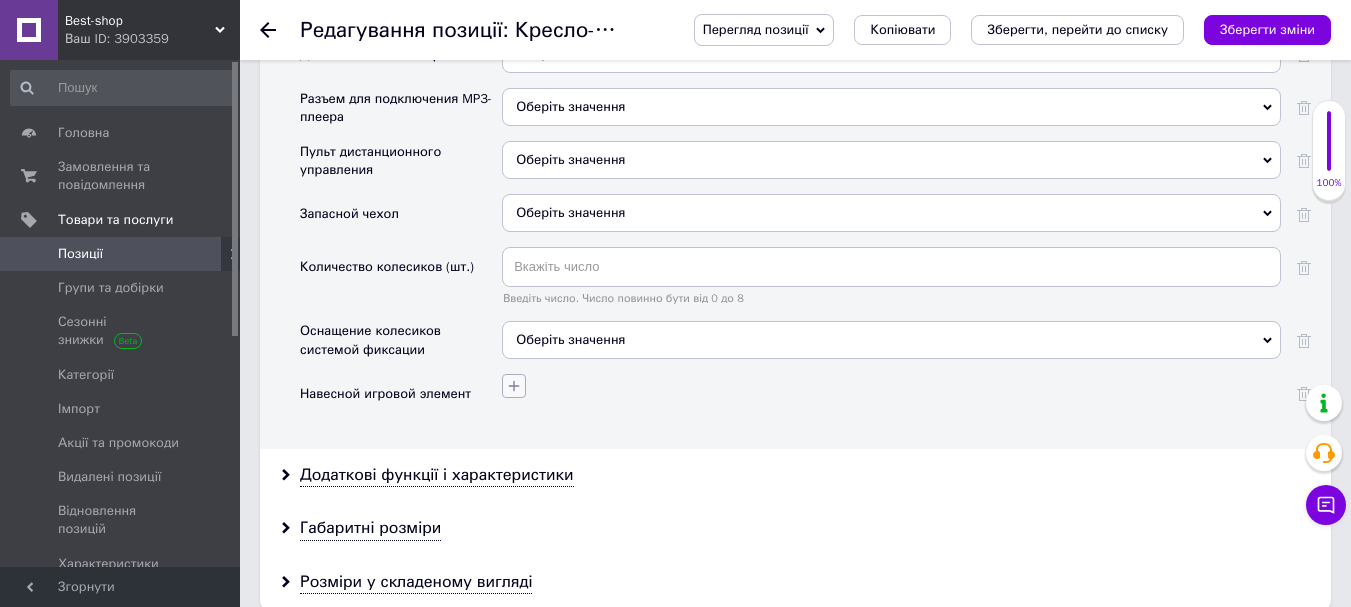 click 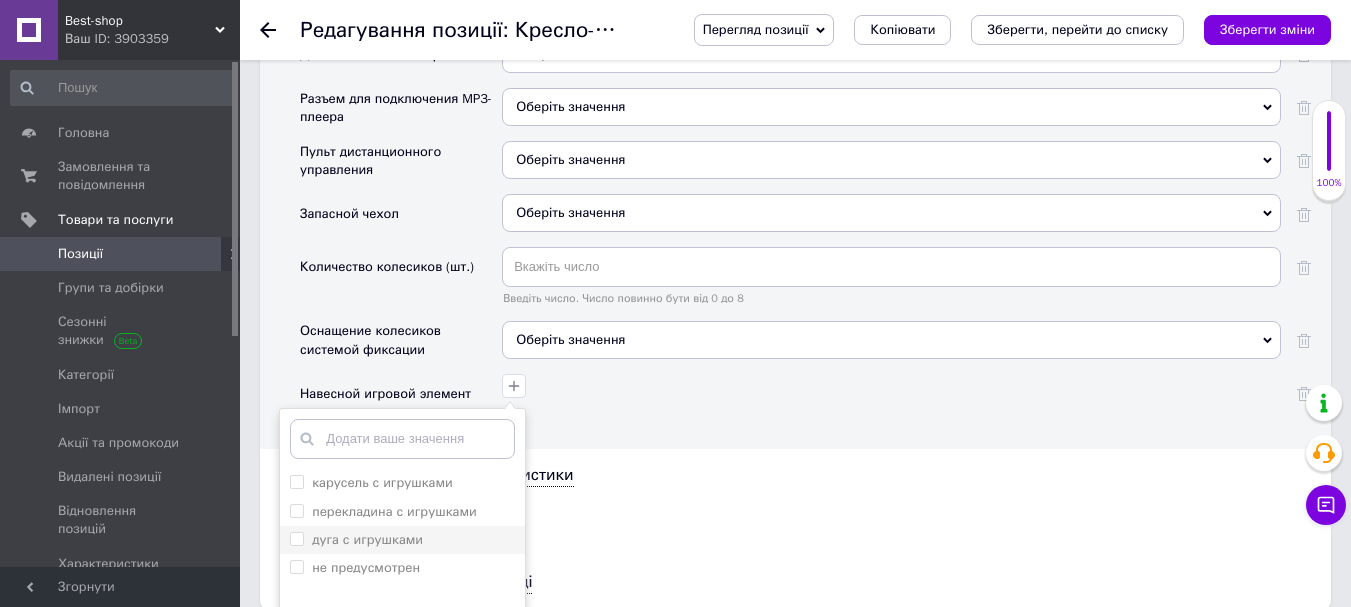 click on "дуга с игрушками" at bounding box center [367, 539] 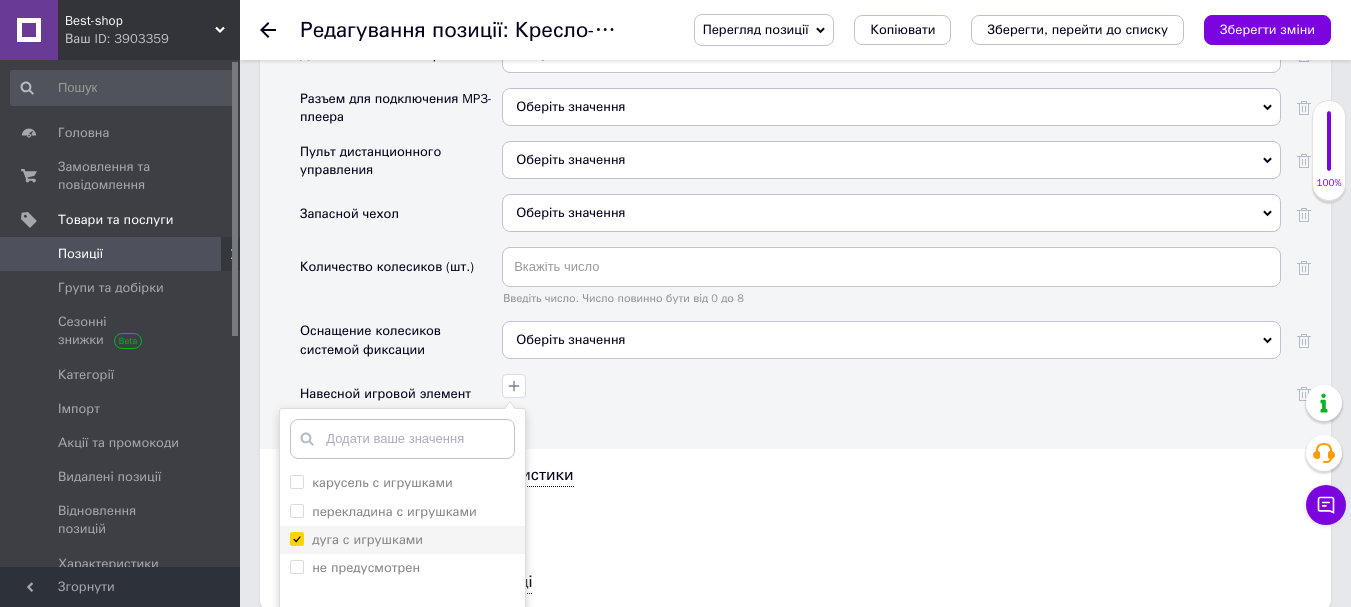 checkbox on "true" 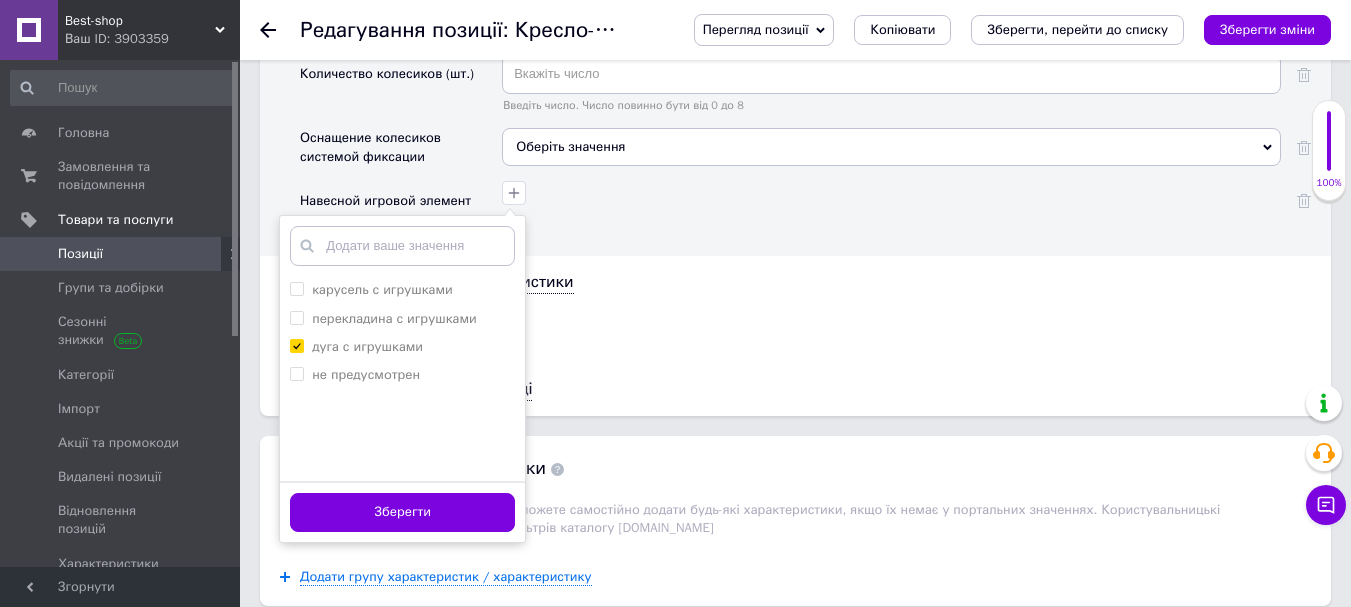 scroll, scrollTop: 3610, scrollLeft: 0, axis: vertical 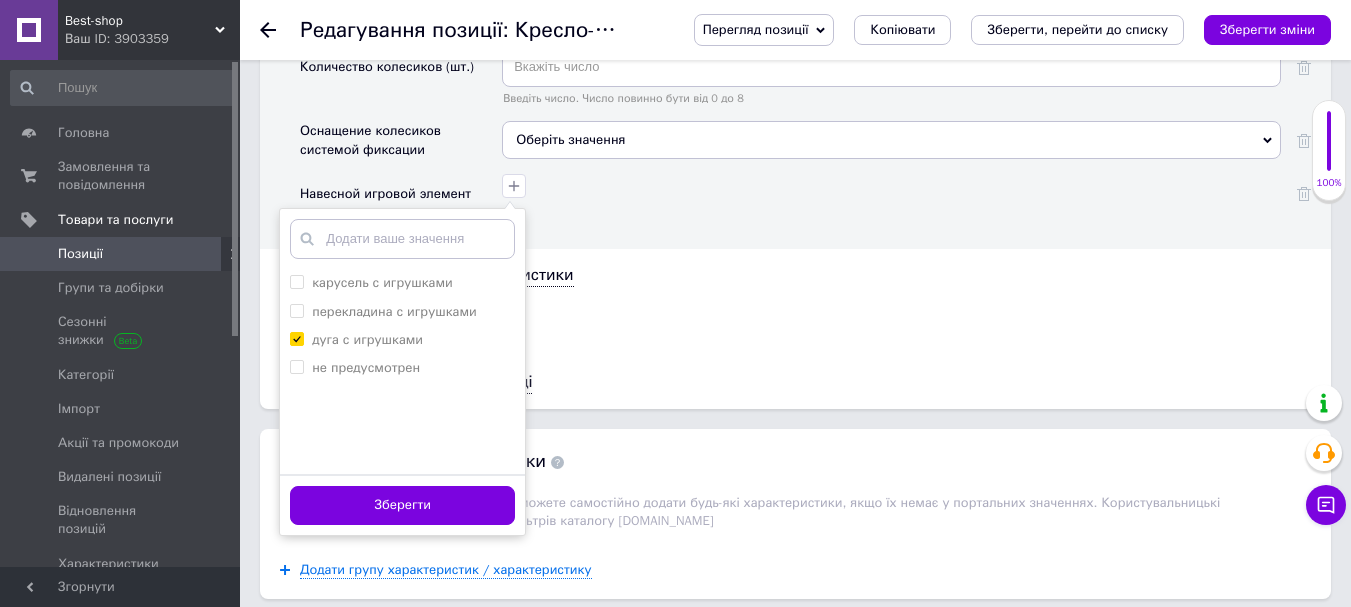 click on "Зберегти" at bounding box center (402, 504) 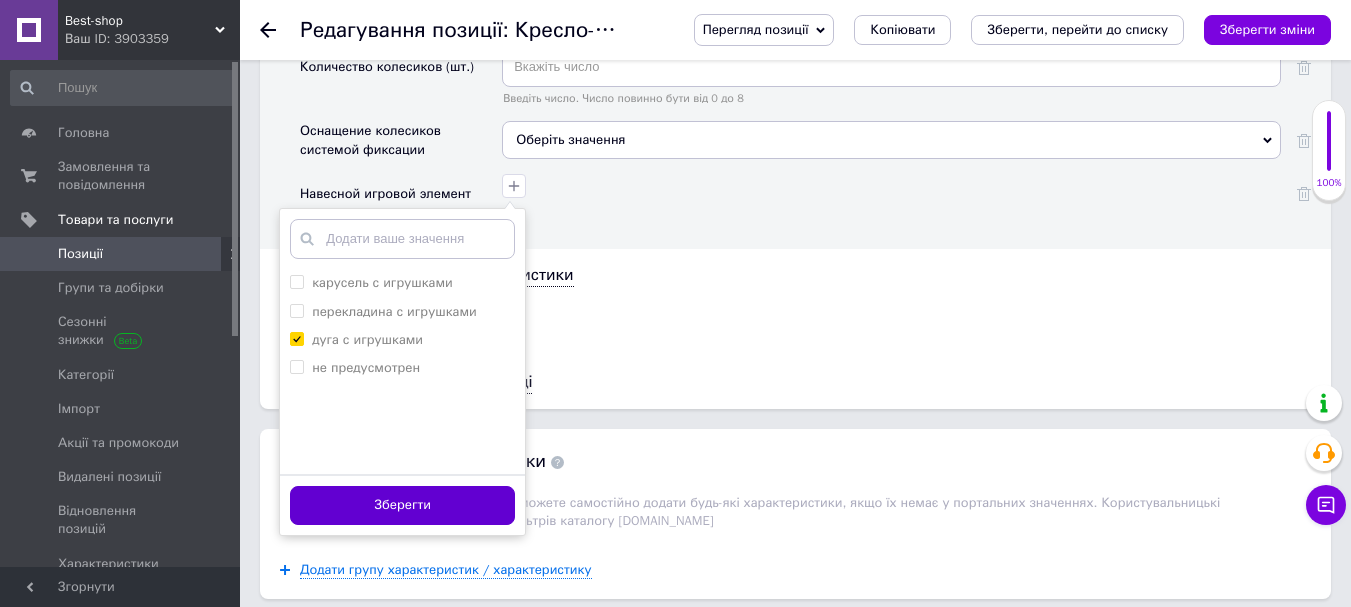 click on "Зберегти" at bounding box center [402, 505] 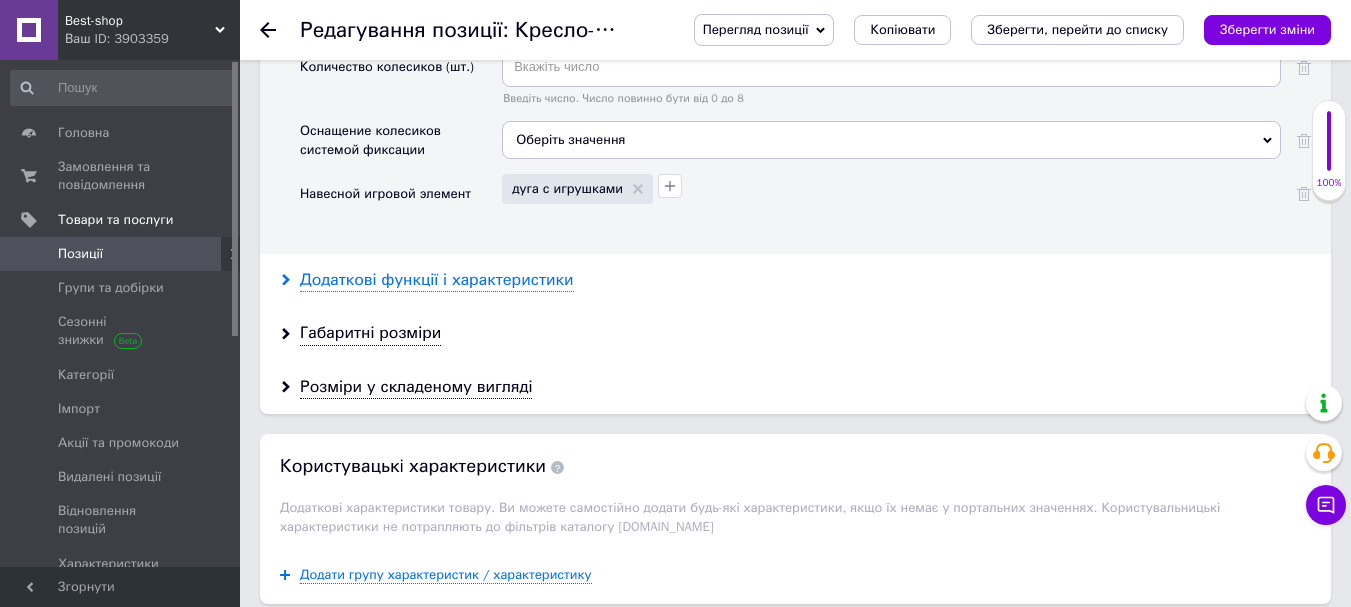 click on "Додаткові функції і характеристики" at bounding box center [437, 280] 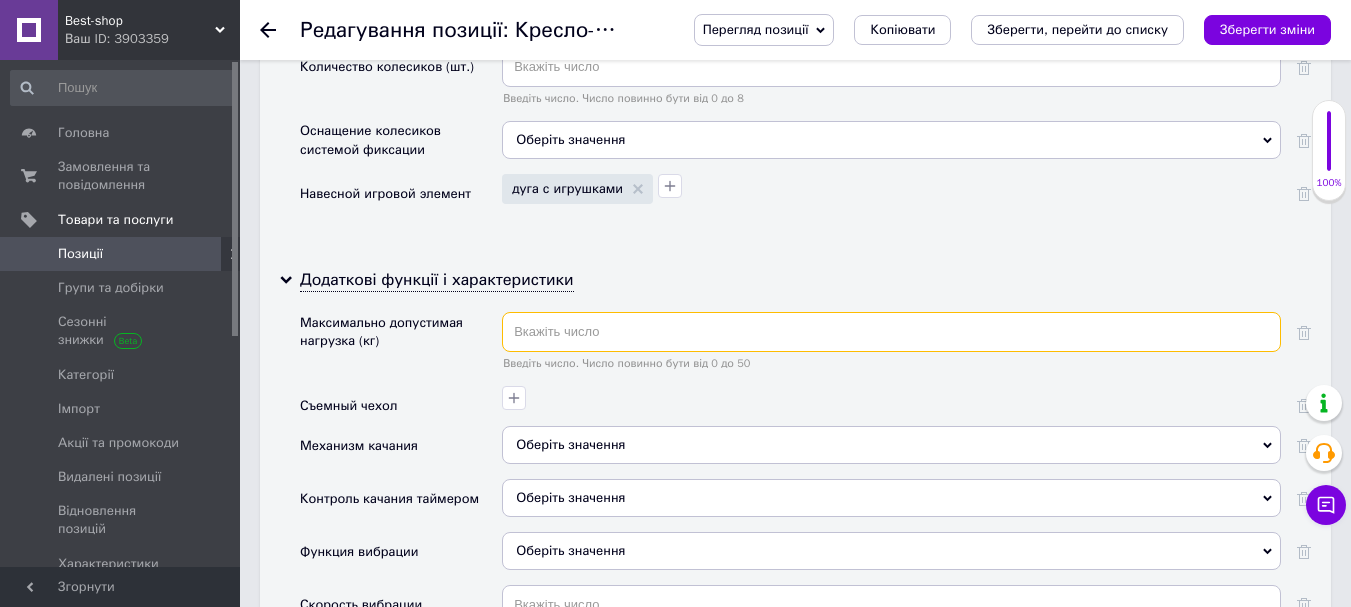 click at bounding box center [891, 332] 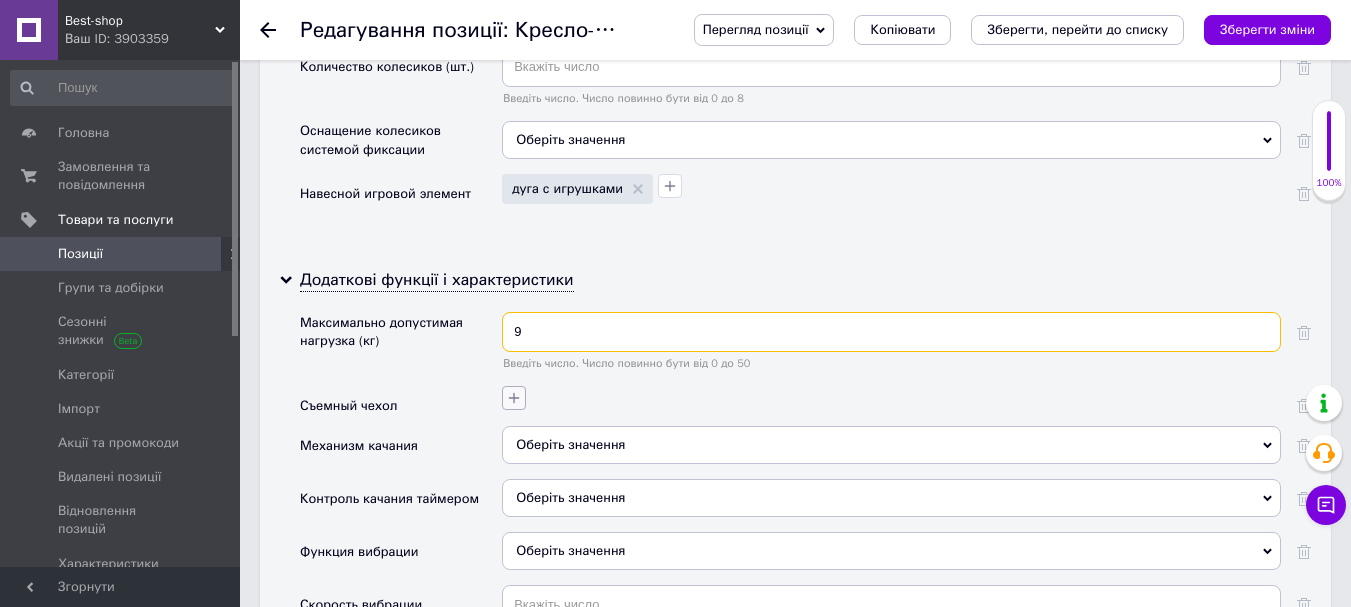 type on "9" 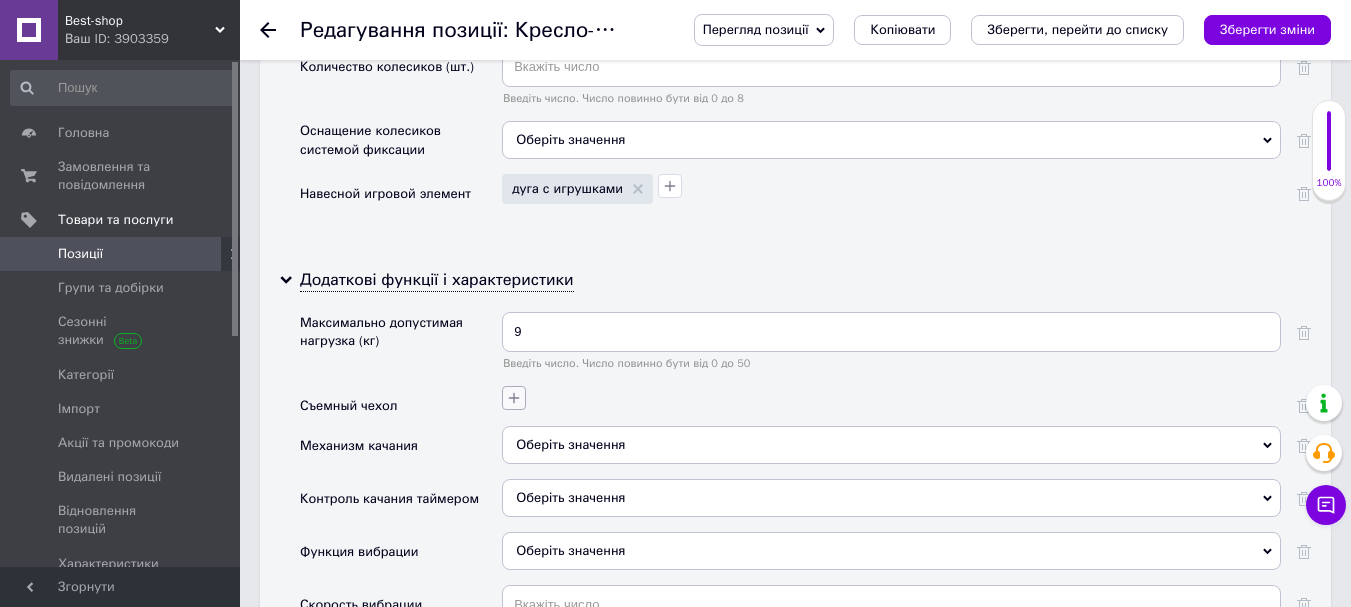 click 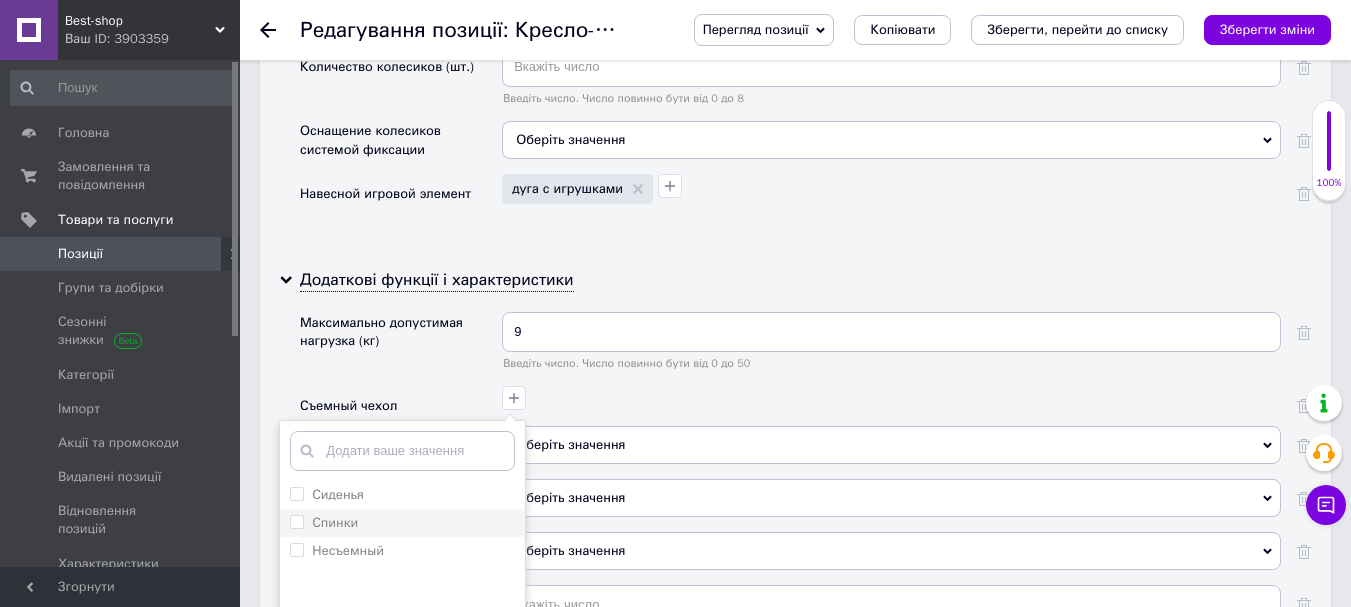 click on "Спинки" at bounding box center (402, 523) 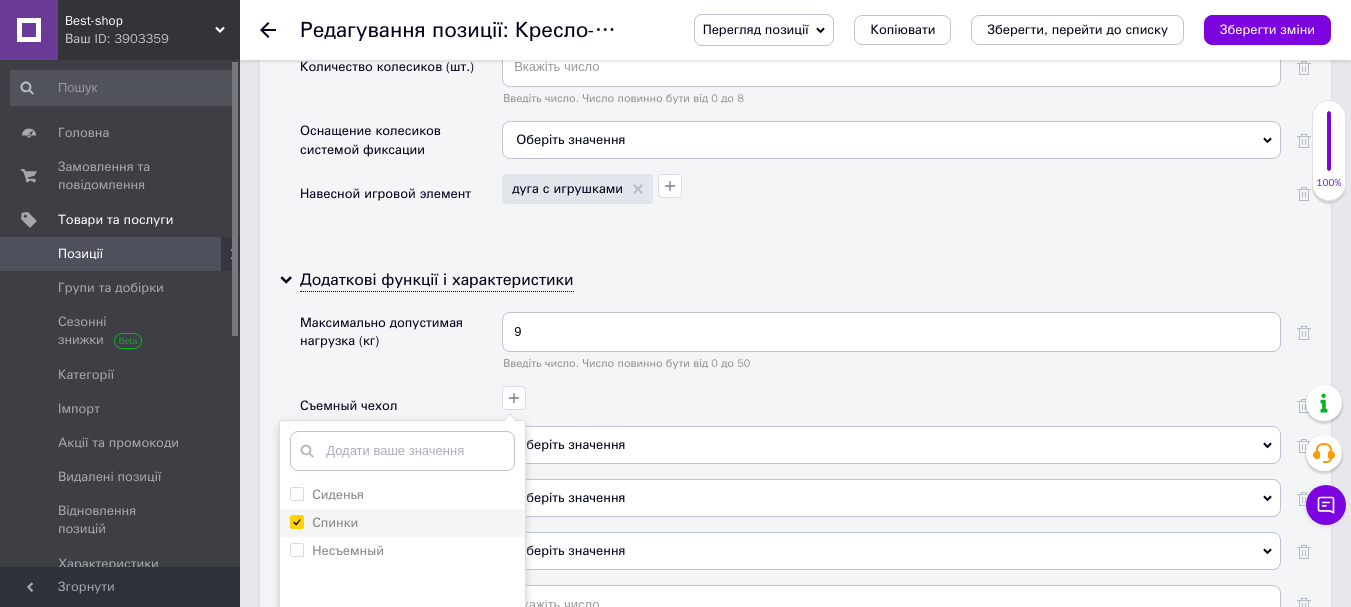 checkbox on "true" 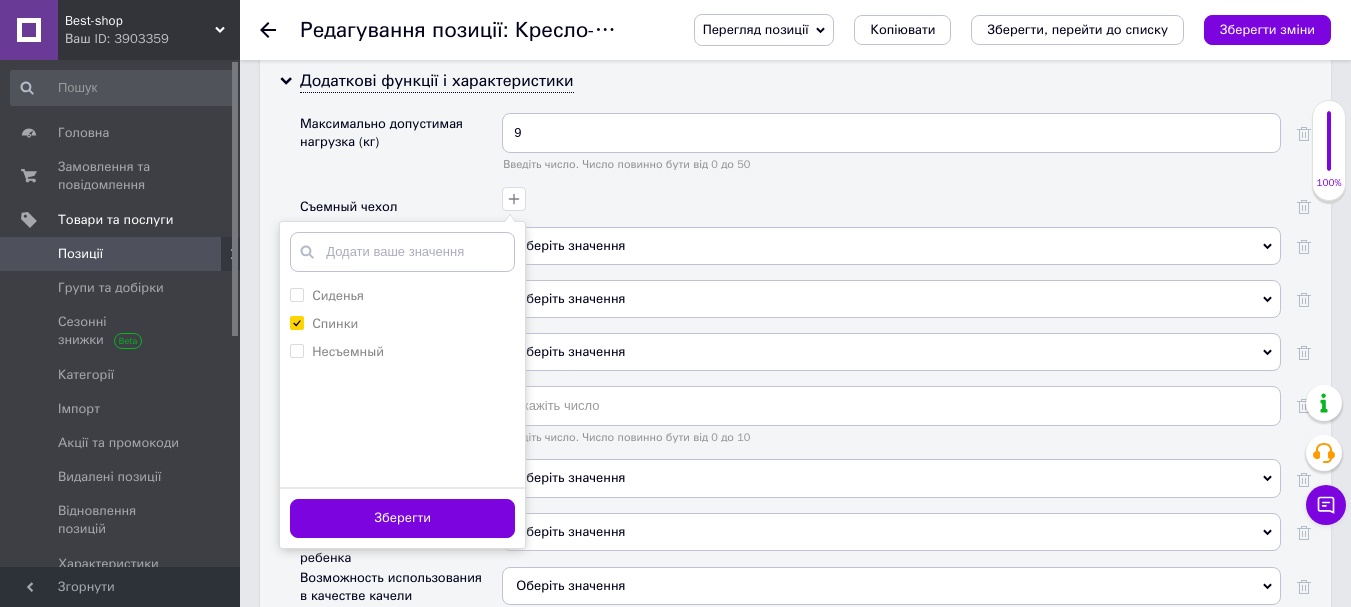 scroll, scrollTop: 3810, scrollLeft: 0, axis: vertical 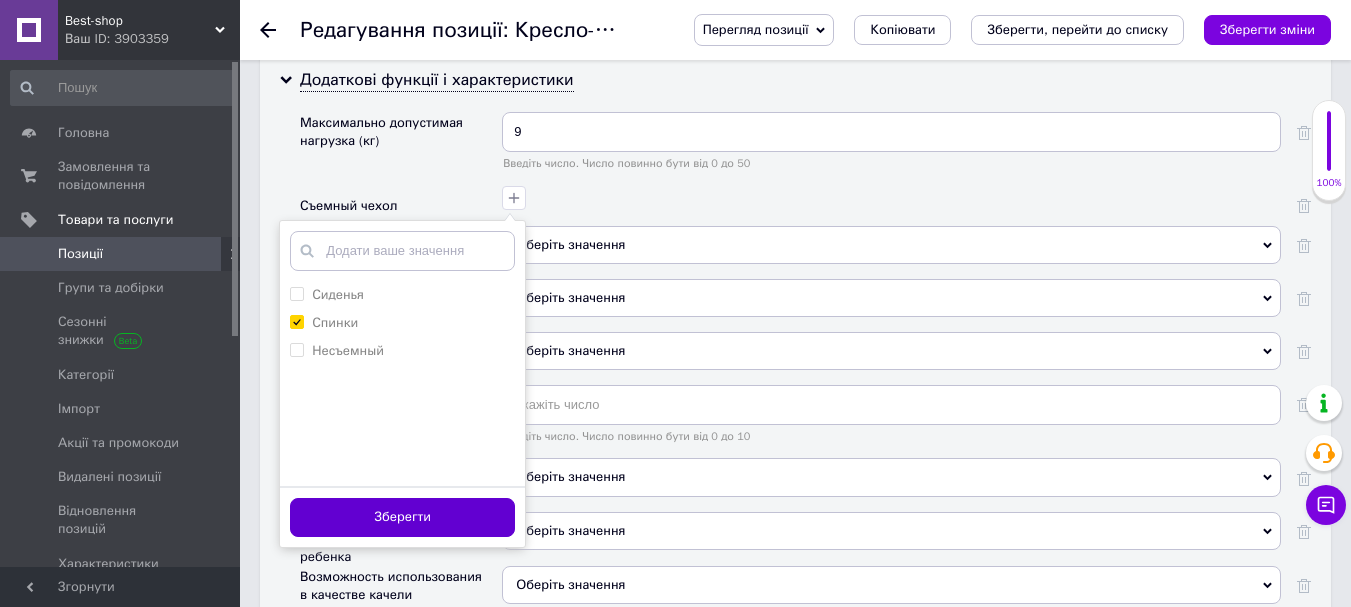 click on "Зберегти" at bounding box center [402, 517] 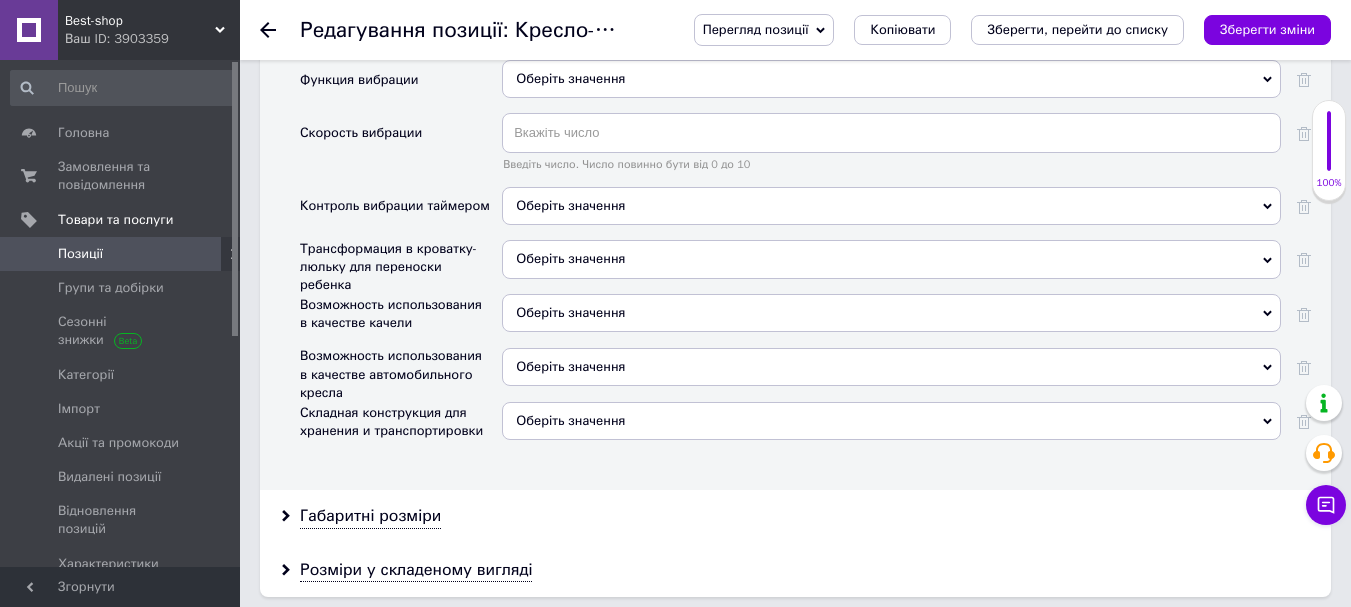 scroll, scrollTop: 4110, scrollLeft: 0, axis: vertical 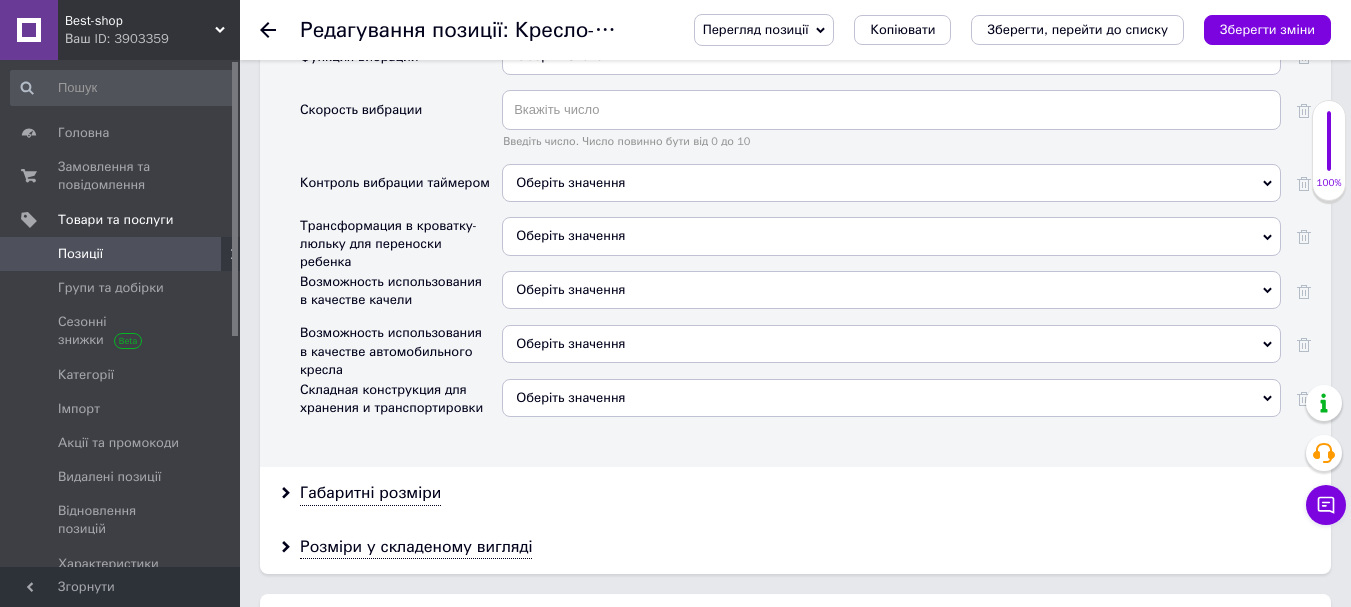 click on "Оберіть значення" at bounding box center (891, 398) 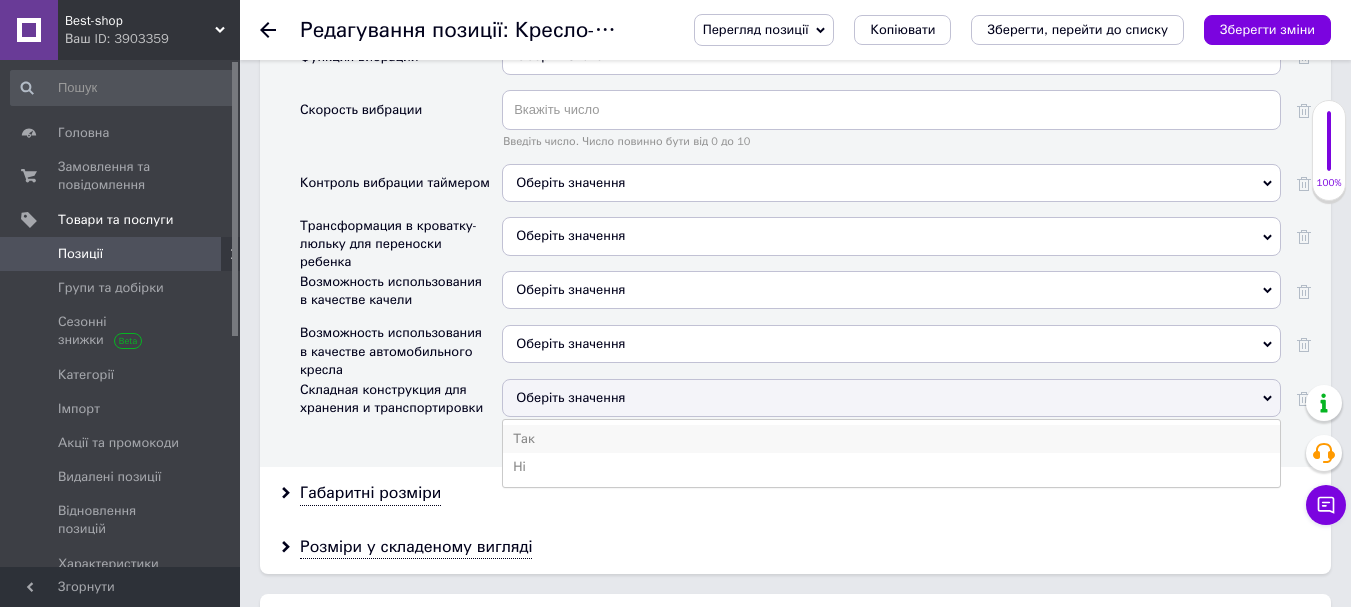 click on "Так" at bounding box center [891, 439] 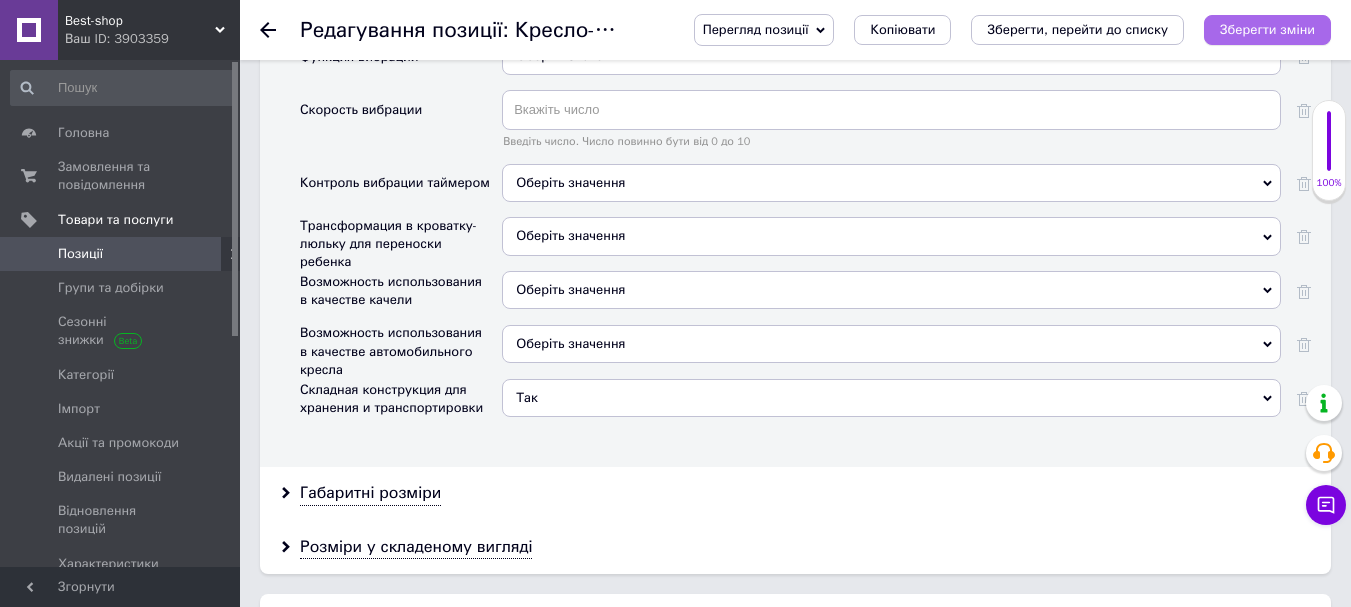 click on "Зберегти зміни" at bounding box center [1267, 30] 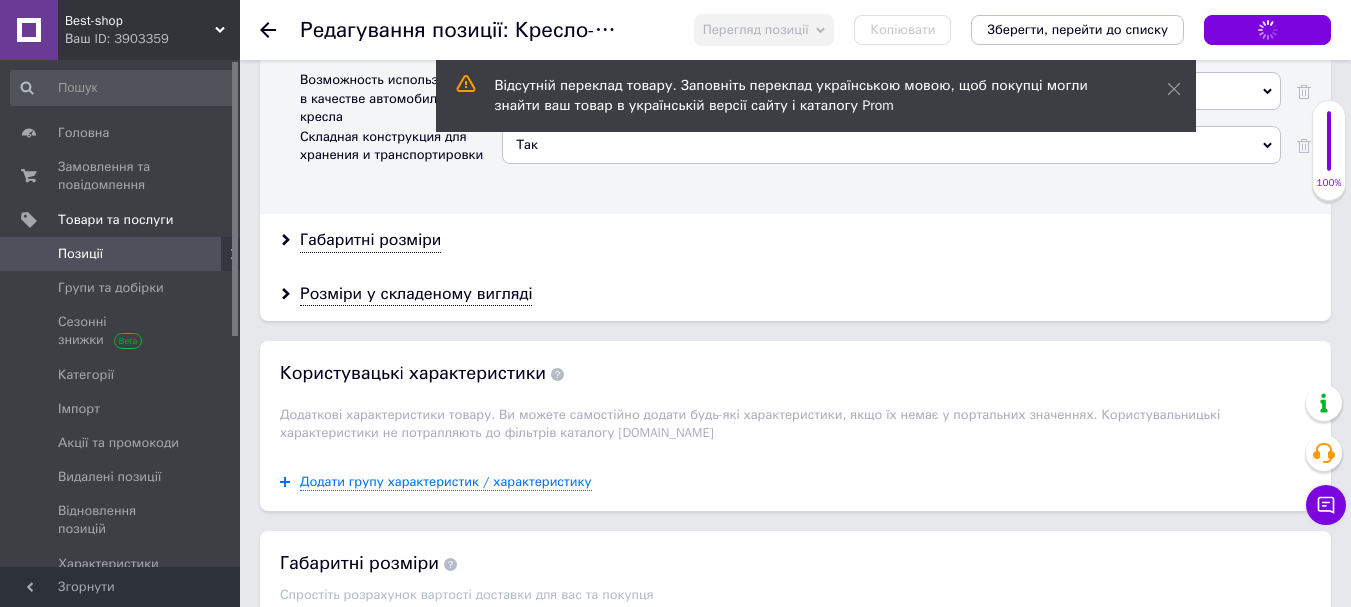 scroll, scrollTop: 4410, scrollLeft: 0, axis: vertical 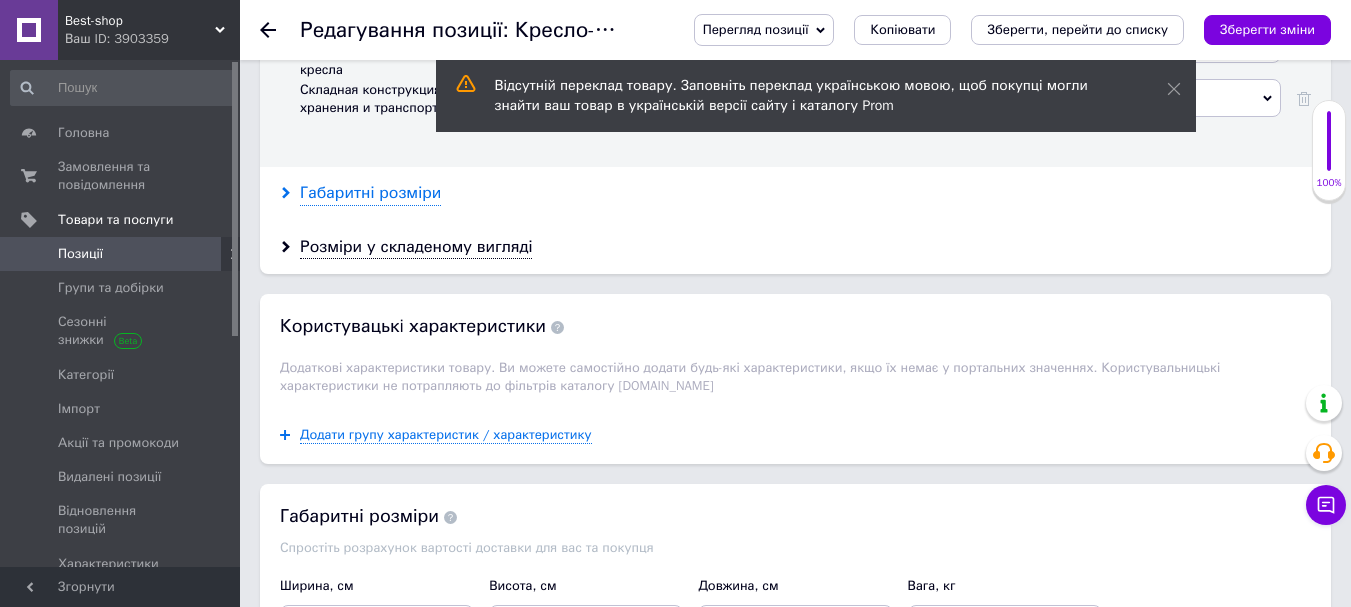 click on "Габаритні розміри" at bounding box center [370, 193] 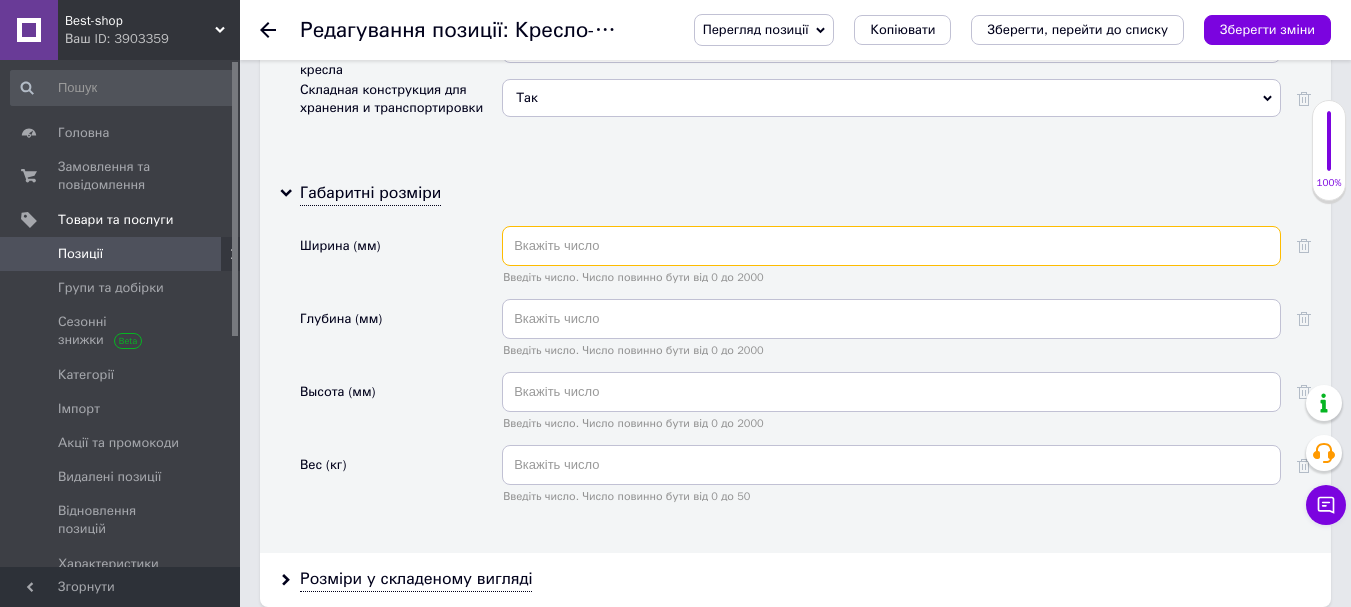 click at bounding box center (891, 246) 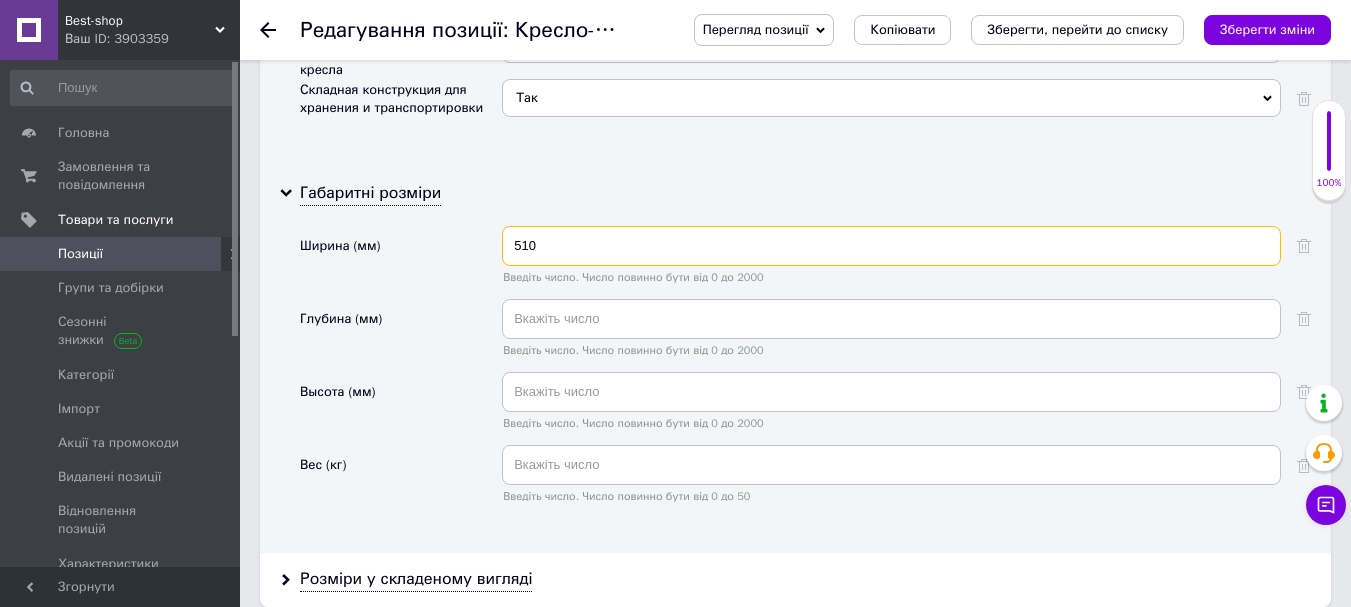 type on "510" 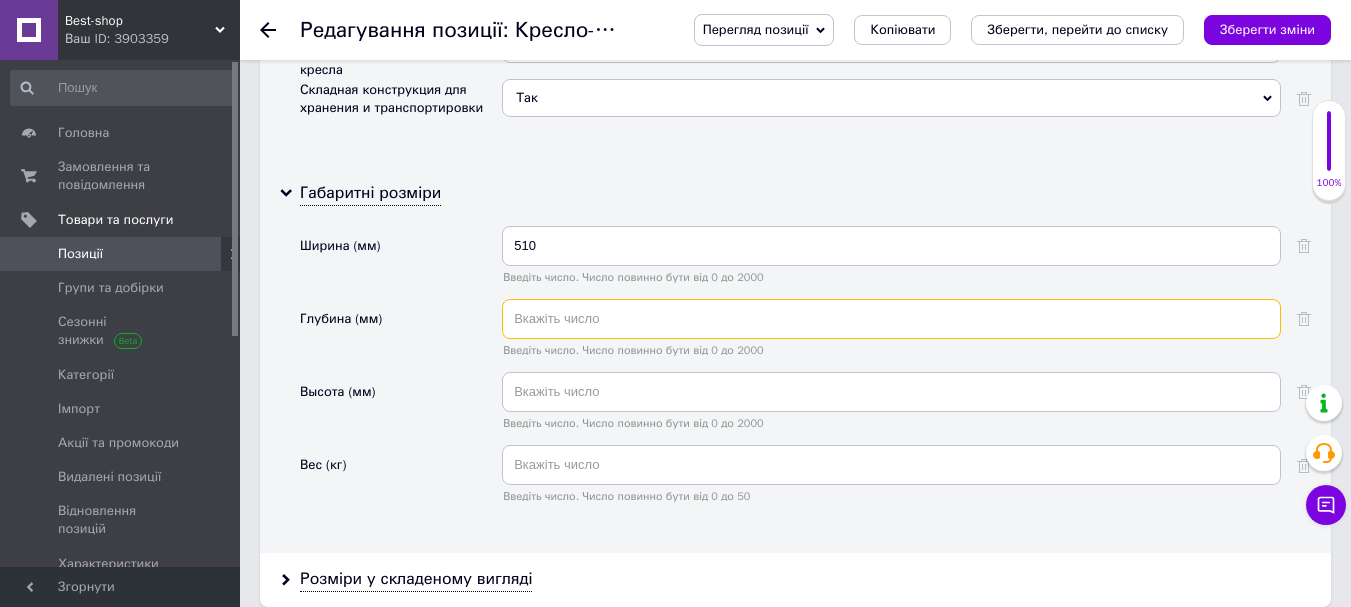 click at bounding box center (891, 319) 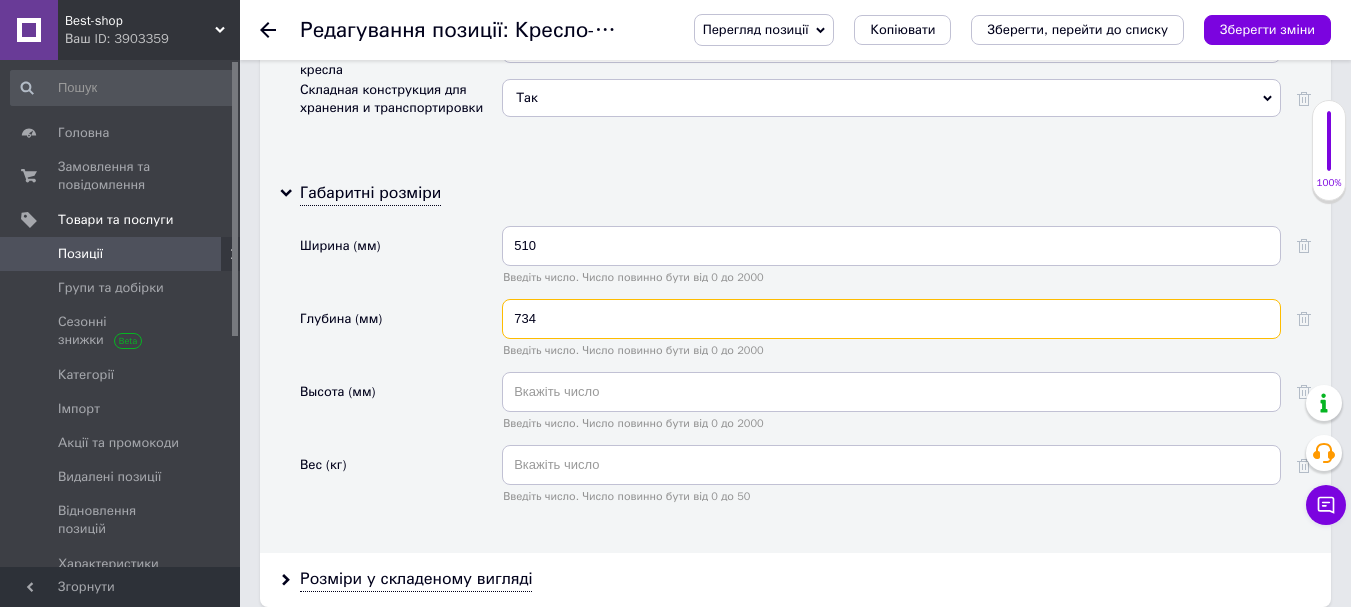 type on "734" 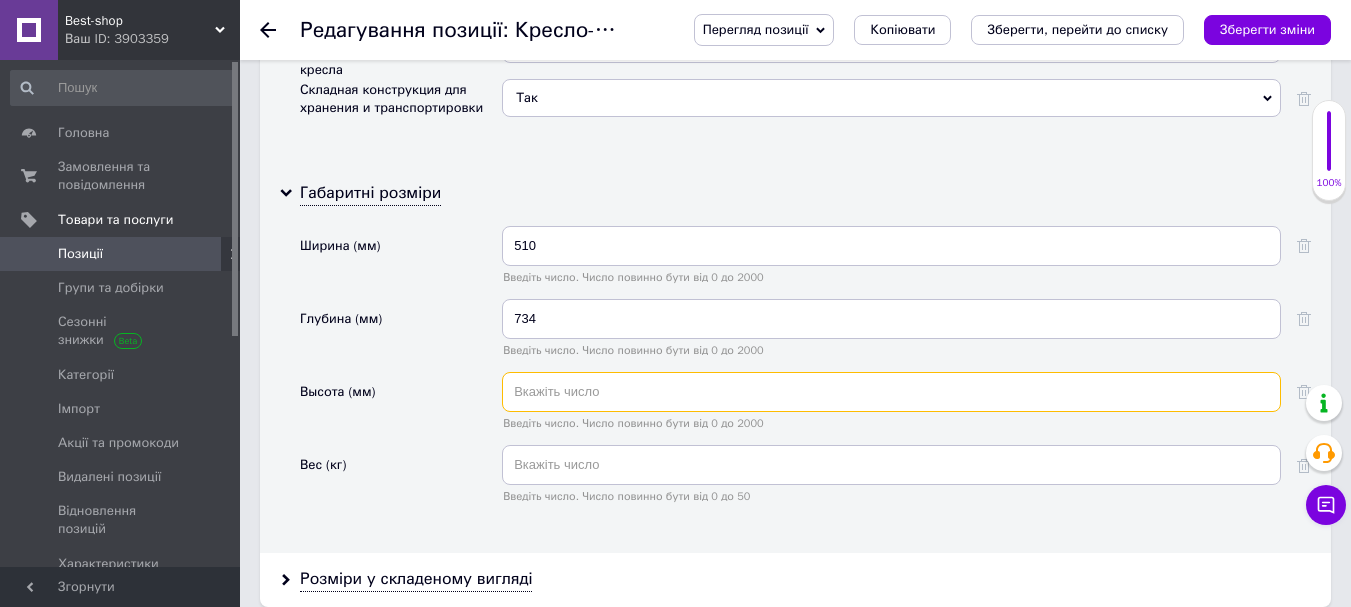 click at bounding box center [891, 392] 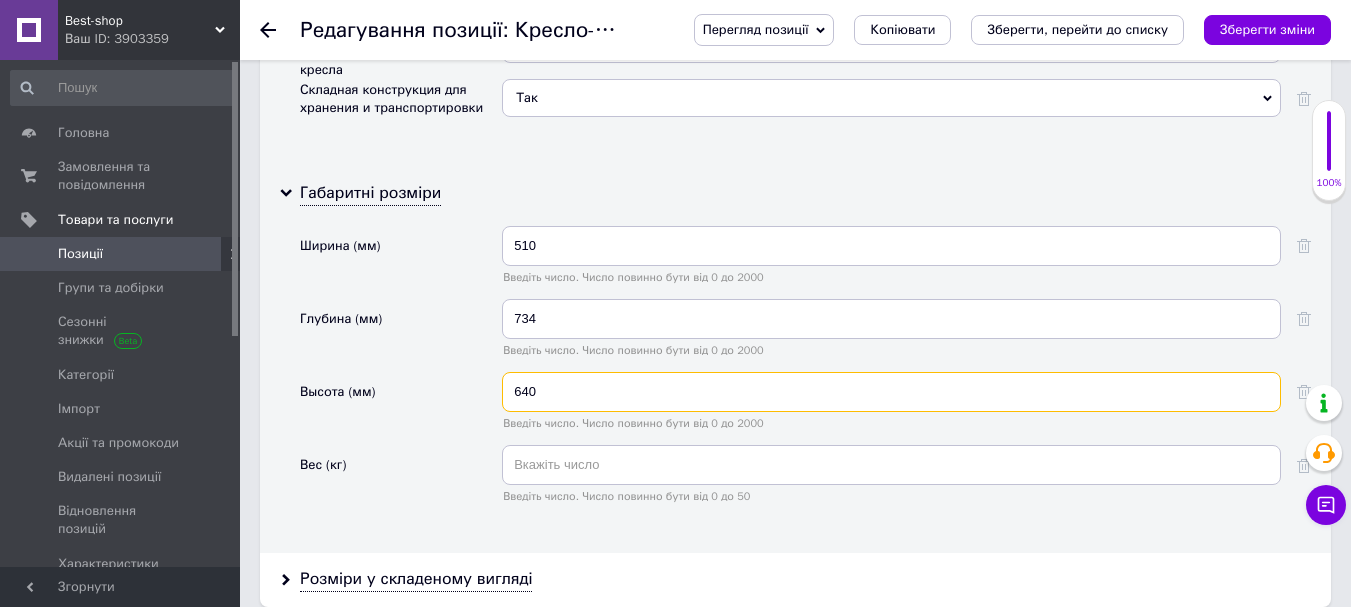 type on "640" 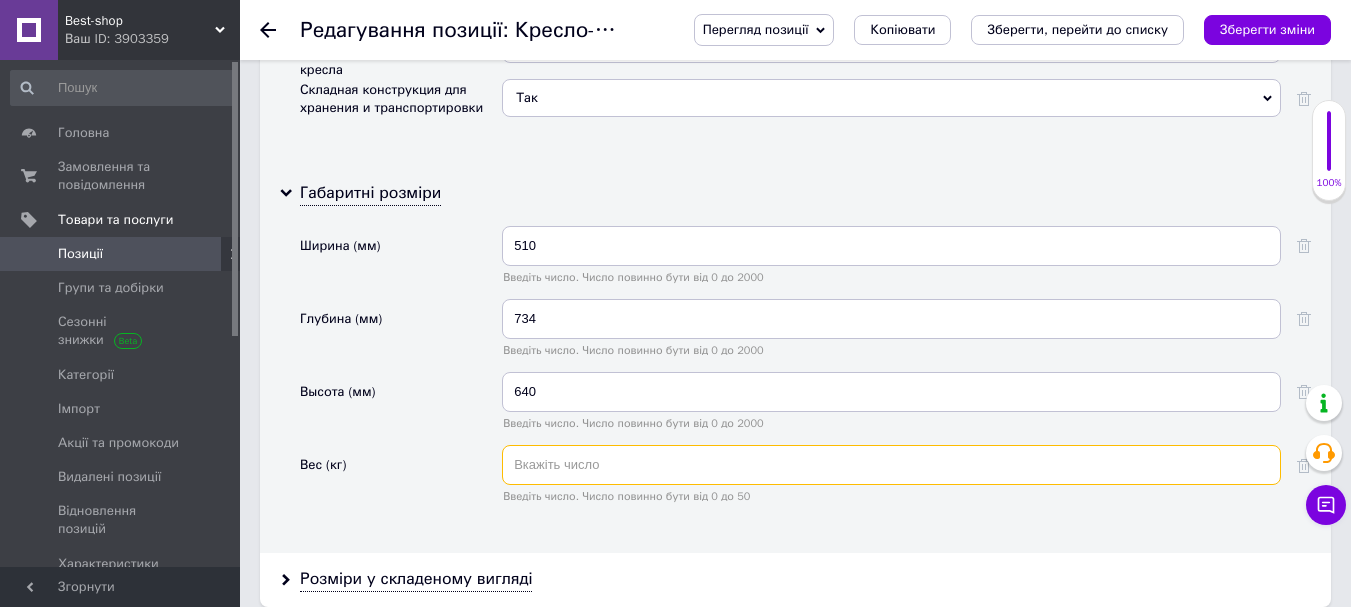 click at bounding box center (891, 465) 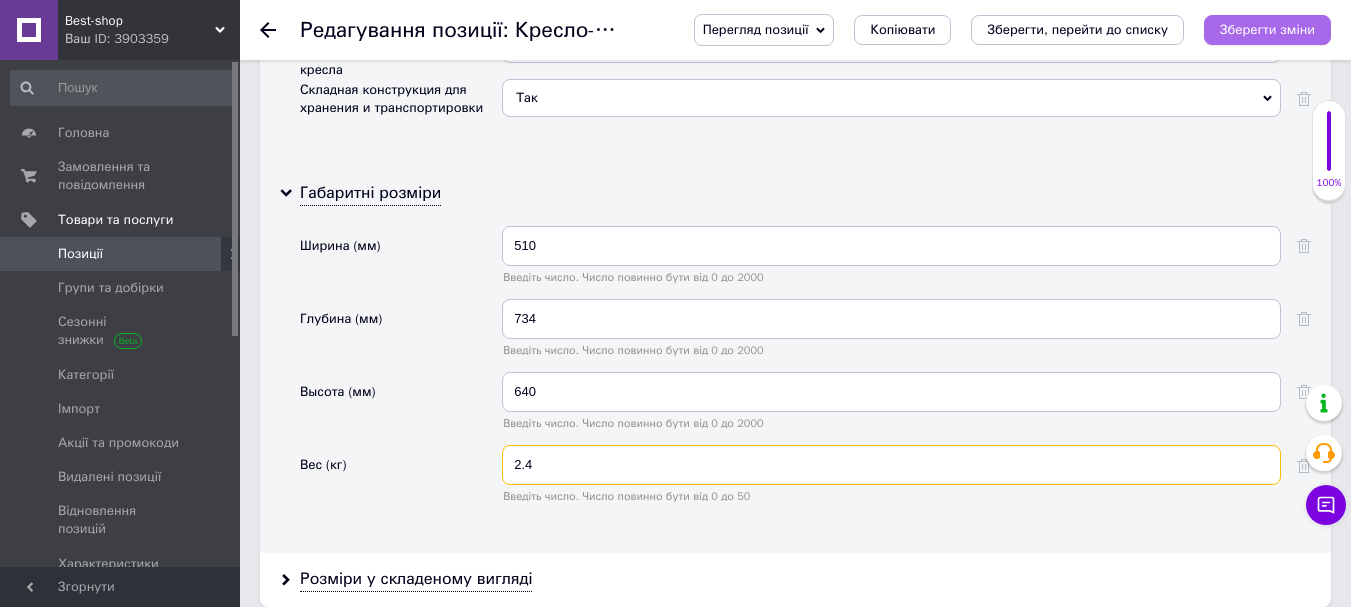 type on "2.4" 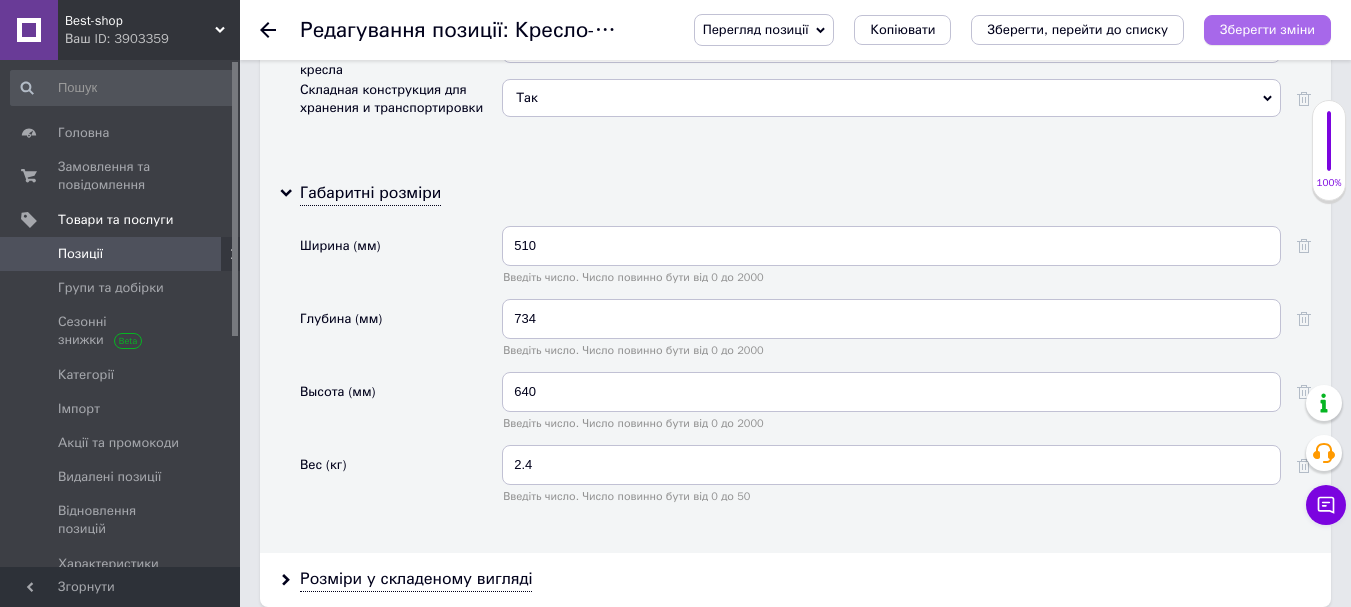 click on "Зберегти зміни" at bounding box center (1267, 30) 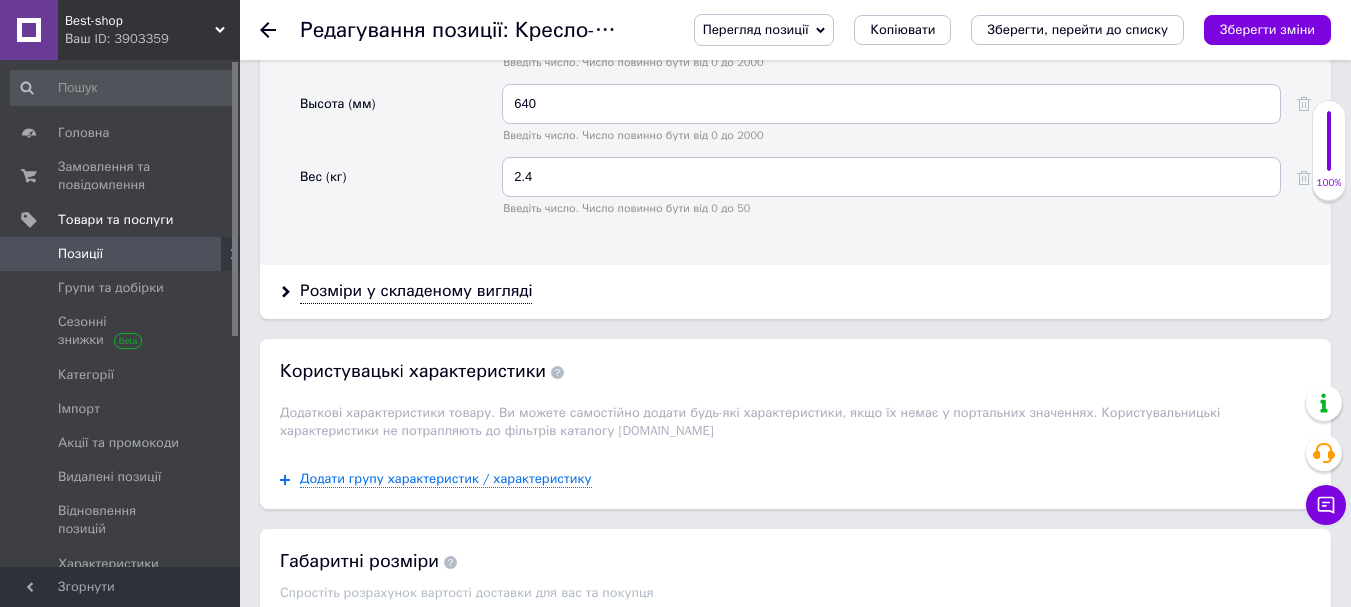 scroll, scrollTop: 4710, scrollLeft: 0, axis: vertical 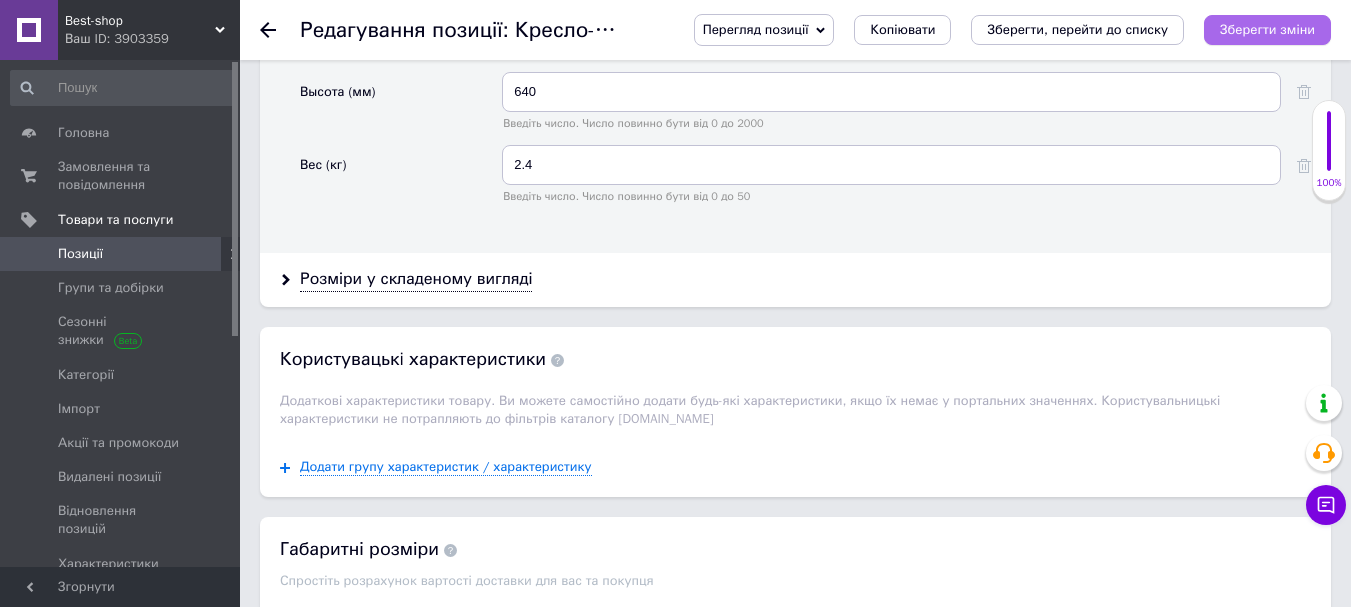 click on "Зберегти зміни" at bounding box center [1267, 30] 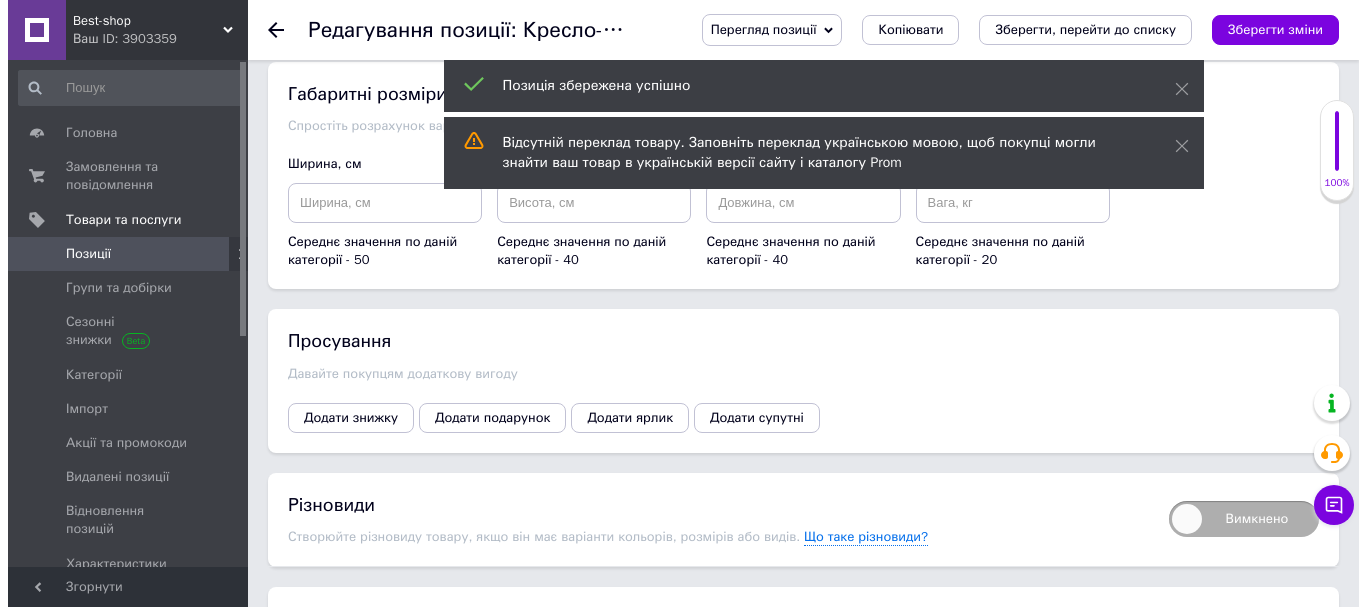 scroll, scrollTop: 5210, scrollLeft: 0, axis: vertical 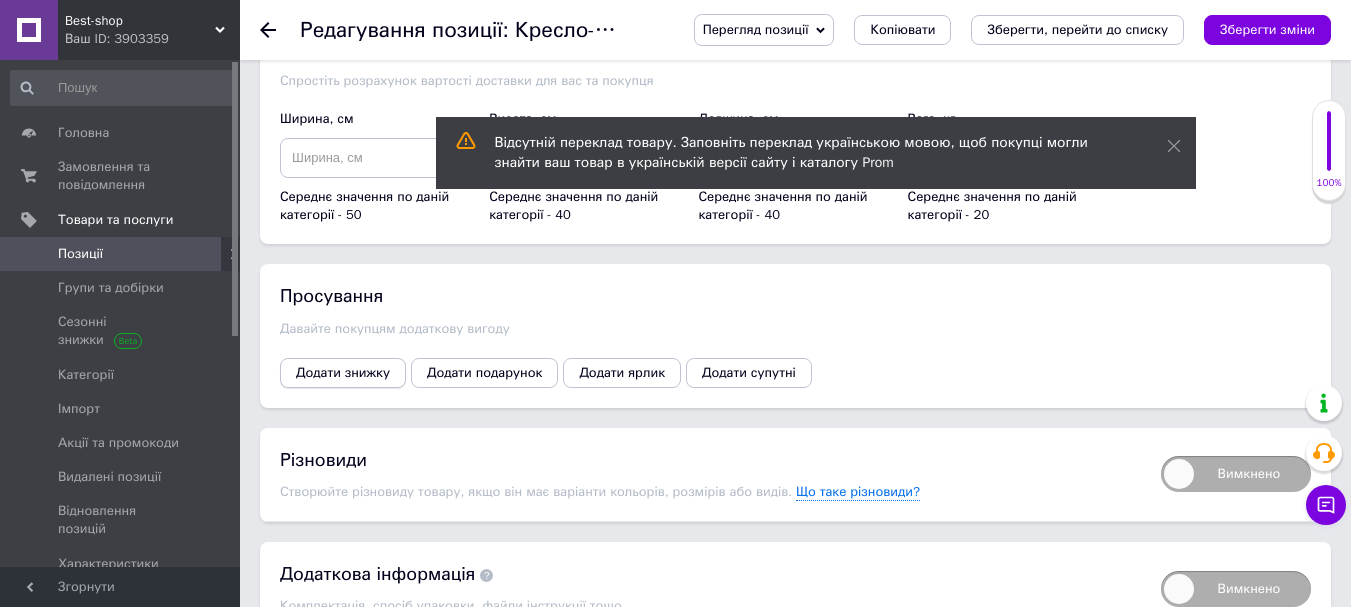 click on "Додати знижку" at bounding box center [343, 373] 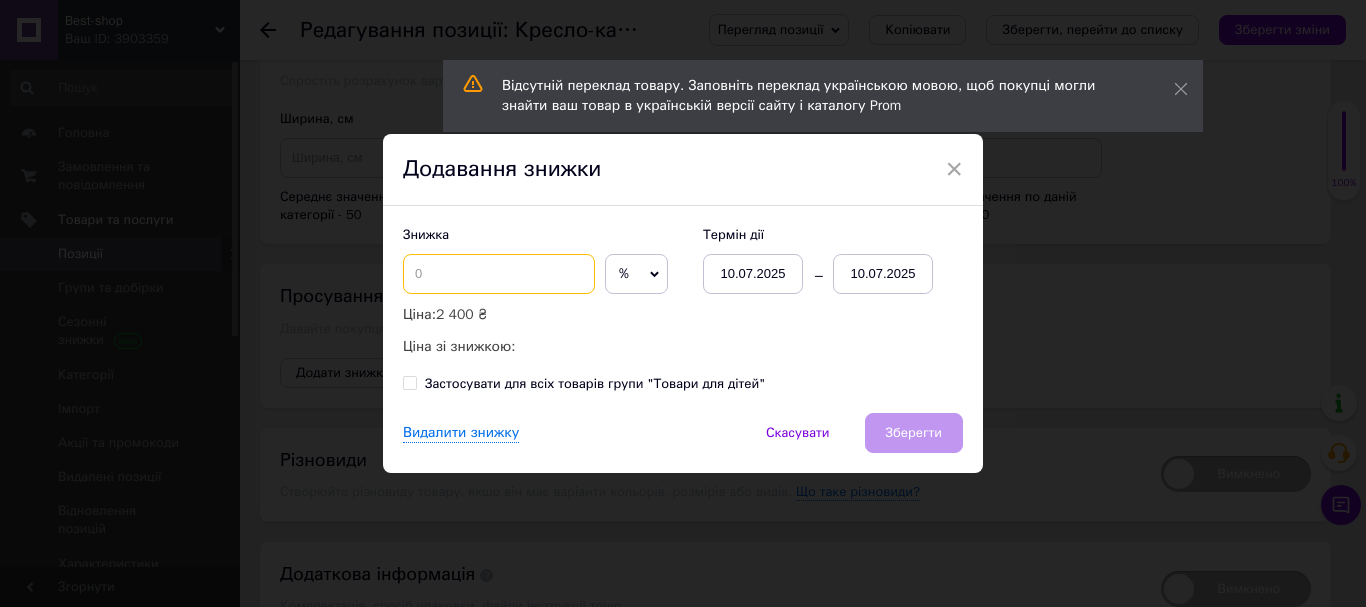 click at bounding box center [499, 274] 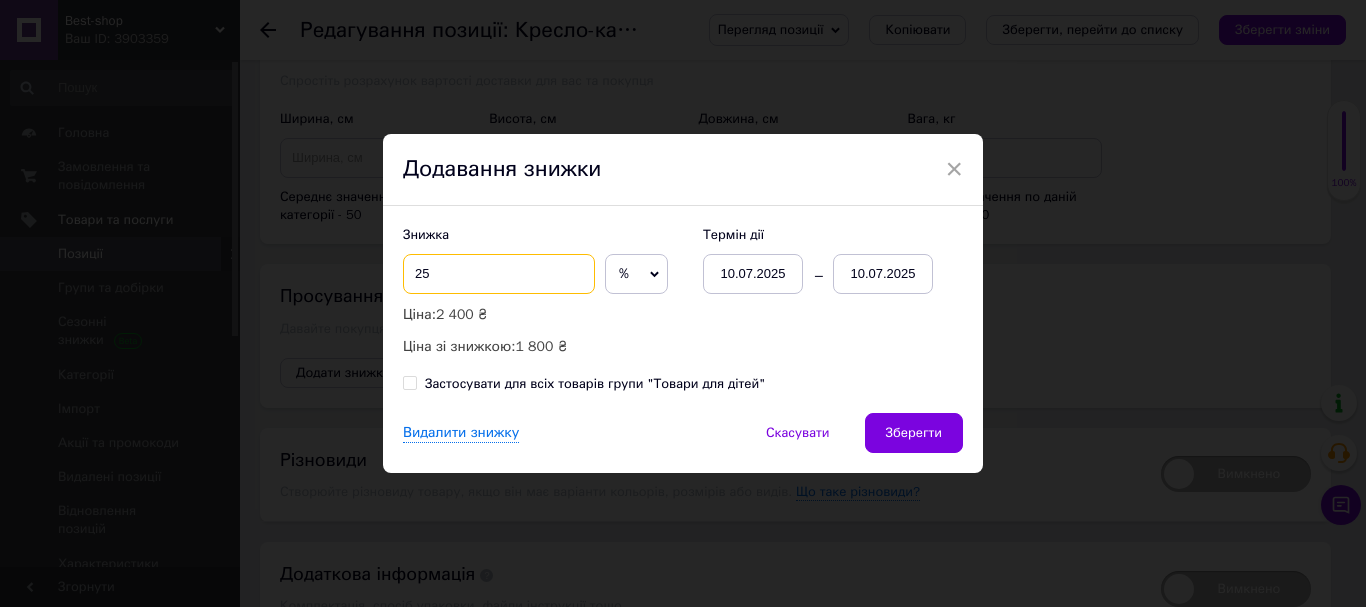 click on "25" at bounding box center (499, 274) 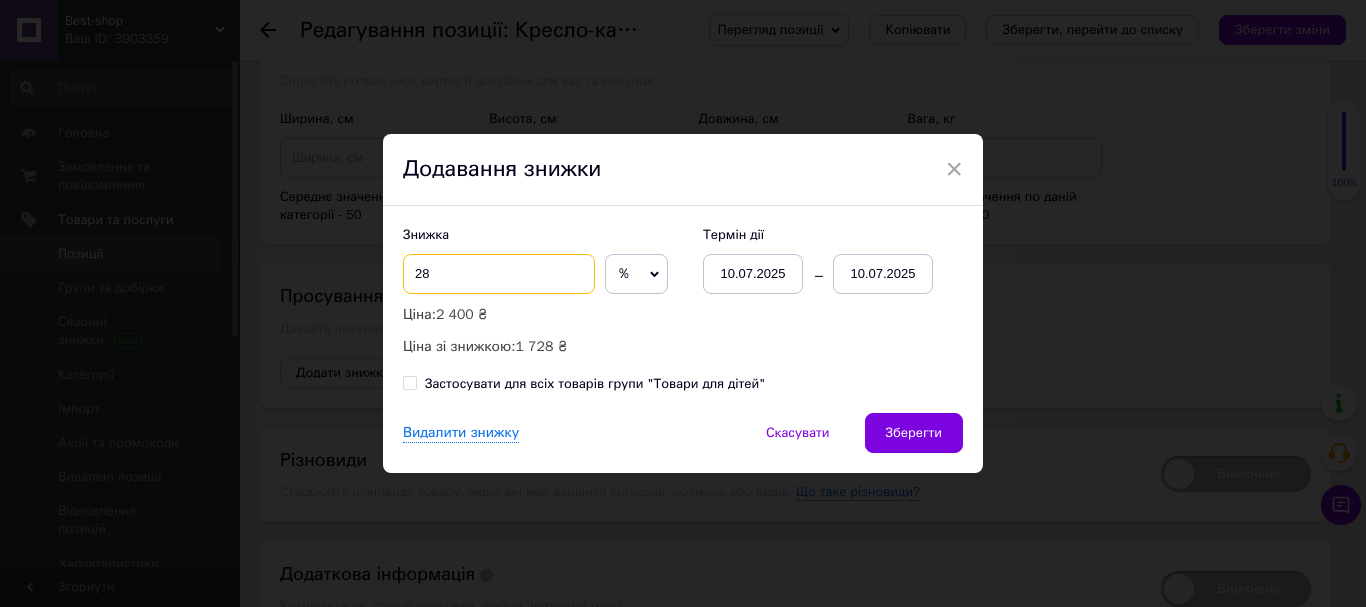 type on "28" 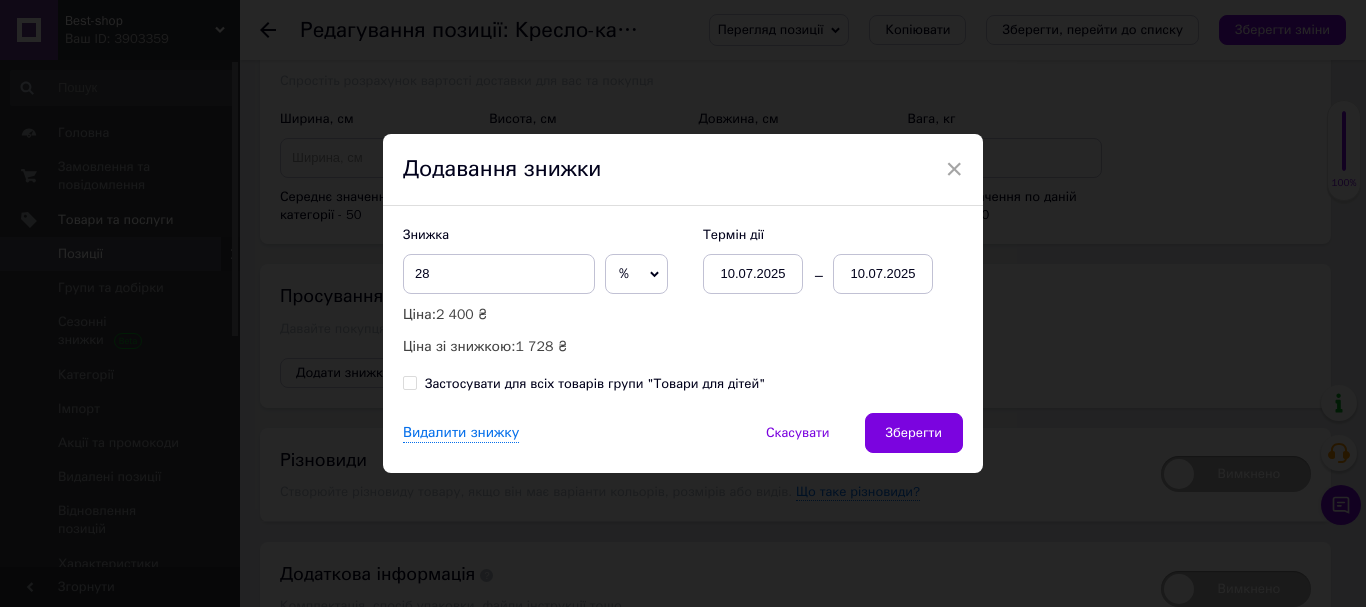 click on "10.07.2025" at bounding box center (883, 274) 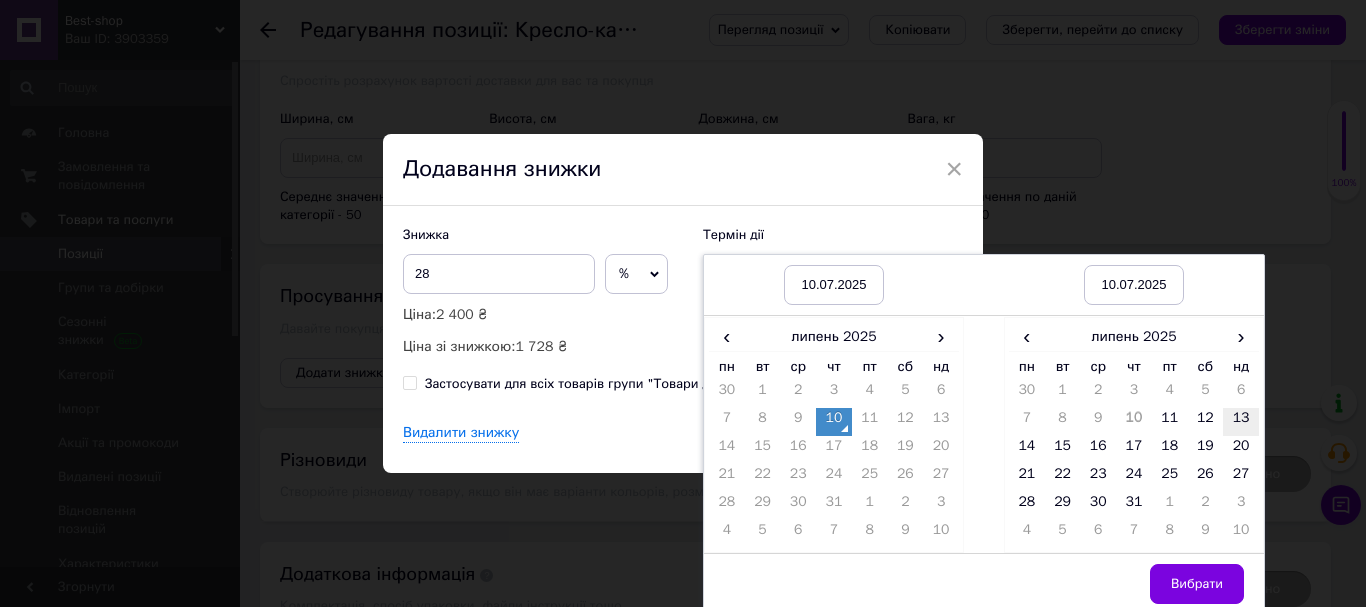 click on "13" at bounding box center (1241, 422) 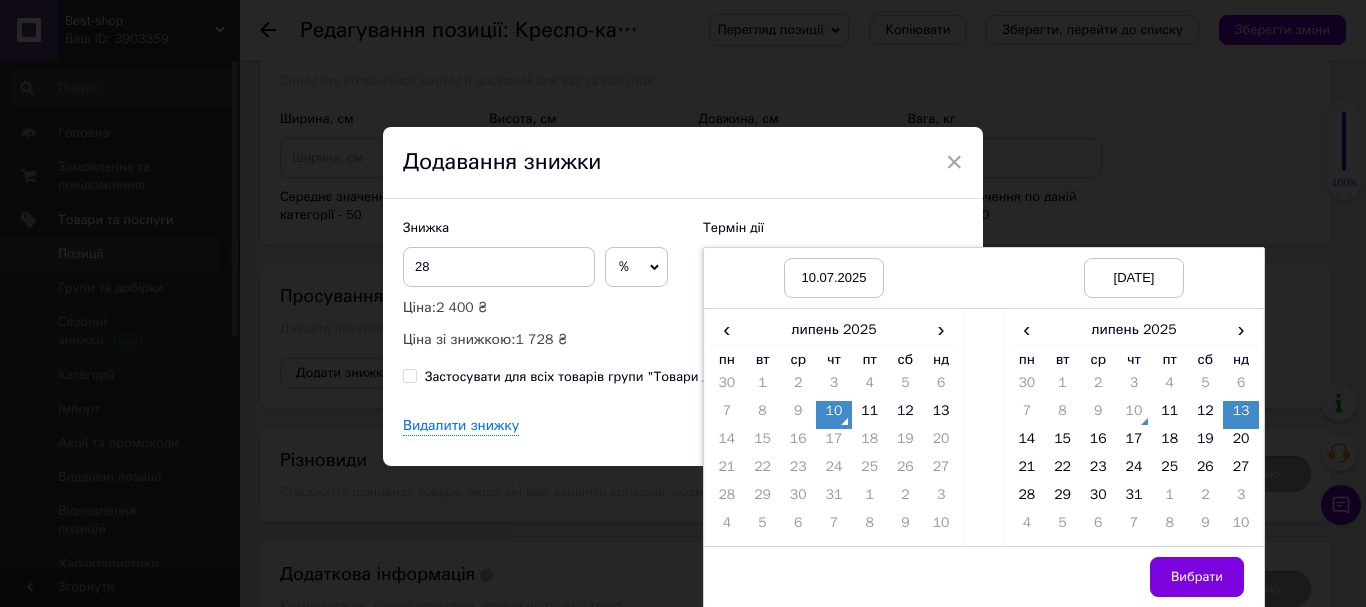 scroll, scrollTop: 8, scrollLeft: 0, axis: vertical 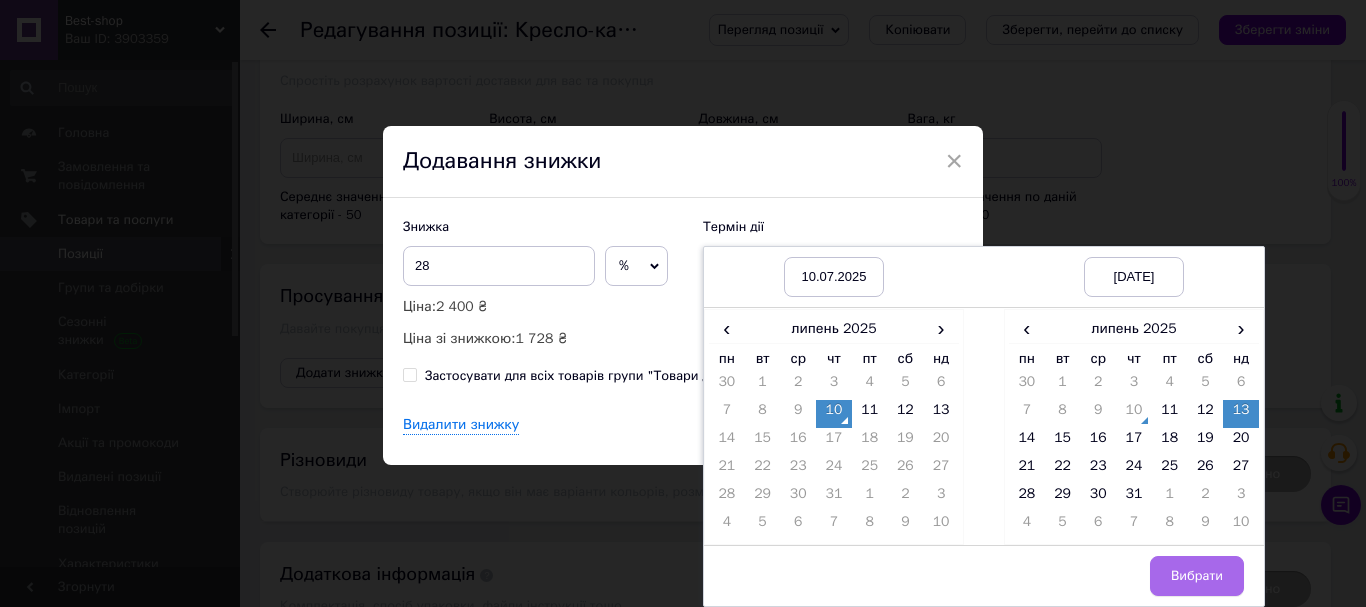 click on "Вибрати" at bounding box center (1197, 576) 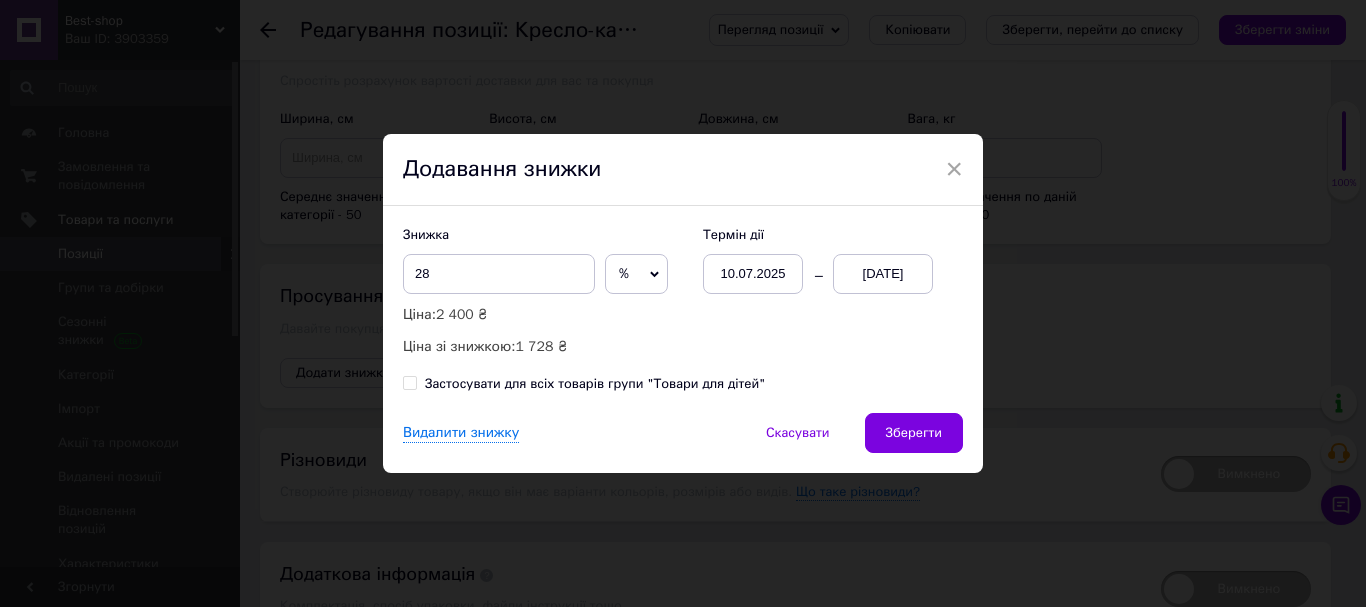 scroll, scrollTop: 0, scrollLeft: 0, axis: both 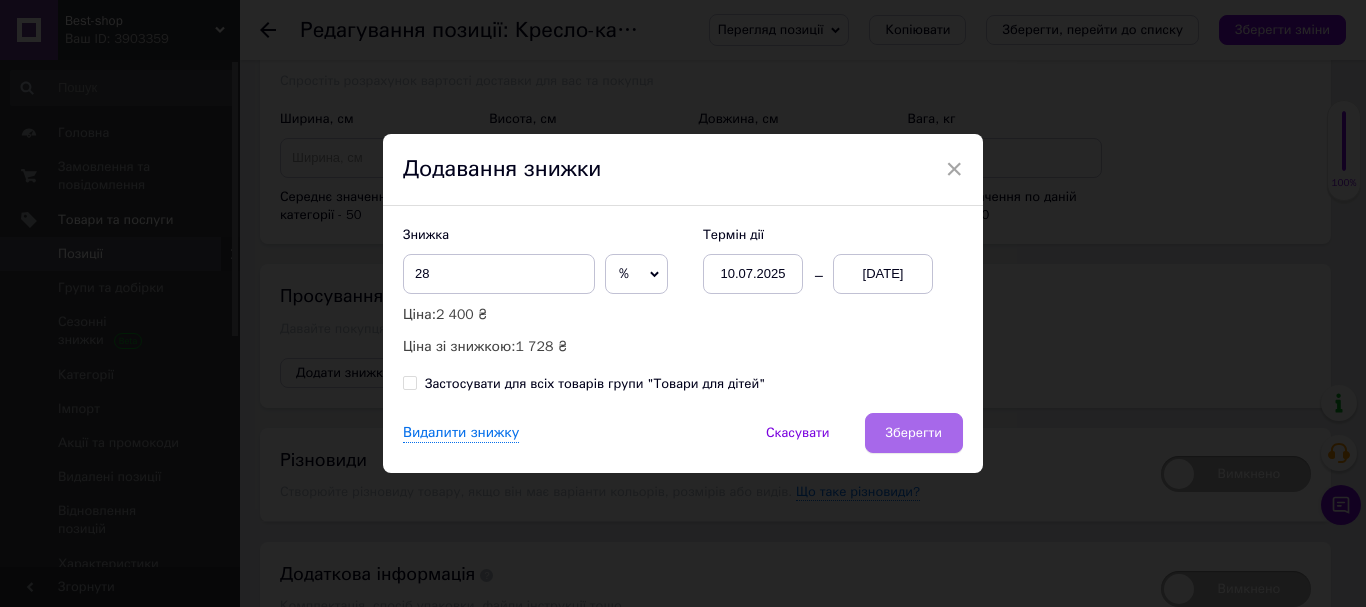 click on "Зберегти" at bounding box center (914, 433) 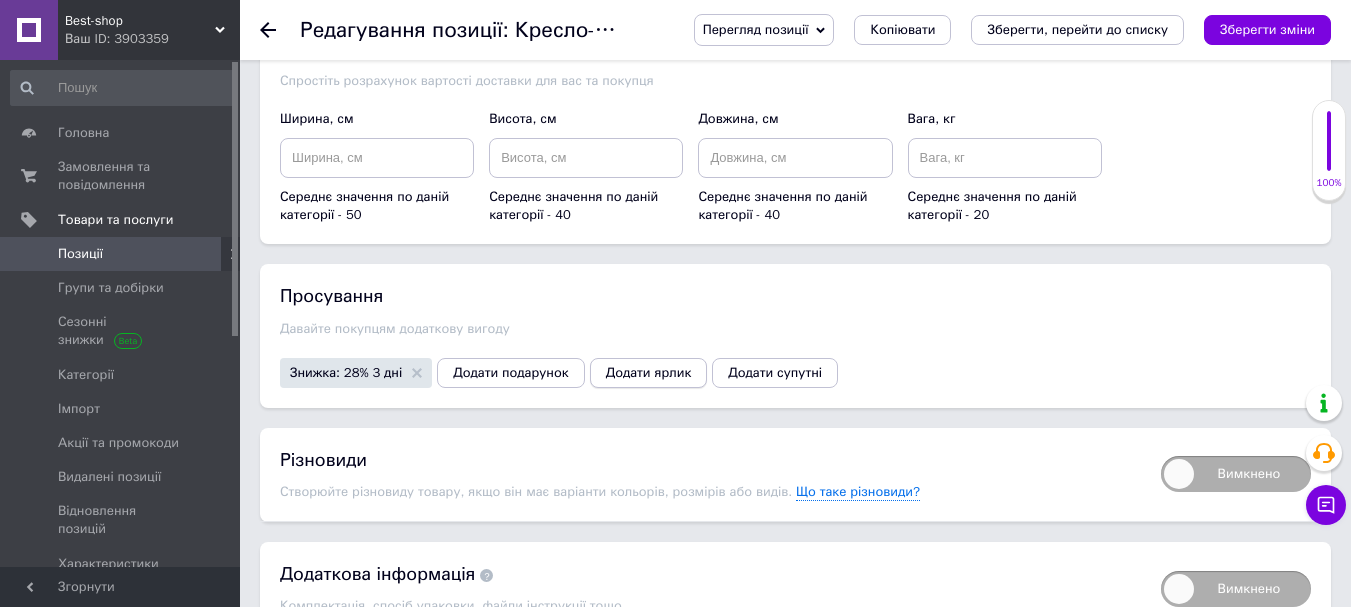 click on "Додати ярлик" at bounding box center (649, 373) 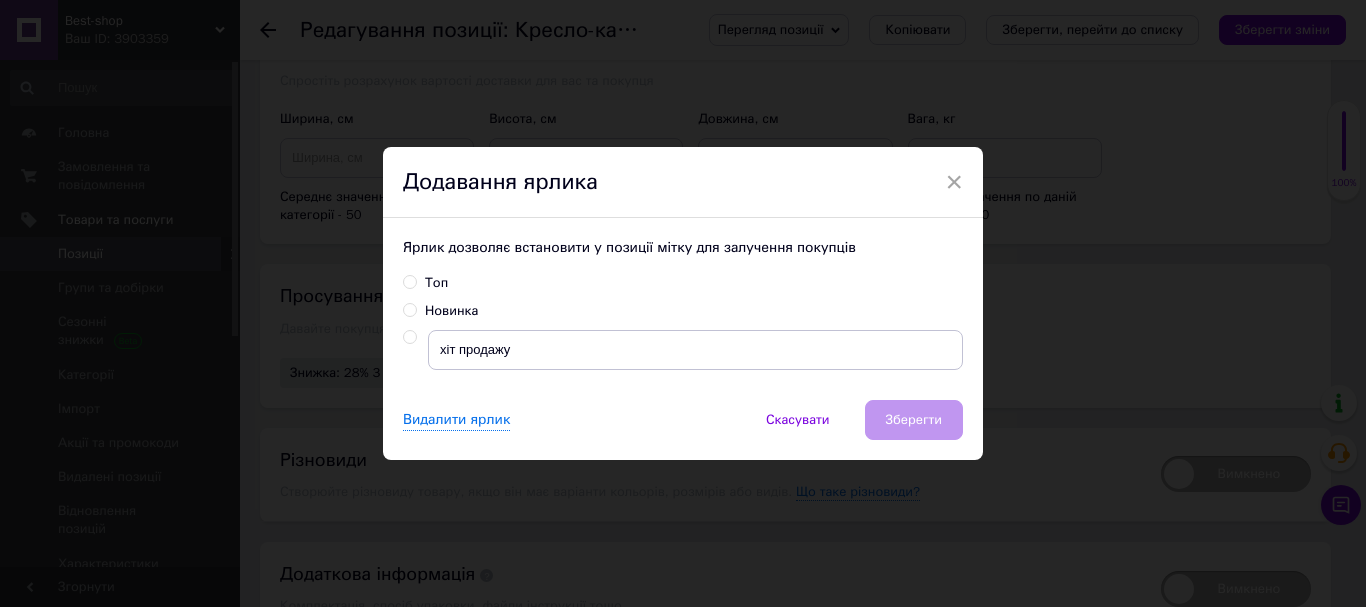 click at bounding box center [409, 337] 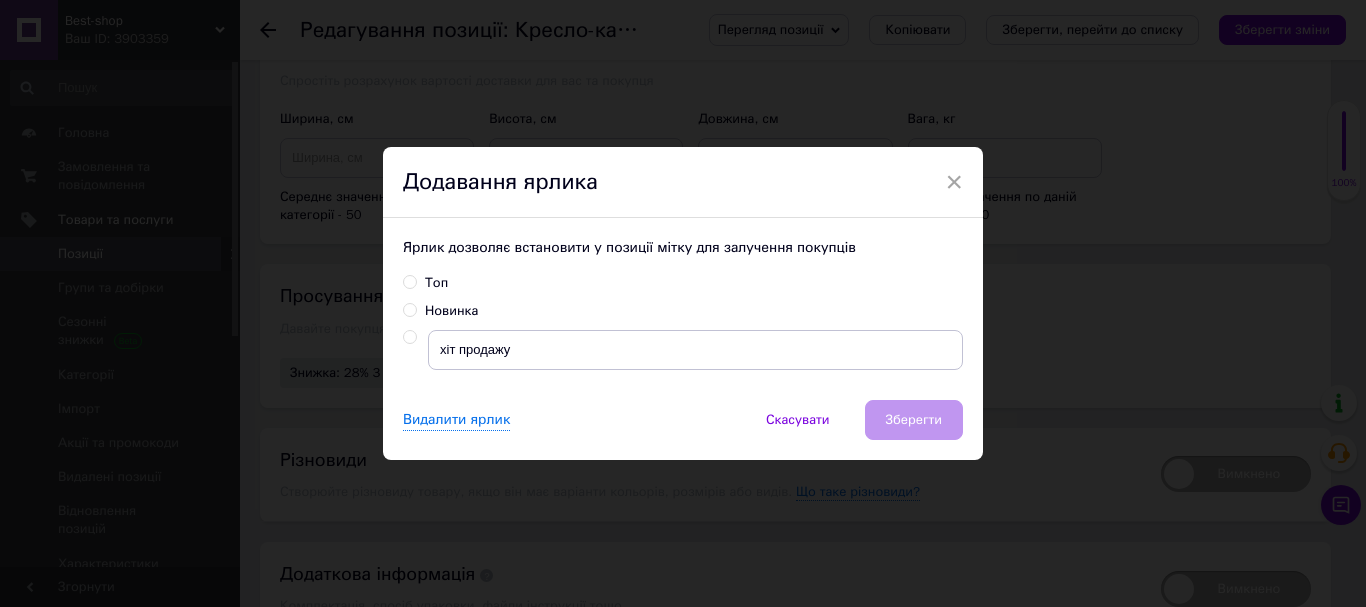 radio on "true" 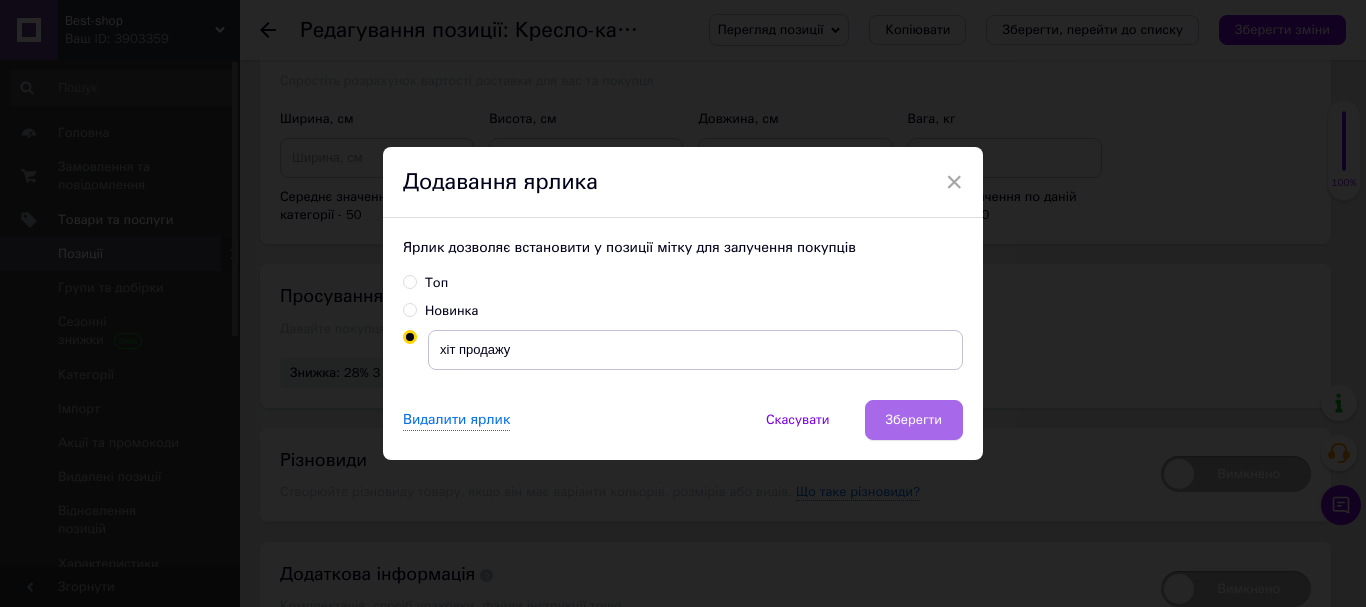 click on "Зберегти" at bounding box center [914, 420] 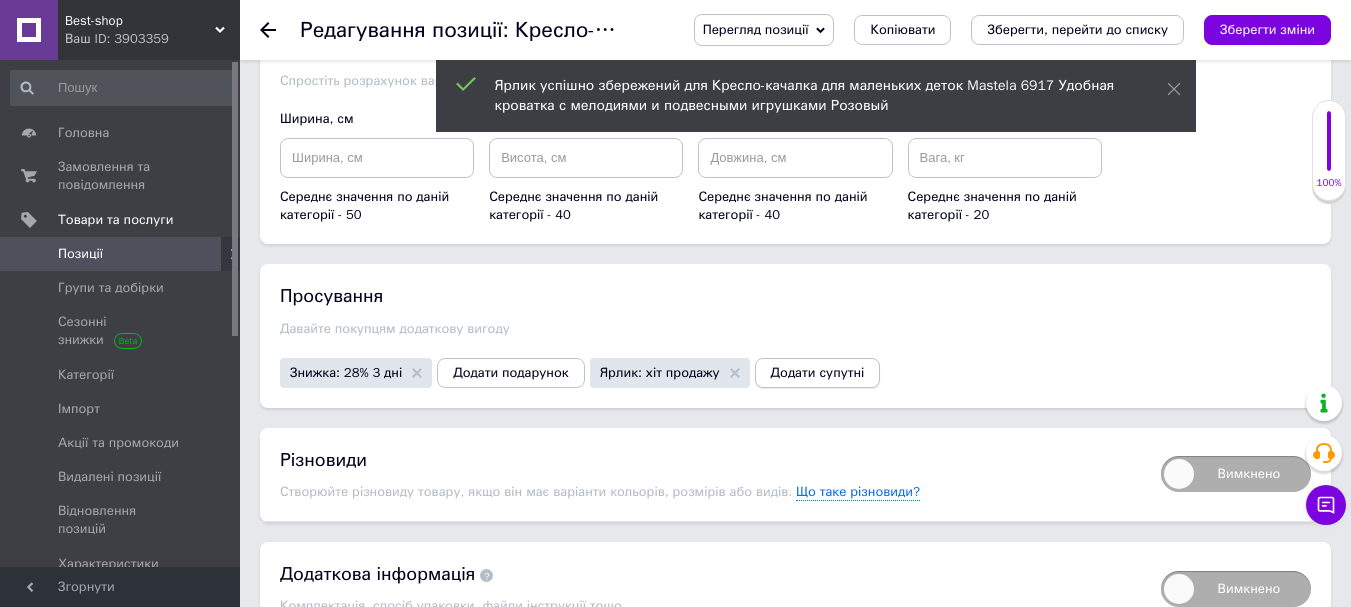 click on "Додати супутні" at bounding box center [818, 373] 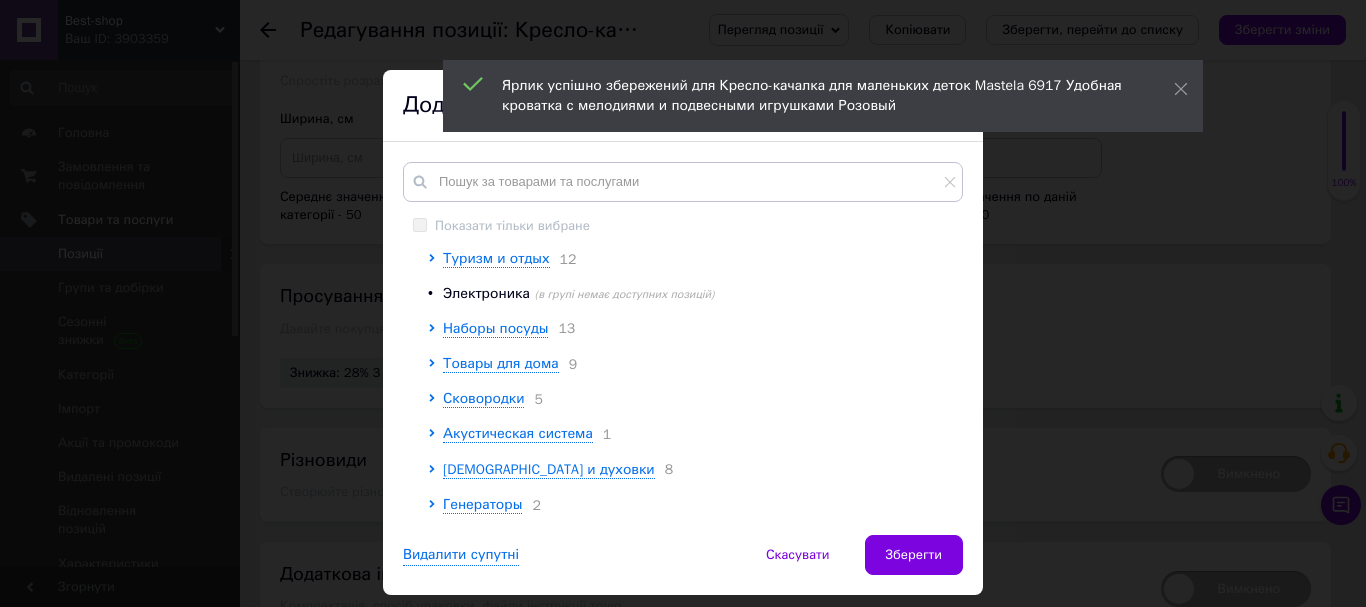 scroll, scrollTop: 406, scrollLeft: 0, axis: vertical 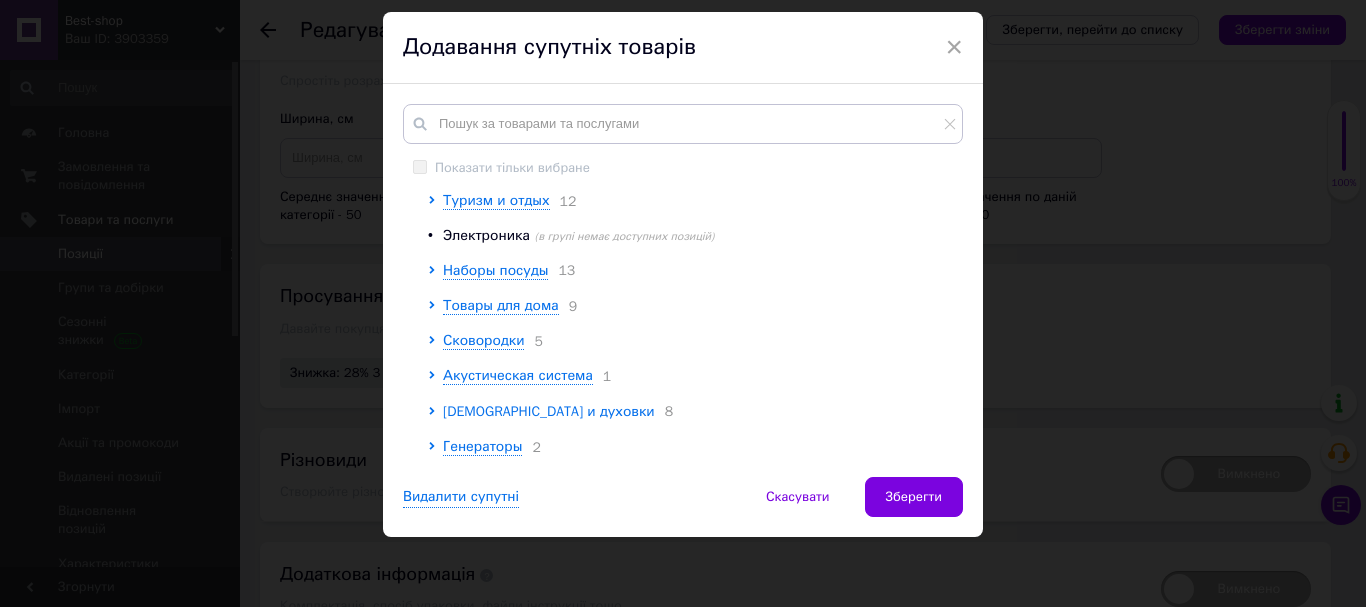 click on "[DEMOGRAPHIC_DATA] и духовки" at bounding box center (549, 411) 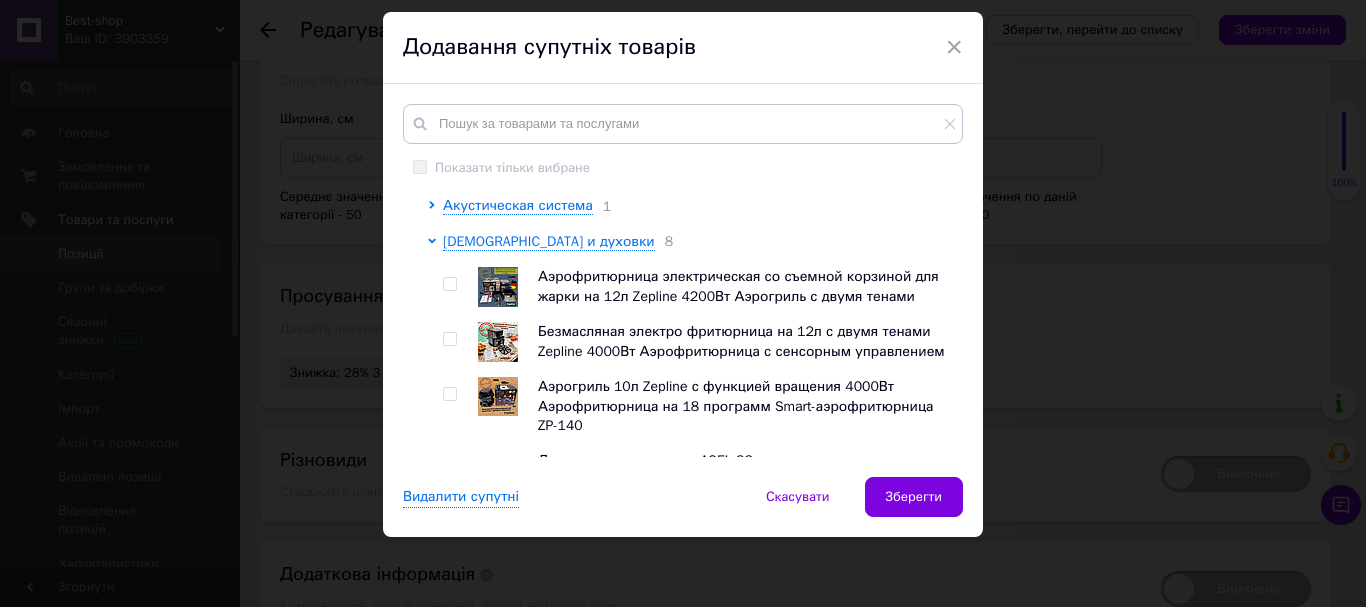scroll, scrollTop: 606, scrollLeft: 0, axis: vertical 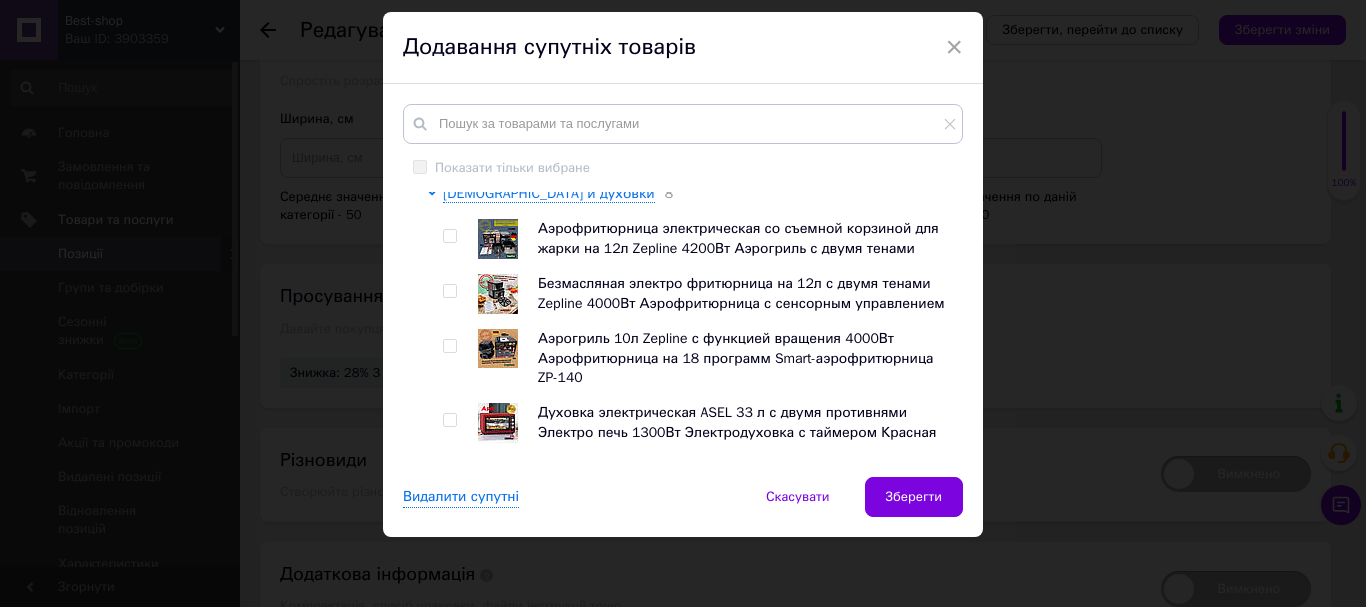 click at bounding box center (450, 236) 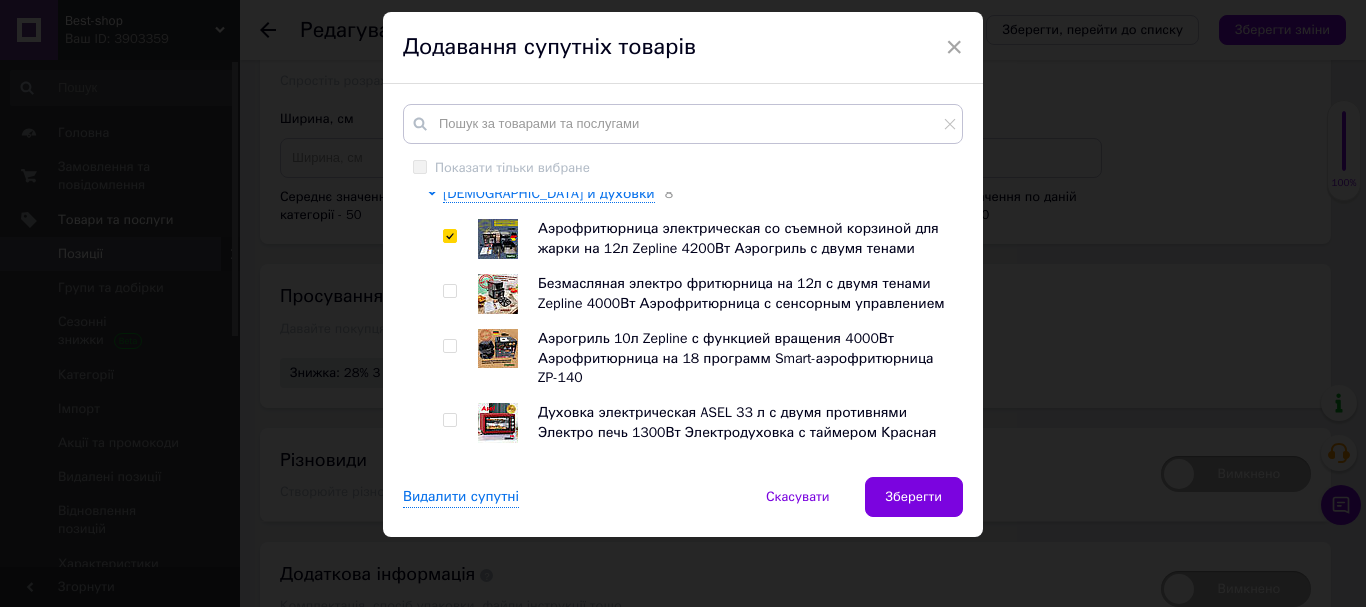 checkbox on "true" 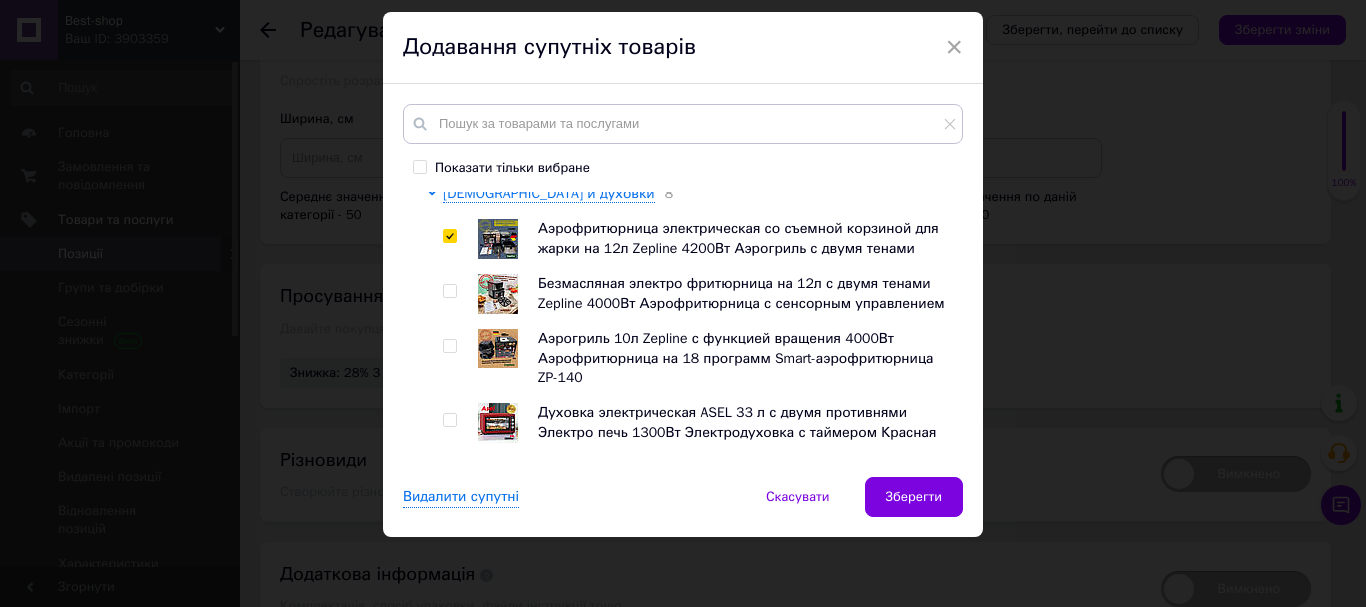 click at bounding box center [449, 291] 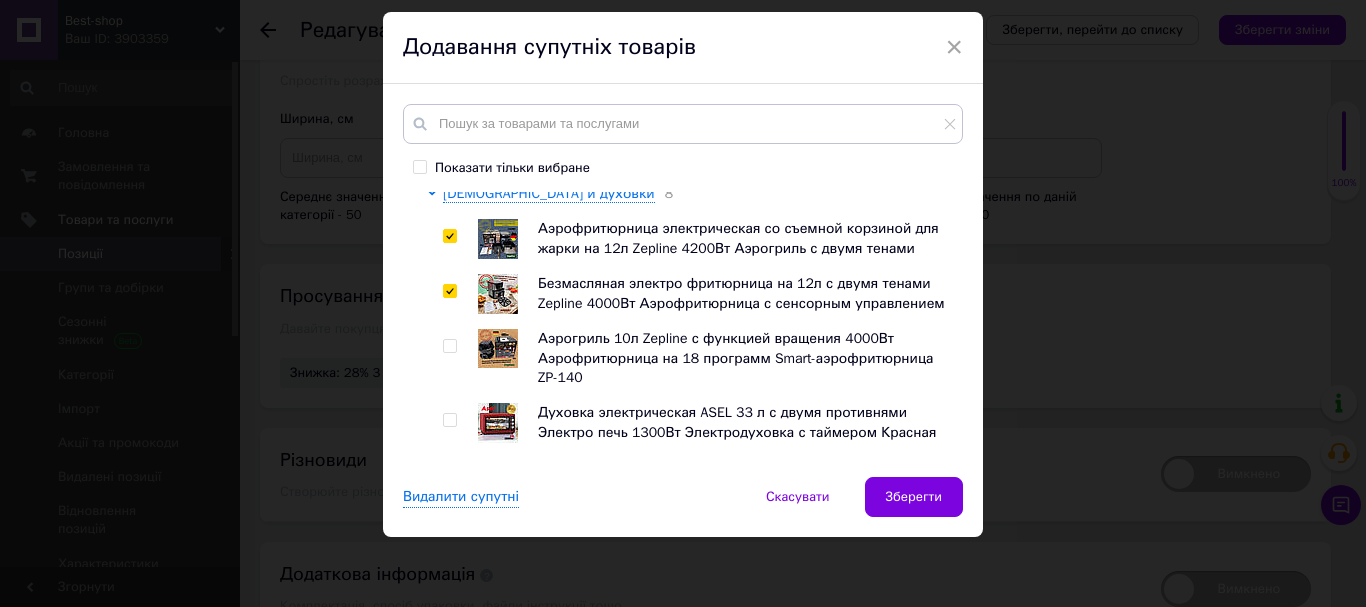 checkbox on "true" 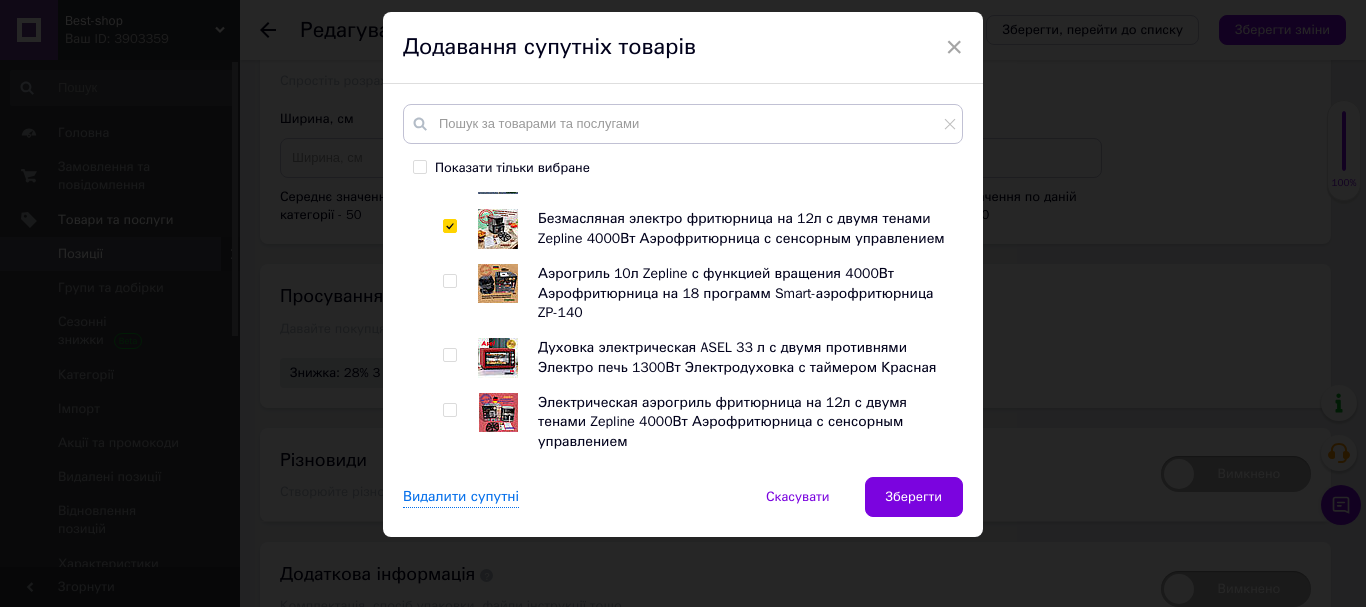 scroll, scrollTop: 706, scrollLeft: 0, axis: vertical 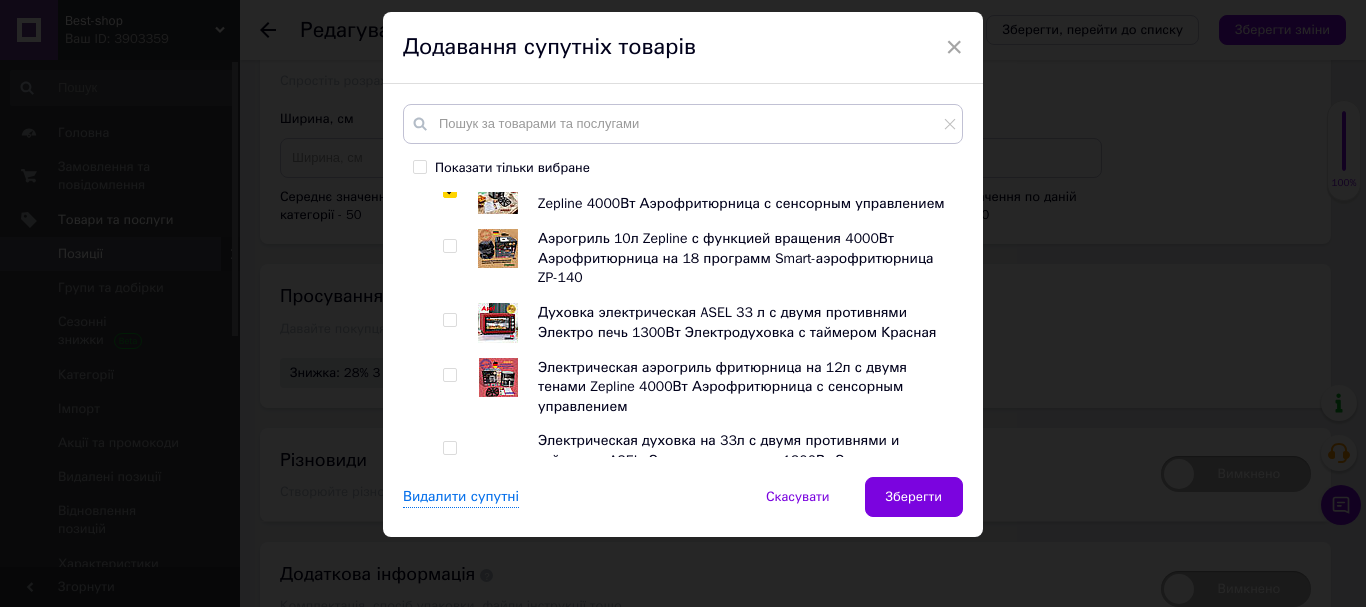 click at bounding box center (453, 323) 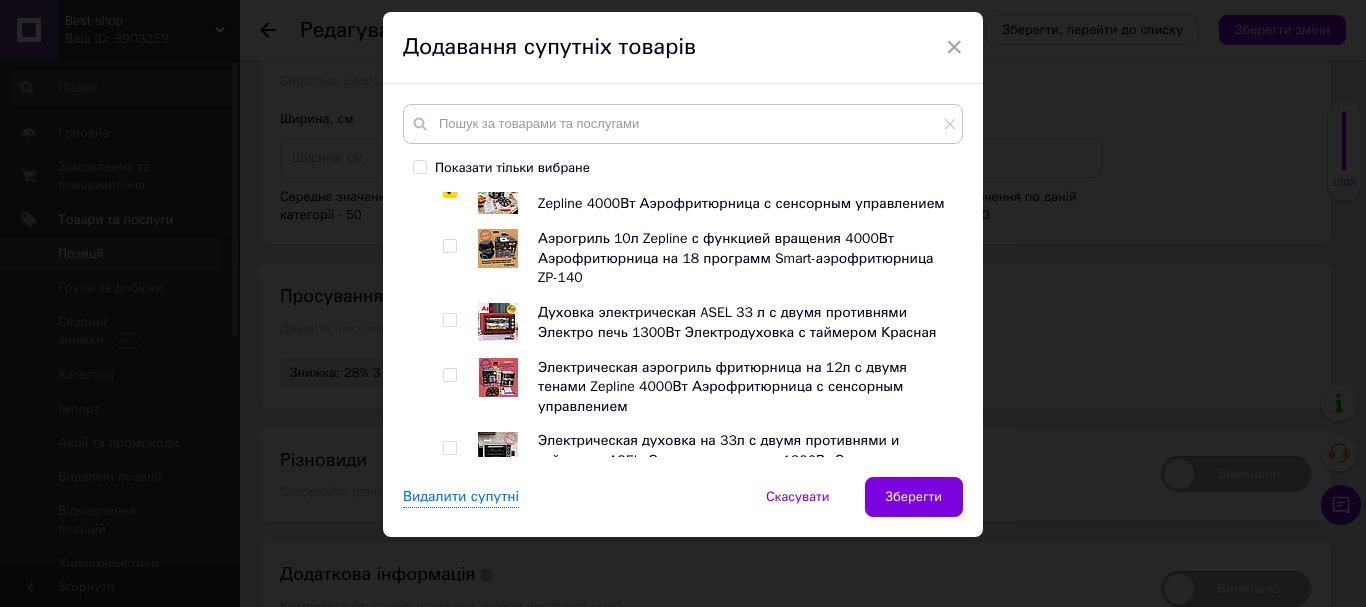 click at bounding box center (449, 320) 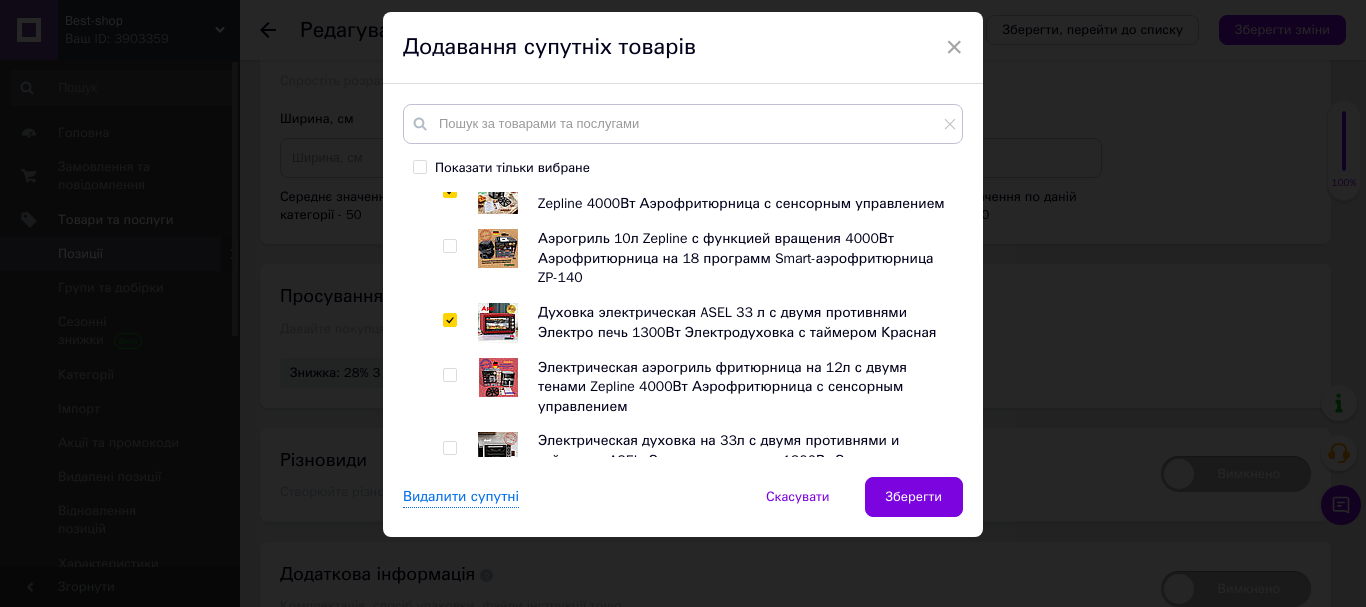 checkbox on "true" 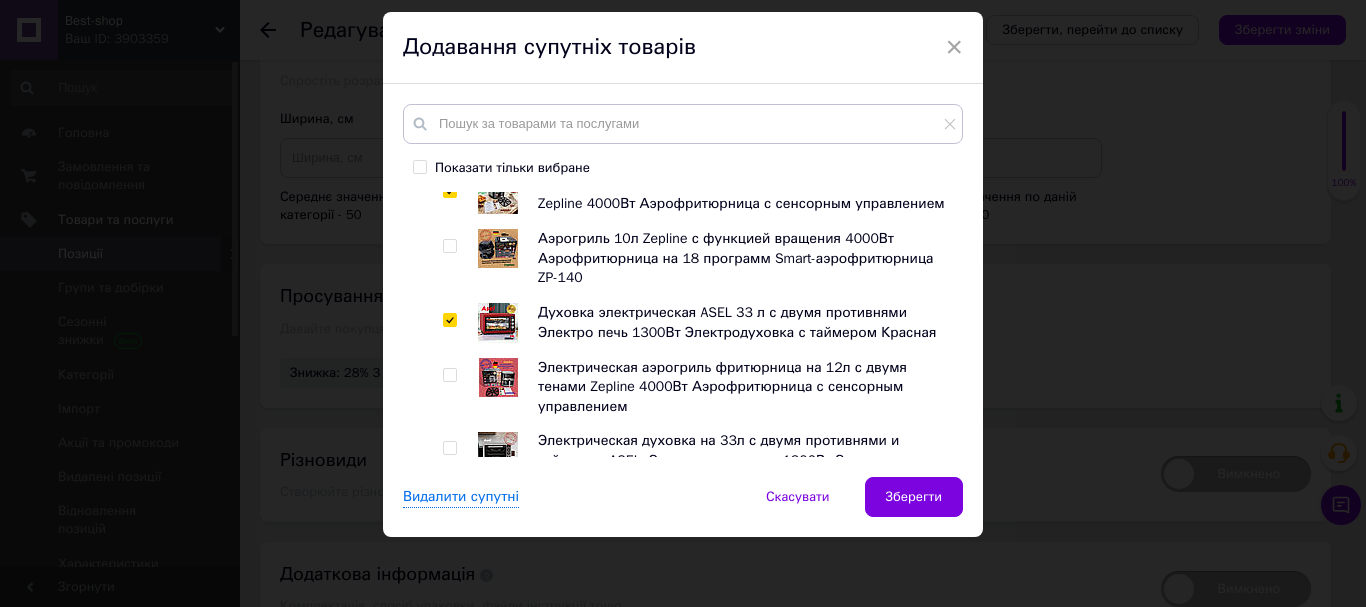 click at bounding box center [449, 375] 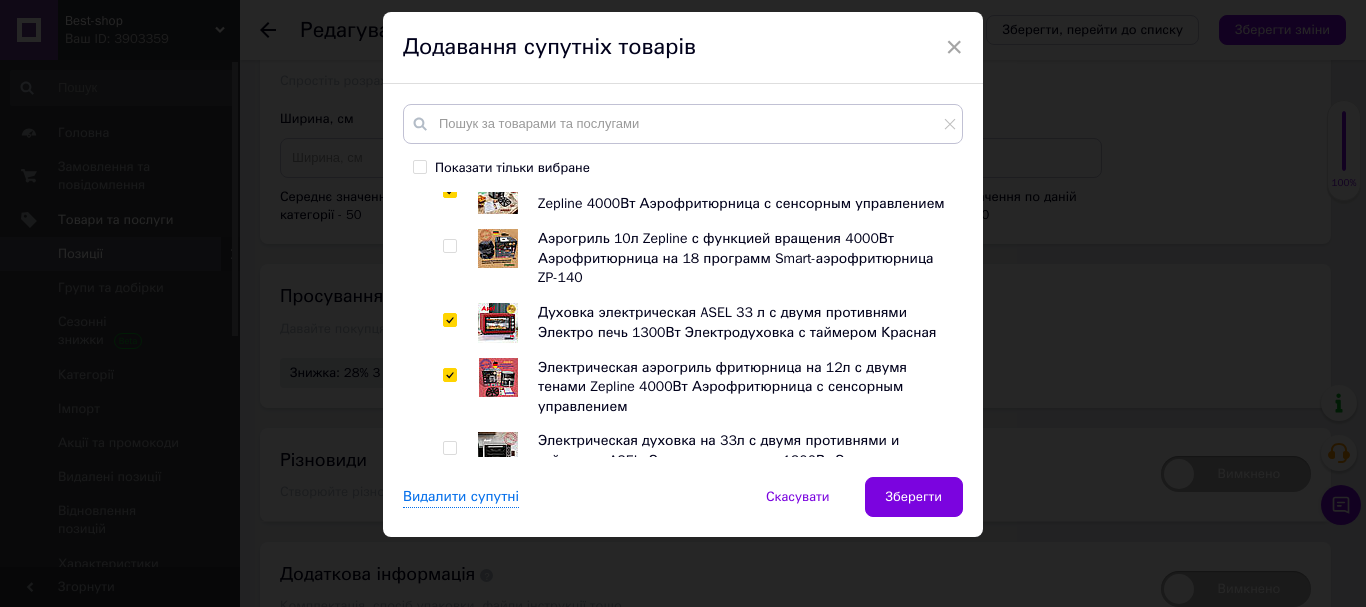 checkbox on "true" 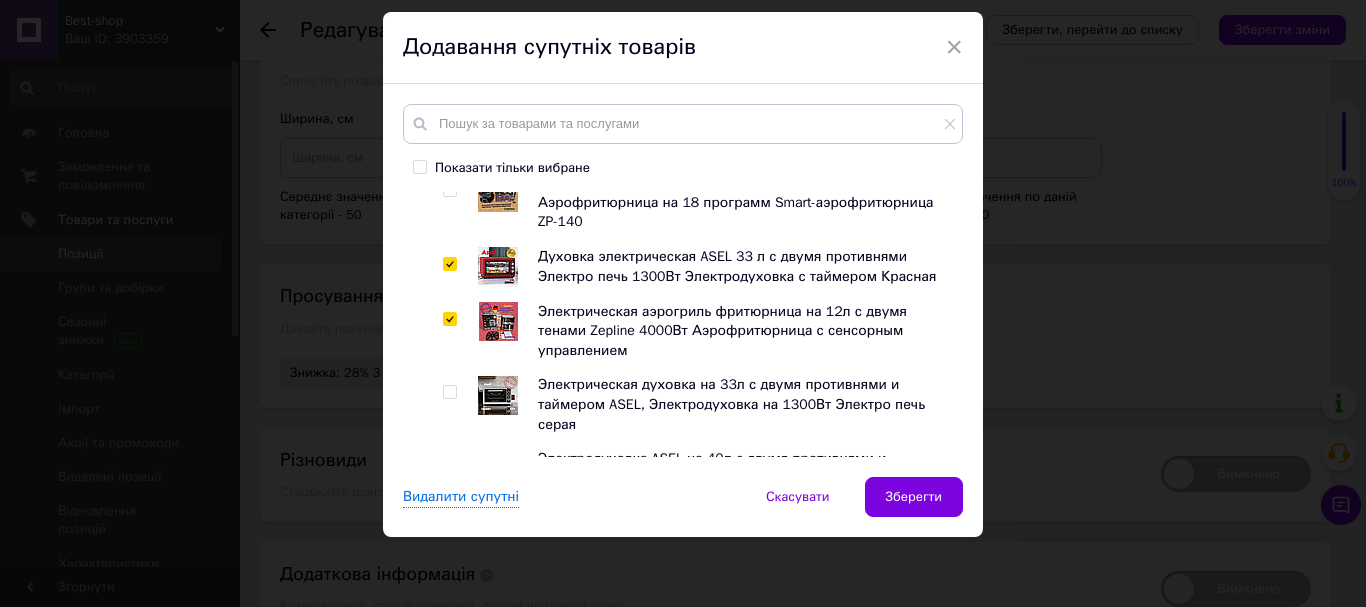 scroll, scrollTop: 806, scrollLeft: 0, axis: vertical 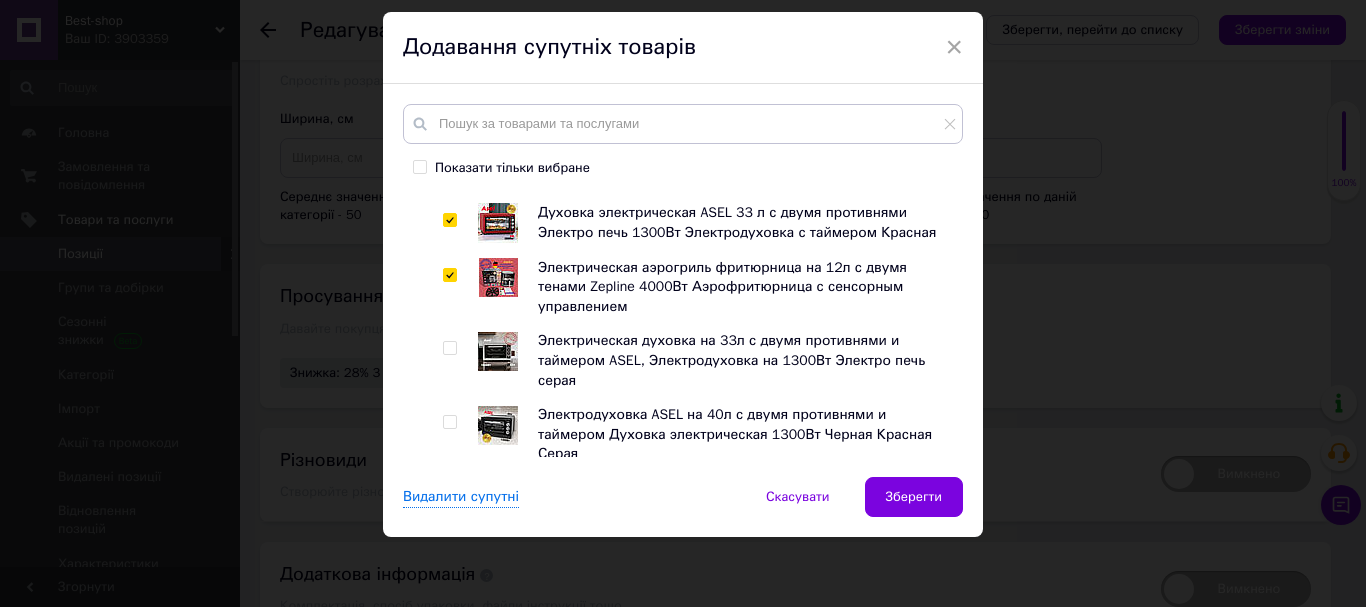 click at bounding box center (449, 348) 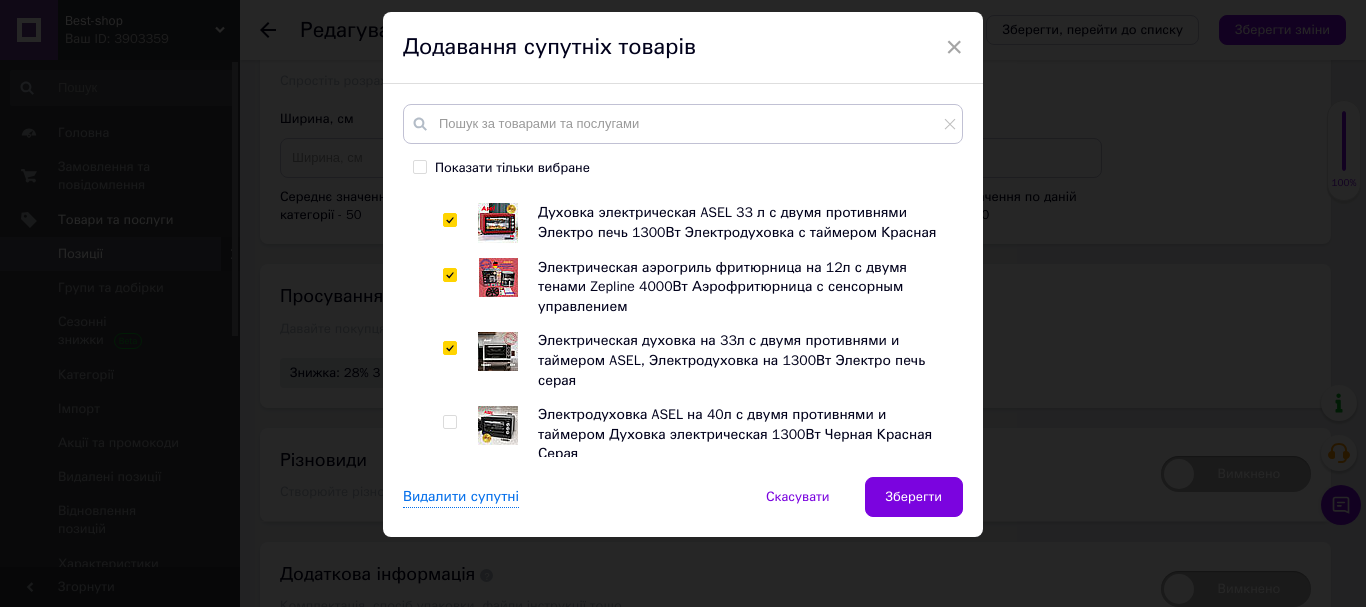 checkbox on "true" 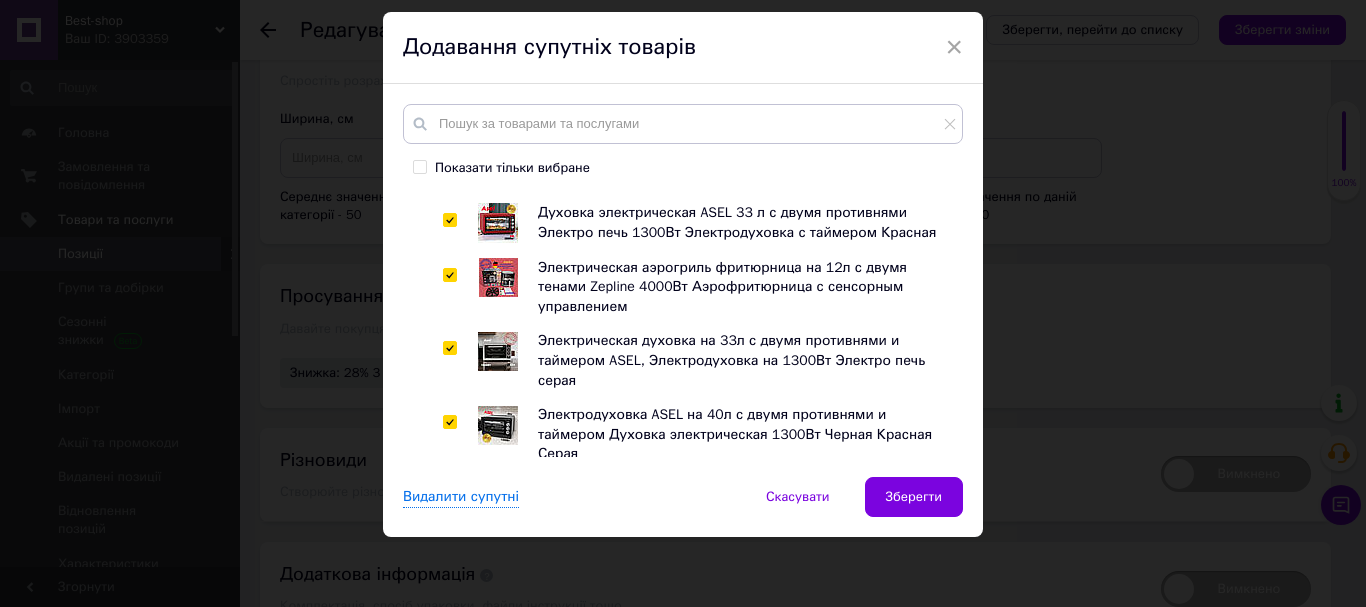 checkbox on "true" 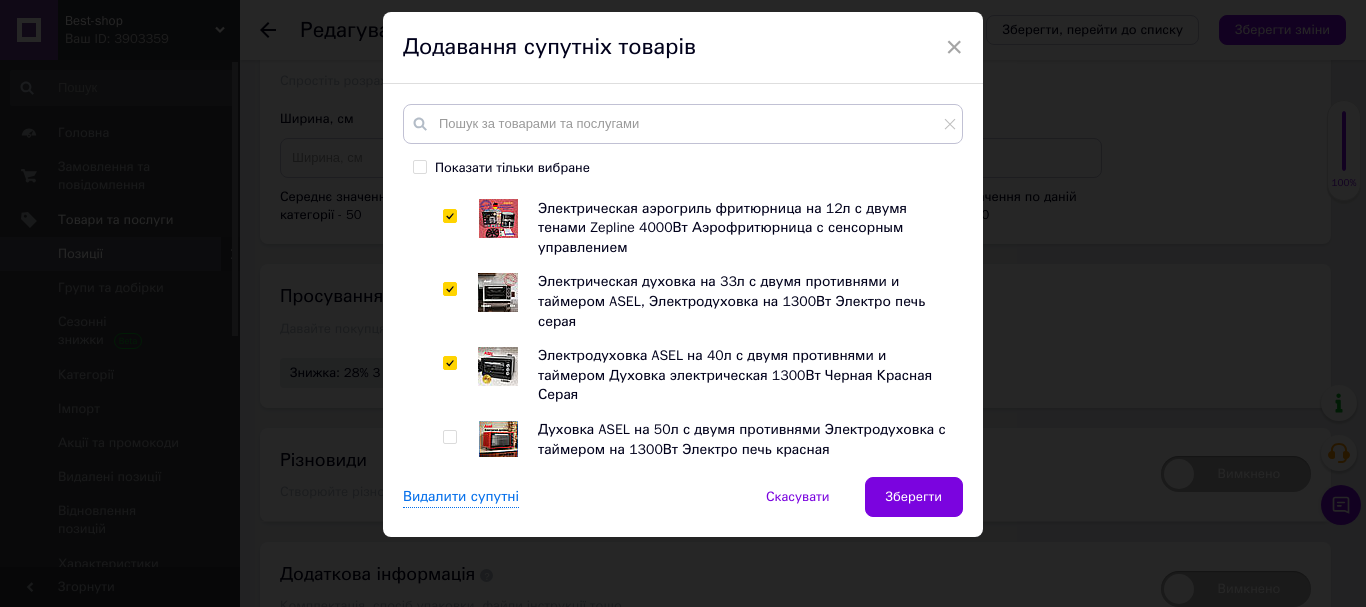 click at bounding box center [449, 437] 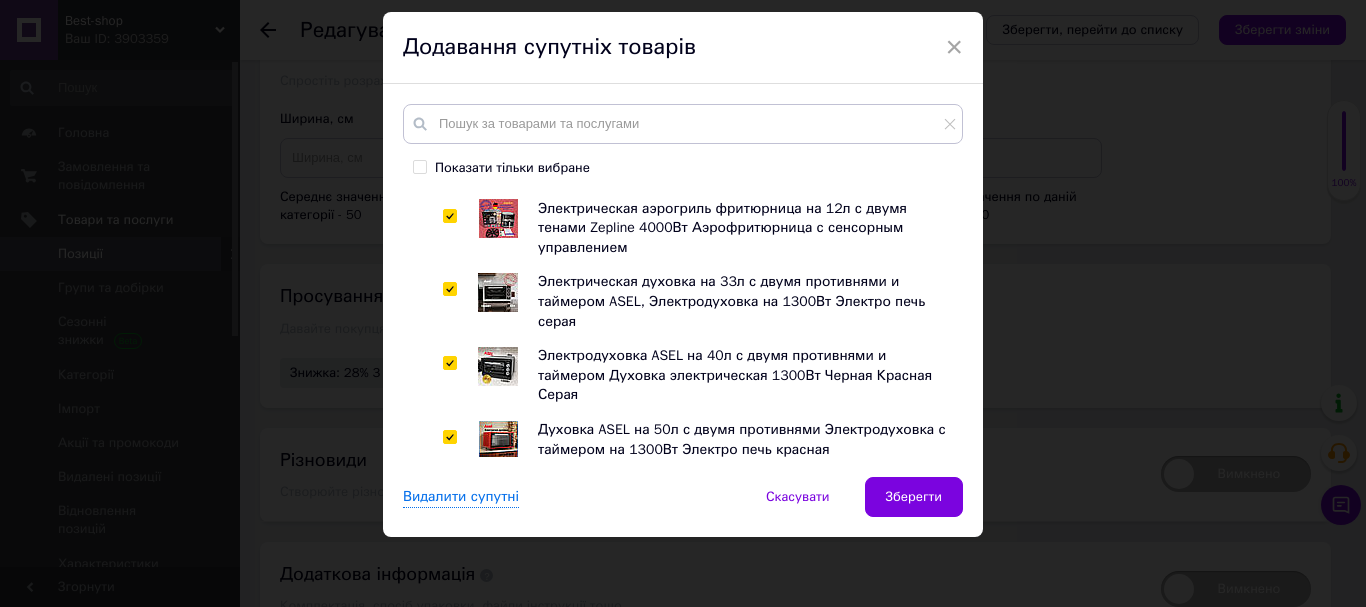 checkbox on "true" 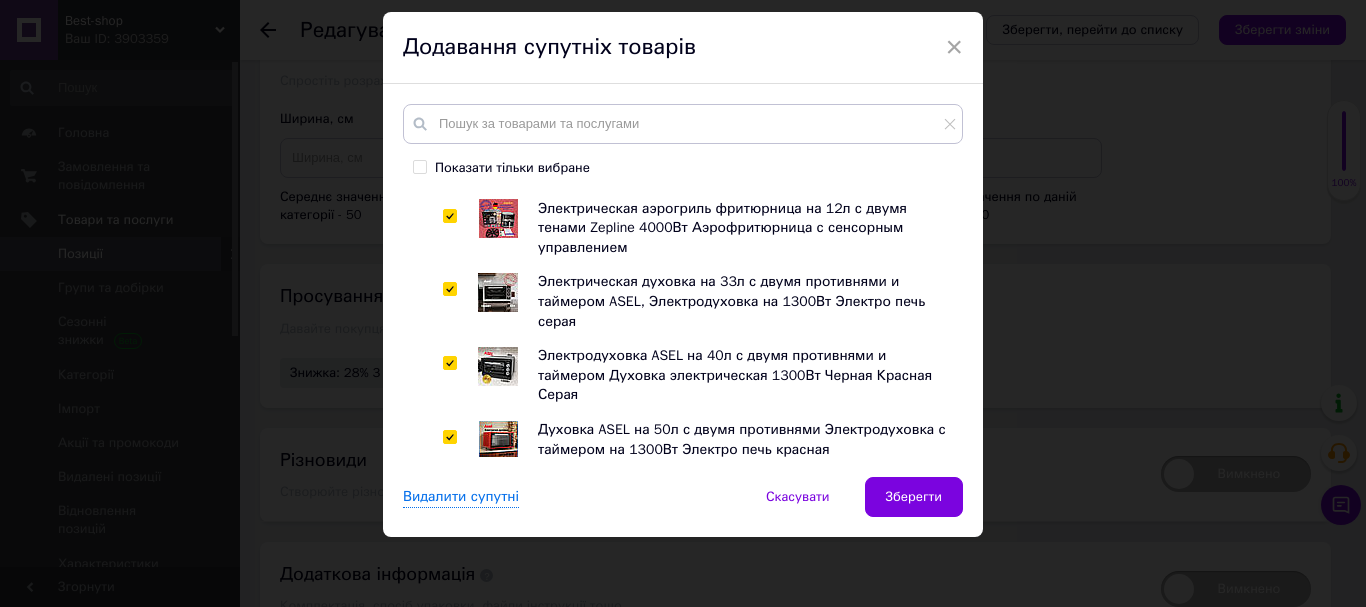 scroll, scrollTop: 565, scrollLeft: 0, axis: vertical 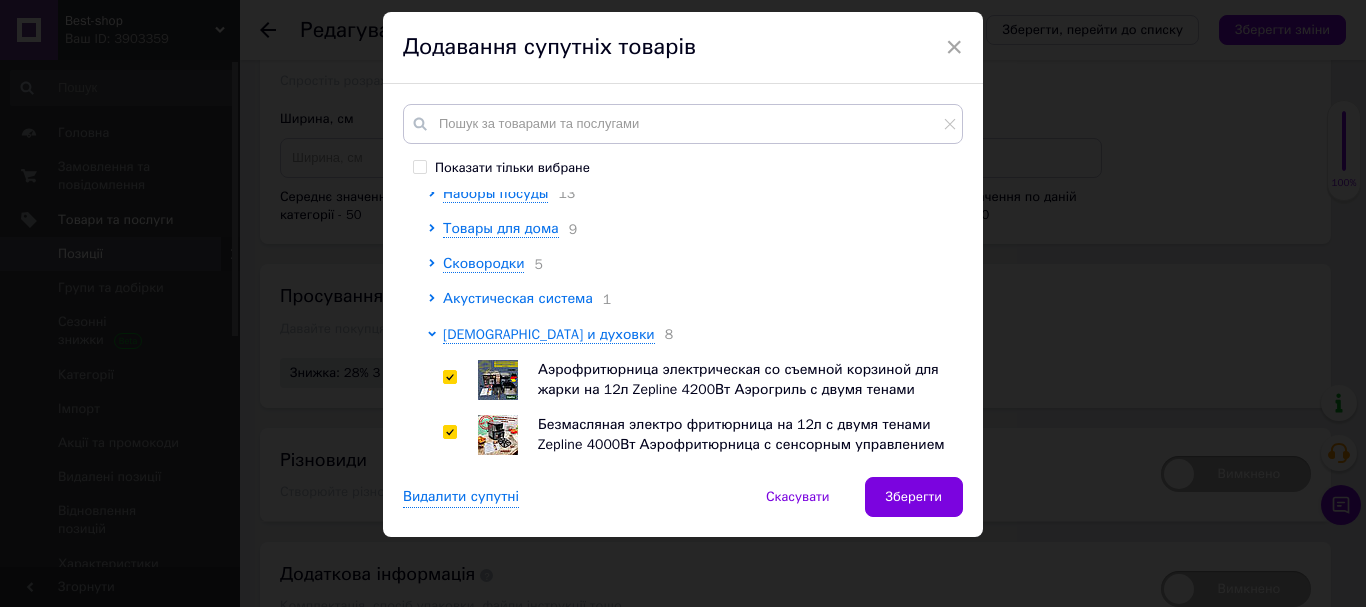 click on "Акустическая система" at bounding box center (518, 298) 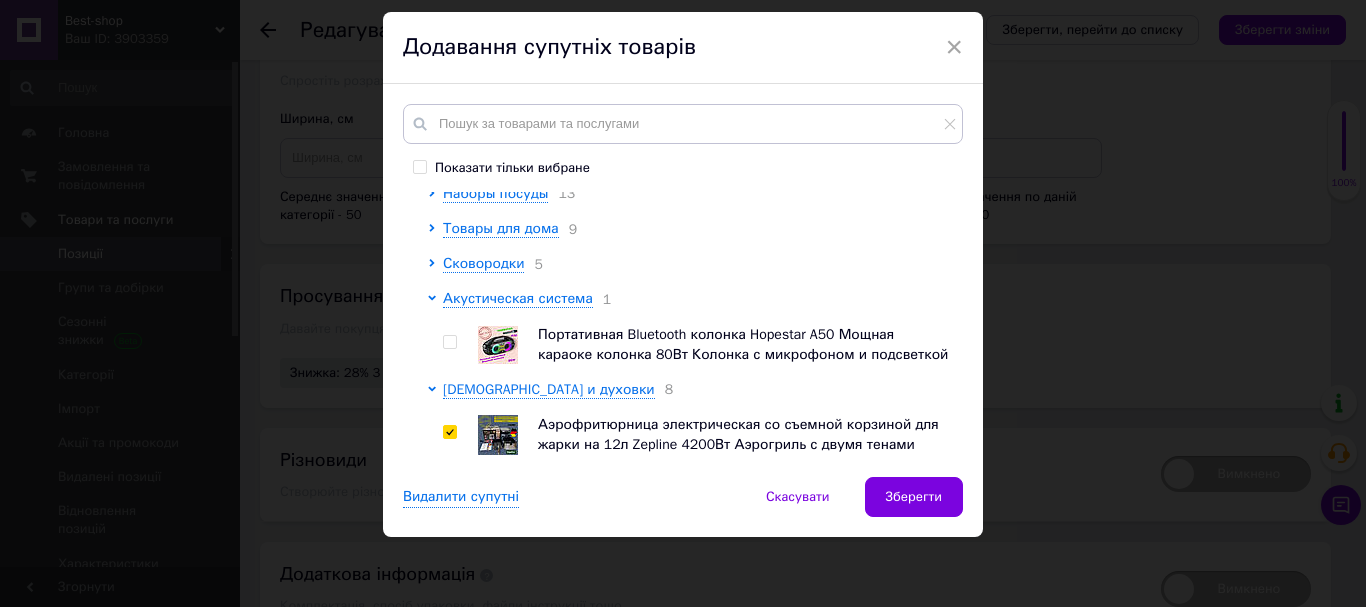 click at bounding box center [449, 342] 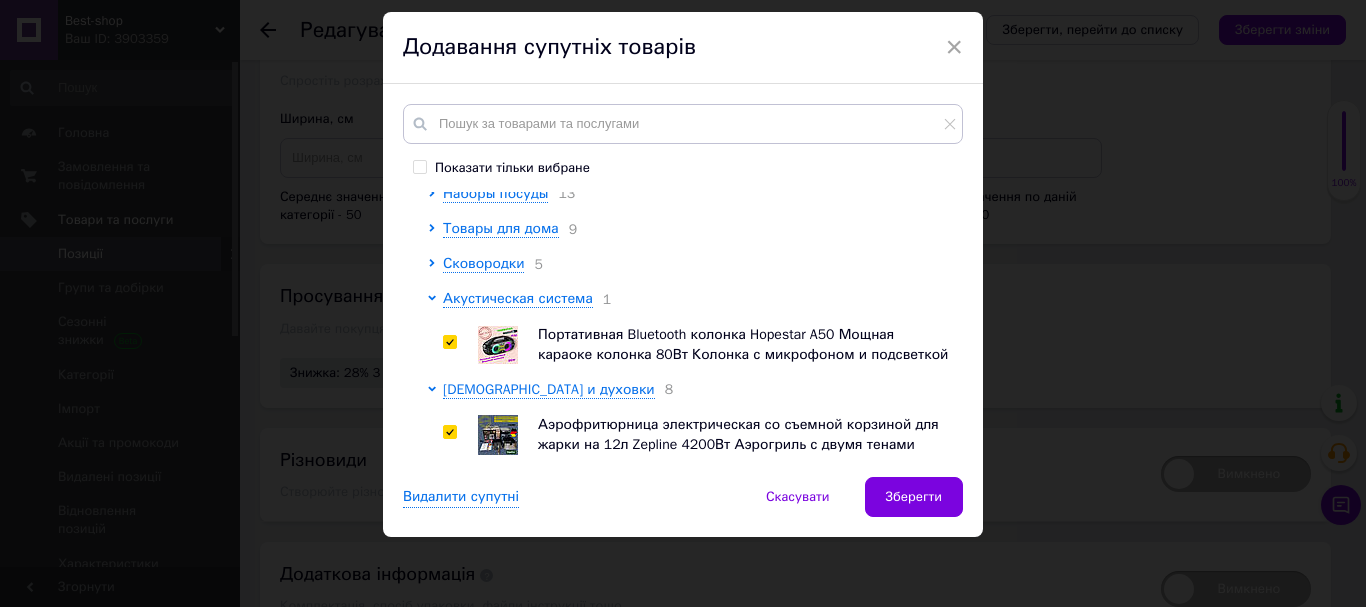 checkbox on "true" 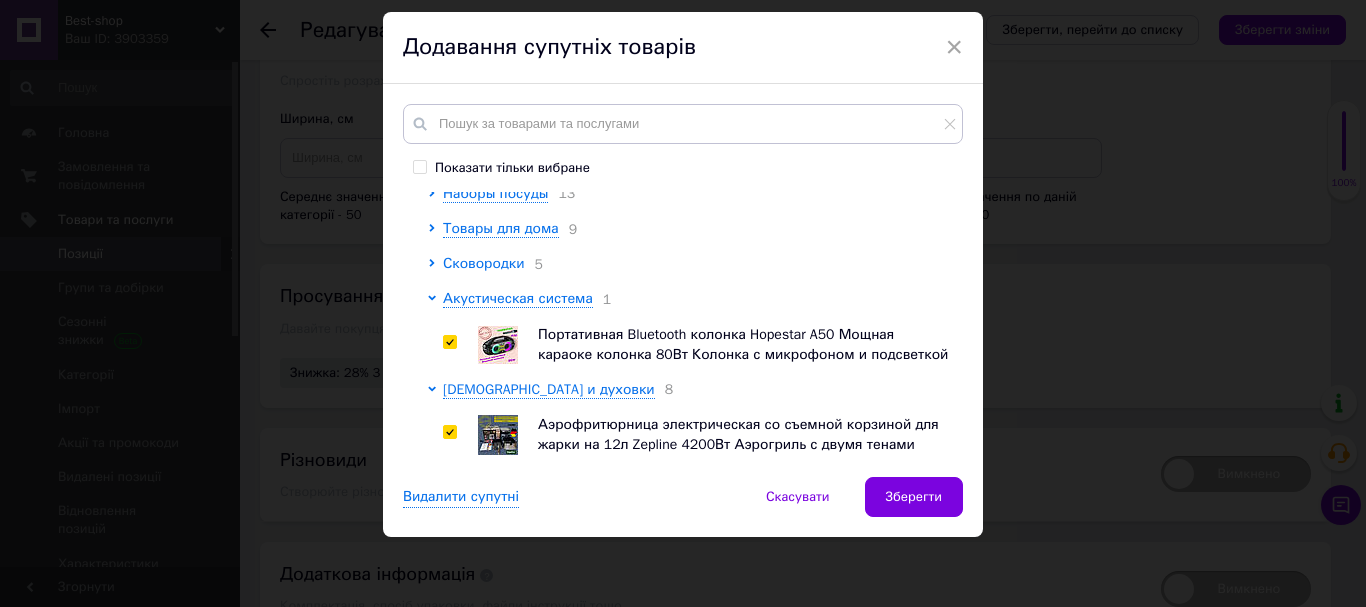 click on "Сковородки" at bounding box center (483, 263) 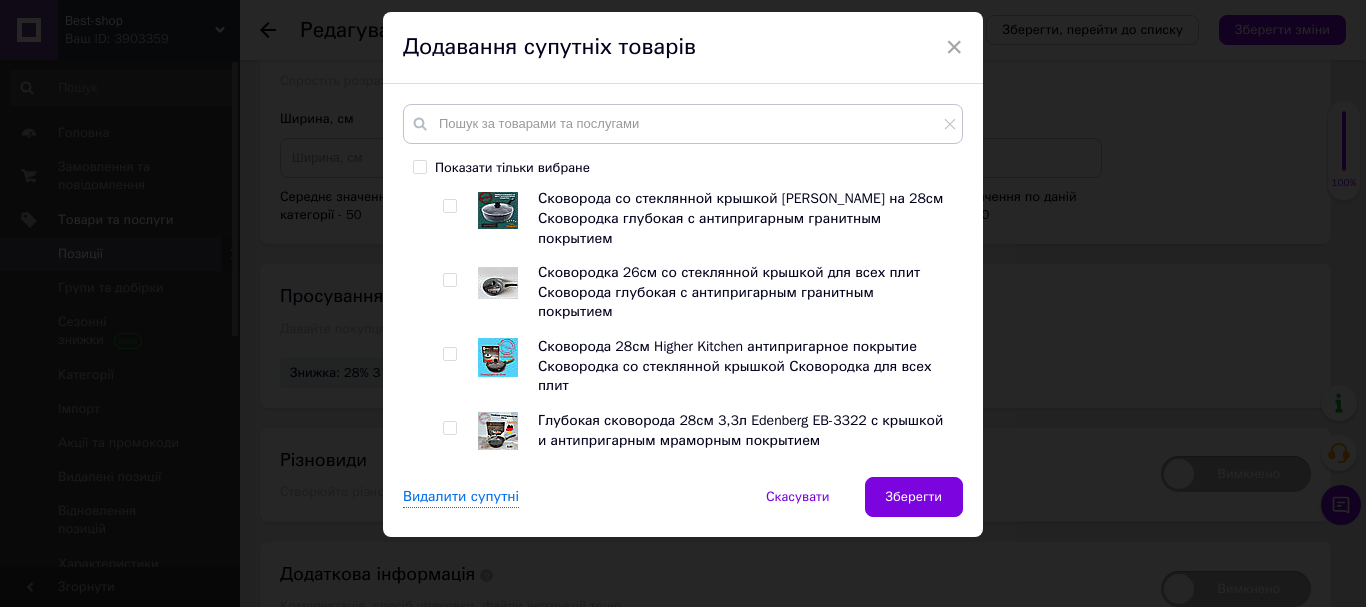 scroll, scrollTop: 465, scrollLeft: 0, axis: vertical 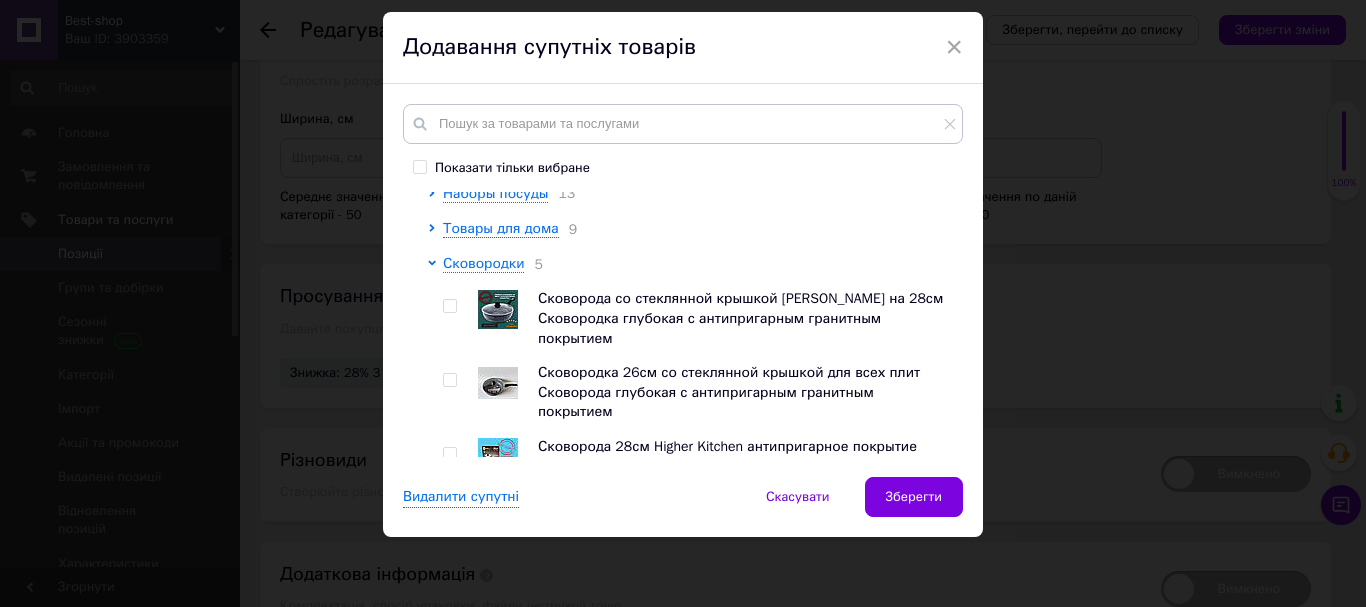 click at bounding box center [449, 306] 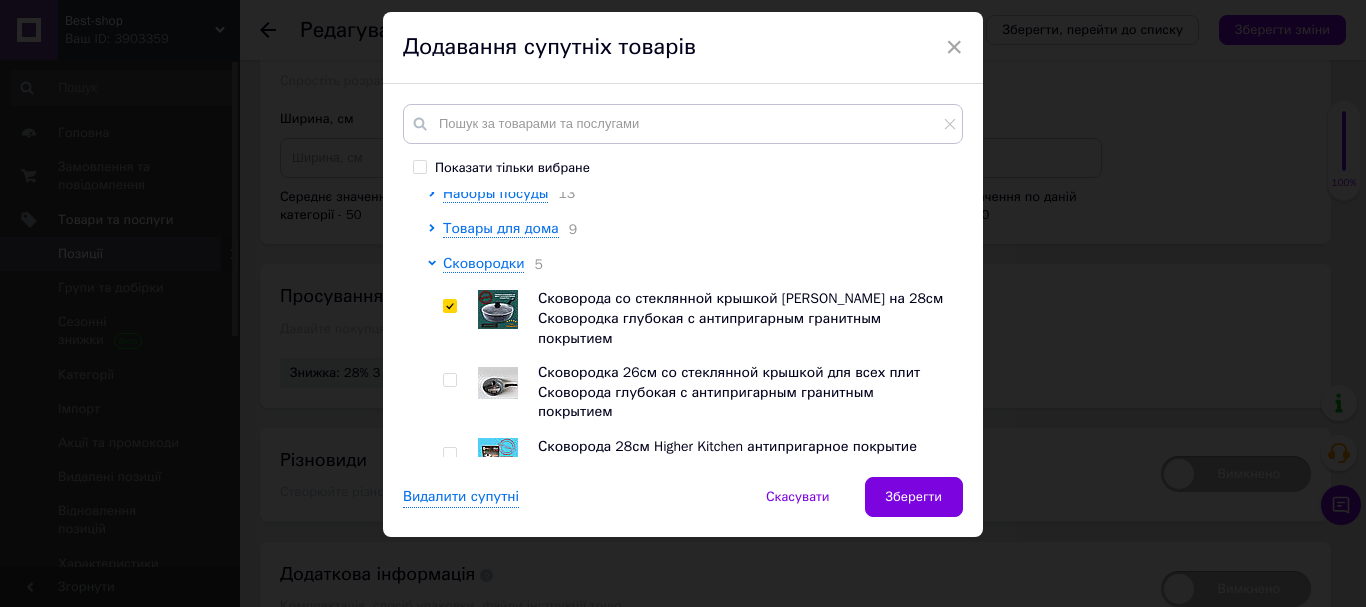 checkbox on "true" 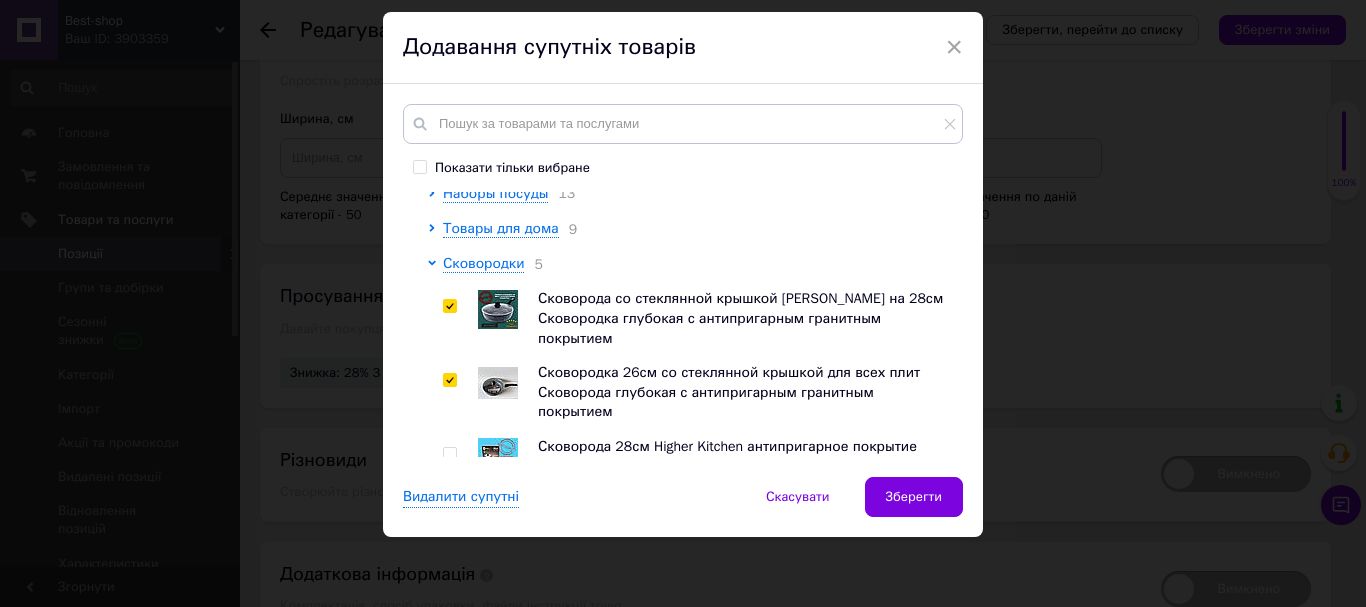 checkbox on "true" 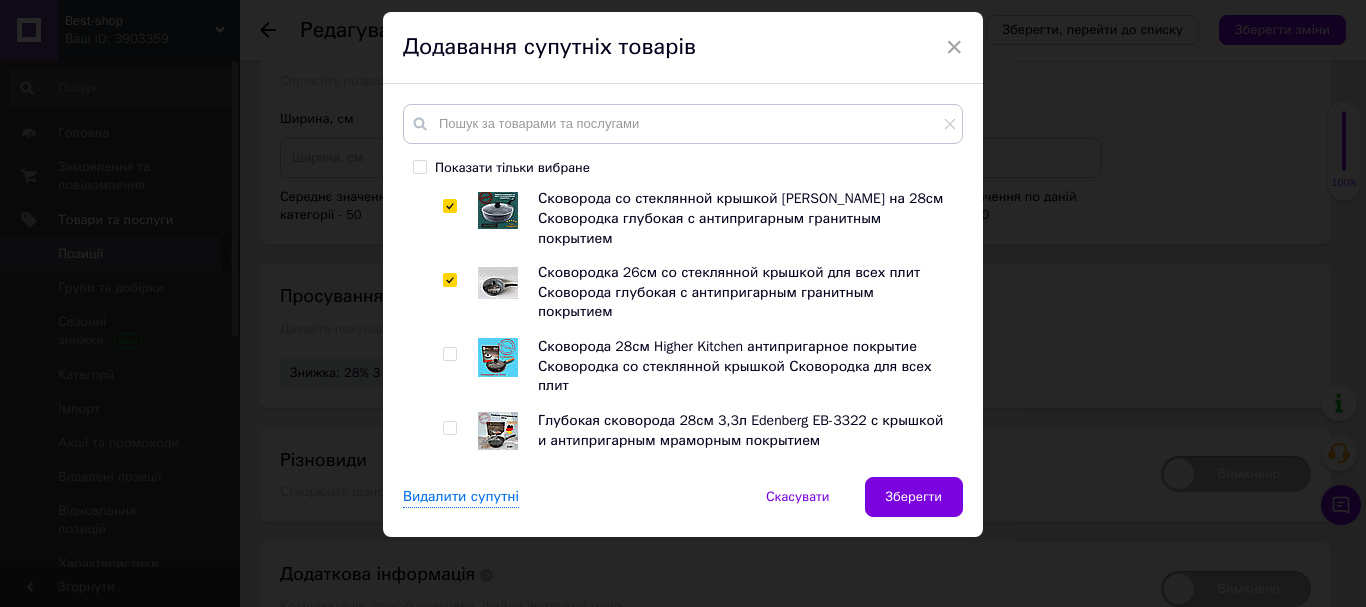 click at bounding box center [449, 354] 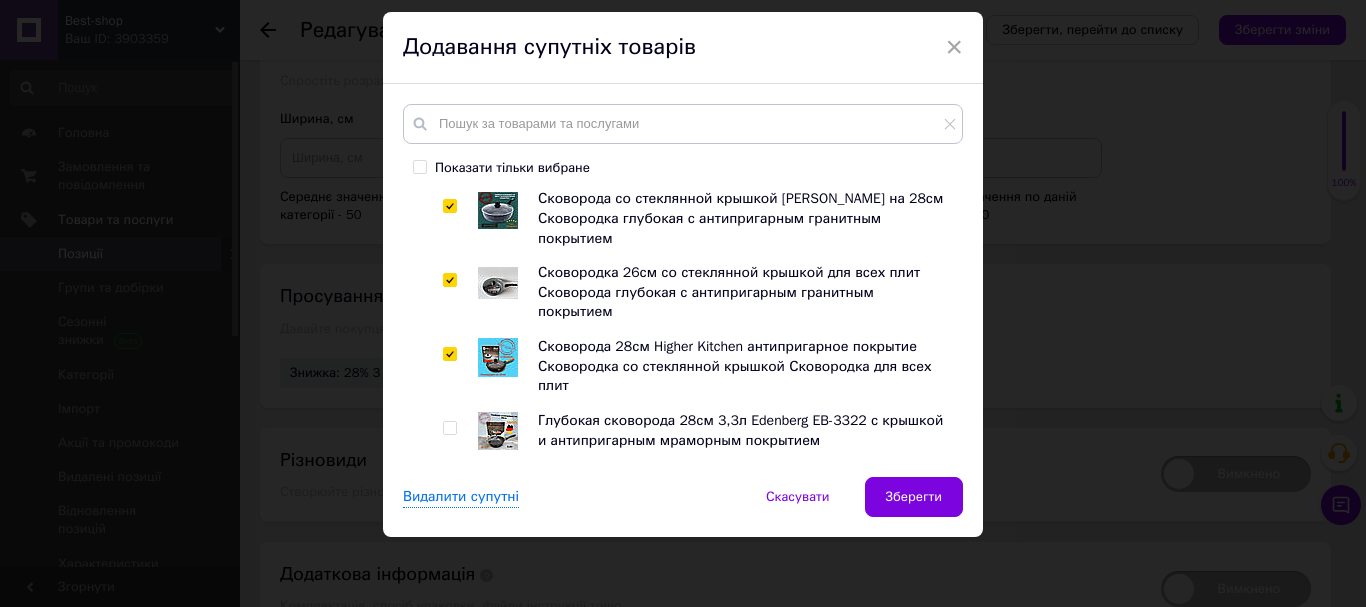 checkbox on "true" 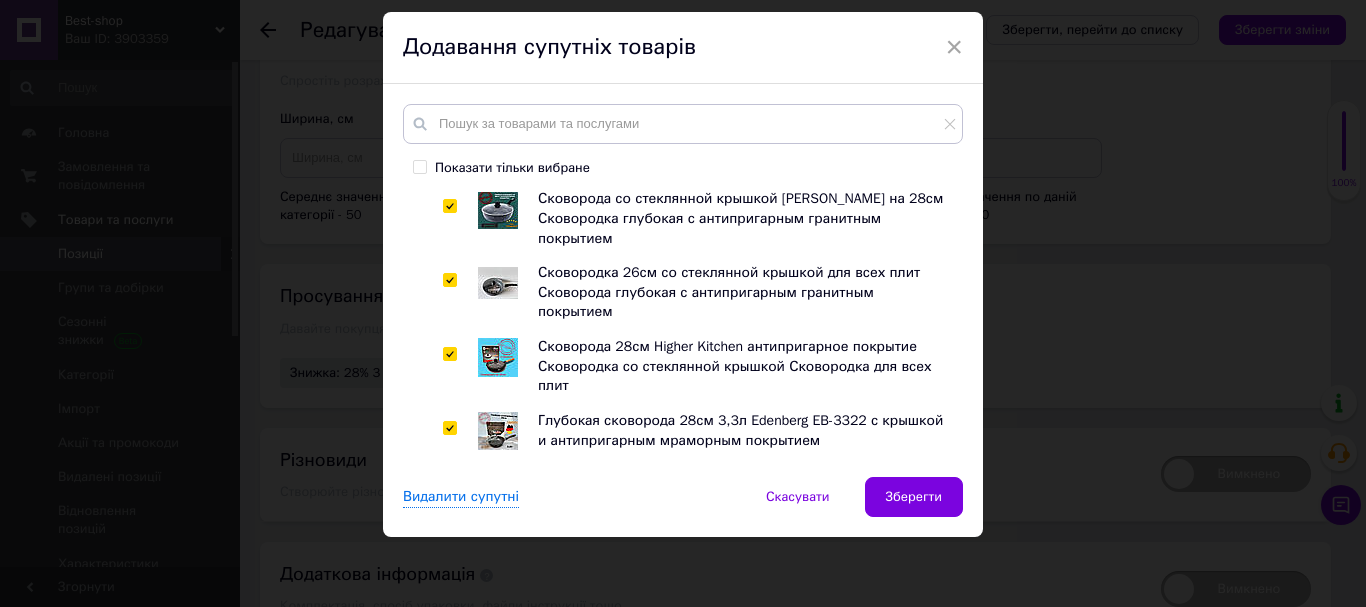 checkbox on "true" 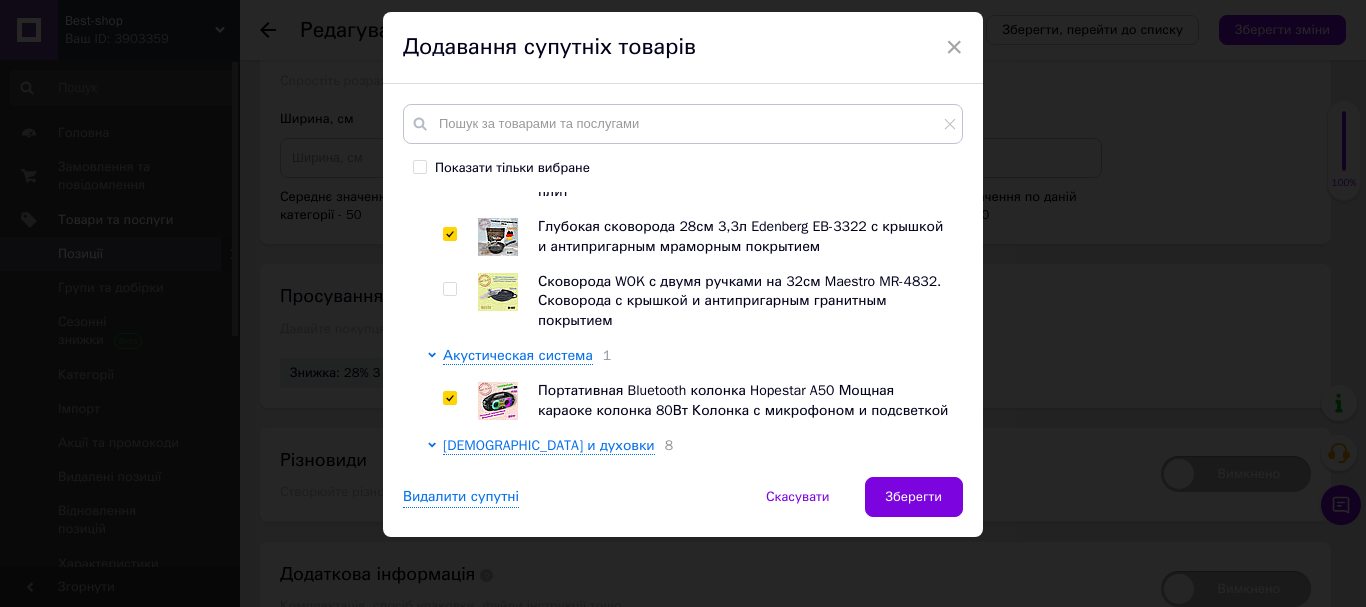 scroll, scrollTop: 765, scrollLeft: 0, axis: vertical 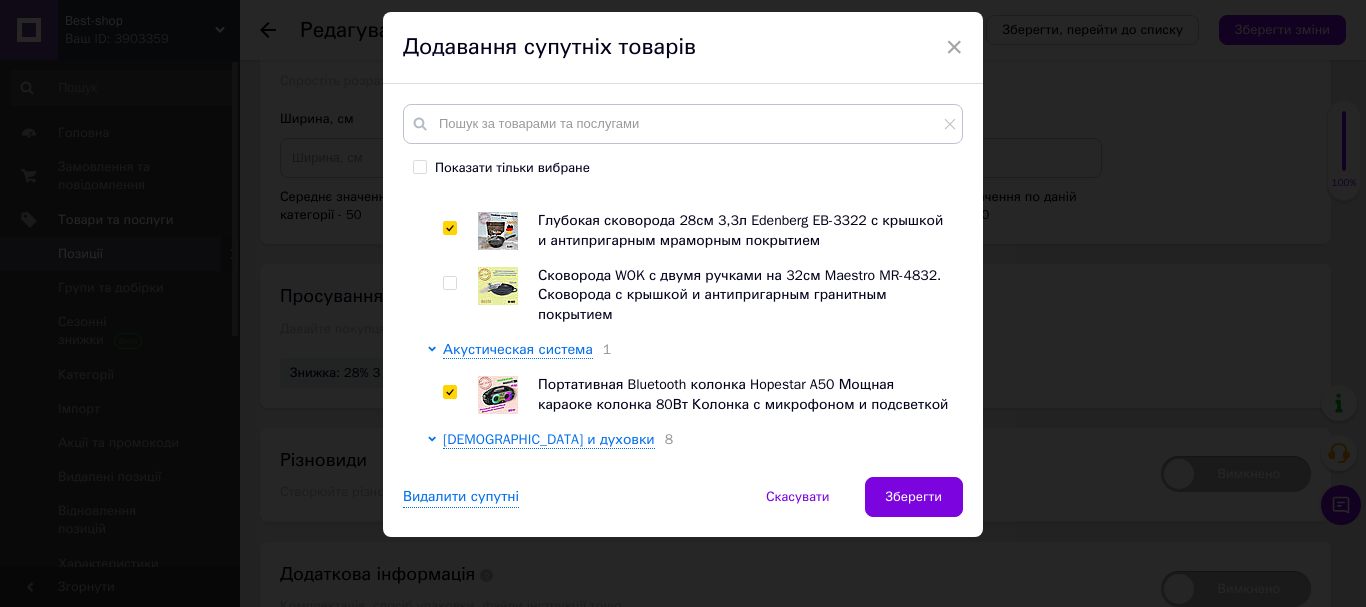 click at bounding box center (449, 283) 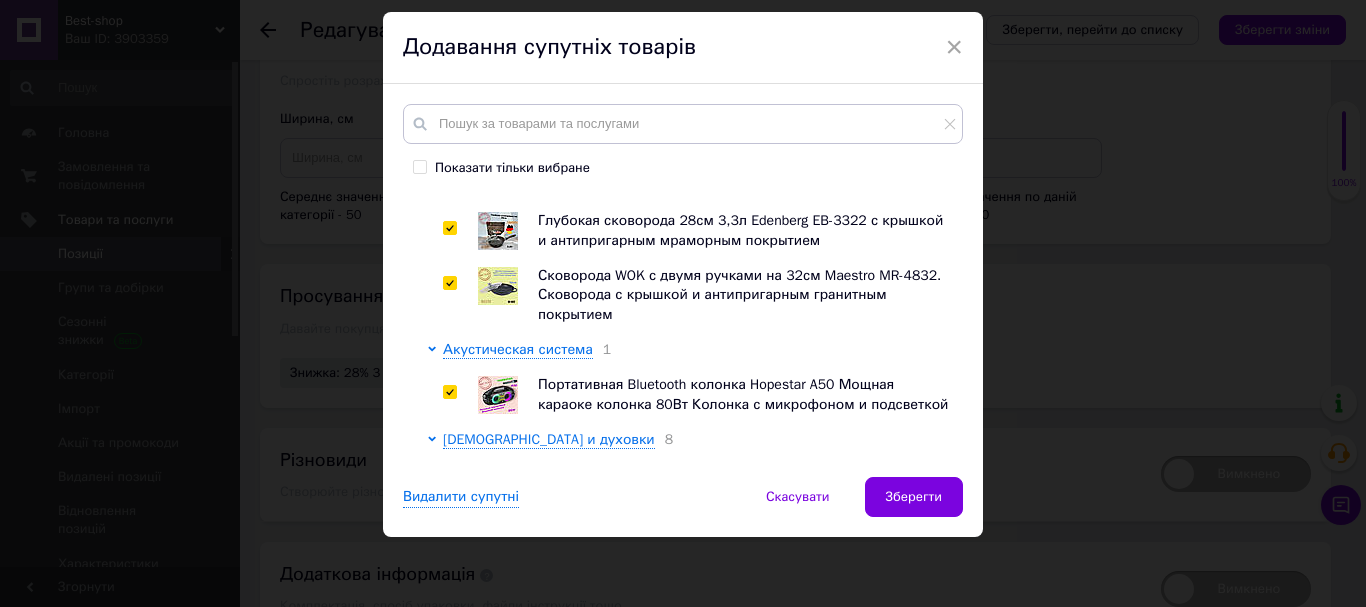 checkbox on "true" 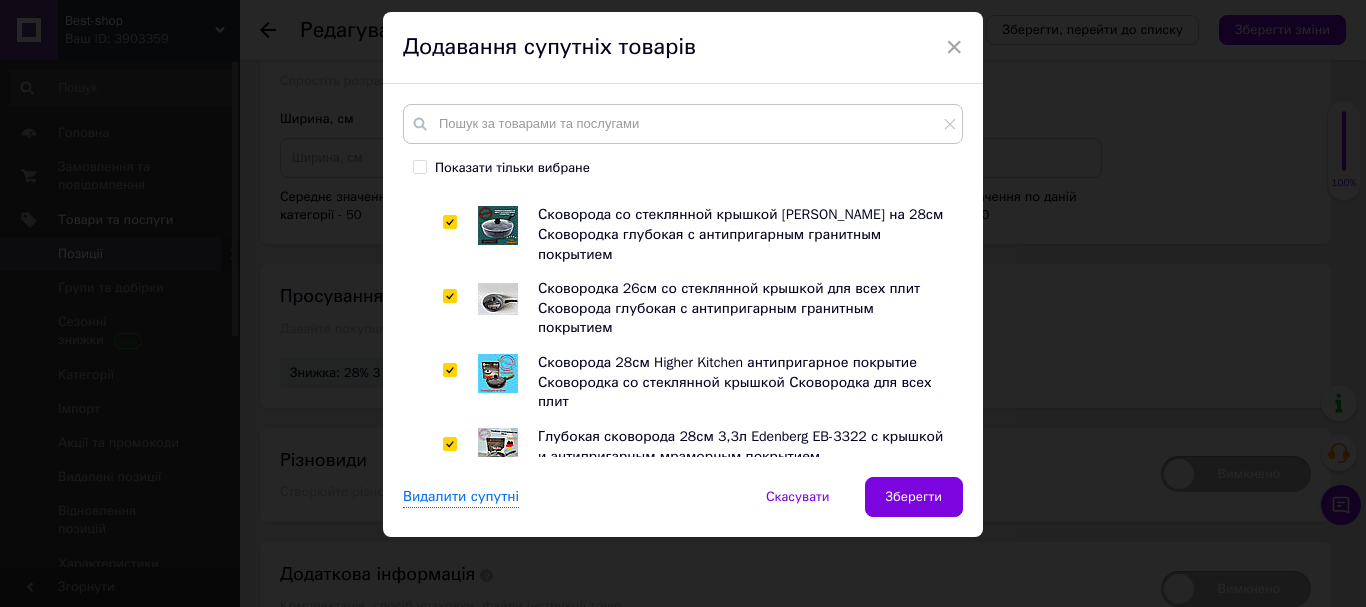 scroll, scrollTop: 465, scrollLeft: 0, axis: vertical 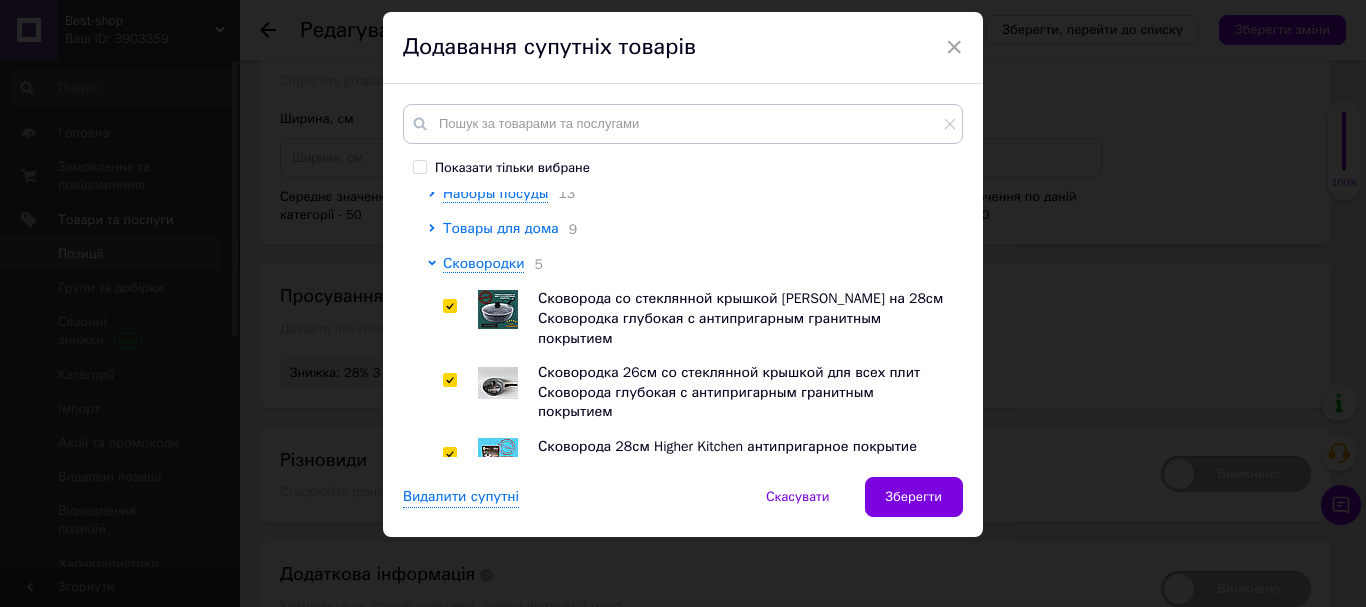 click on "Товары для дома" at bounding box center (501, 228) 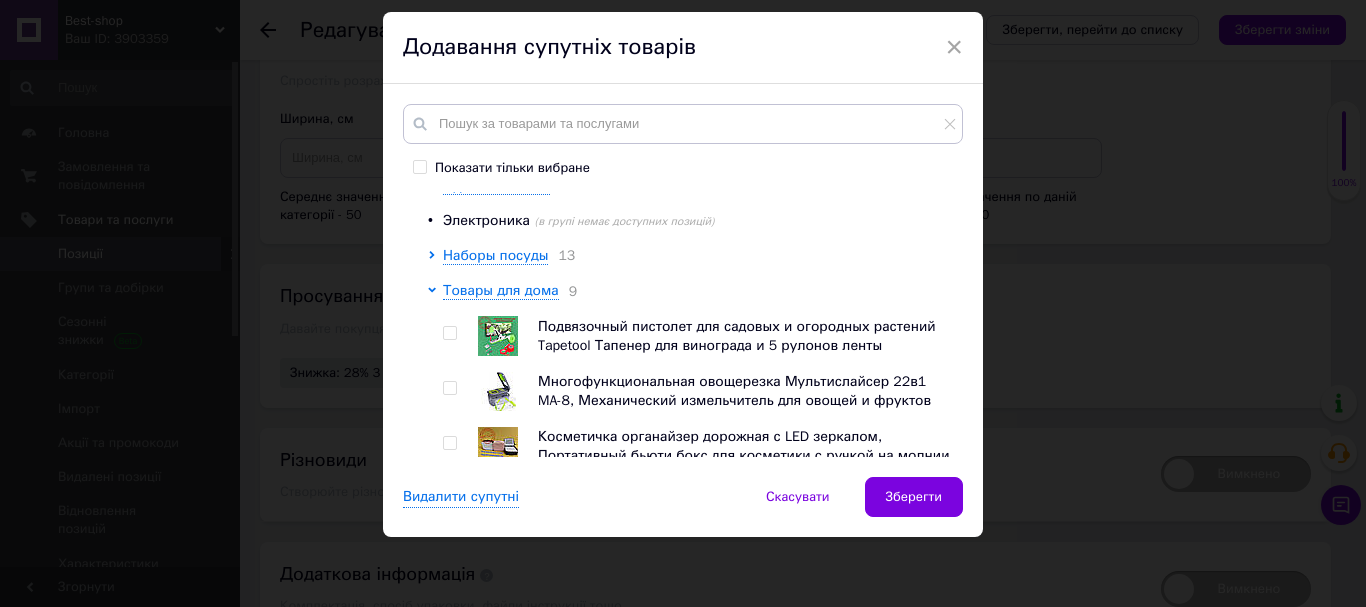 scroll, scrollTop: 365, scrollLeft: 0, axis: vertical 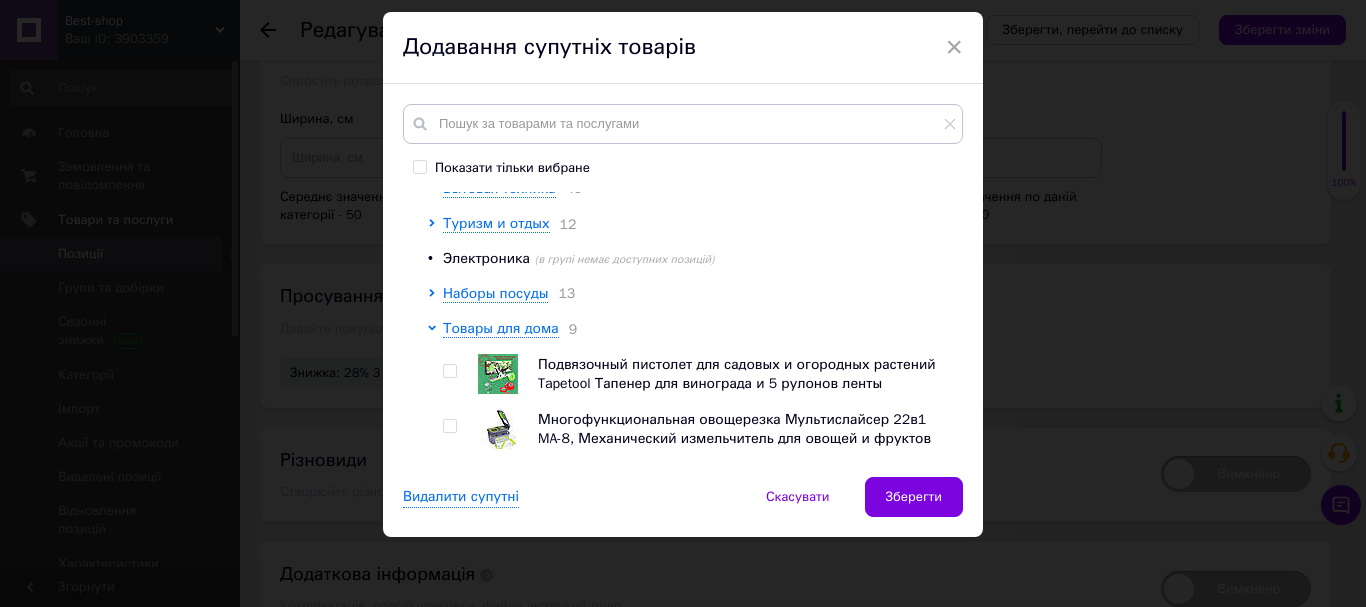 click at bounding box center (449, 371) 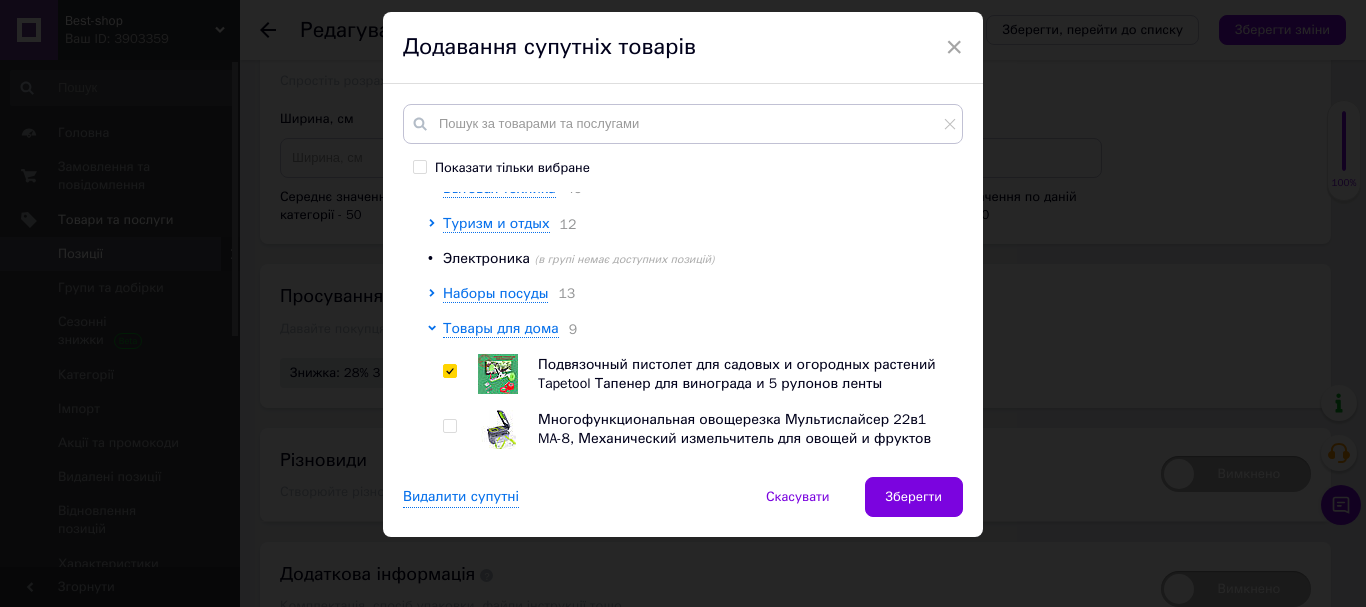 checkbox on "true" 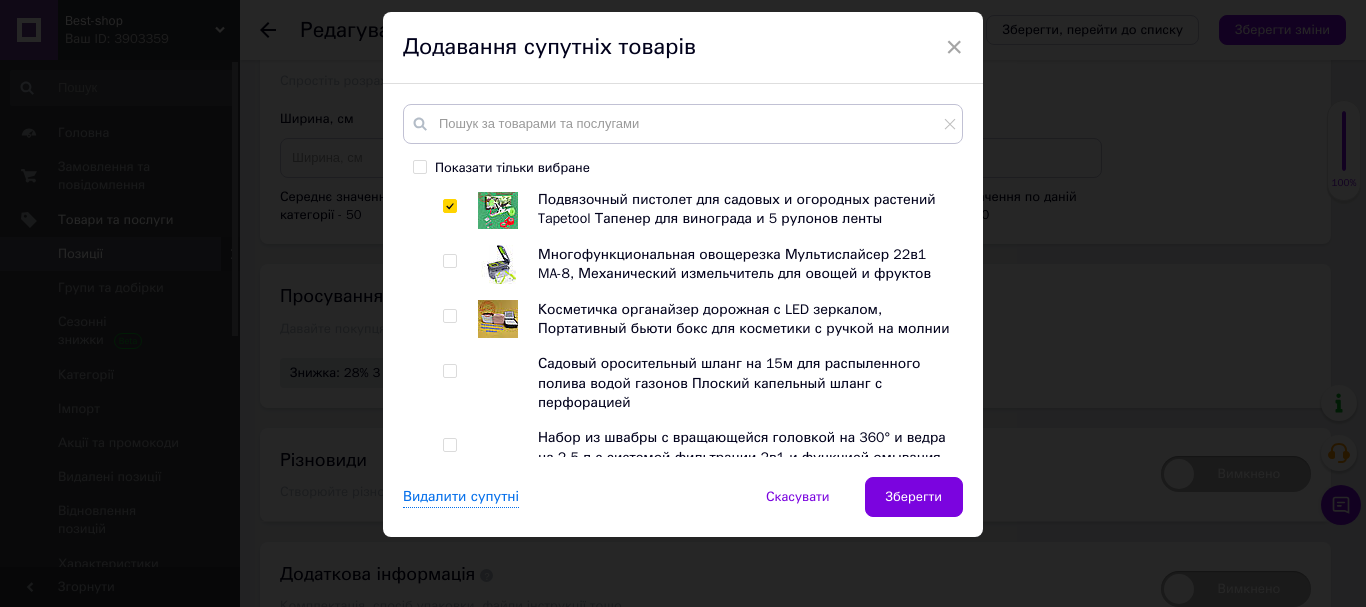 scroll, scrollTop: 565, scrollLeft: 0, axis: vertical 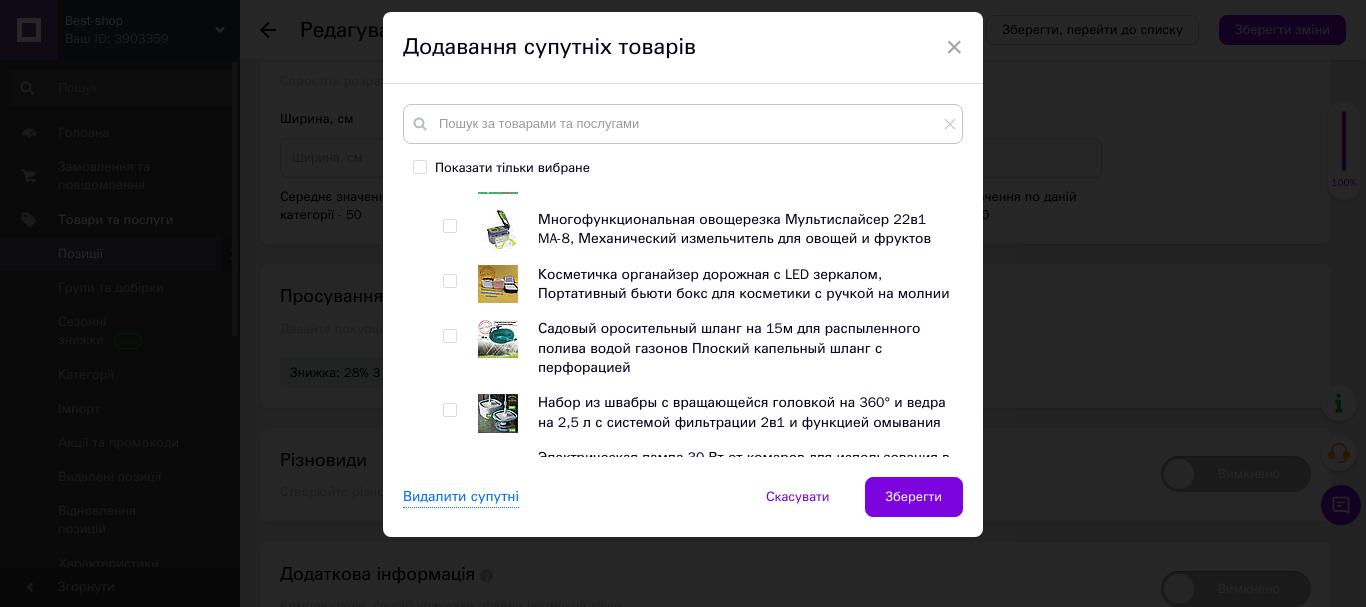 click at bounding box center [449, 226] 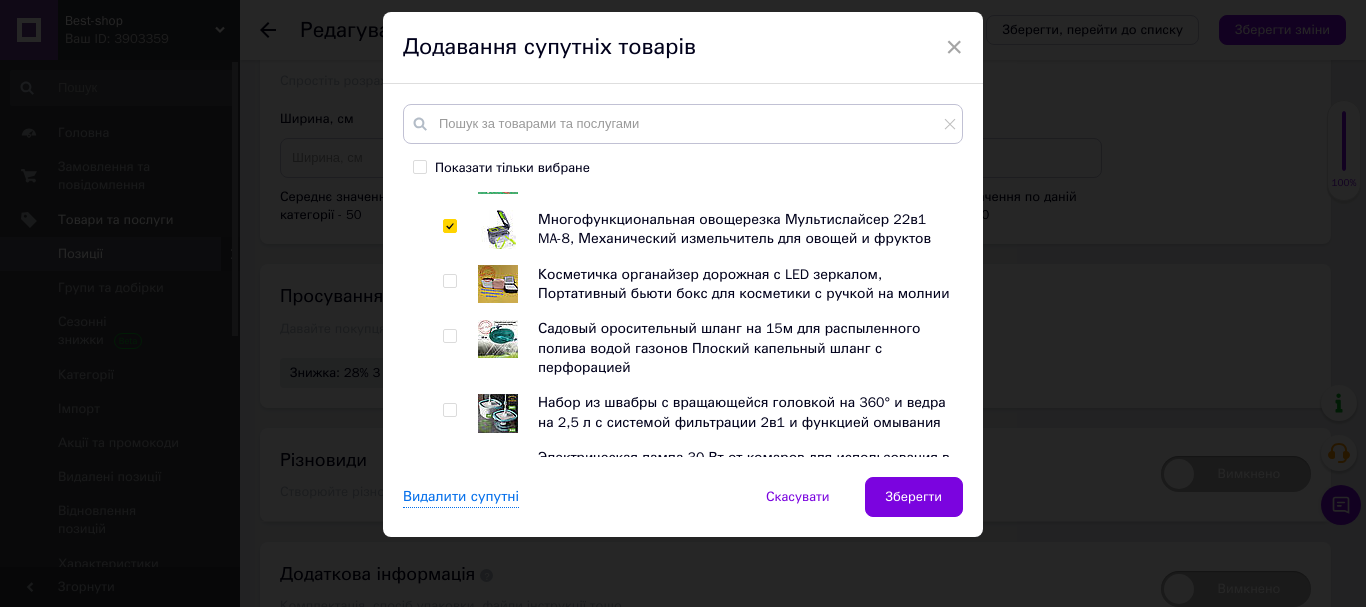 checkbox on "true" 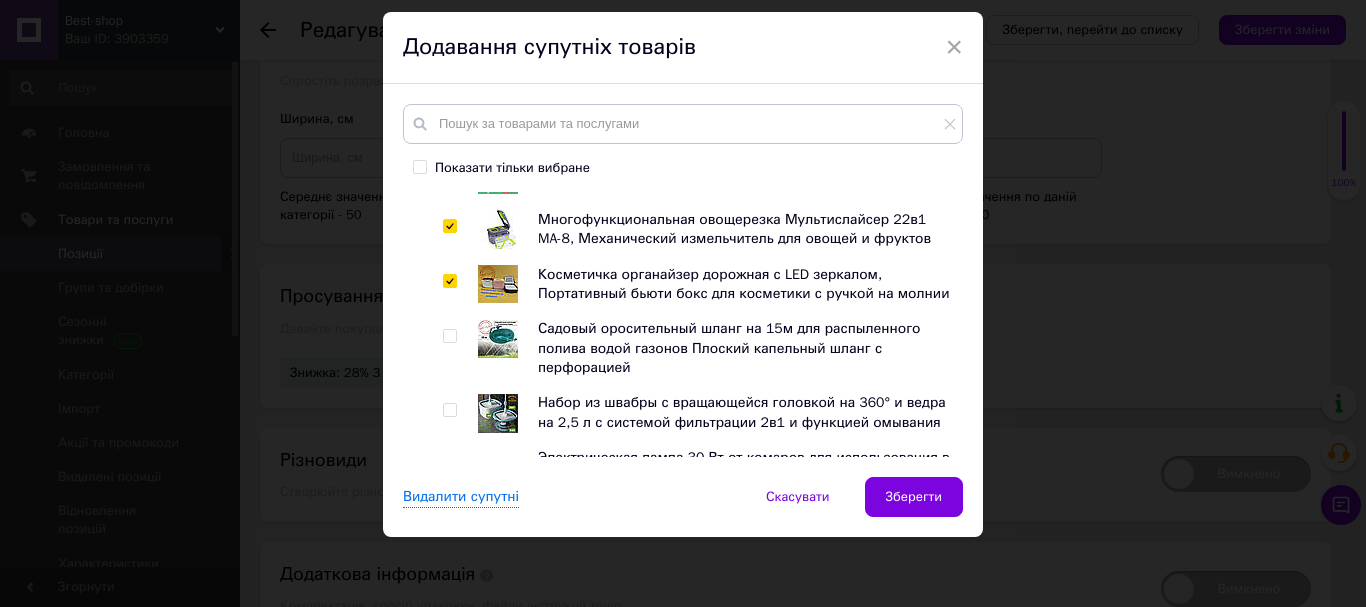 checkbox on "true" 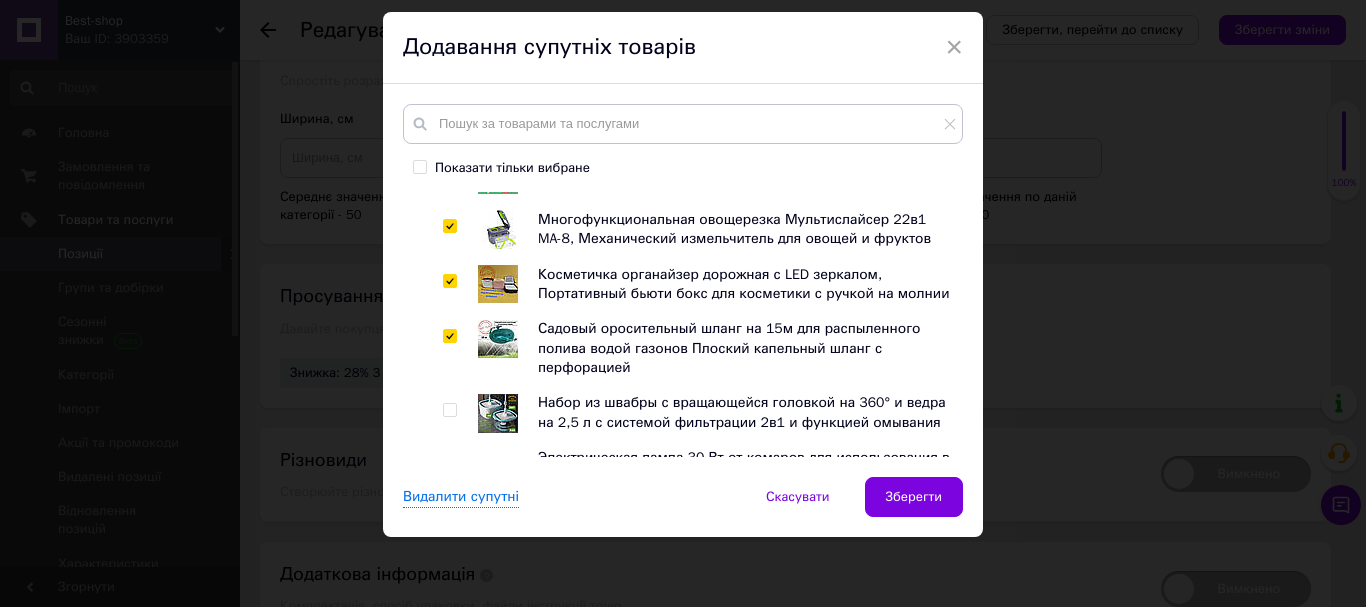 checkbox on "true" 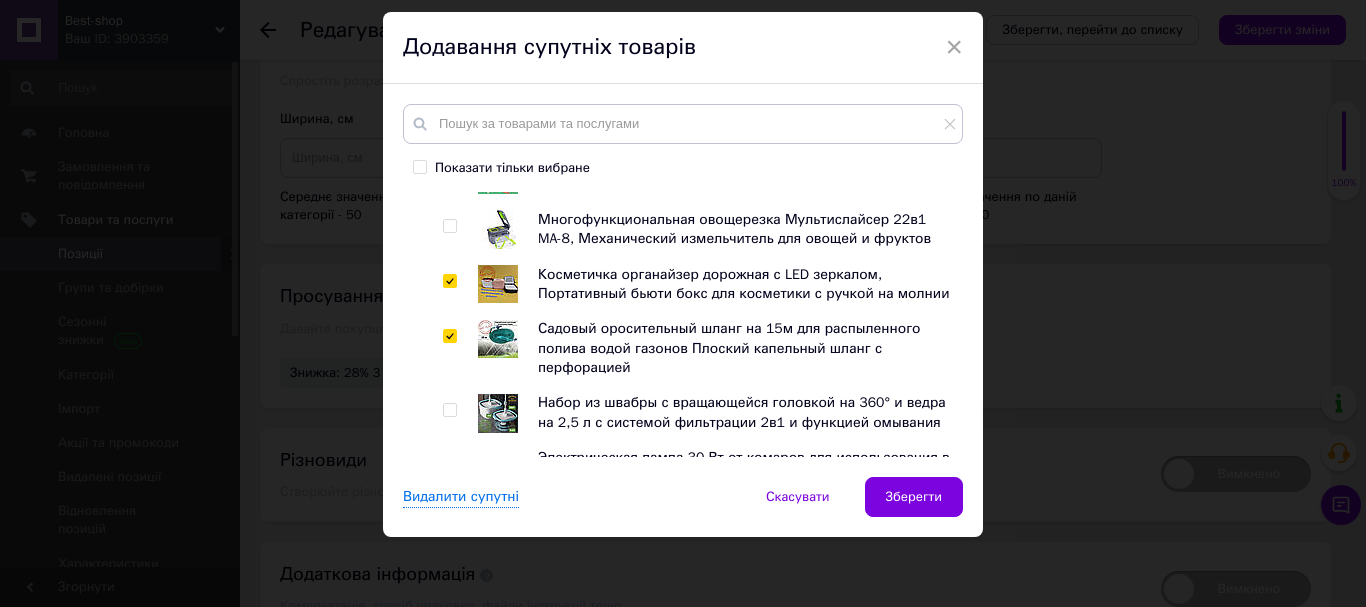checkbox on "false" 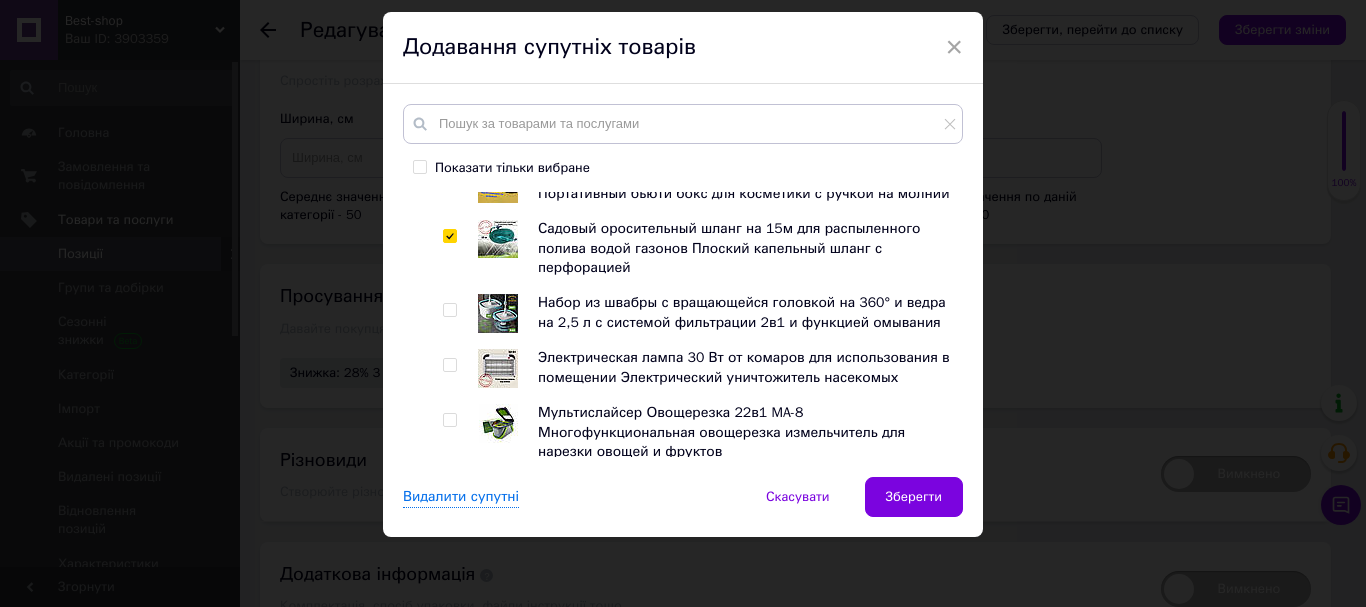 click at bounding box center (449, 310) 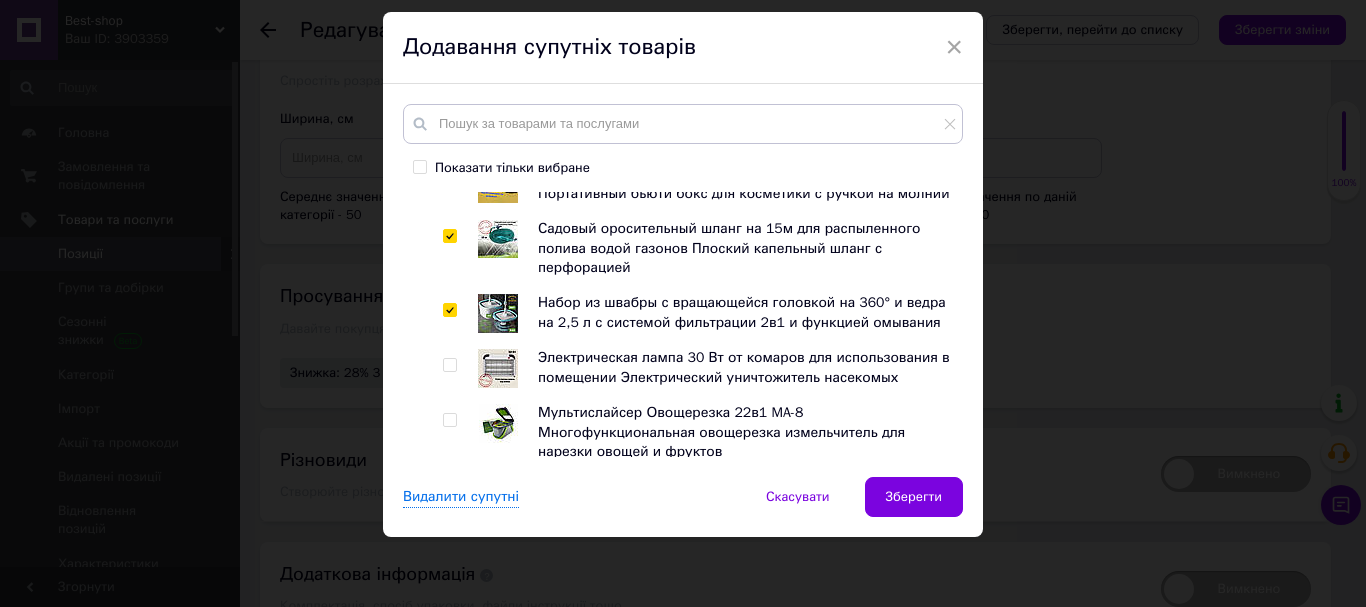 checkbox on "true" 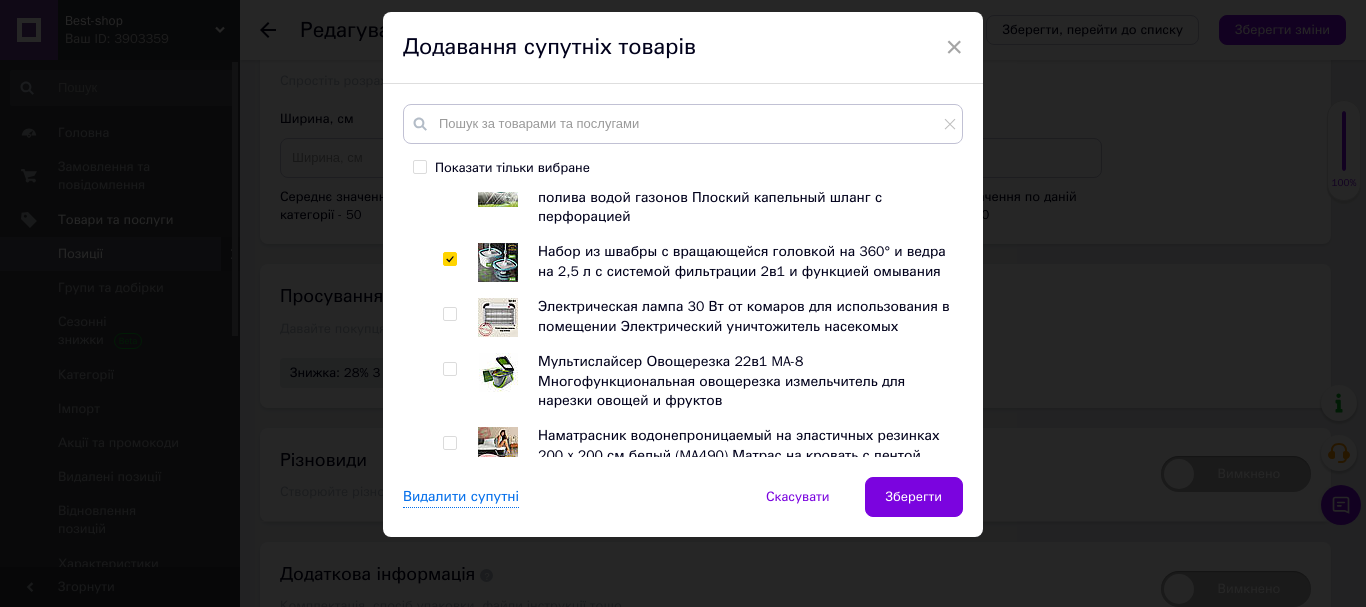 scroll, scrollTop: 765, scrollLeft: 0, axis: vertical 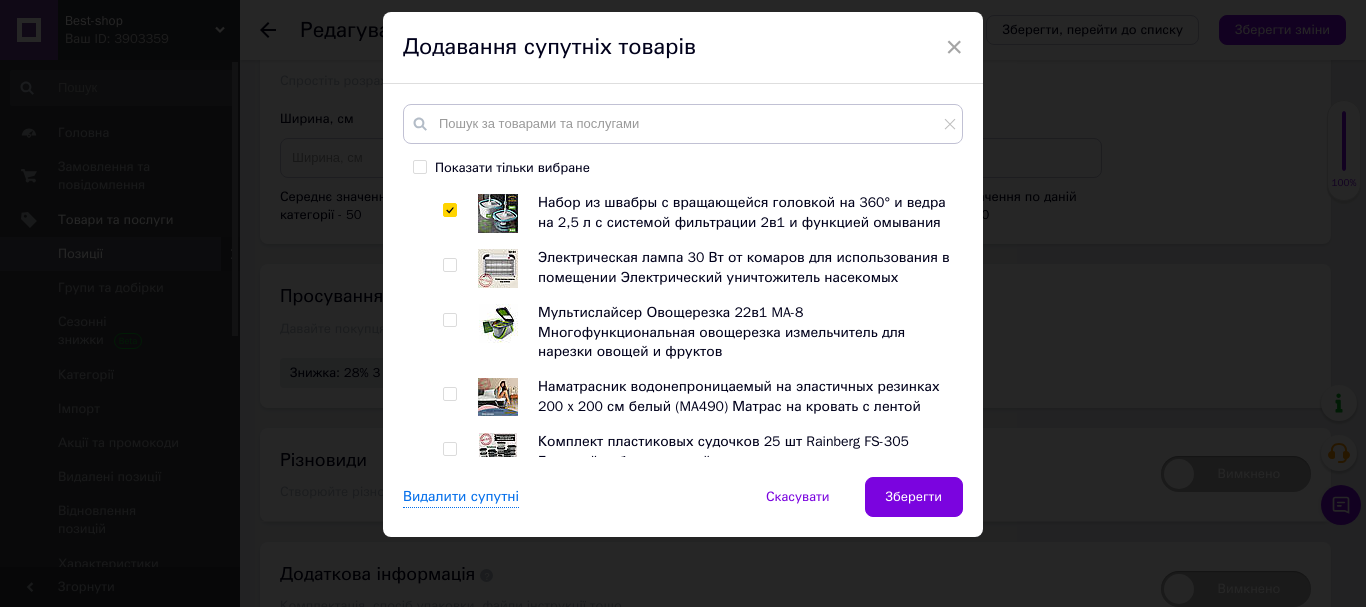 click at bounding box center [449, 265] 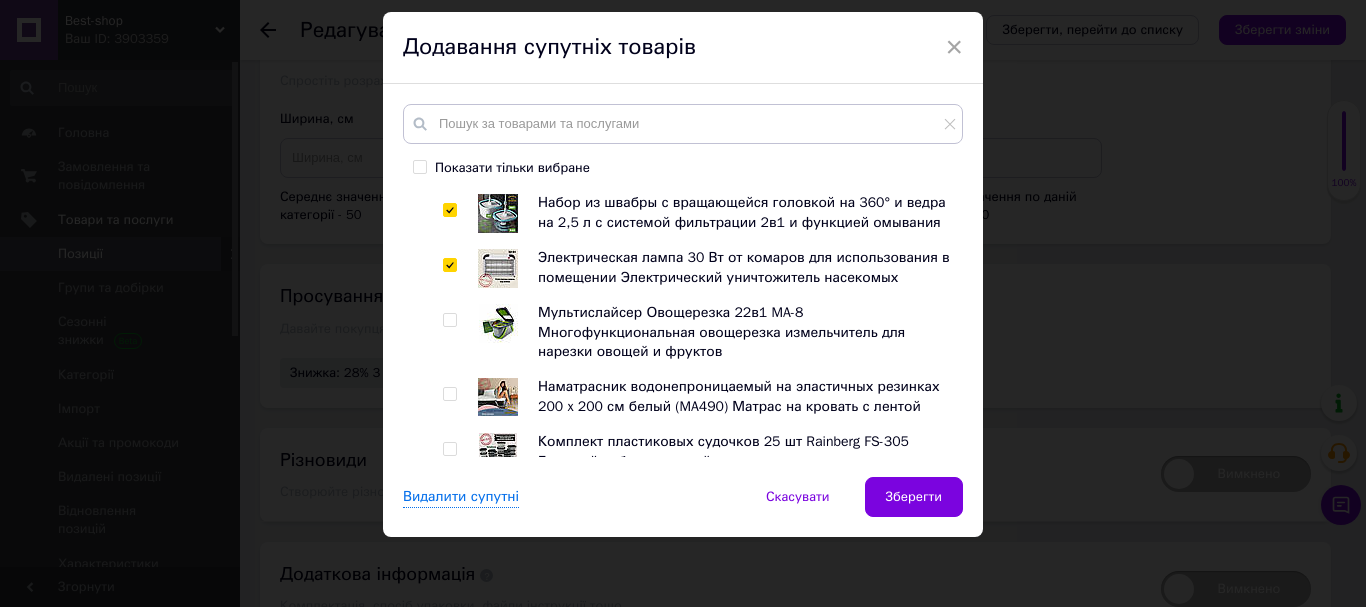 checkbox on "true" 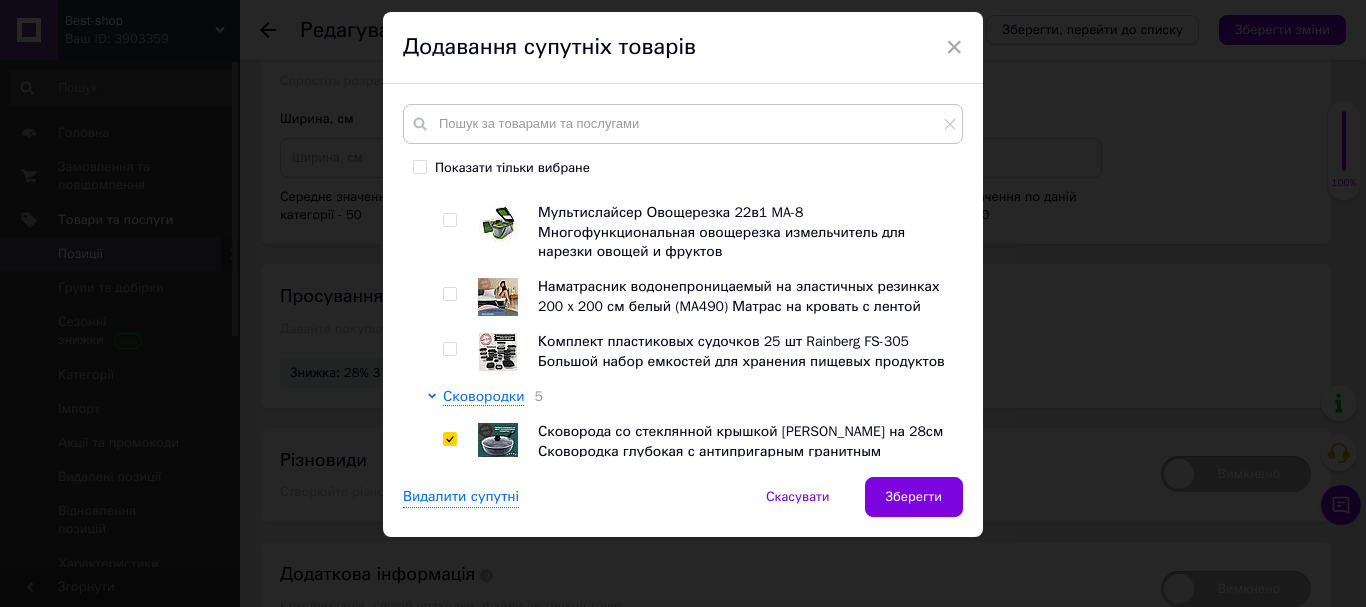 scroll, scrollTop: 965, scrollLeft: 0, axis: vertical 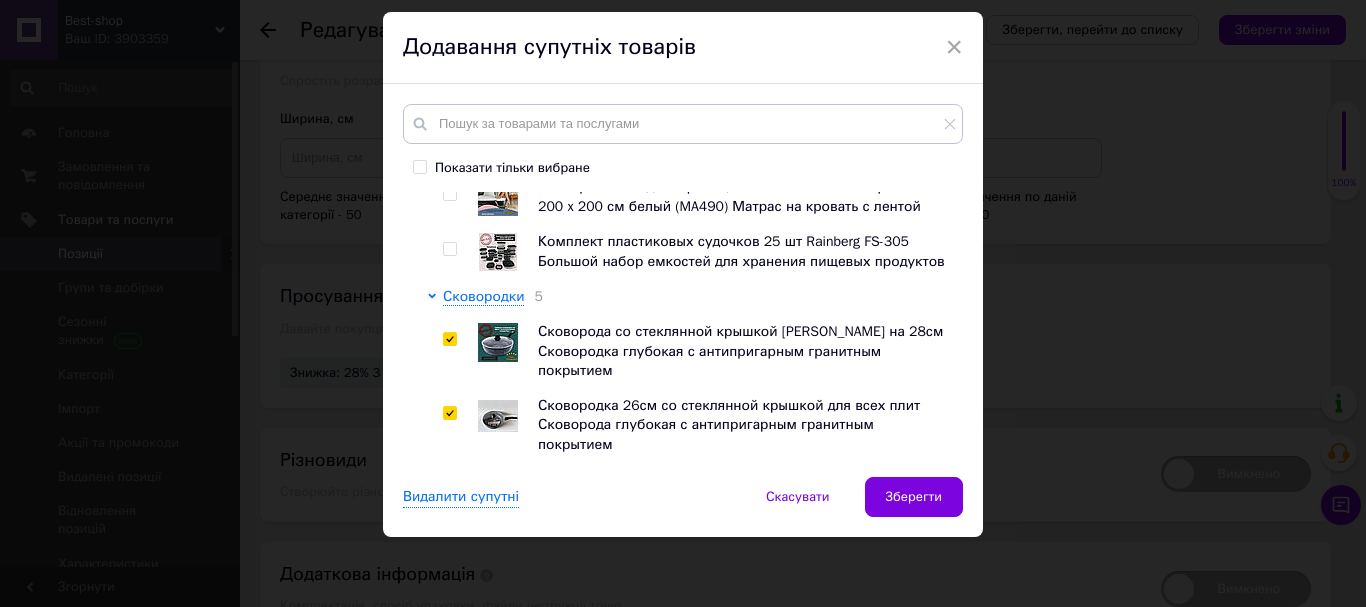 click at bounding box center [449, 249] 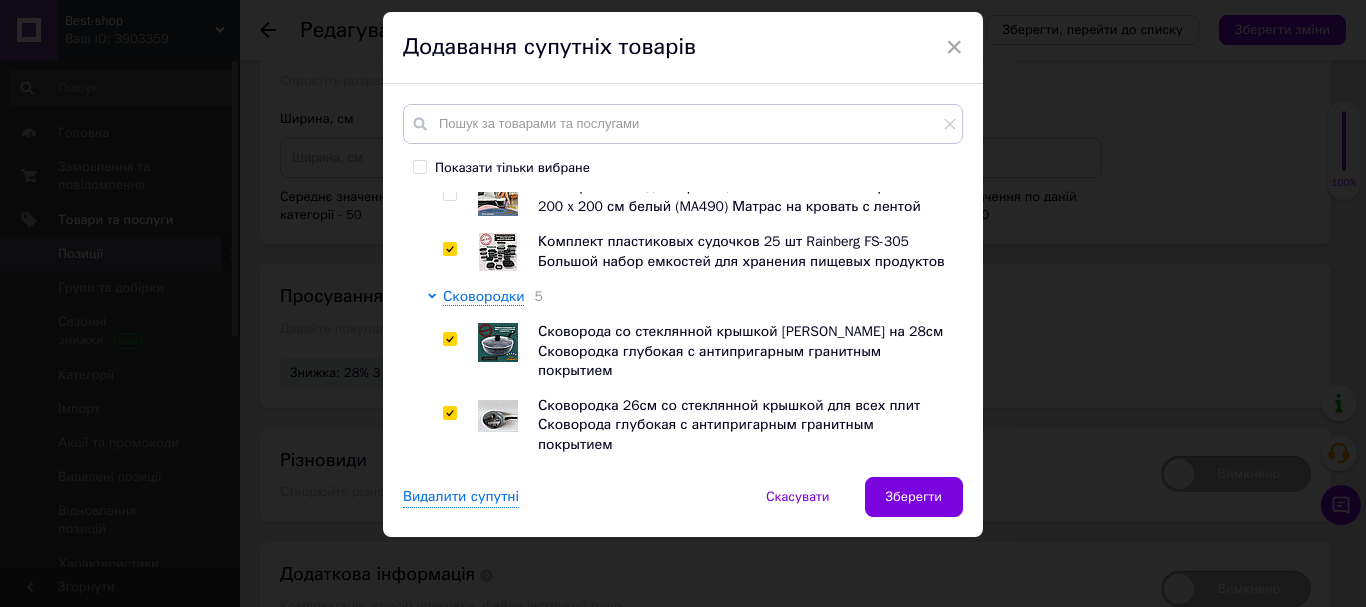 checkbox on "true" 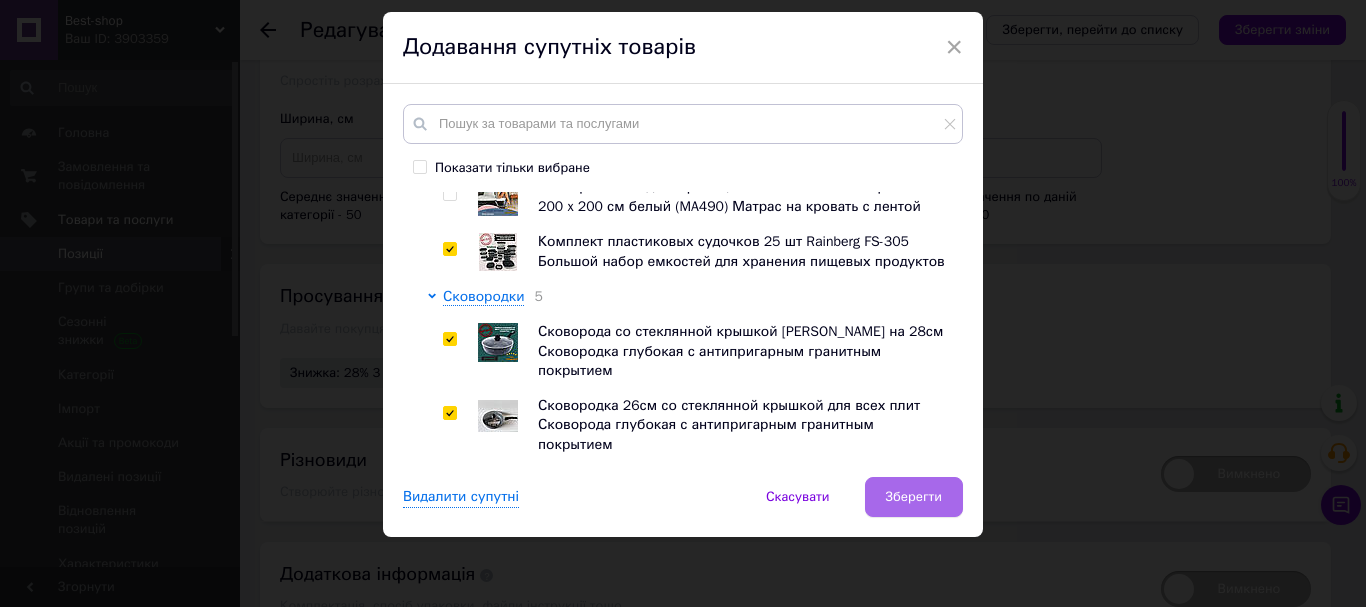 click on "Зберегти" at bounding box center (914, 497) 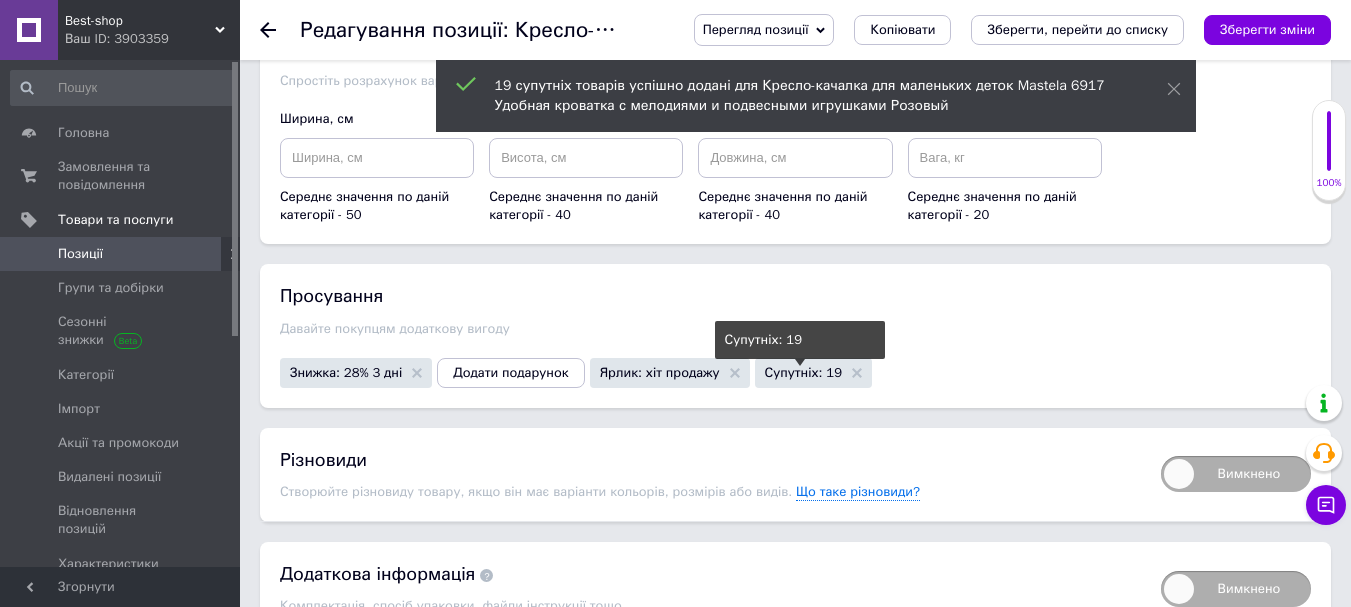click on "Супутніх: 19" at bounding box center [803, 372] 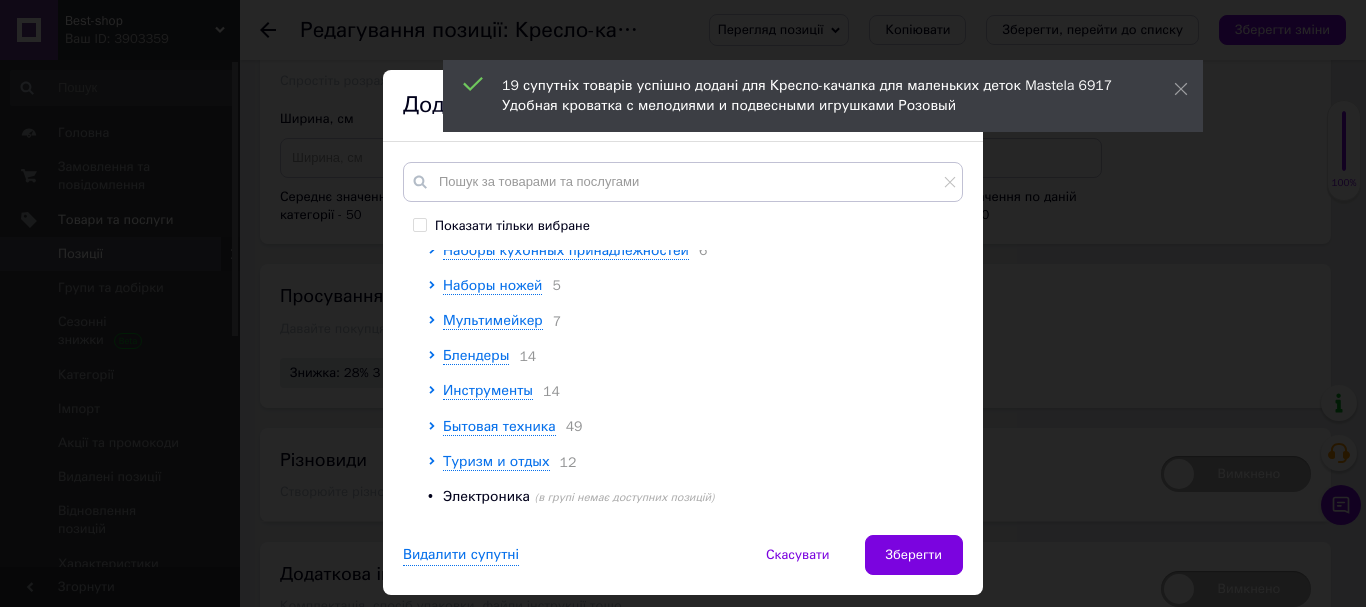 scroll, scrollTop: 200, scrollLeft: 0, axis: vertical 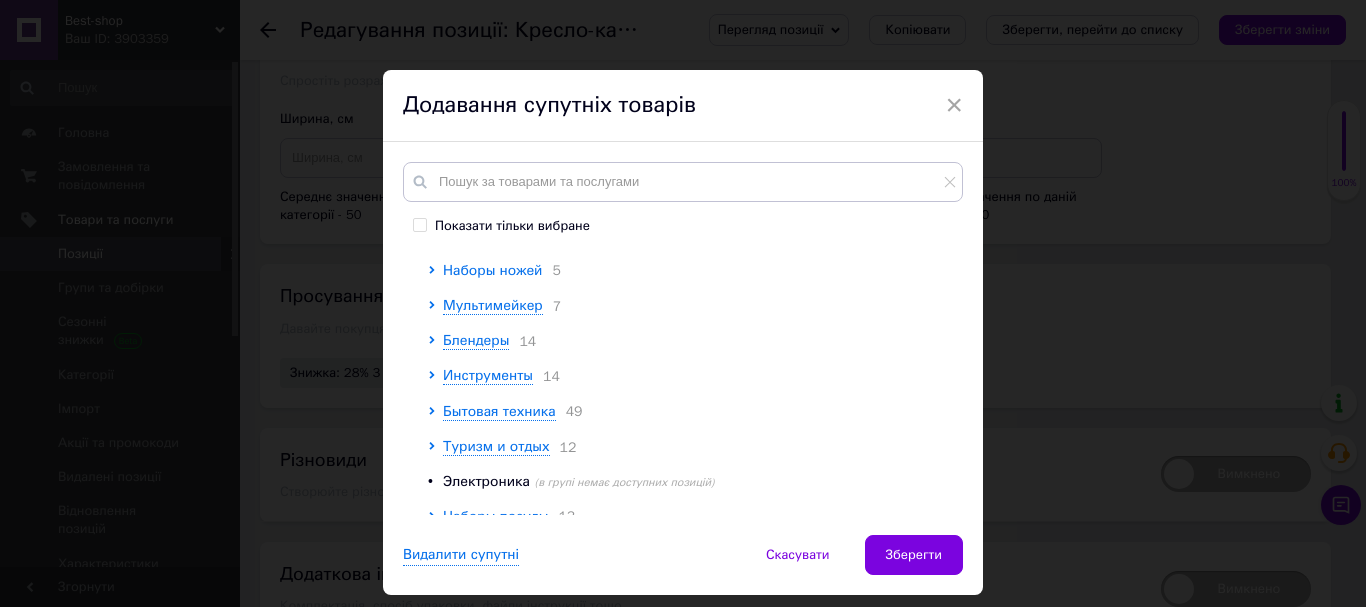 click on "Наборы ножей" at bounding box center [492, 270] 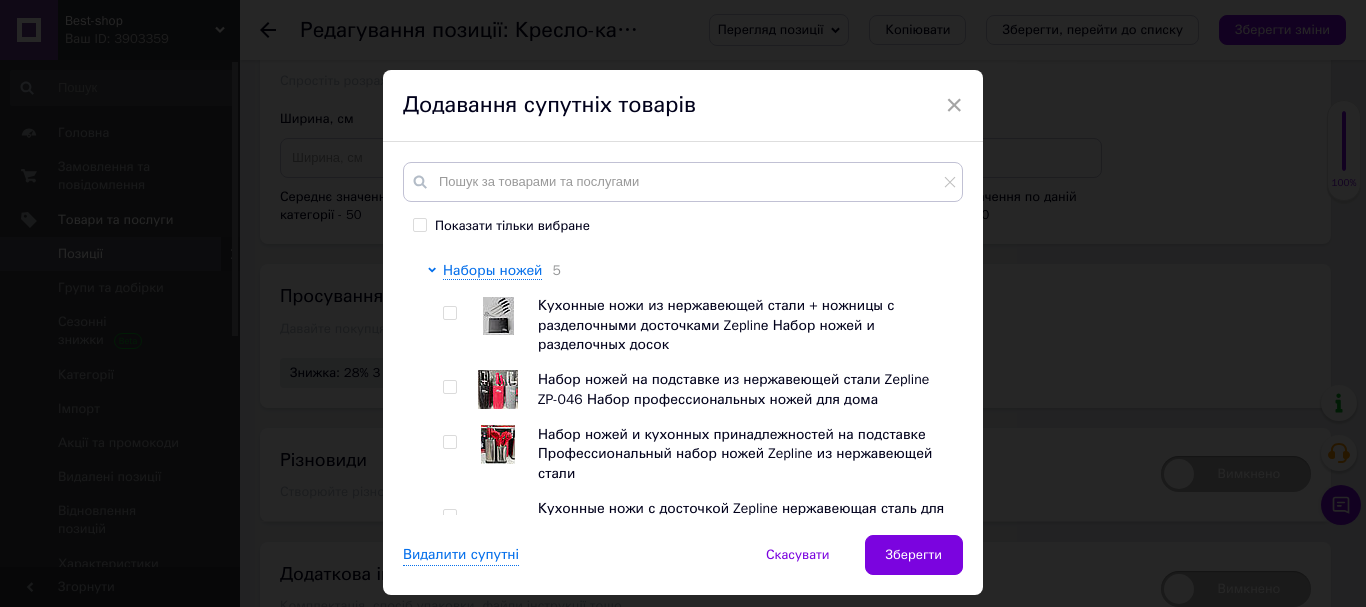 click at bounding box center (449, 313) 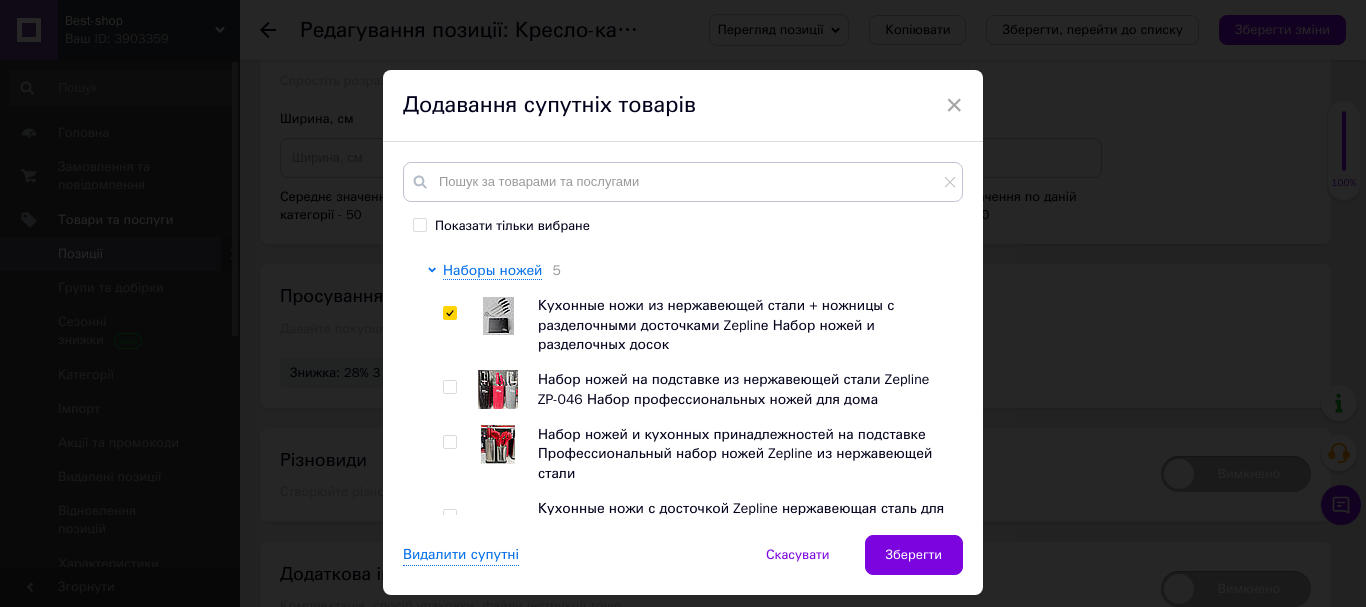 checkbox on "true" 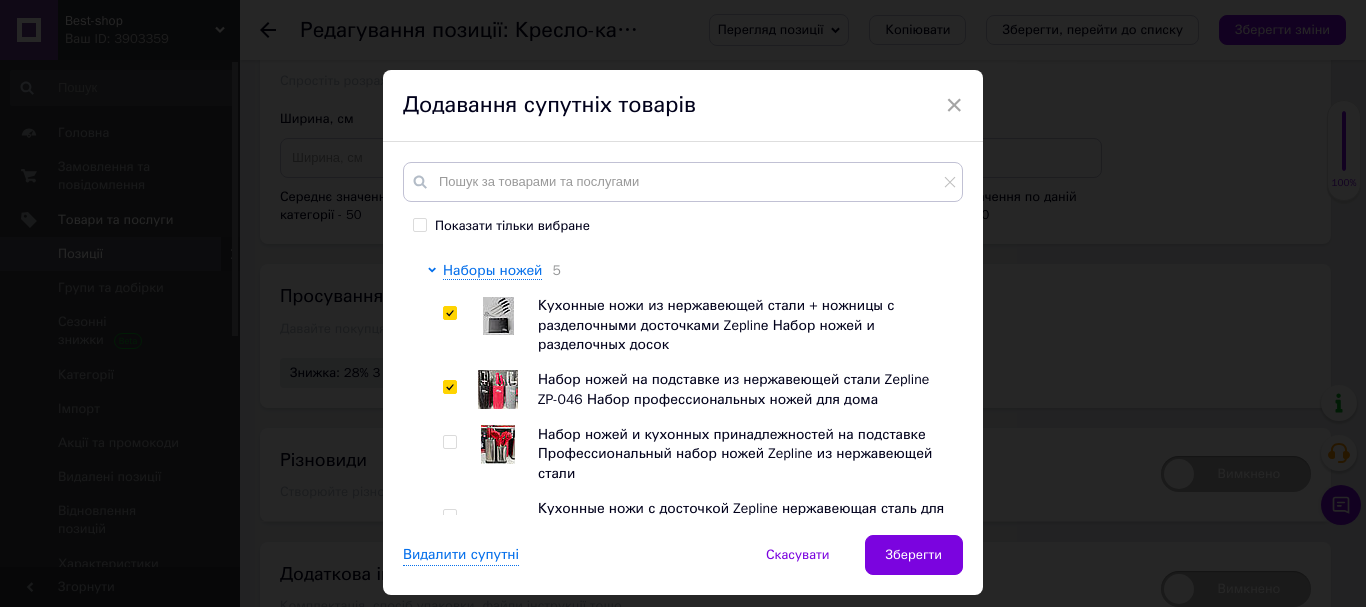 checkbox on "true" 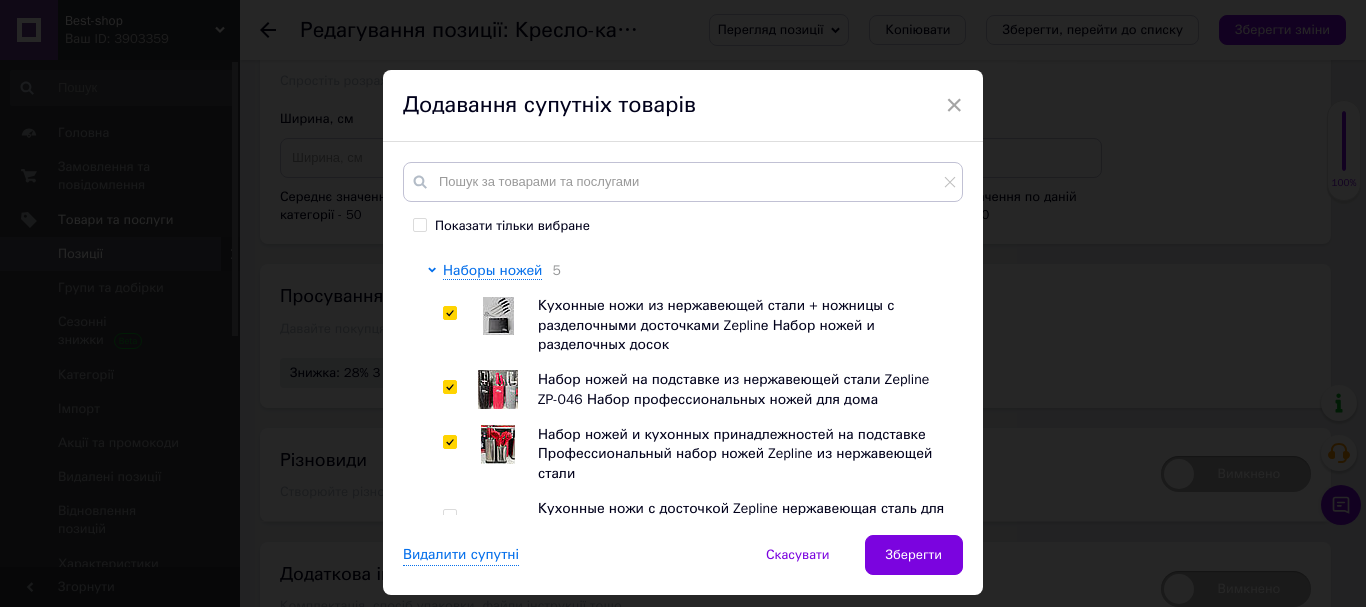 checkbox on "true" 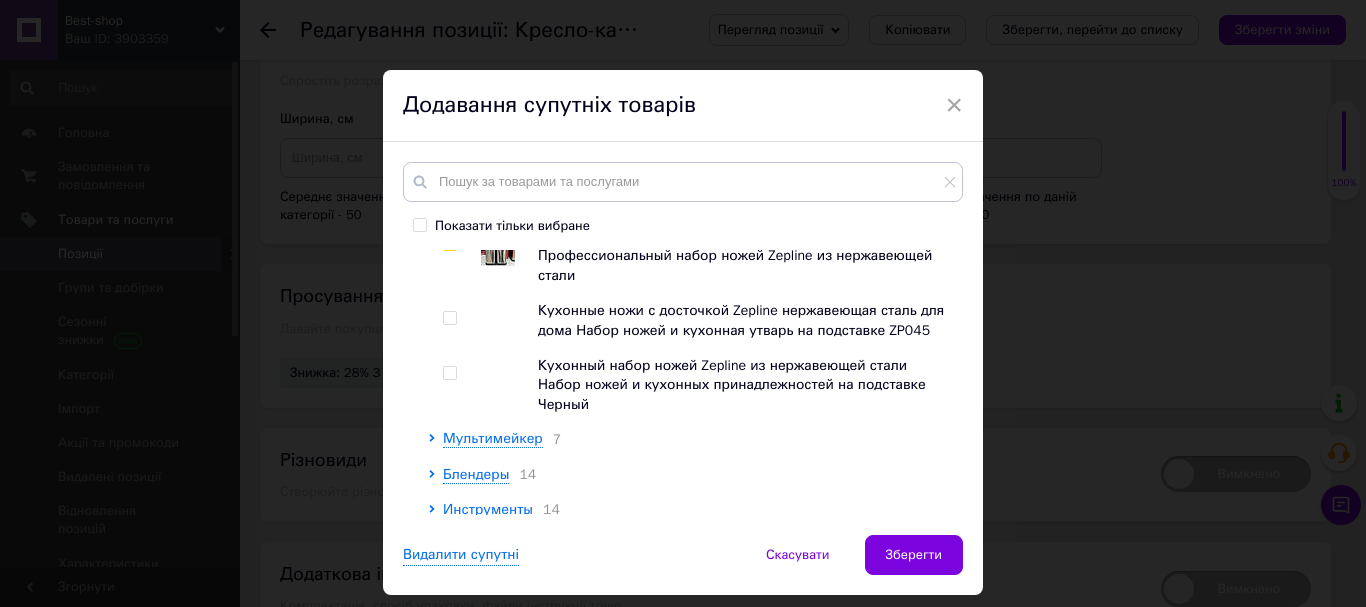 scroll, scrollTop: 400, scrollLeft: 0, axis: vertical 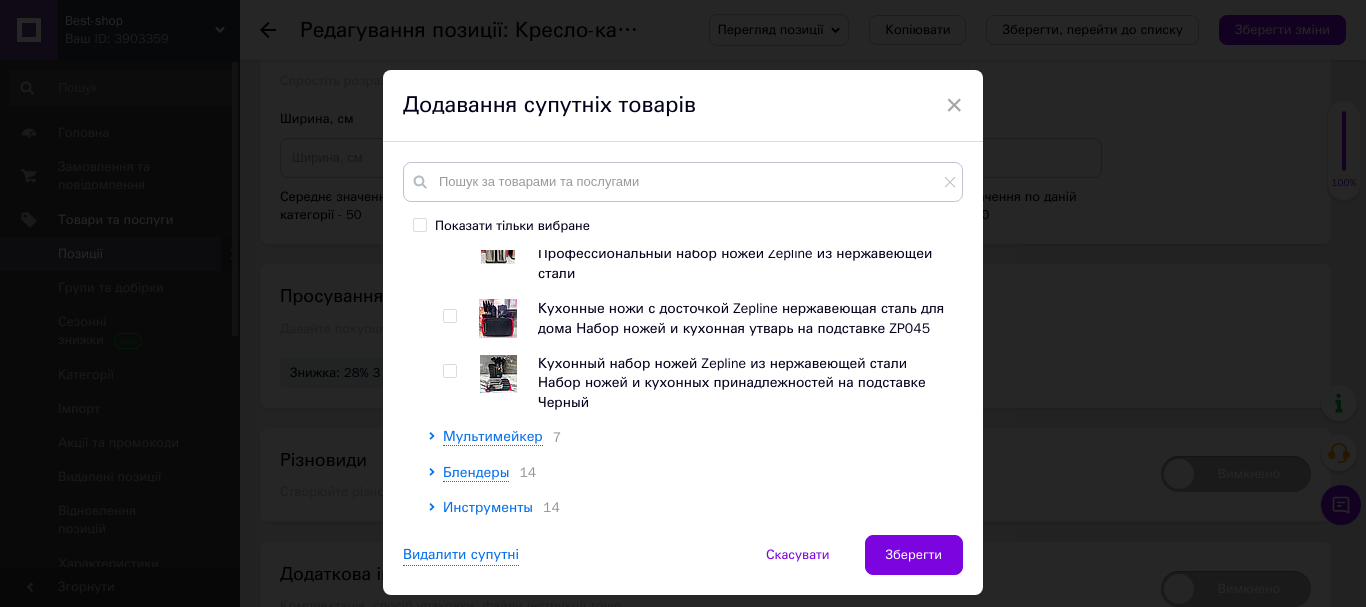 click at bounding box center [449, 316] 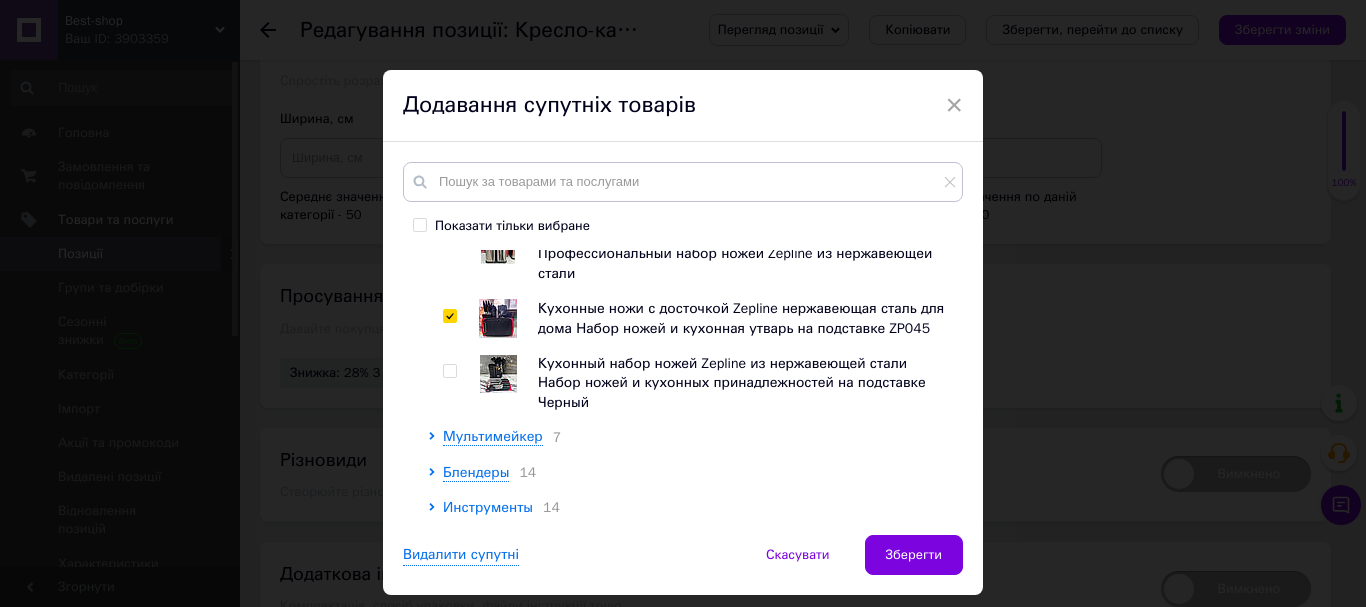 checkbox on "true" 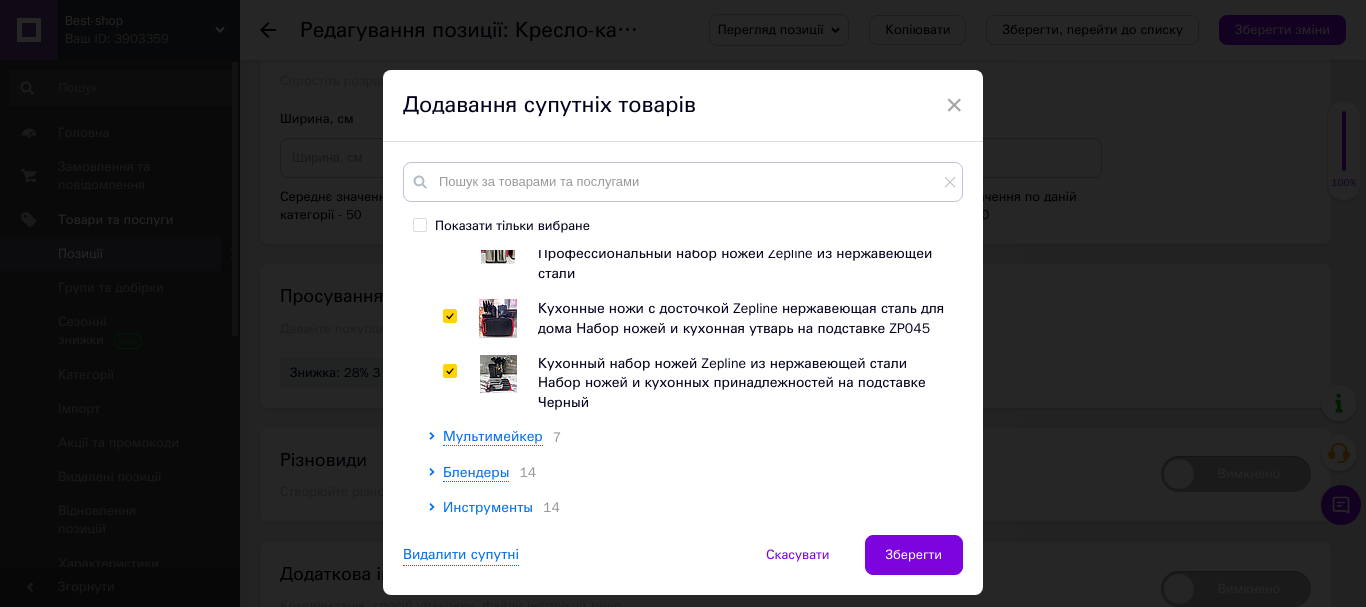 checkbox on "true" 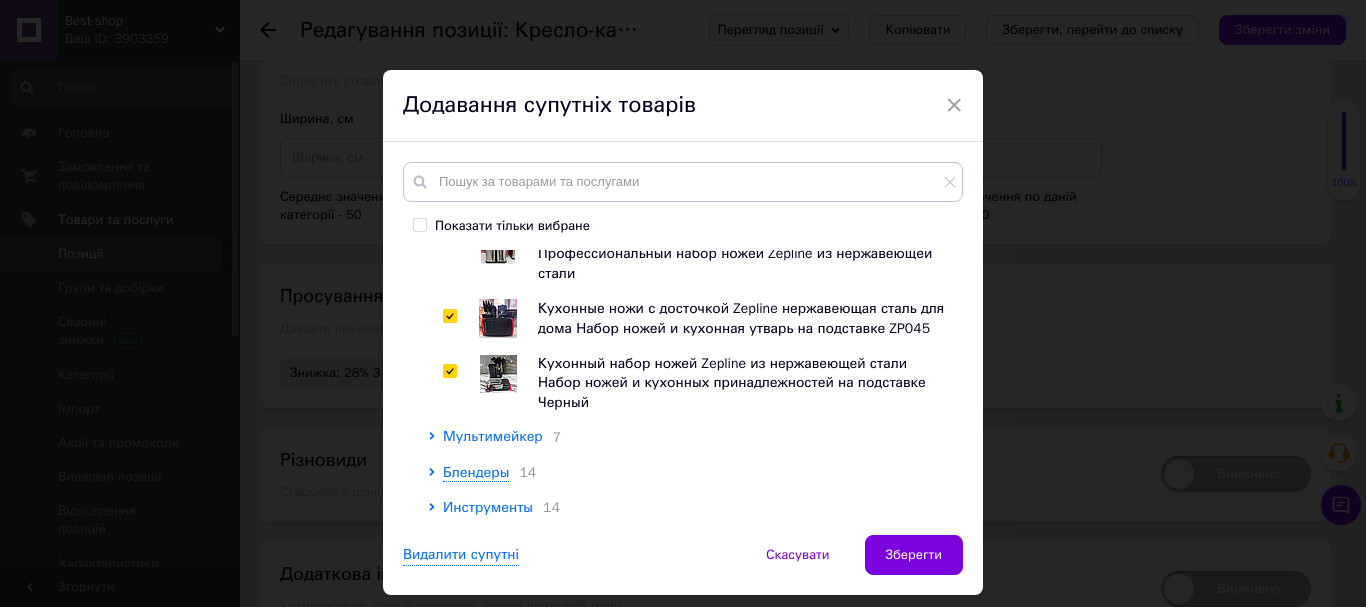 click on "Мультимейкер" at bounding box center [493, 436] 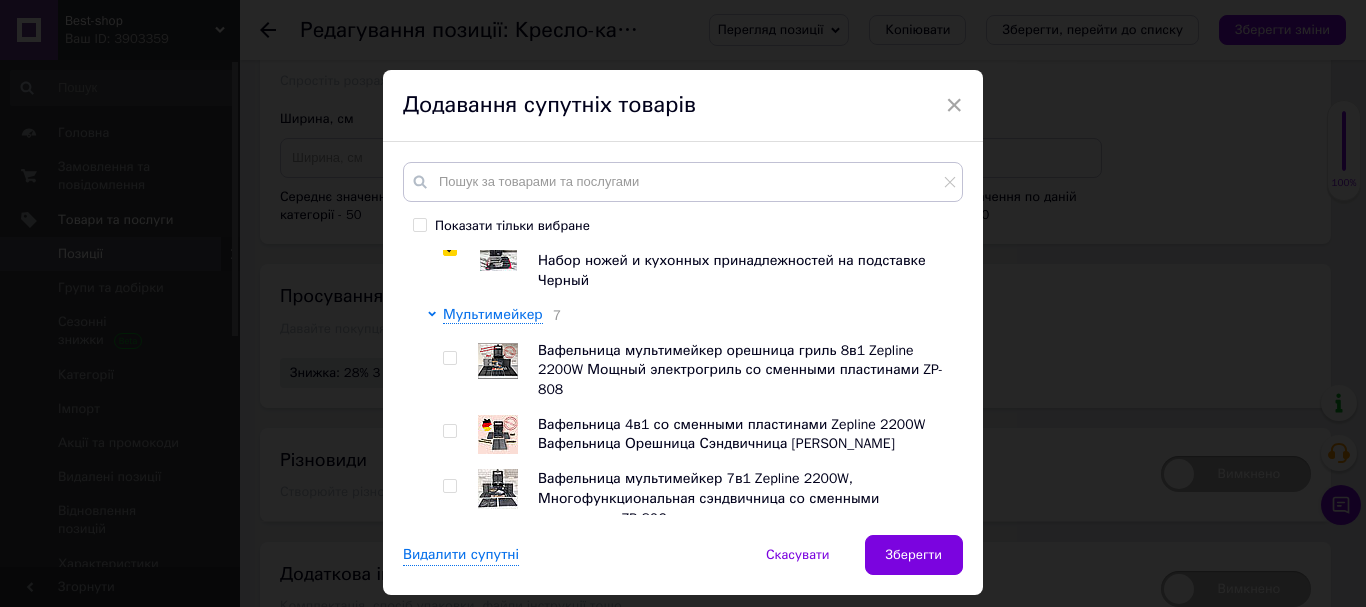 scroll, scrollTop: 500, scrollLeft: 0, axis: vertical 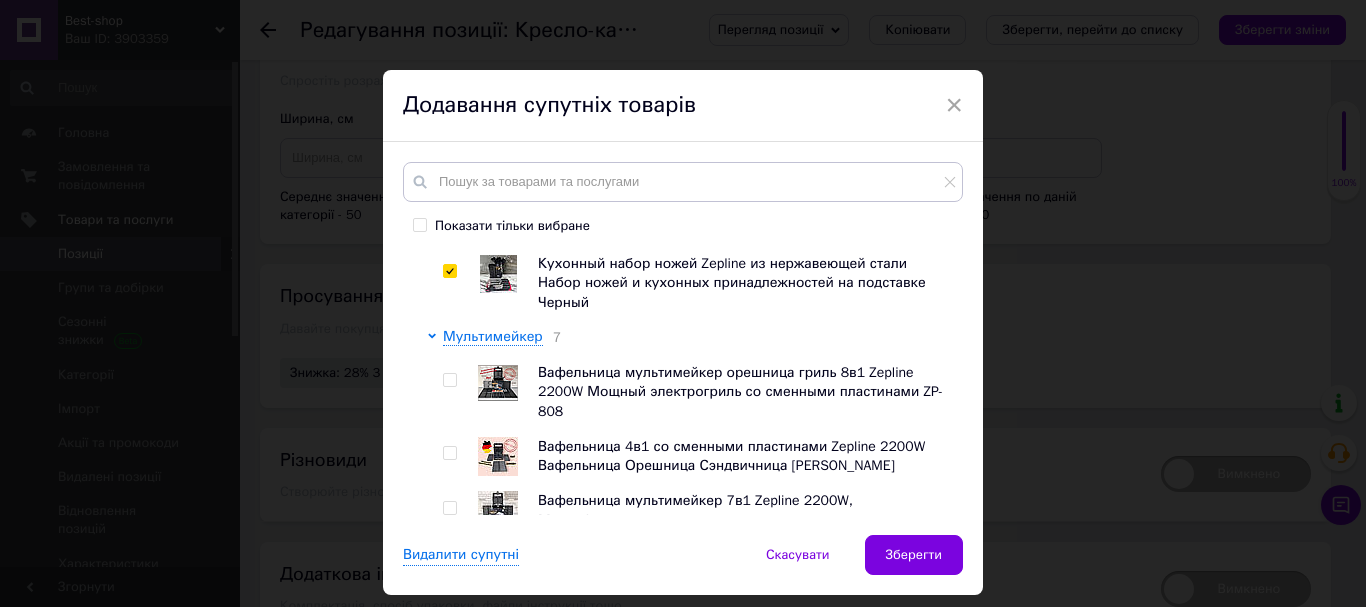 click at bounding box center [449, 380] 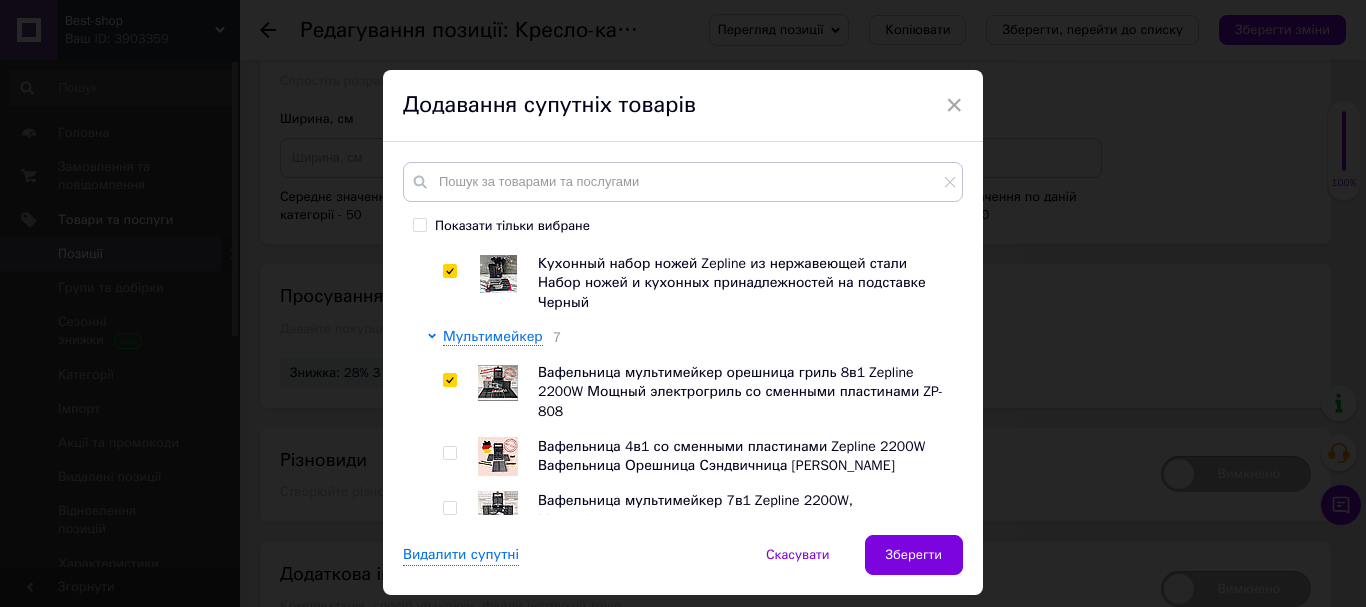 checkbox on "true" 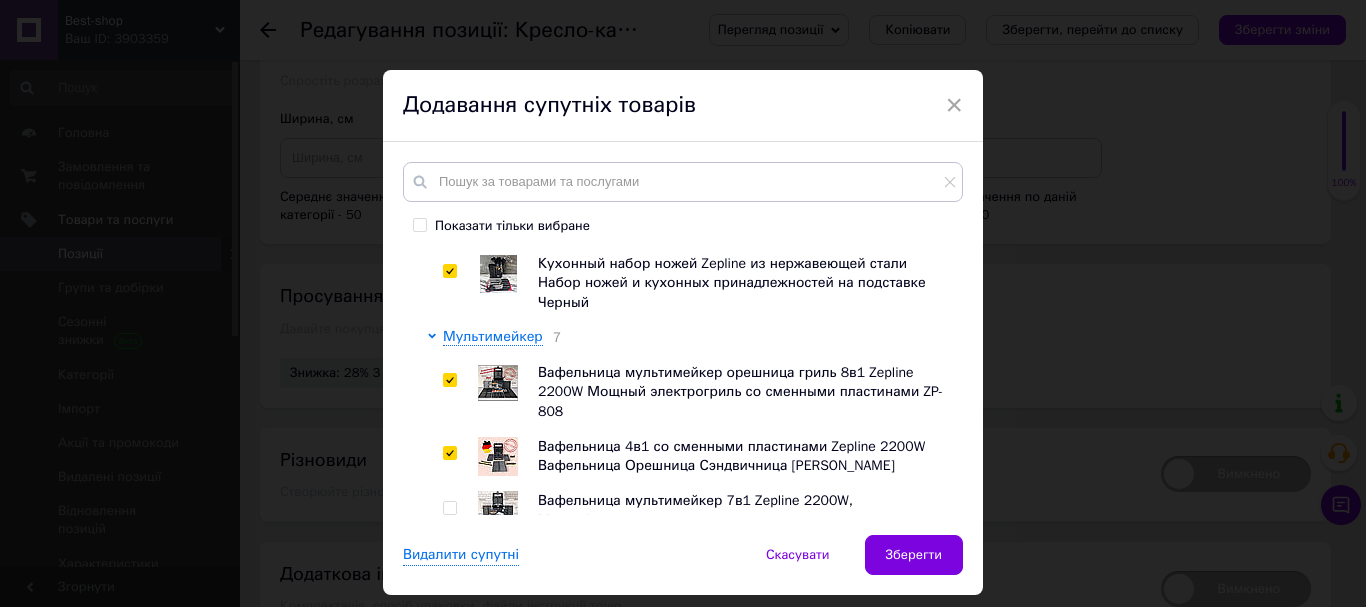 checkbox on "true" 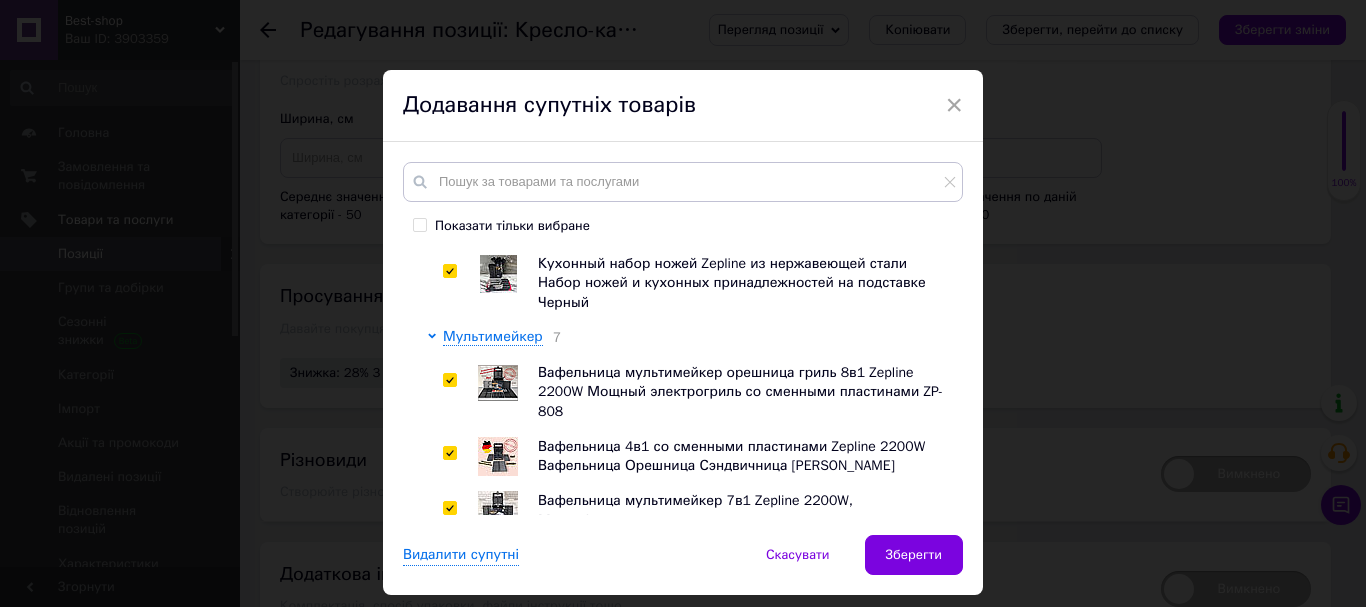 checkbox on "true" 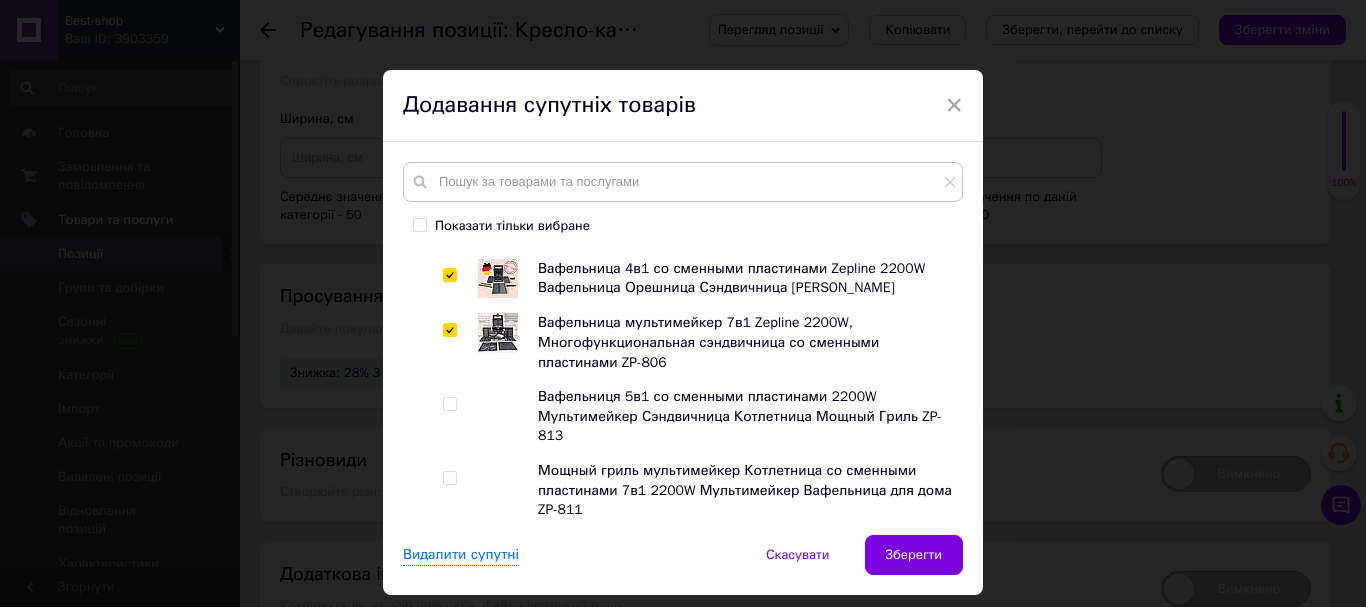 scroll, scrollTop: 700, scrollLeft: 0, axis: vertical 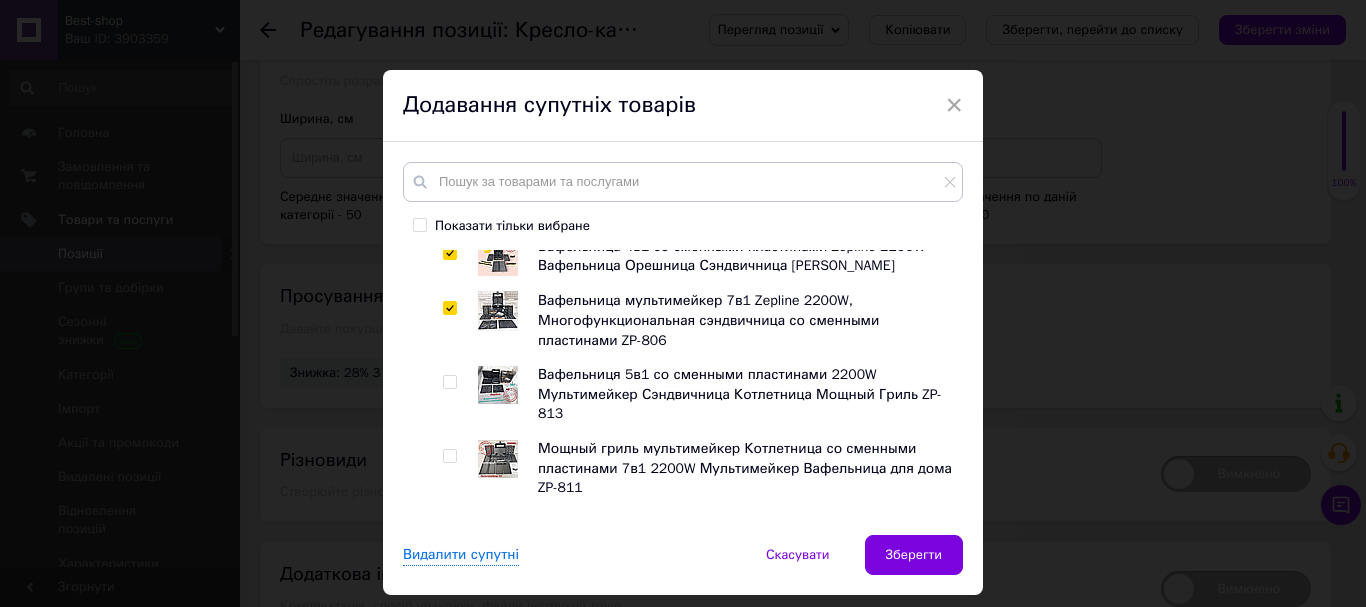 click at bounding box center [449, 382] 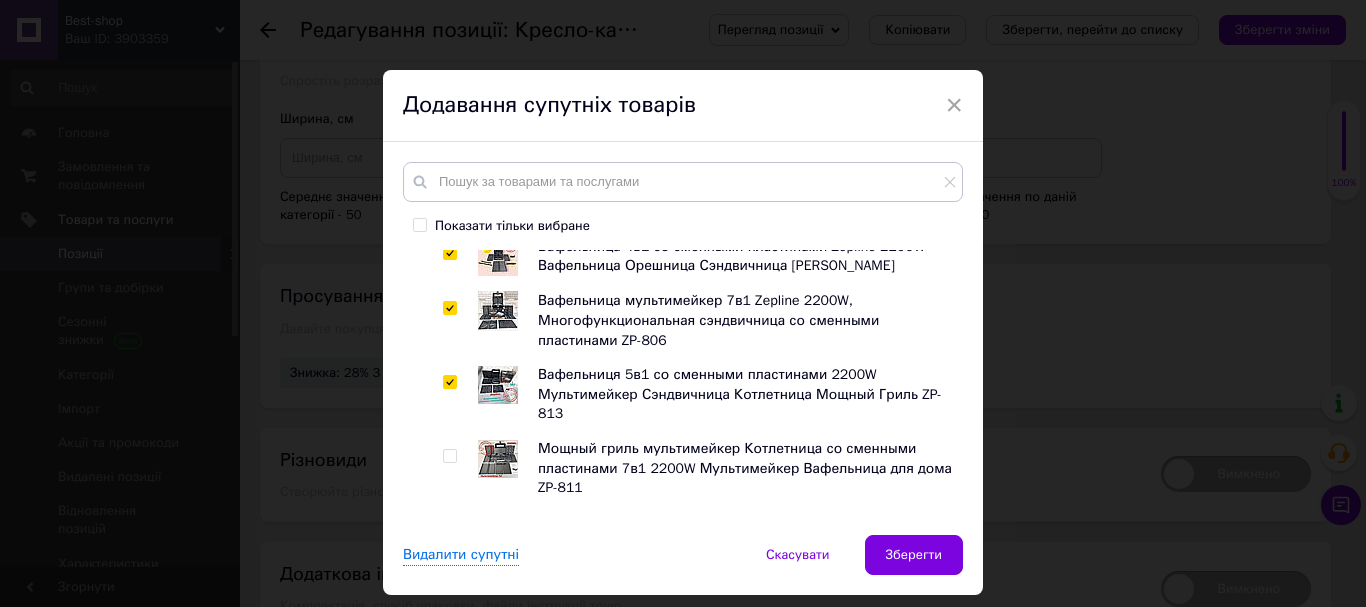 checkbox on "true" 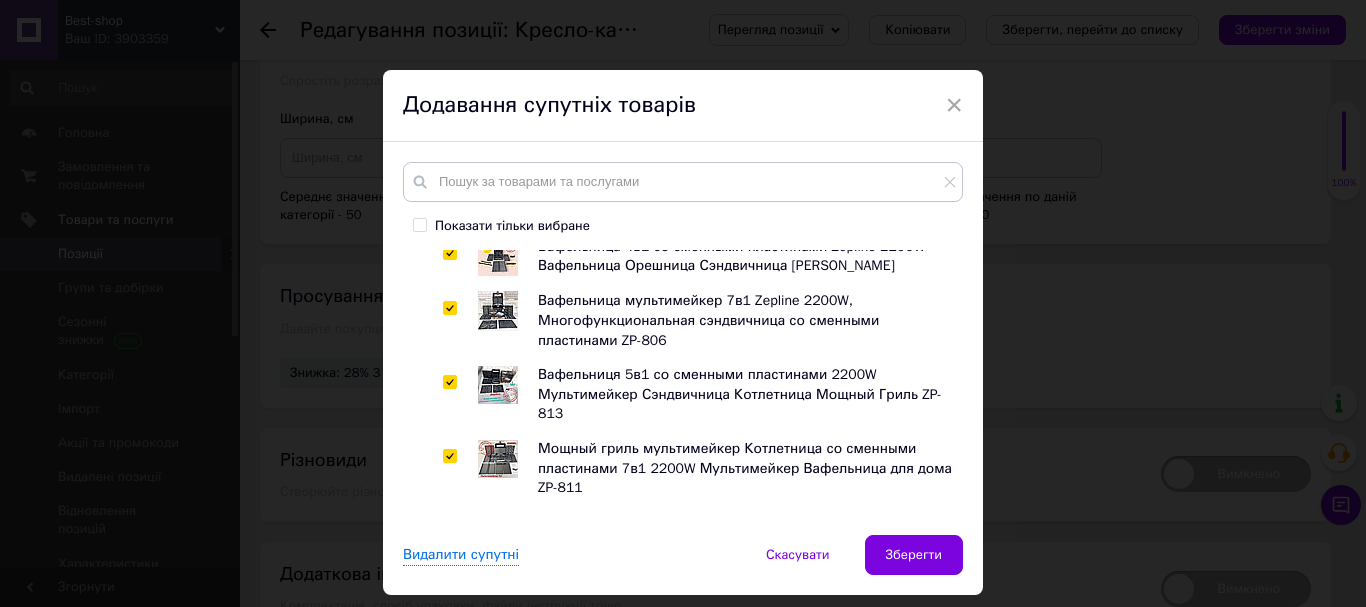 checkbox on "true" 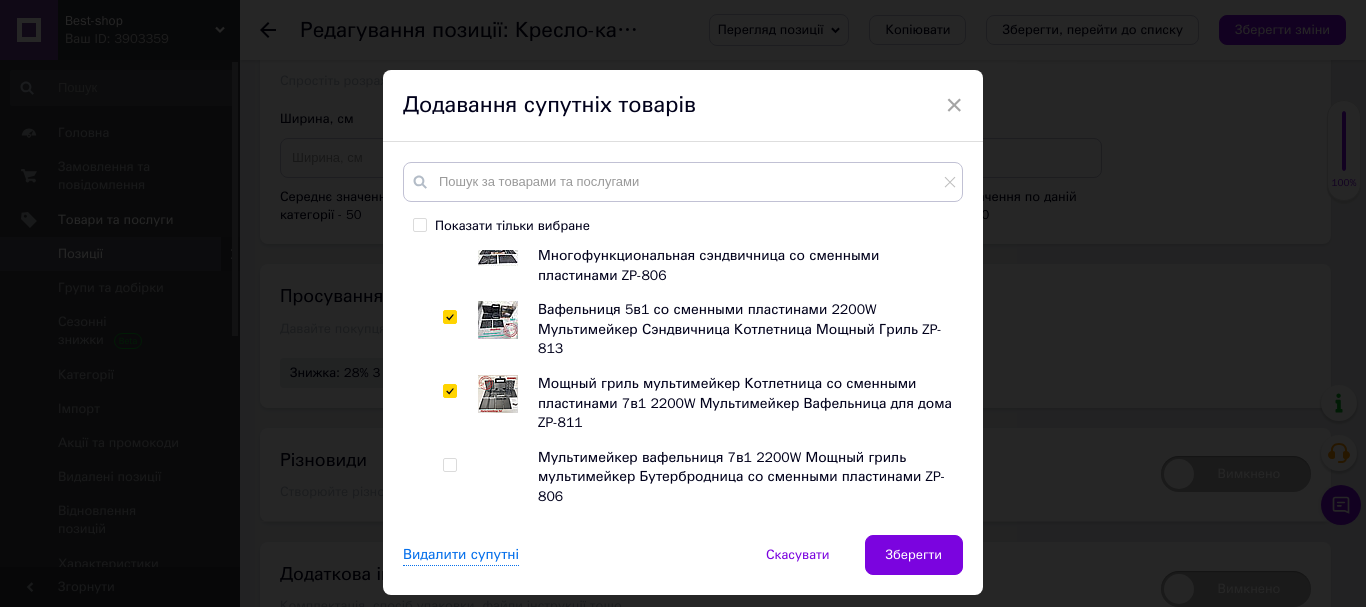 scroll, scrollTop: 800, scrollLeft: 0, axis: vertical 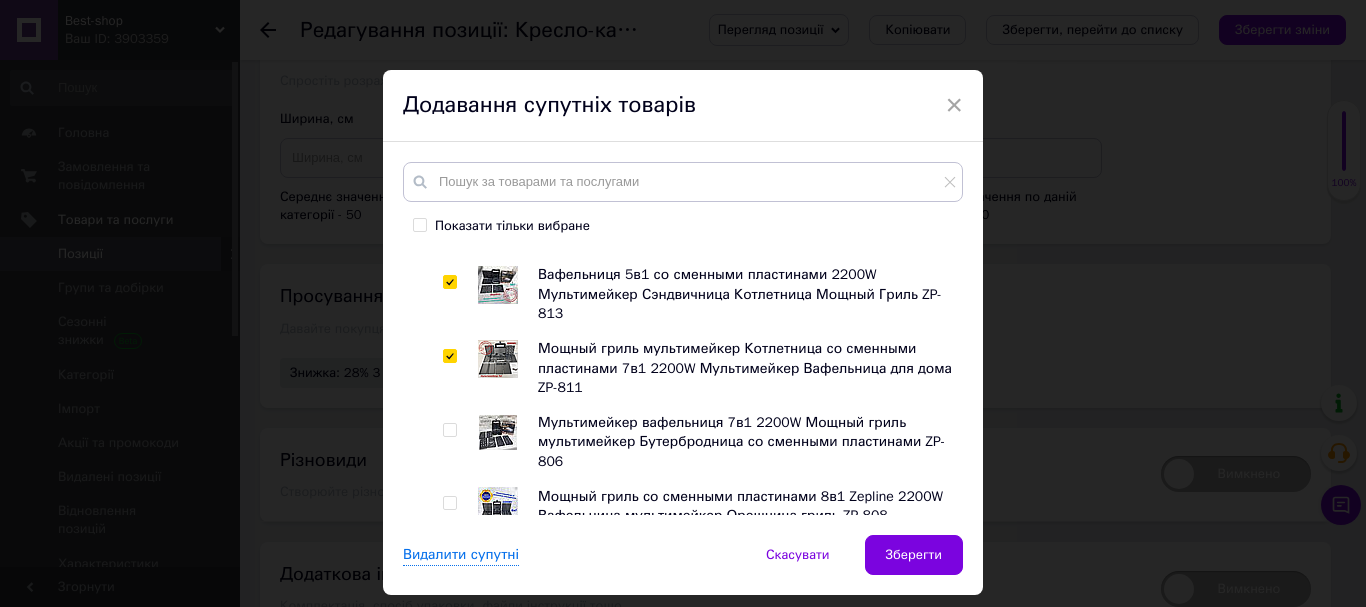 drag, startPoint x: 446, startPoint y: 416, endPoint x: 444, endPoint y: 454, distance: 38.052597 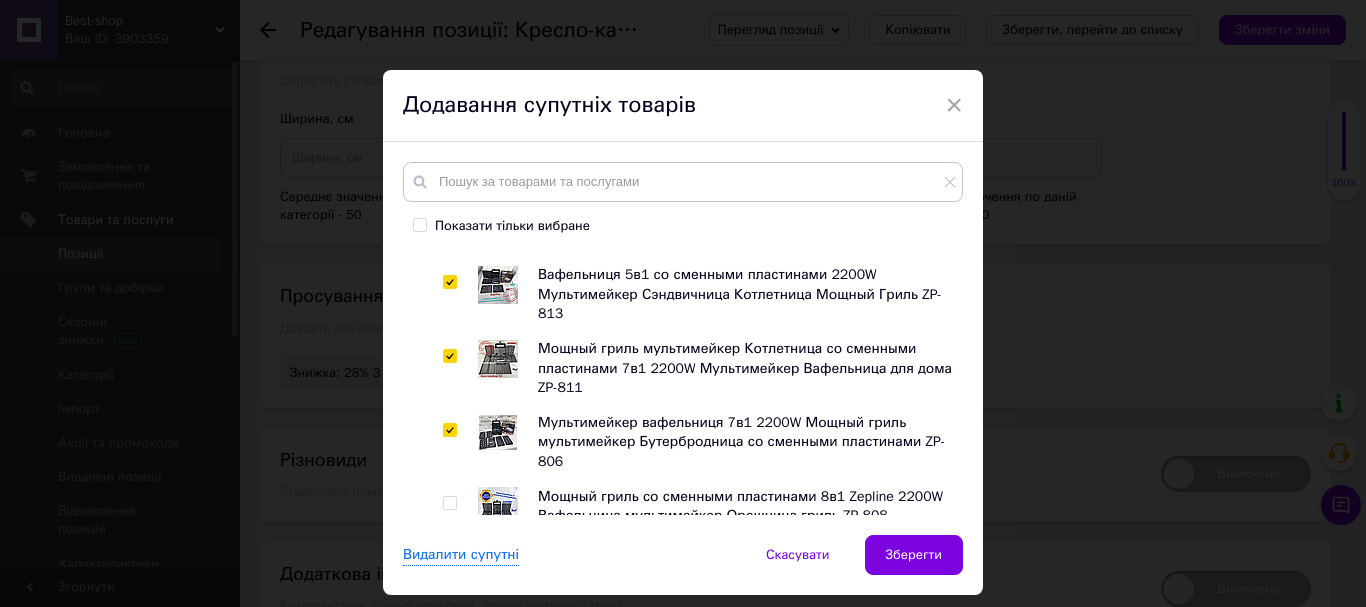 checkbox on "true" 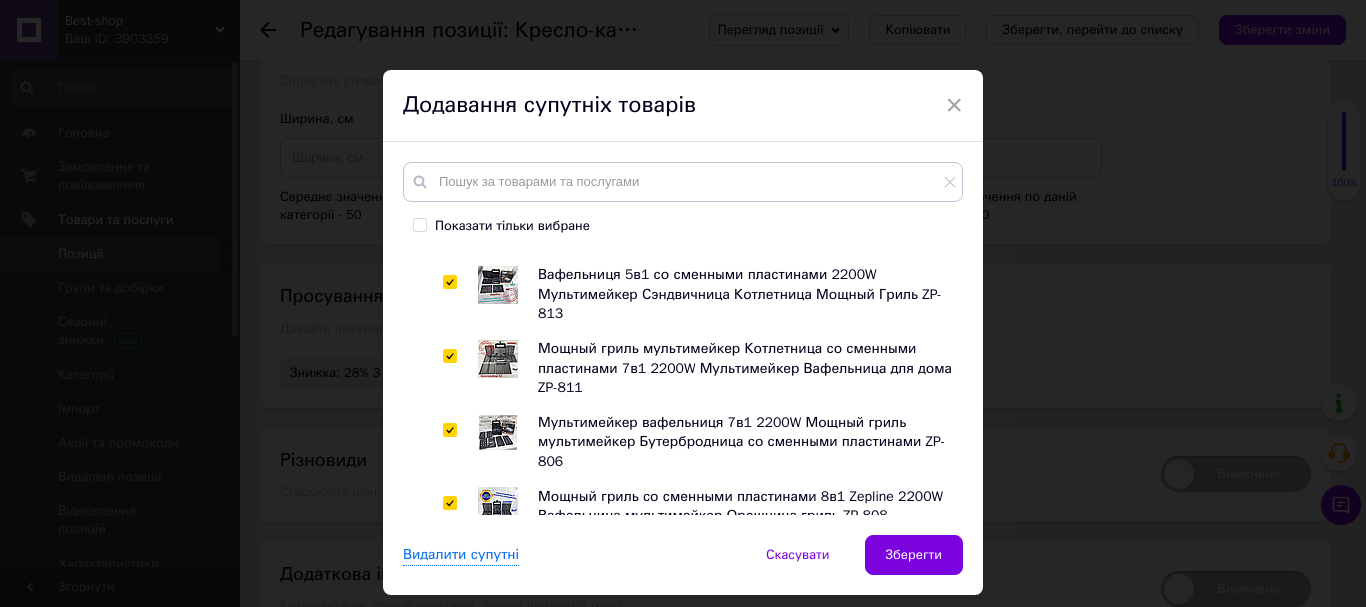 checkbox on "true" 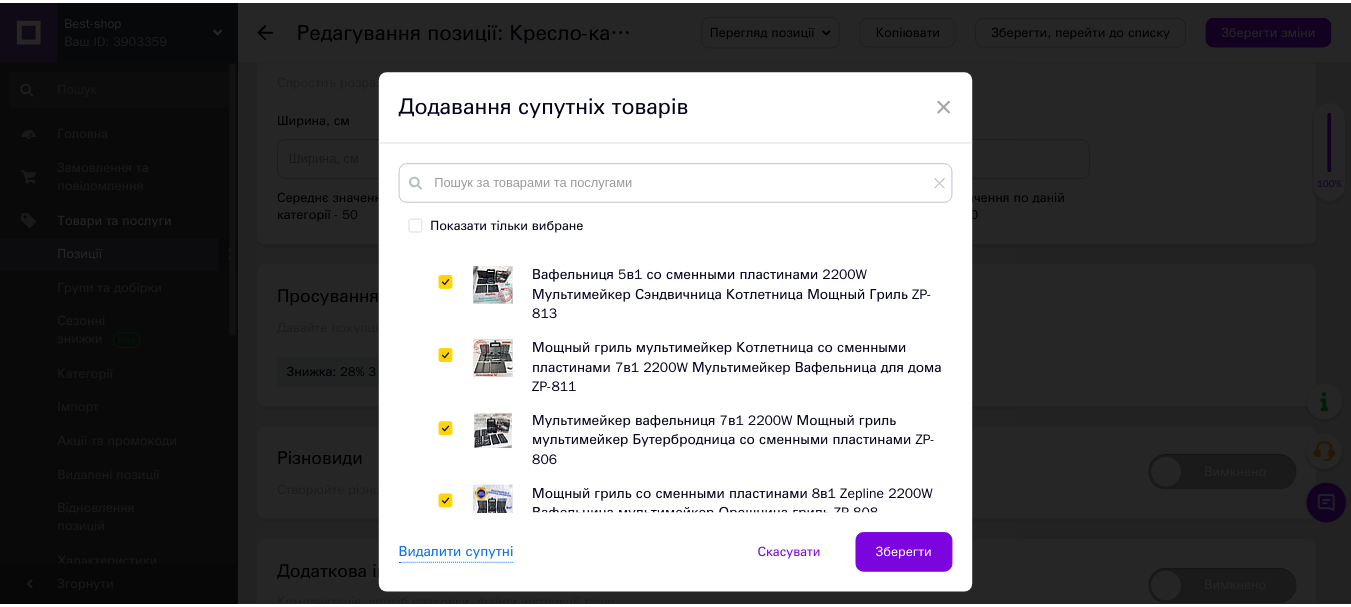 scroll, scrollTop: 1000, scrollLeft: 0, axis: vertical 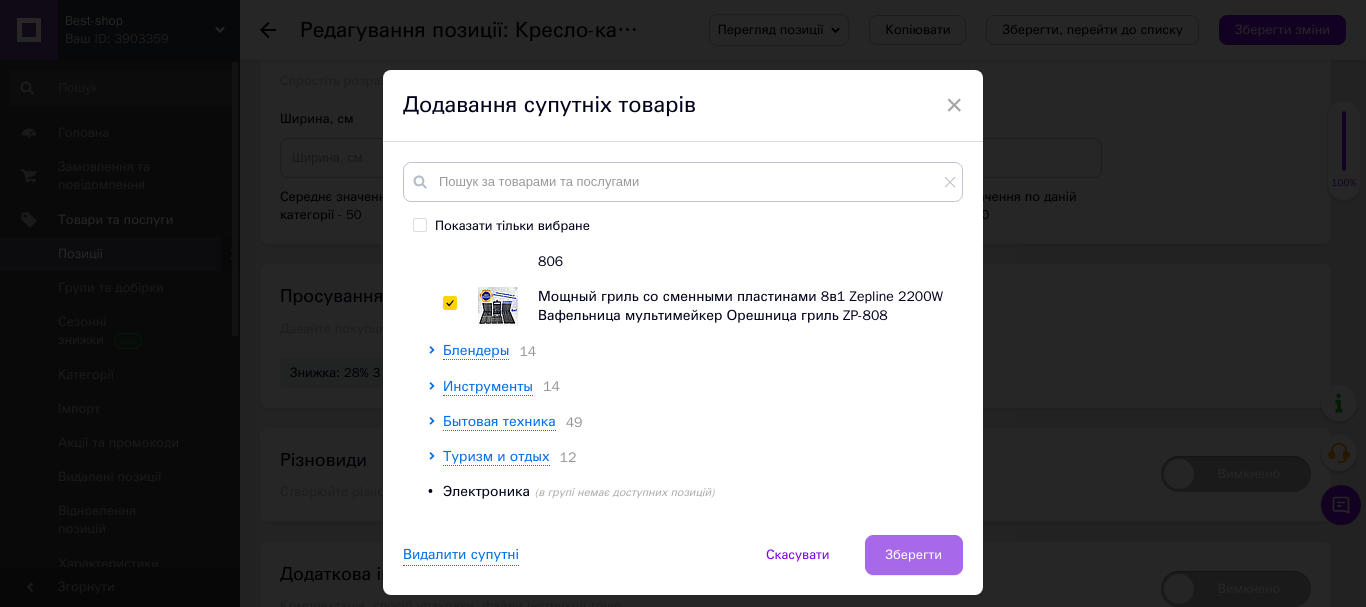 click on "Зберегти" at bounding box center [914, 555] 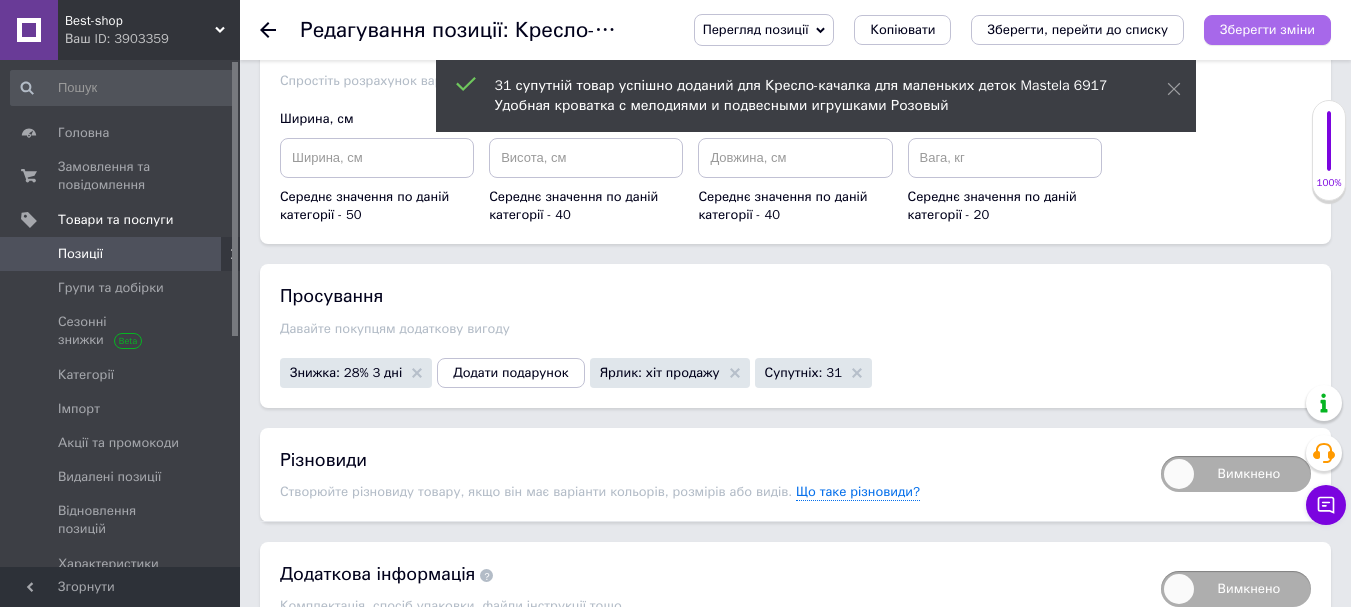click on "Зберегти зміни" at bounding box center (1267, 29) 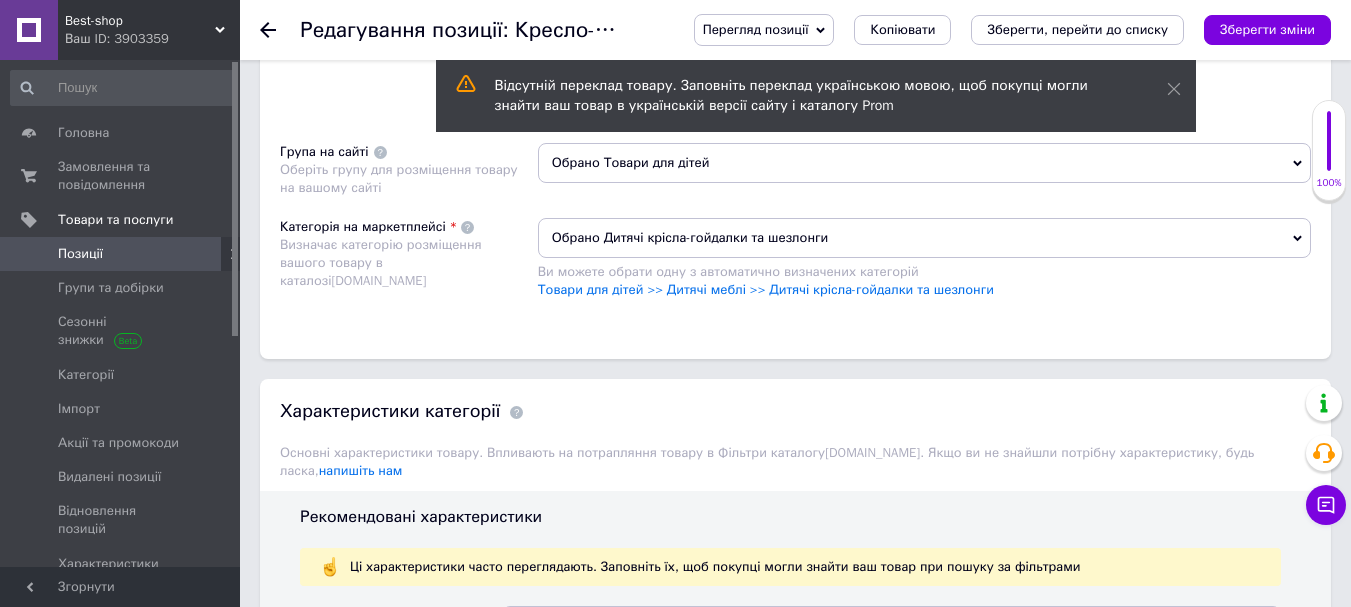 scroll, scrollTop: 1510, scrollLeft: 0, axis: vertical 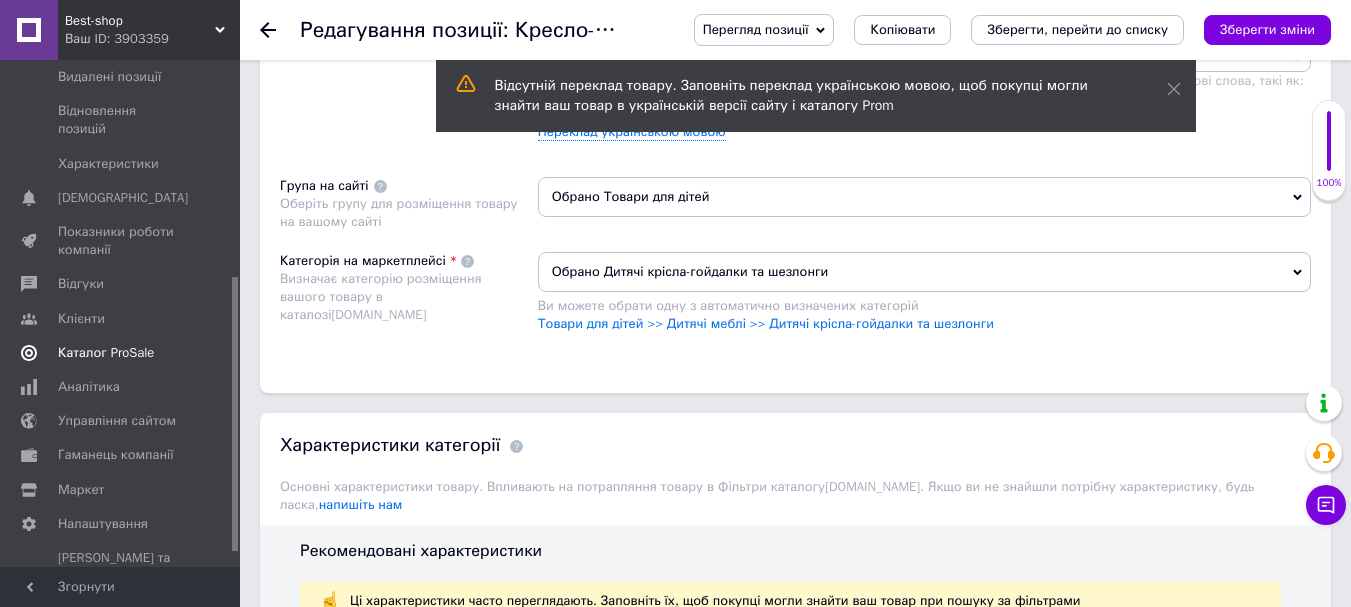 click on "Каталог ProSale" at bounding box center [106, 353] 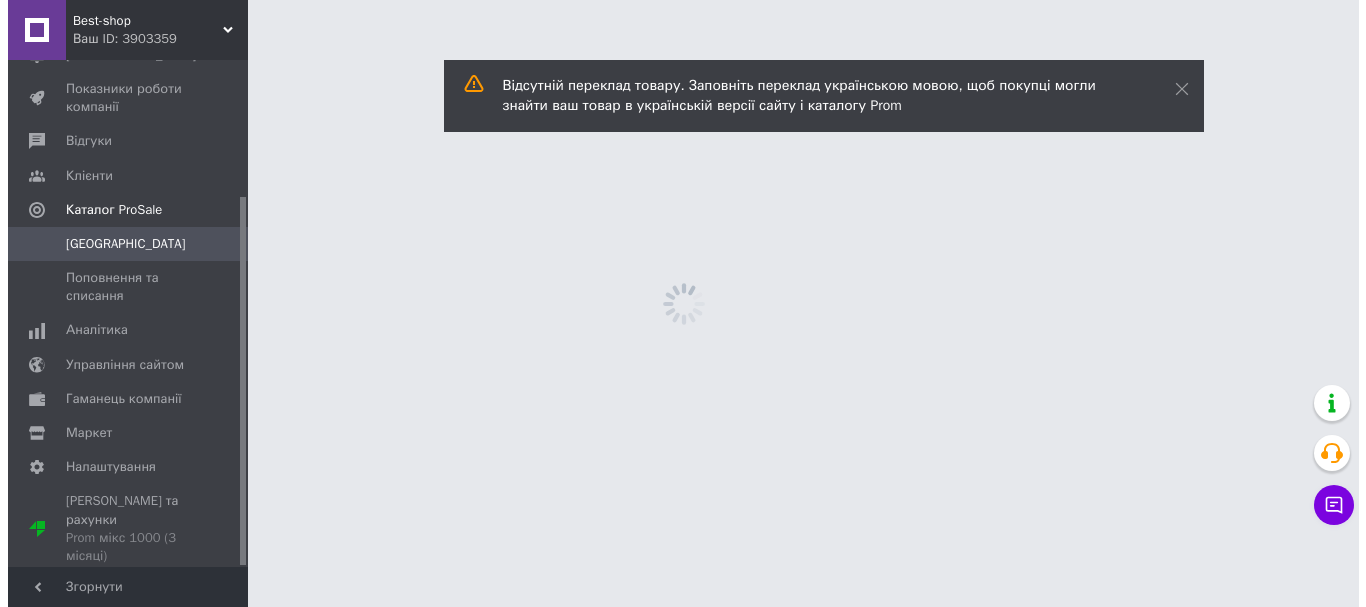 scroll, scrollTop: 0, scrollLeft: 0, axis: both 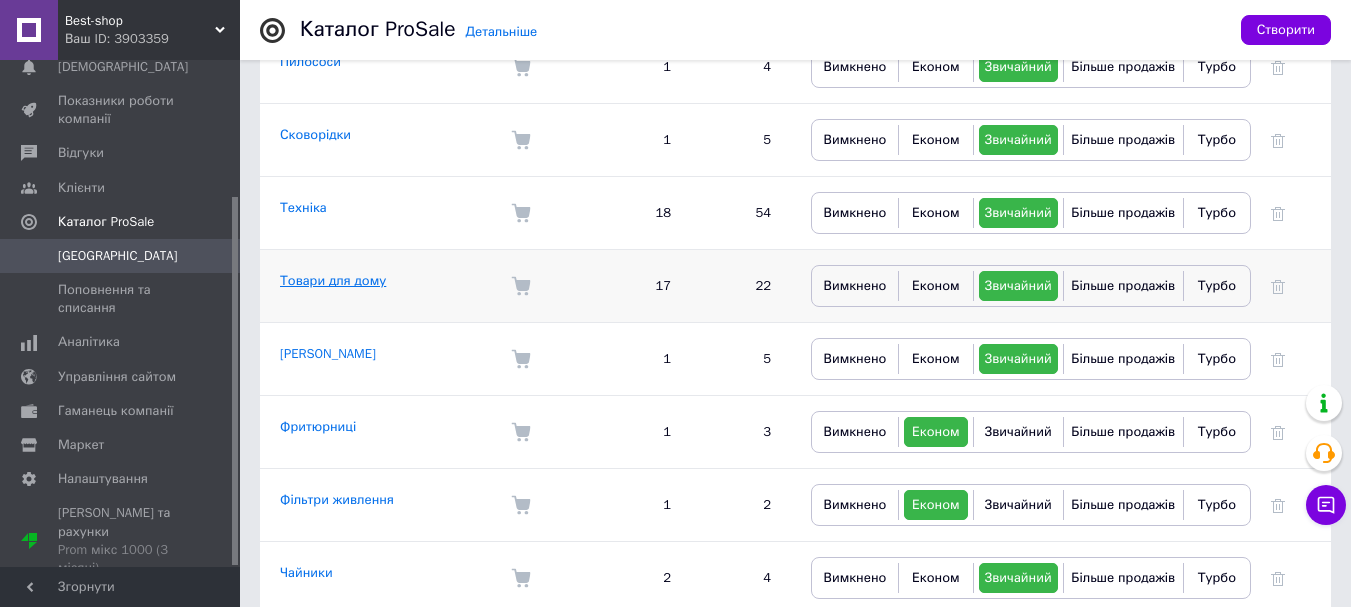 click on "Товари для дому" at bounding box center [333, 280] 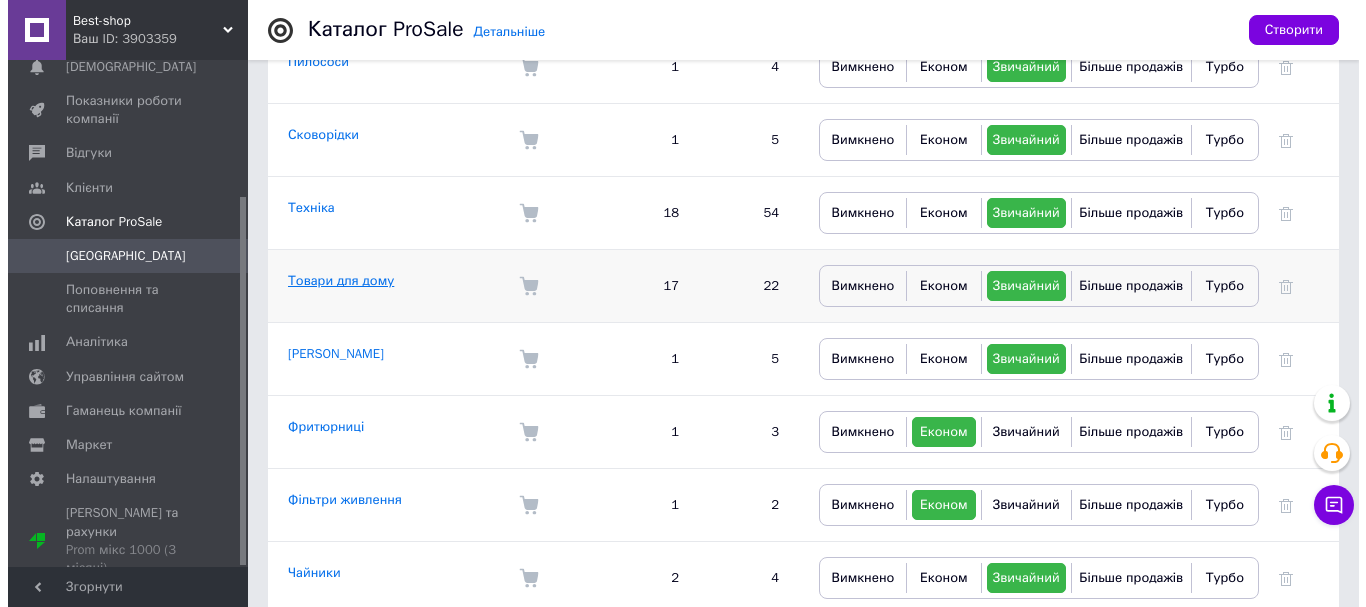 scroll, scrollTop: 0, scrollLeft: 0, axis: both 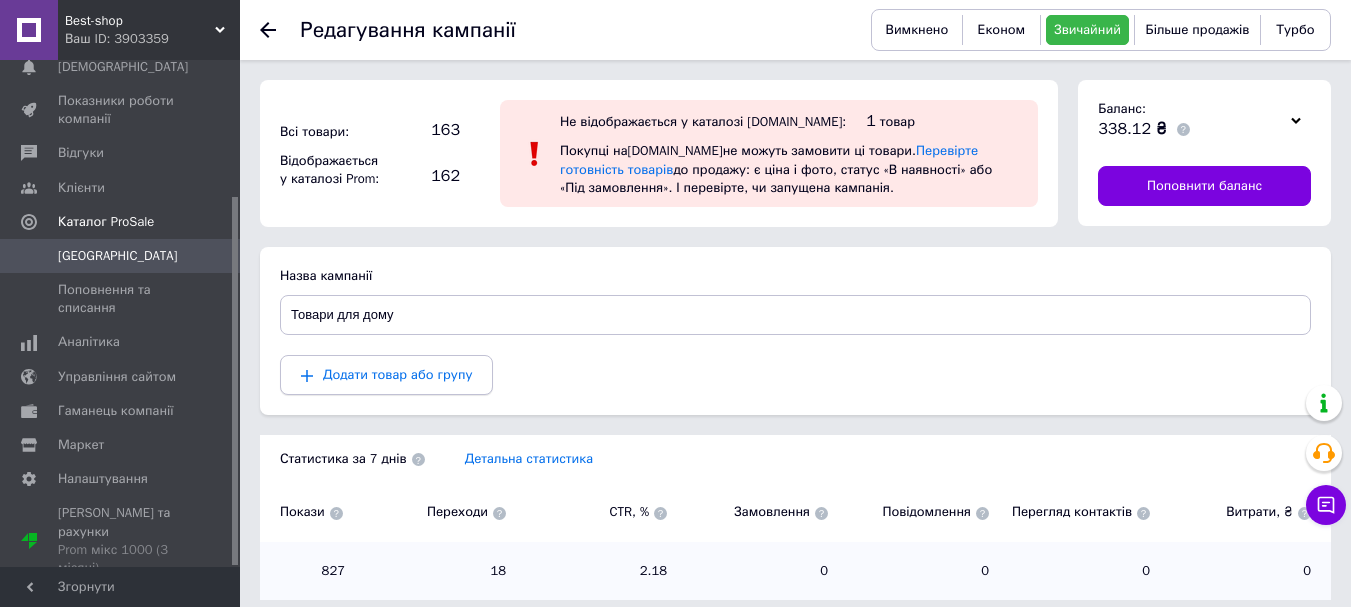 click on "Додати товар або групу" at bounding box center (397, 374) 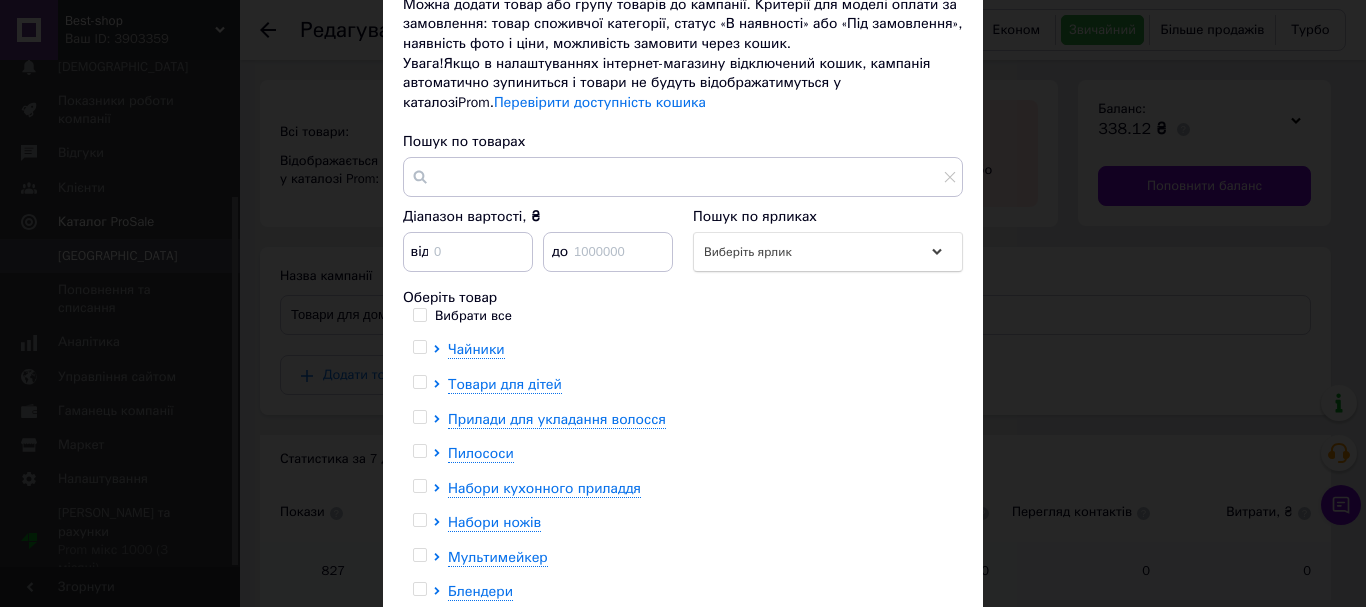 scroll, scrollTop: 200, scrollLeft: 0, axis: vertical 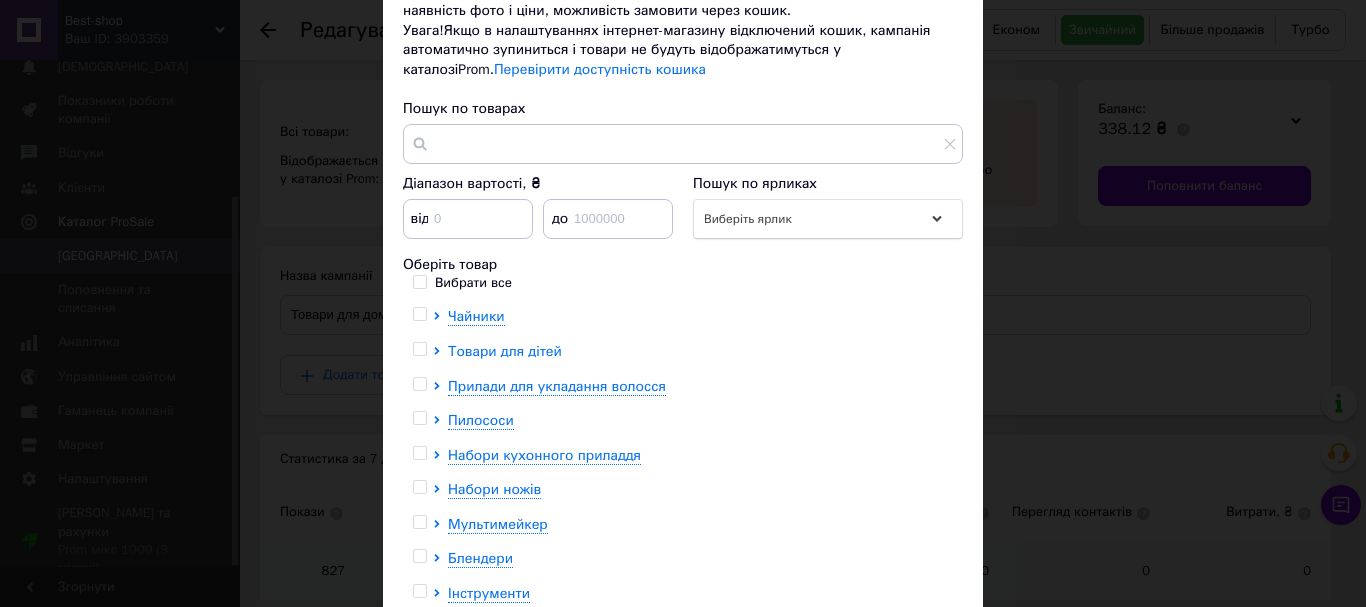click on "Товари для дітей" at bounding box center [505, 351] 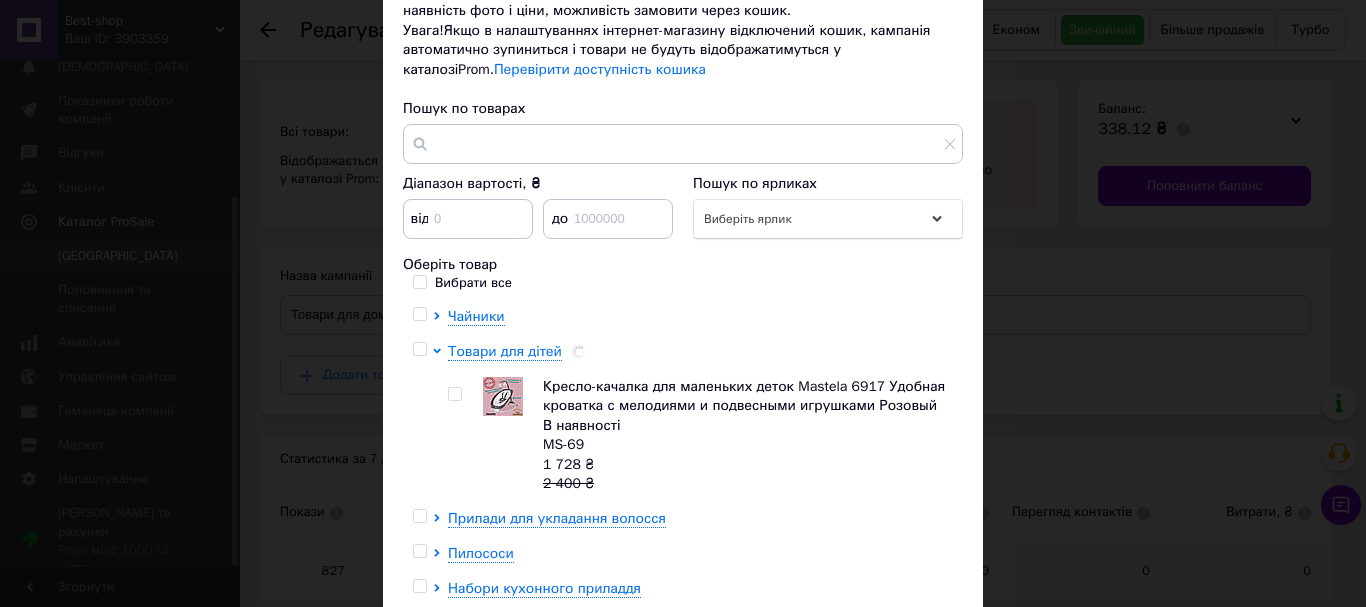 click at bounding box center (440, 418) 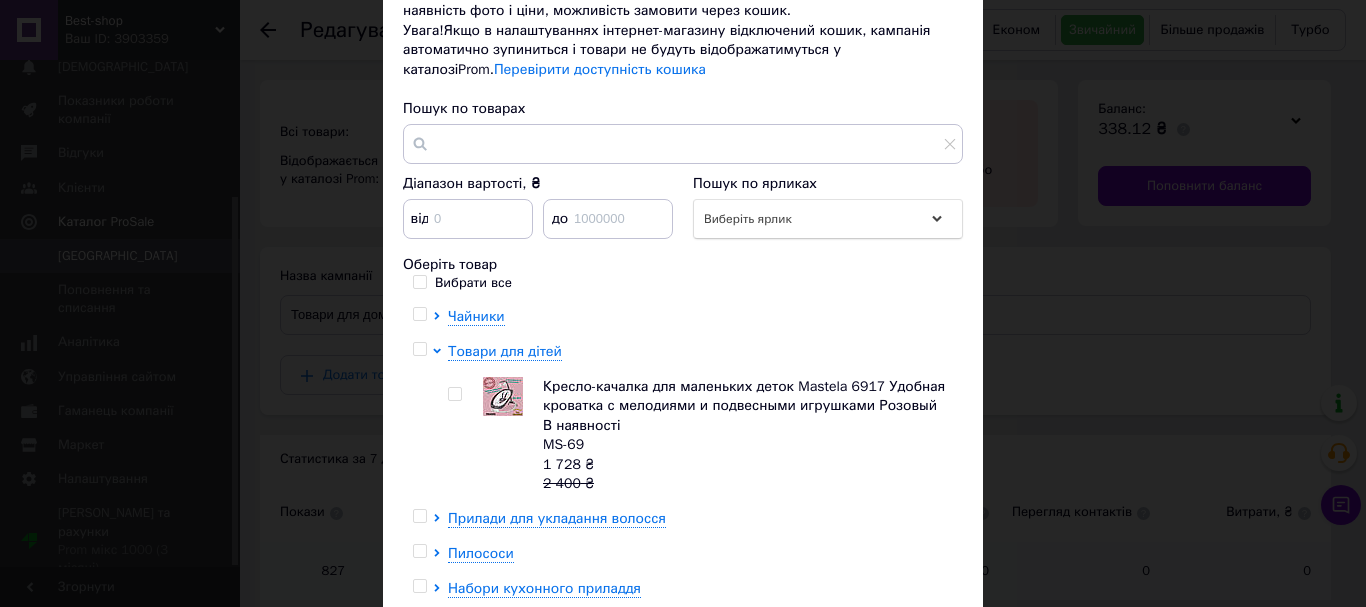 click at bounding box center (454, 394) 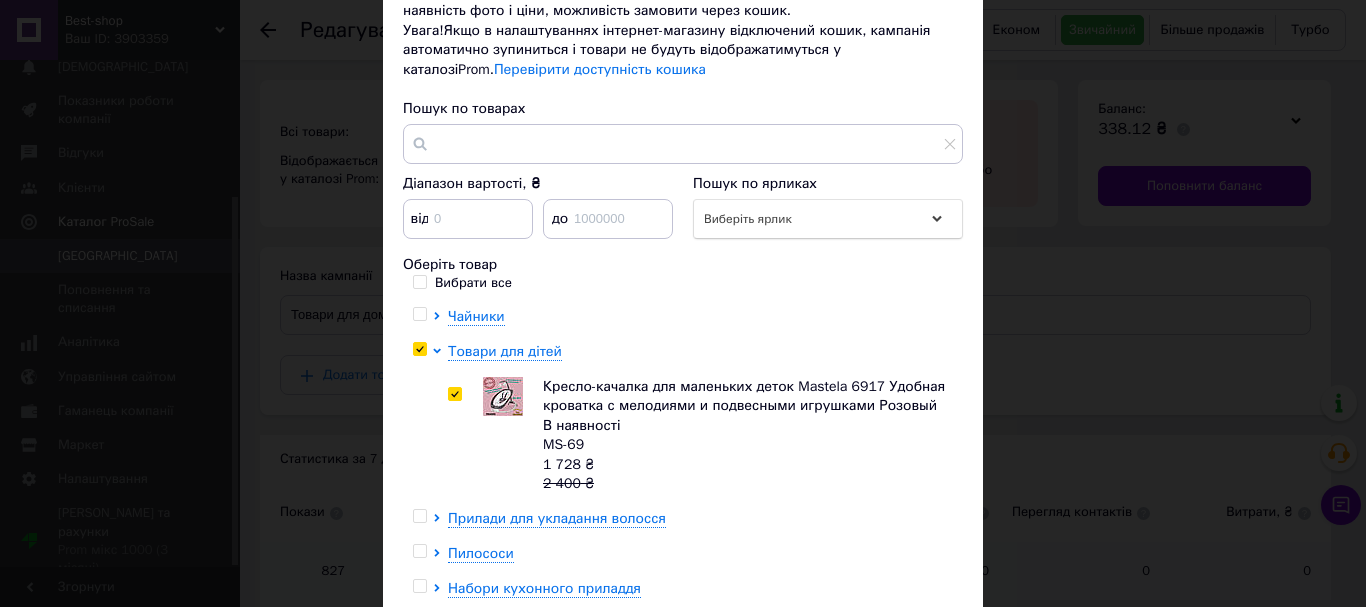 checkbox on "true" 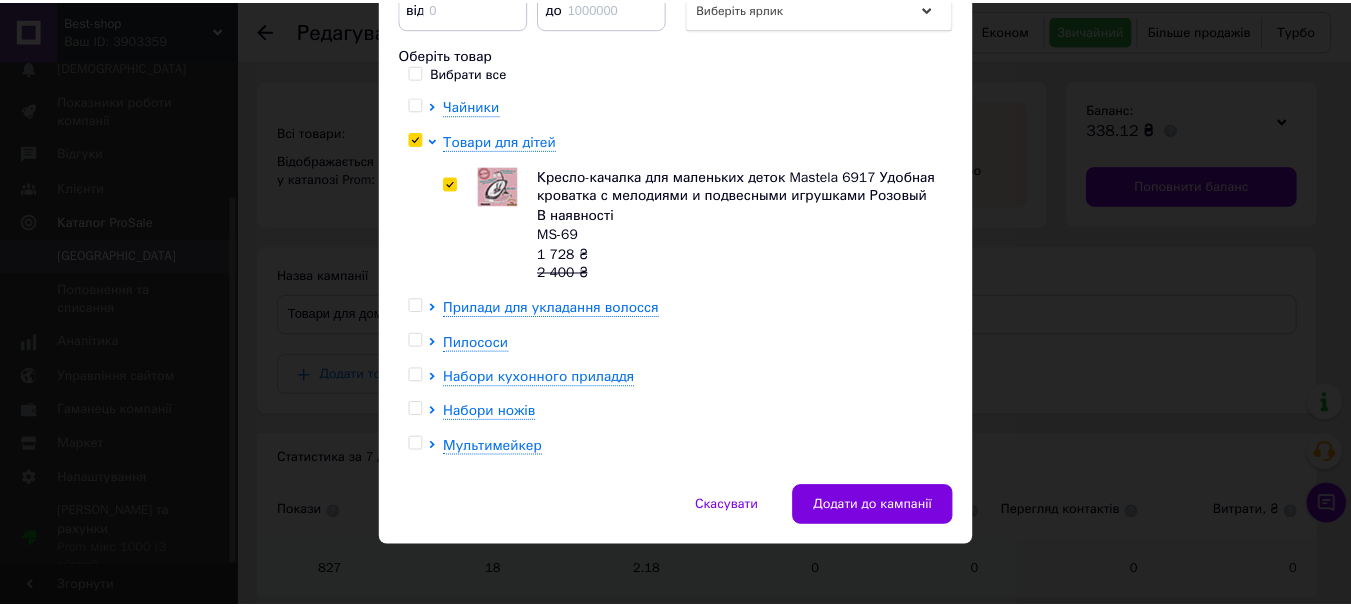 scroll, scrollTop: 420, scrollLeft: 0, axis: vertical 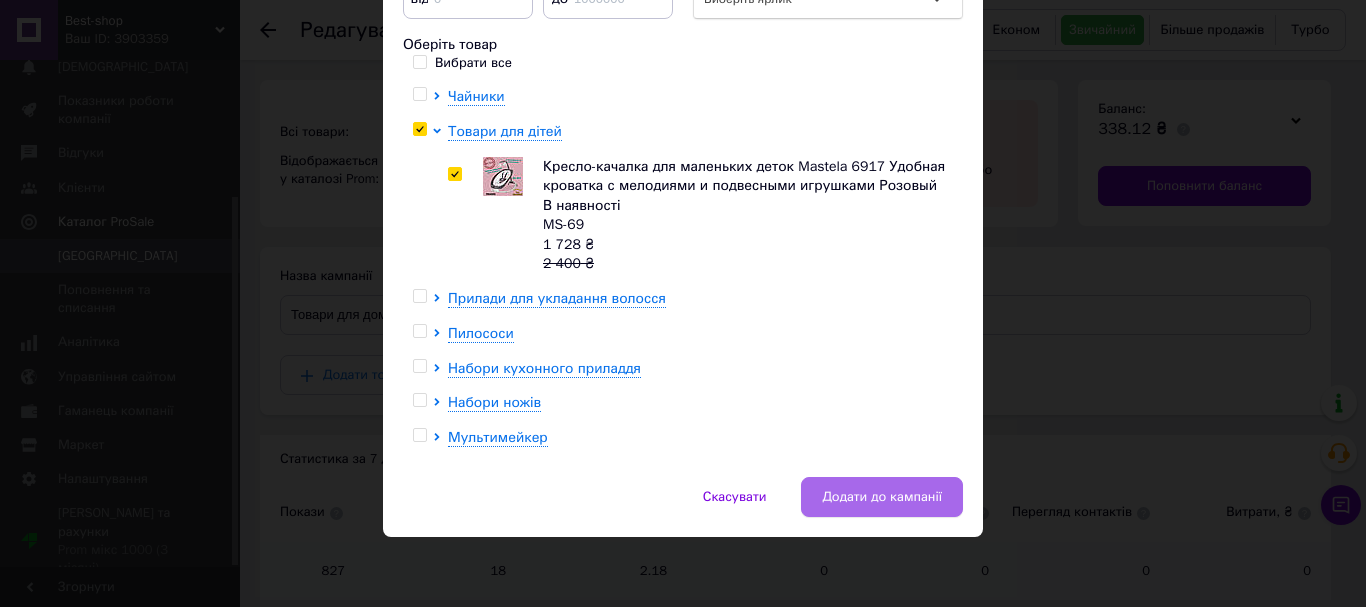 click on "Додати до кампанії" at bounding box center [882, 497] 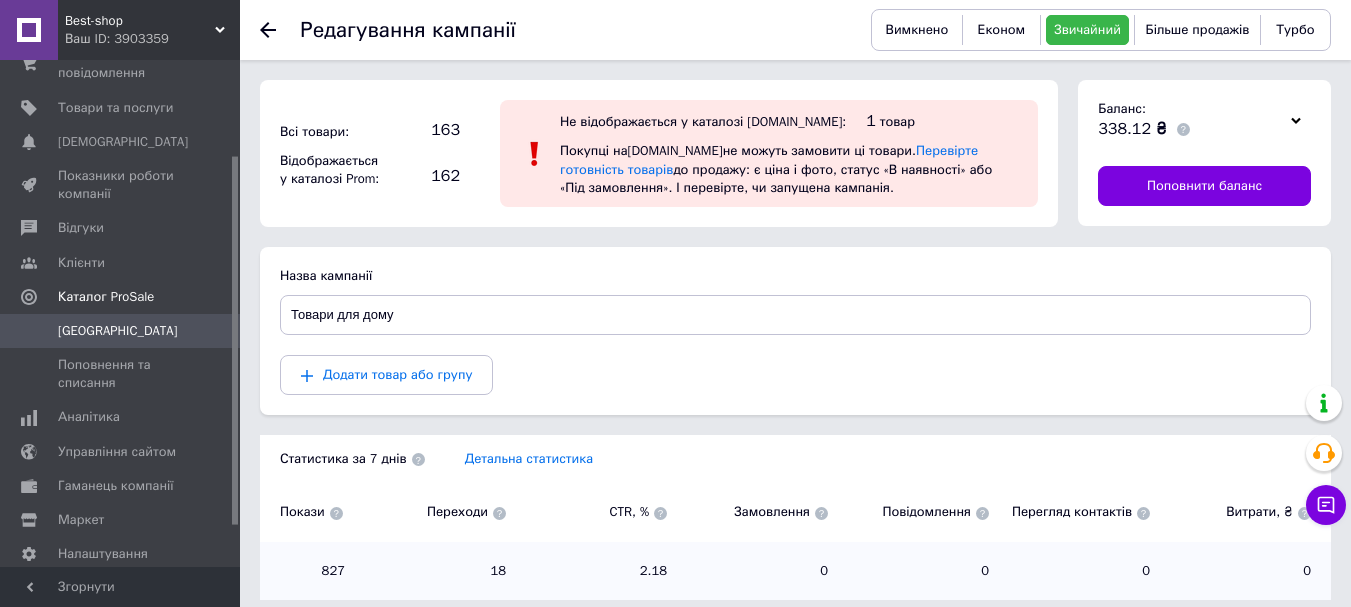 scroll, scrollTop: 0, scrollLeft: 0, axis: both 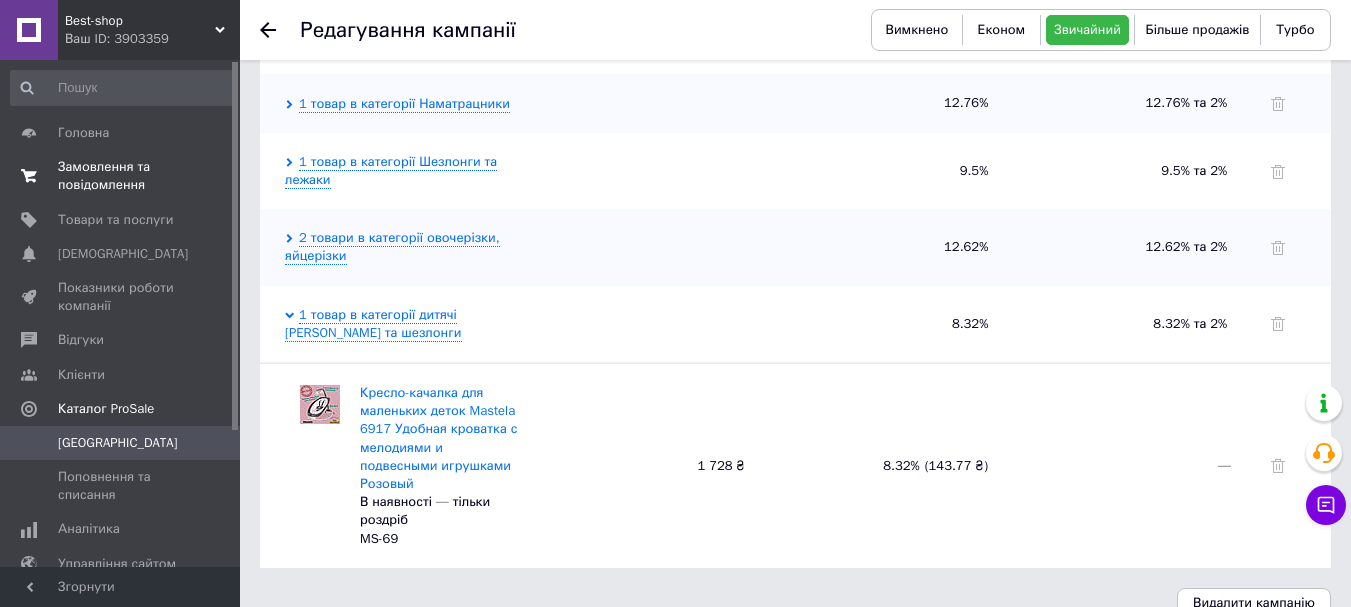 click on "Замовлення та повідомлення" at bounding box center [121, 176] 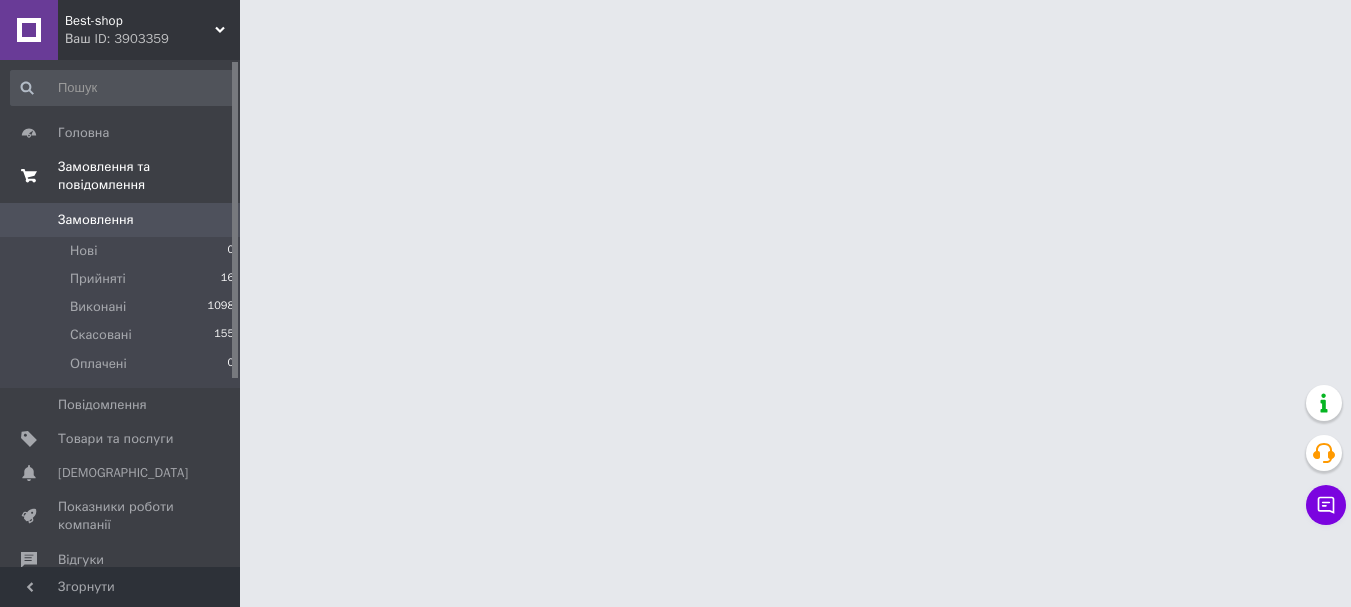 scroll, scrollTop: 0, scrollLeft: 0, axis: both 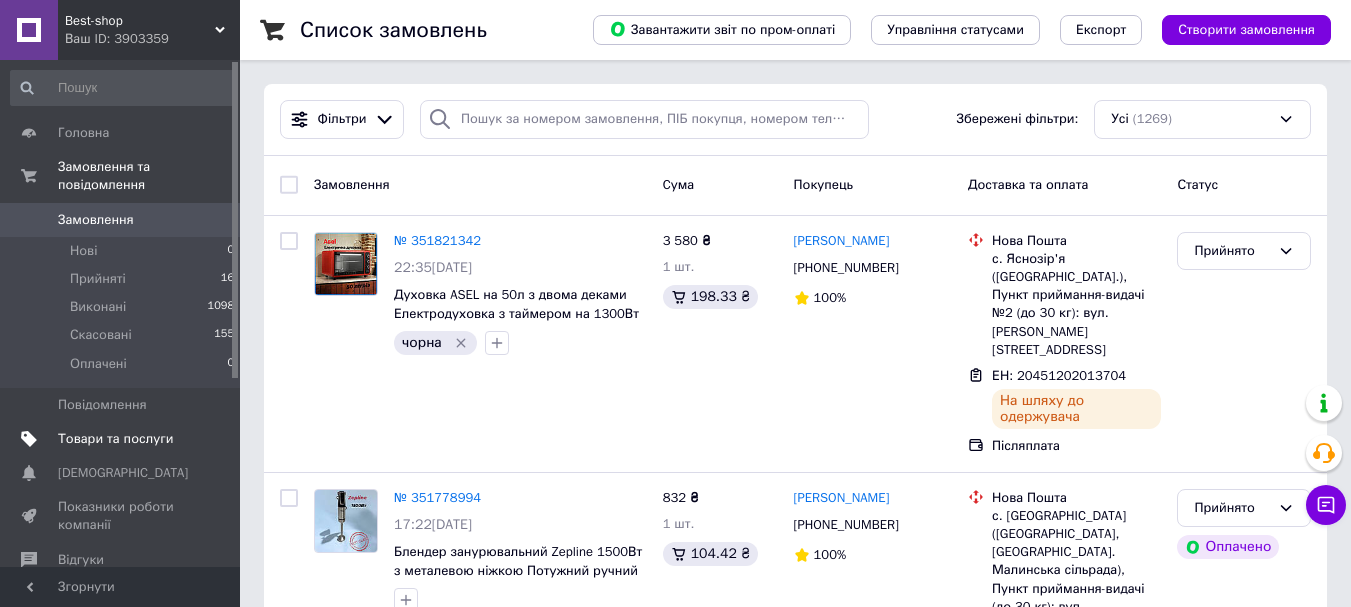 click on "Товари та послуги" at bounding box center [115, 439] 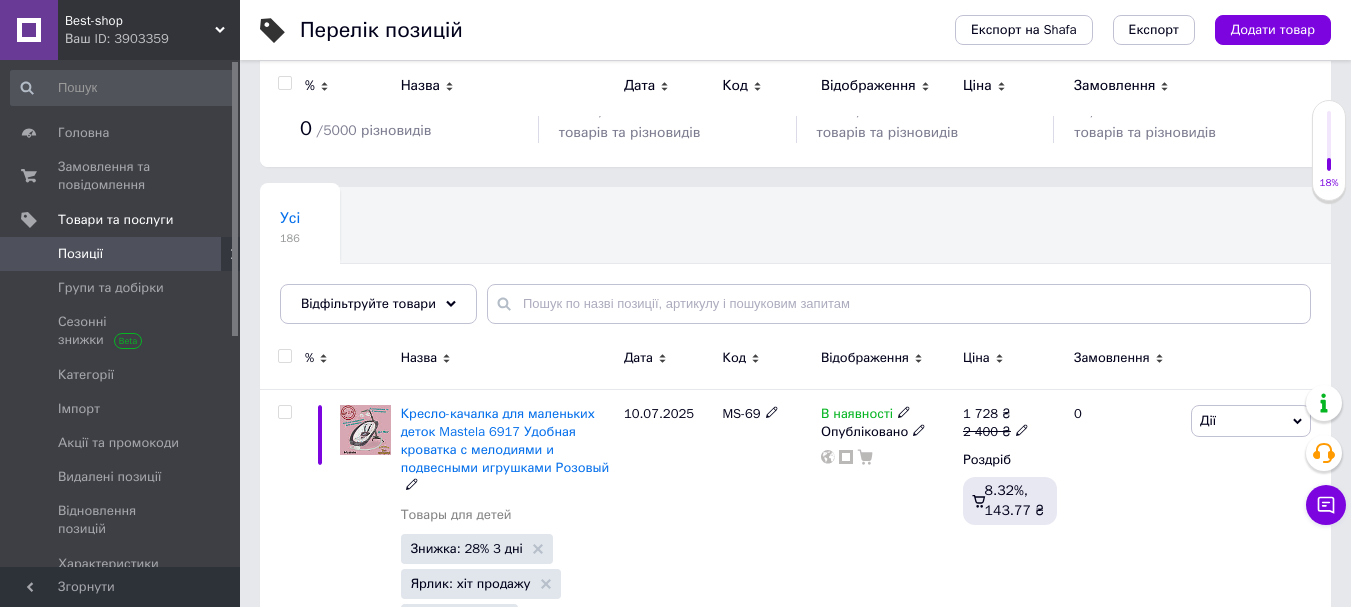 scroll, scrollTop: 0, scrollLeft: 0, axis: both 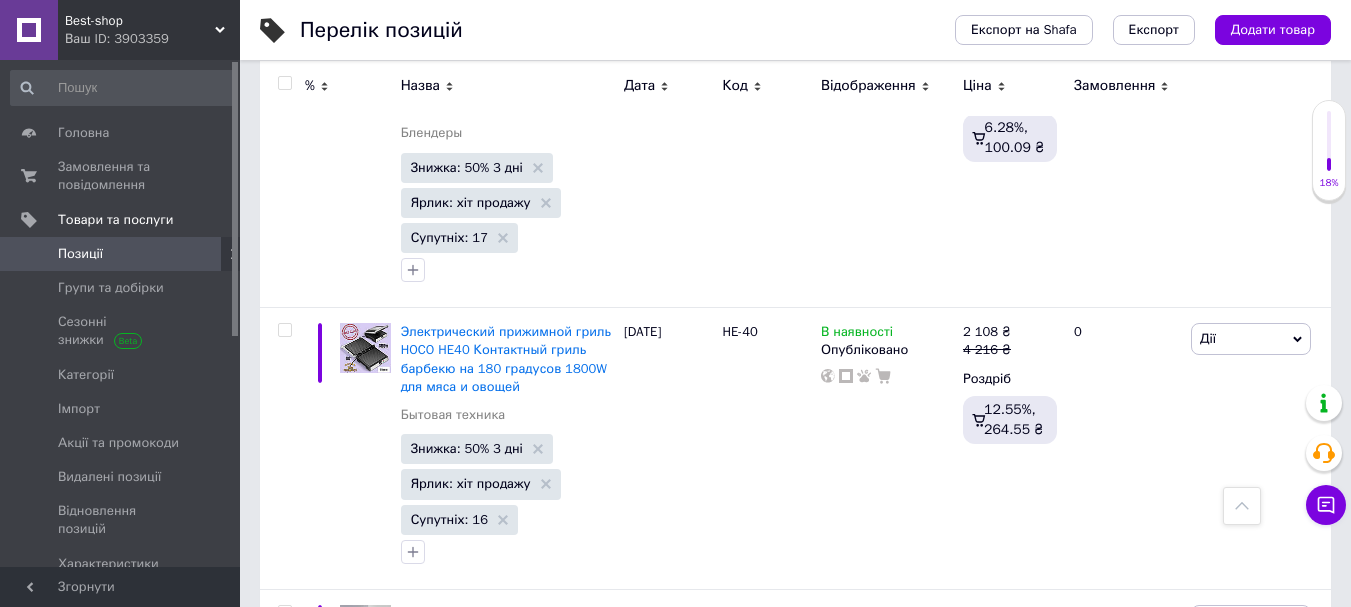 click on "2" at bounding box center [327, 911] 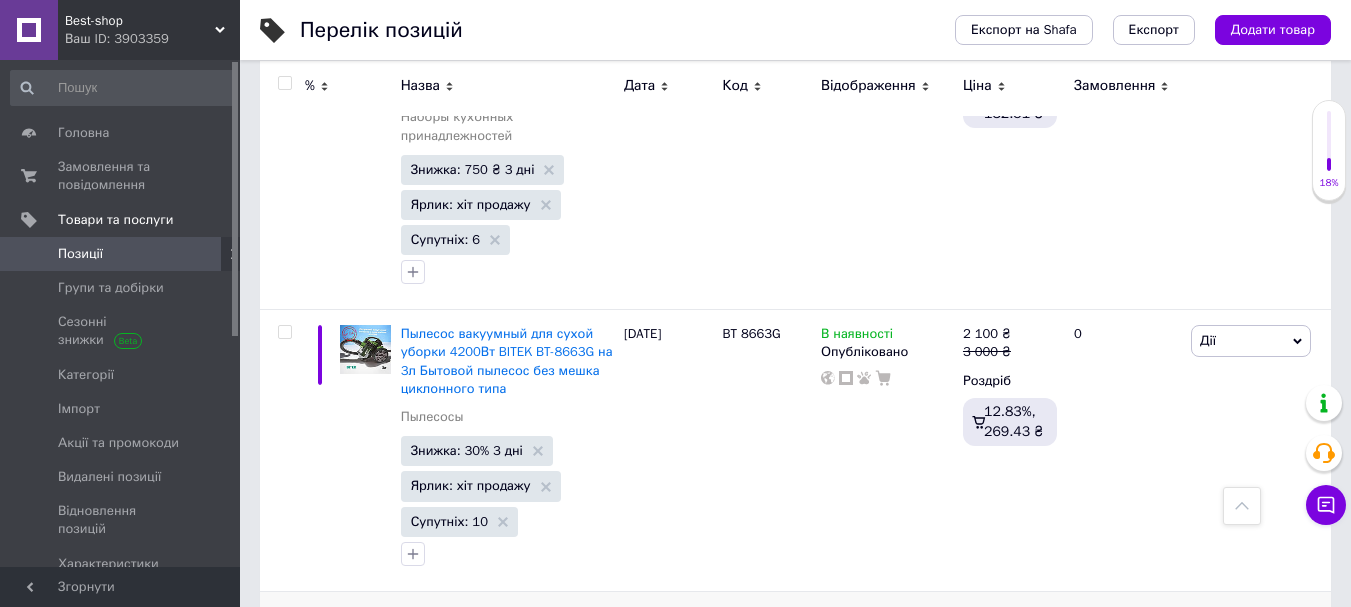 scroll, scrollTop: 11411, scrollLeft: 0, axis: vertical 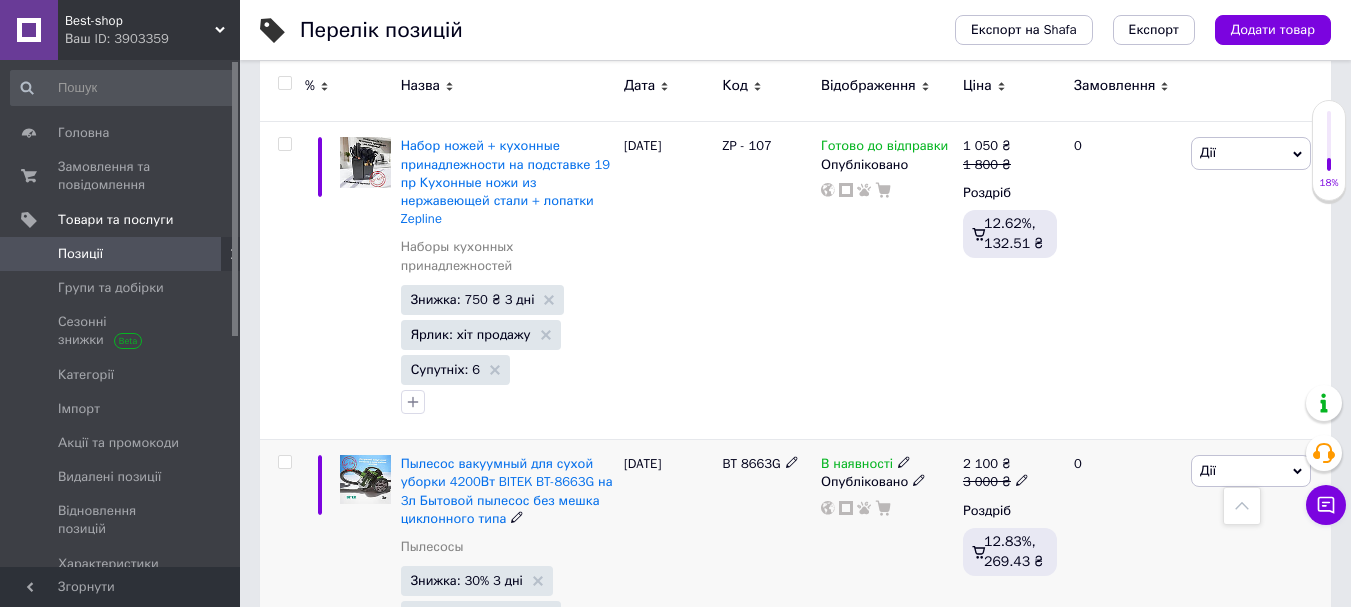 click on "Дії" at bounding box center [1251, 471] 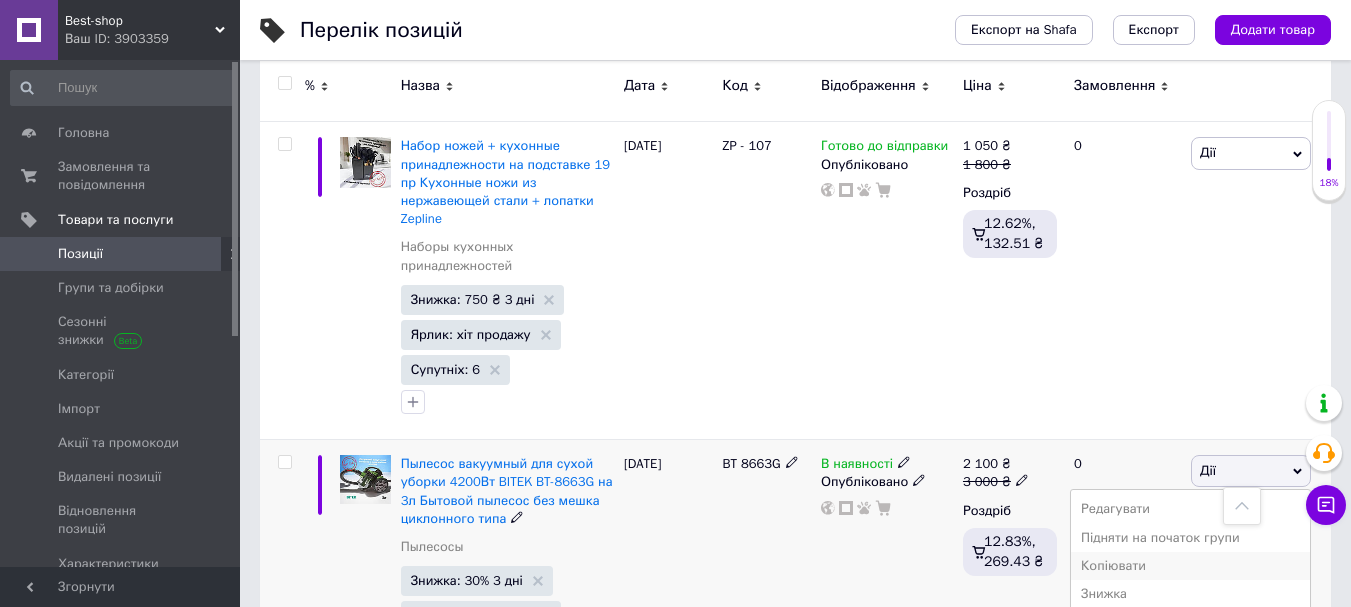 click on "Копіювати" at bounding box center [1190, 566] 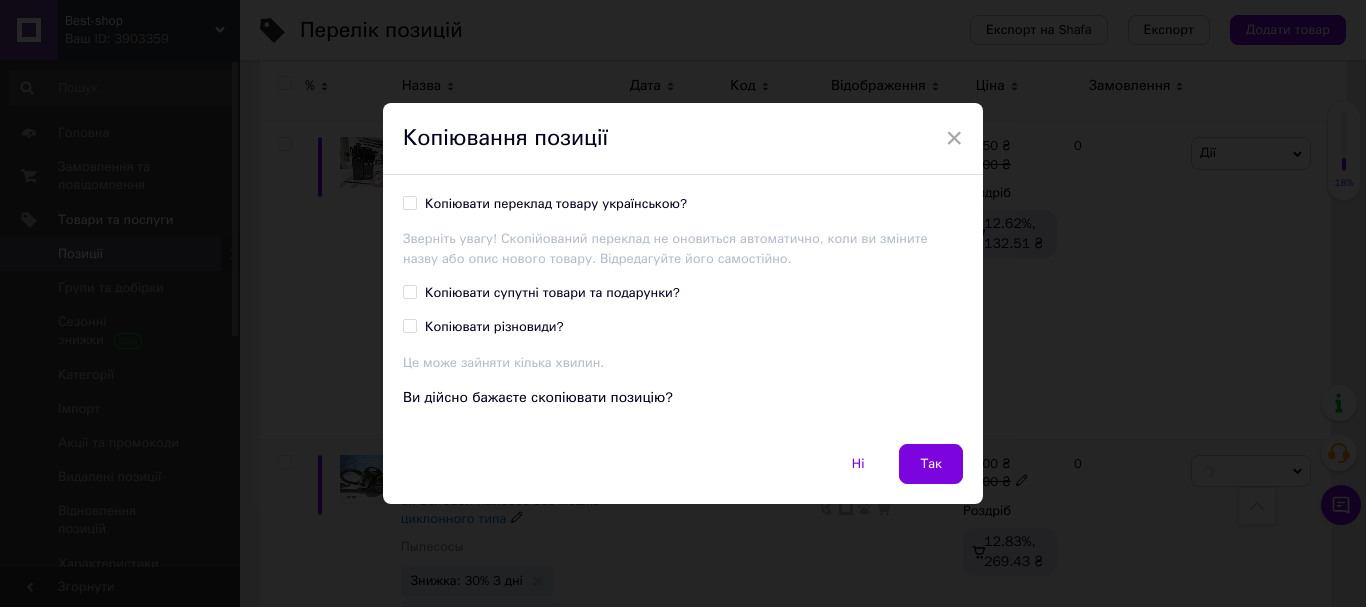 click on "Копіювати різновиди?" at bounding box center (409, 325) 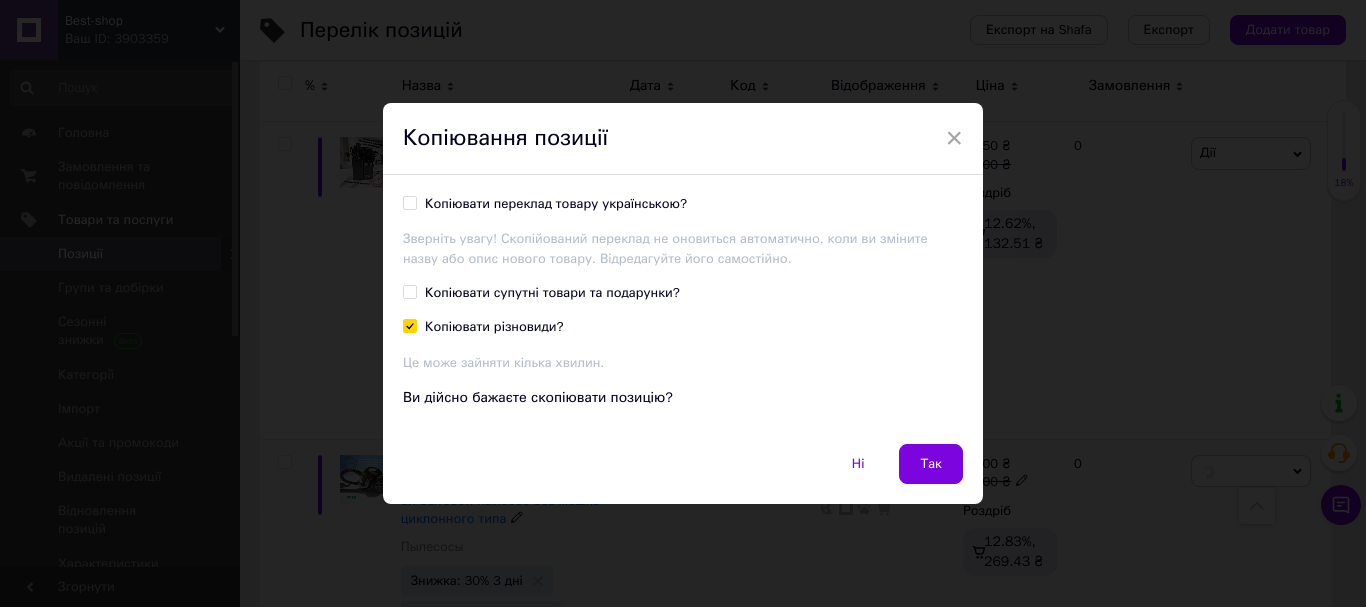 checkbox on "true" 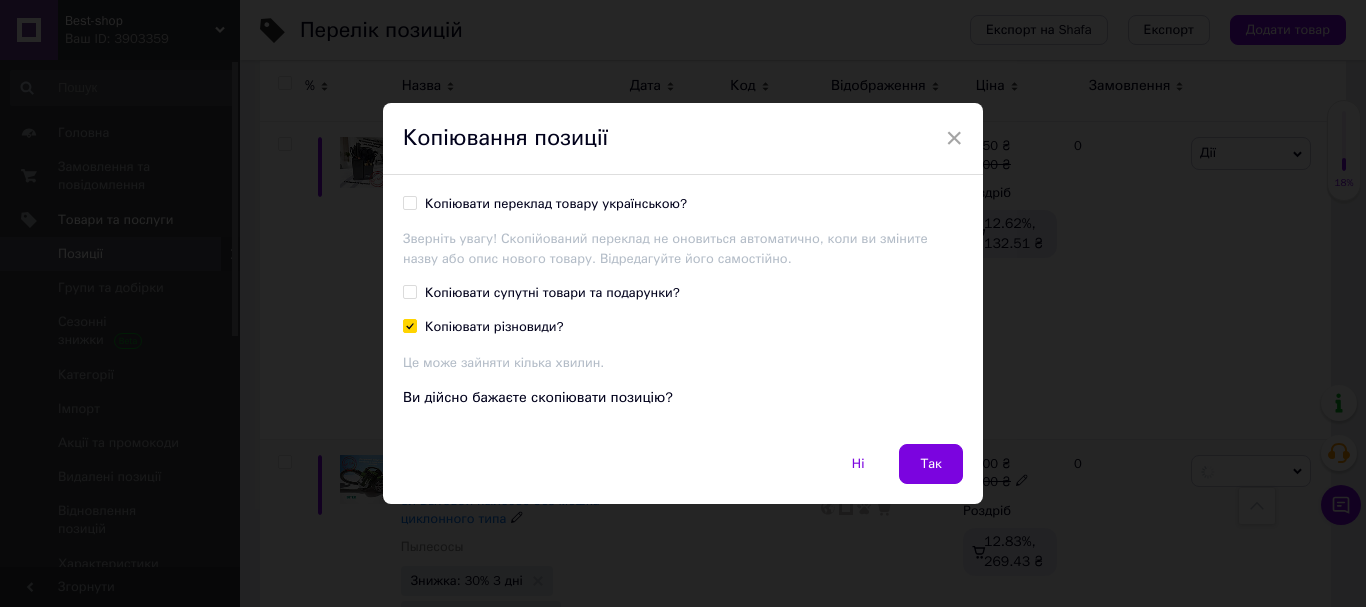 click on "Копіювати супутні товари та подарунки?" at bounding box center [409, 291] 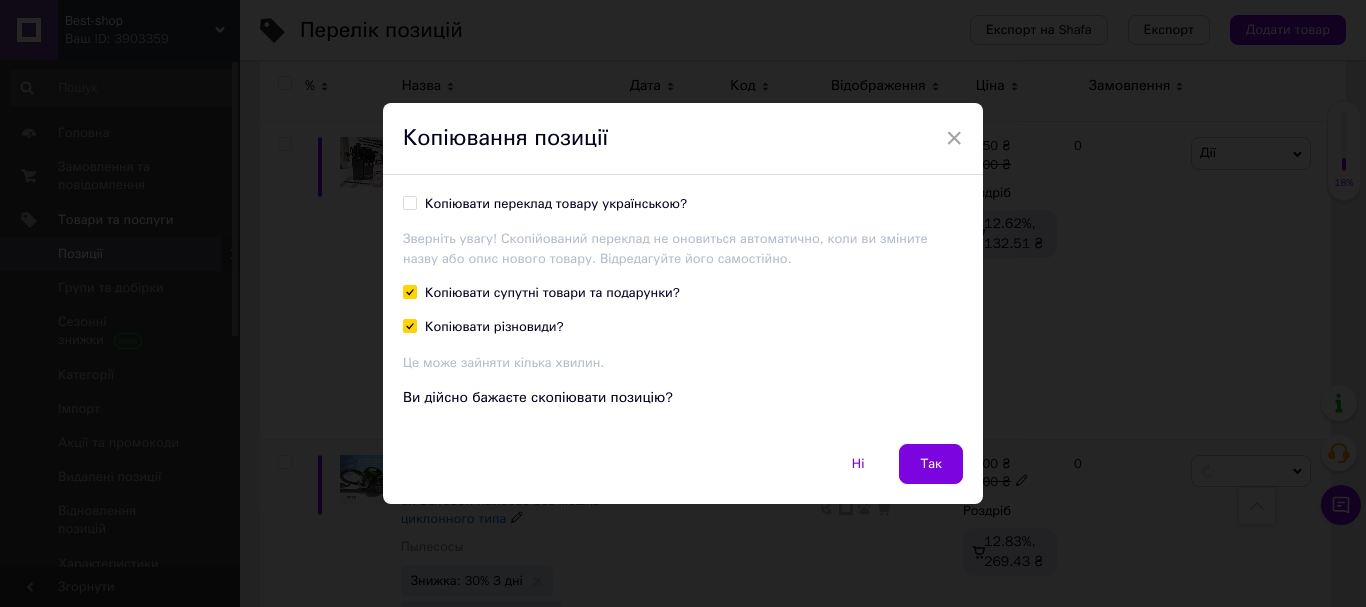 checkbox on "true" 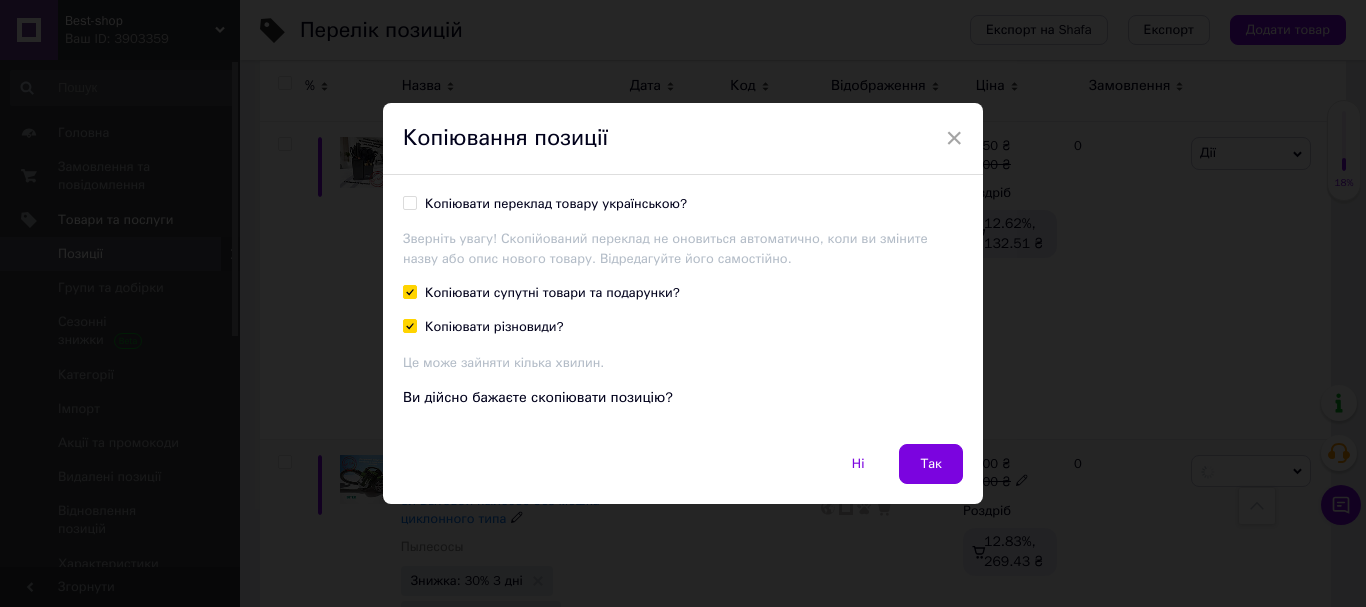 click on "Копіювати переклад товару українською?" at bounding box center [409, 202] 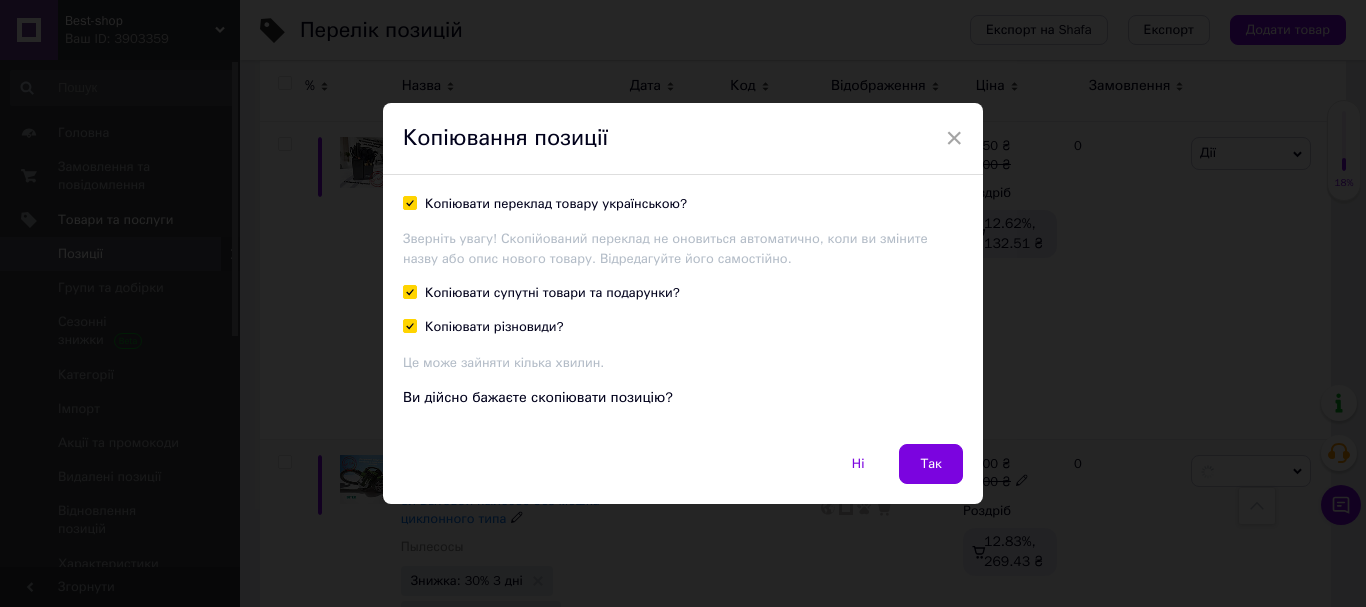 checkbox on "true" 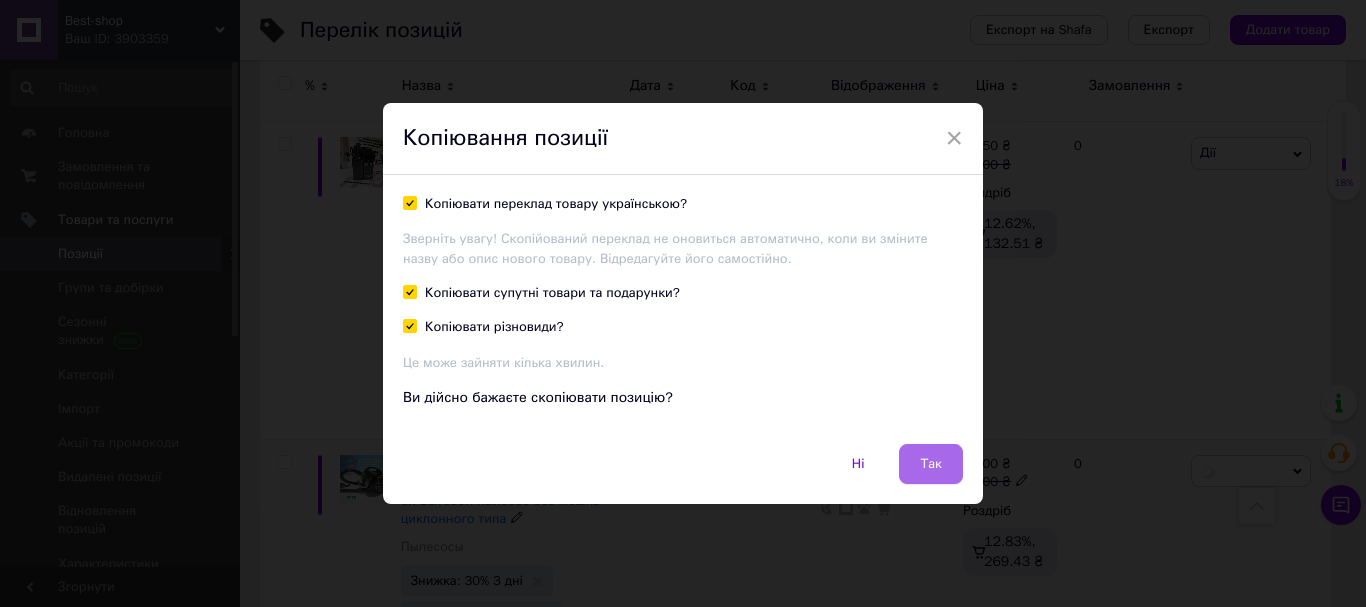 click on "Так" at bounding box center [931, 464] 